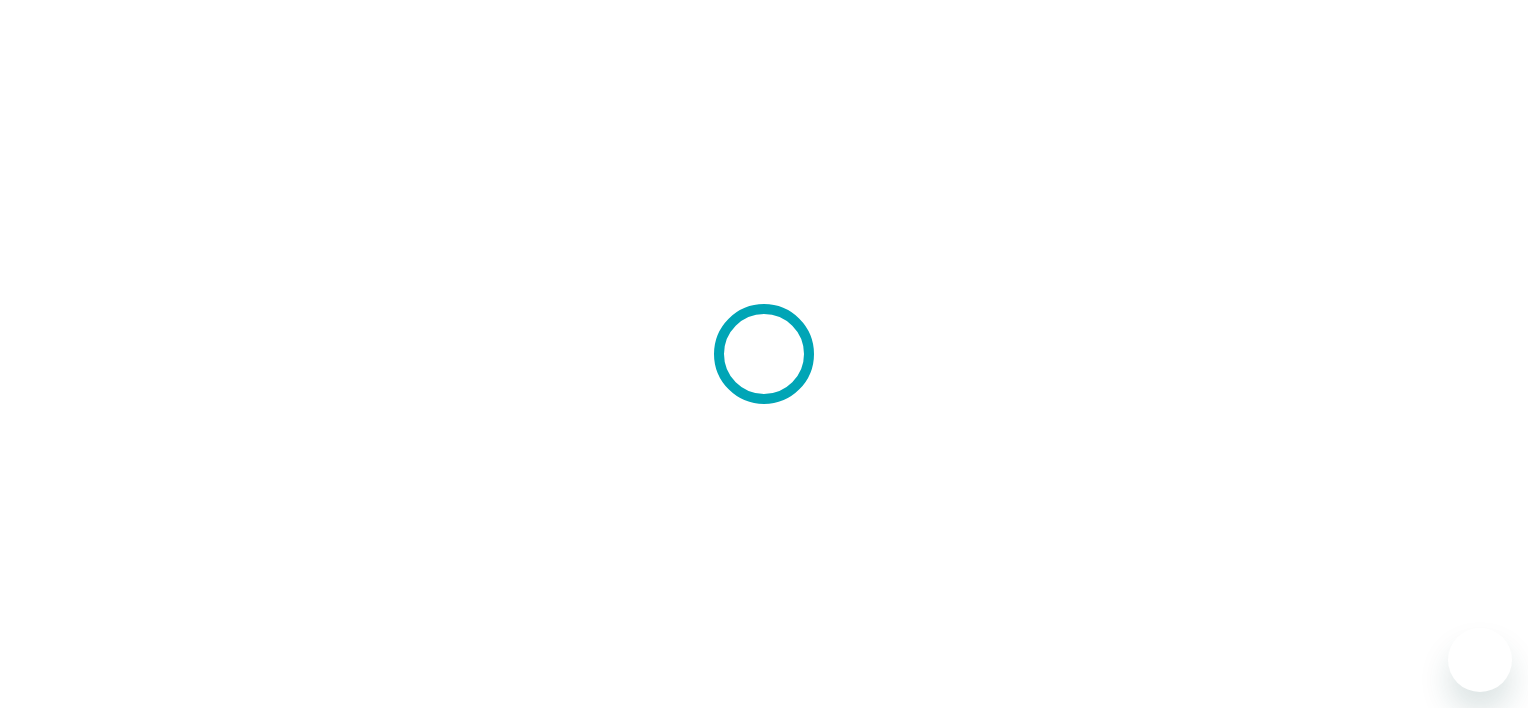 scroll, scrollTop: 0, scrollLeft: 0, axis: both 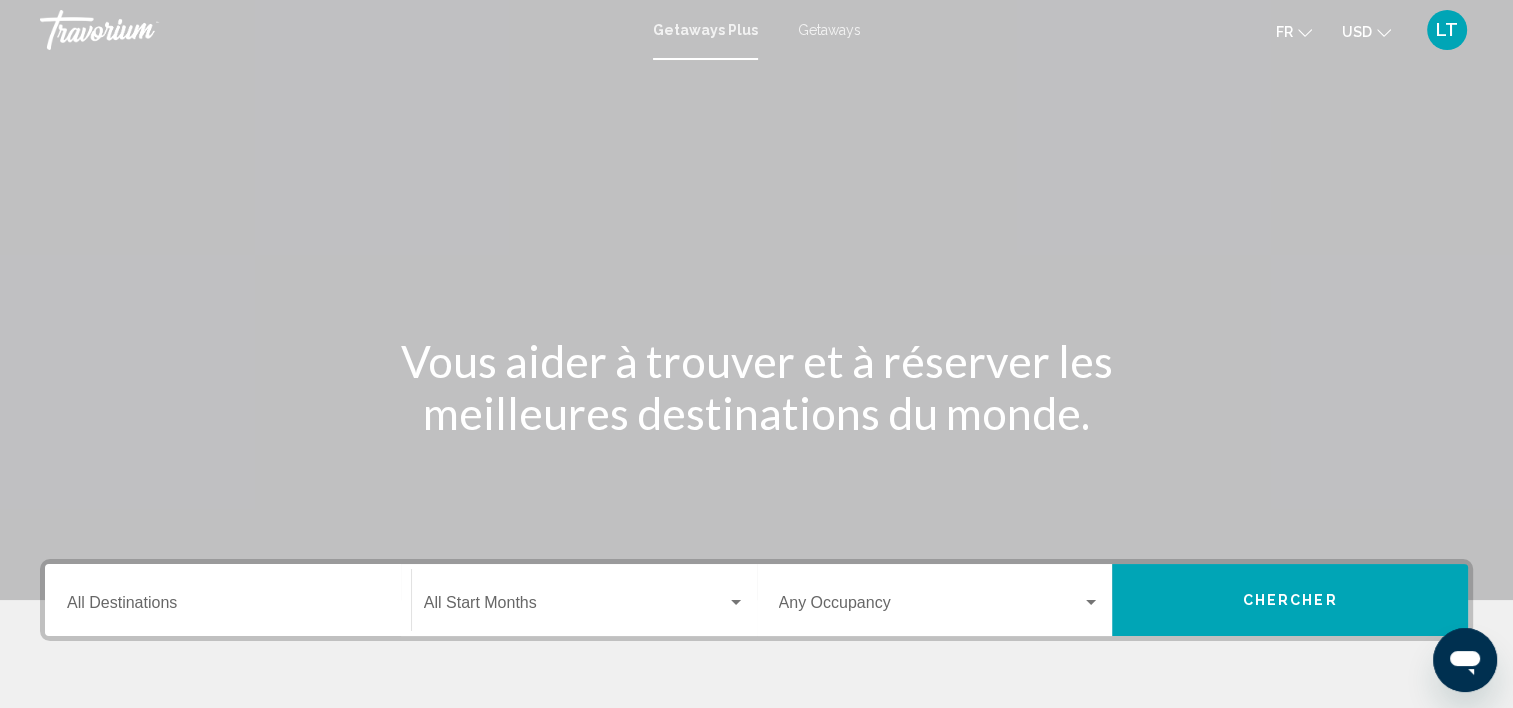 click at bounding box center (756, 300) 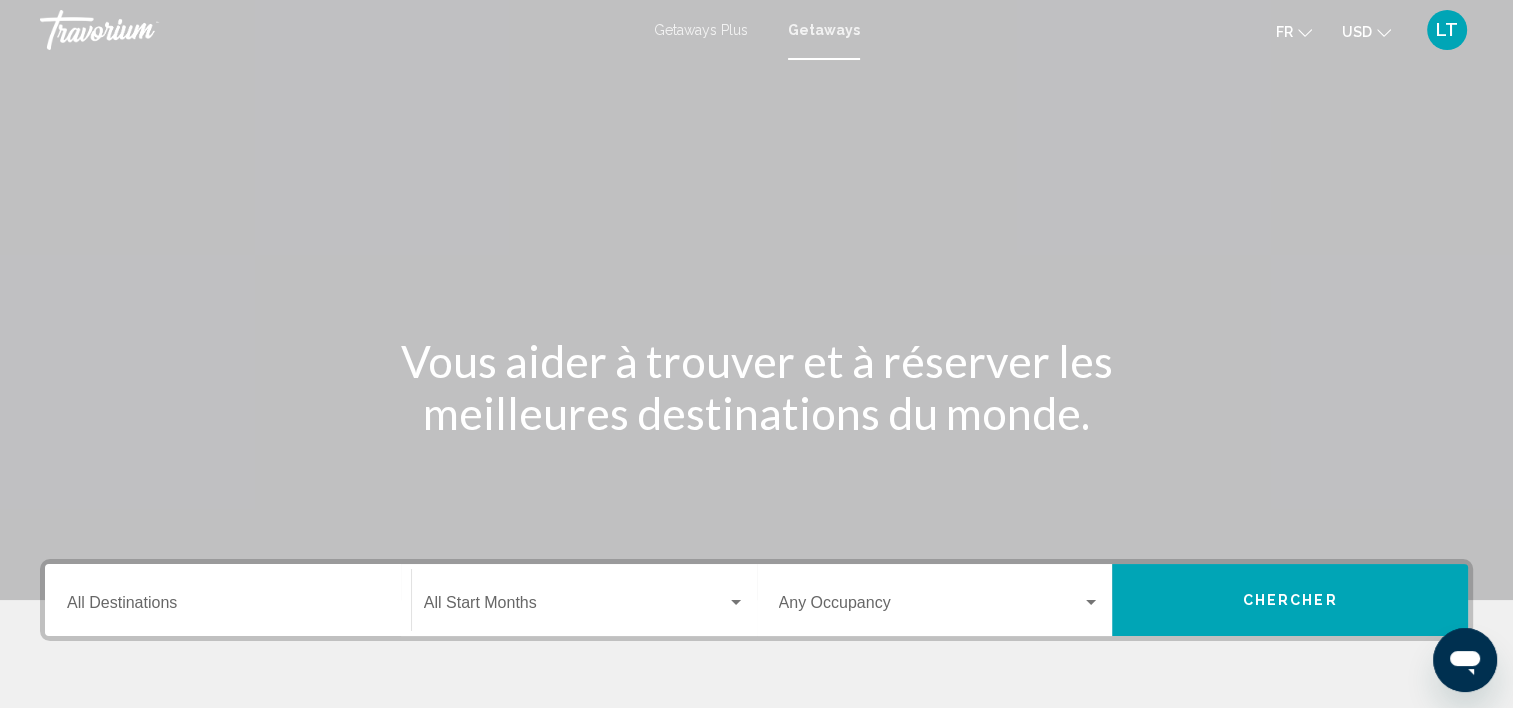 click on "Destination All Destinations" at bounding box center [228, 600] 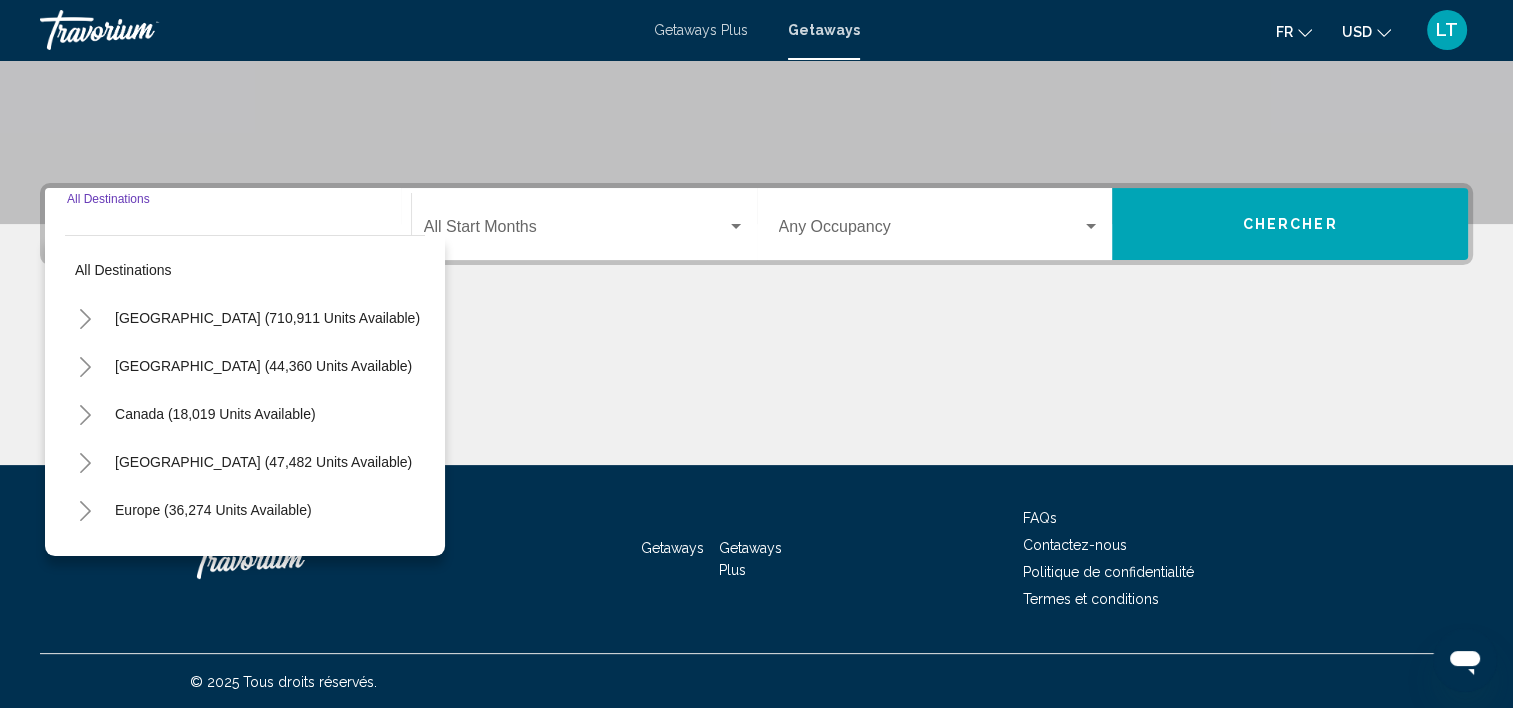 scroll, scrollTop: 377, scrollLeft: 0, axis: vertical 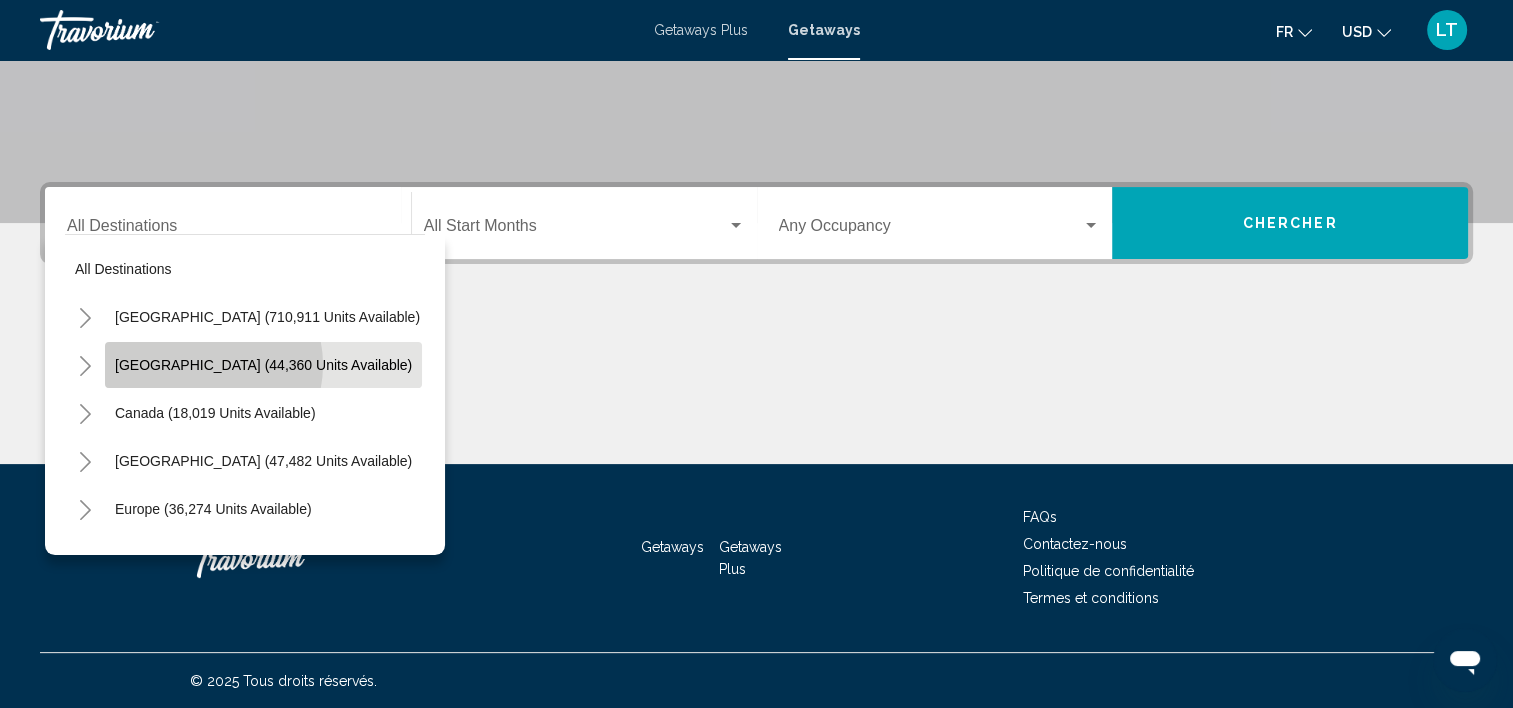 click on "[GEOGRAPHIC_DATA] (44,360 units available)" 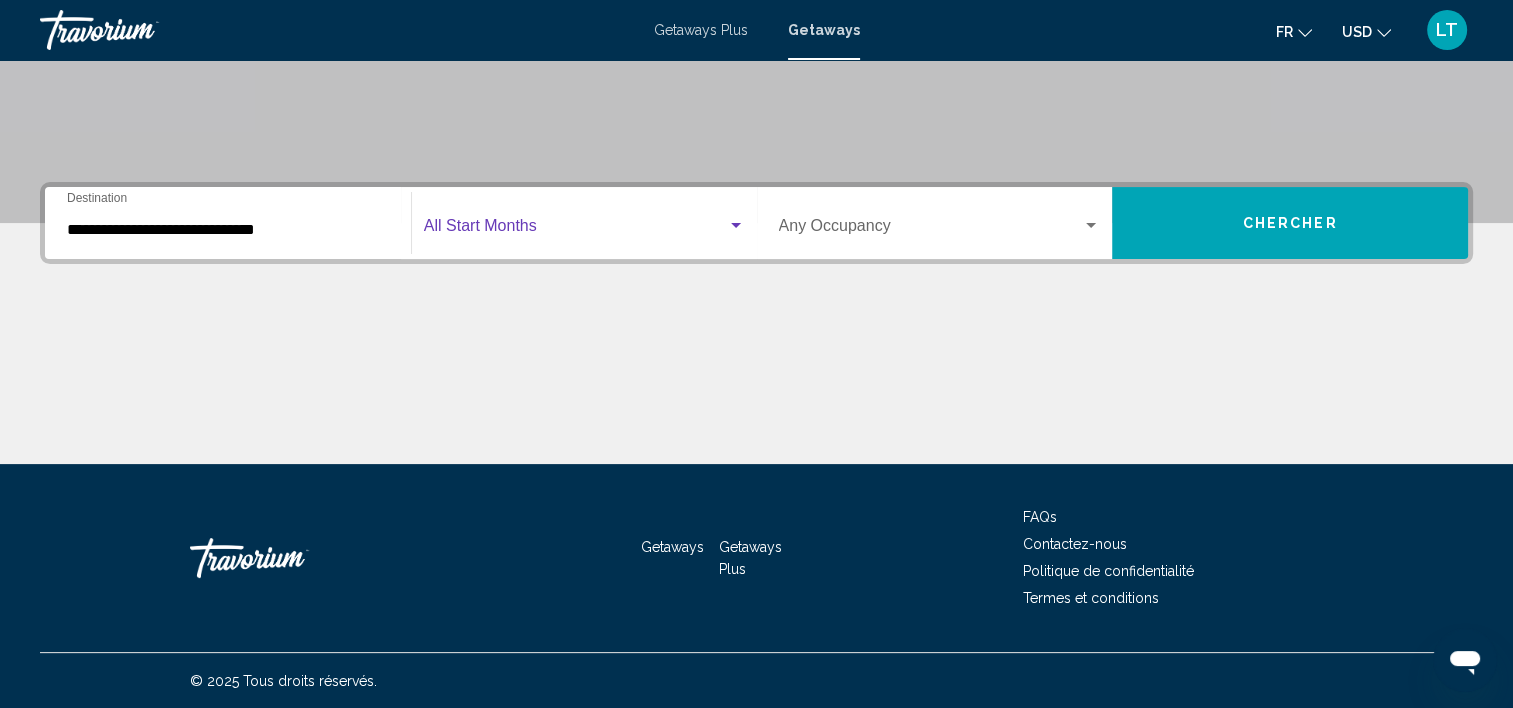 click at bounding box center [736, 225] 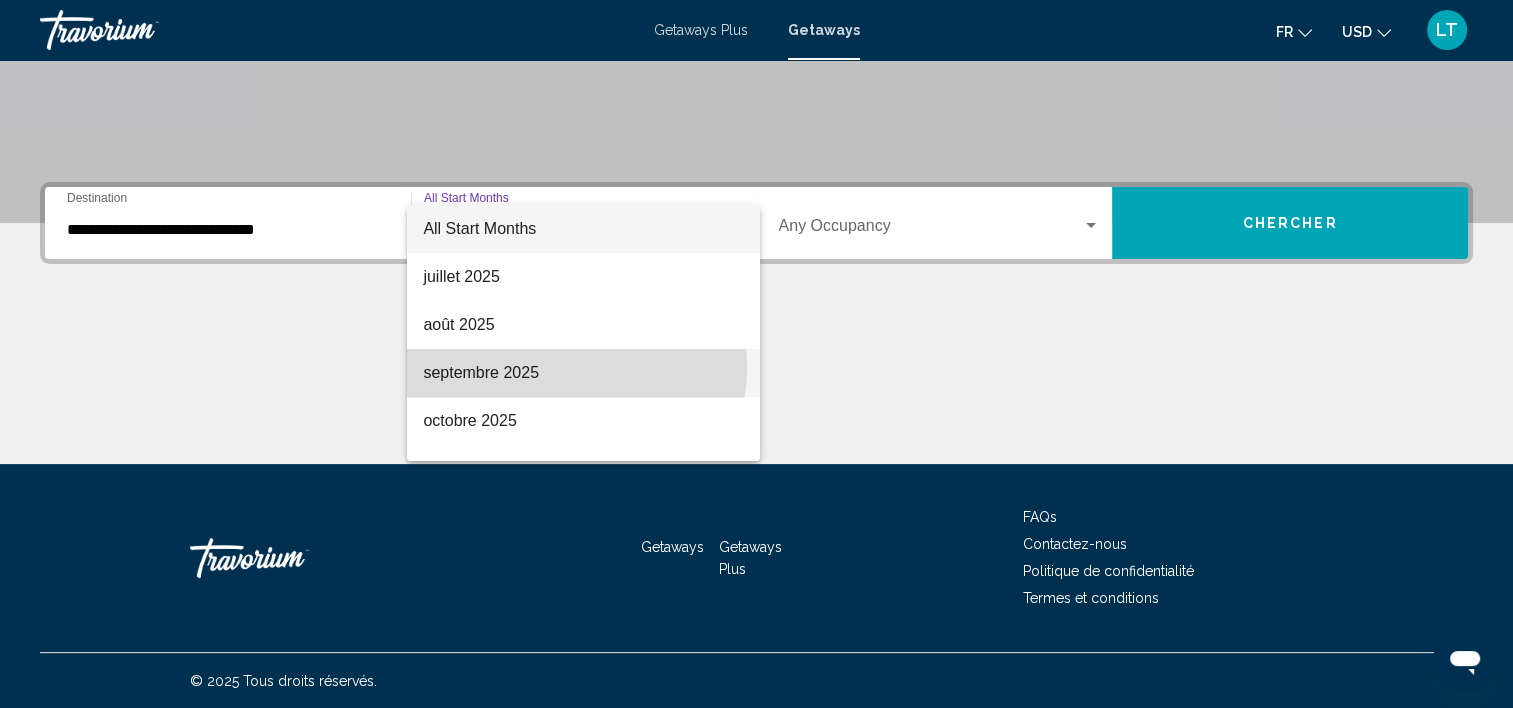 click on "septembre 2025" at bounding box center (583, 373) 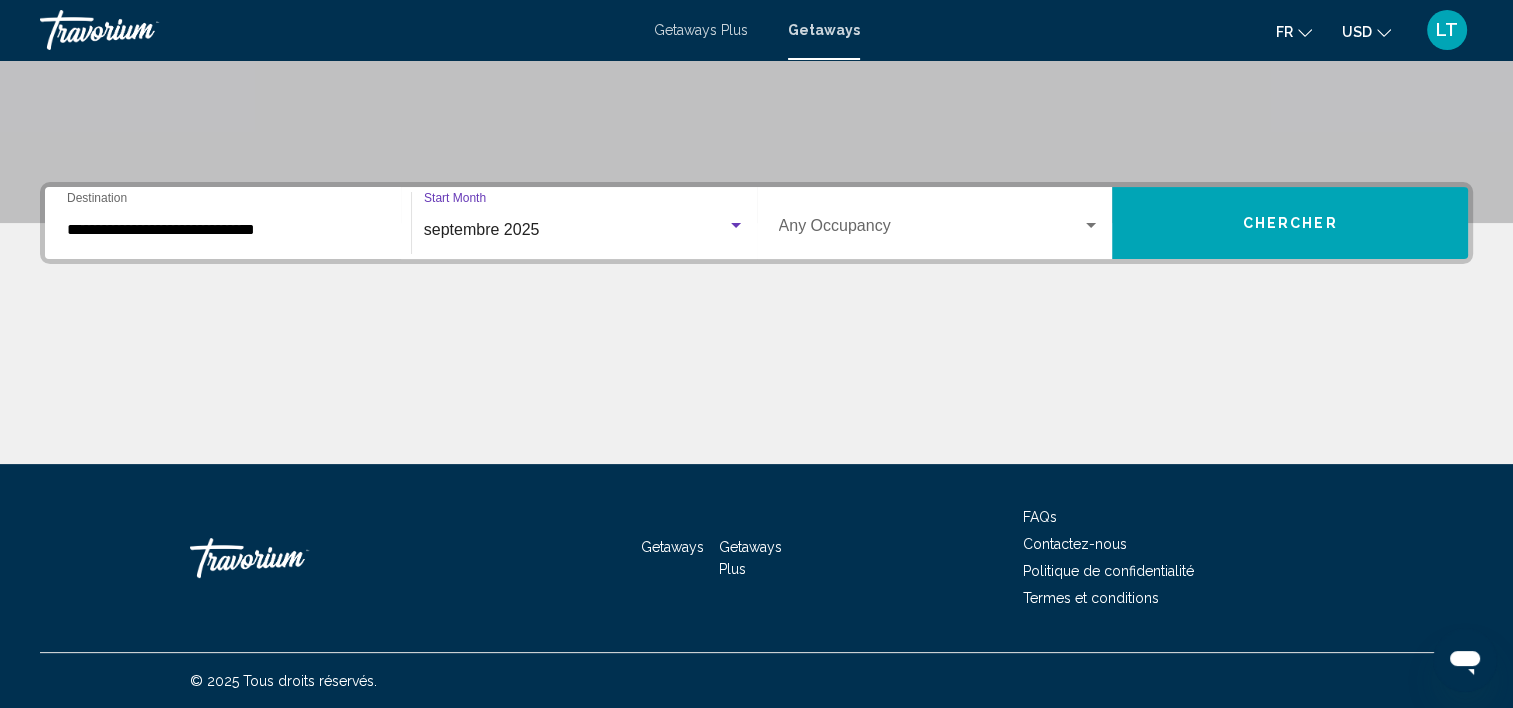 click at bounding box center (1091, 226) 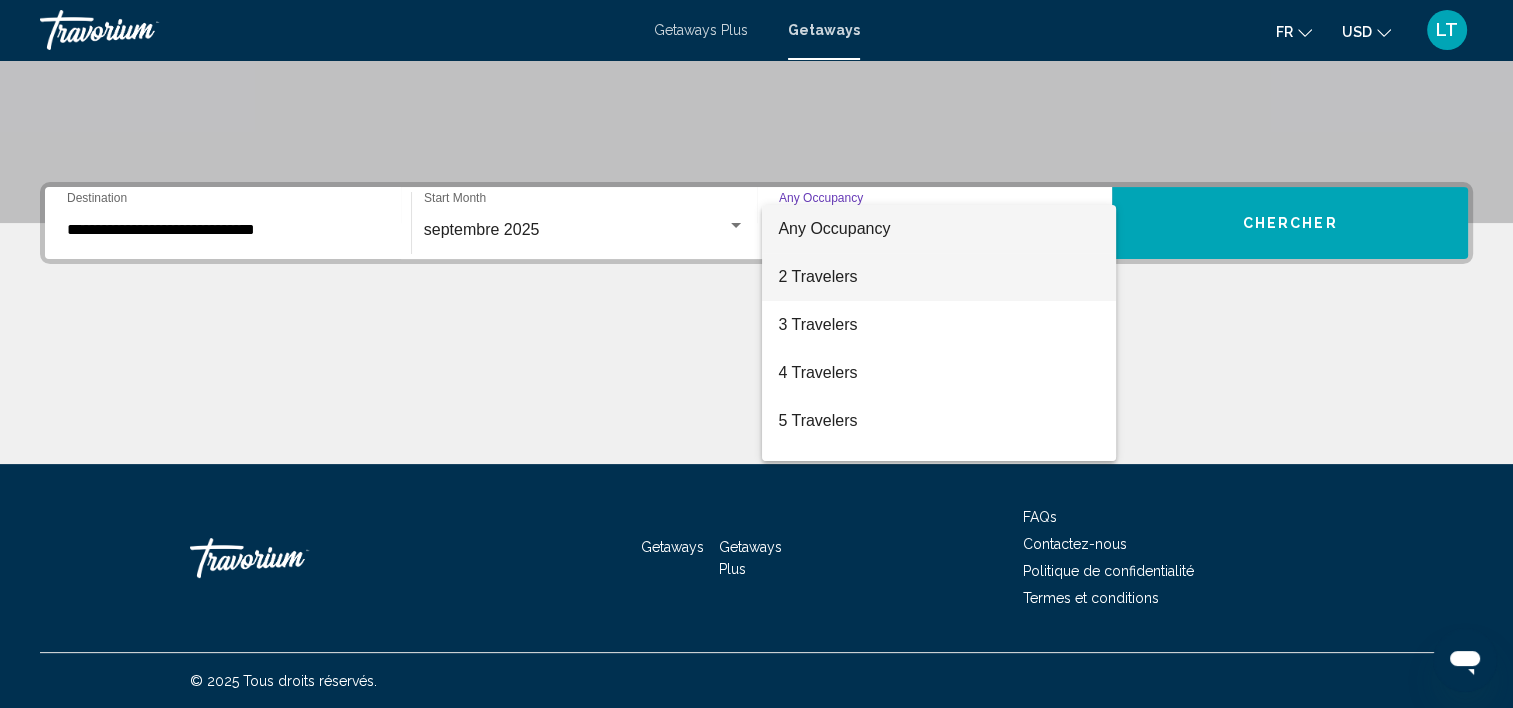 click on "2 Travelers" at bounding box center [939, 277] 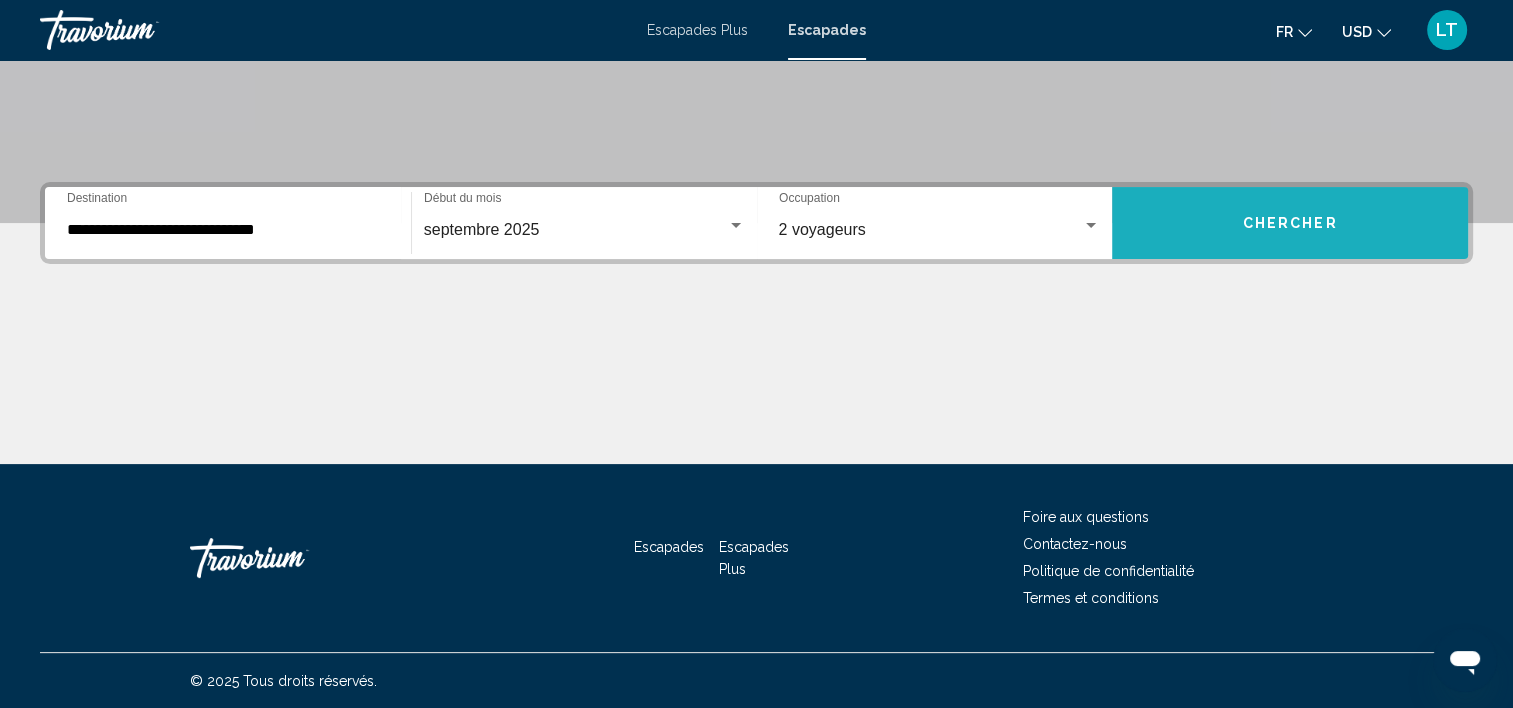 click on "Chercher" at bounding box center [1290, 224] 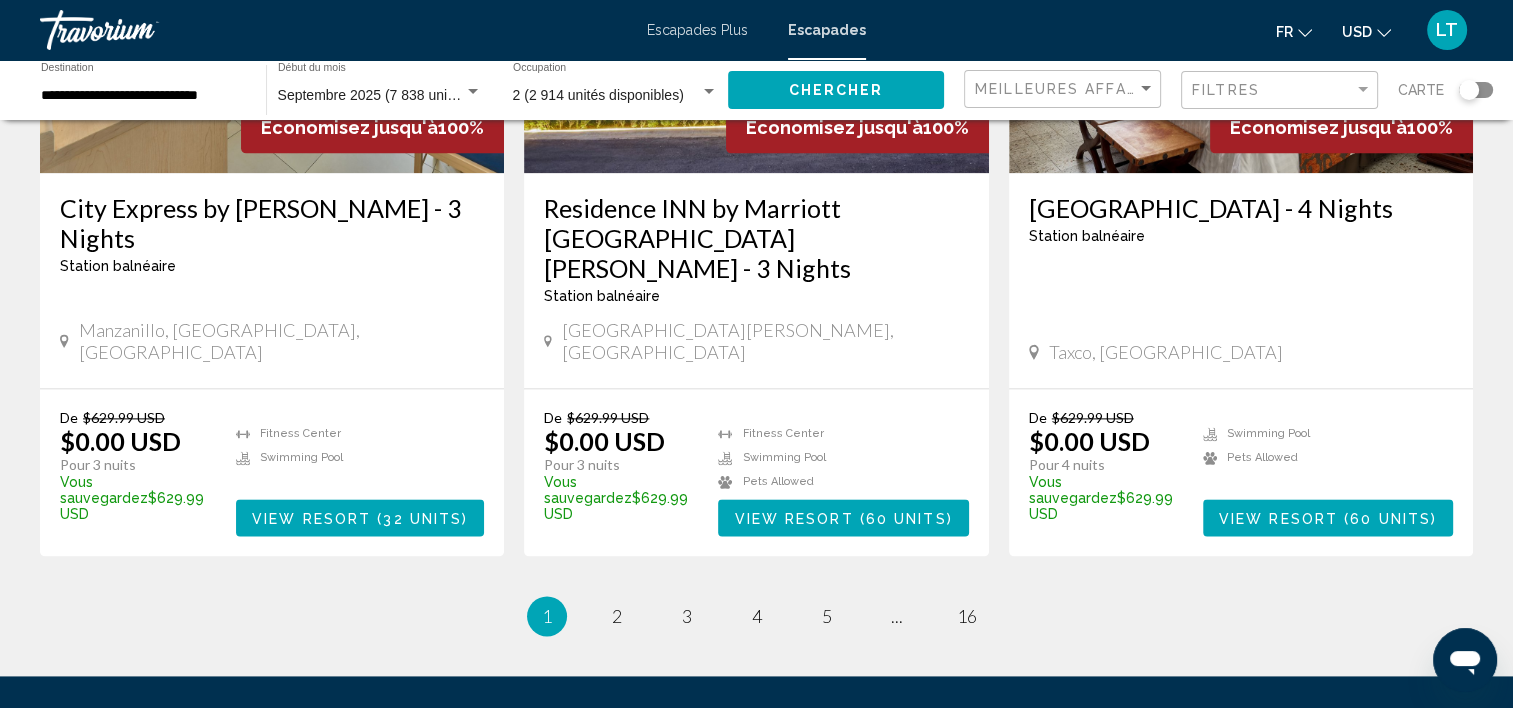 scroll, scrollTop: 2500, scrollLeft: 0, axis: vertical 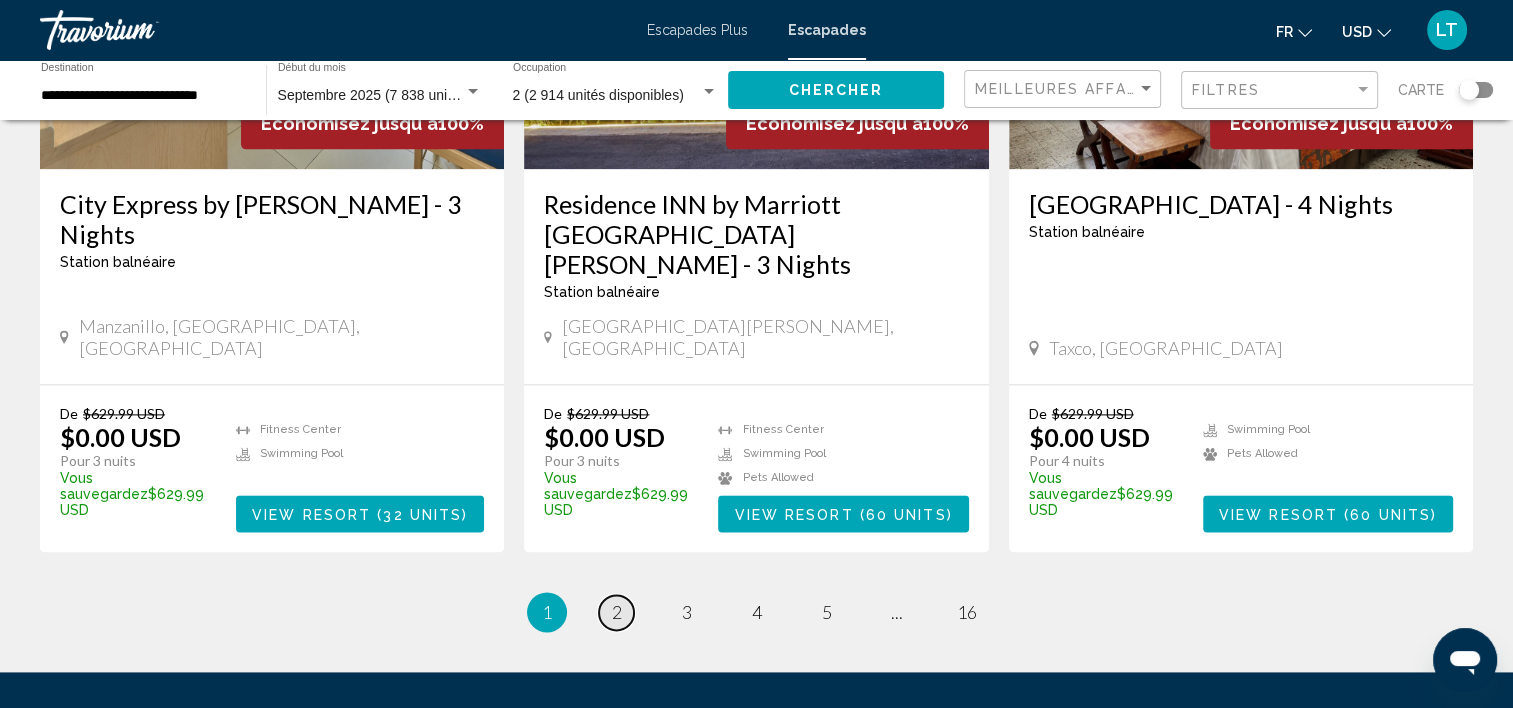 click on "2" at bounding box center [617, 612] 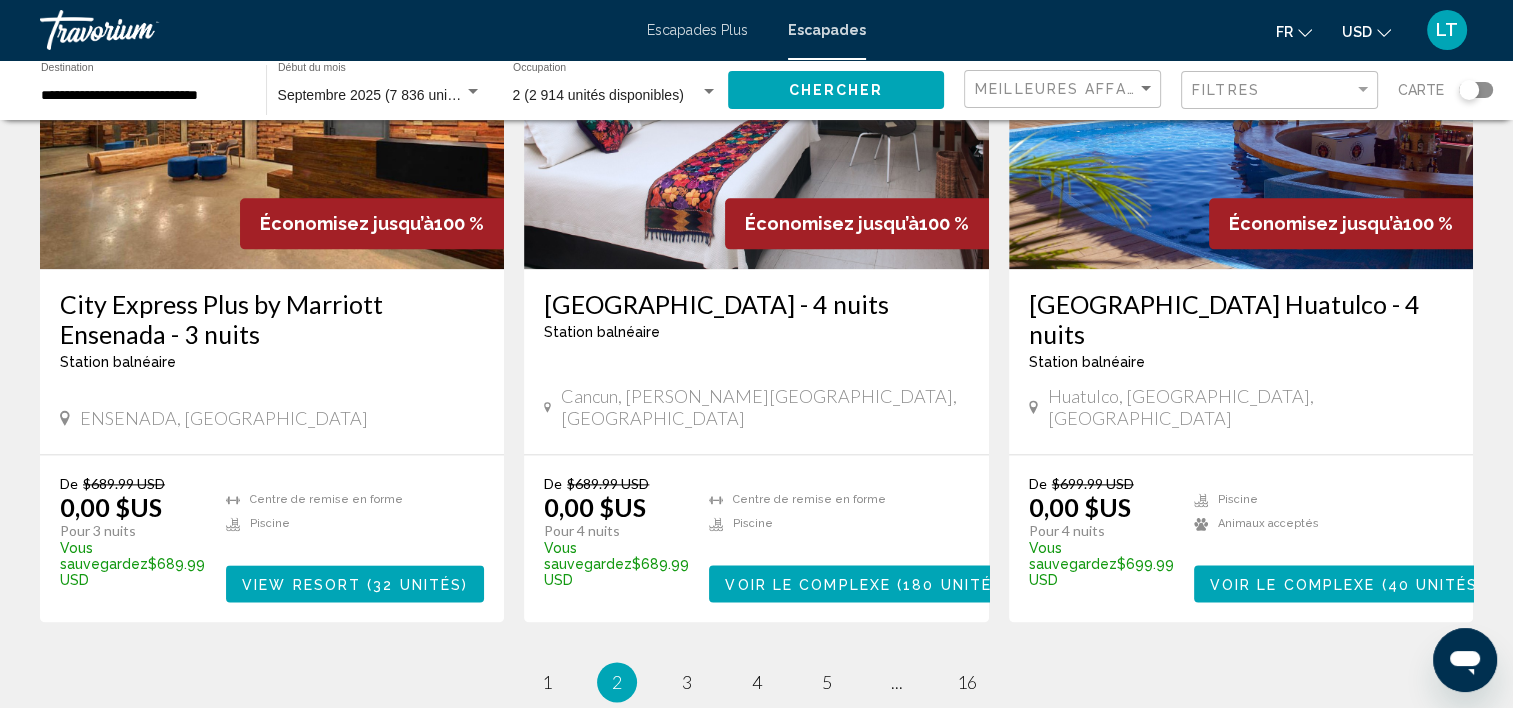 scroll, scrollTop: 2500, scrollLeft: 0, axis: vertical 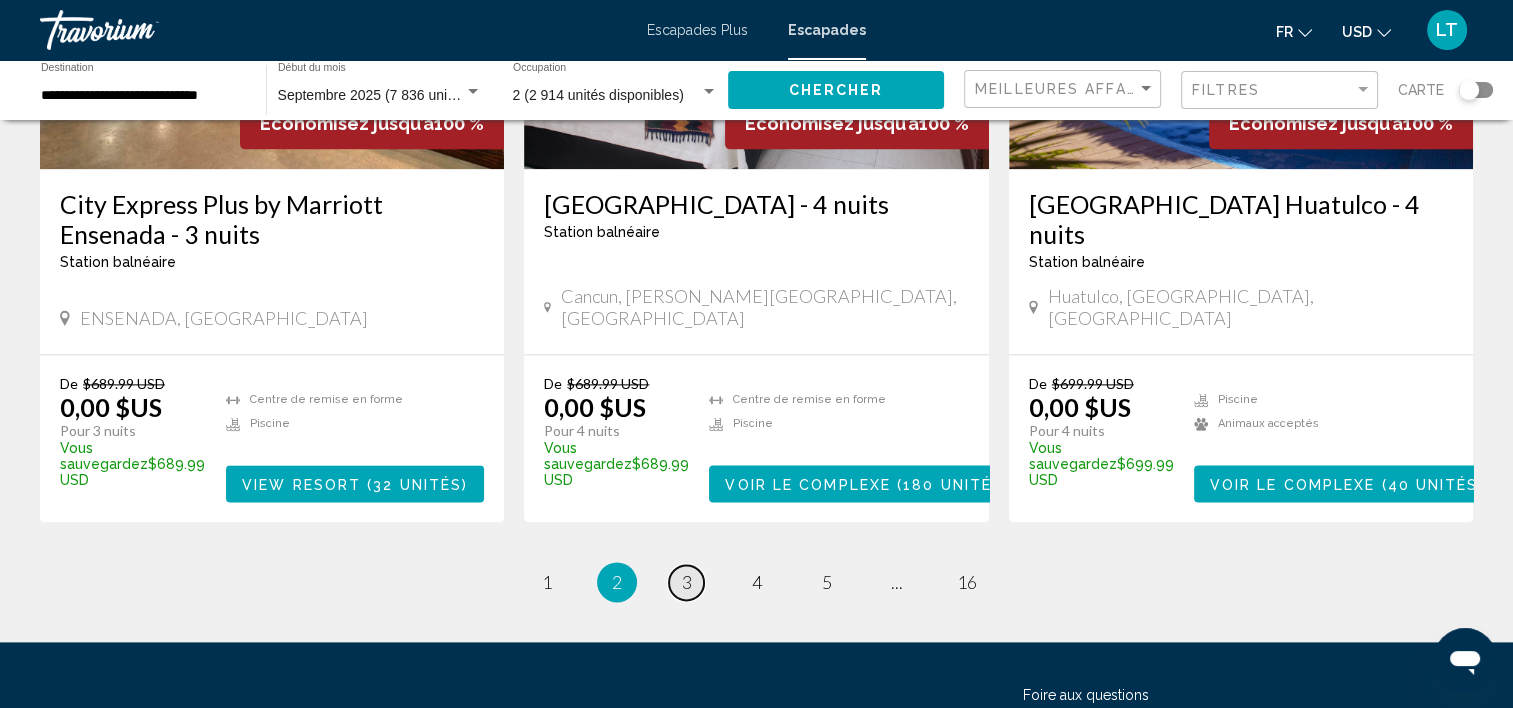 click on "3" at bounding box center (687, 582) 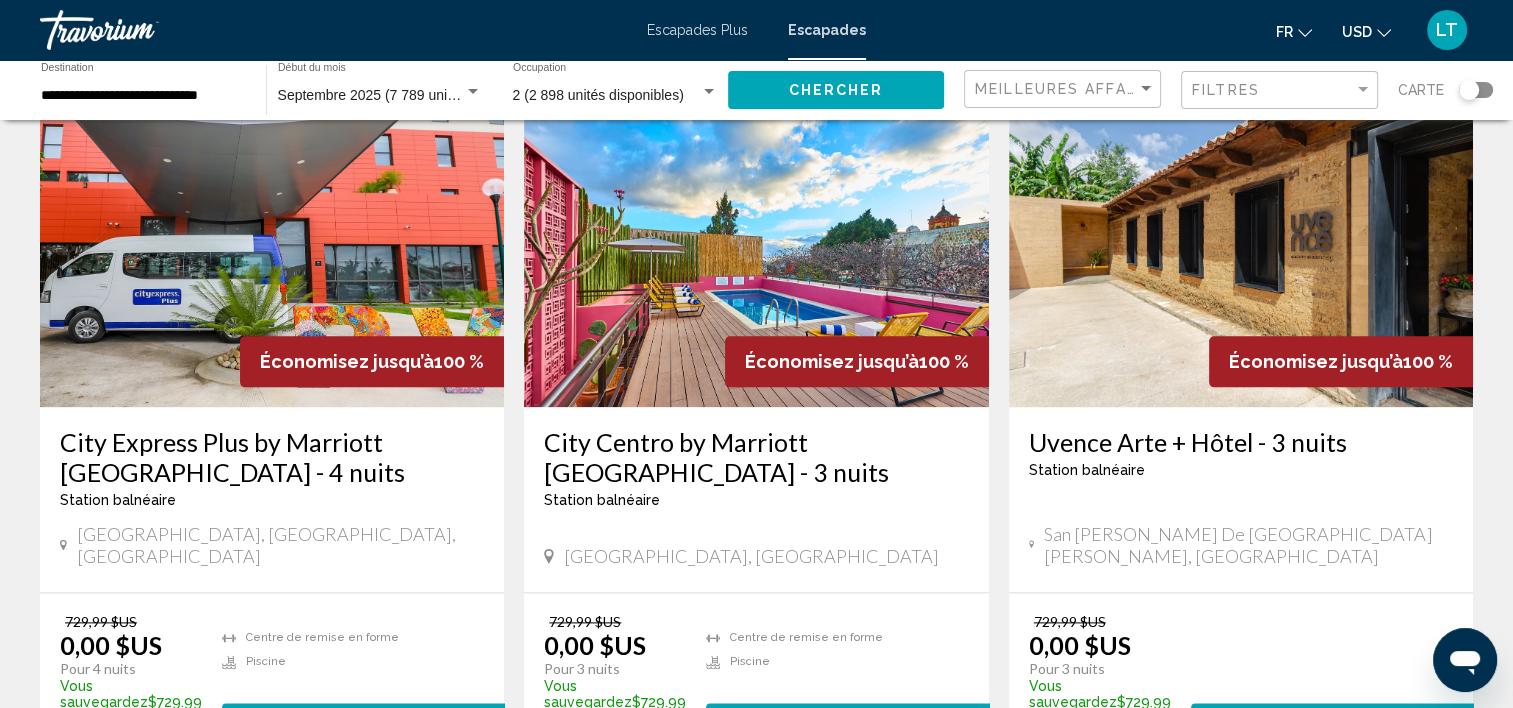 scroll, scrollTop: 2400, scrollLeft: 0, axis: vertical 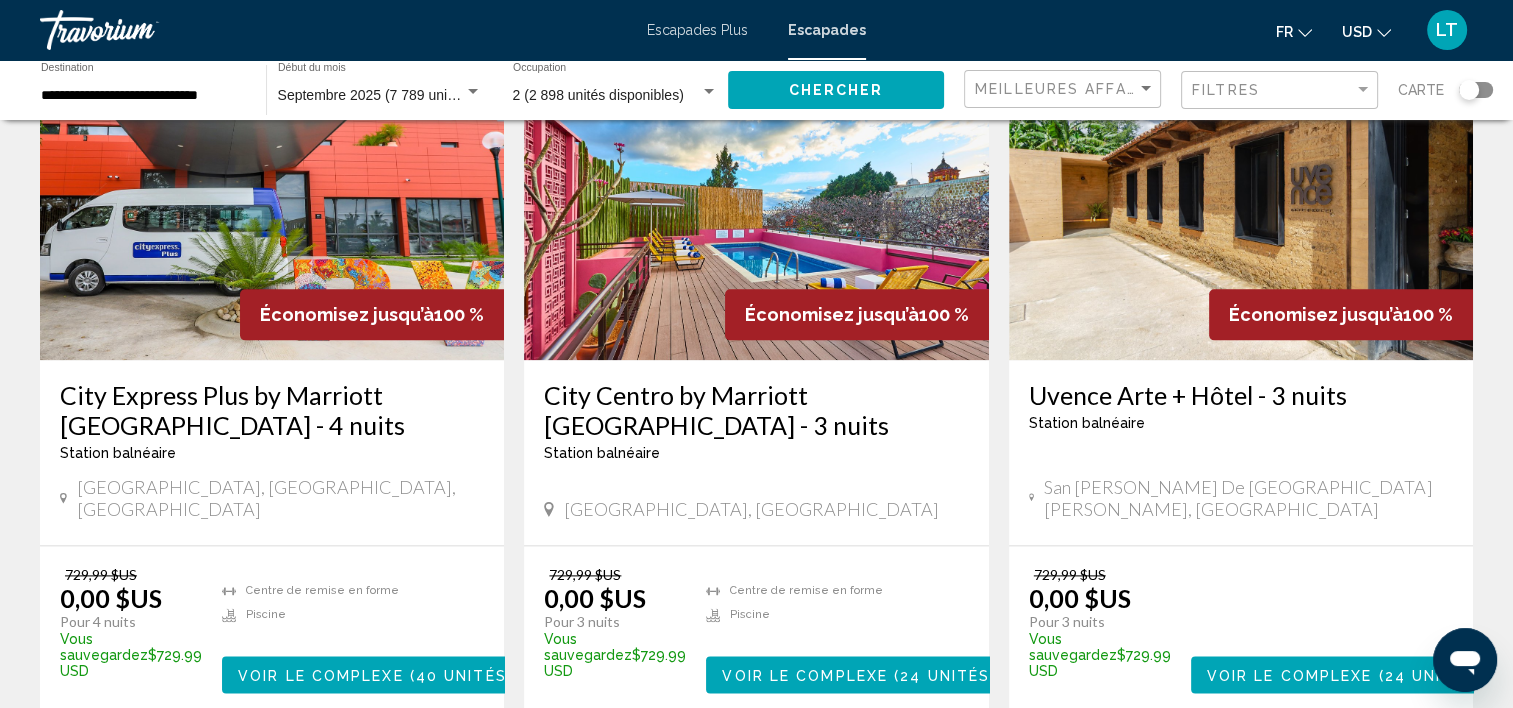 click on "page  4" at bounding box center (756, 773) 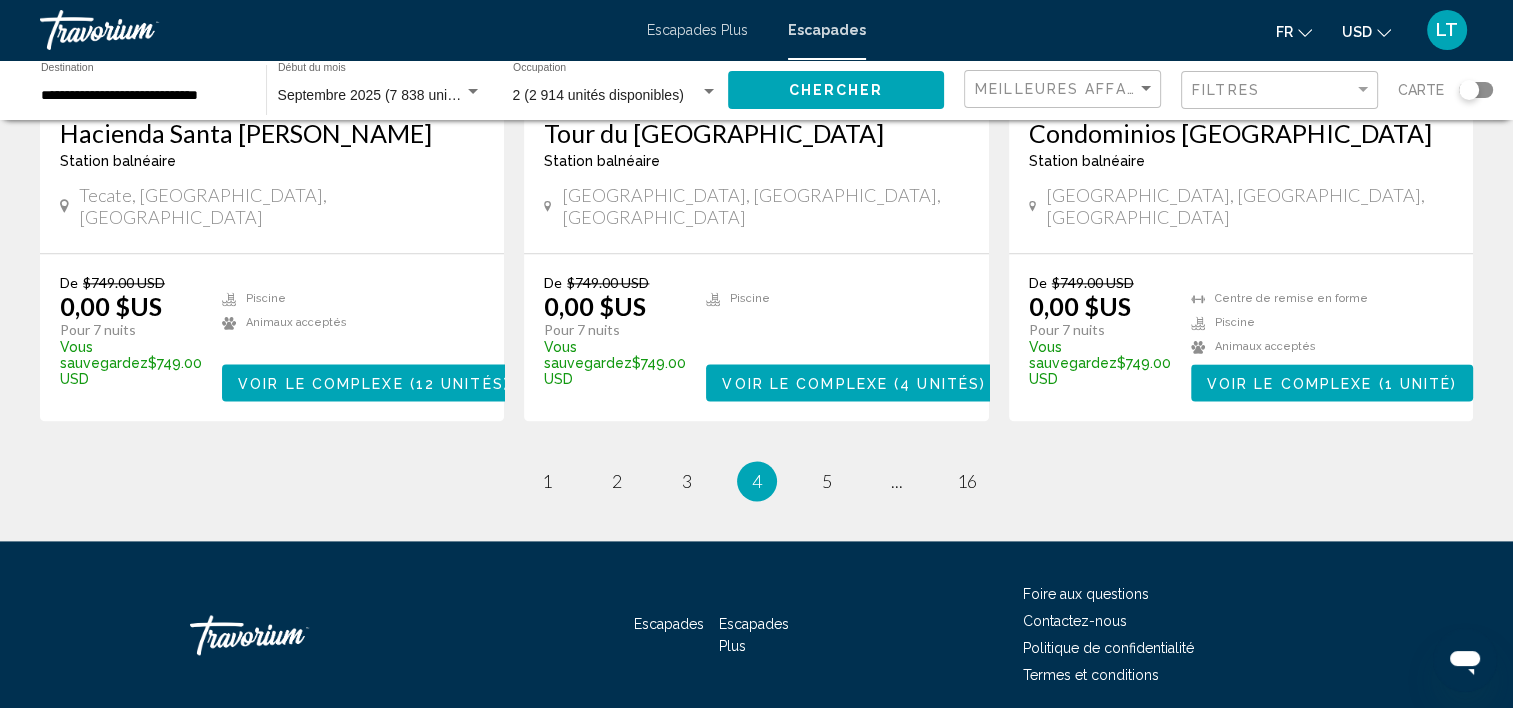 scroll, scrollTop: 2600, scrollLeft: 0, axis: vertical 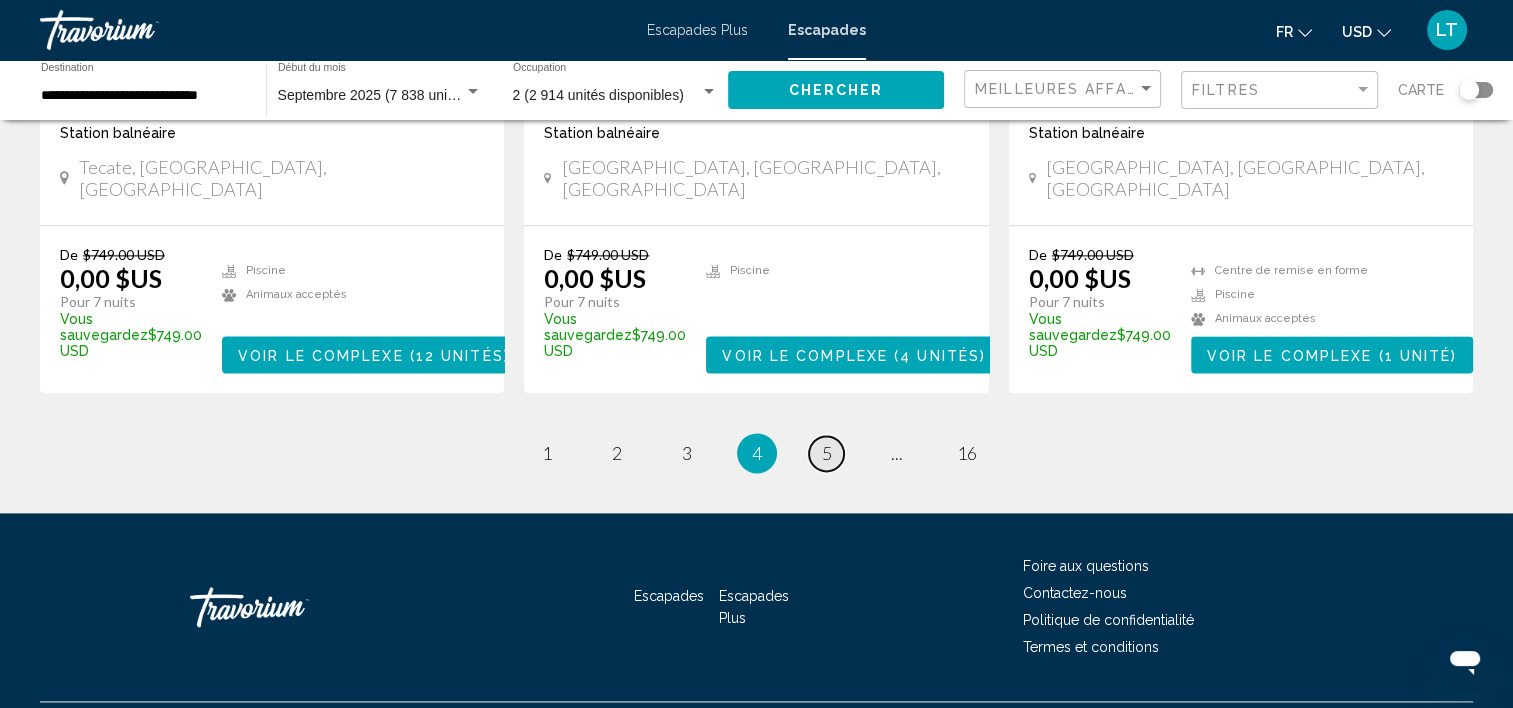 click on "5" at bounding box center (827, 453) 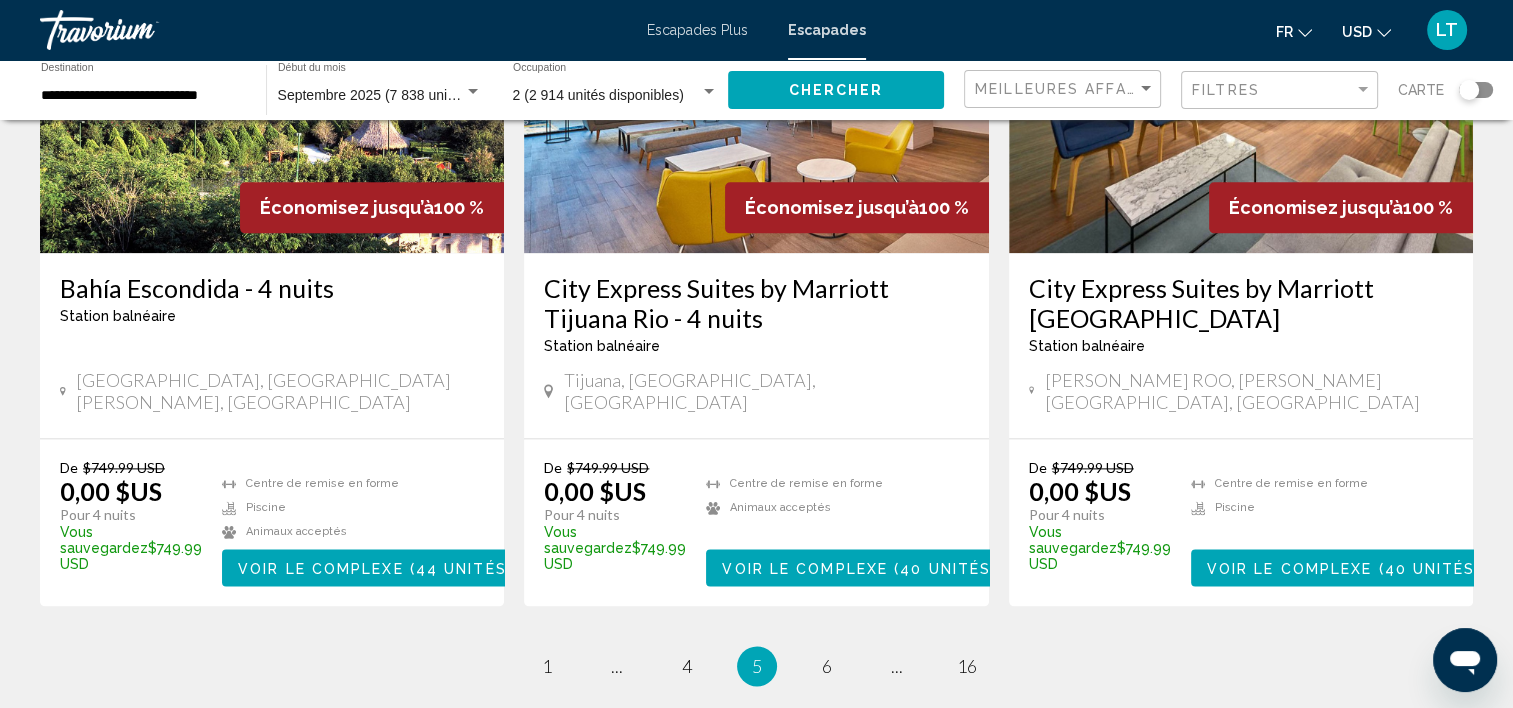 scroll, scrollTop: 2500, scrollLeft: 0, axis: vertical 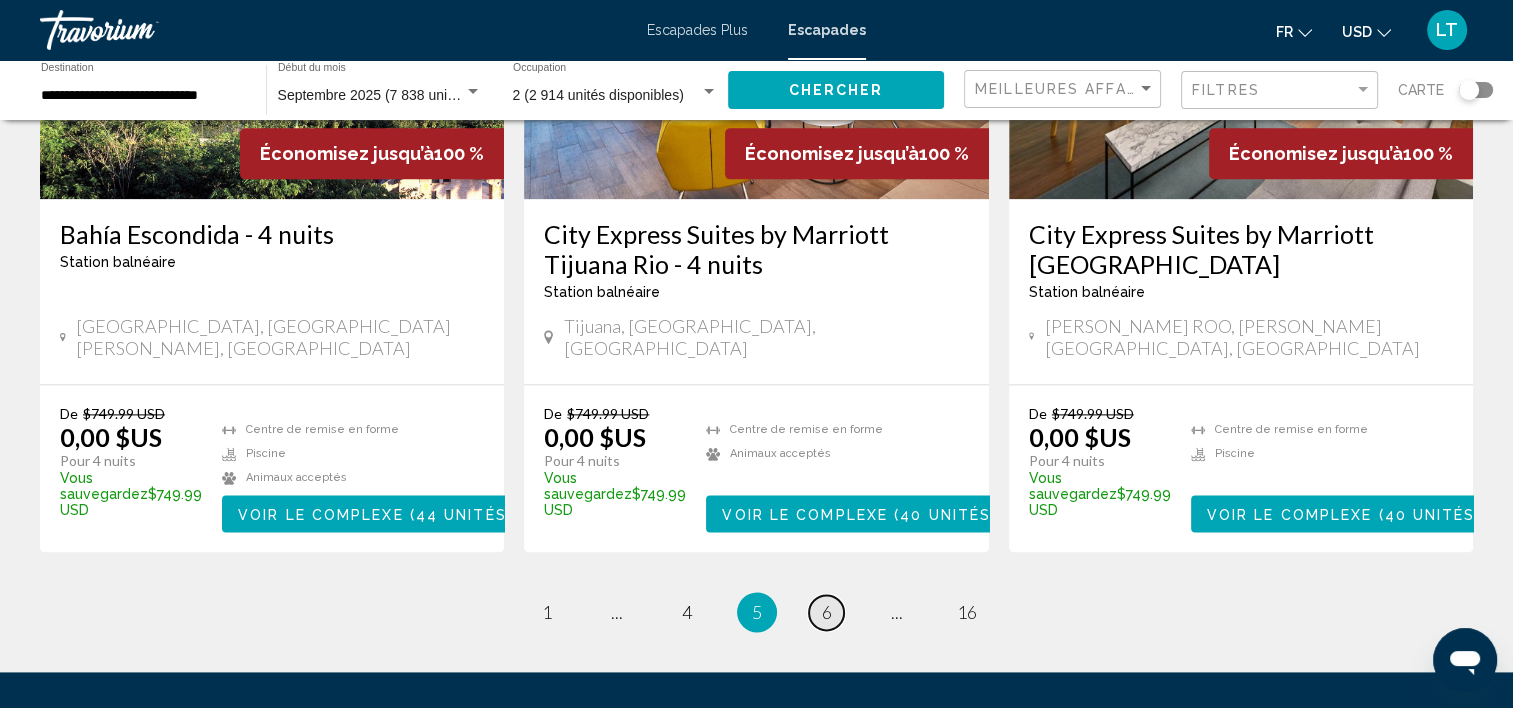 click on "6" at bounding box center [827, 612] 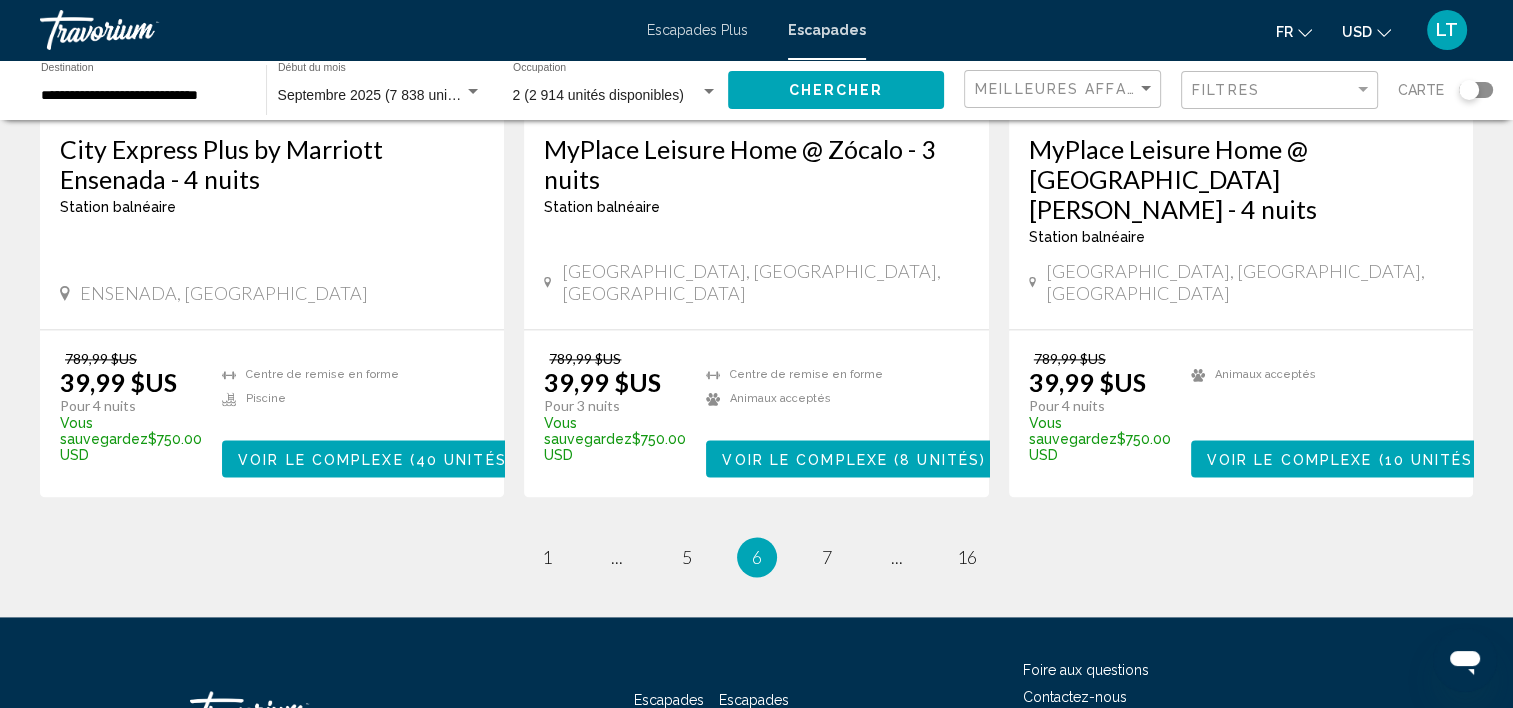 scroll, scrollTop: 2712, scrollLeft: 0, axis: vertical 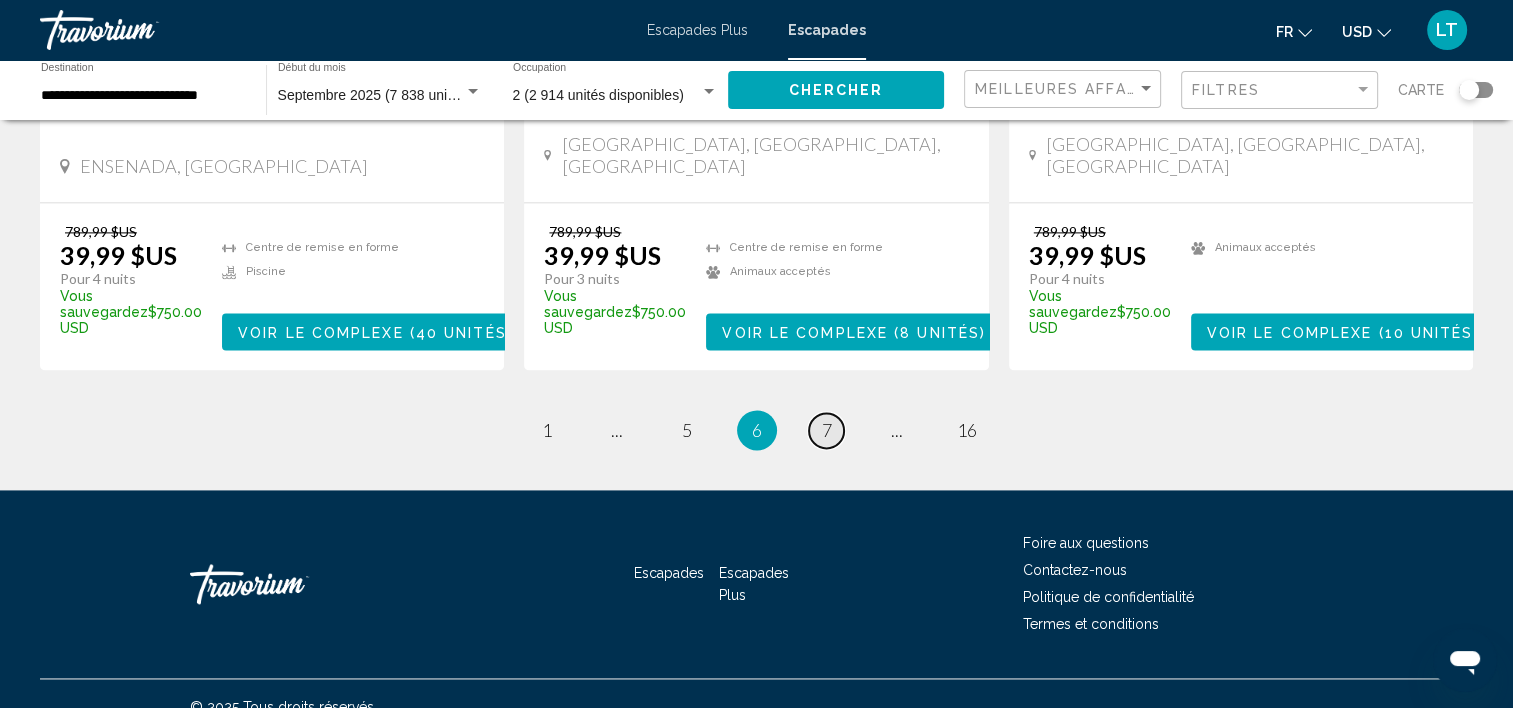 click on "page  7" at bounding box center (826, 430) 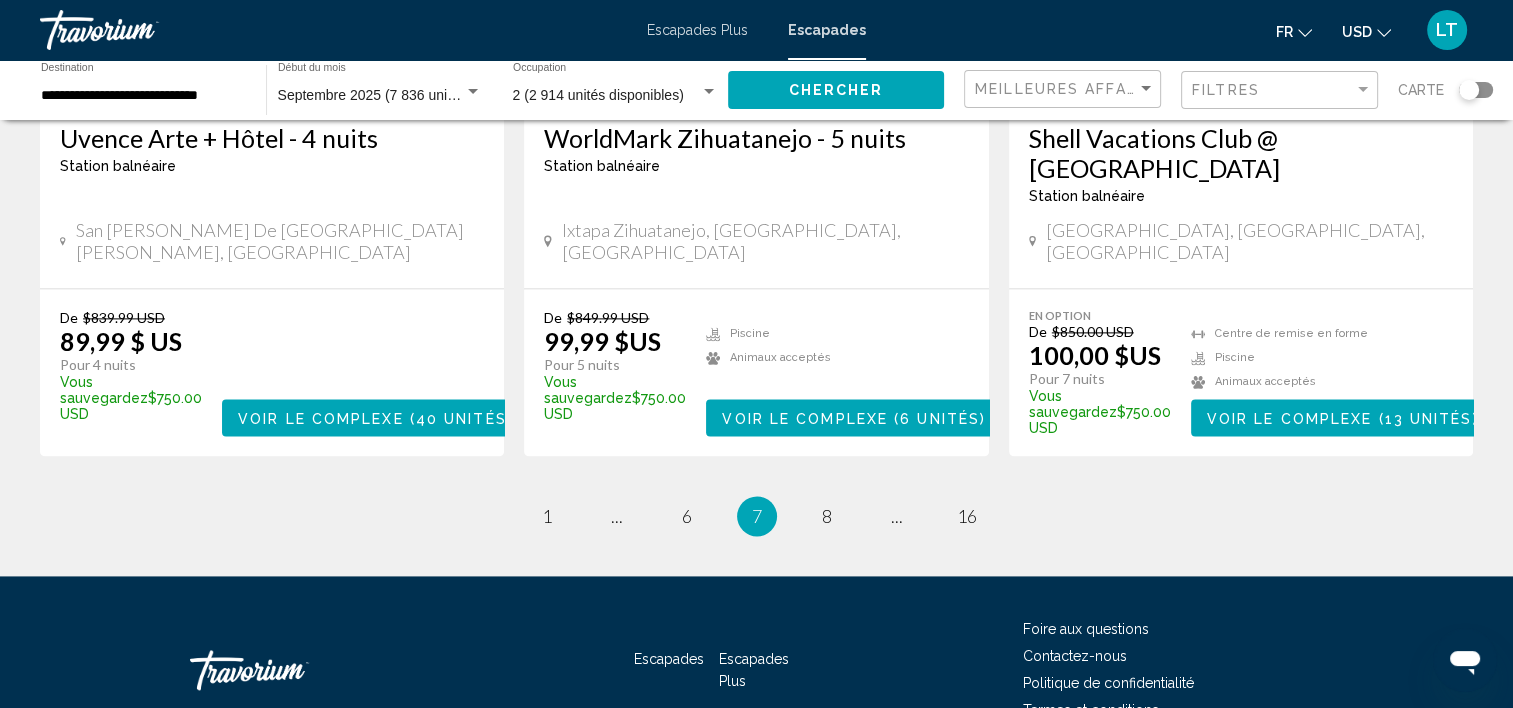 scroll, scrollTop: 2600, scrollLeft: 0, axis: vertical 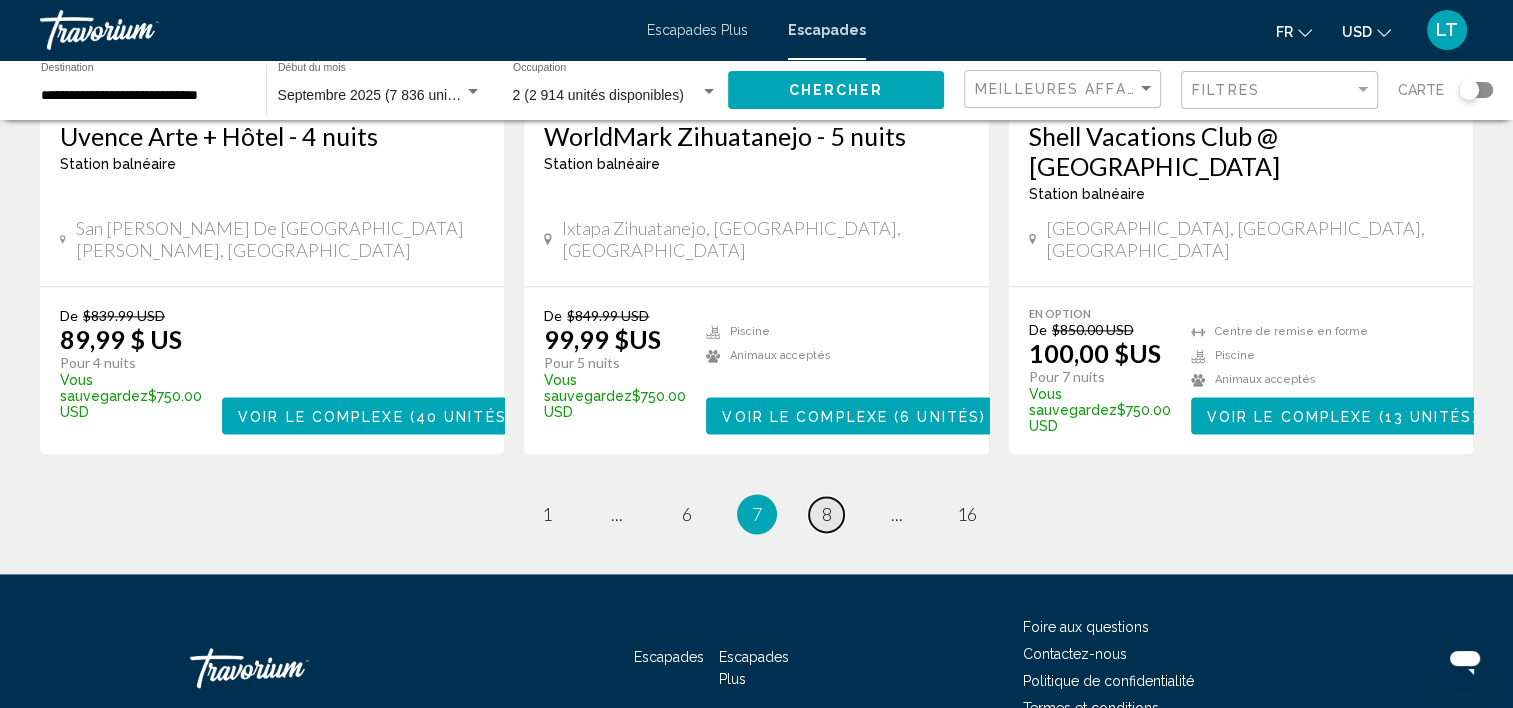 click on "page  8" at bounding box center [826, 514] 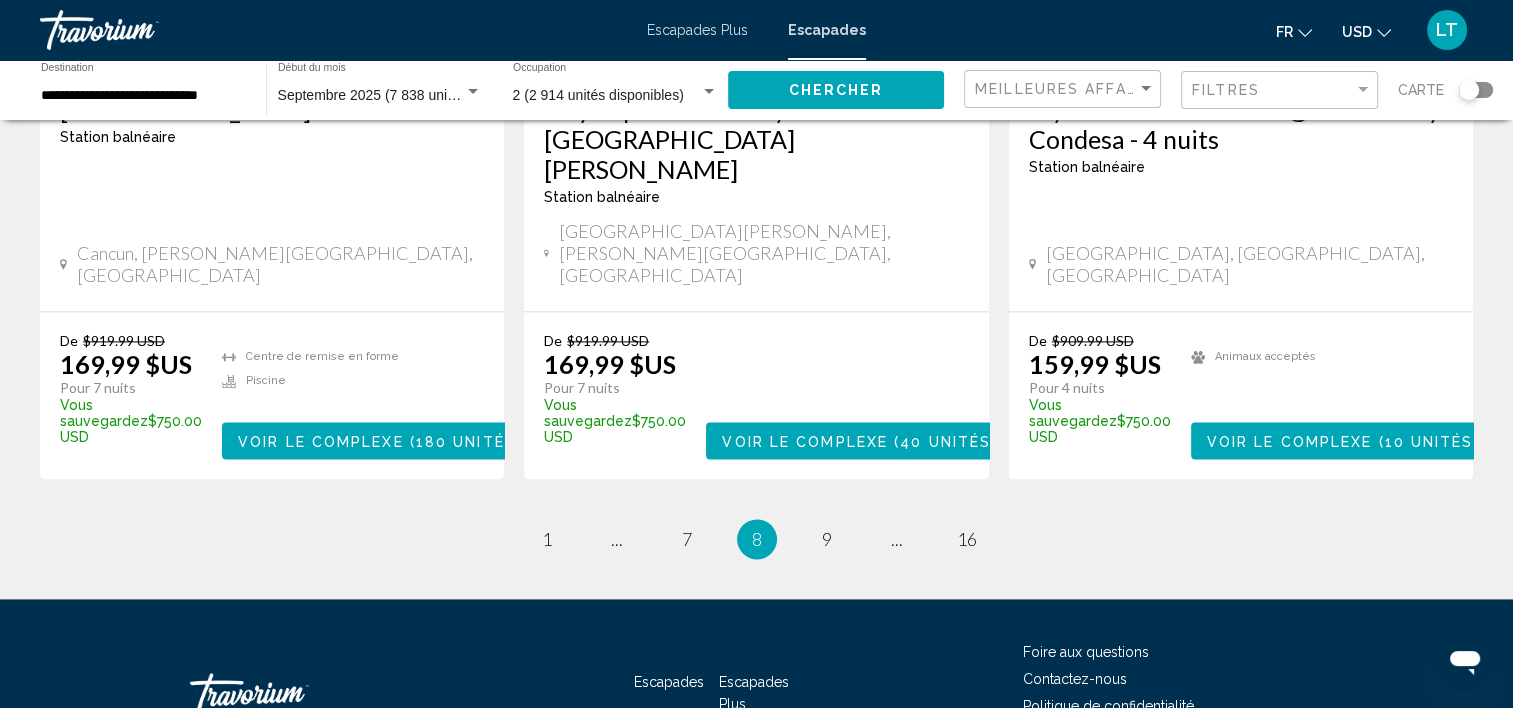 scroll, scrollTop: 2700, scrollLeft: 0, axis: vertical 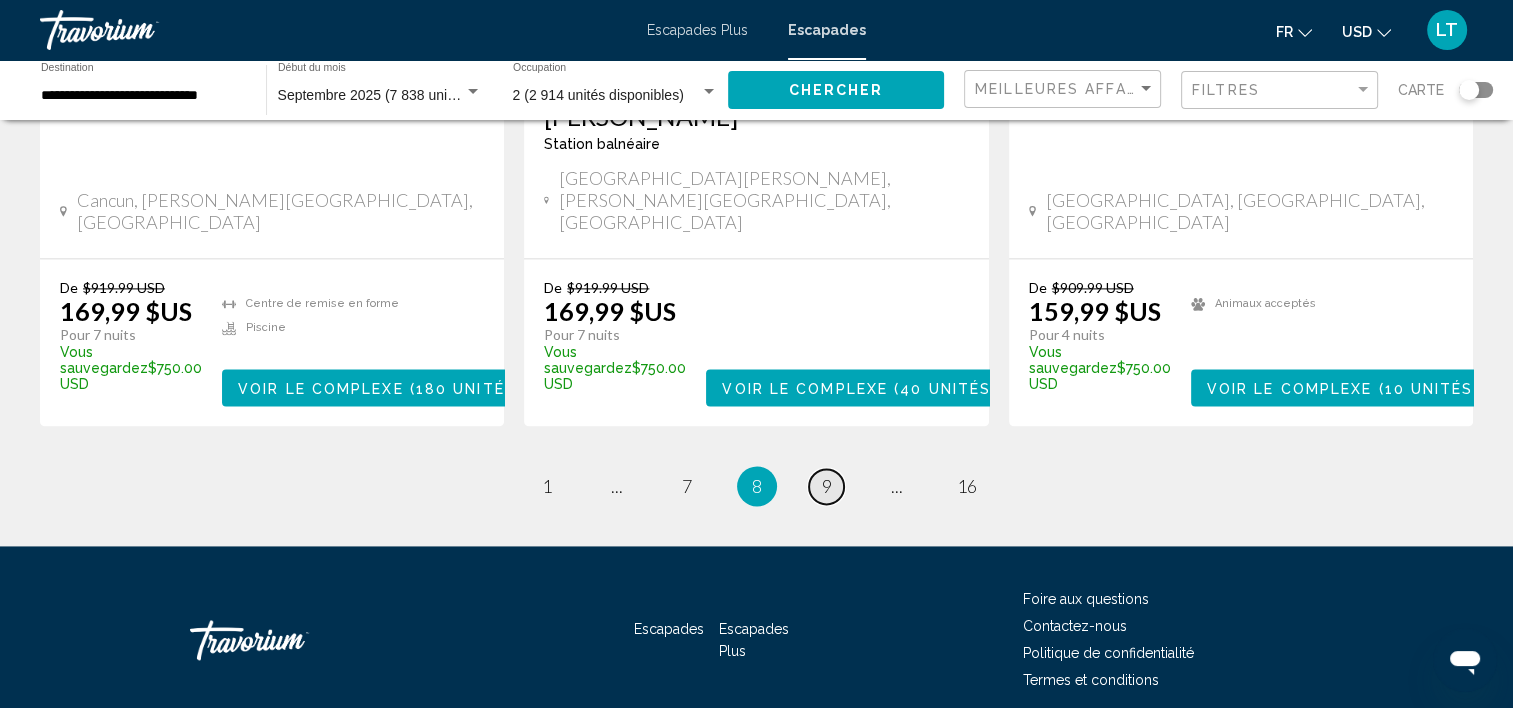 click on "9" at bounding box center (827, 486) 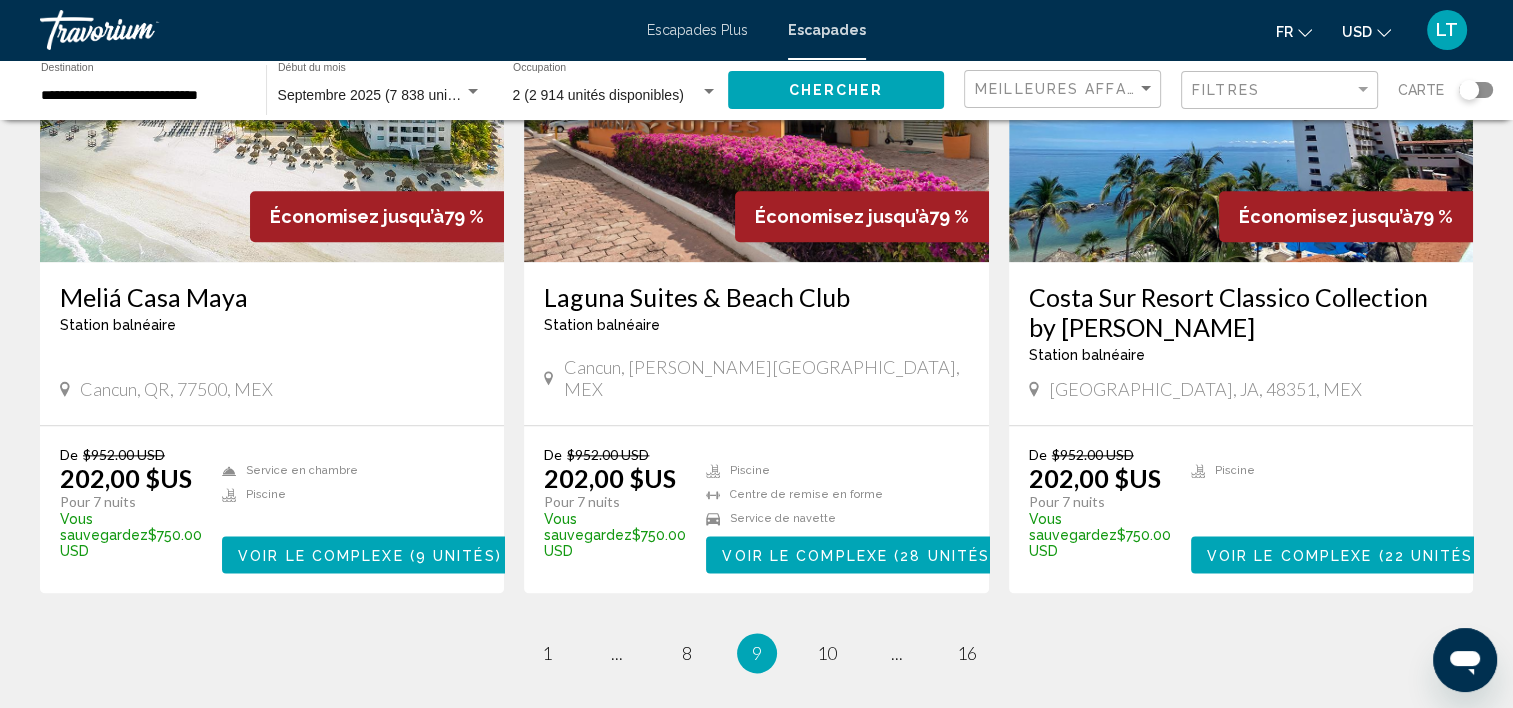 scroll, scrollTop: 2200, scrollLeft: 0, axis: vertical 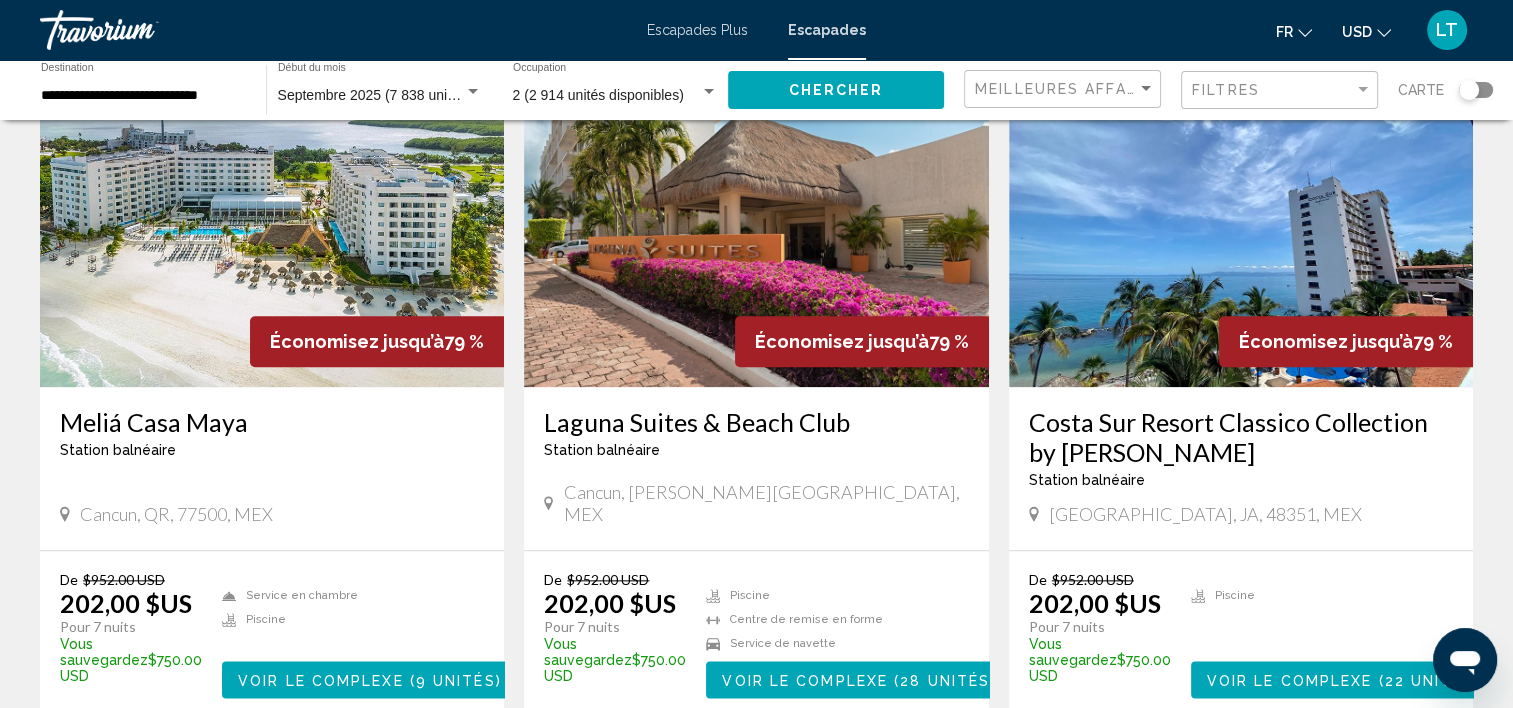 click at bounding box center [272, 227] 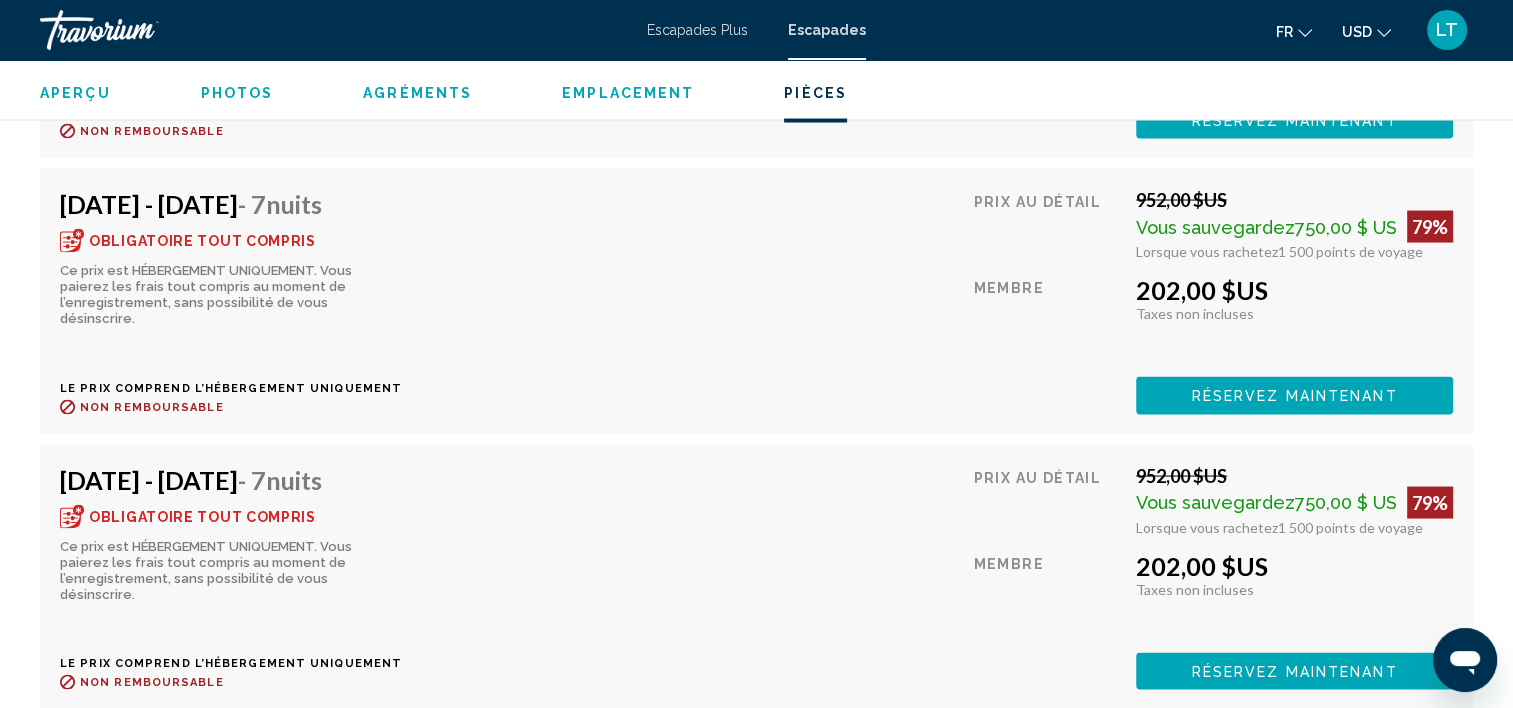 scroll, scrollTop: 3905, scrollLeft: 0, axis: vertical 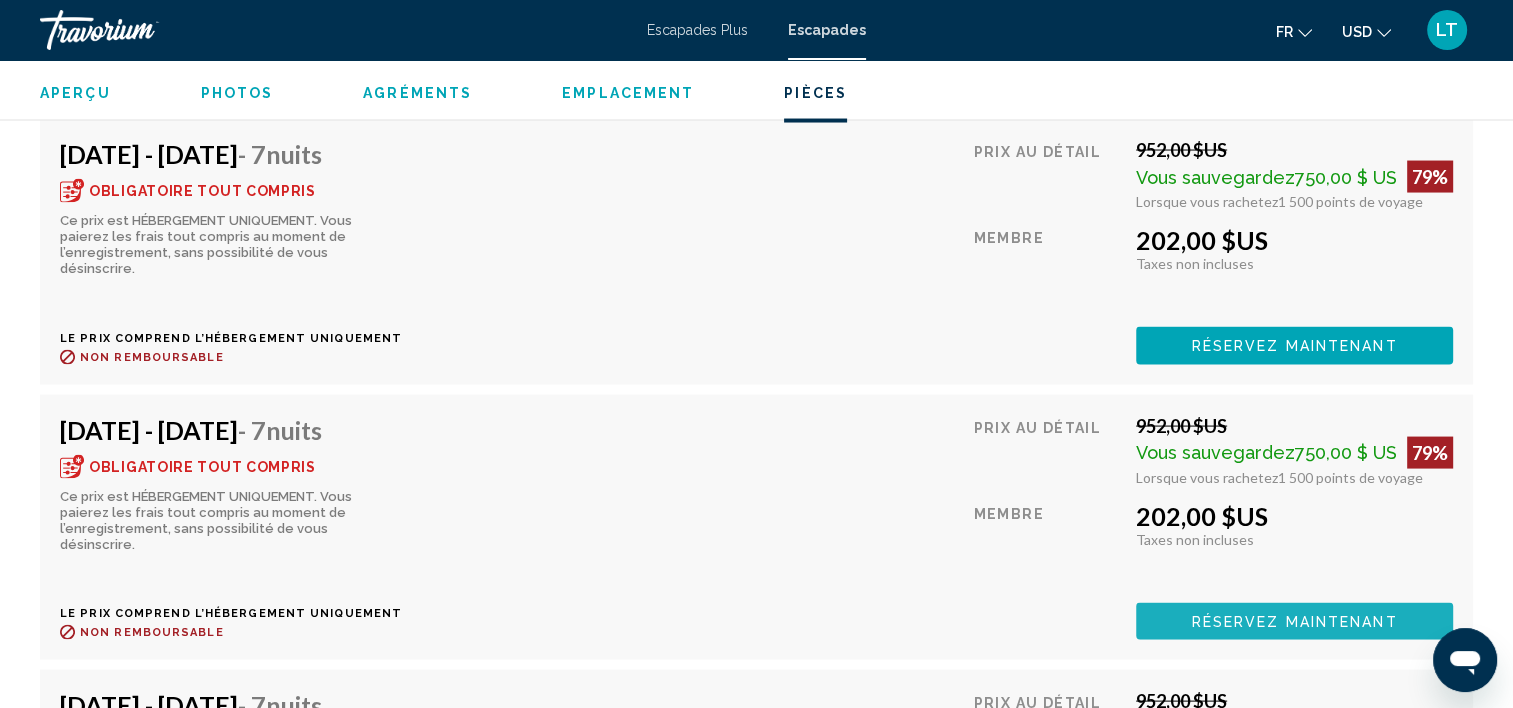 click on "Réservez maintenant" at bounding box center (1295, 622) 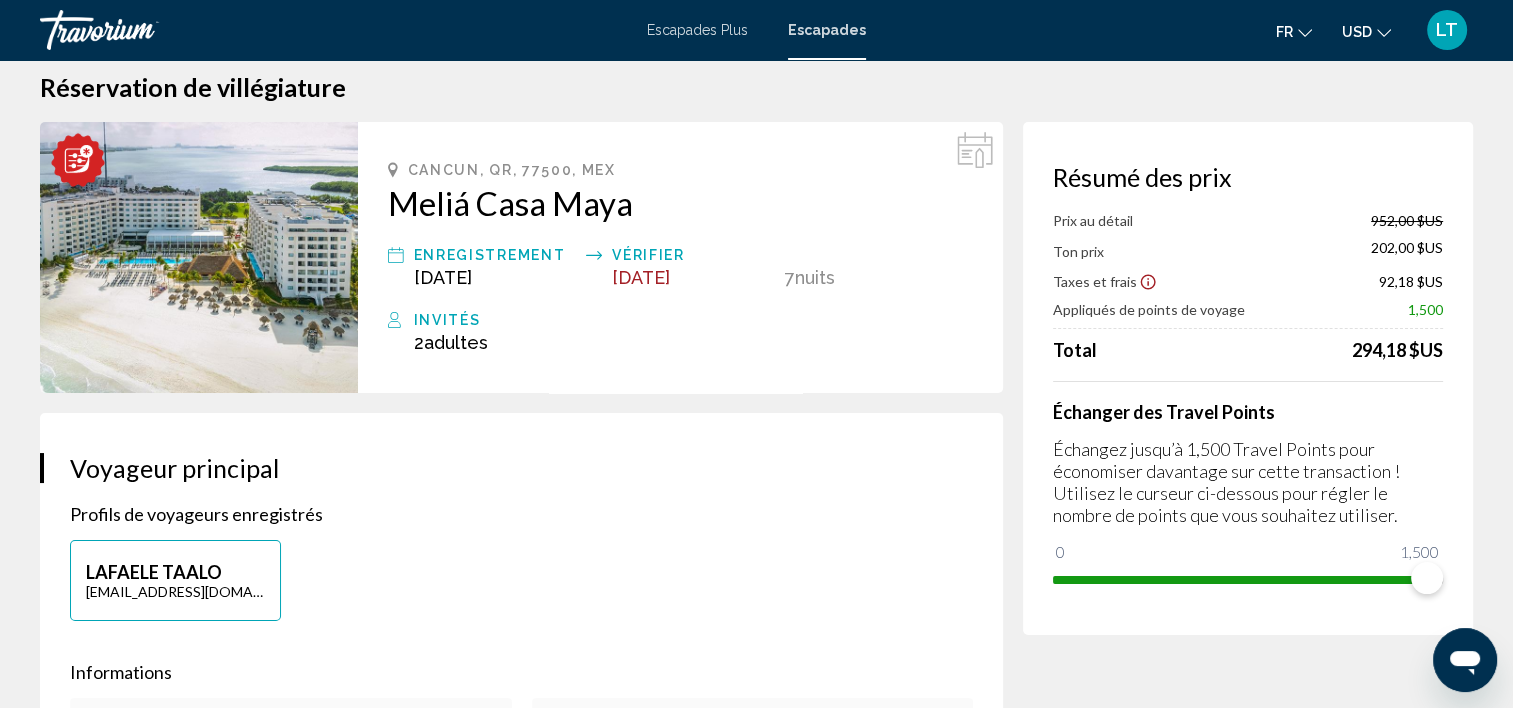 scroll, scrollTop: 0, scrollLeft: 0, axis: both 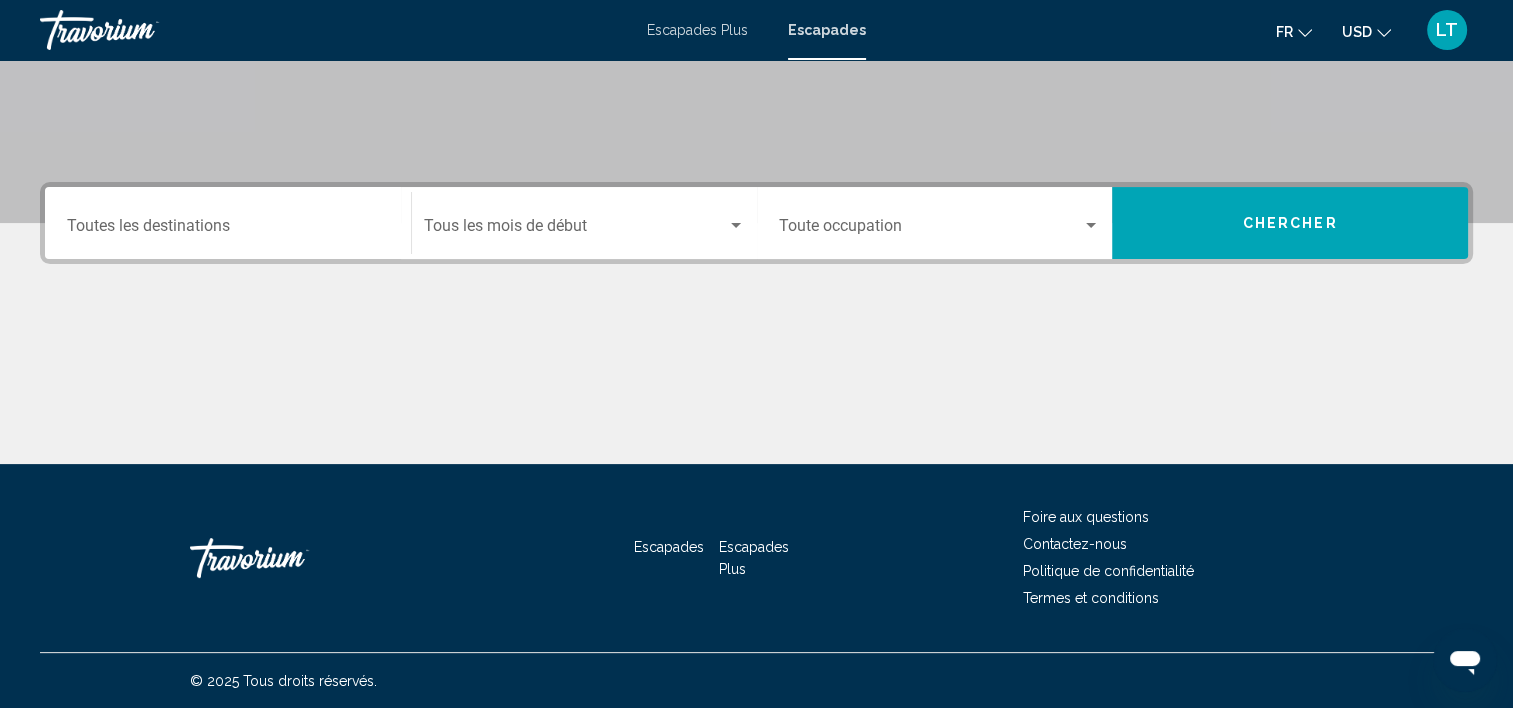 click on "Destination Toutes les destinations" at bounding box center (228, 230) 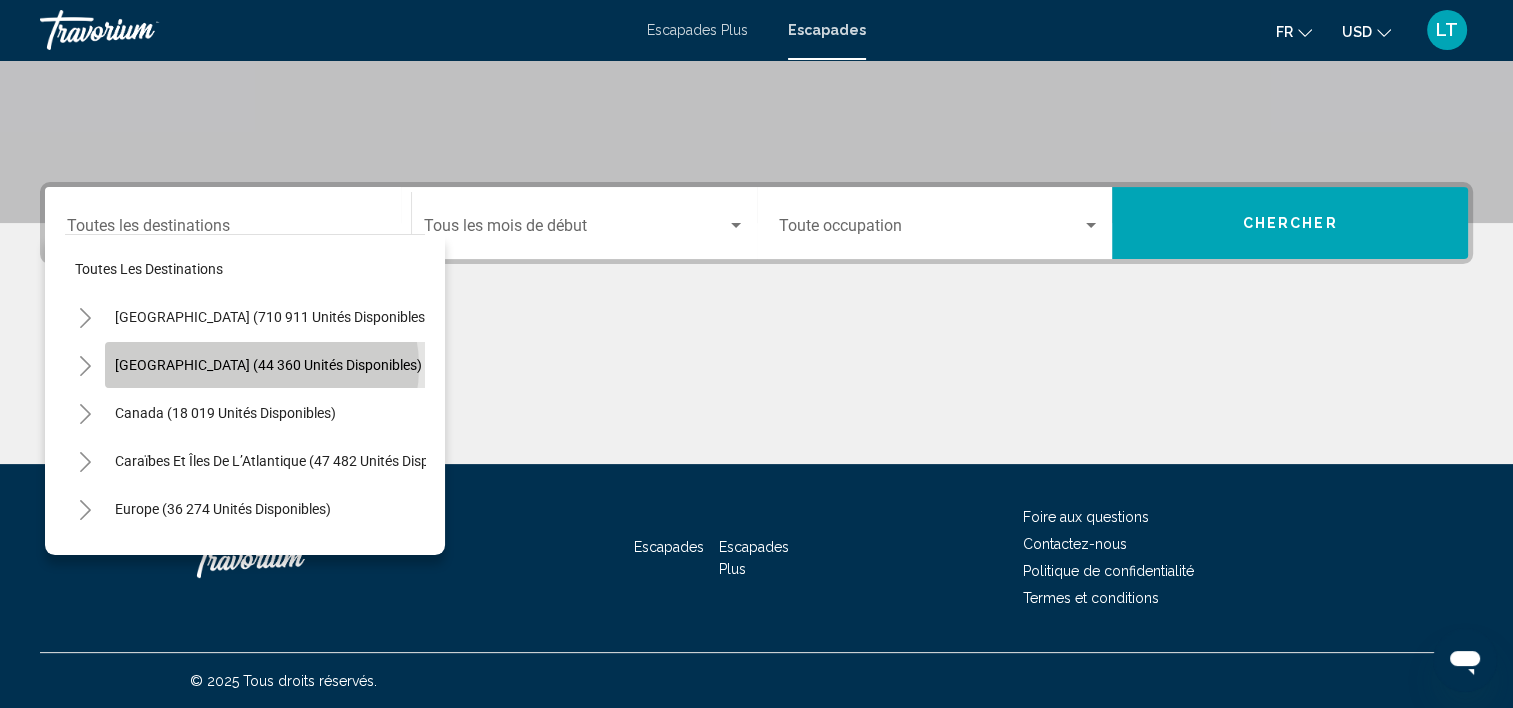 click on "[GEOGRAPHIC_DATA] (44 360 unités disponibles)" 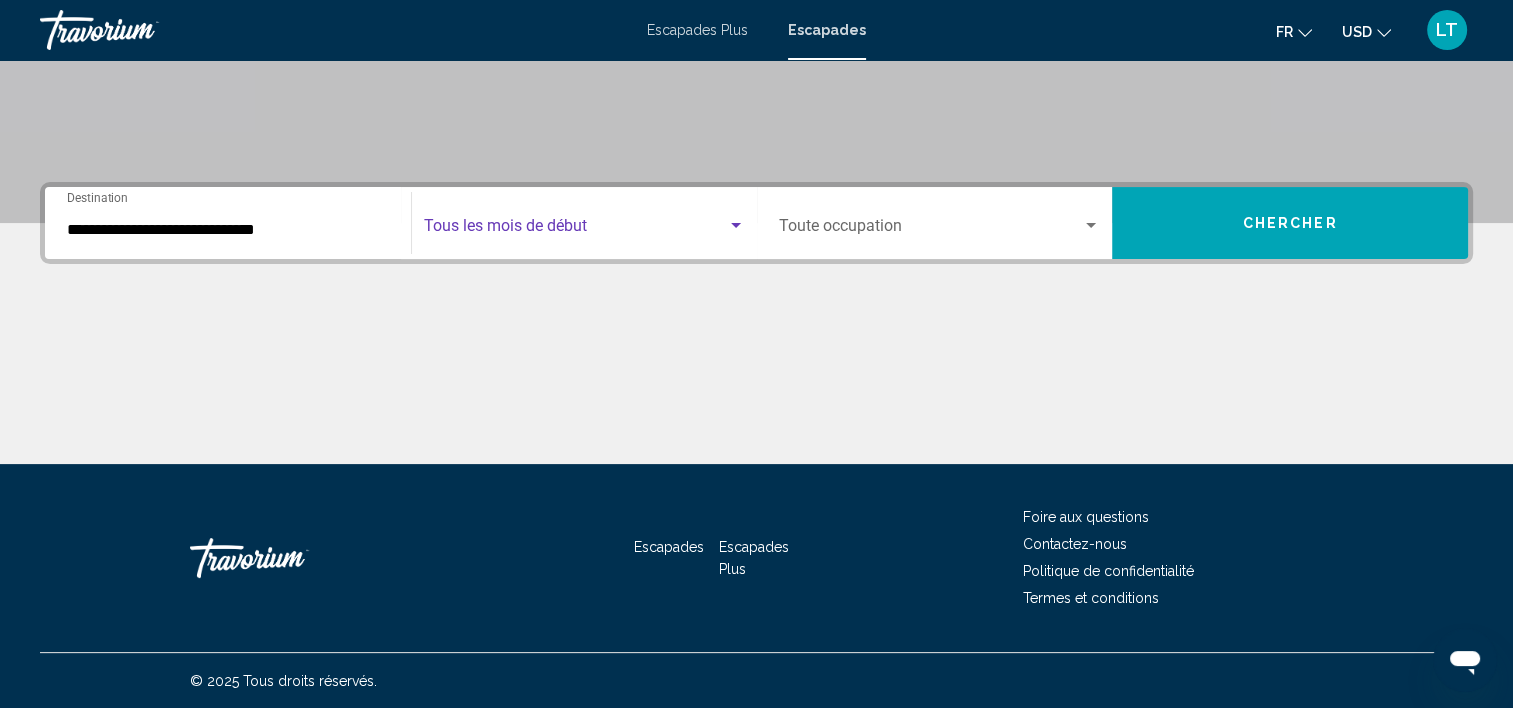 click at bounding box center [736, 225] 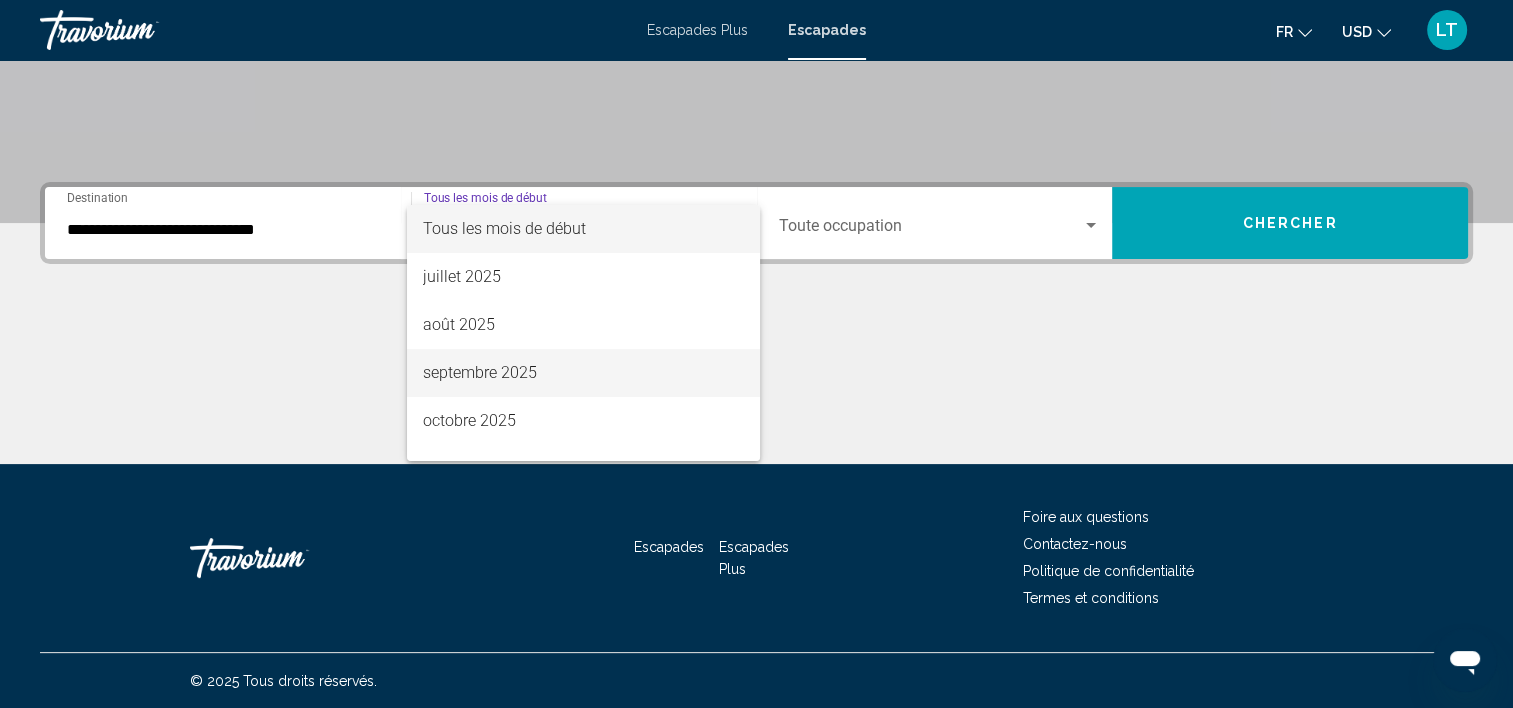 click on "septembre 2025" at bounding box center (583, 373) 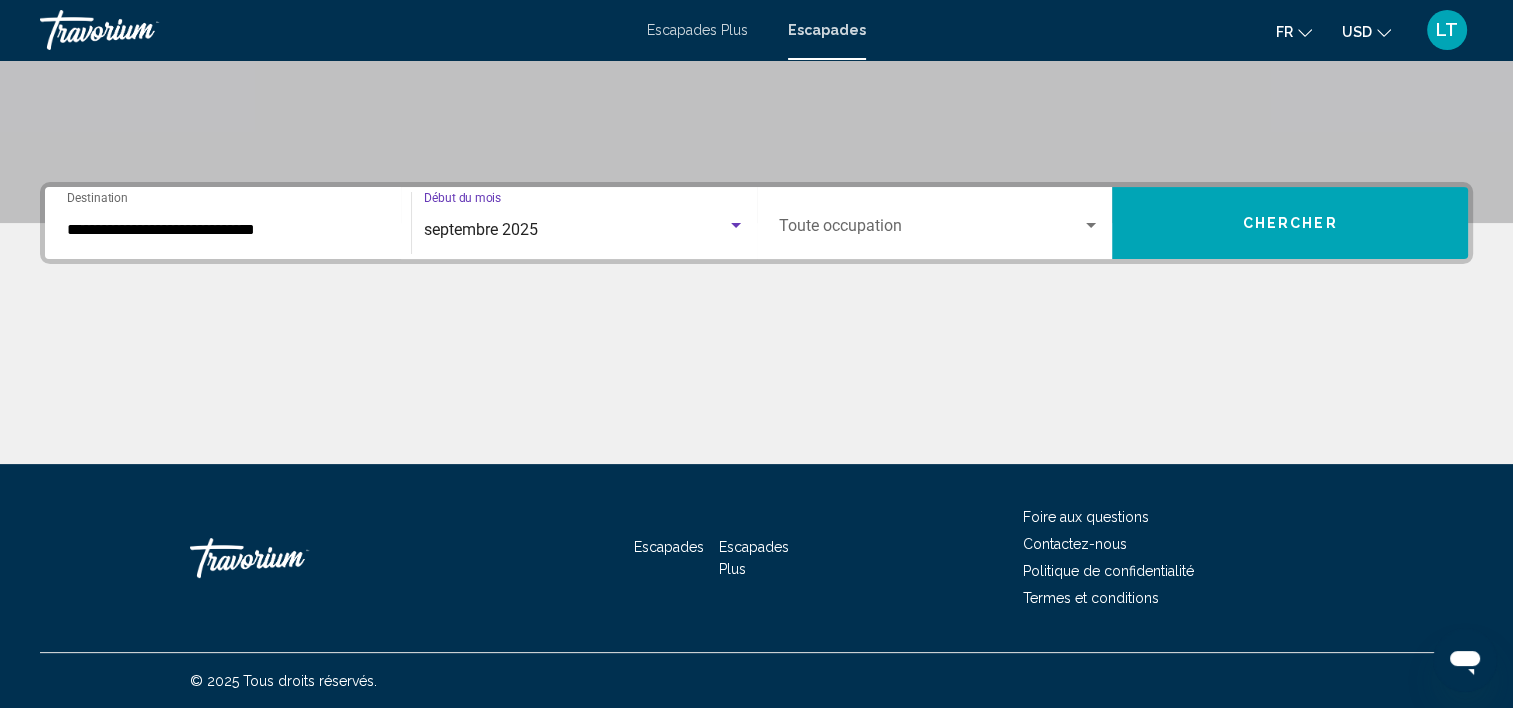 click on "Occupancy Toute occupation" at bounding box center (940, 223) 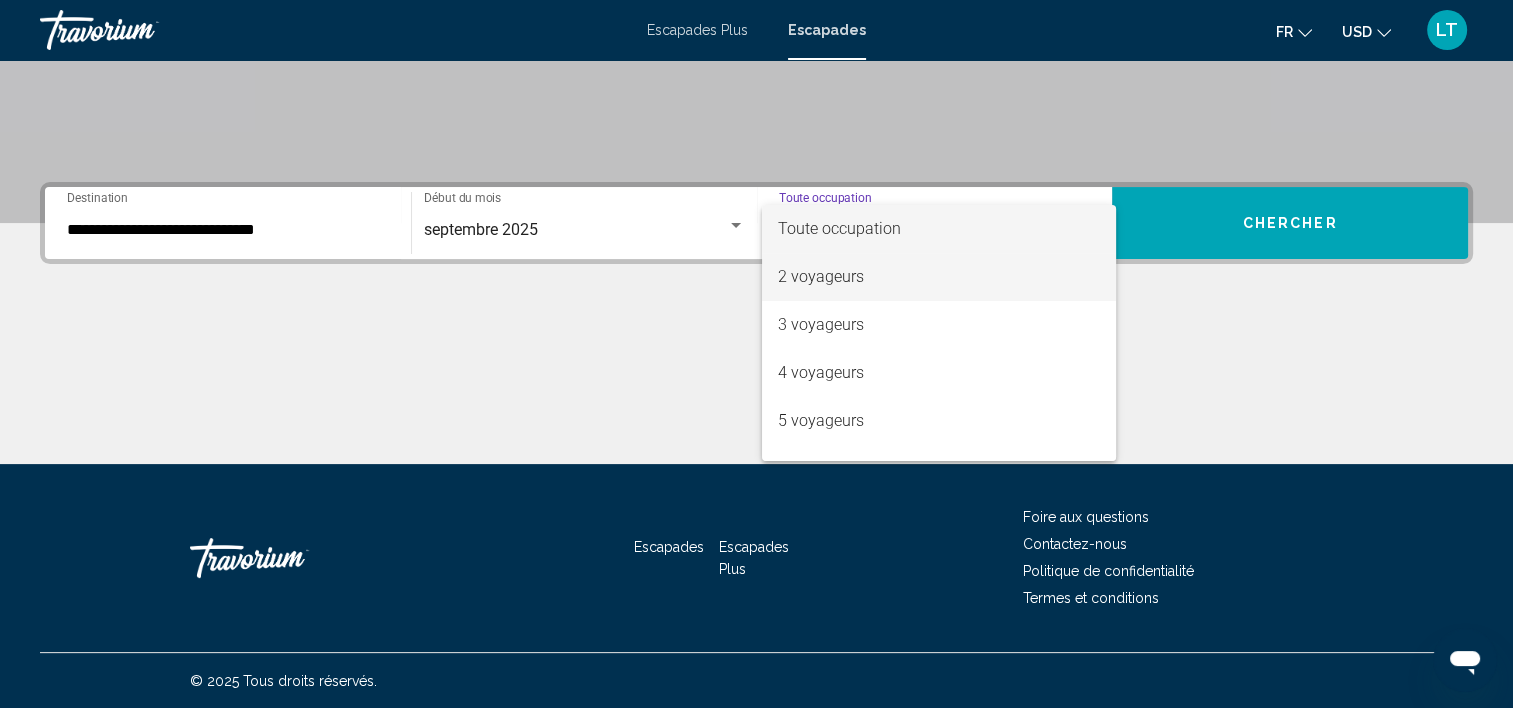 click on "2 voyageurs" at bounding box center [939, 277] 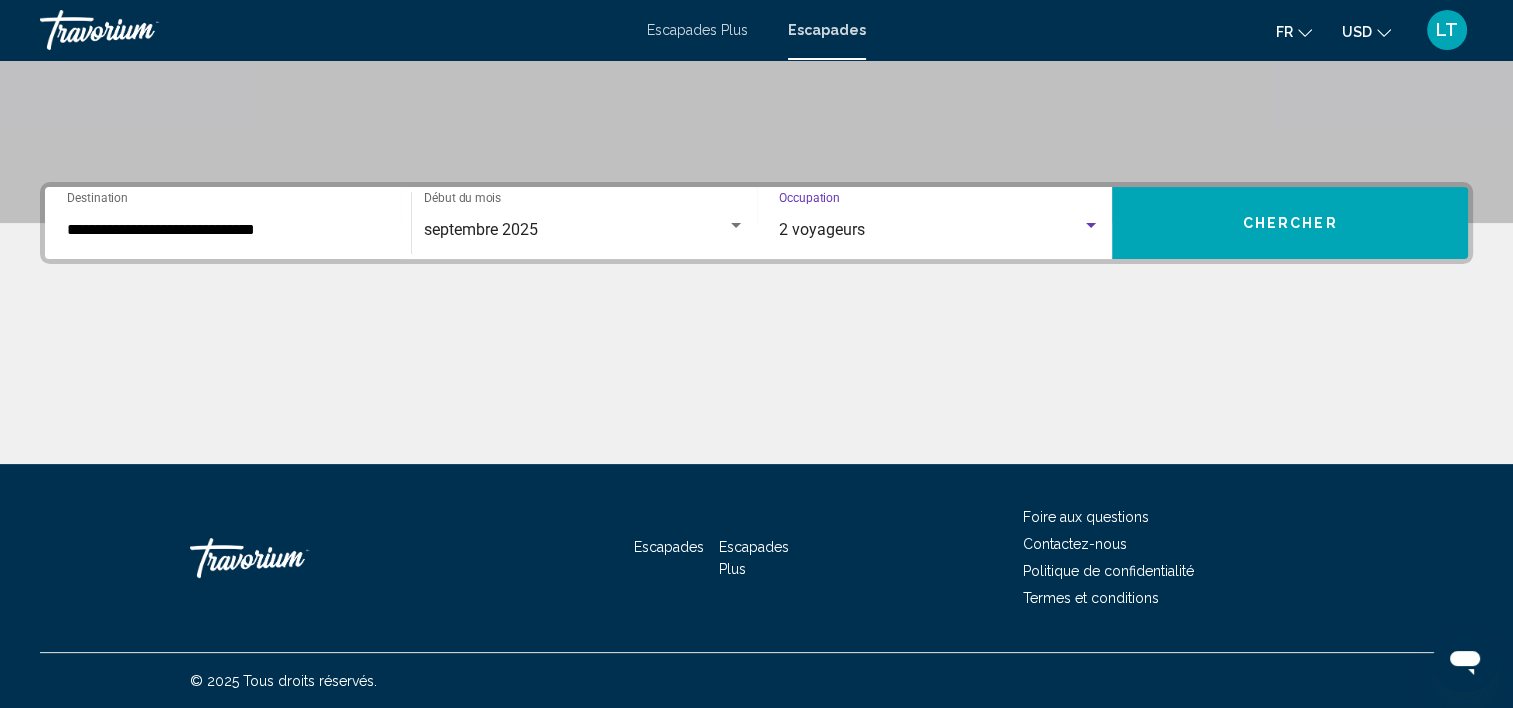 click on "Chercher" at bounding box center [1290, 223] 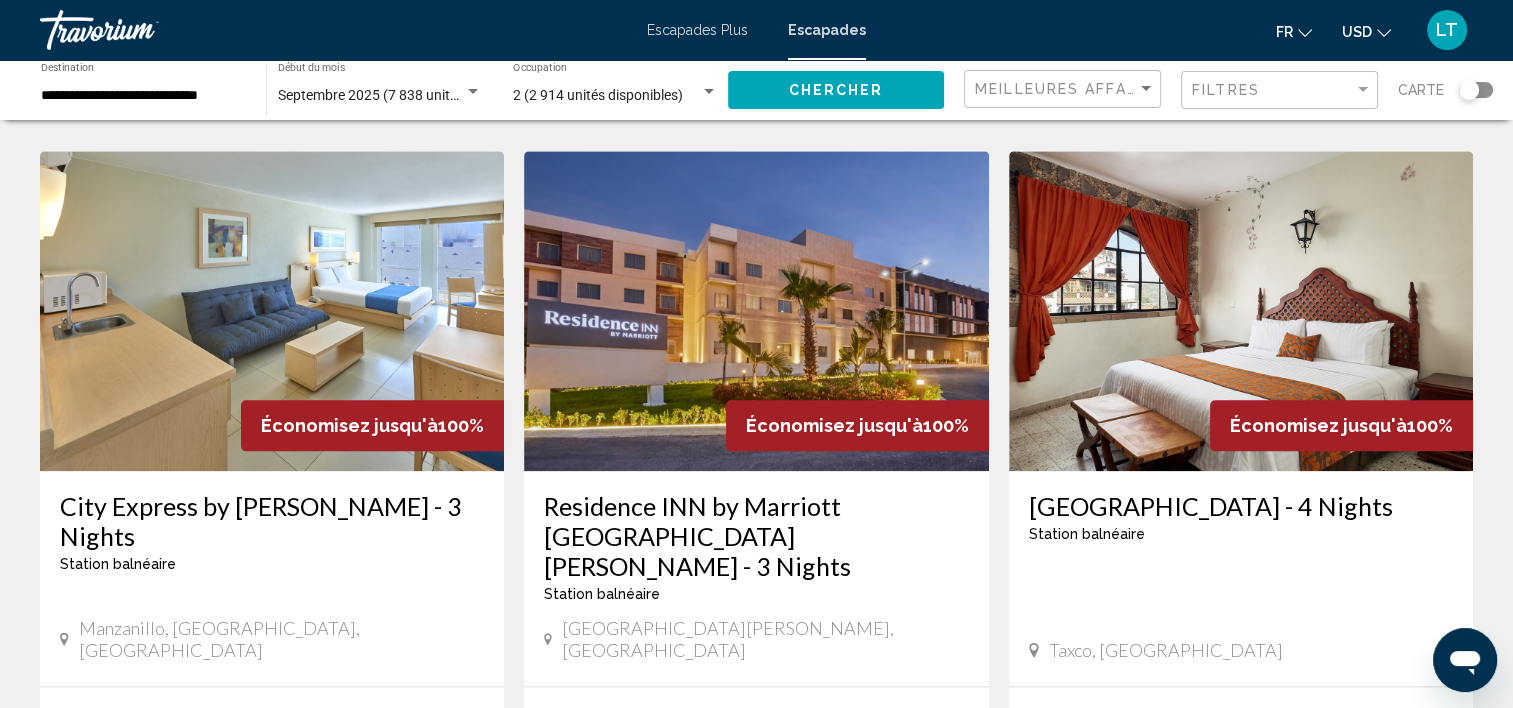 scroll, scrollTop: 2526, scrollLeft: 0, axis: vertical 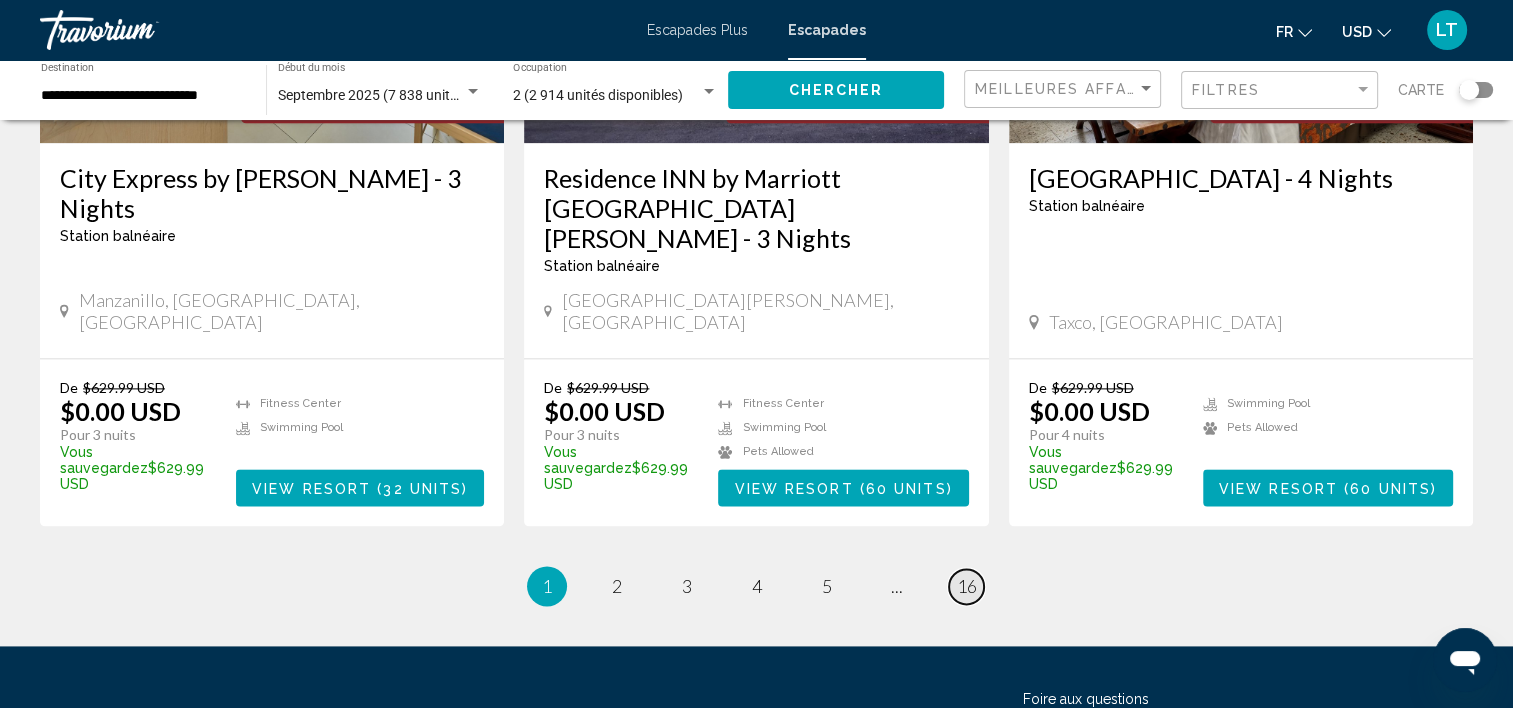 click on "16" at bounding box center (967, 586) 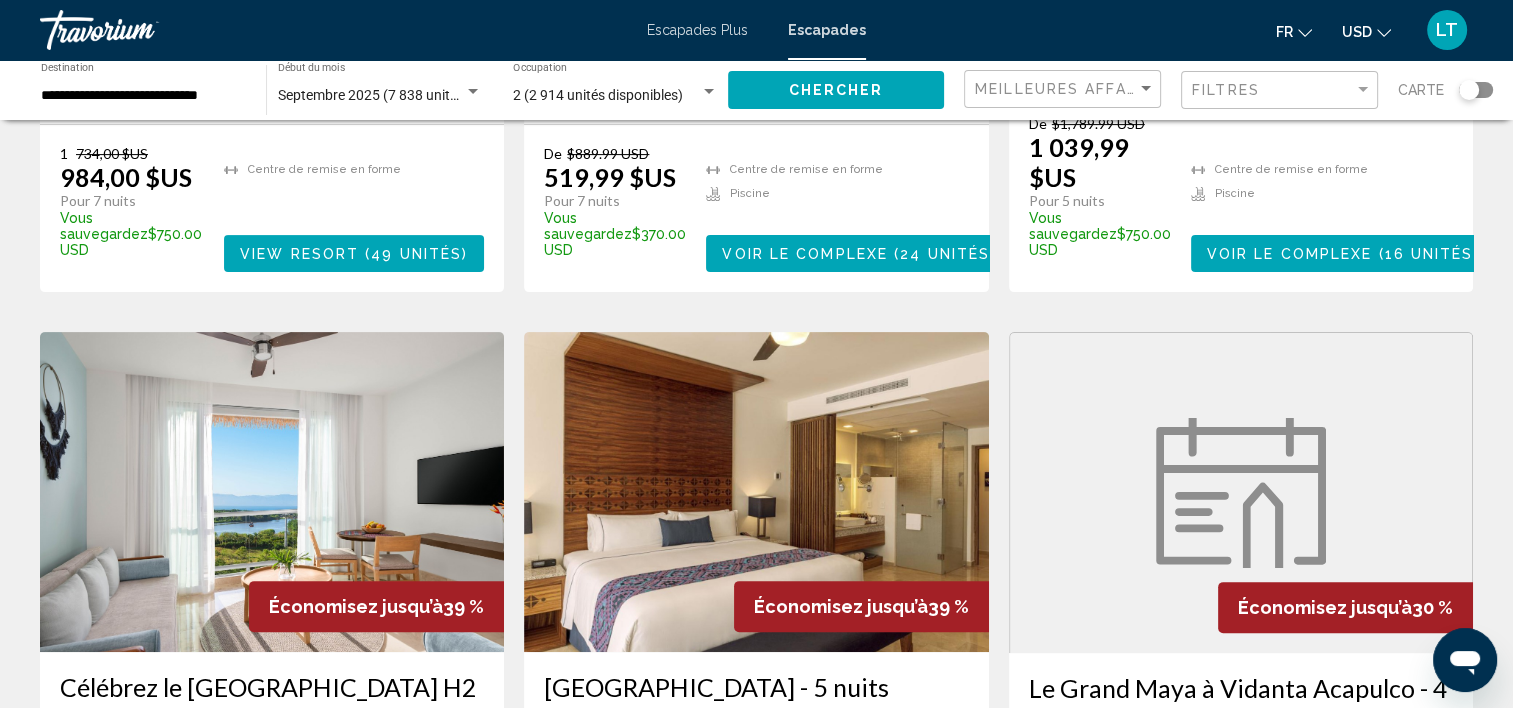 scroll, scrollTop: 91, scrollLeft: 0, axis: vertical 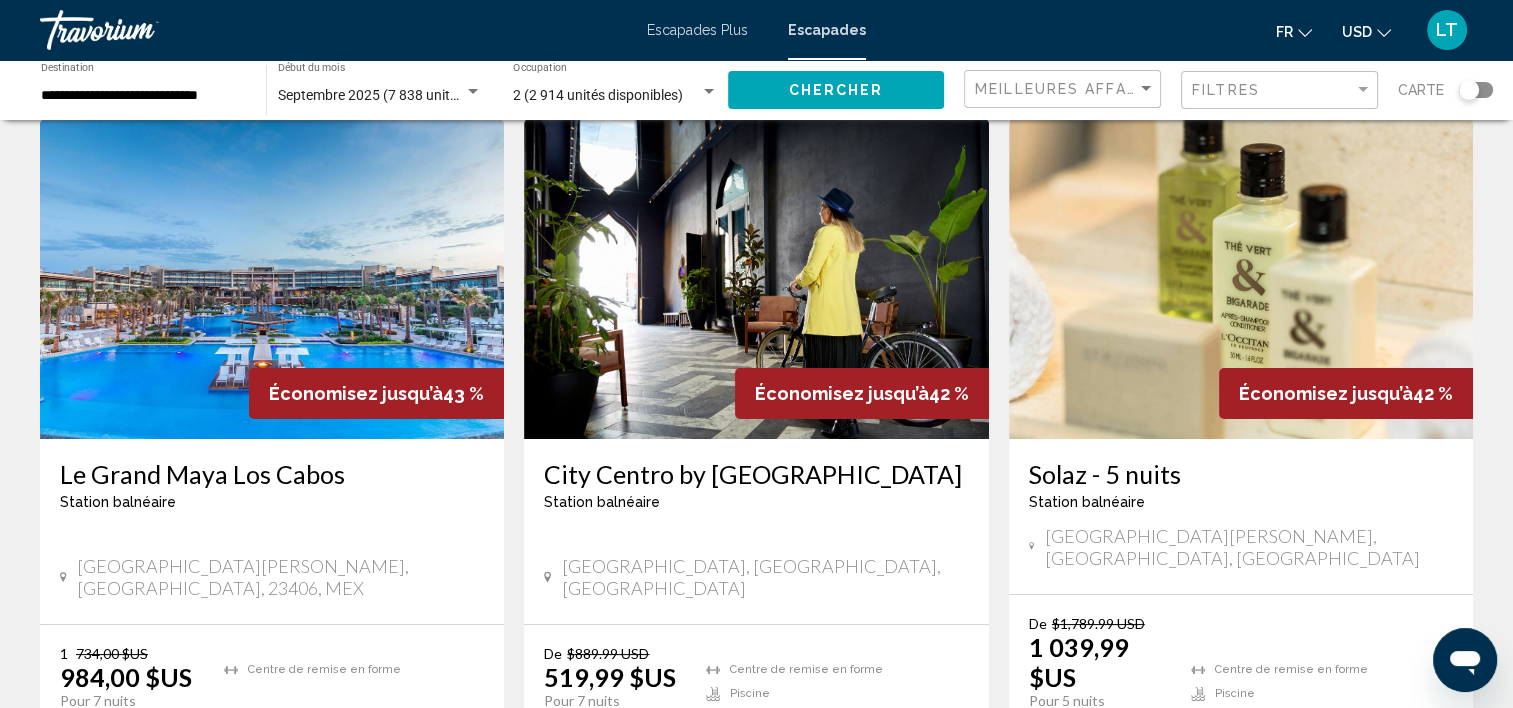 click at bounding box center [272, 279] 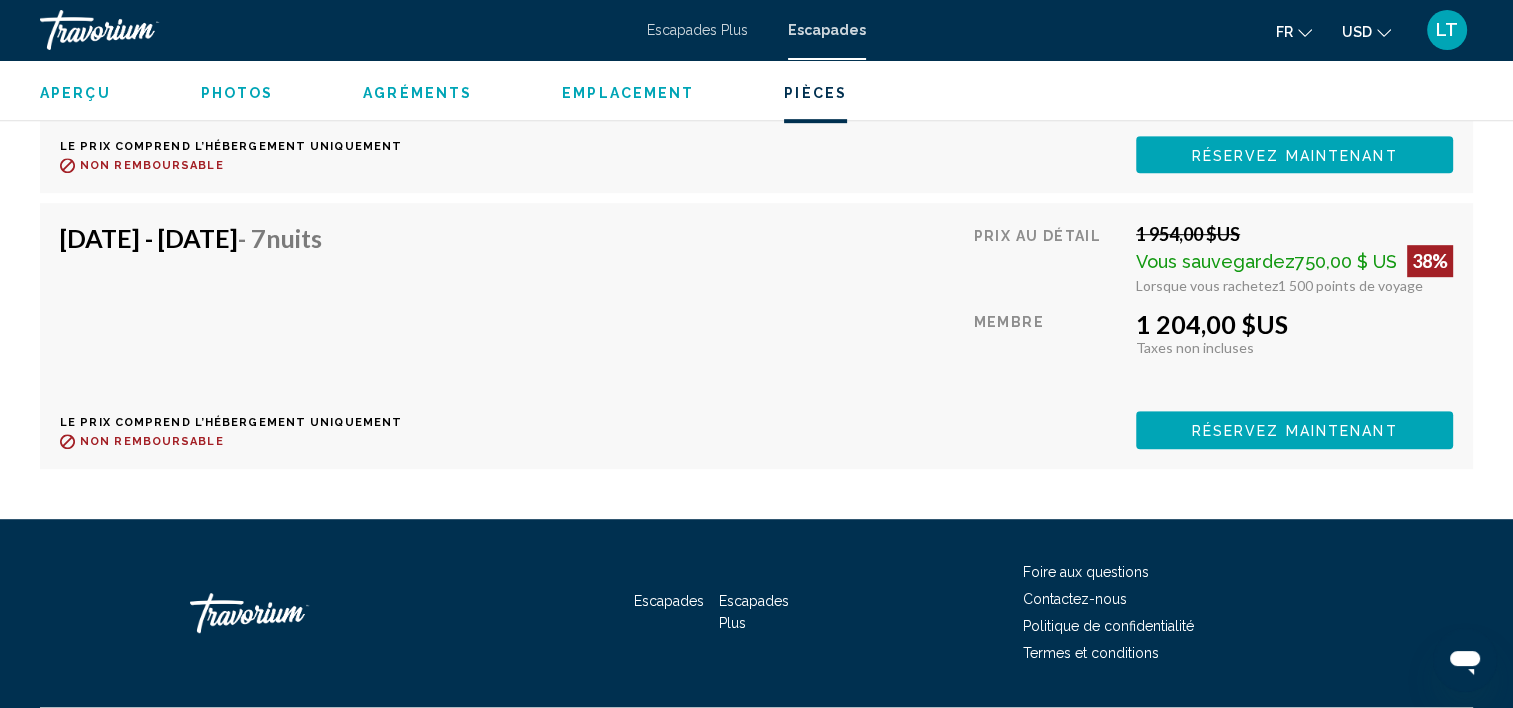 scroll, scrollTop: 8719, scrollLeft: 0, axis: vertical 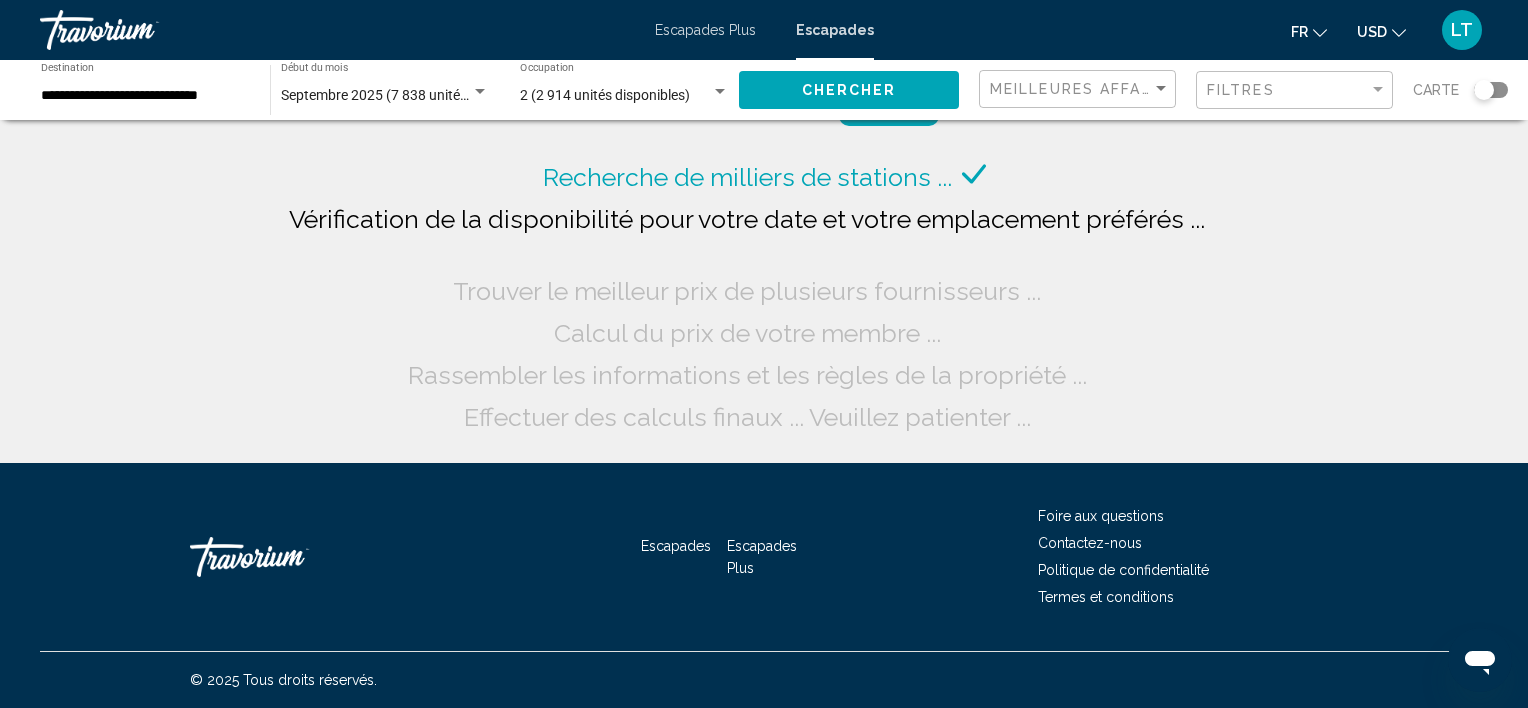 click on "Escapades Plus" at bounding box center (705, 30) 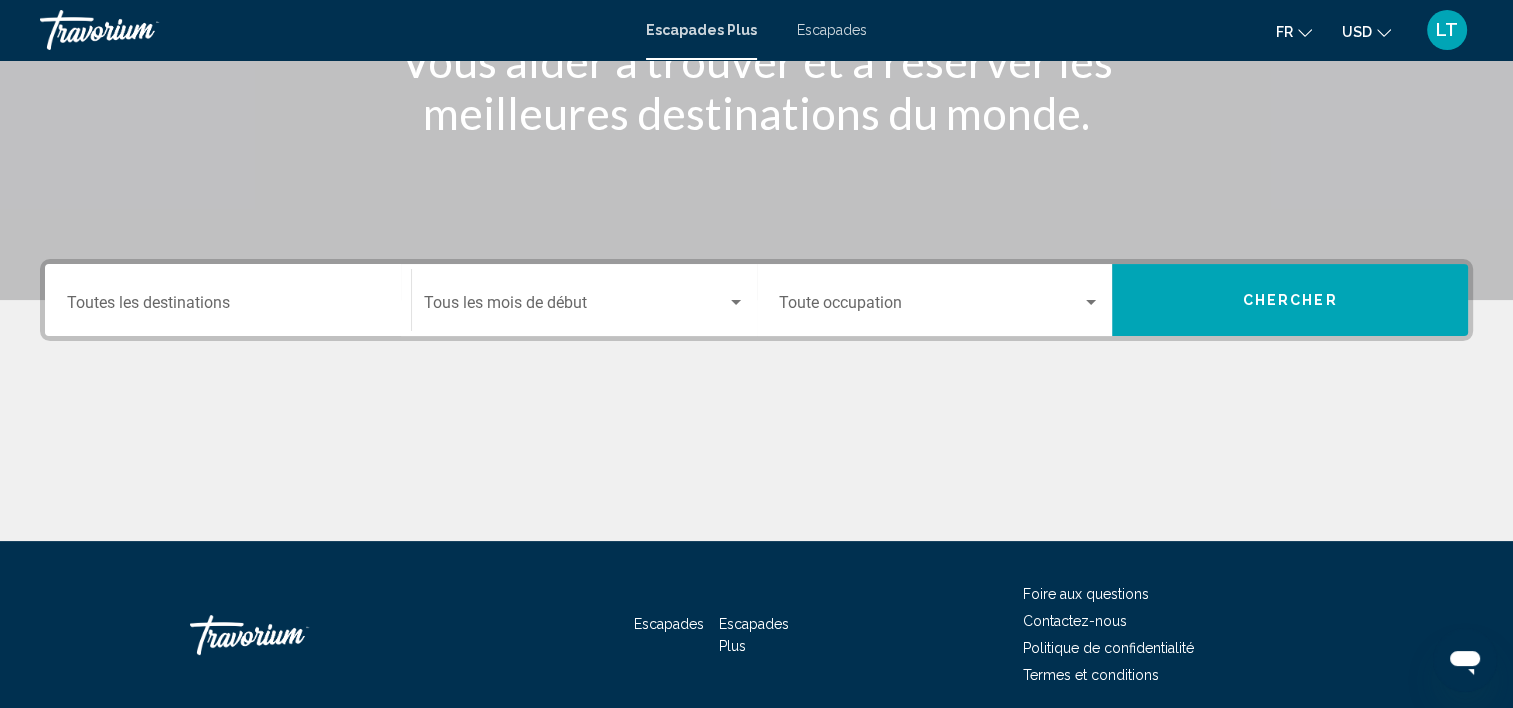 click on "Destination Toutes les destinations" at bounding box center [228, 300] 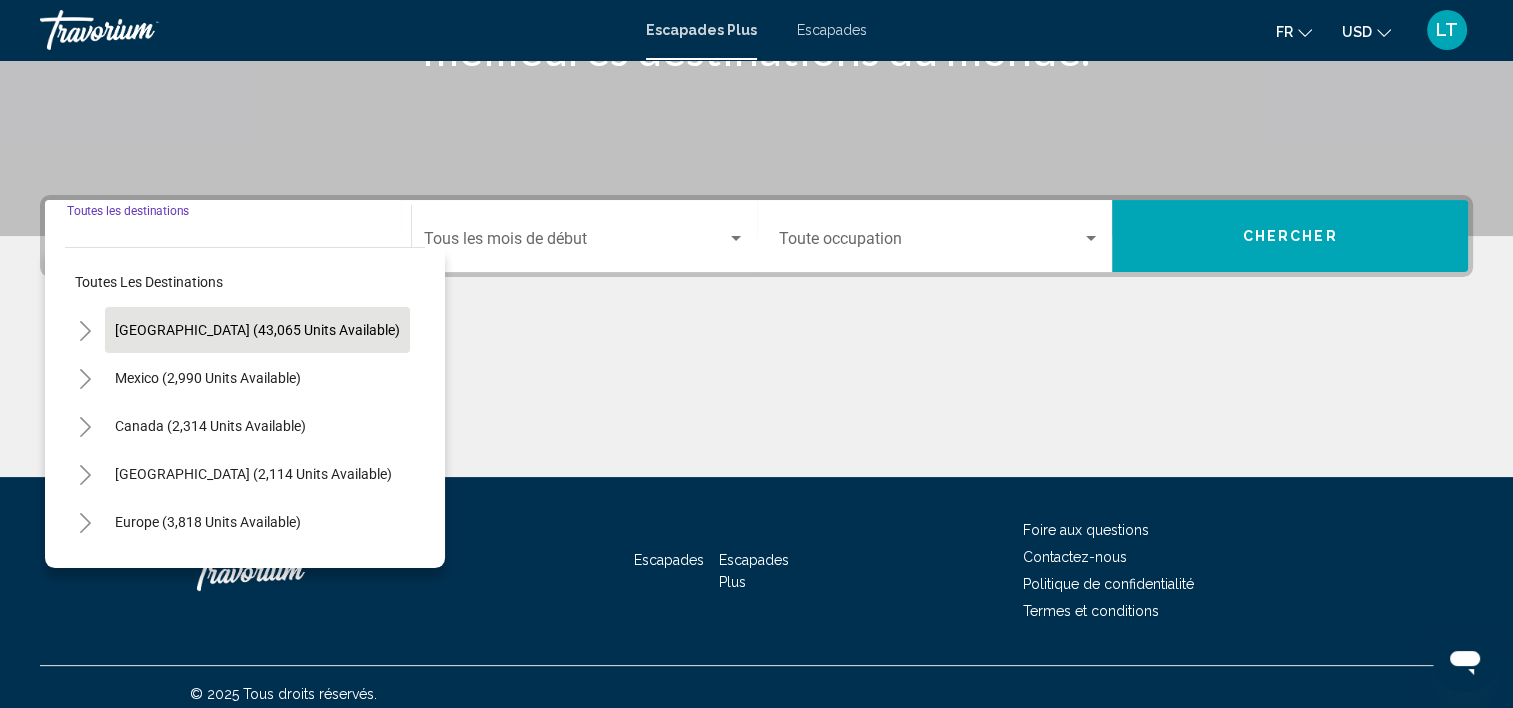 scroll, scrollTop: 377, scrollLeft: 0, axis: vertical 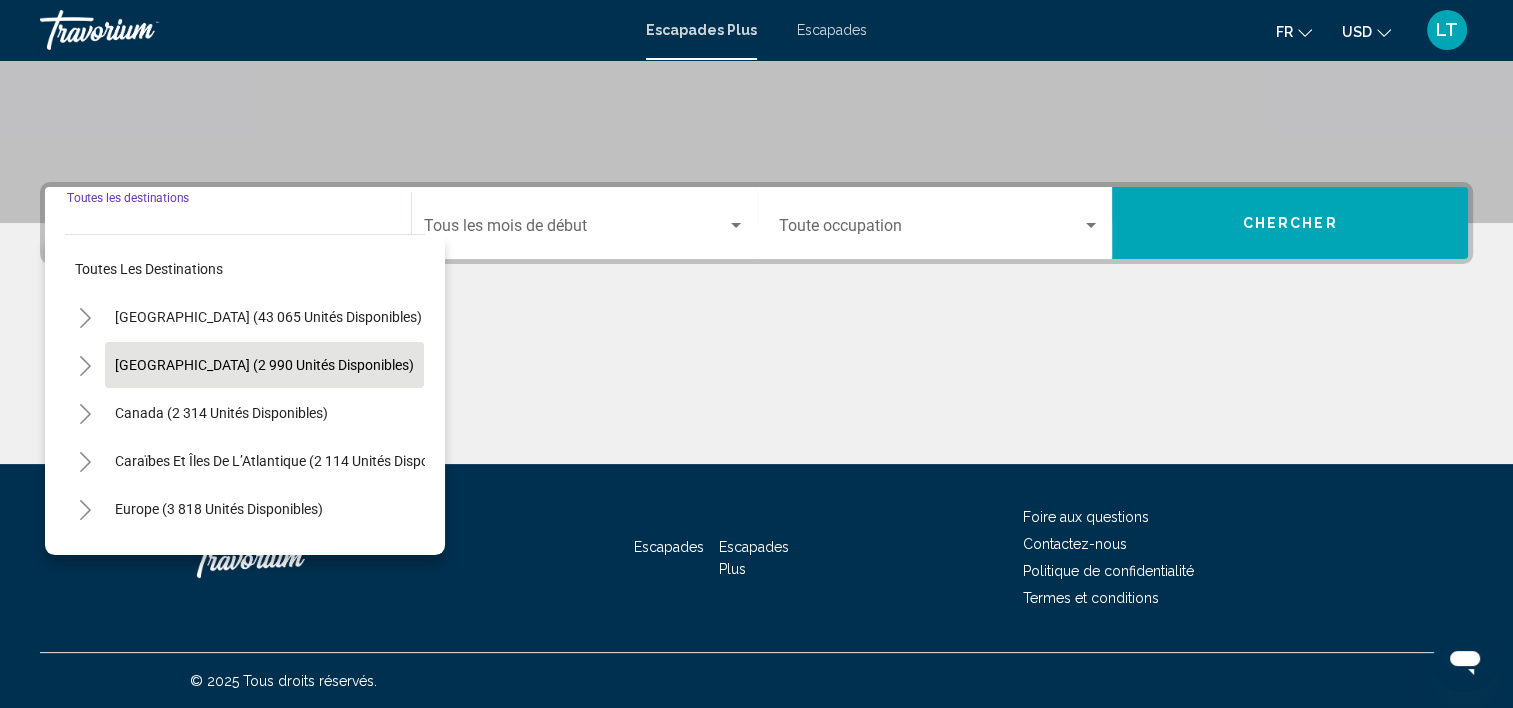 click on "[GEOGRAPHIC_DATA] (2 990 unités disponibles)" at bounding box center [221, 413] 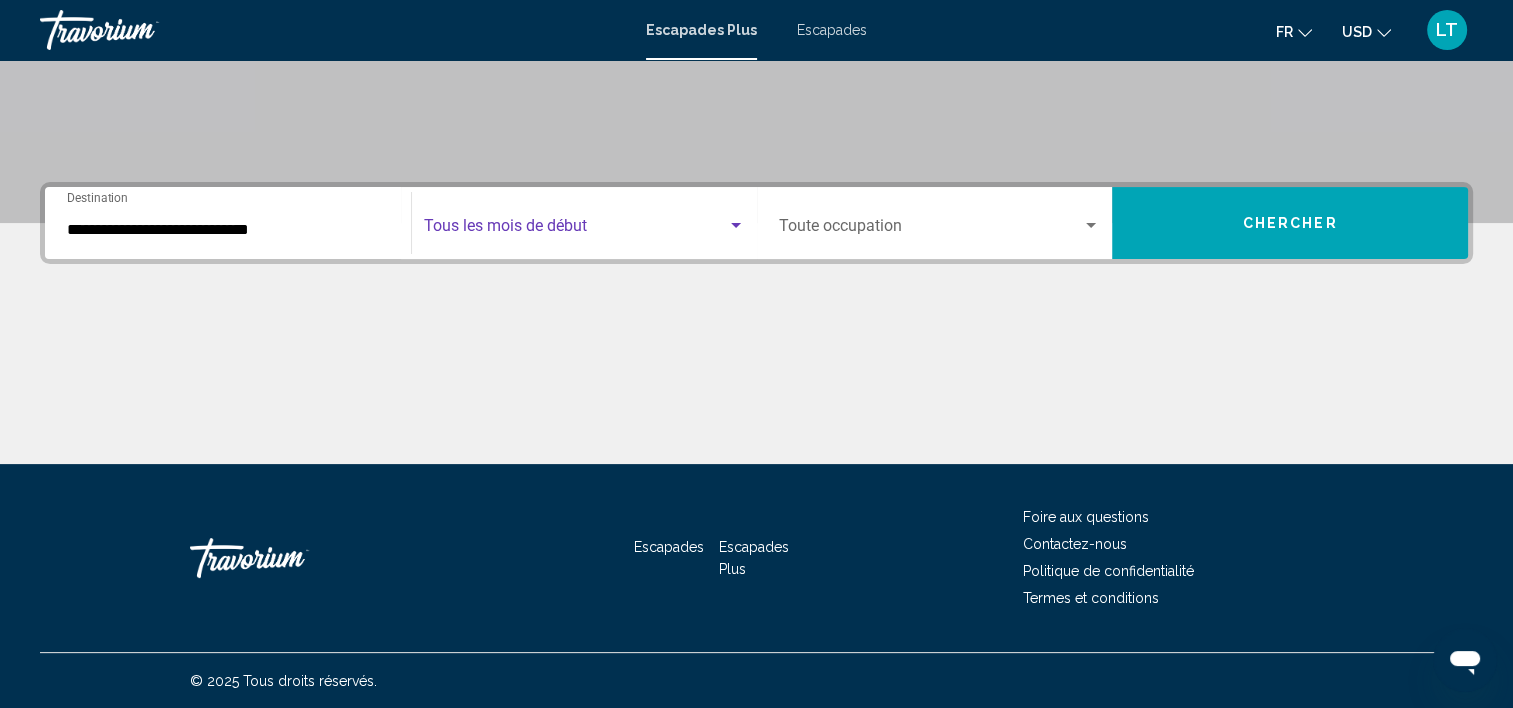 click at bounding box center [736, 226] 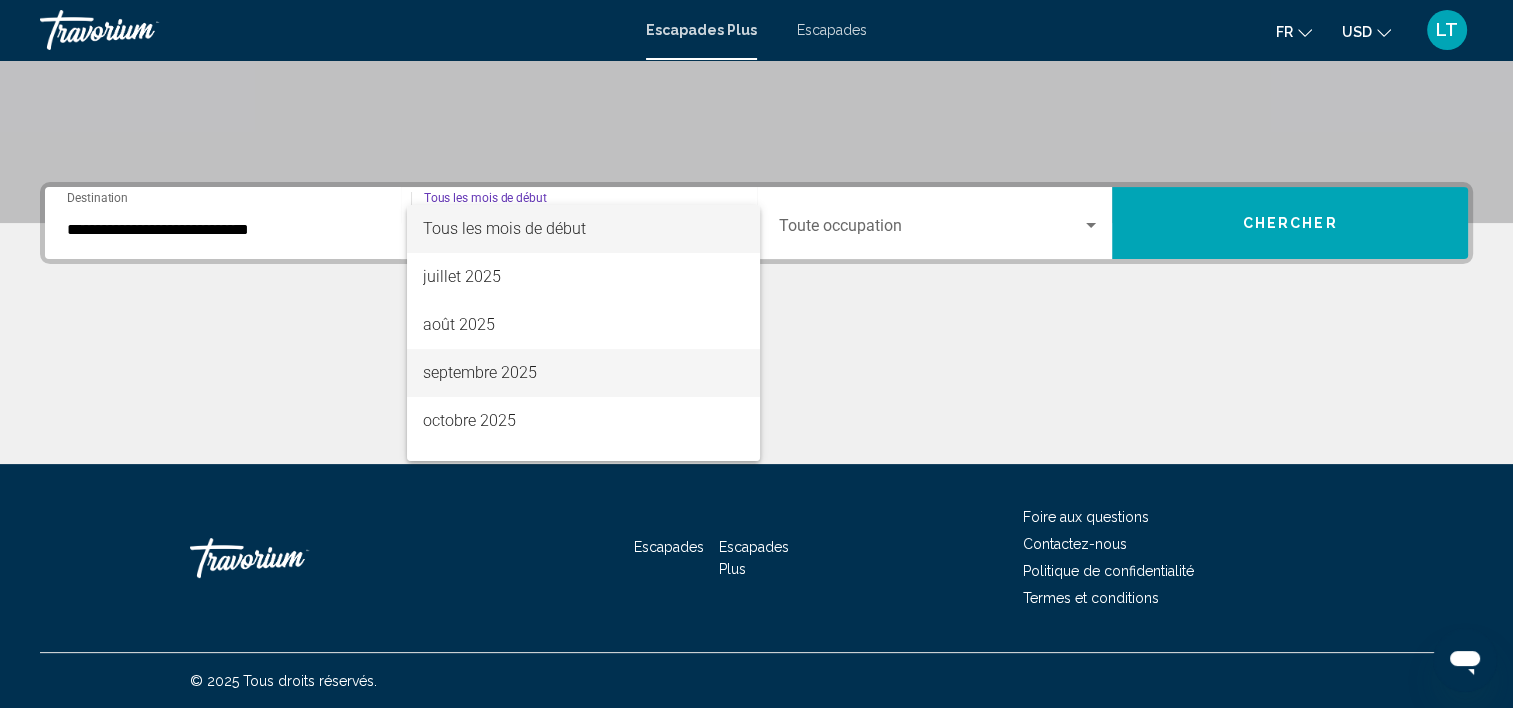 click on "septembre 2025" at bounding box center [583, 373] 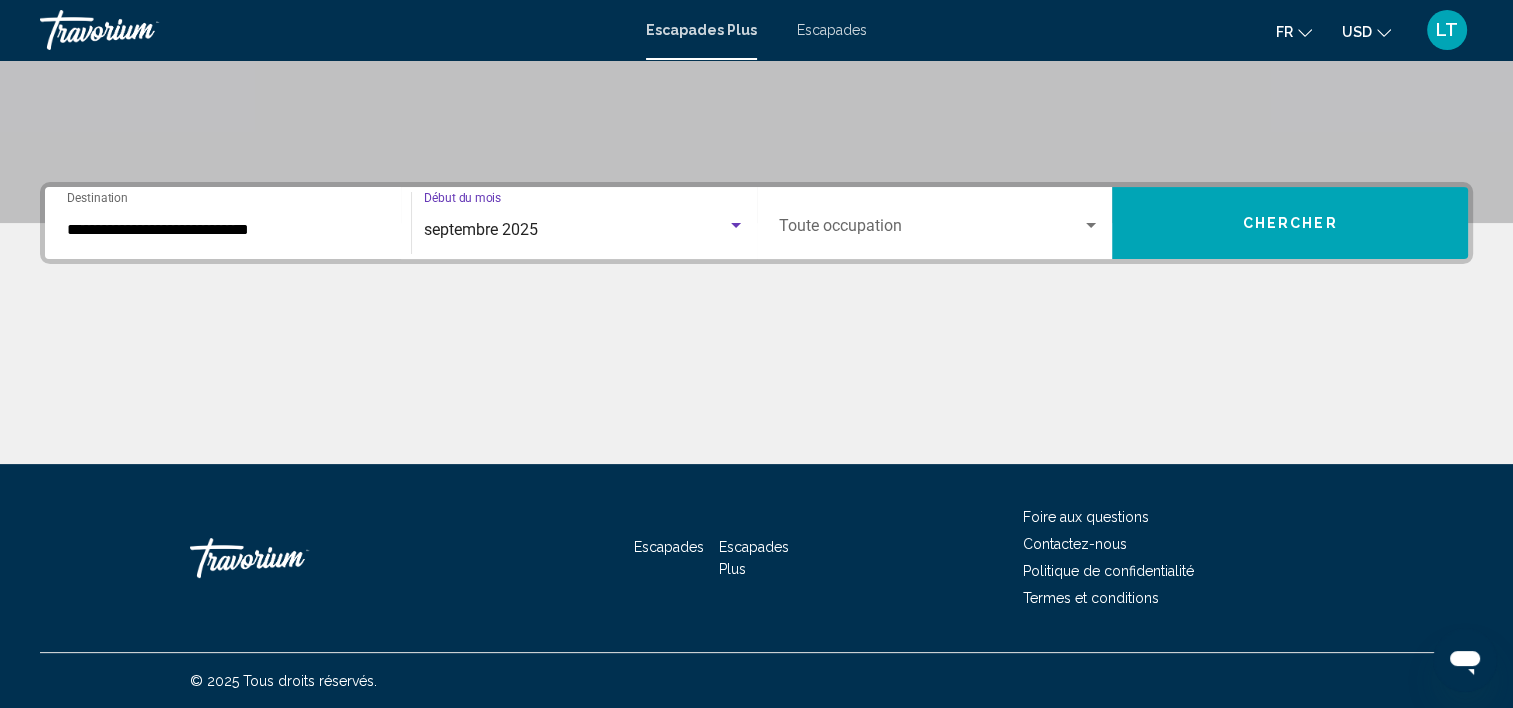 click at bounding box center (1091, 226) 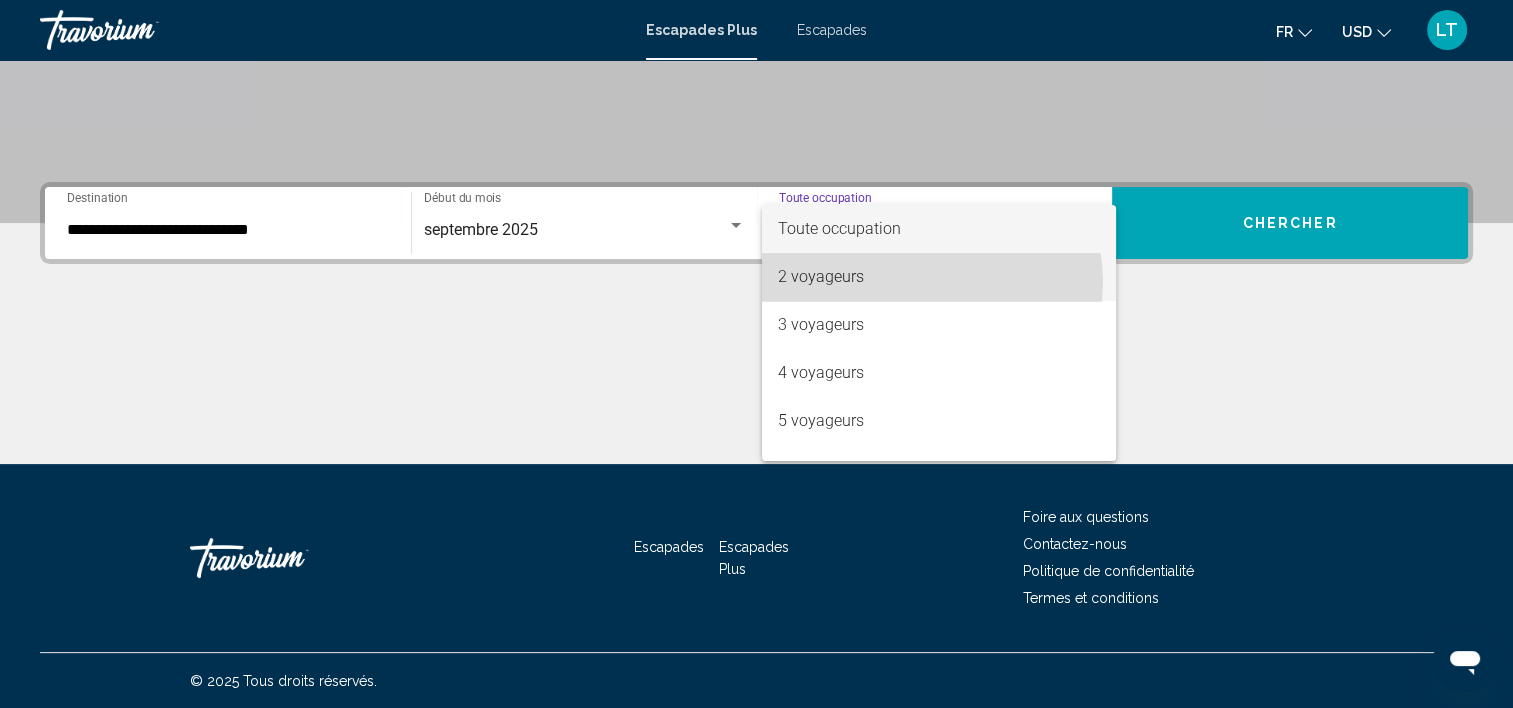 click on "2 voyageurs" at bounding box center (939, 277) 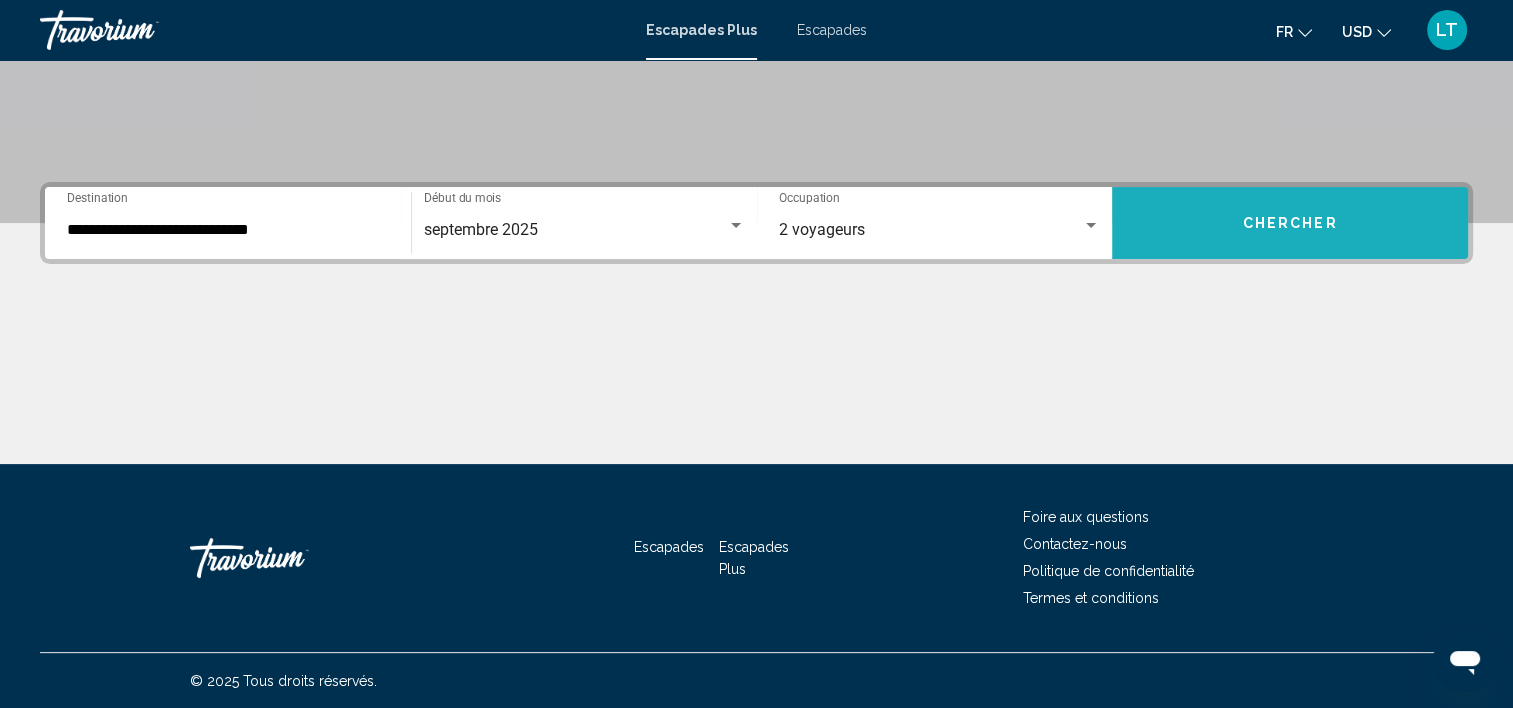 click on "Chercher" at bounding box center (1290, 223) 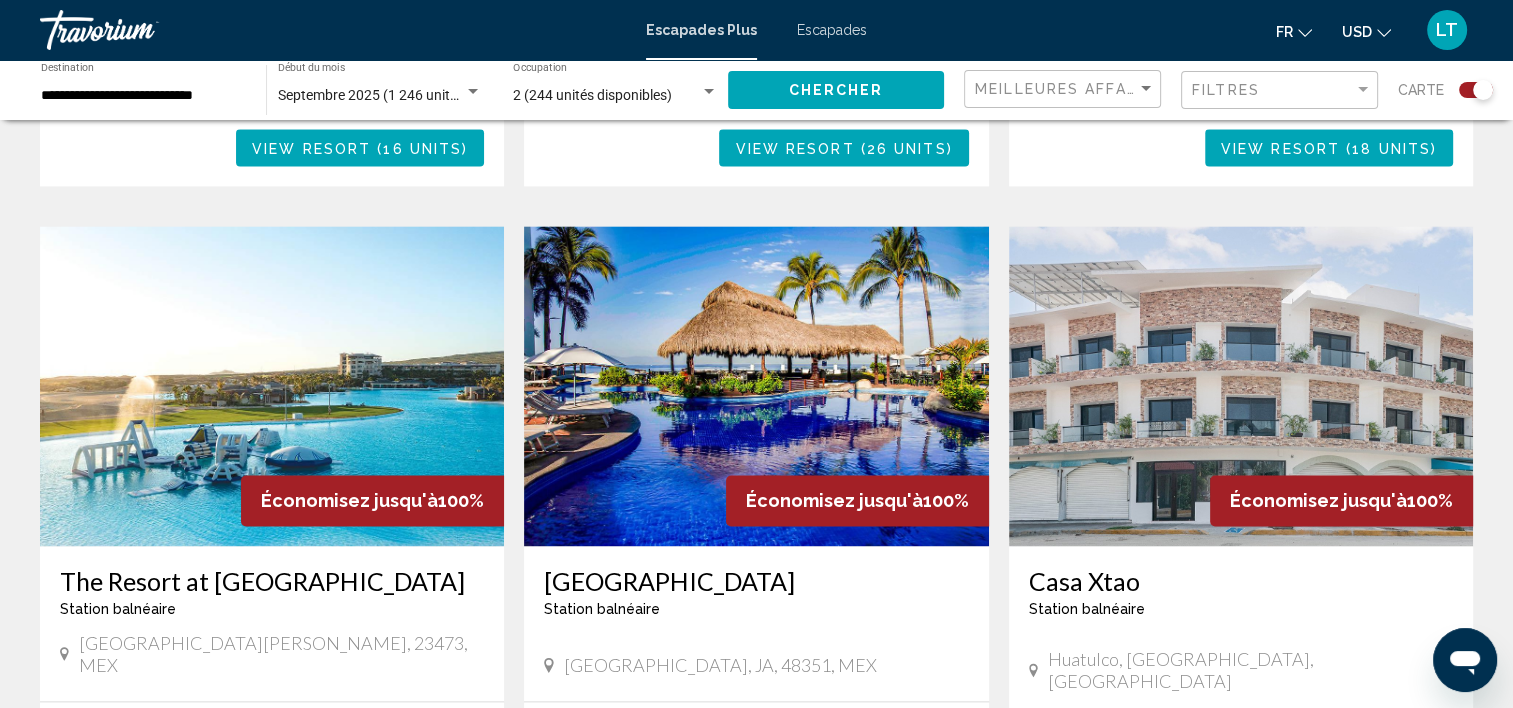 scroll, scrollTop: 2700, scrollLeft: 0, axis: vertical 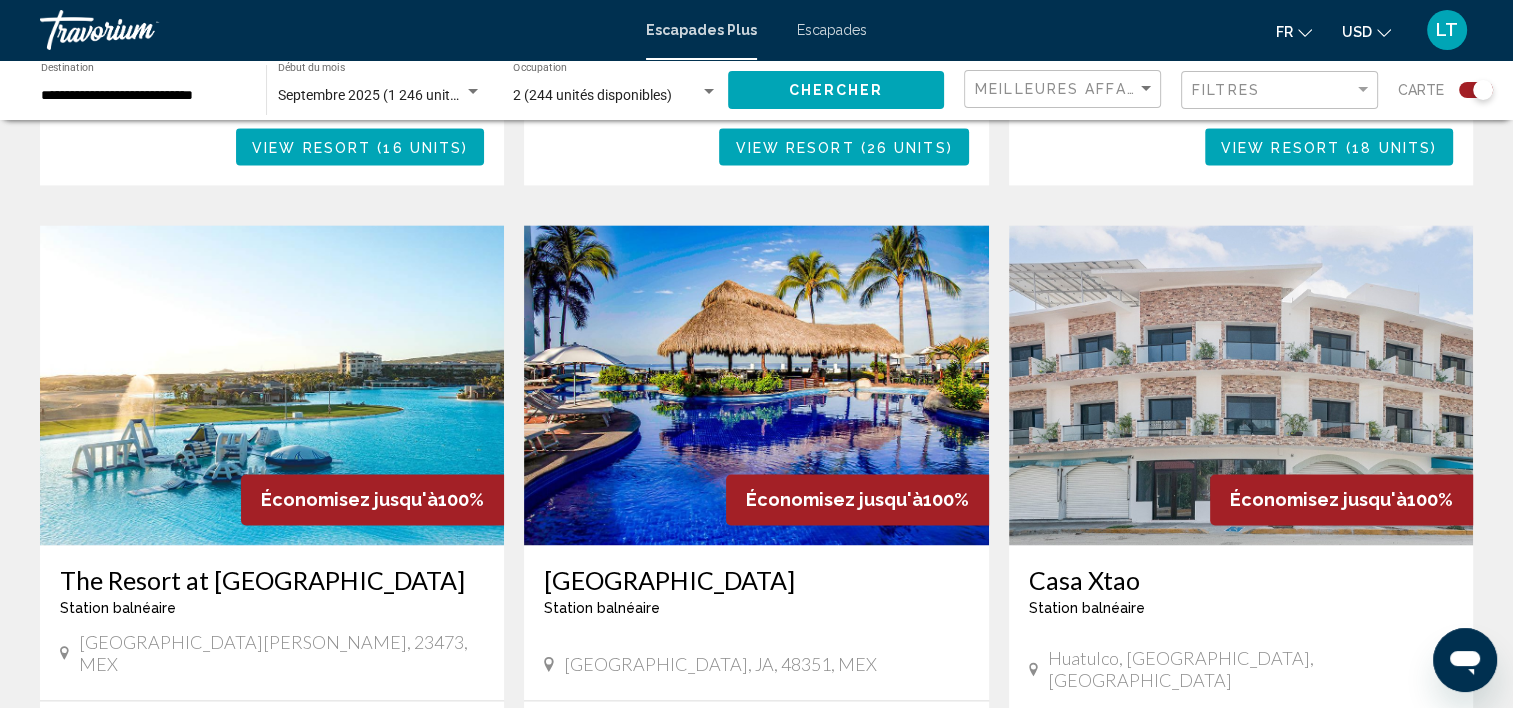click at bounding box center (756, 385) 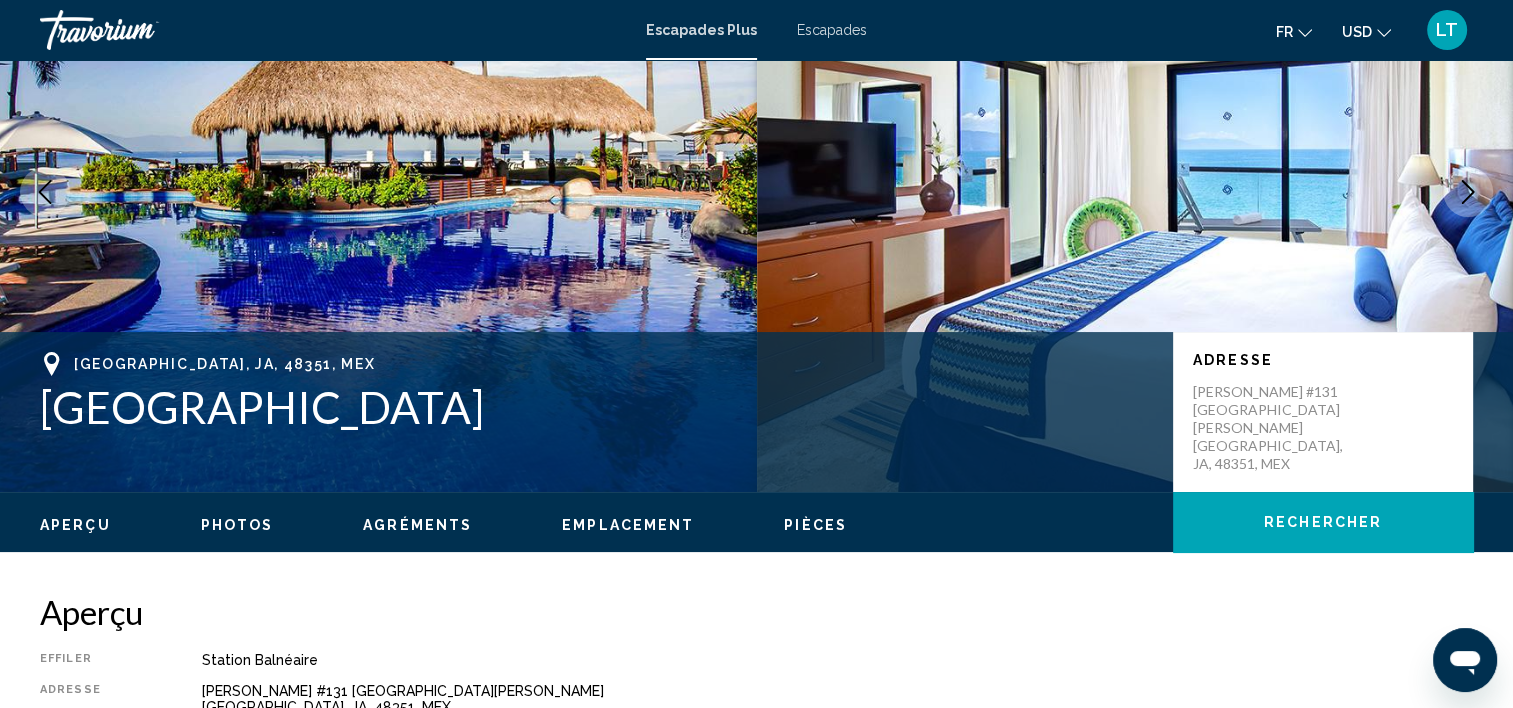 scroll, scrollTop: 0, scrollLeft: 0, axis: both 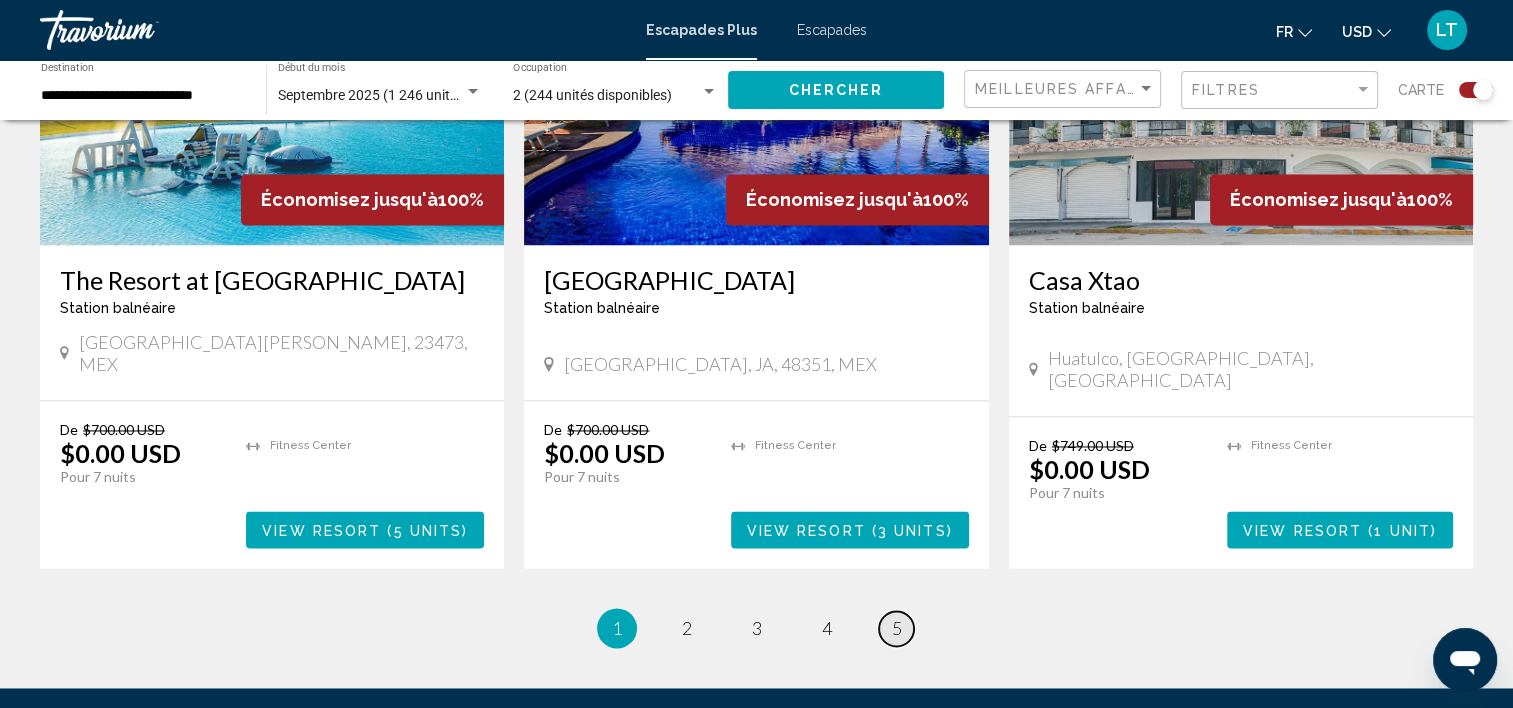 click on "page  5" at bounding box center (896, 628) 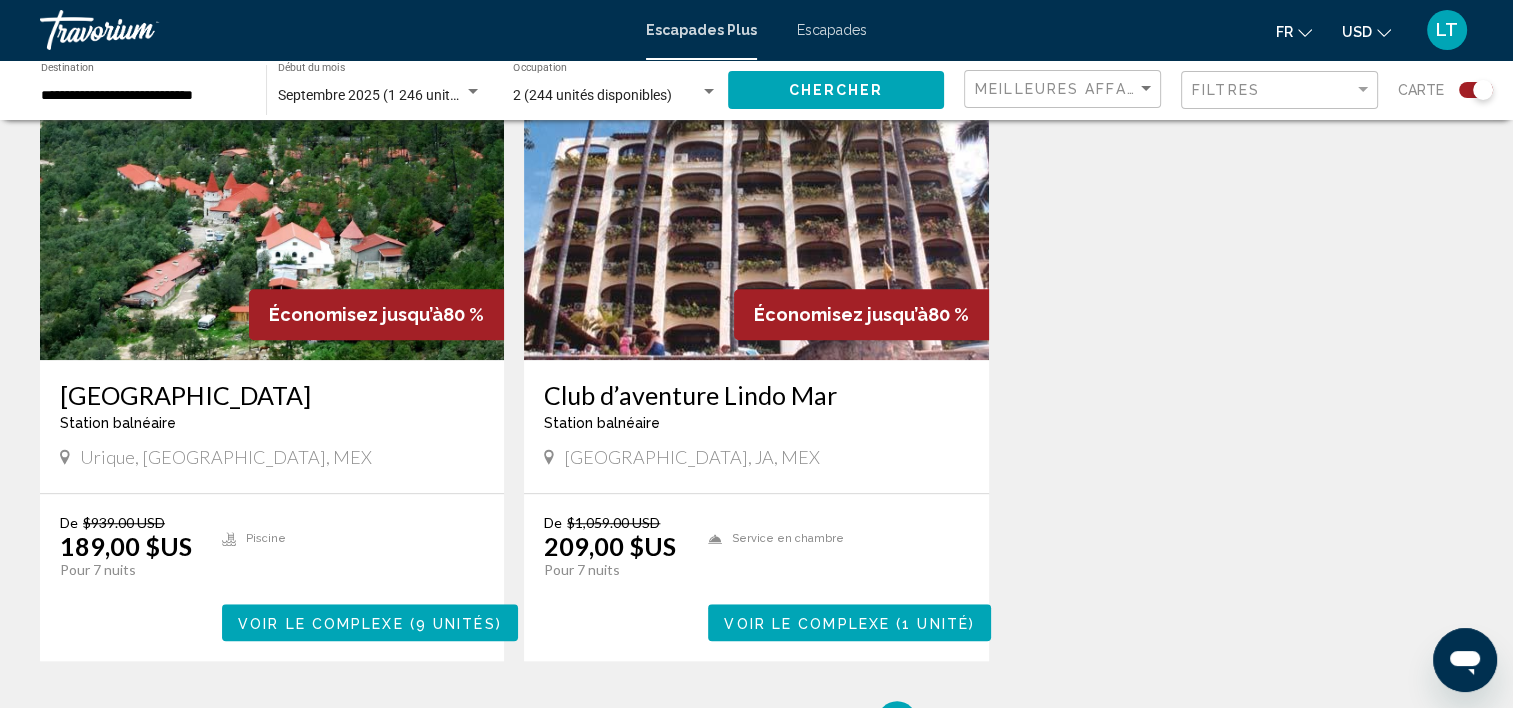 scroll, scrollTop: 1700, scrollLeft: 0, axis: vertical 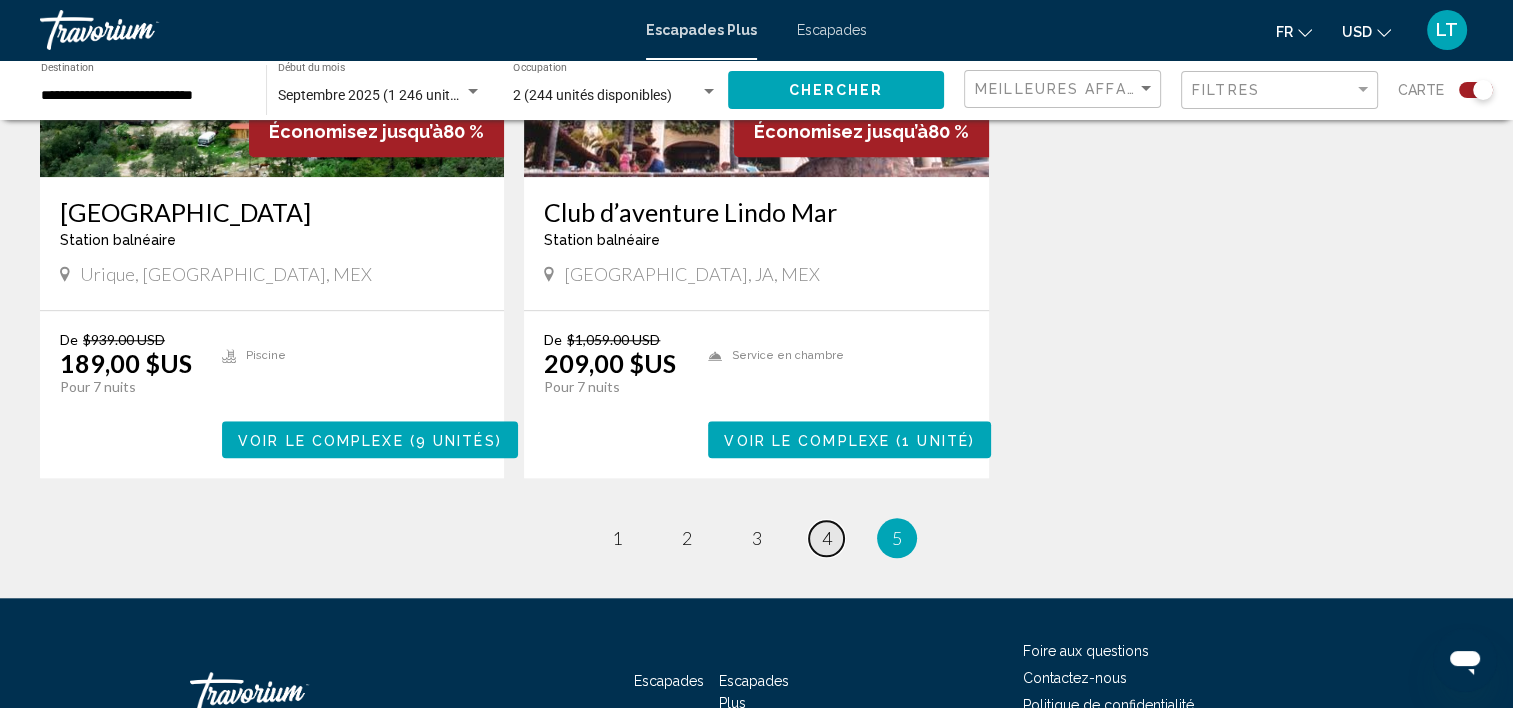 click on "4" at bounding box center (827, 538) 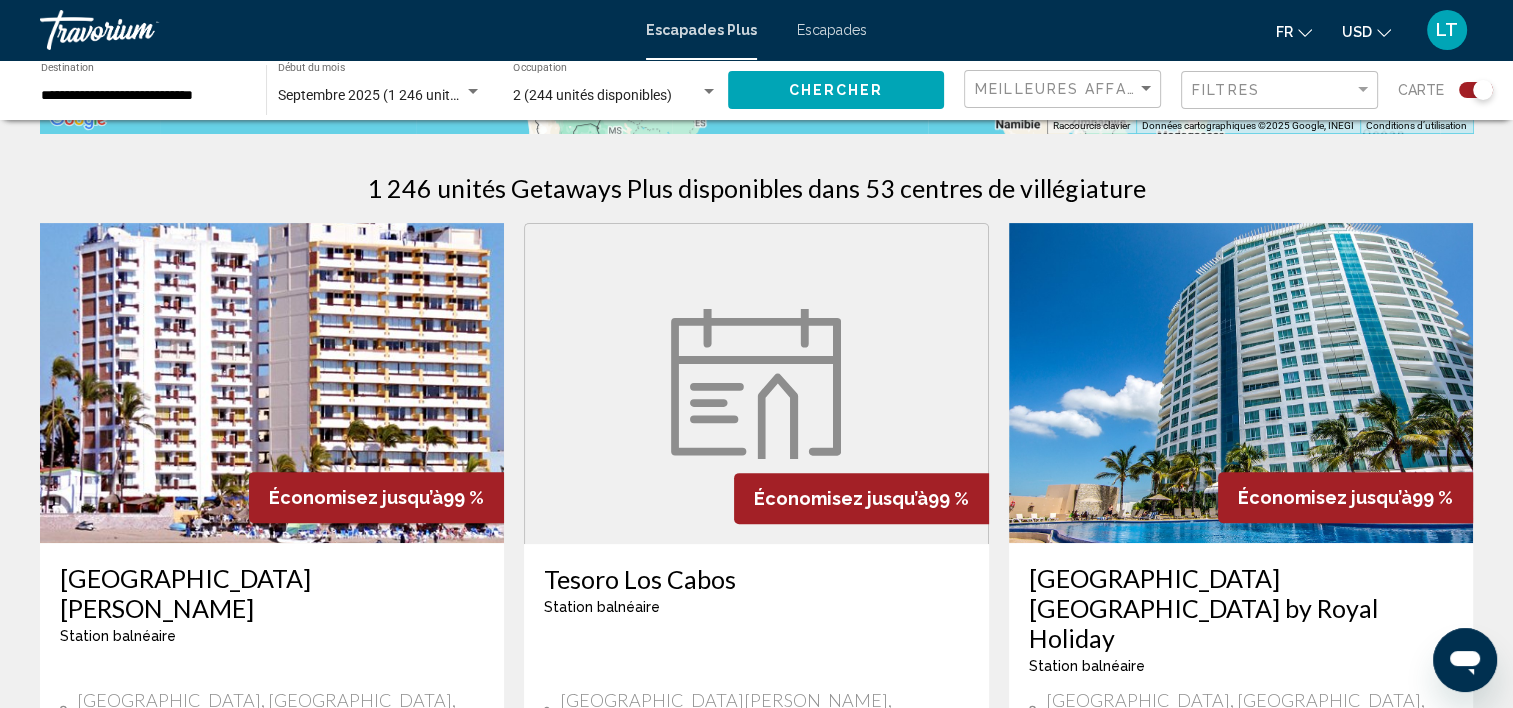 scroll, scrollTop: 600, scrollLeft: 0, axis: vertical 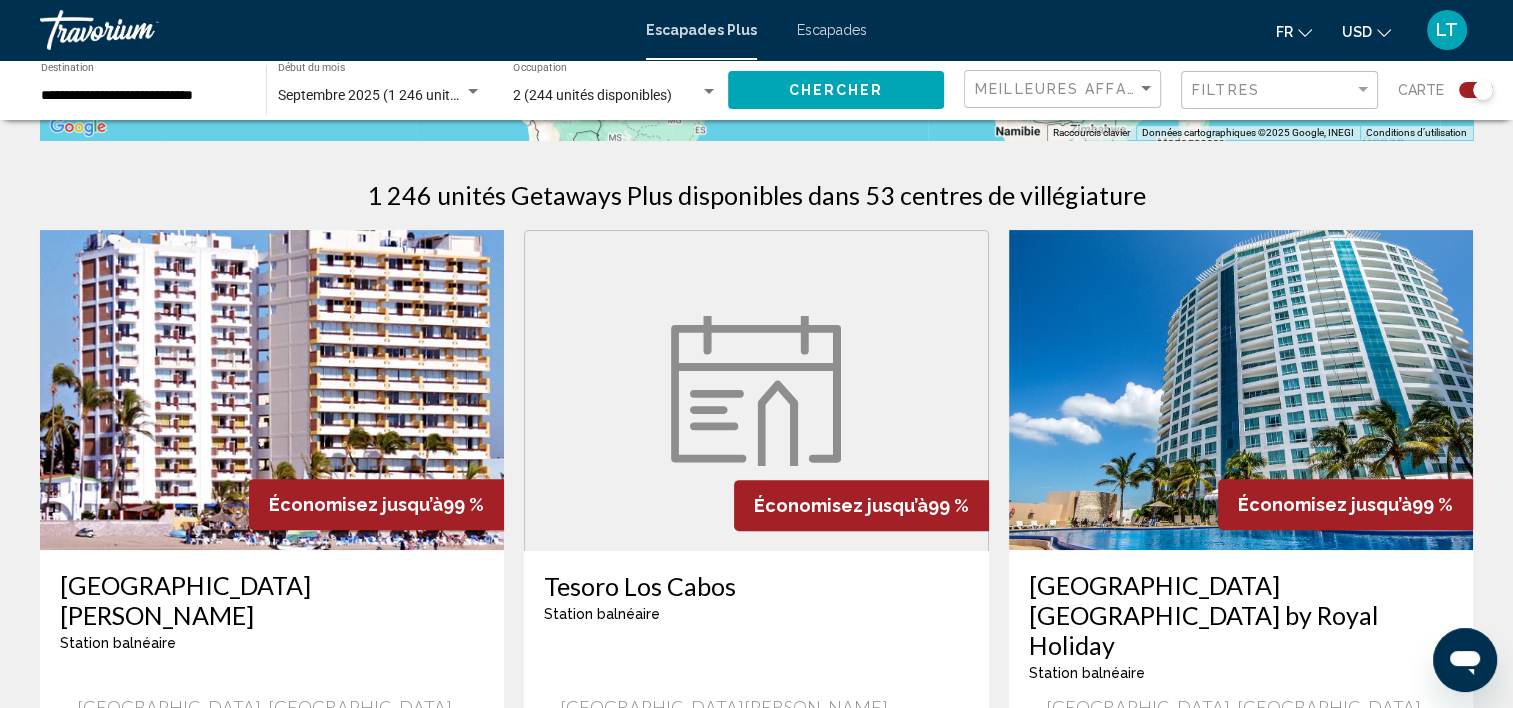 click at bounding box center (1241, 390) 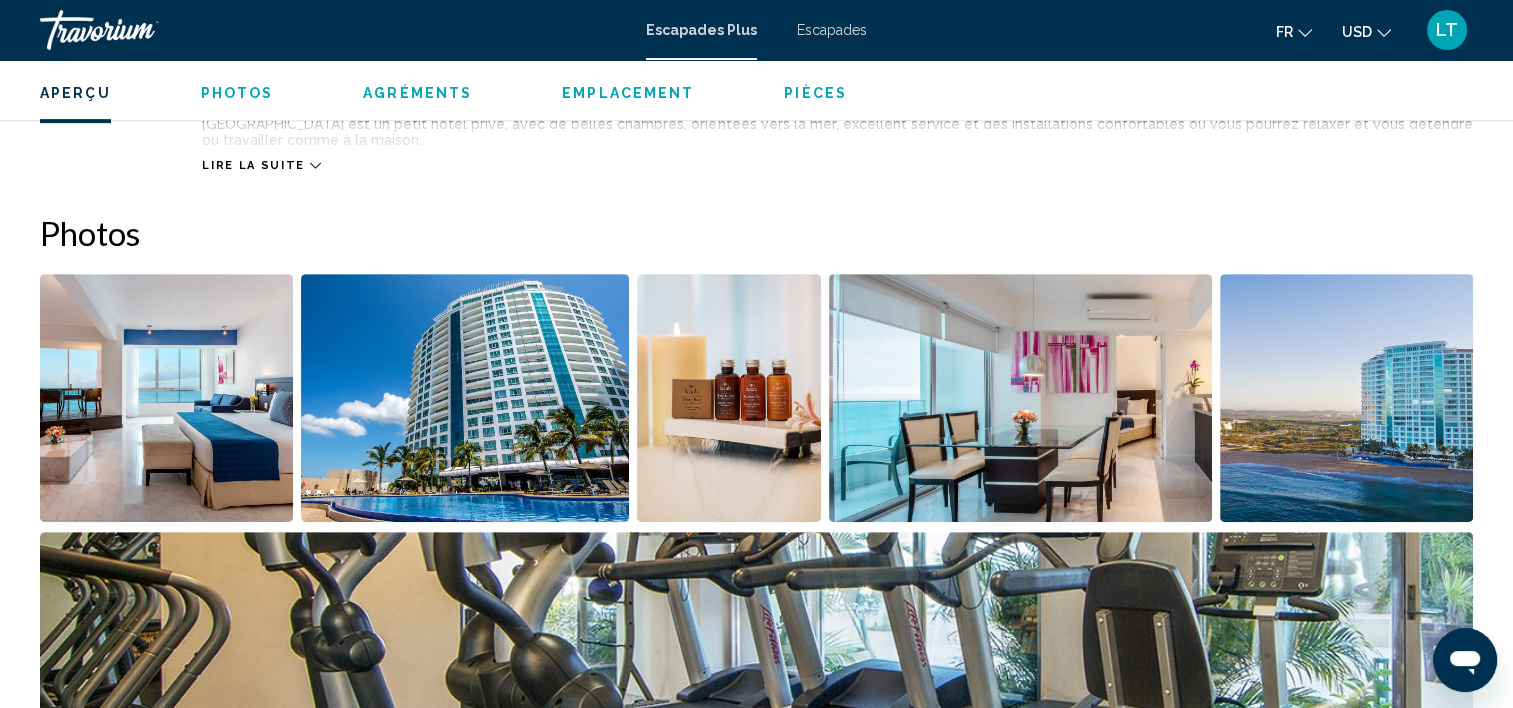 scroll, scrollTop: 906, scrollLeft: 0, axis: vertical 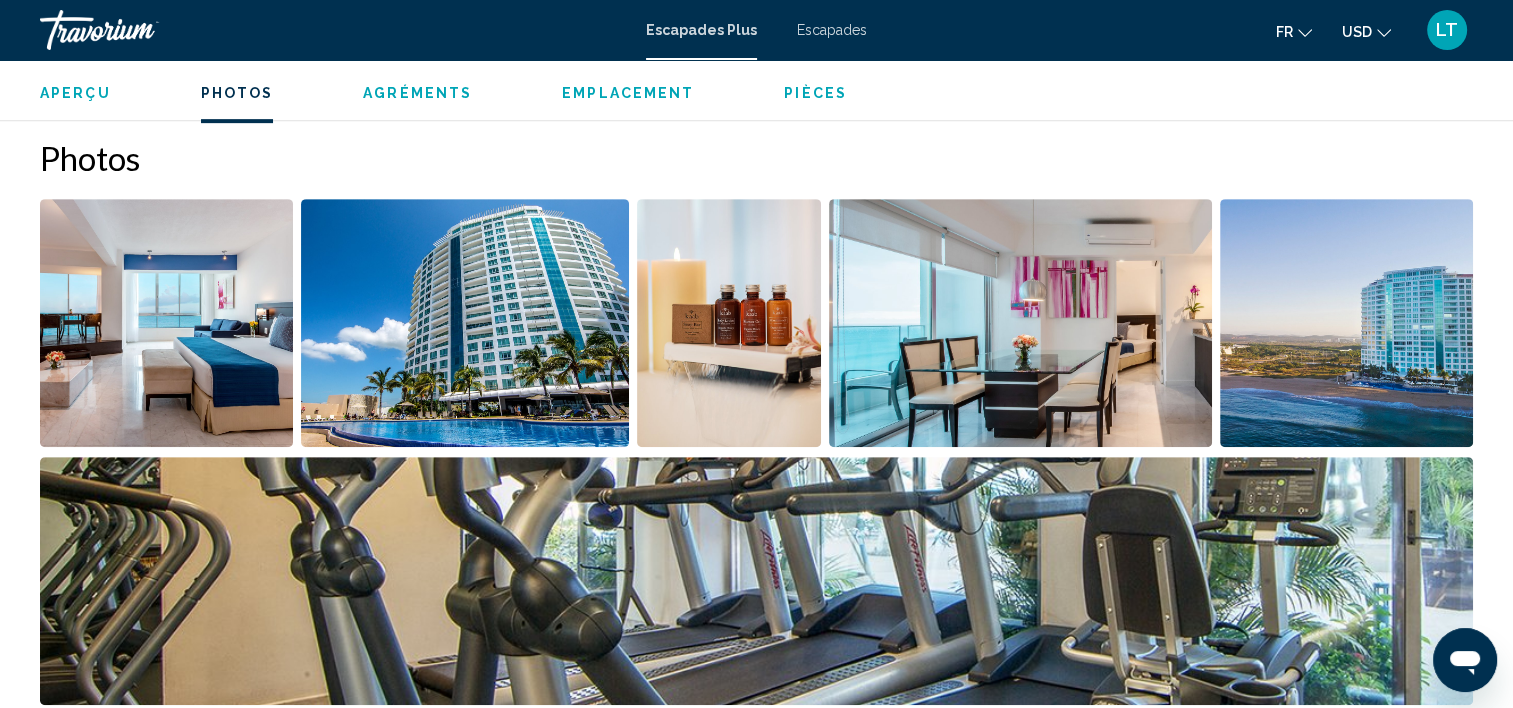 click at bounding box center (166, 323) 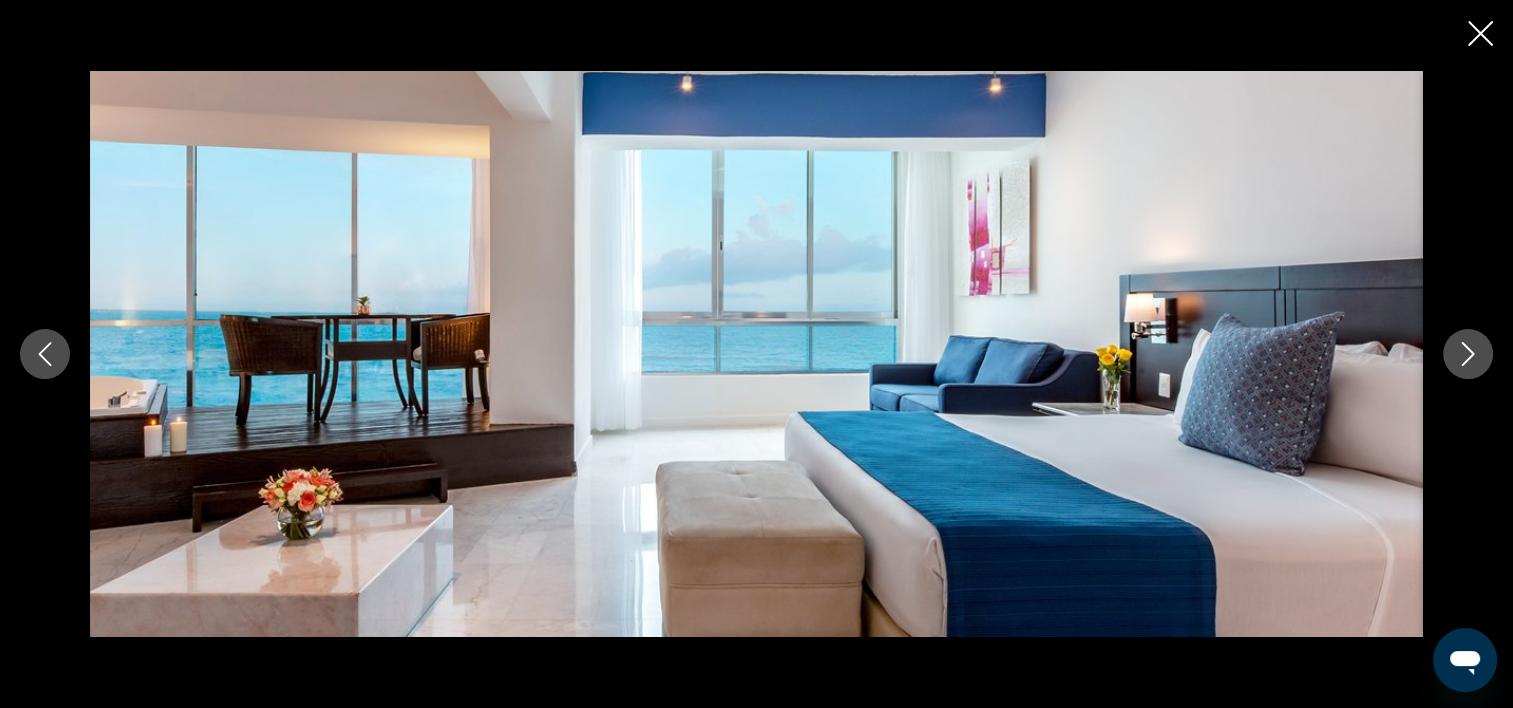 click 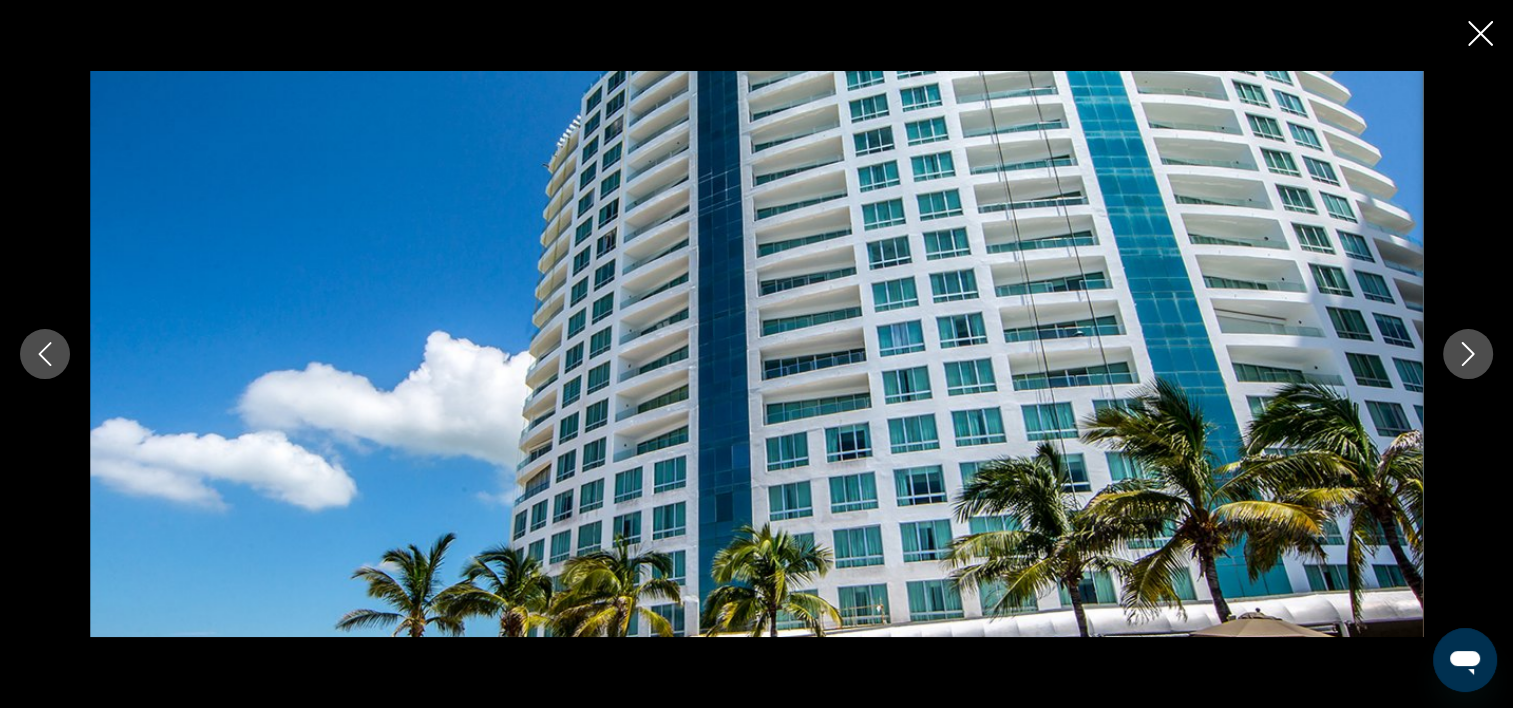 click 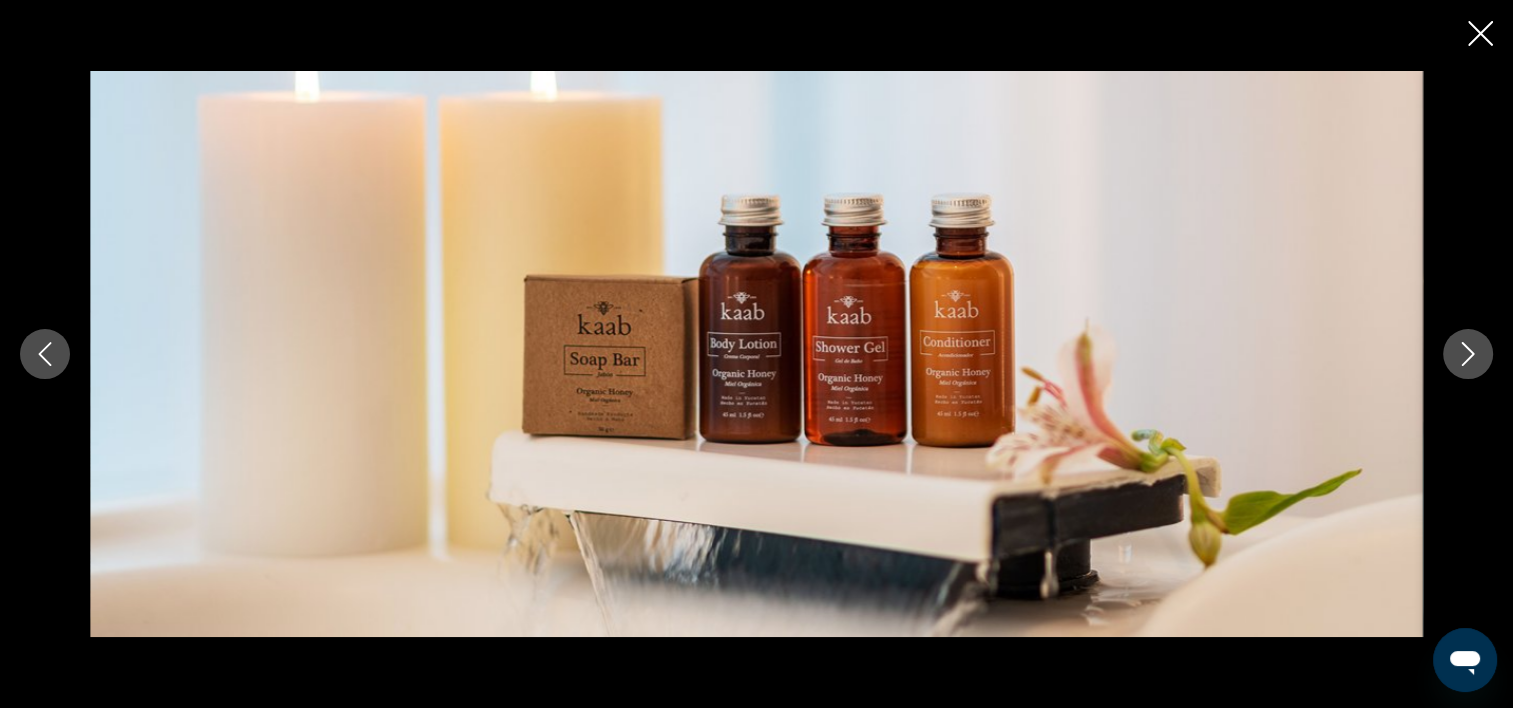 click 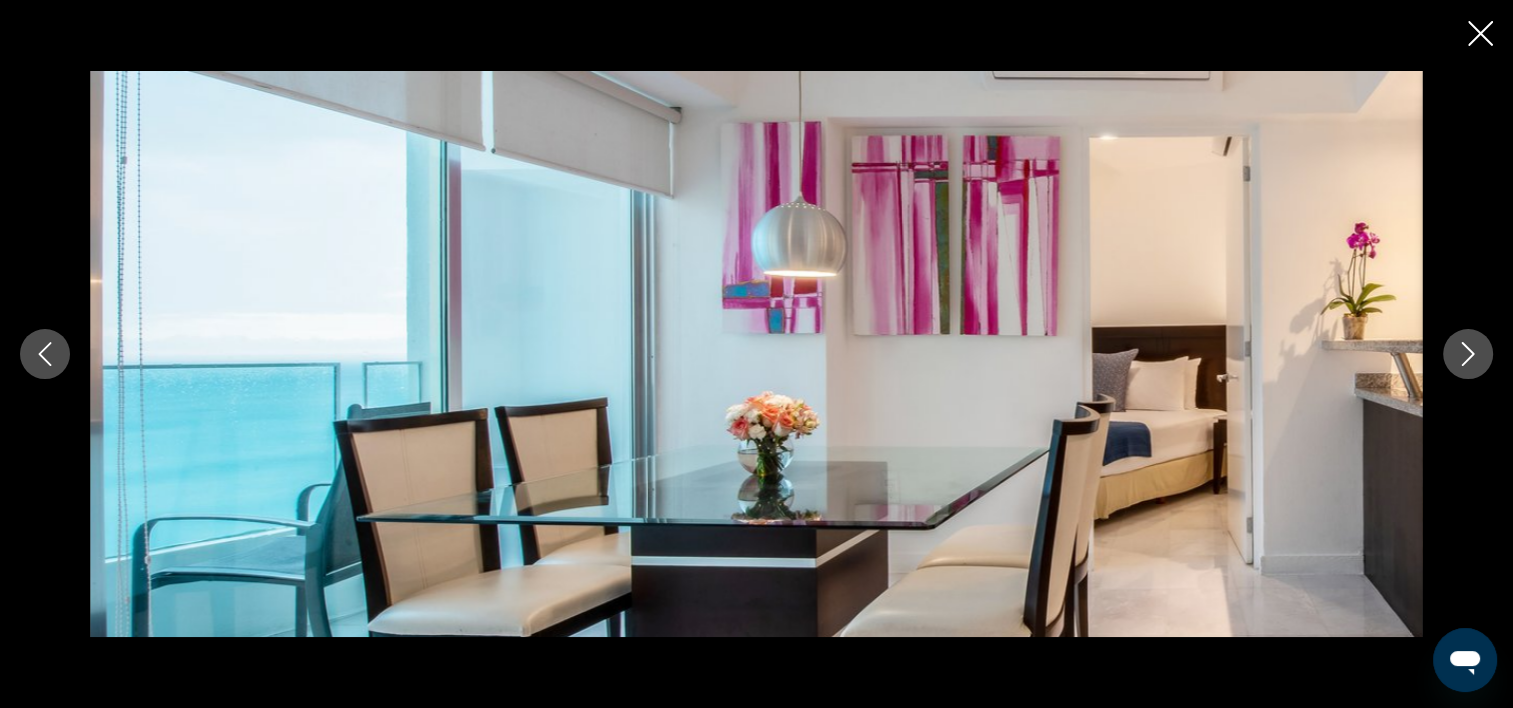 click 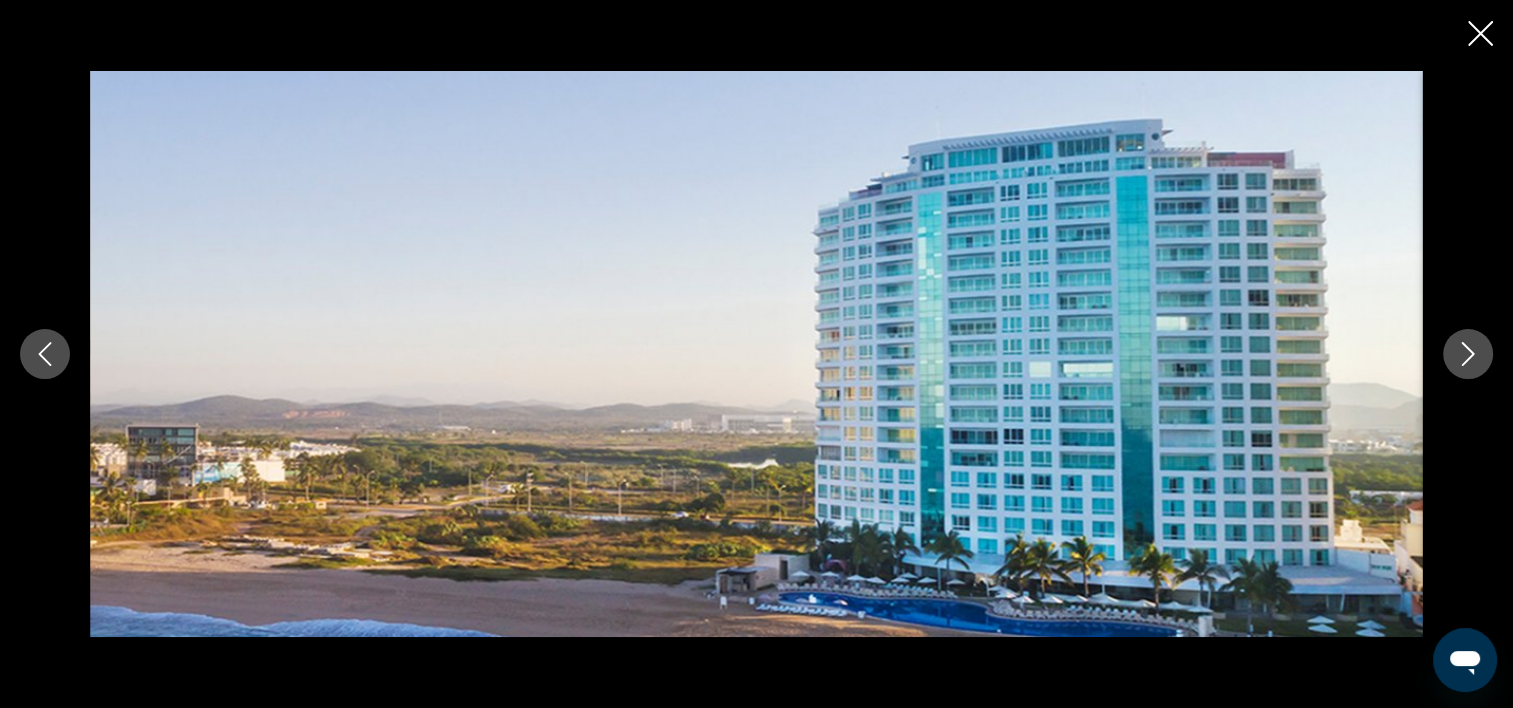 click 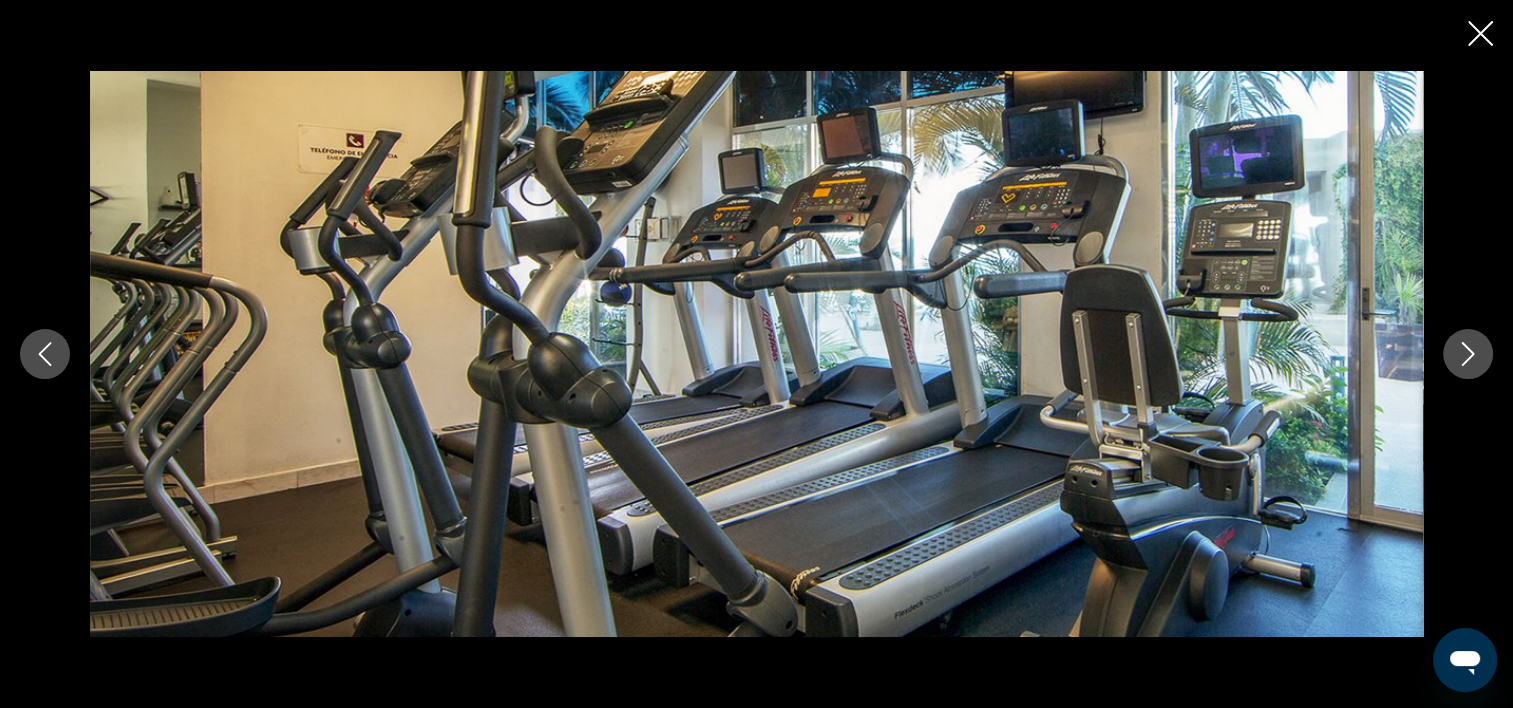 click 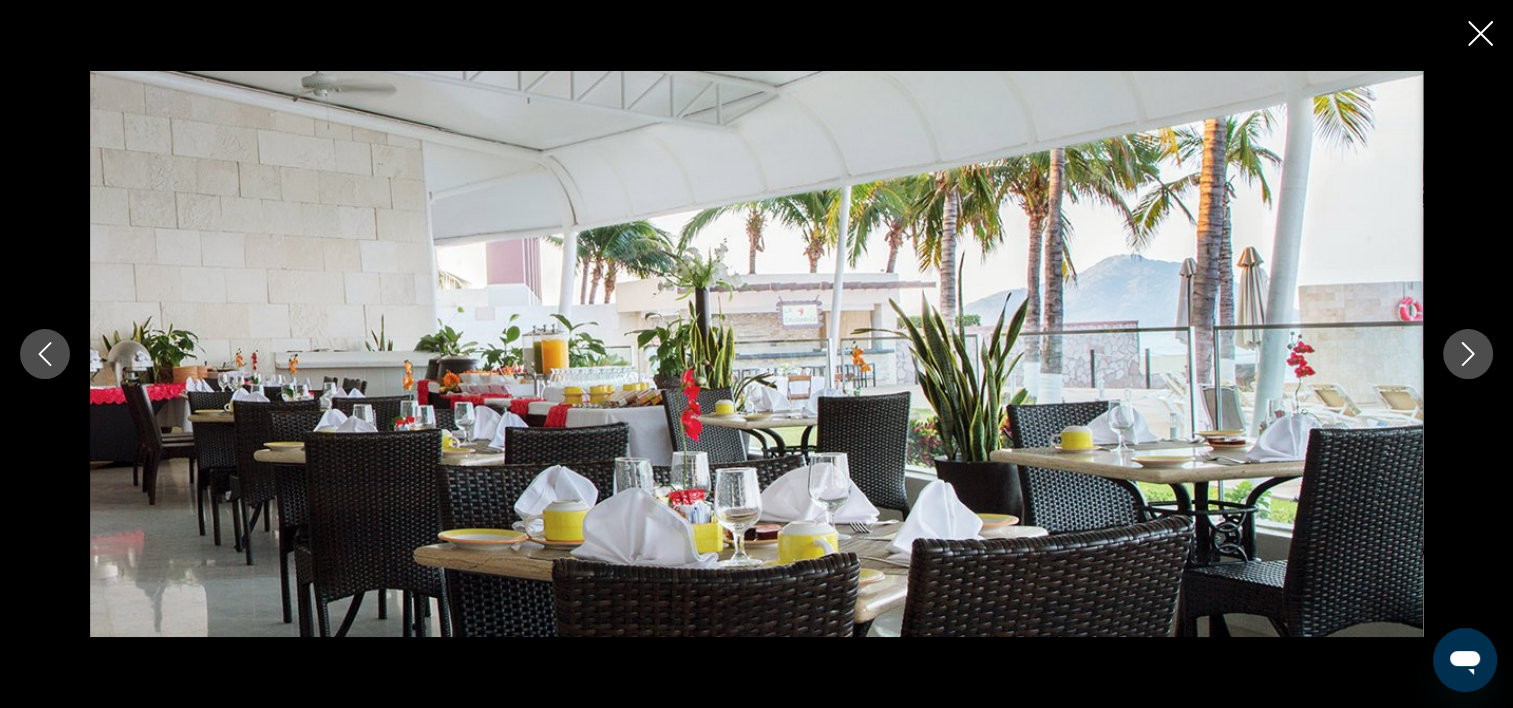 click 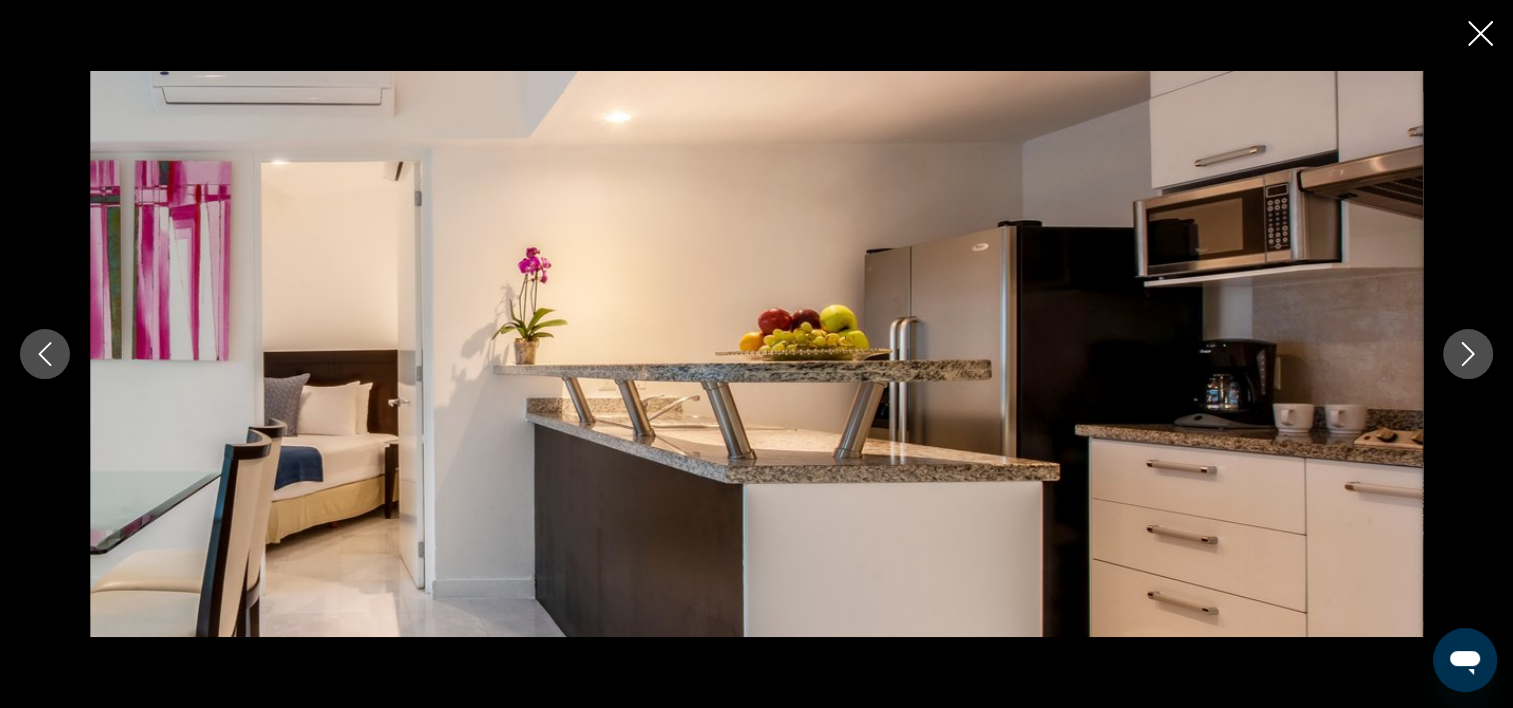 click 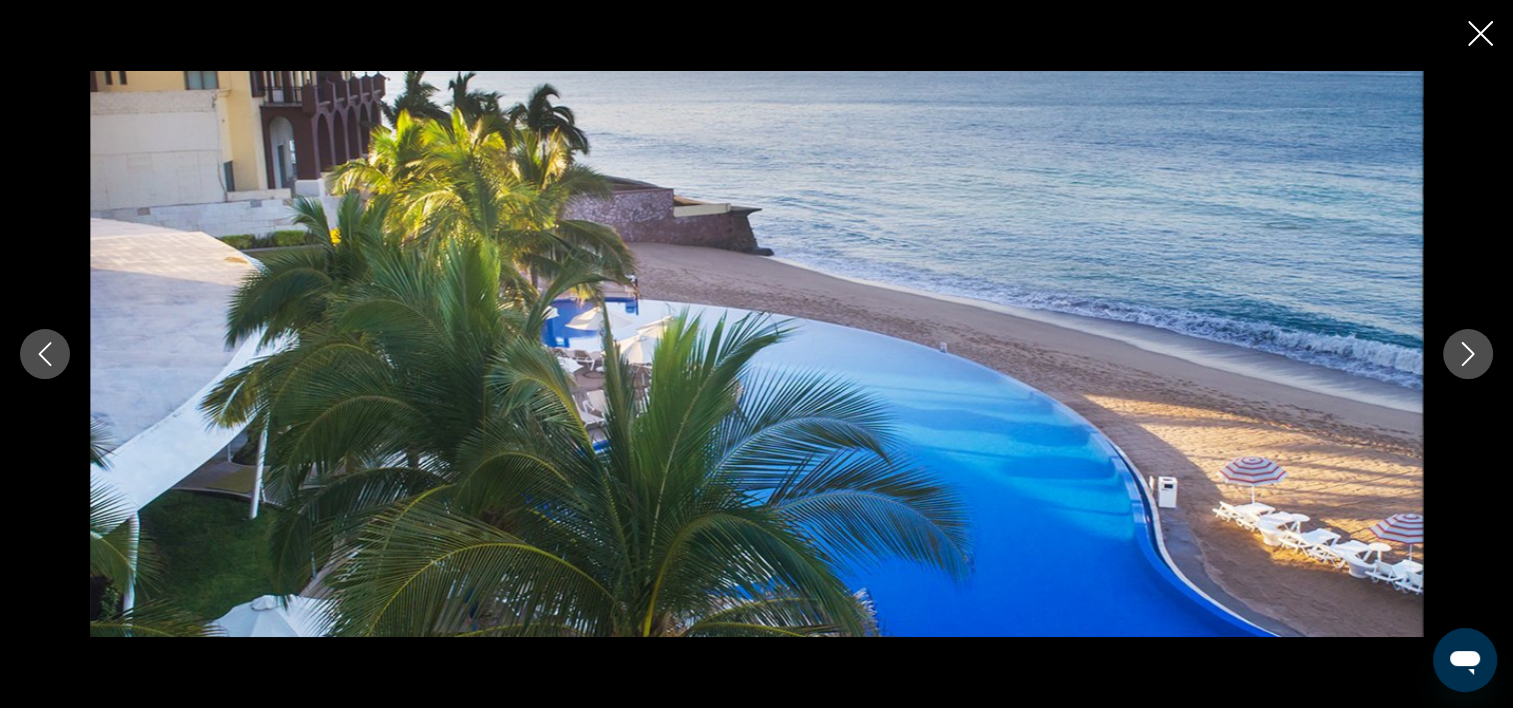 click 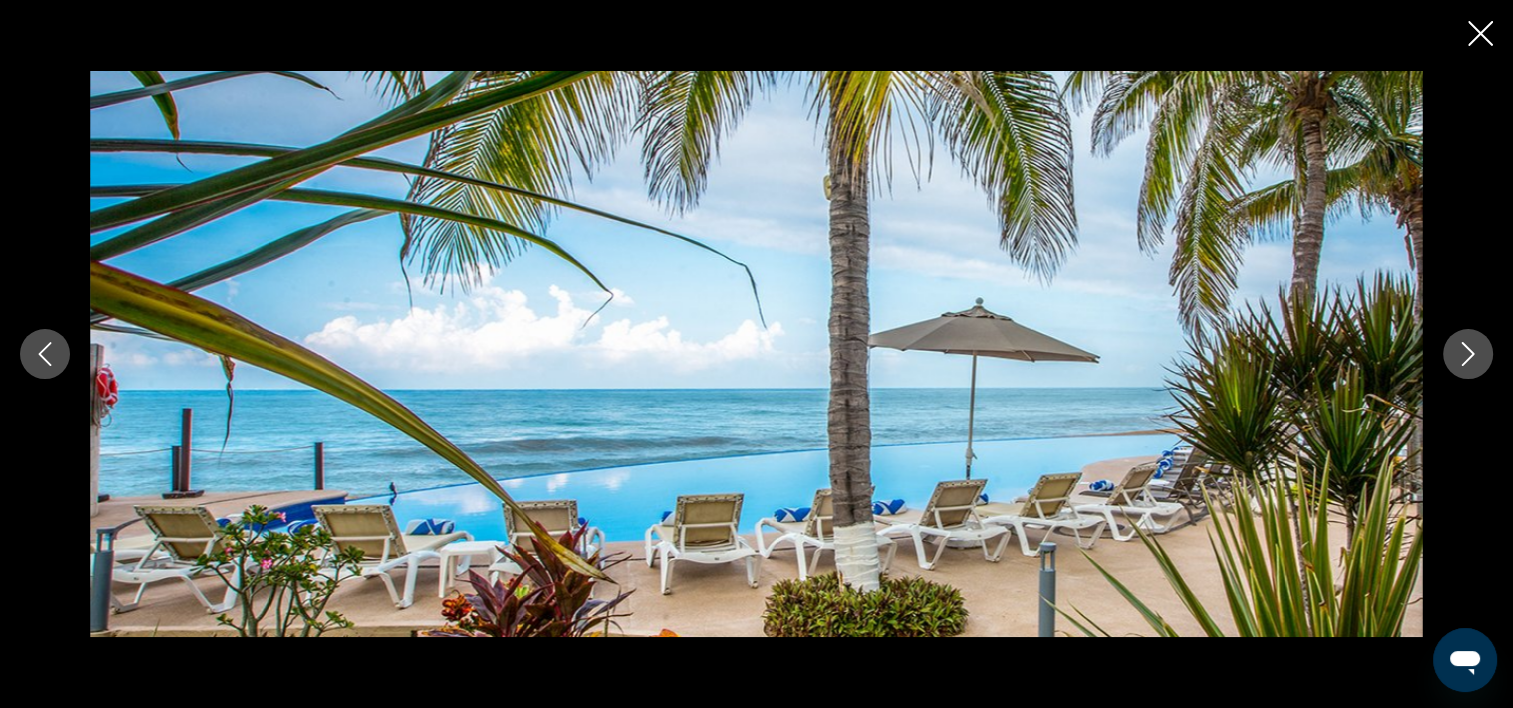 click 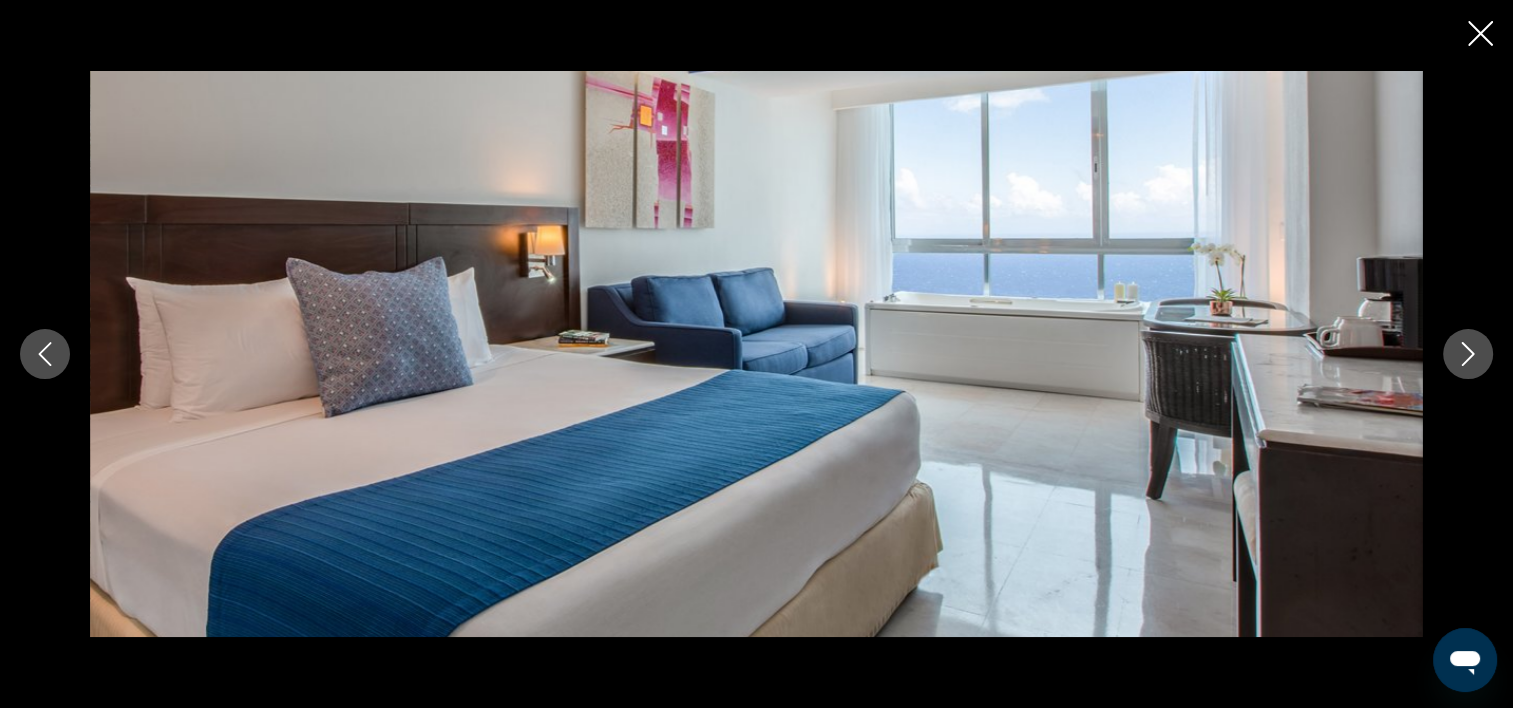 click 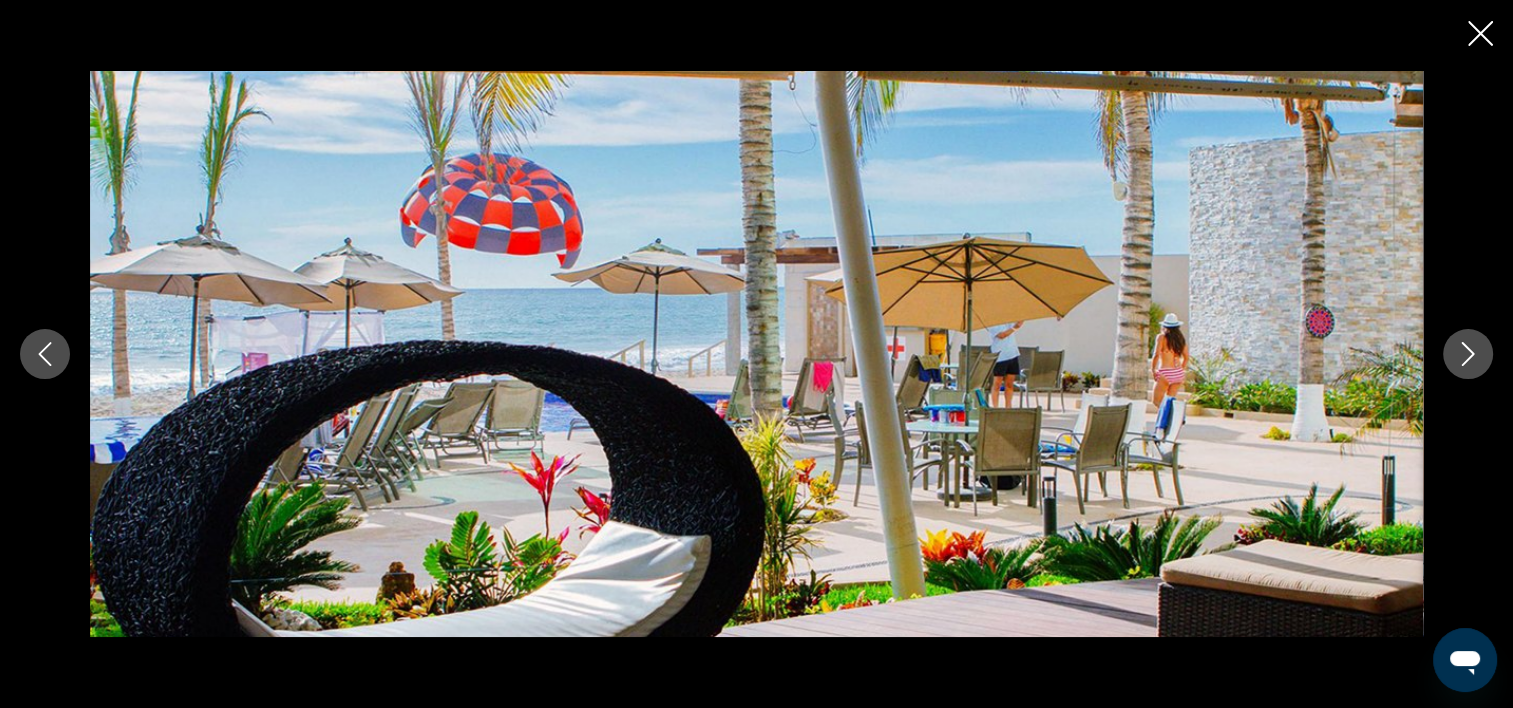click 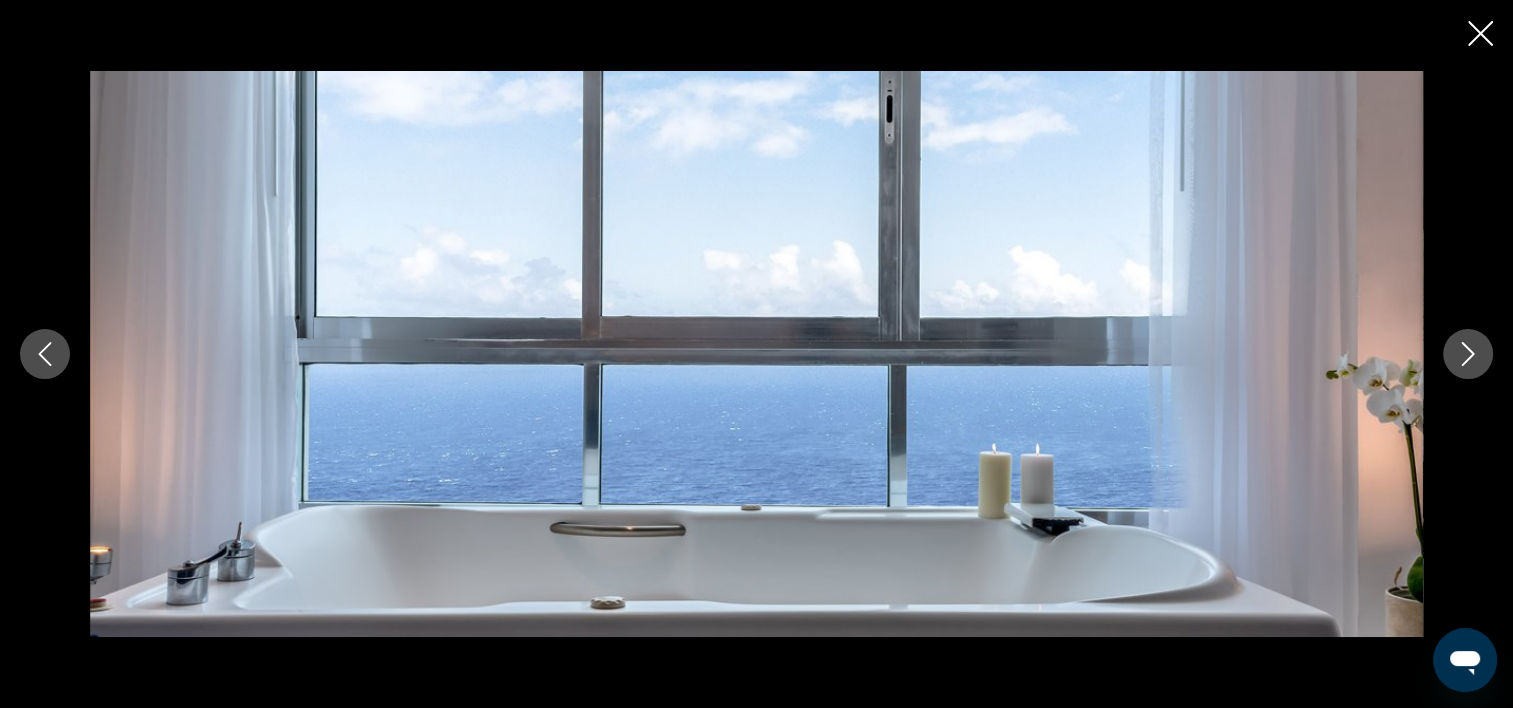 click 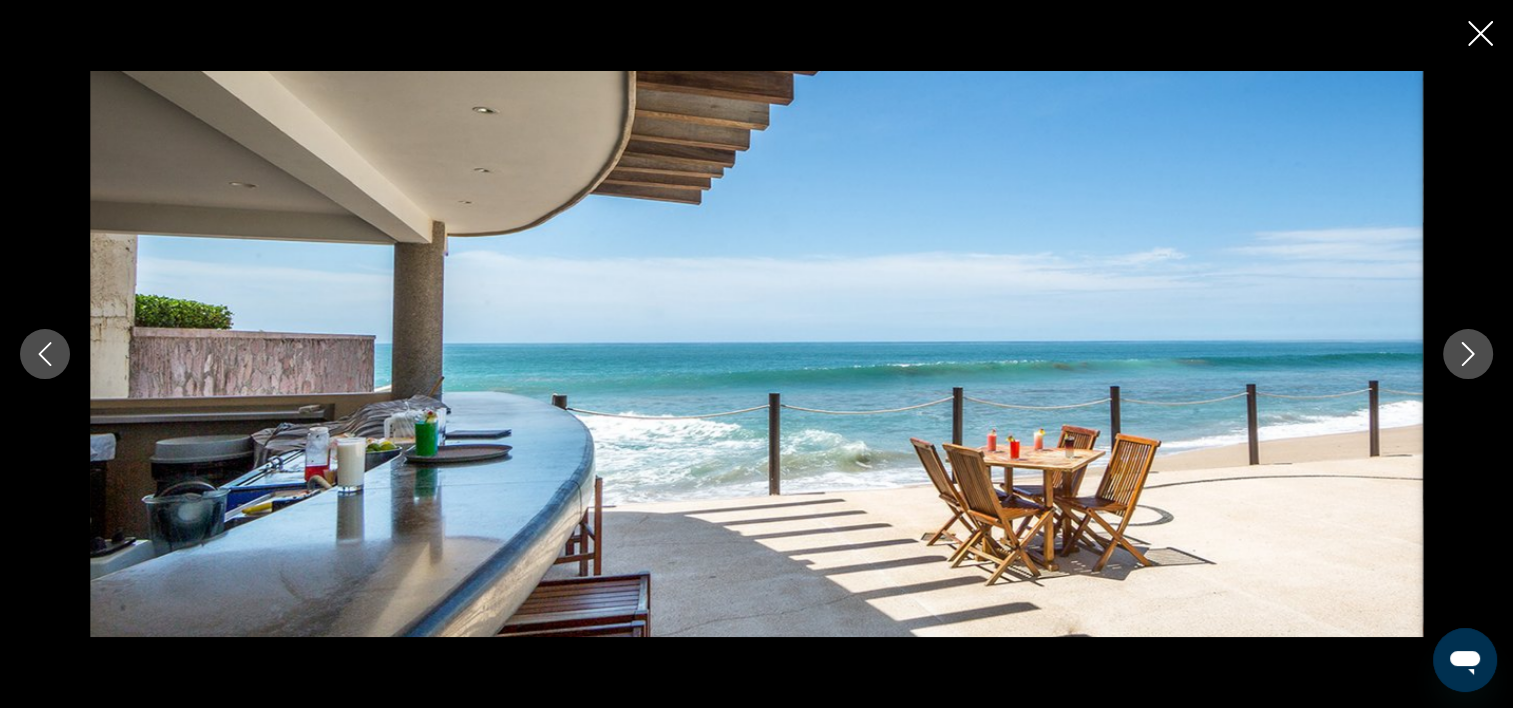 click 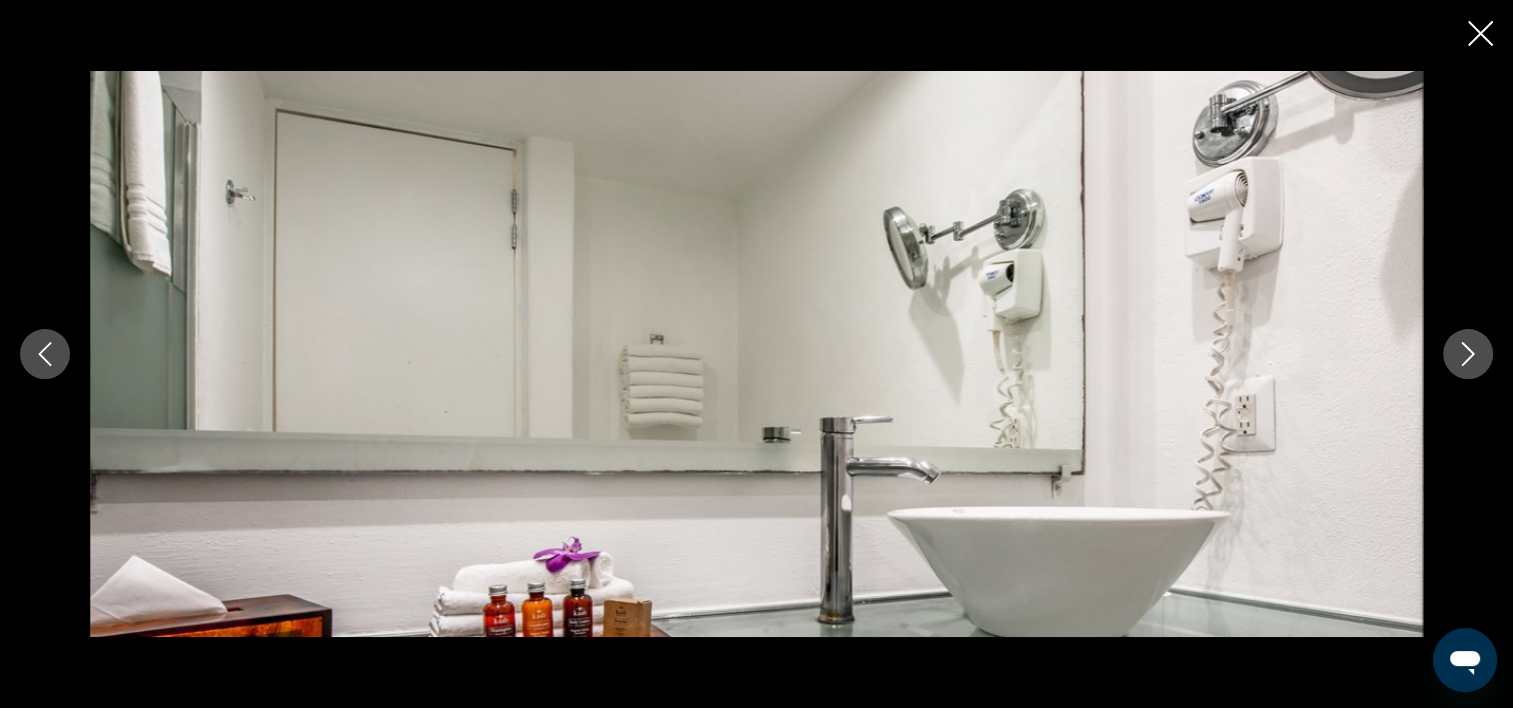 click 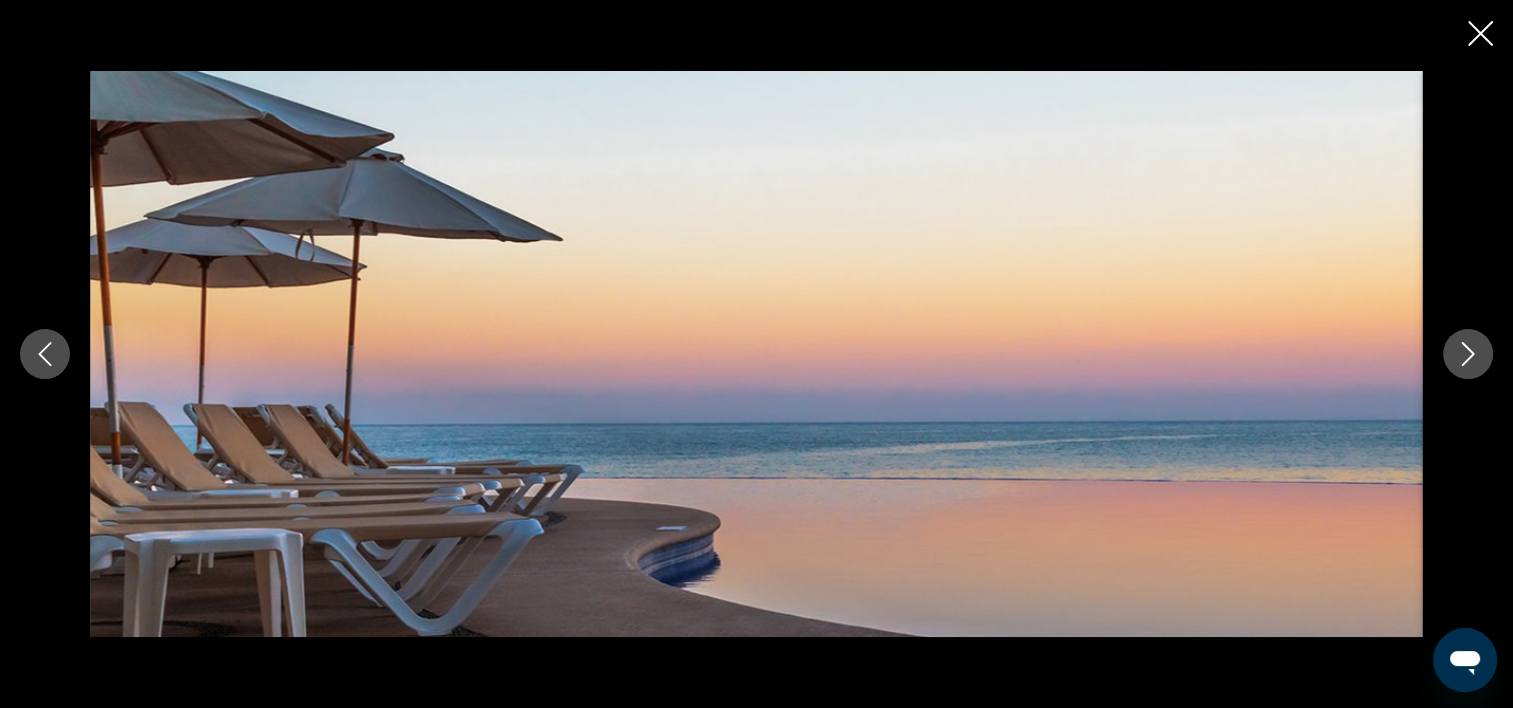 click 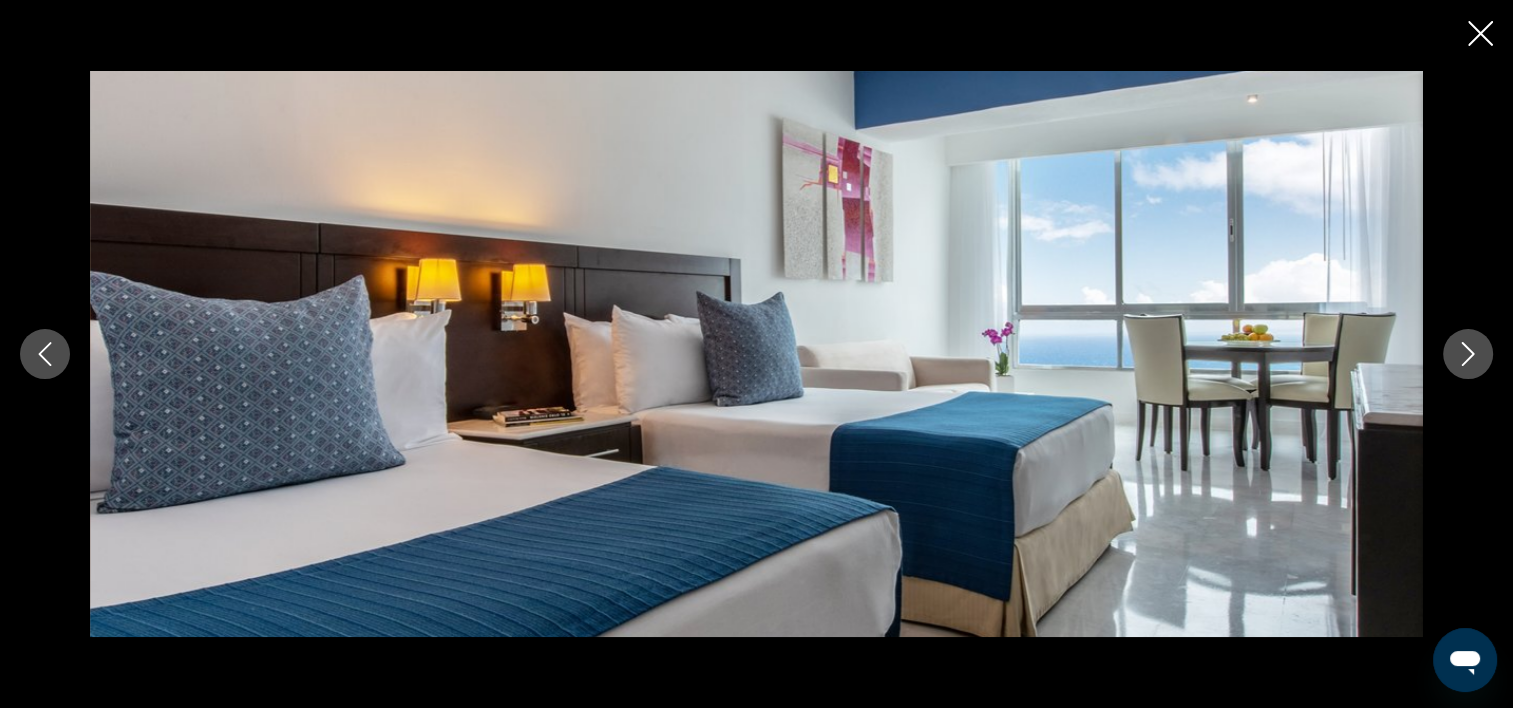 click 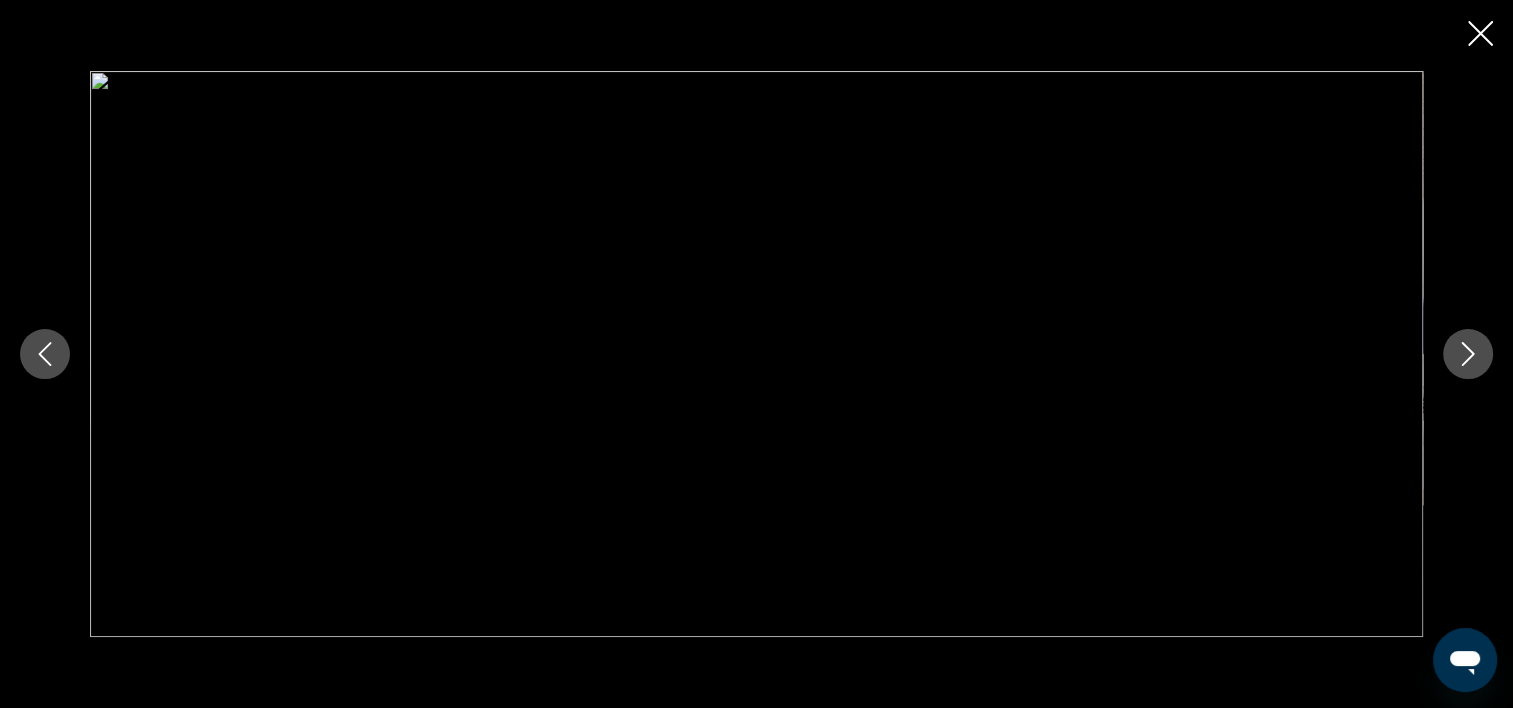 click 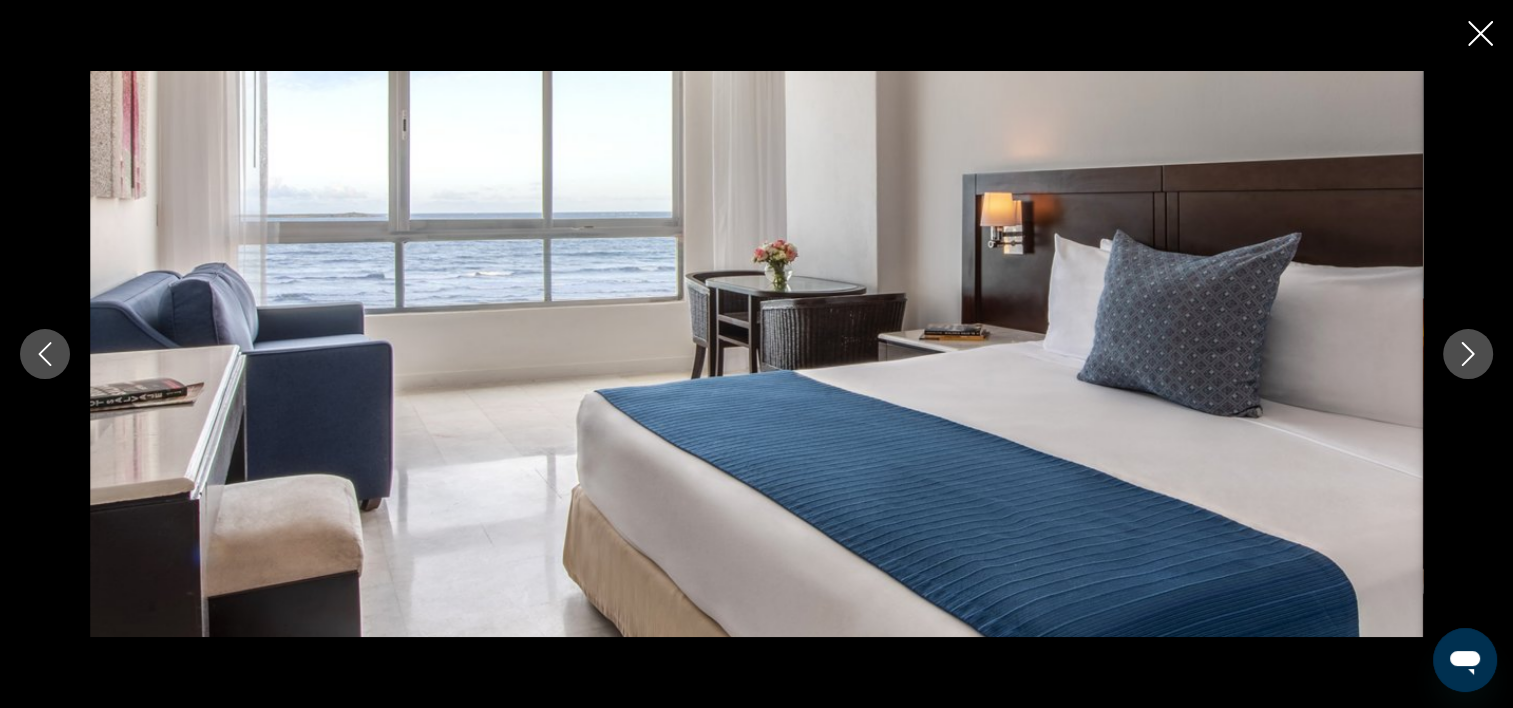 click 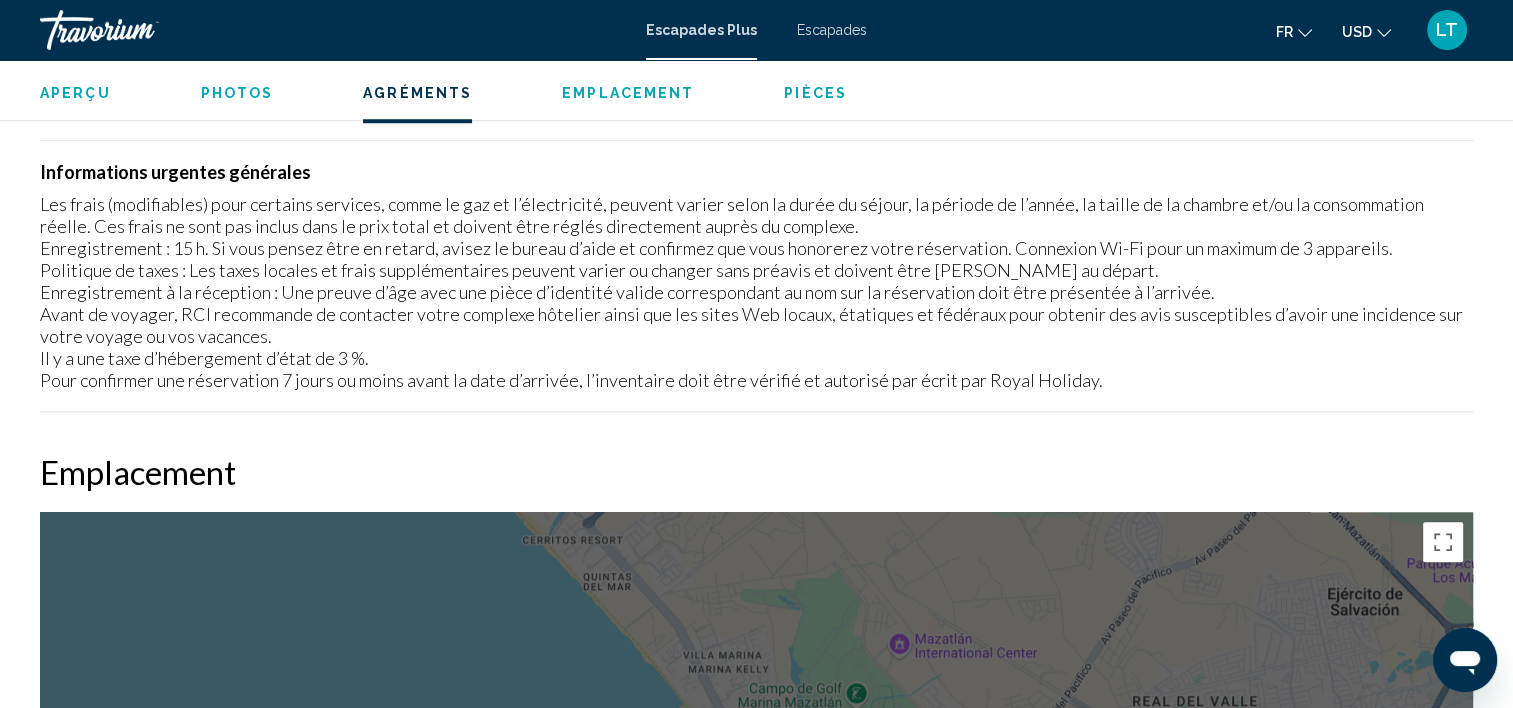scroll, scrollTop: 1106, scrollLeft: 0, axis: vertical 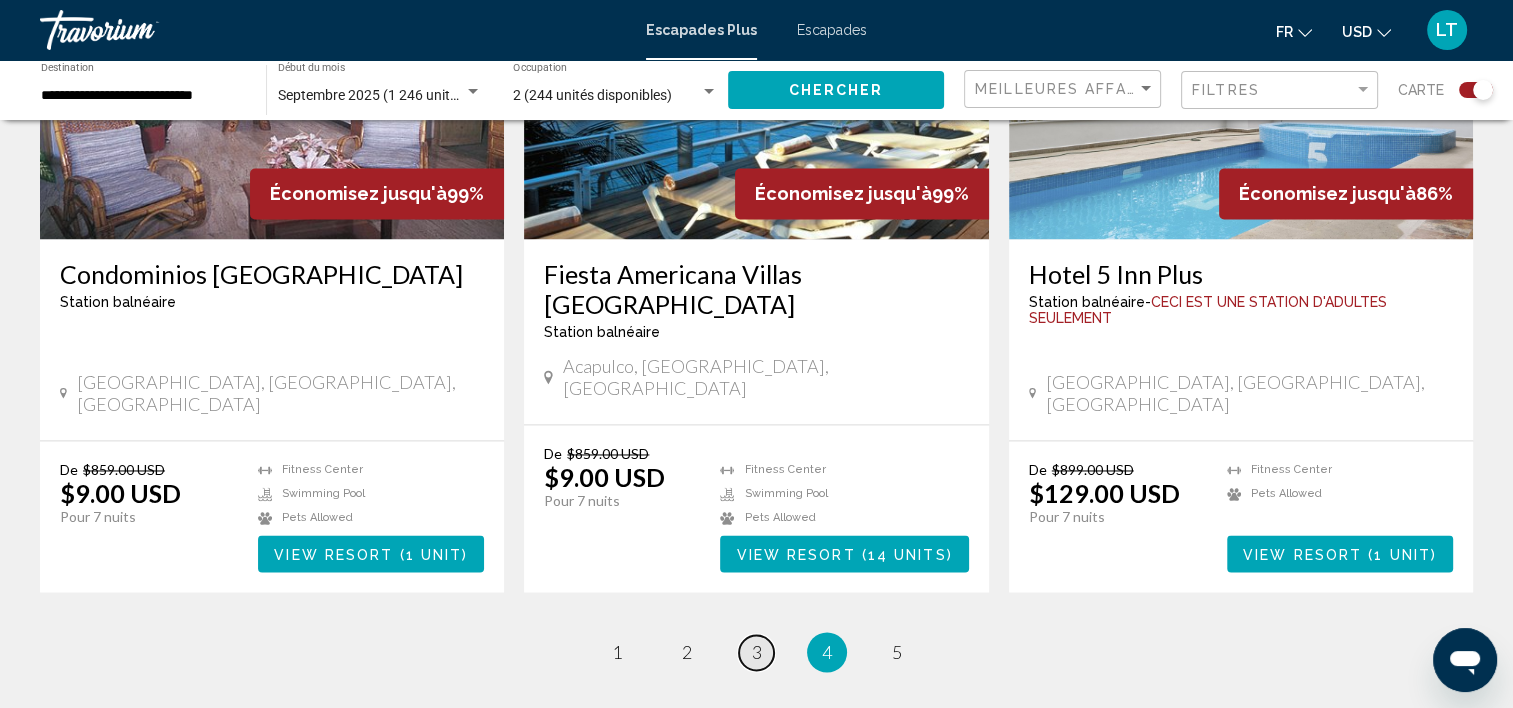 click on "page  3" at bounding box center (756, 652) 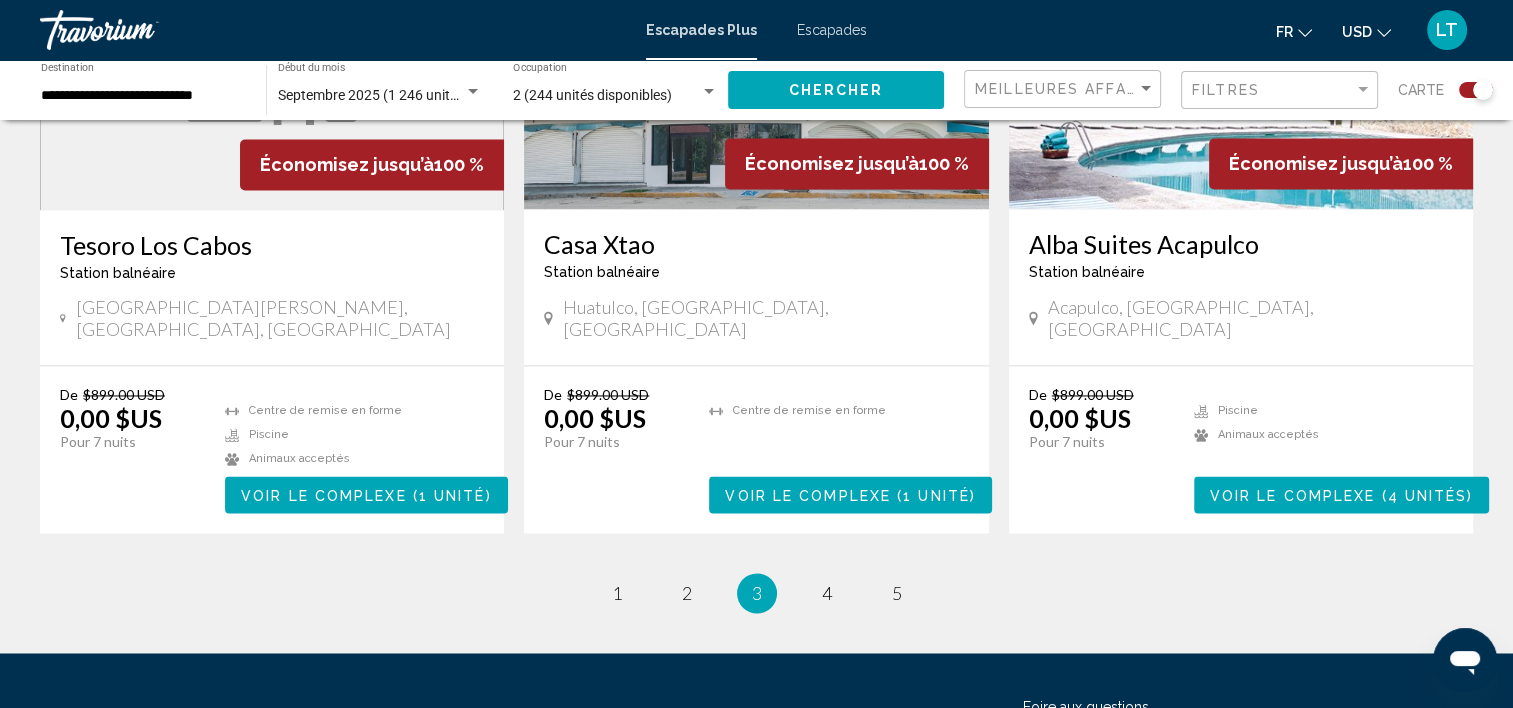scroll, scrollTop: 3100, scrollLeft: 0, axis: vertical 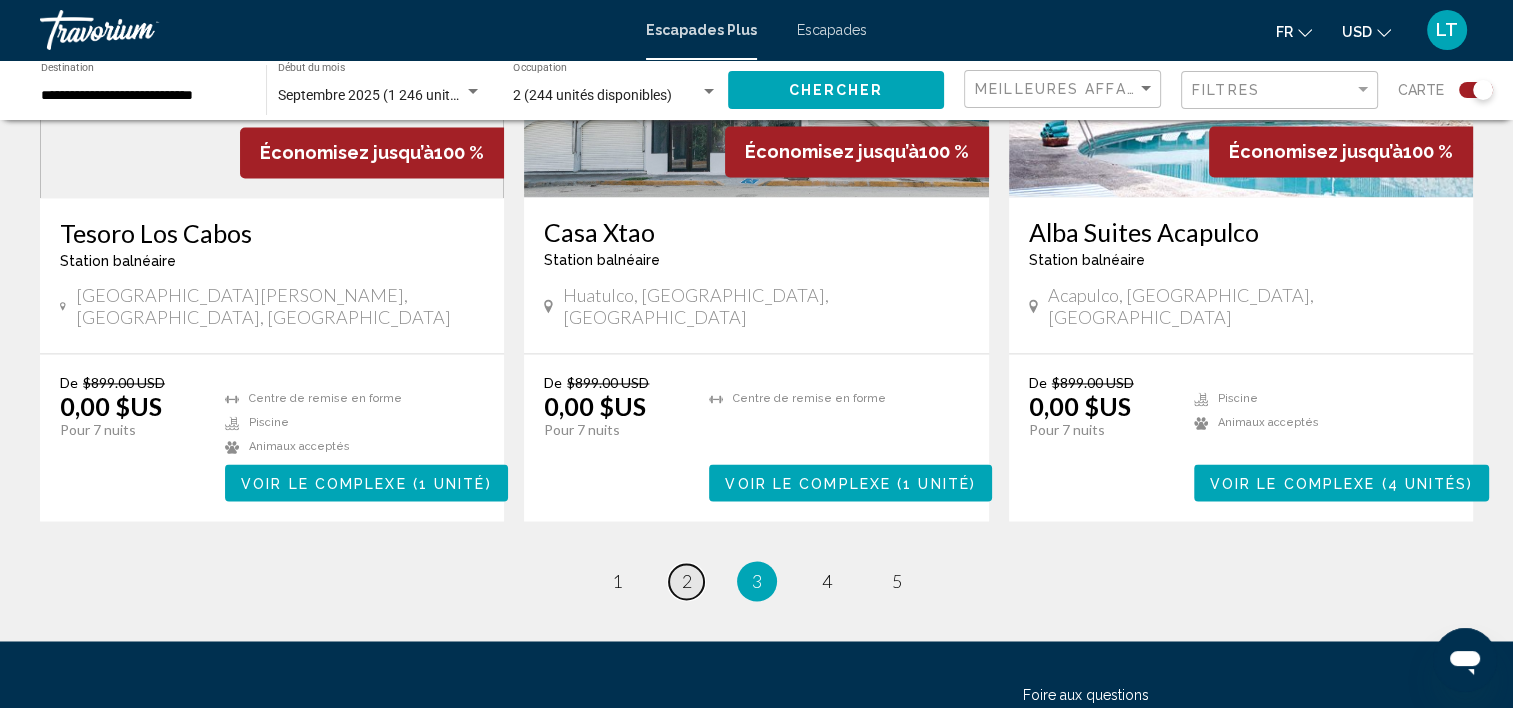 click on "2" at bounding box center (687, 581) 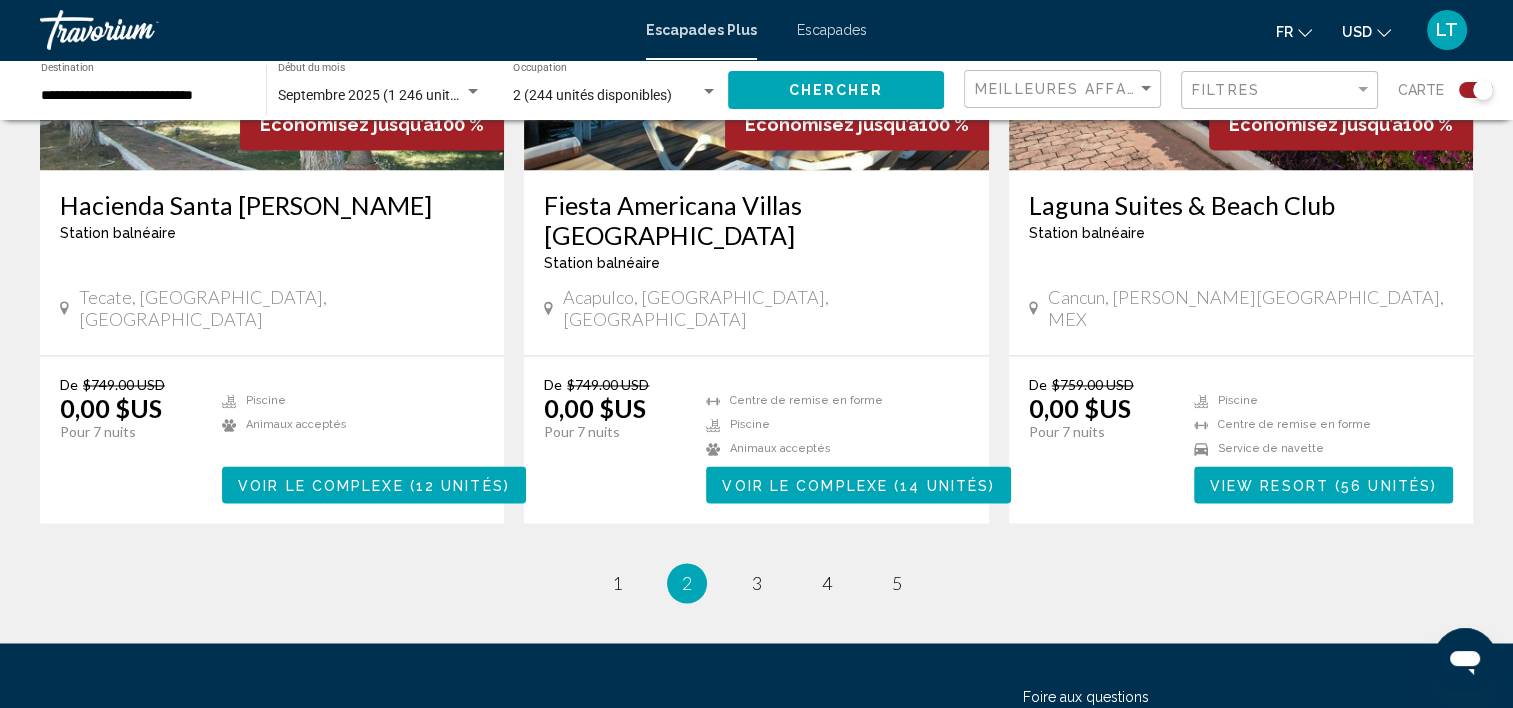scroll, scrollTop: 3176, scrollLeft: 0, axis: vertical 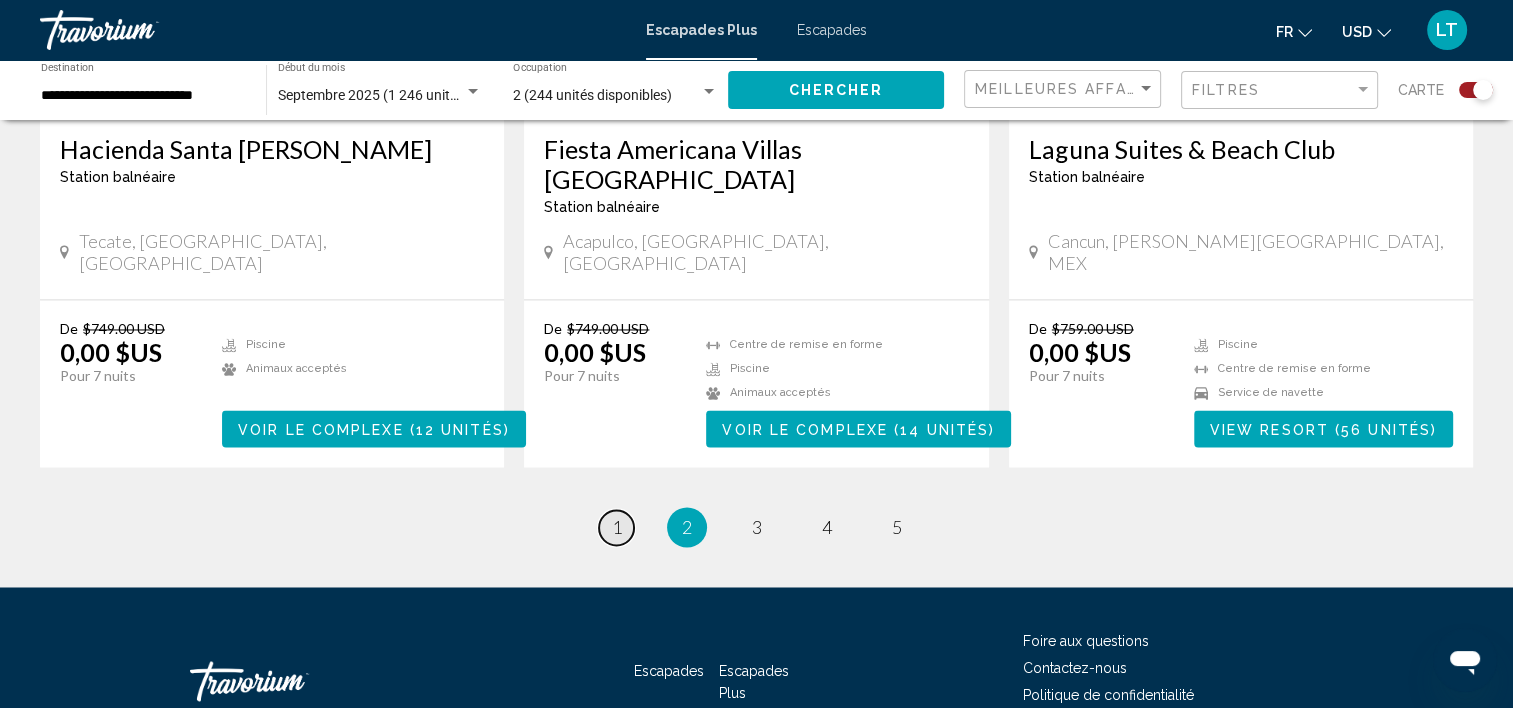 click on "1" at bounding box center (617, 527) 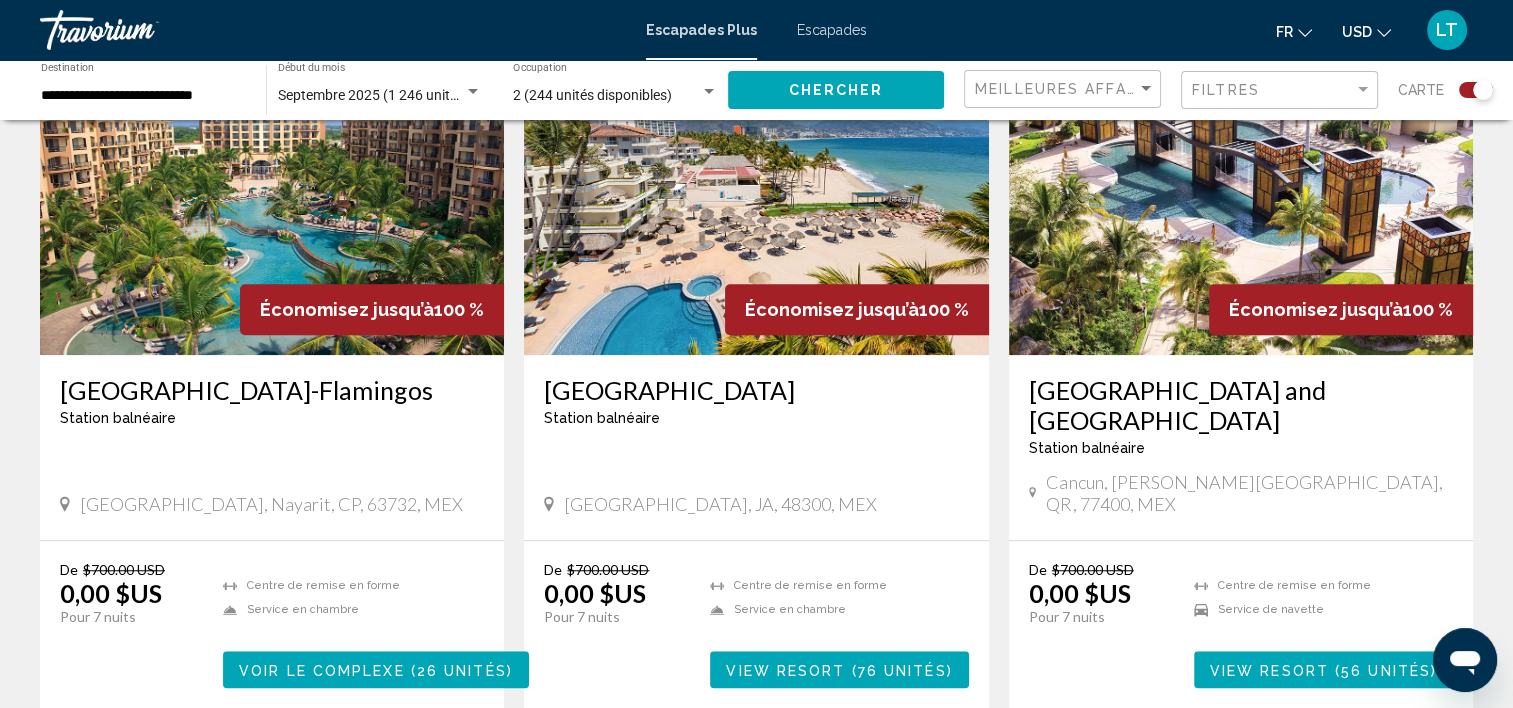 scroll, scrollTop: 1300, scrollLeft: 0, axis: vertical 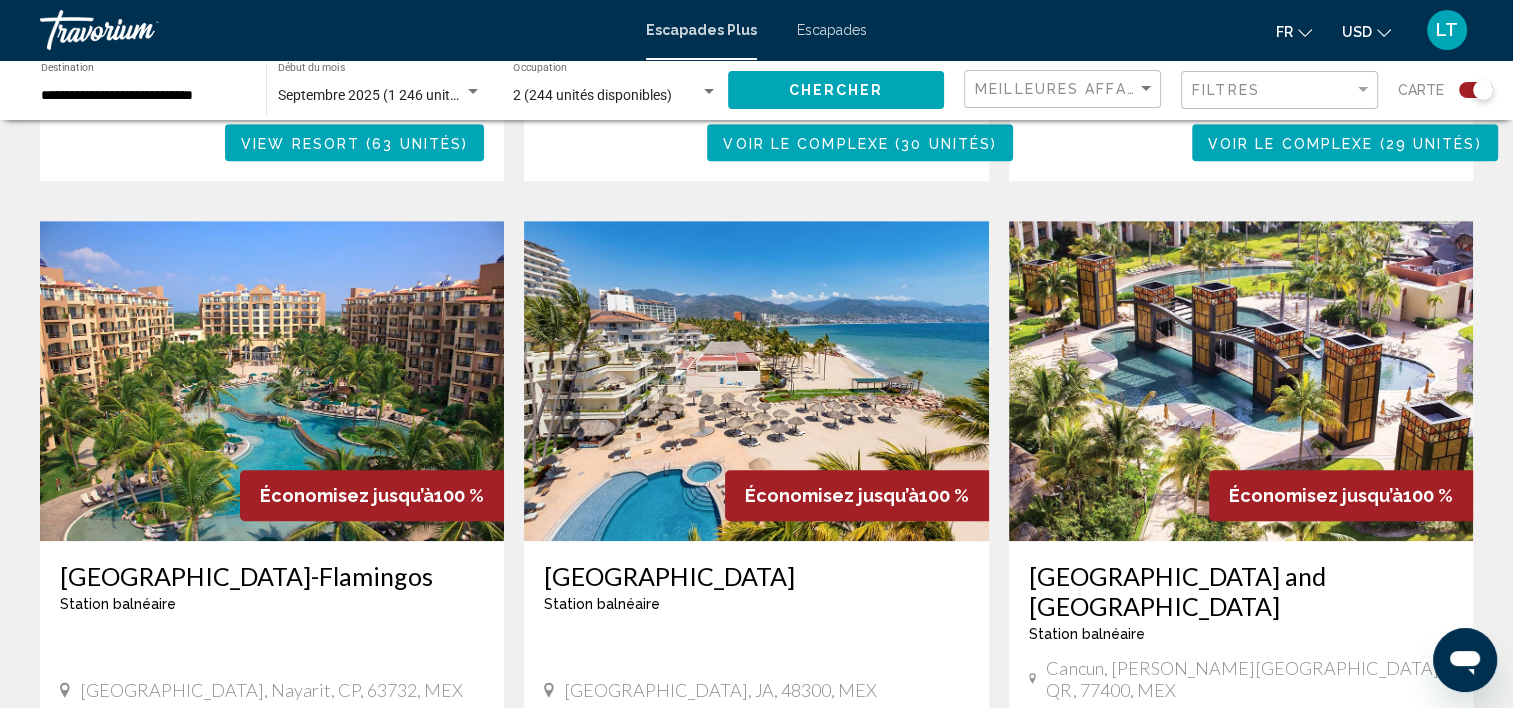 click at bounding box center (1241, 381) 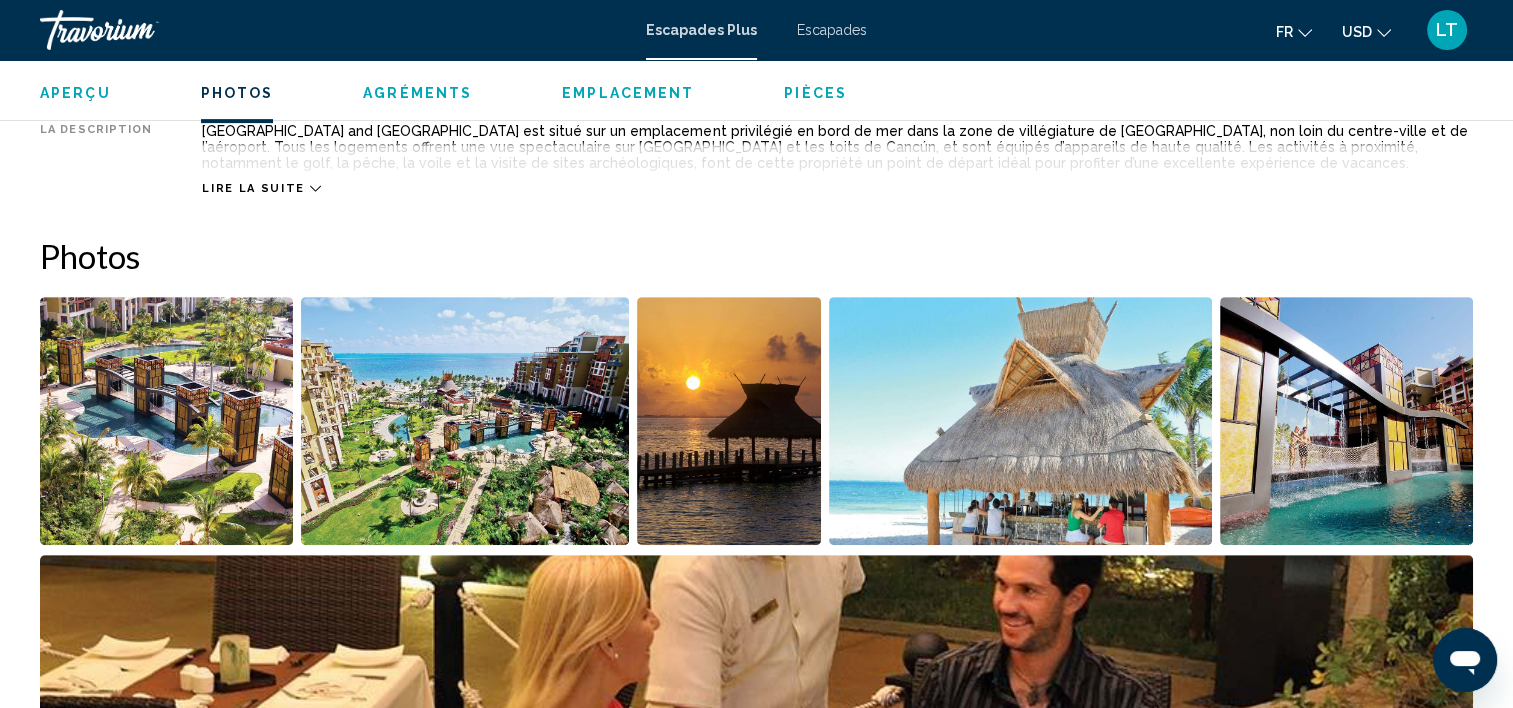 scroll, scrollTop: 906, scrollLeft: 0, axis: vertical 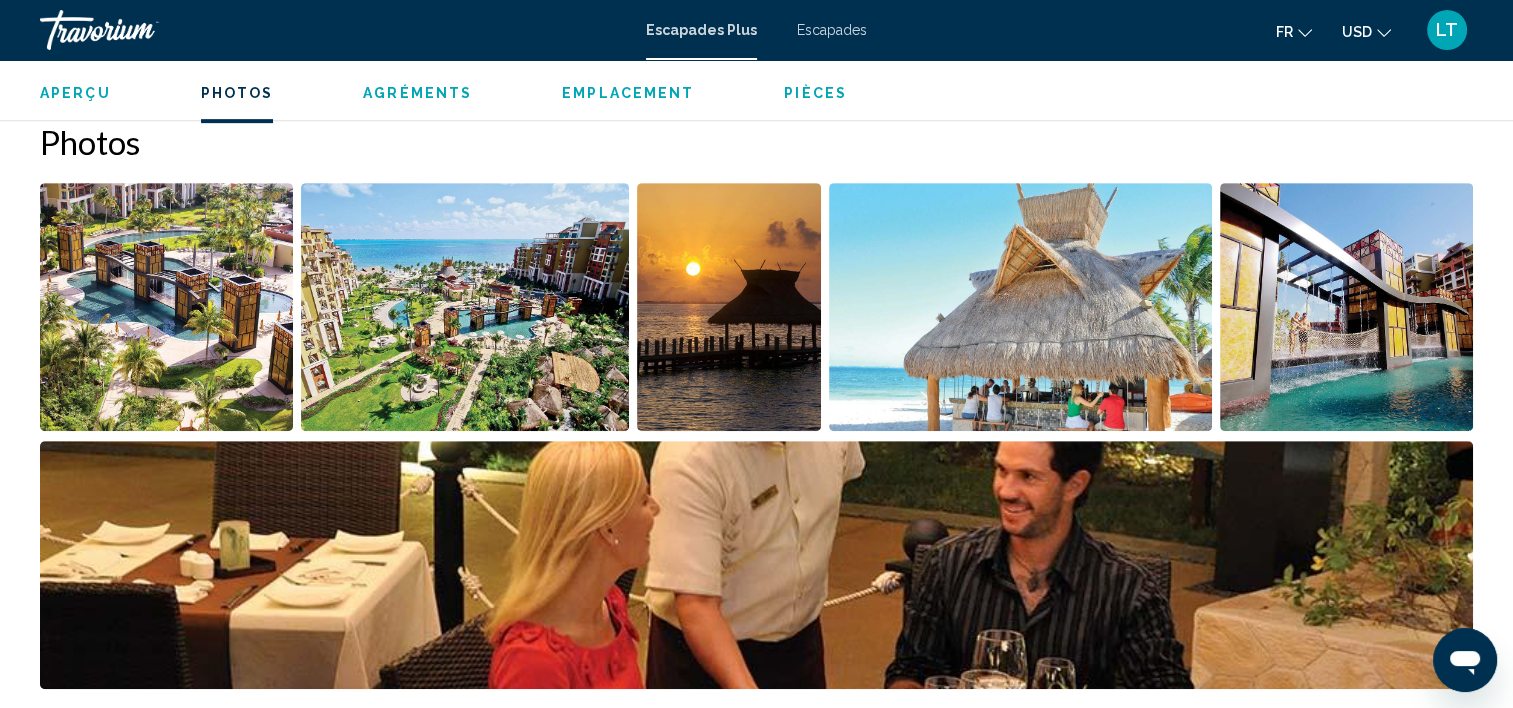 click at bounding box center [166, 307] 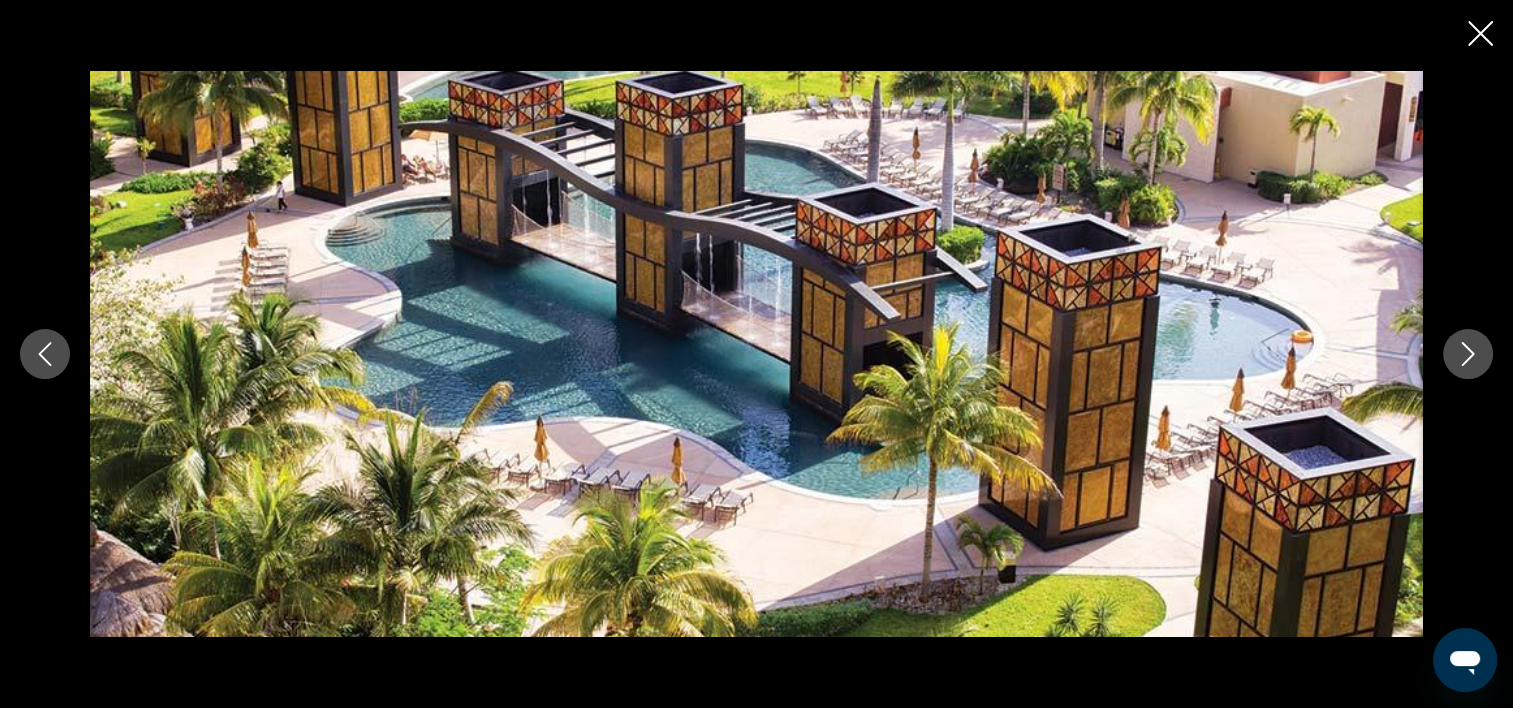 click 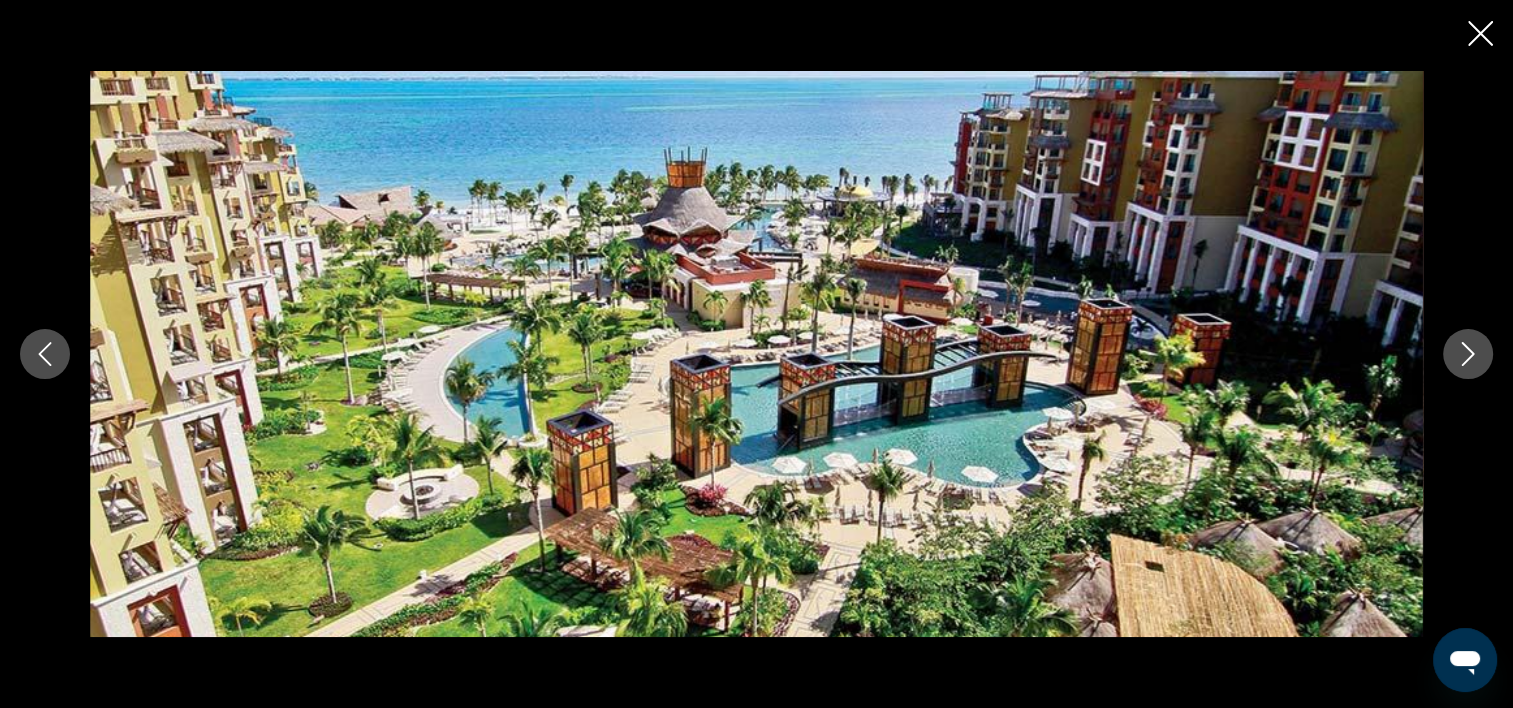 click 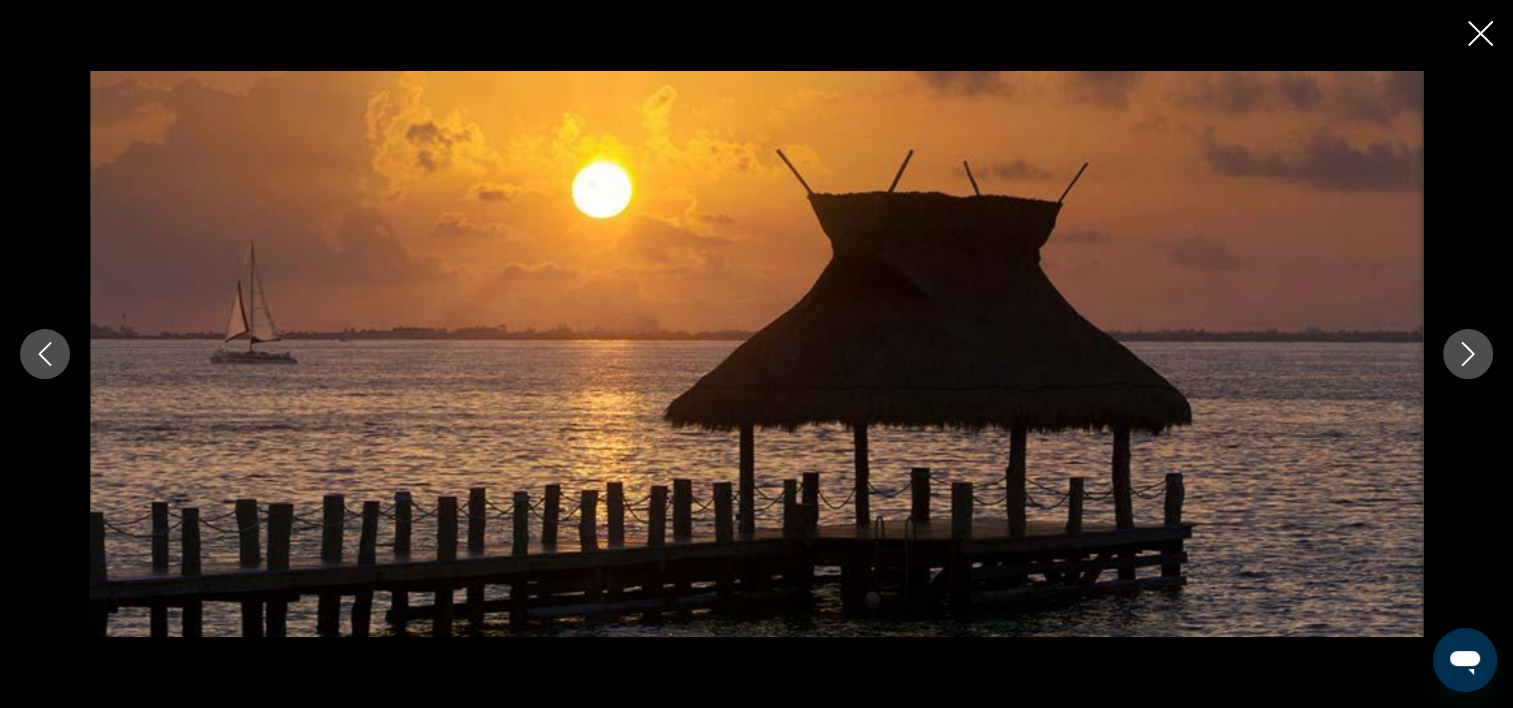 click 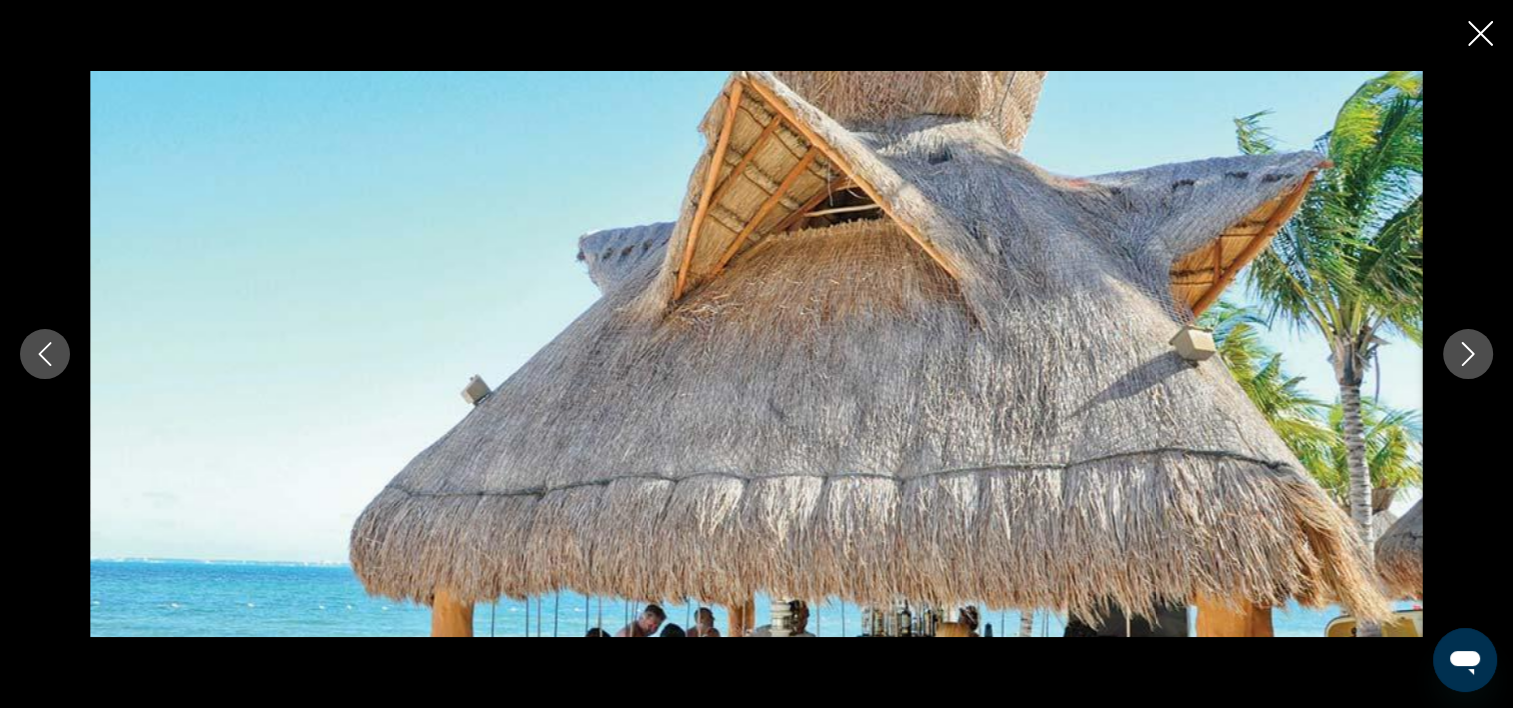 scroll, scrollTop: 1006, scrollLeft: 0, axis: vertical 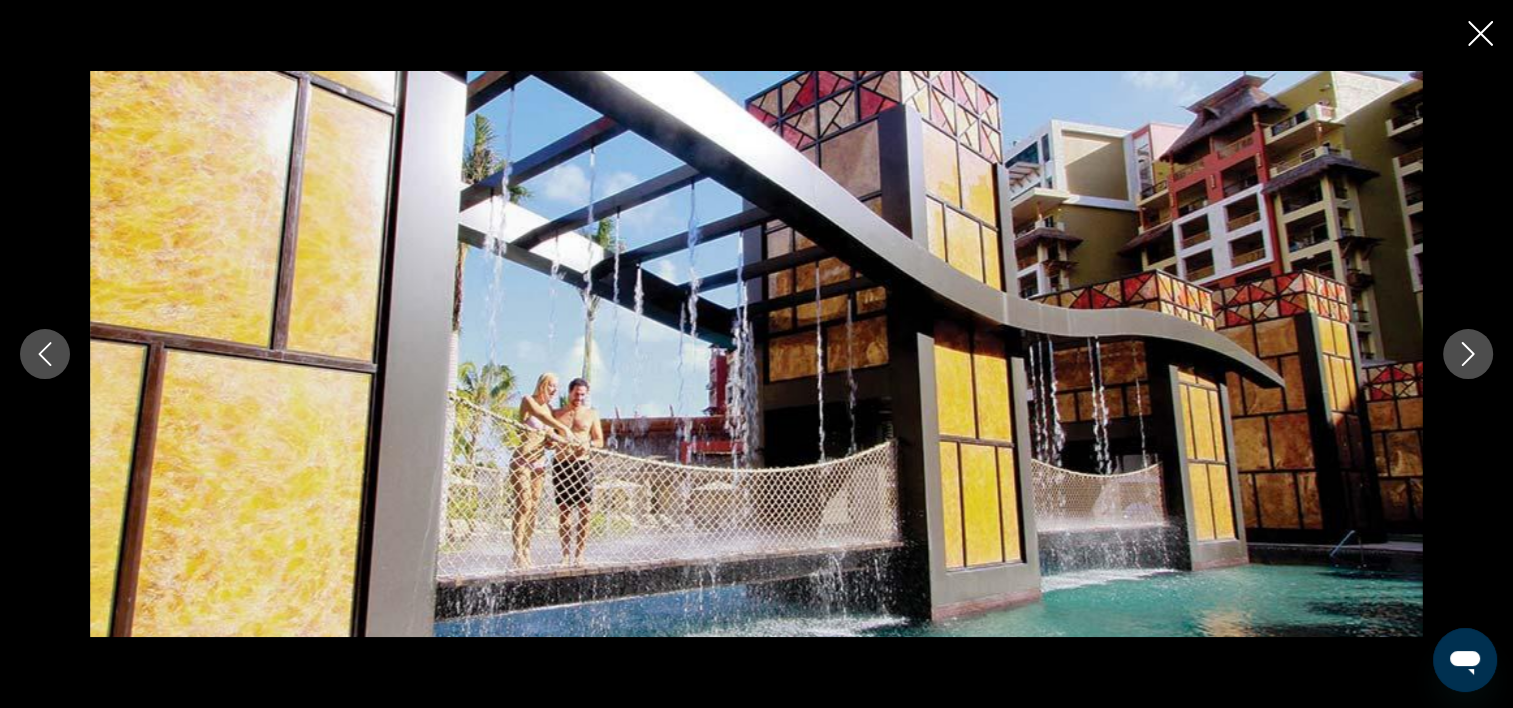 click 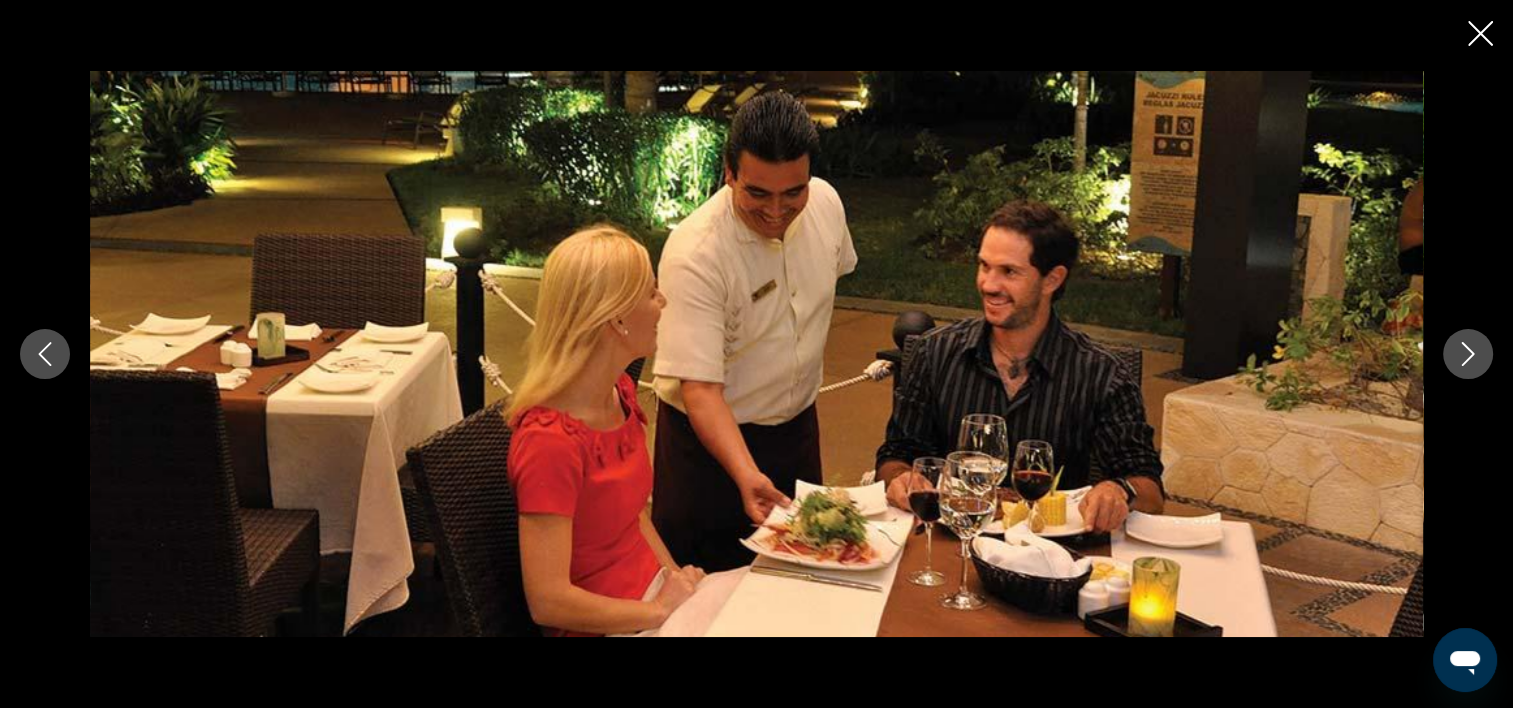click 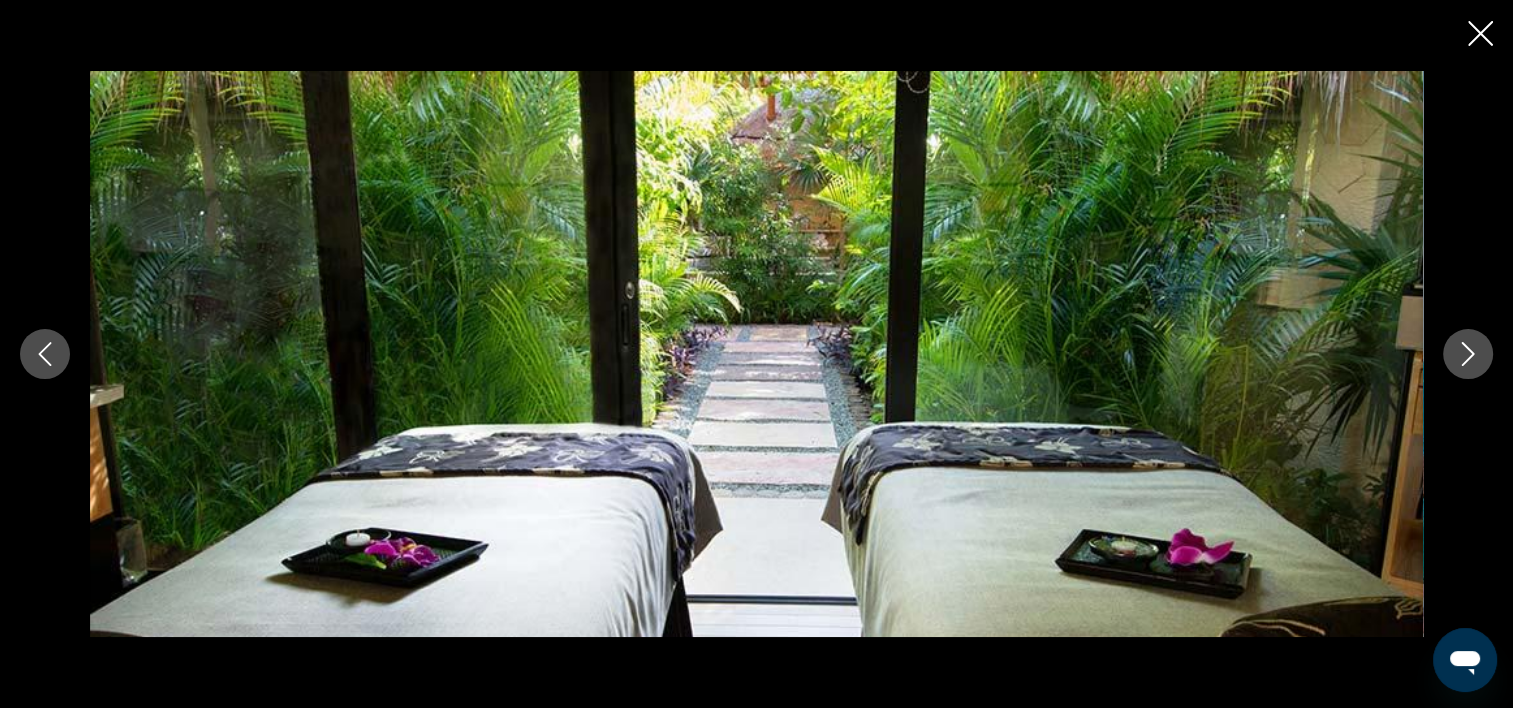 click 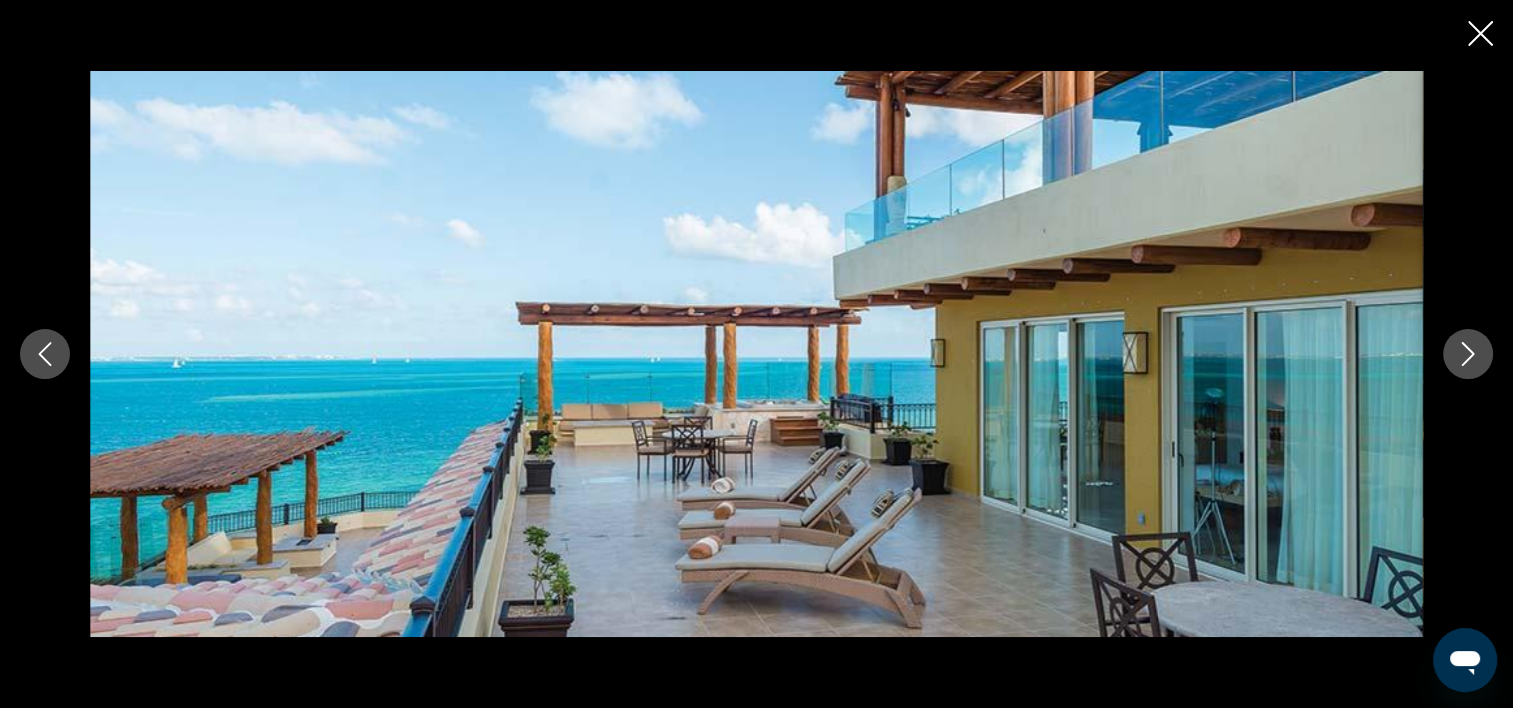 click 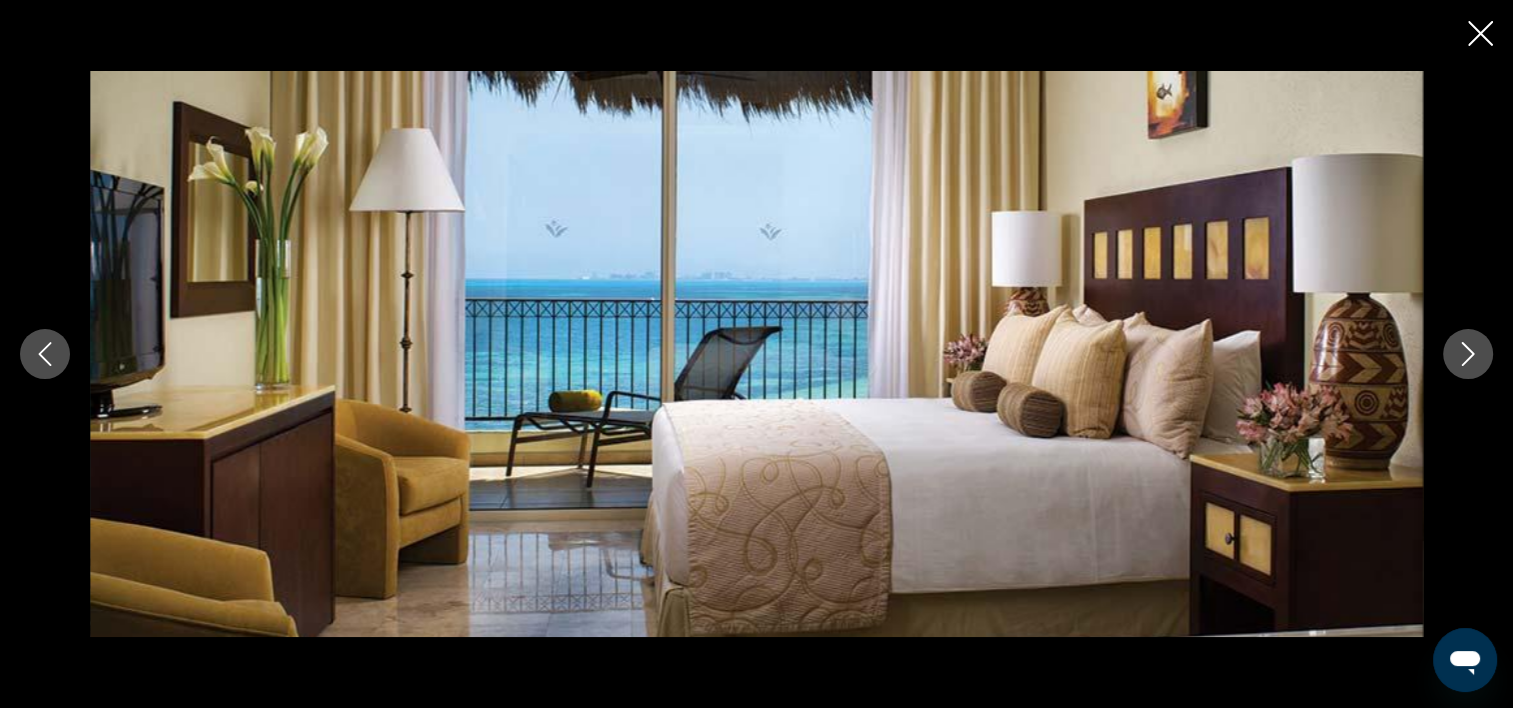 click 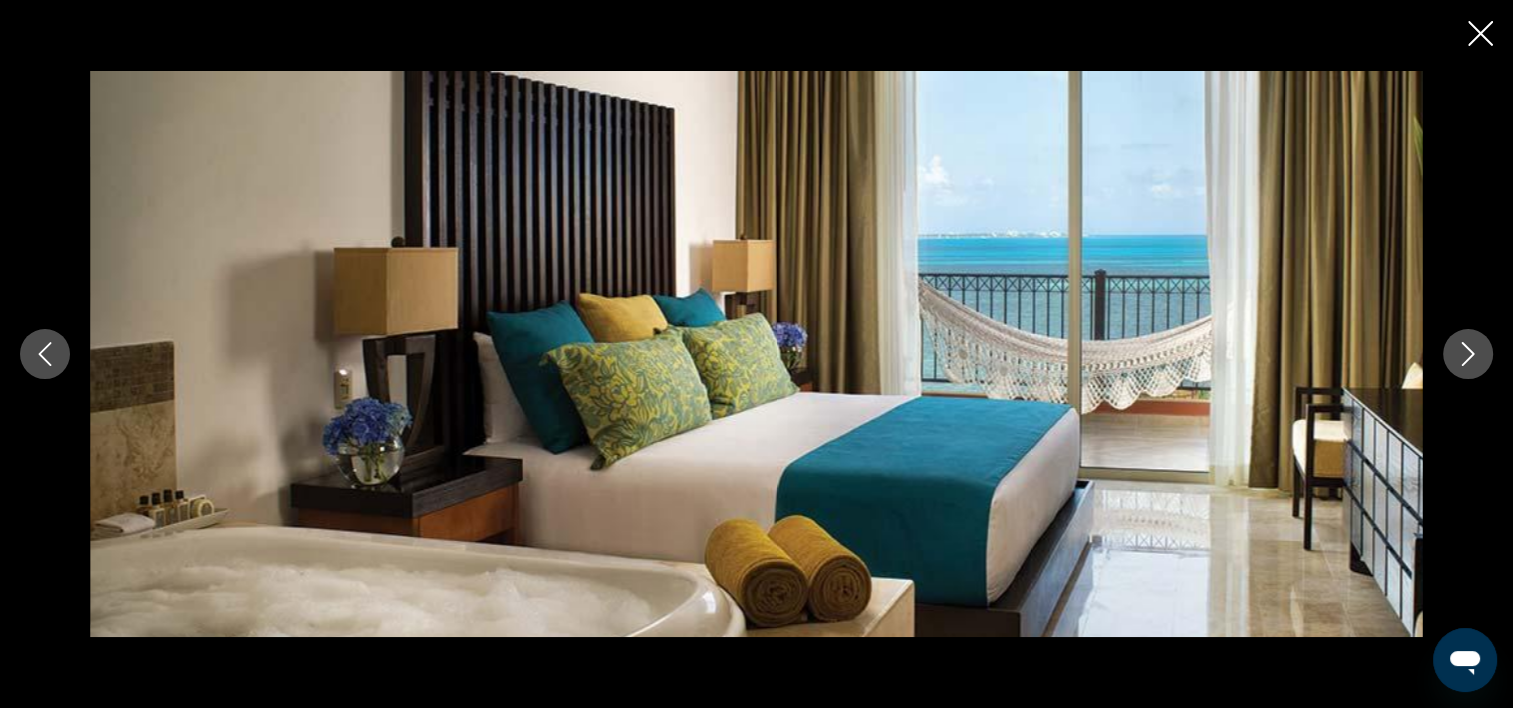 click 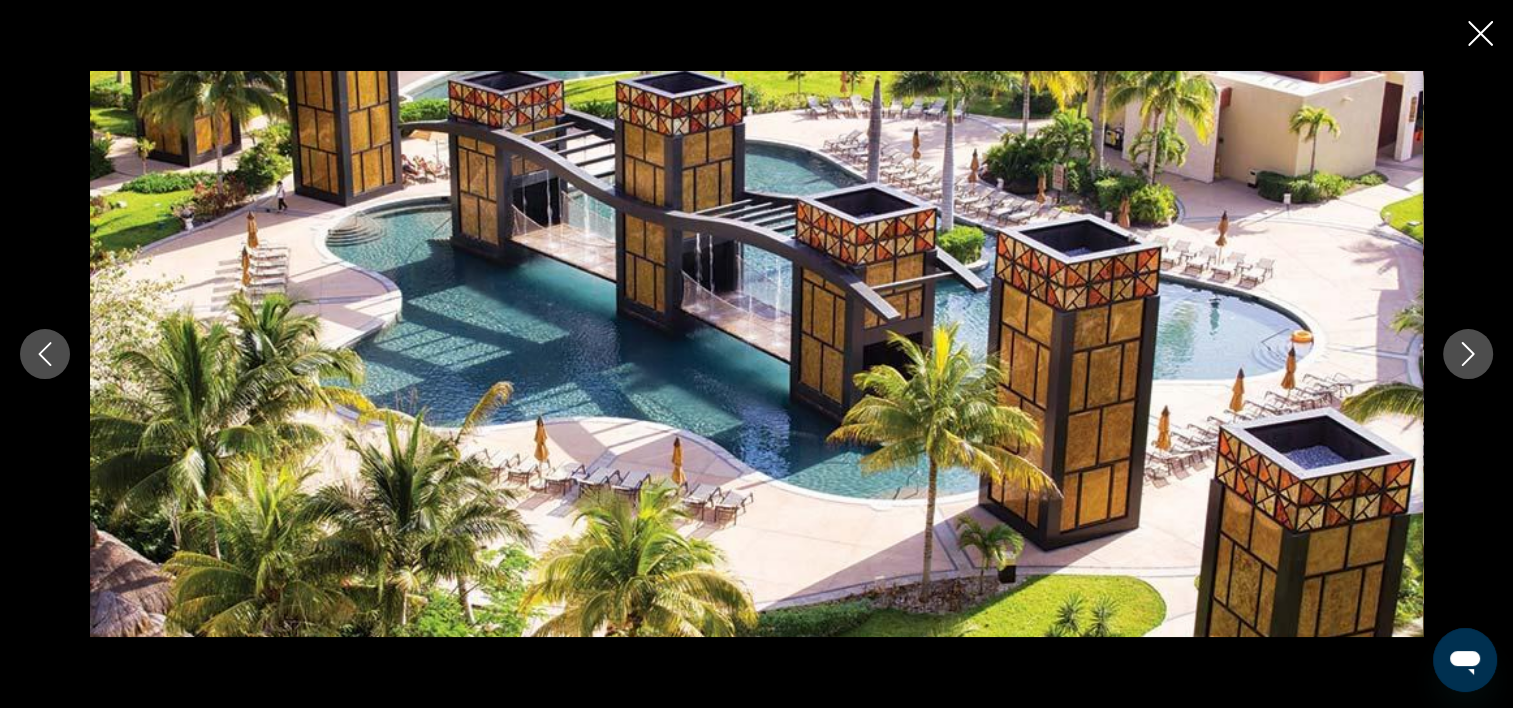 click 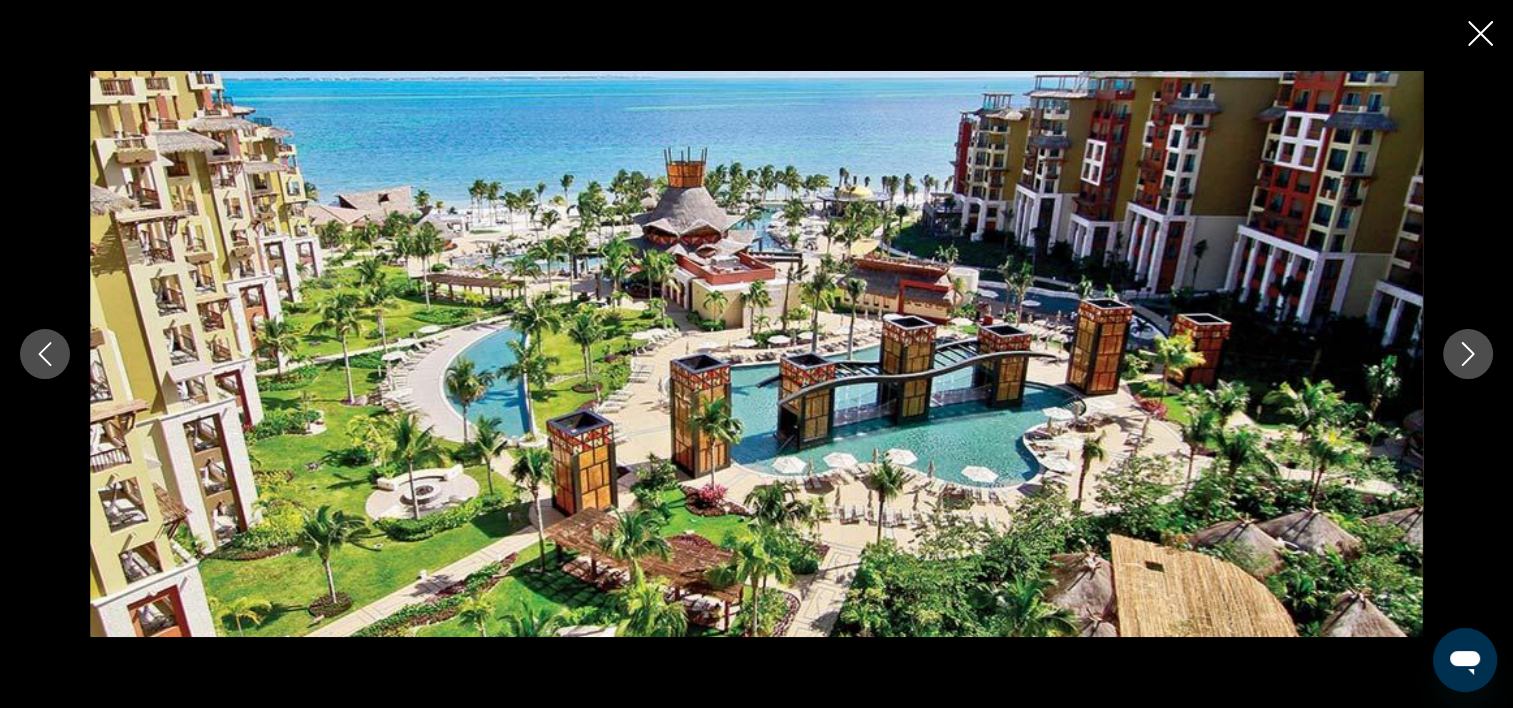 click 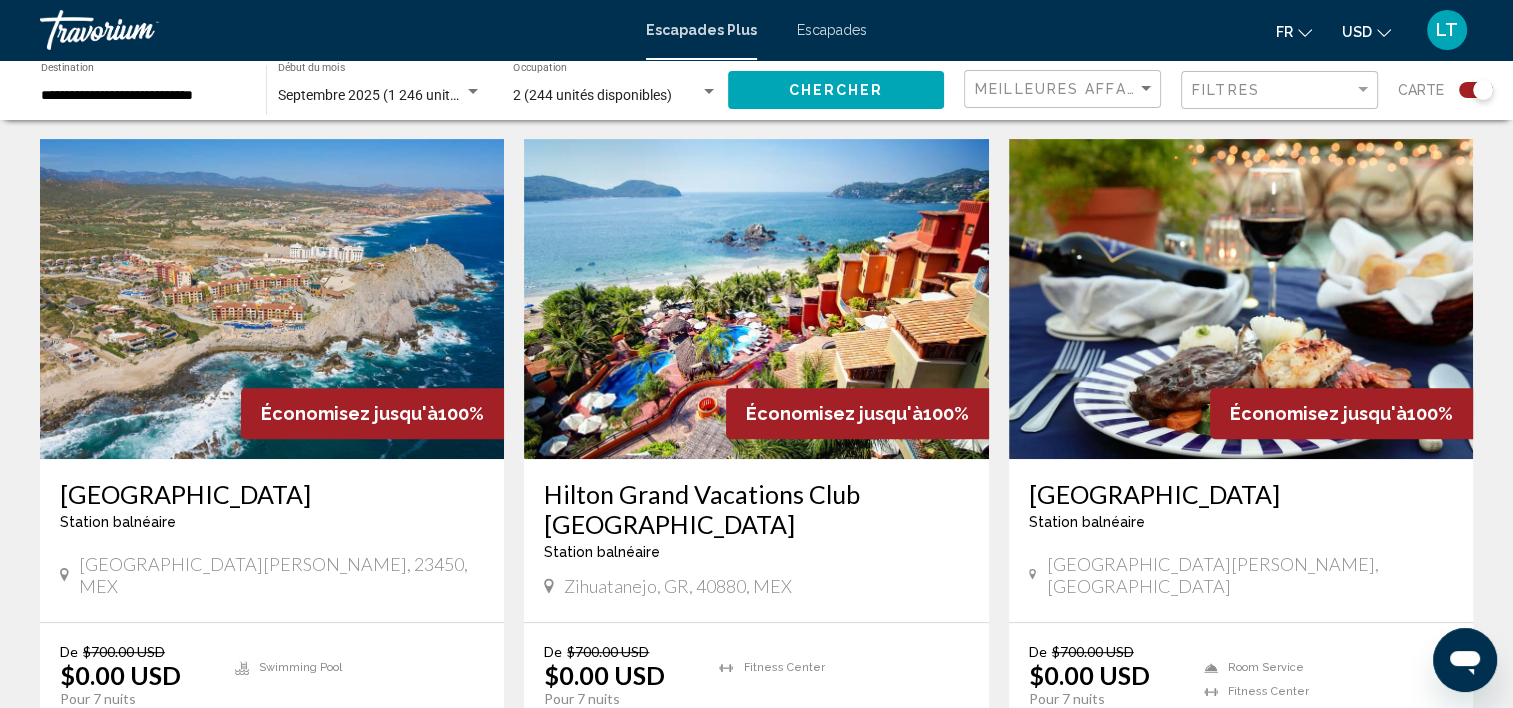 scroll, scrollTop: 500, scrollLeft: 0, axis: vertical 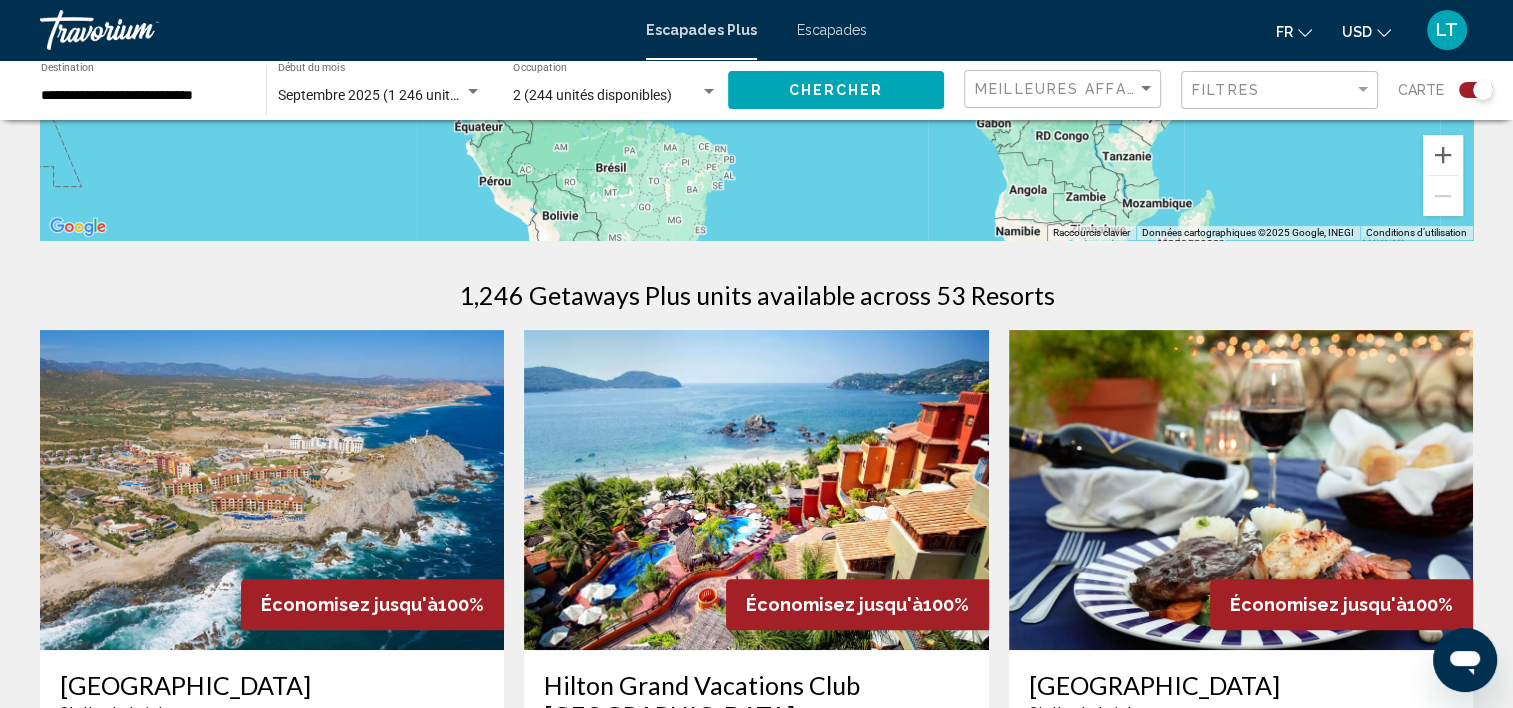click at bounding box center (1241, 490) 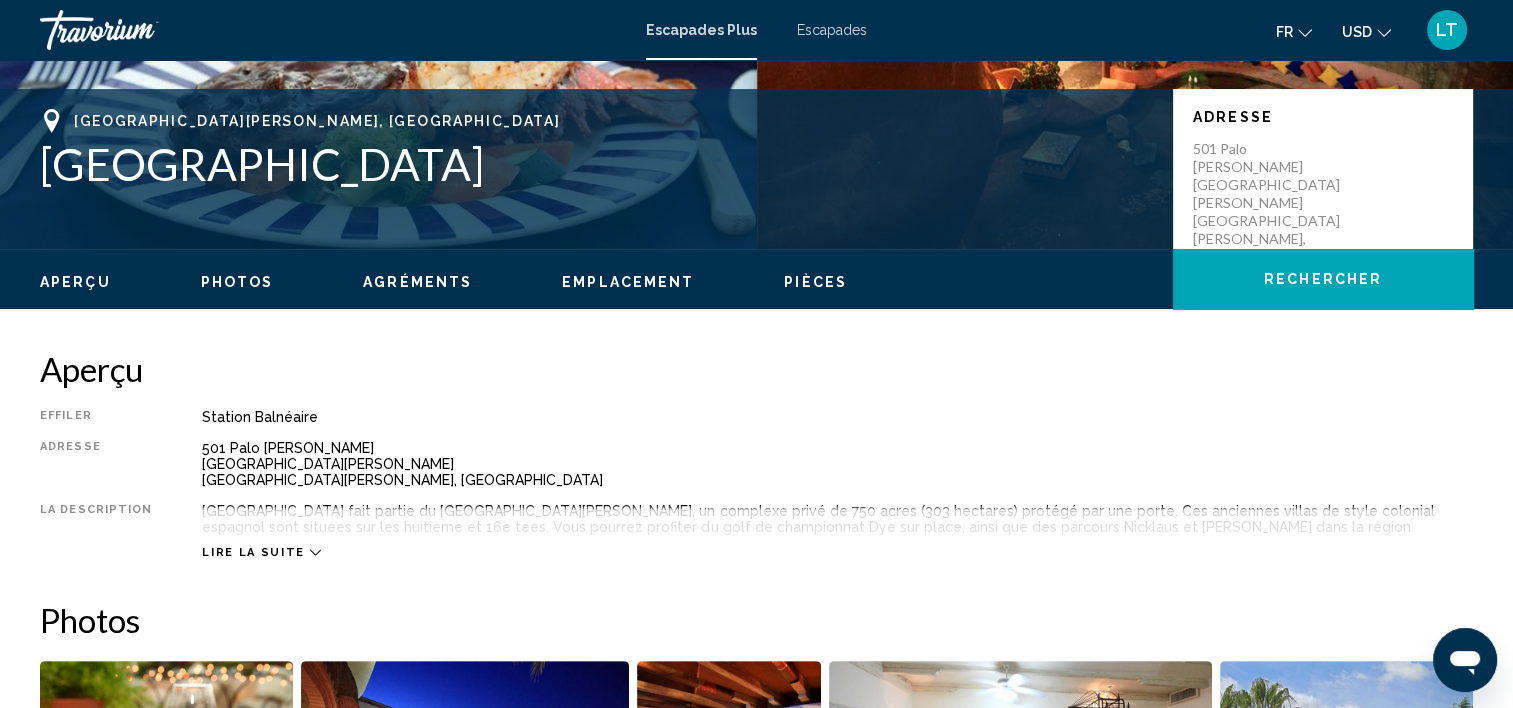 scroll, scrollTop: 405, scrollLeft: 0, axis: vertical 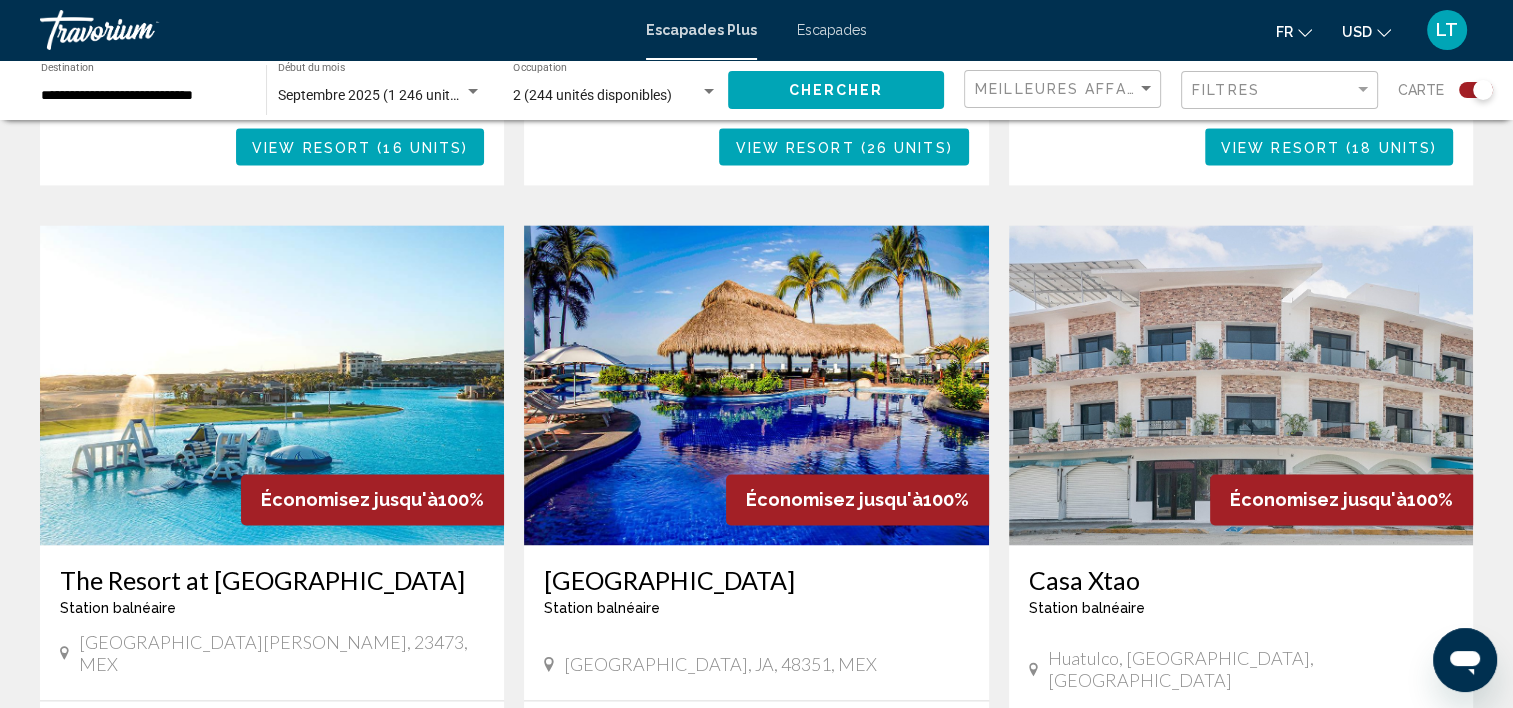 click at bounding box center (272, 385) 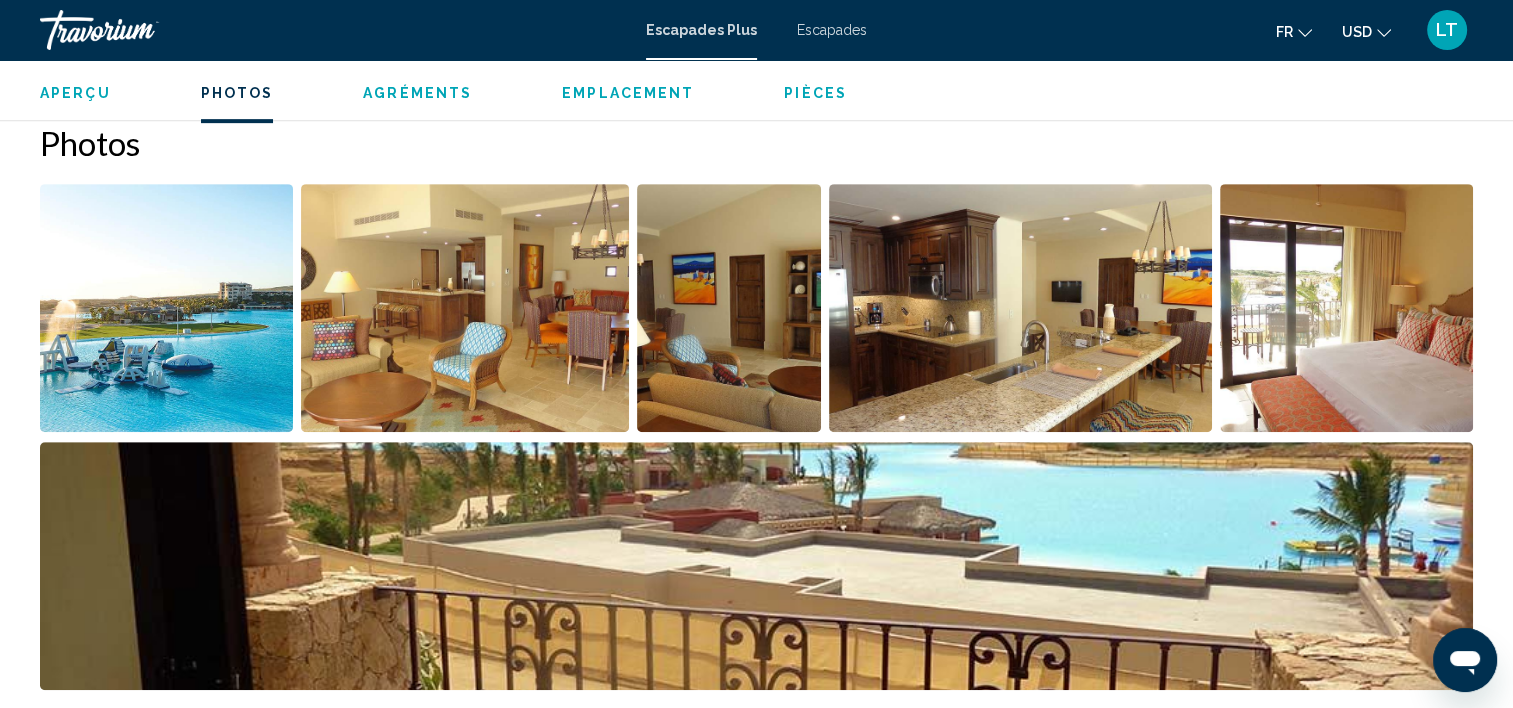scroll, scrollTop: 906, scrollLeft: 0, axis: vertical 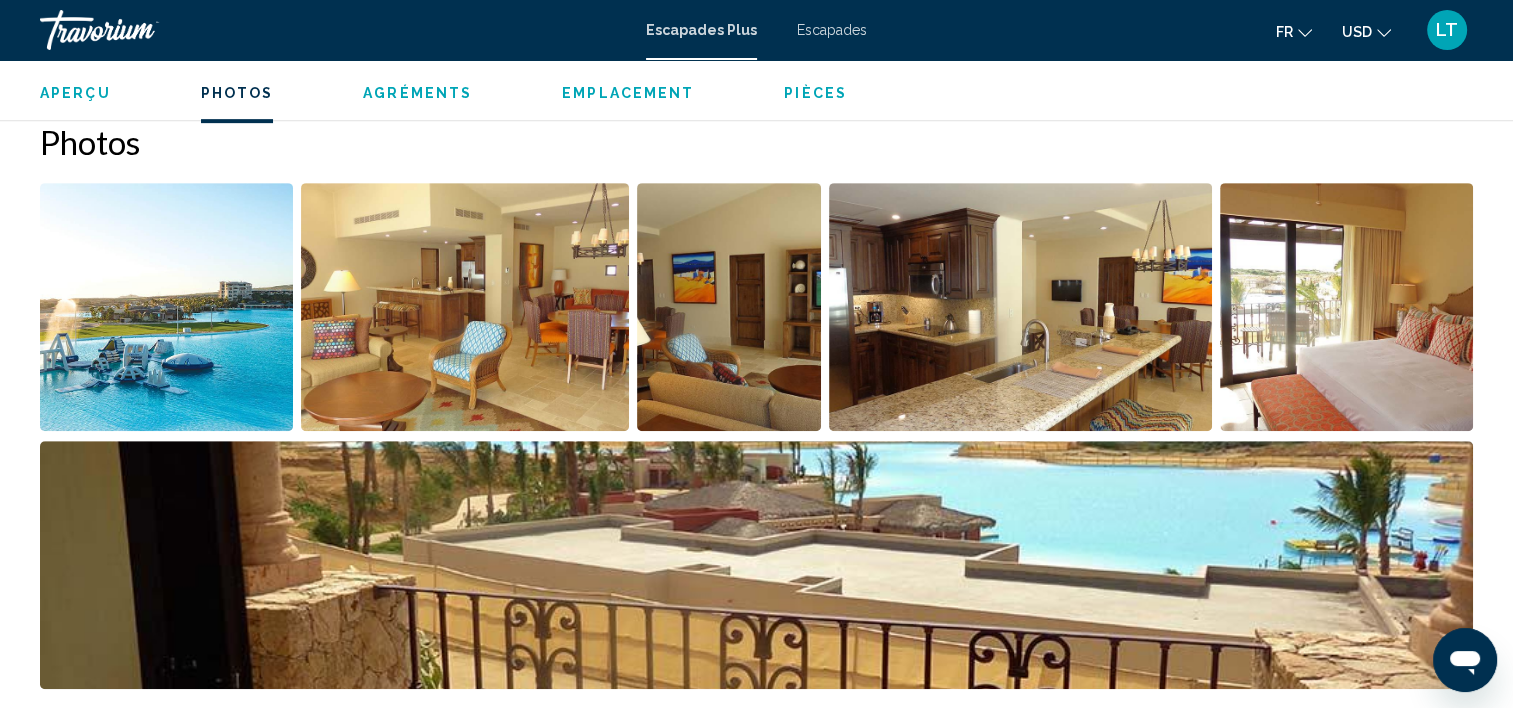 click at bounding box center [166, 307] 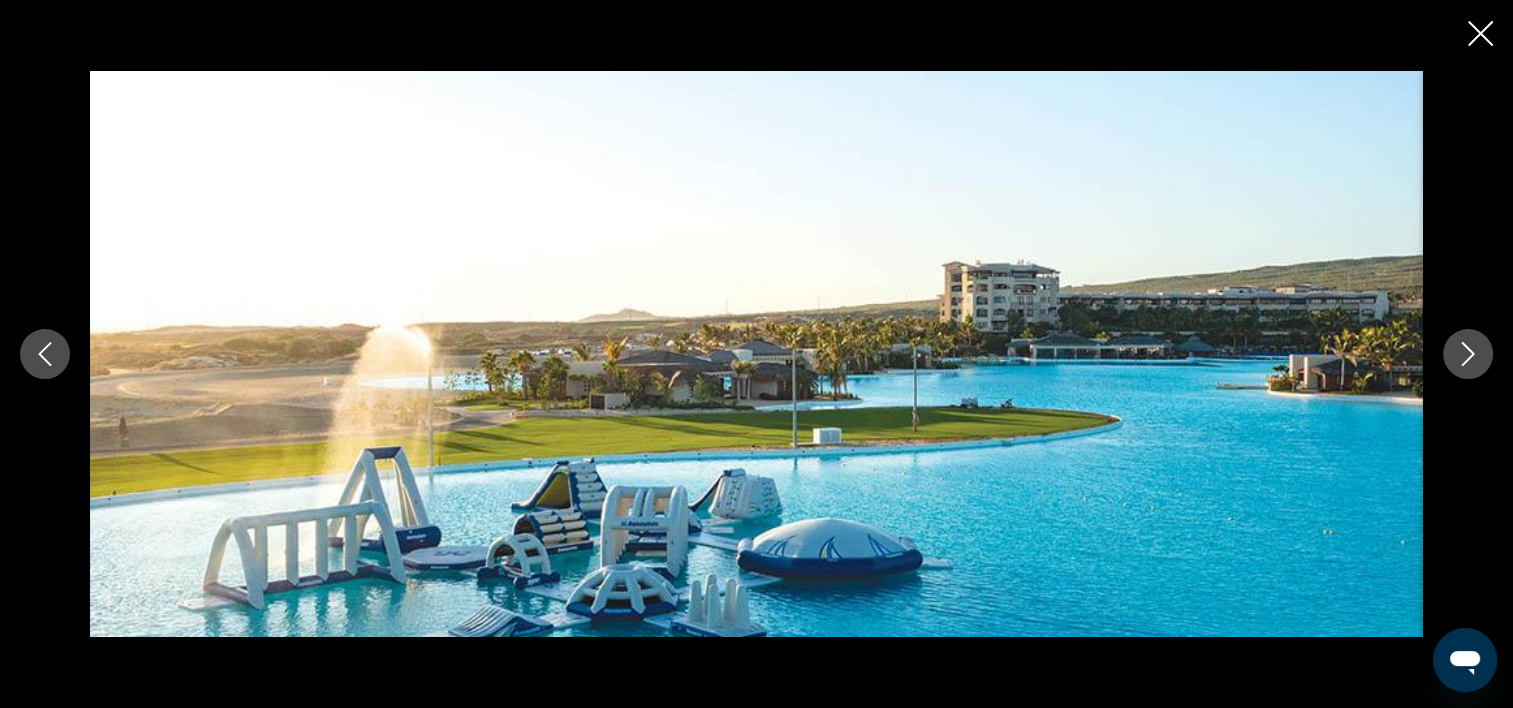 click 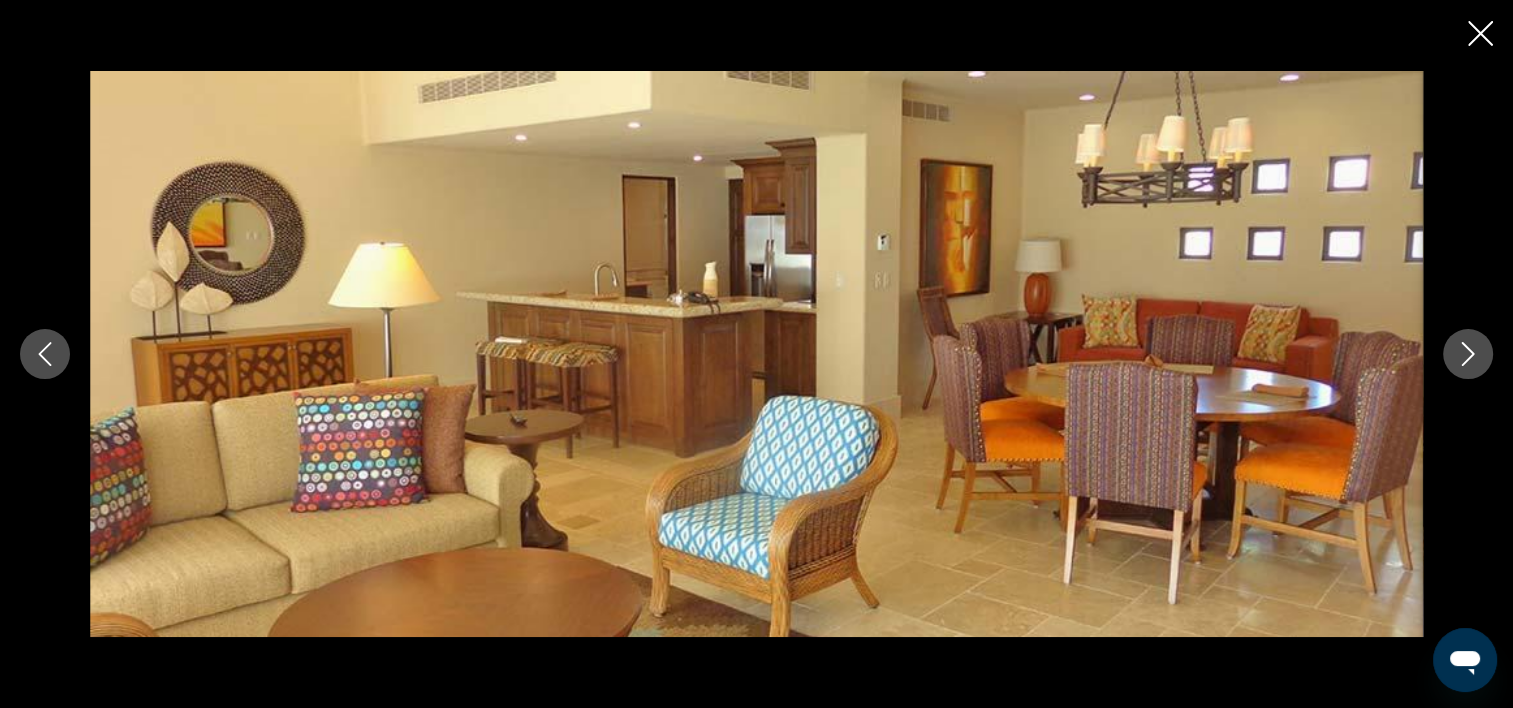 click 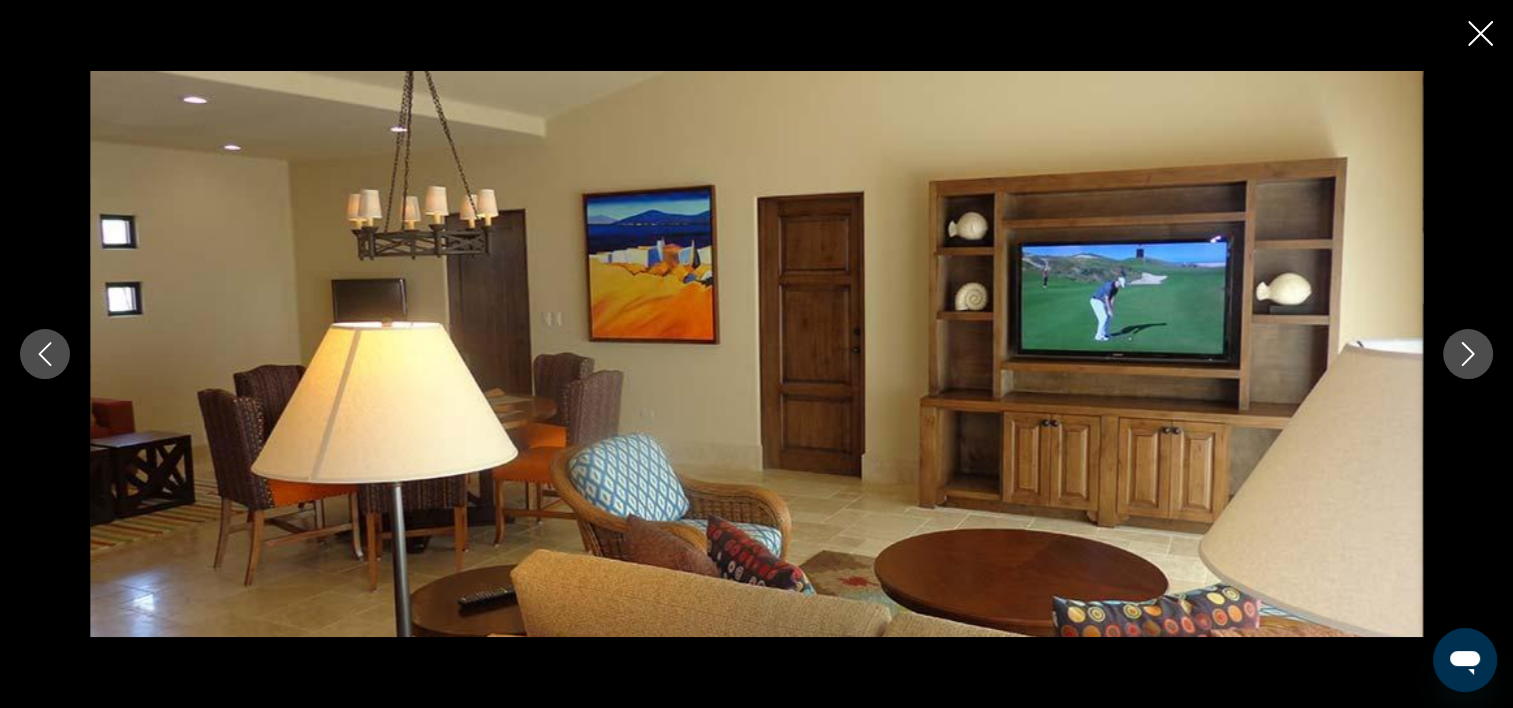 click 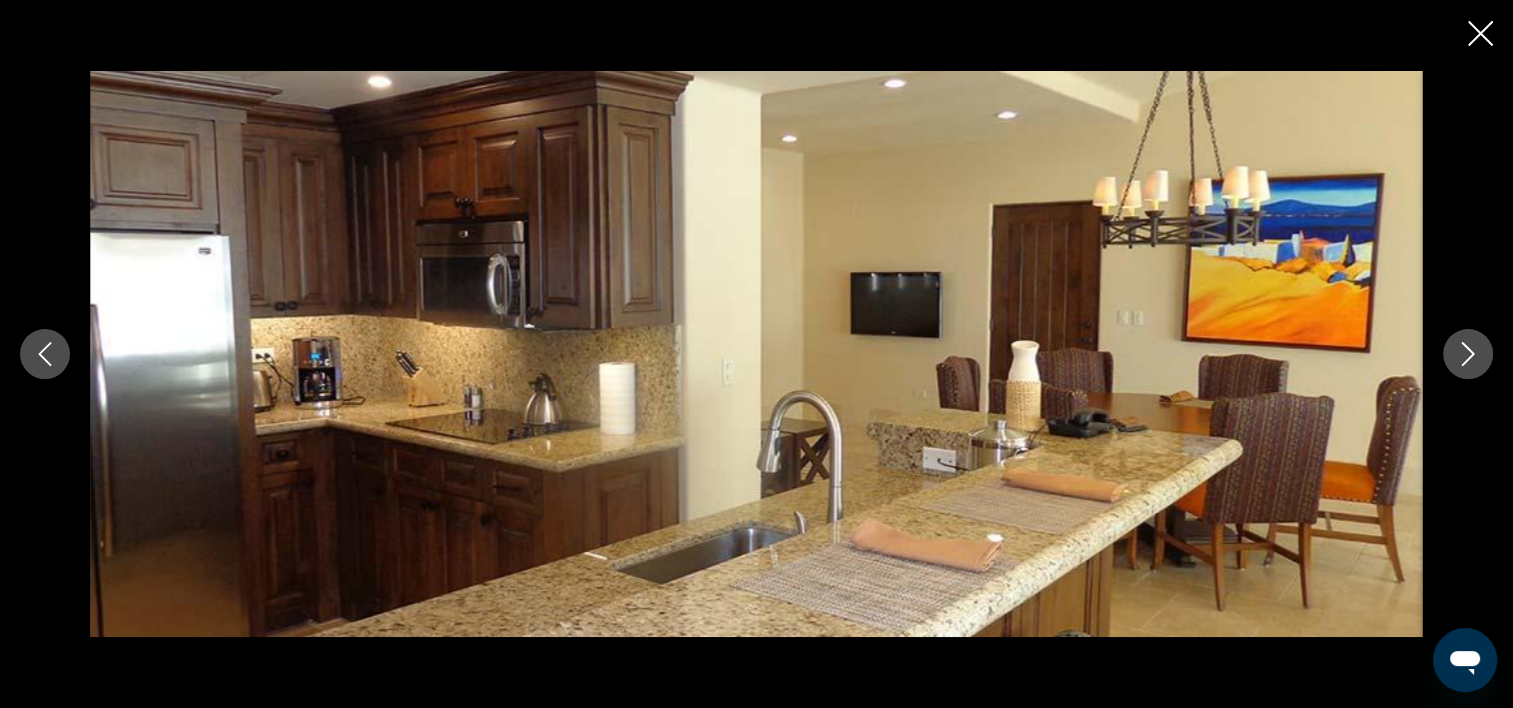 click 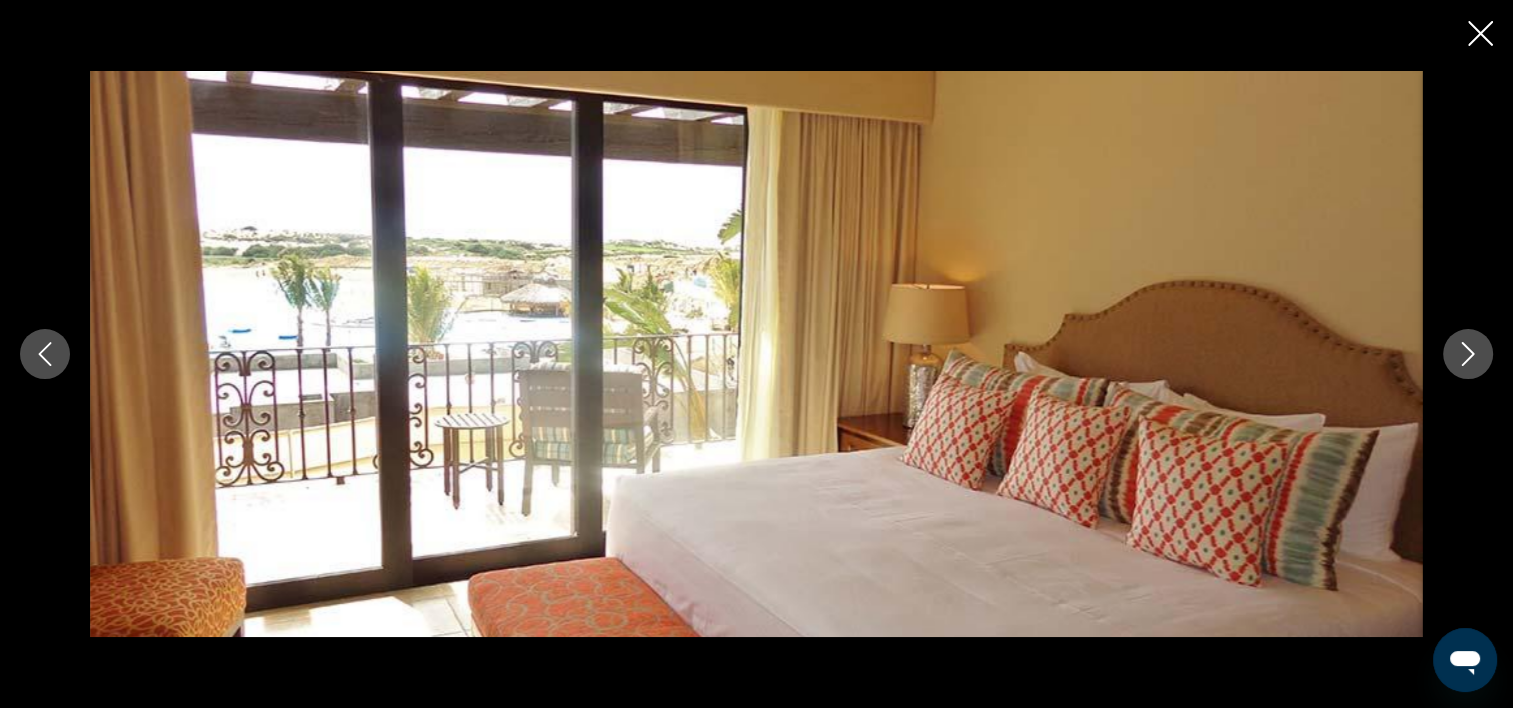 click 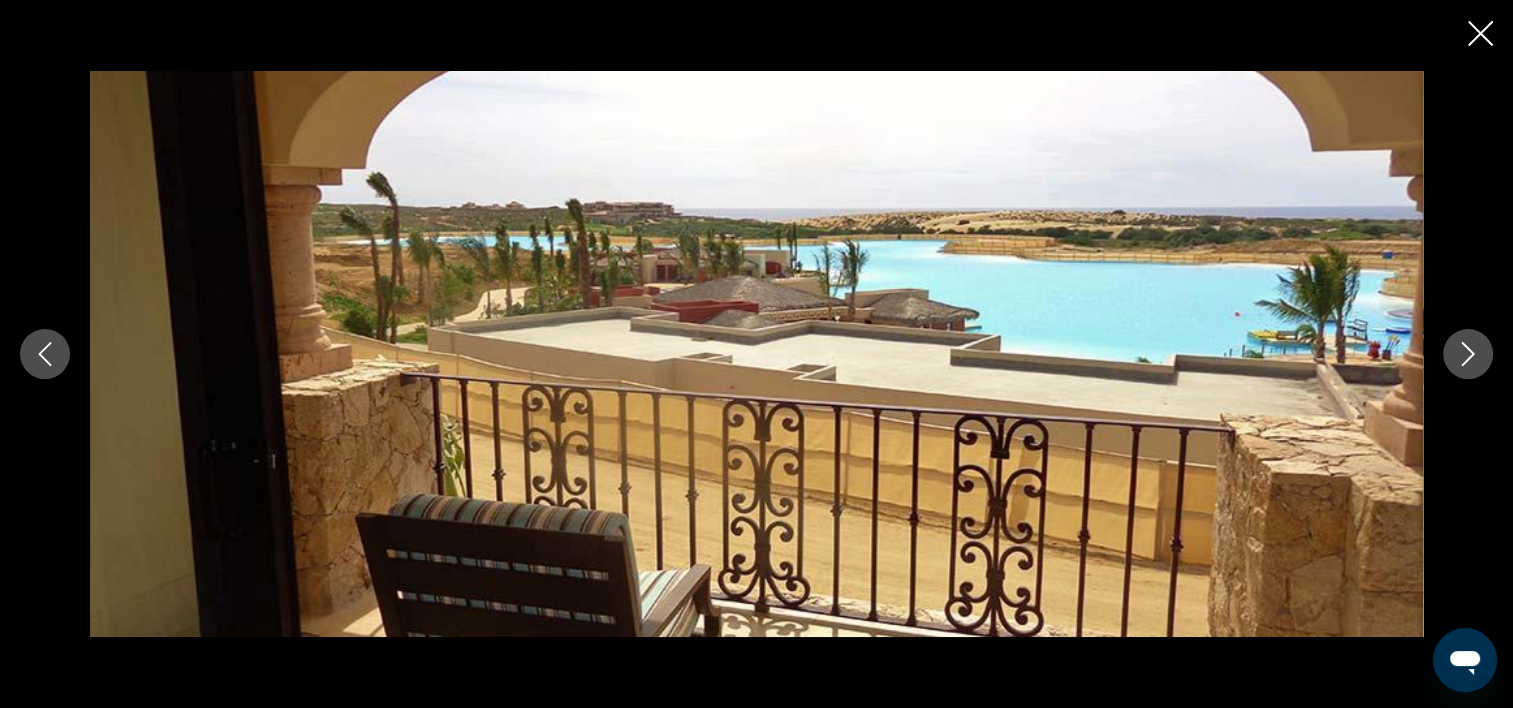 click 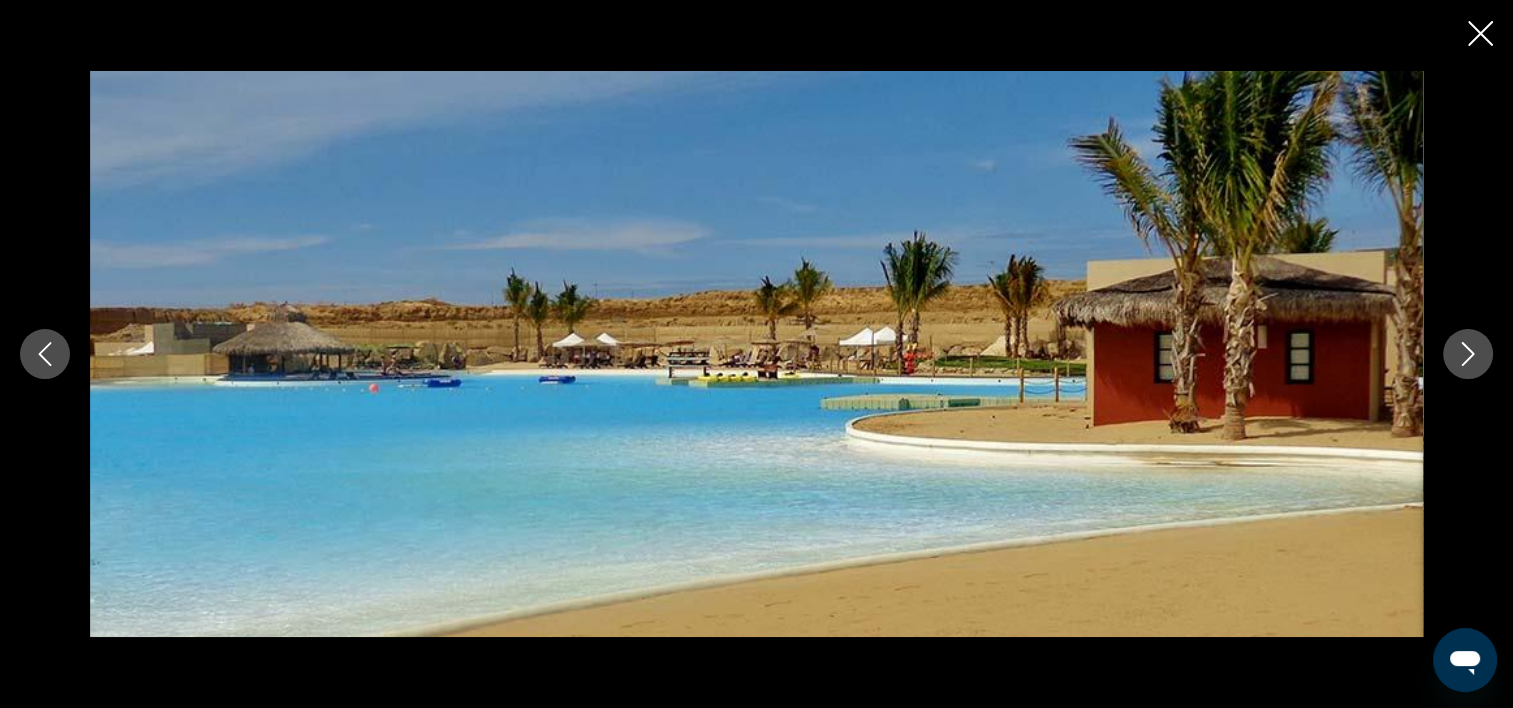 click 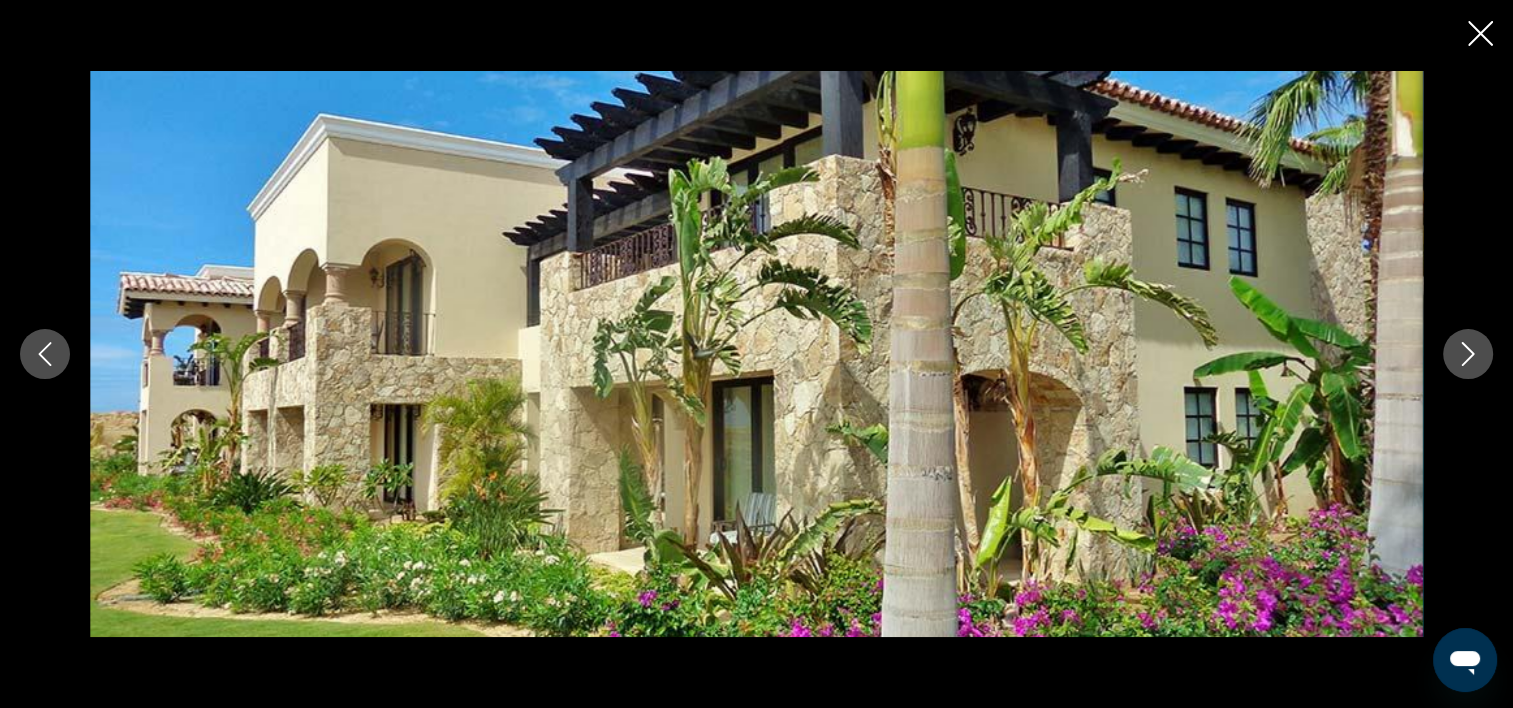 click 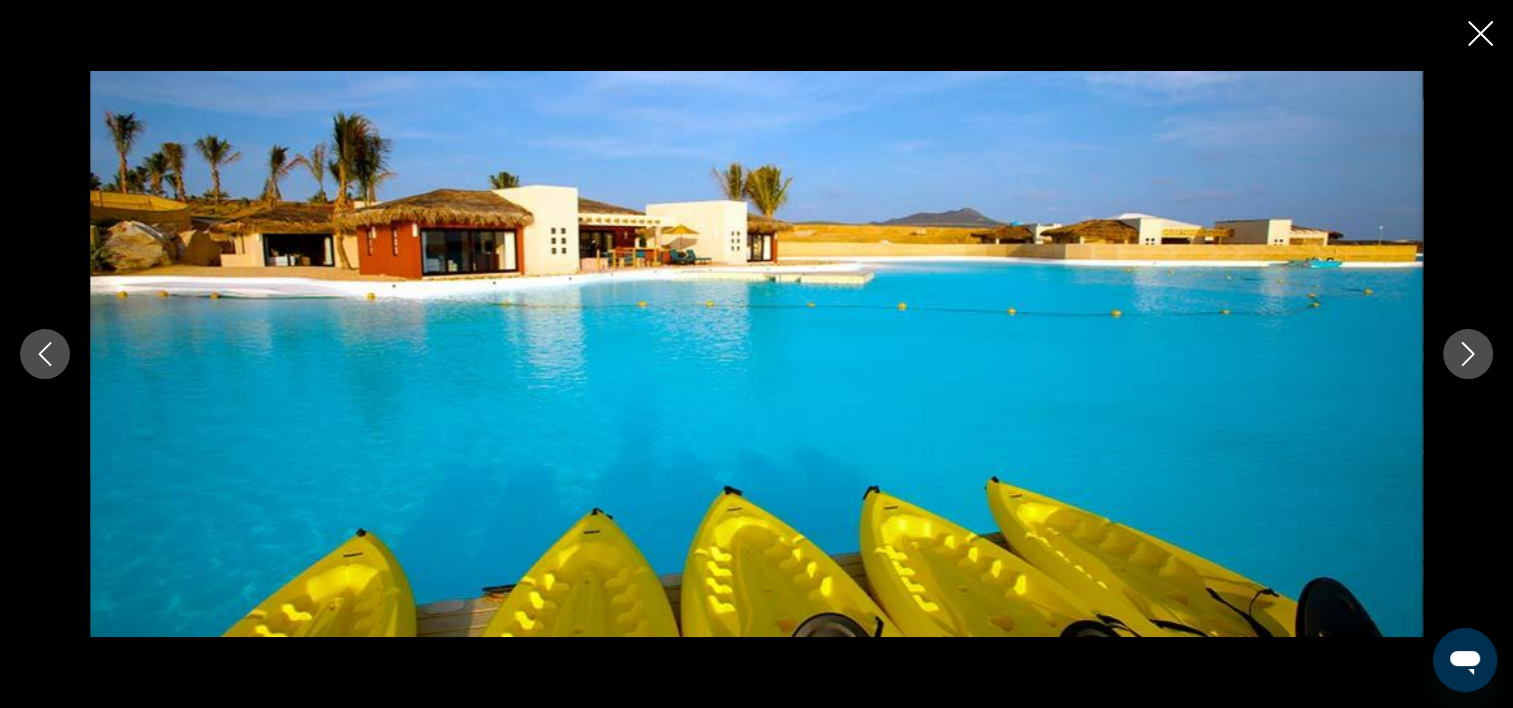 click 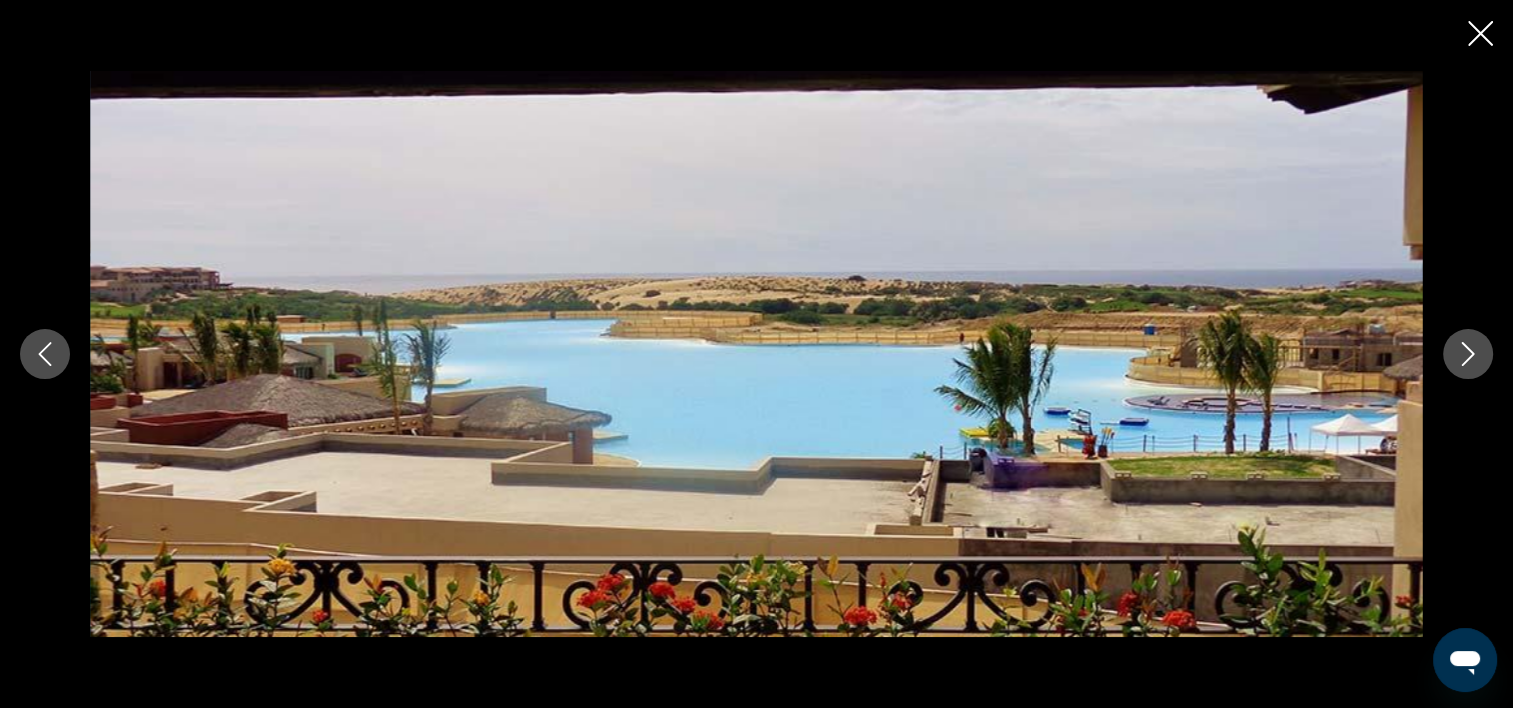 click 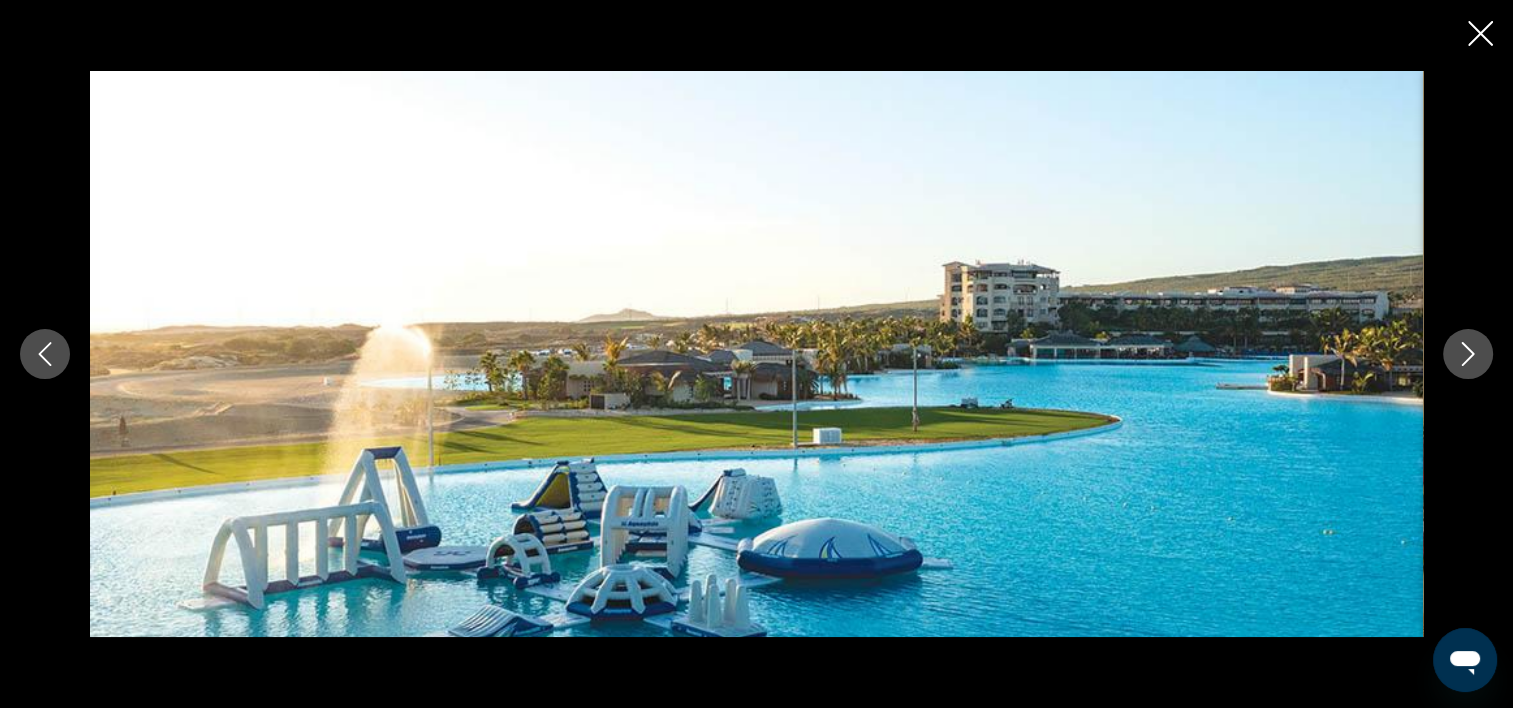 click 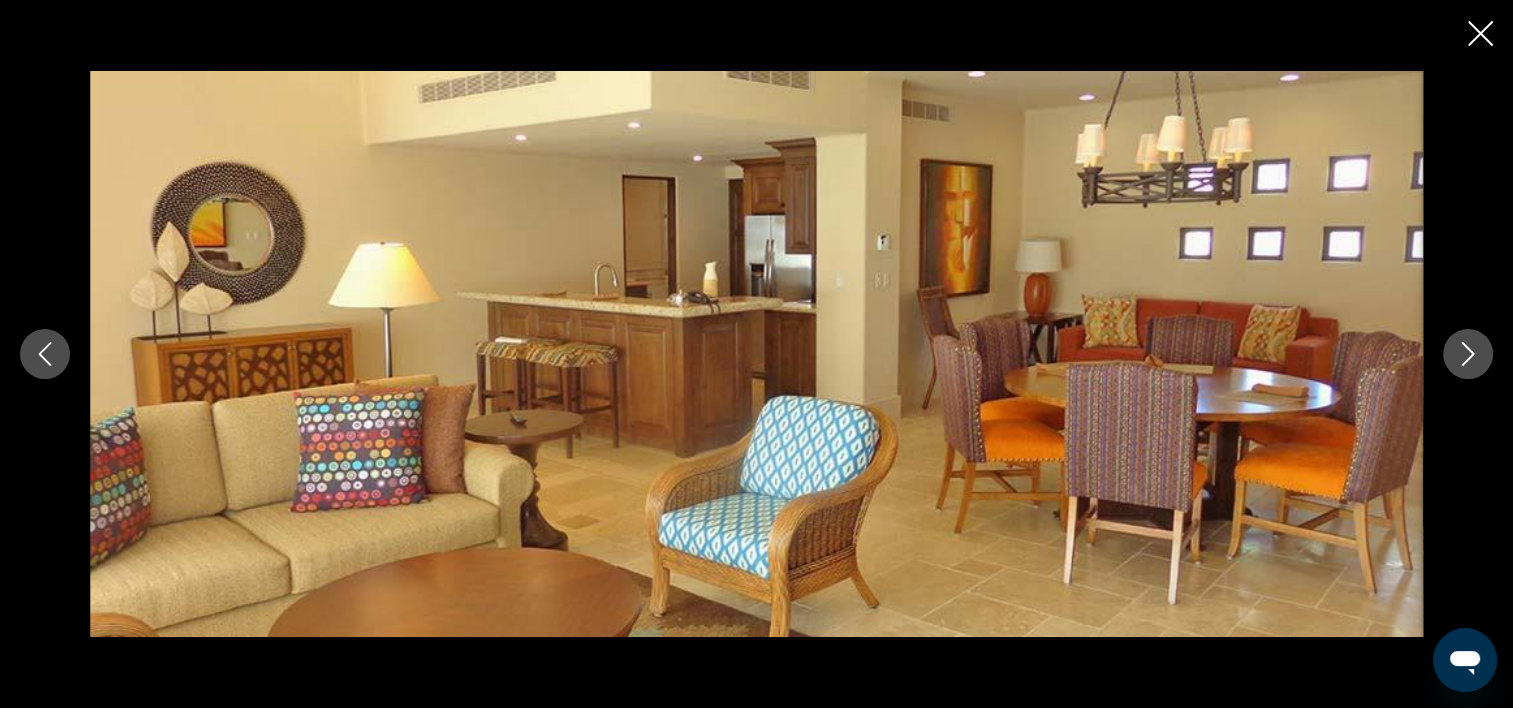 click 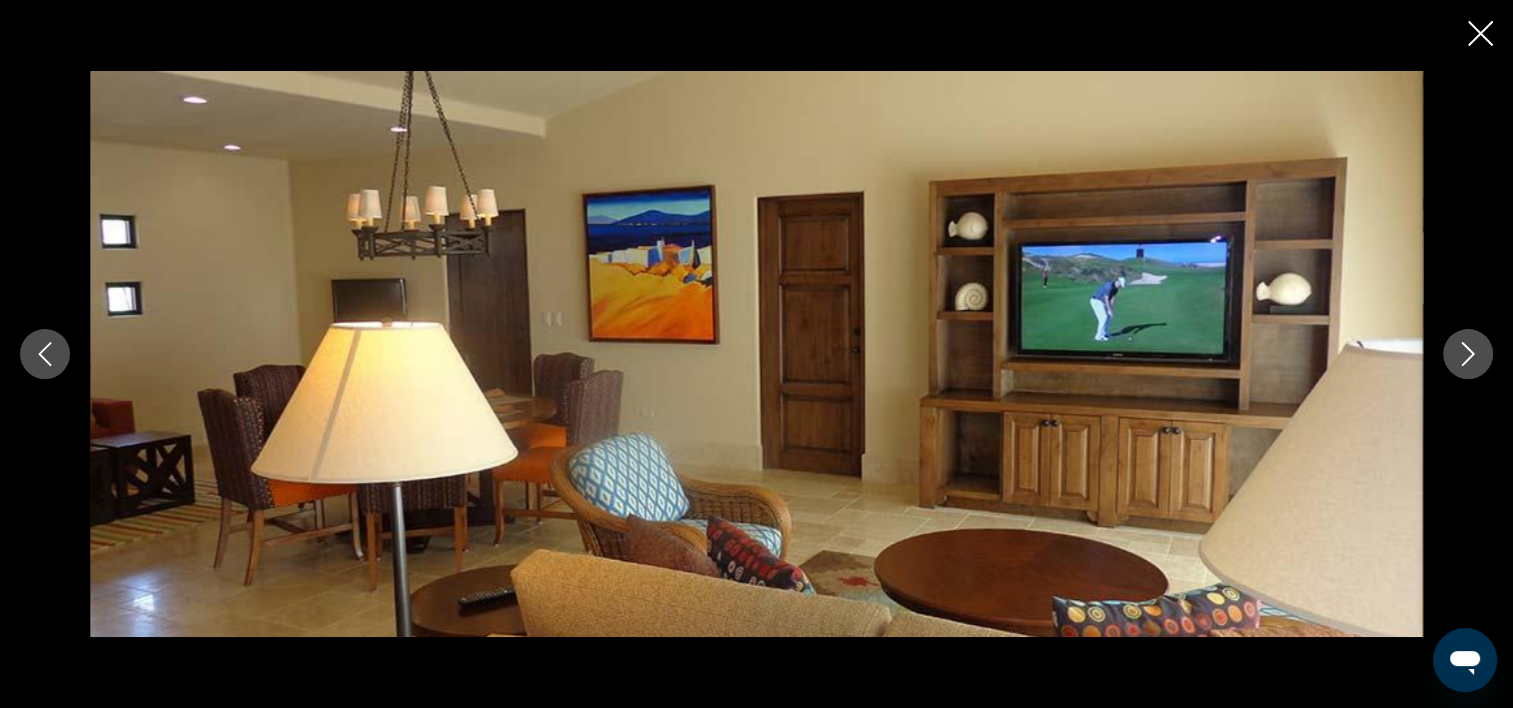 click 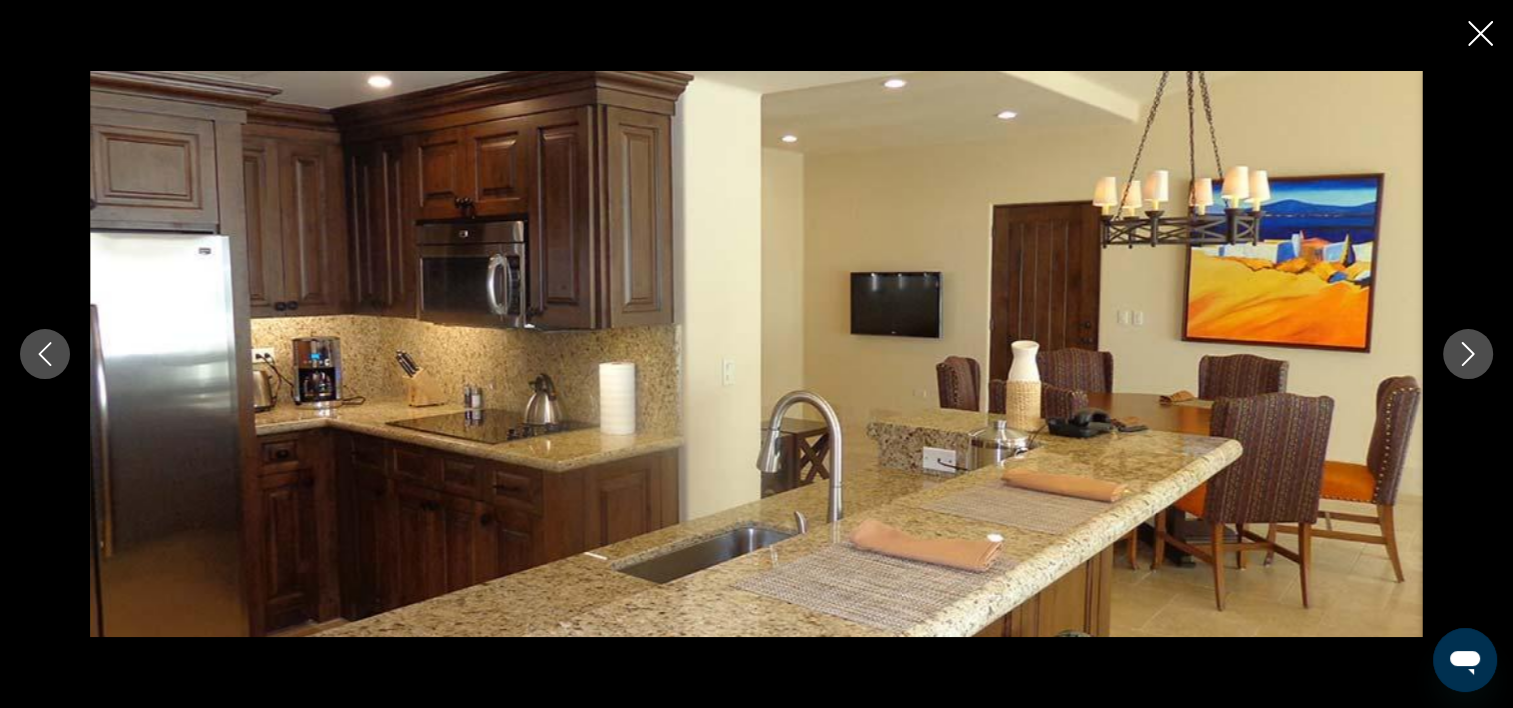click 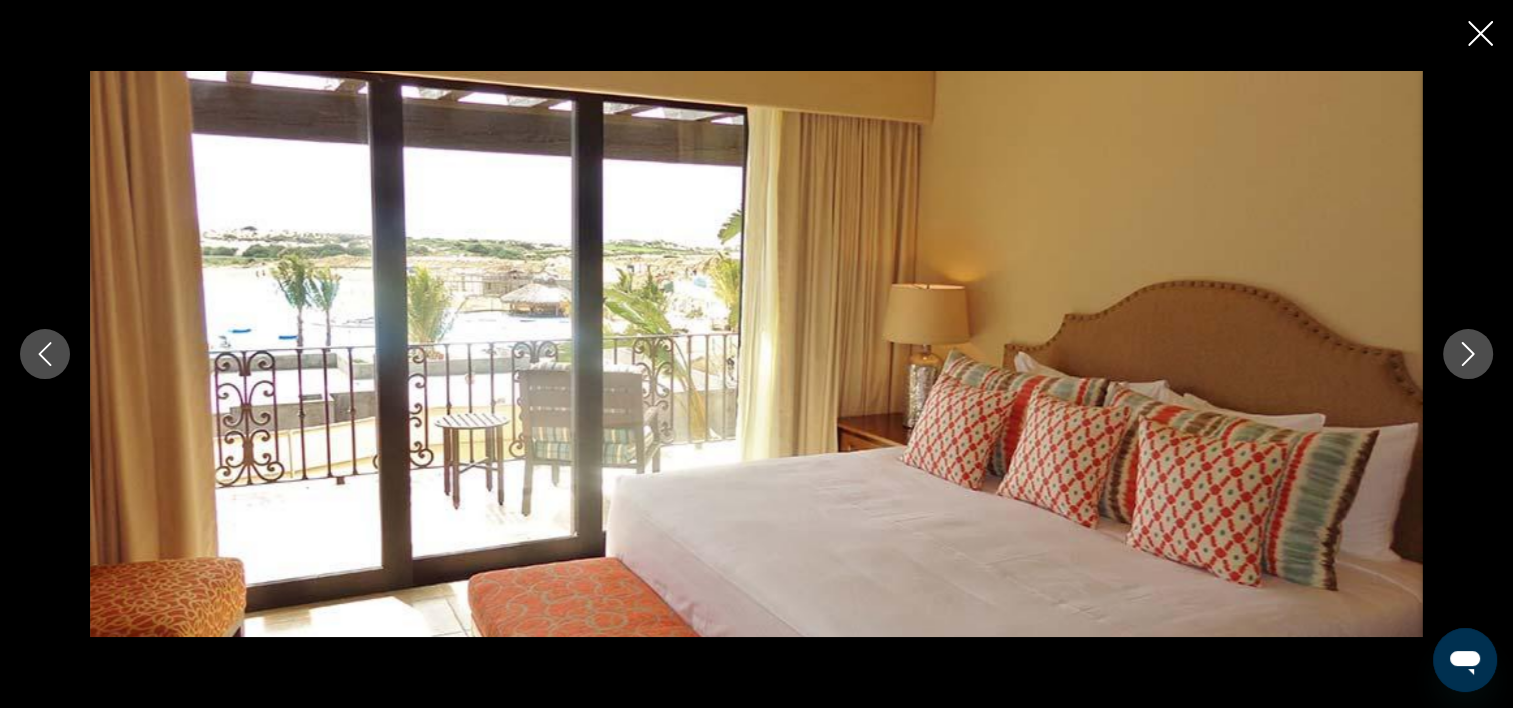 click 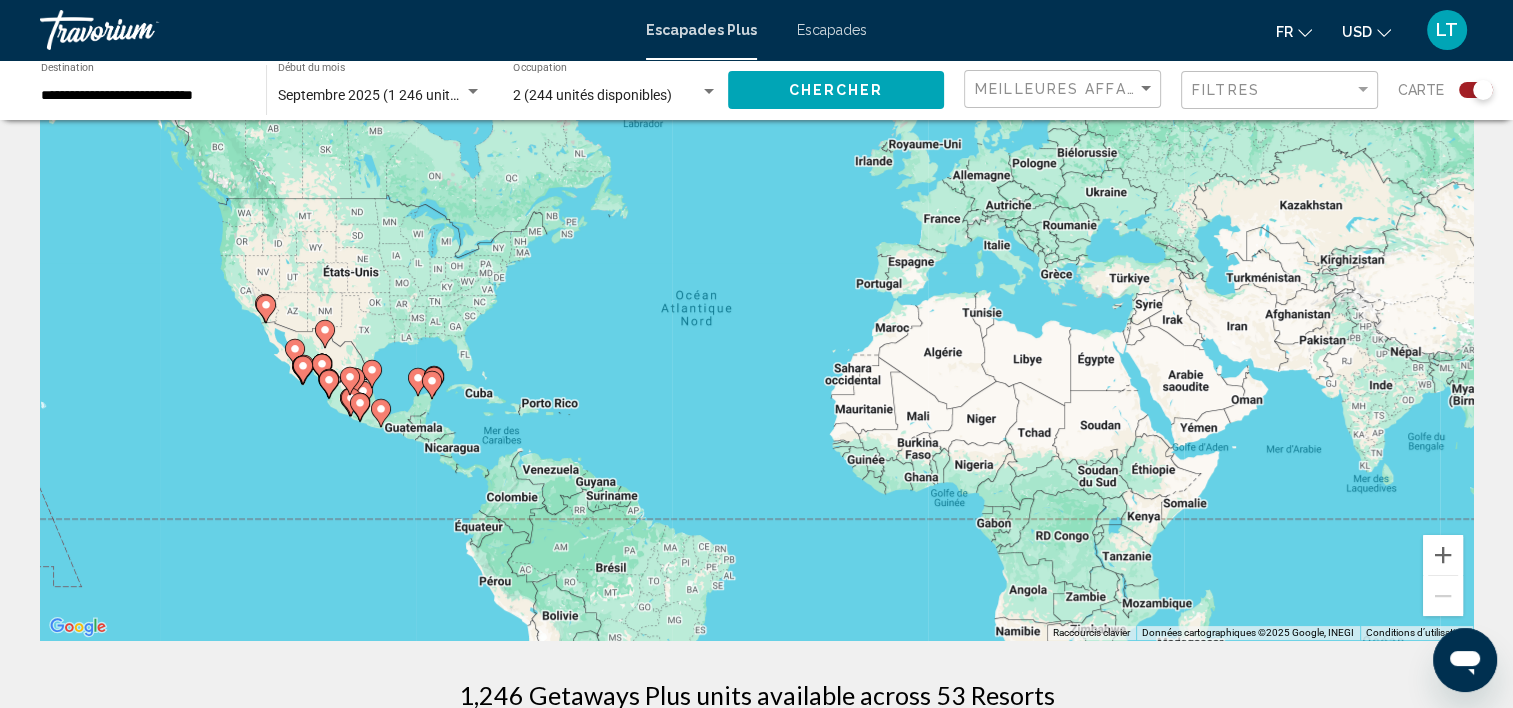 scroll, scrollTop: 0, scrollLeft: 0, axis: both 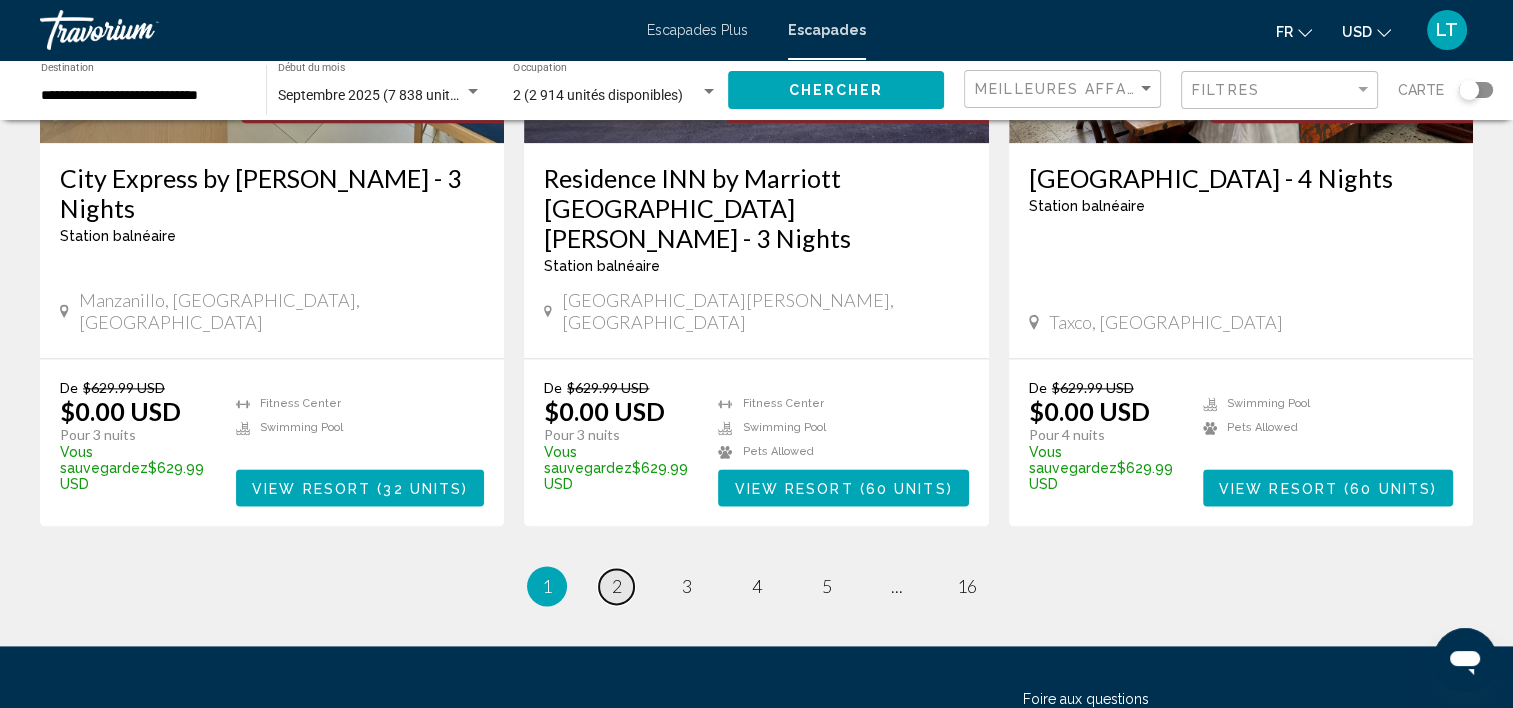 click on "2" at bounding box center [617, 586] 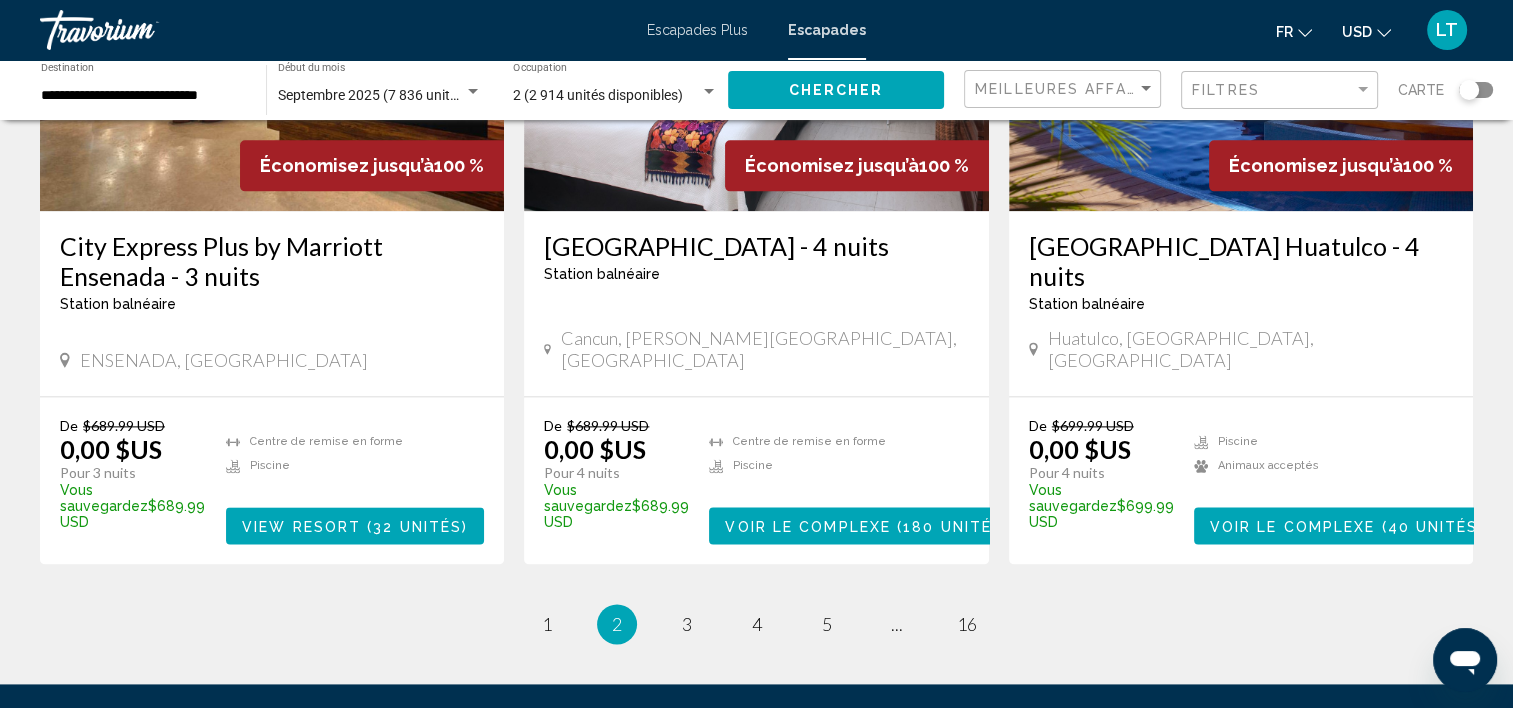 scroll, scrollTop: 2500, scrollLeft: 0, axis: vertical 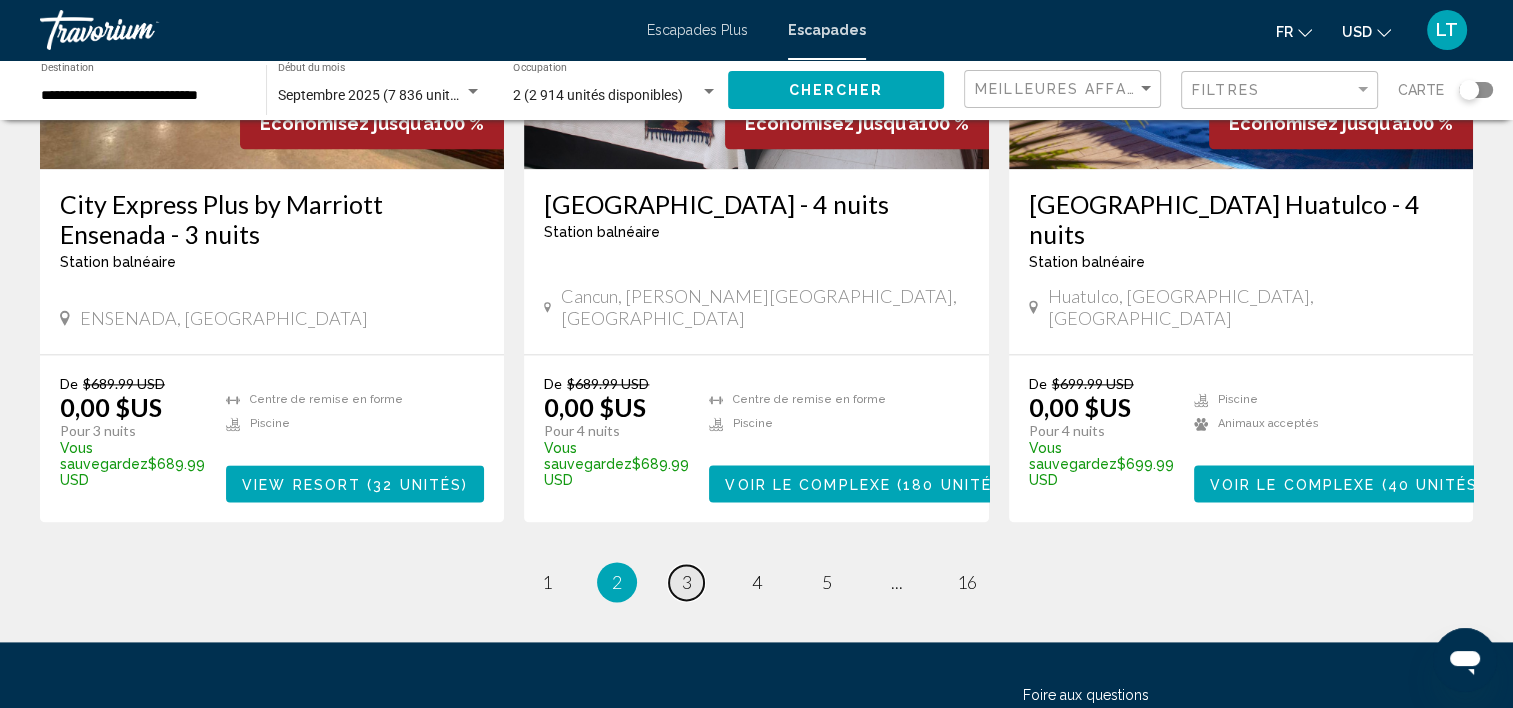 click on "3" at bounding box center [687, 582] 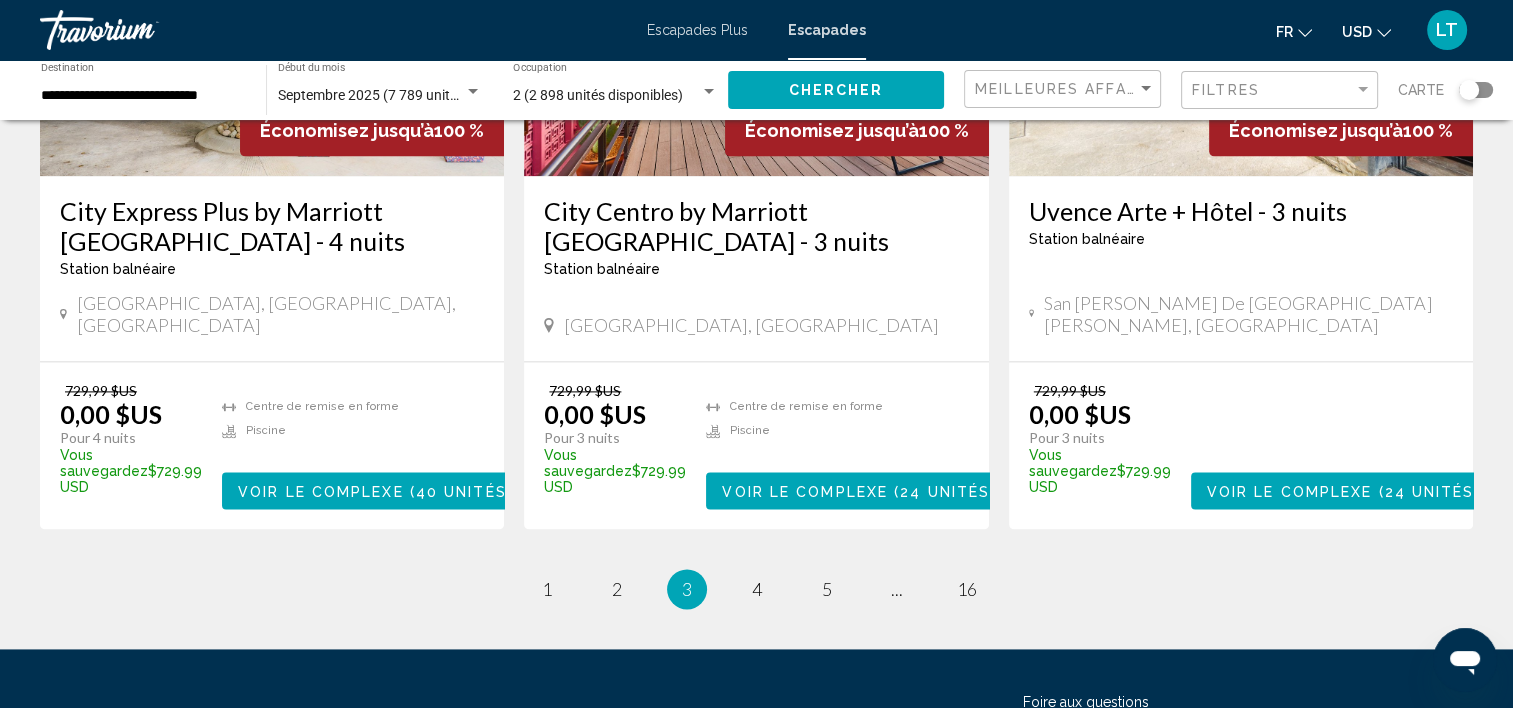 scroll, scrollTop: 2651, scrollLeft: 0, axis: vertical 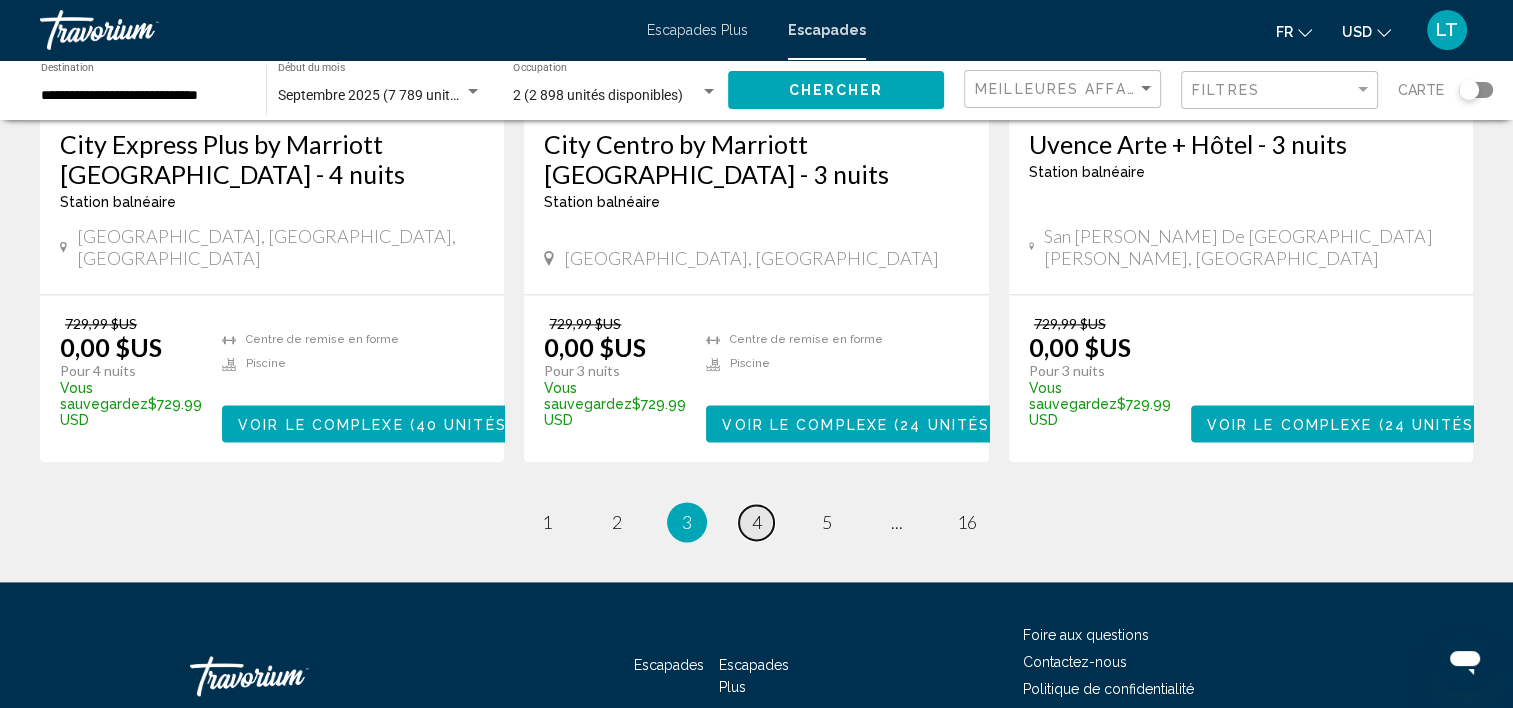 click on "4" at bounding box center [757, 522] 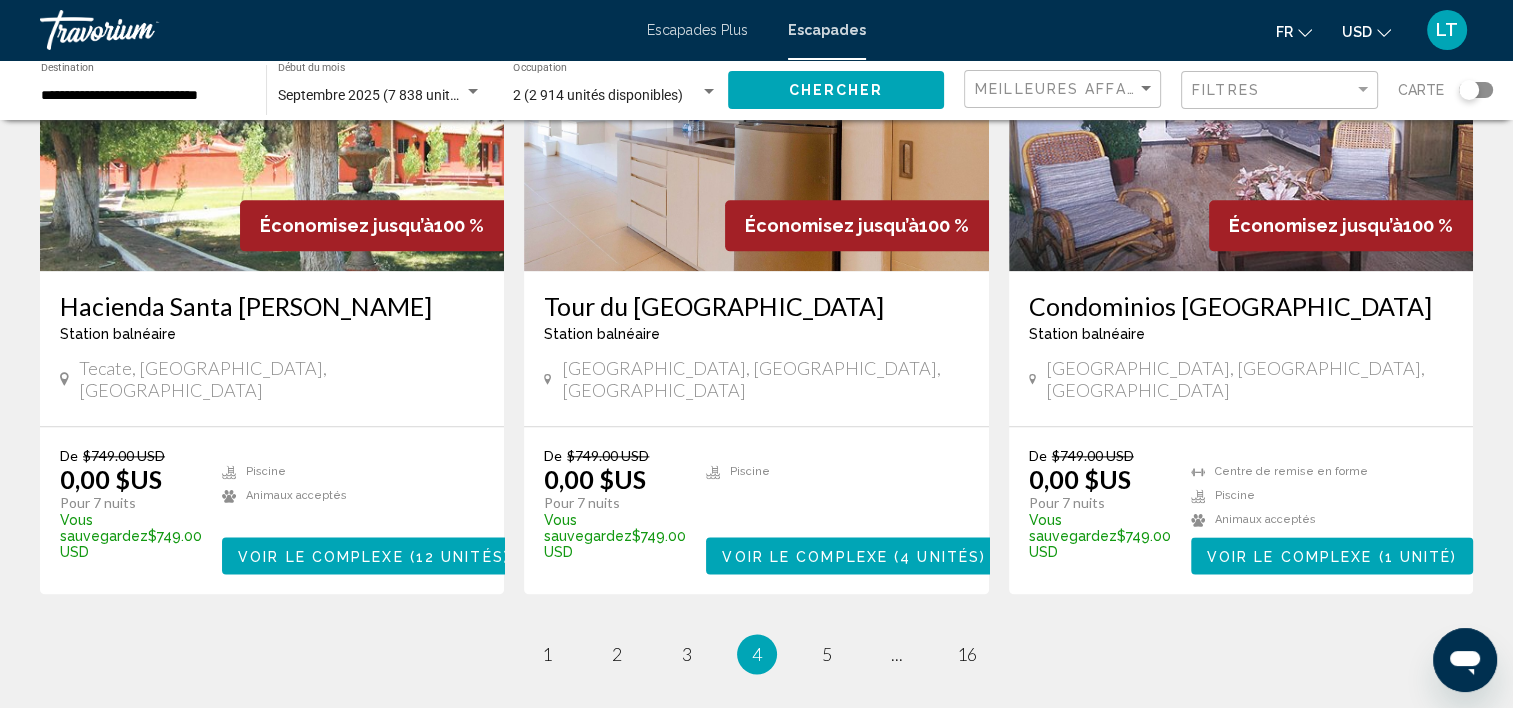 scroll, scrollTop: 2400, scrollLeft: 0, axis: vertical 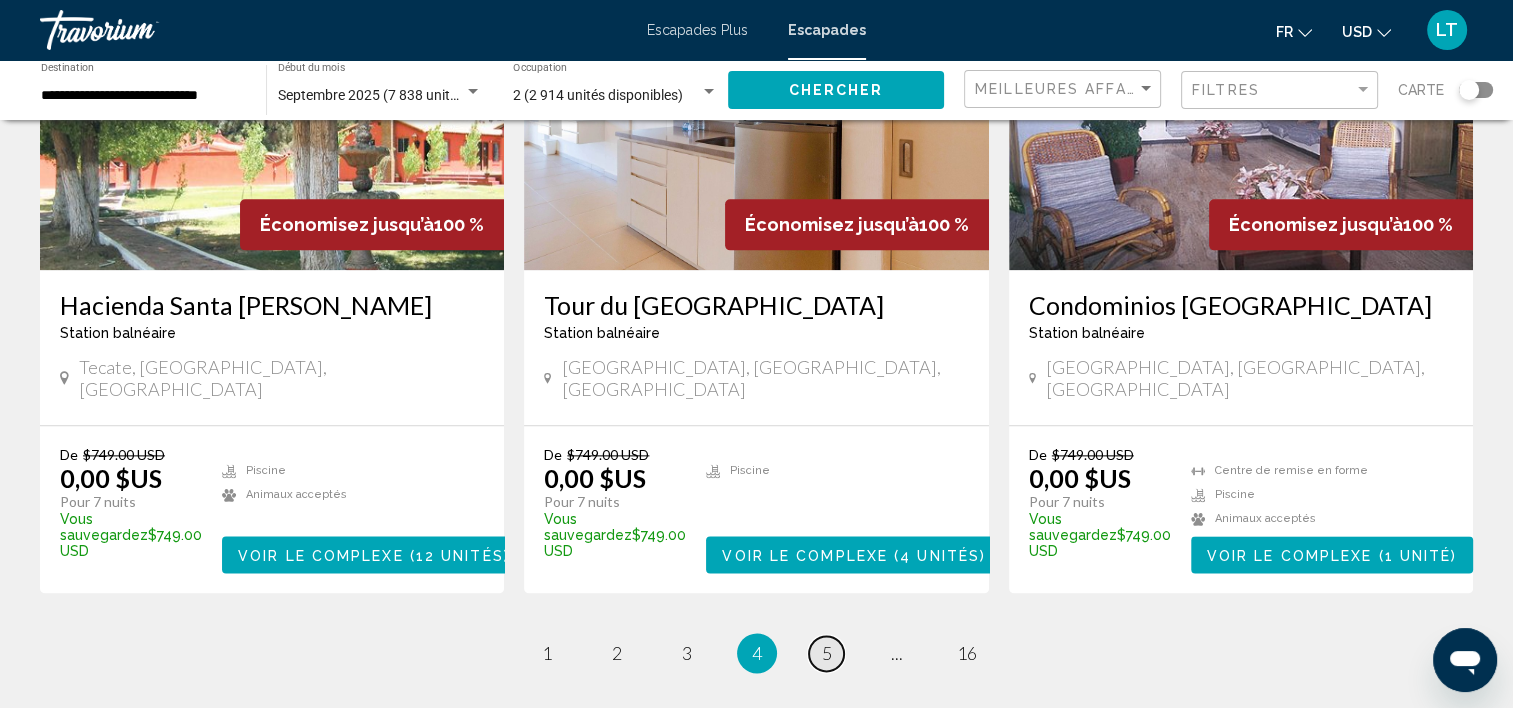 click on "5" at bounding box center [827, 653] 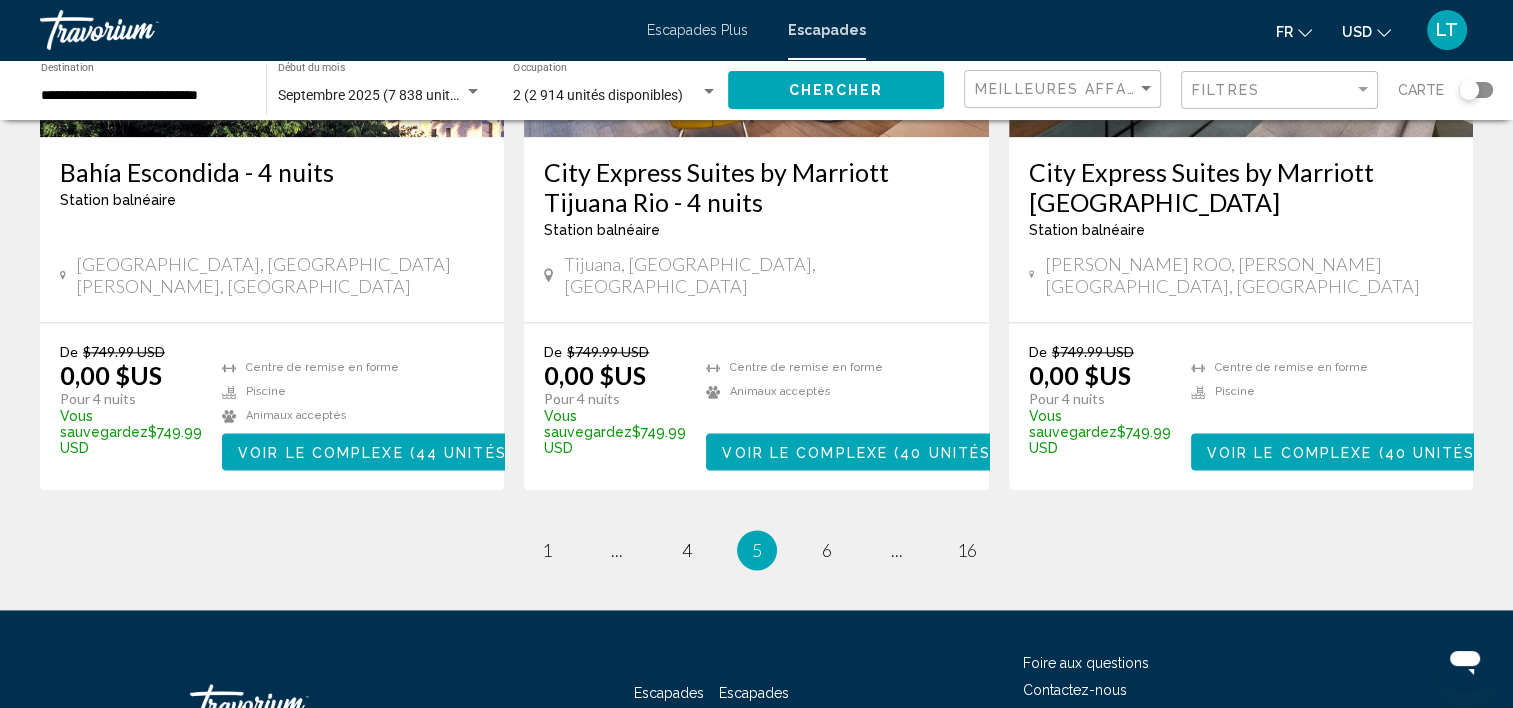 scroll, scrollTop: 2564, scrollLeft: 0, axis: vertical 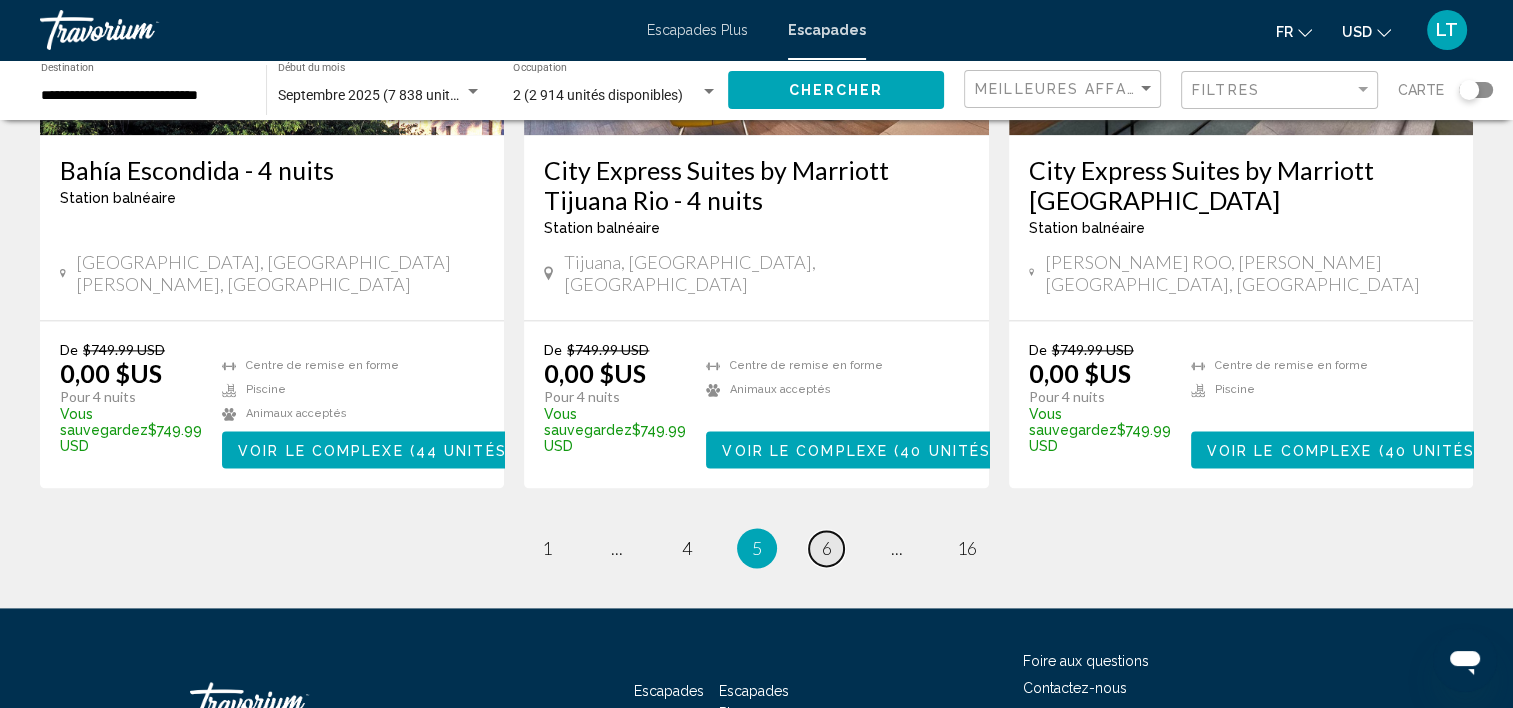 click on "6" at bounding box center [827, 548] 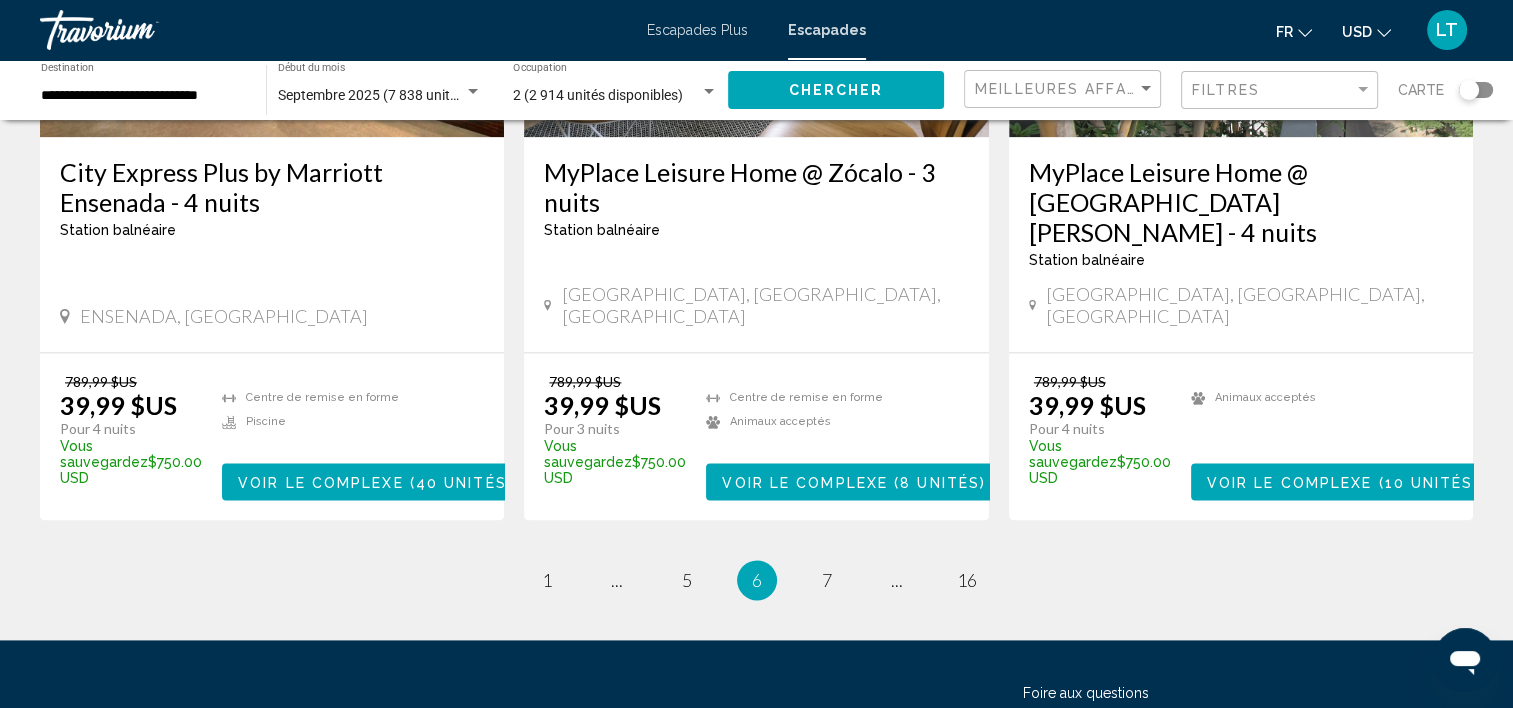 scroll, scrollTop: 2600, scrollLeft: 0, axis: vertical 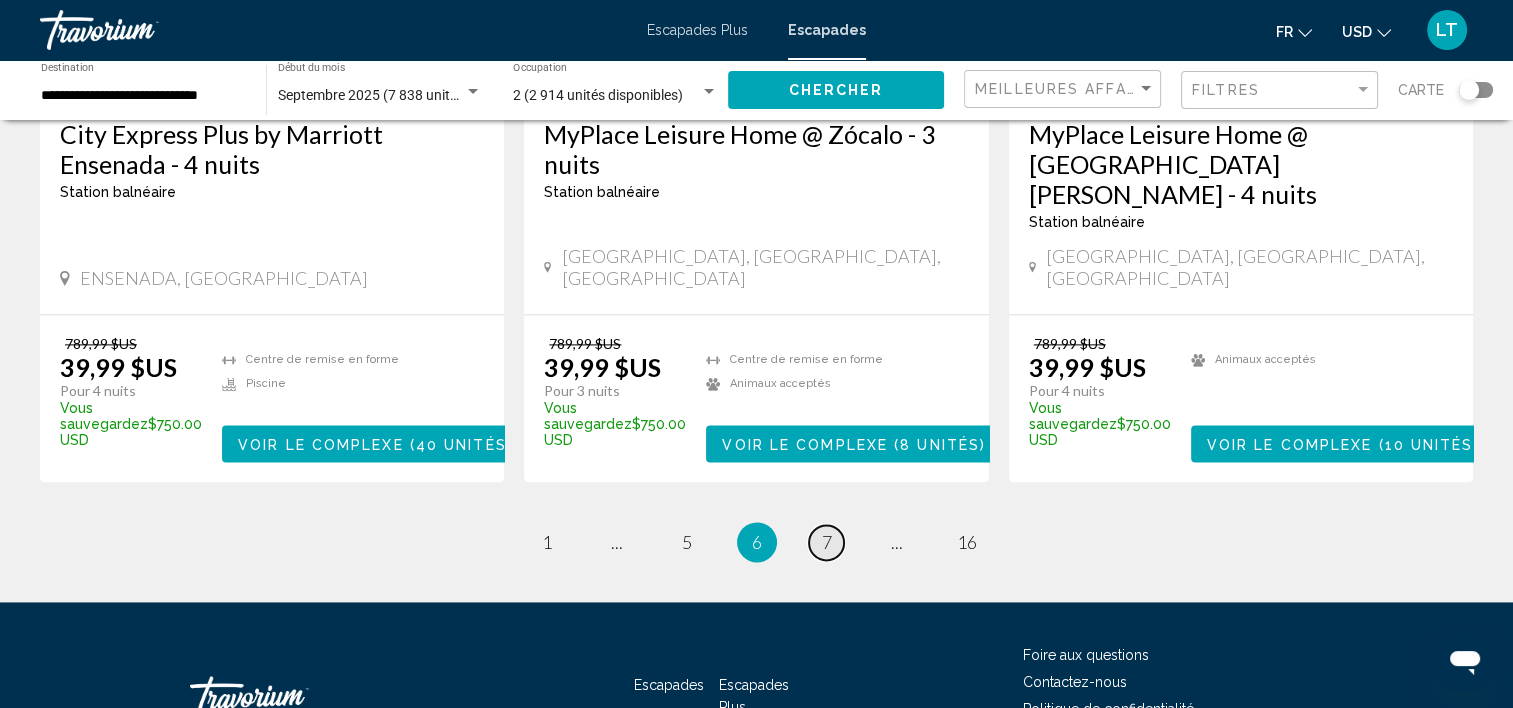 click on "7" at bounding box center [827, 542] 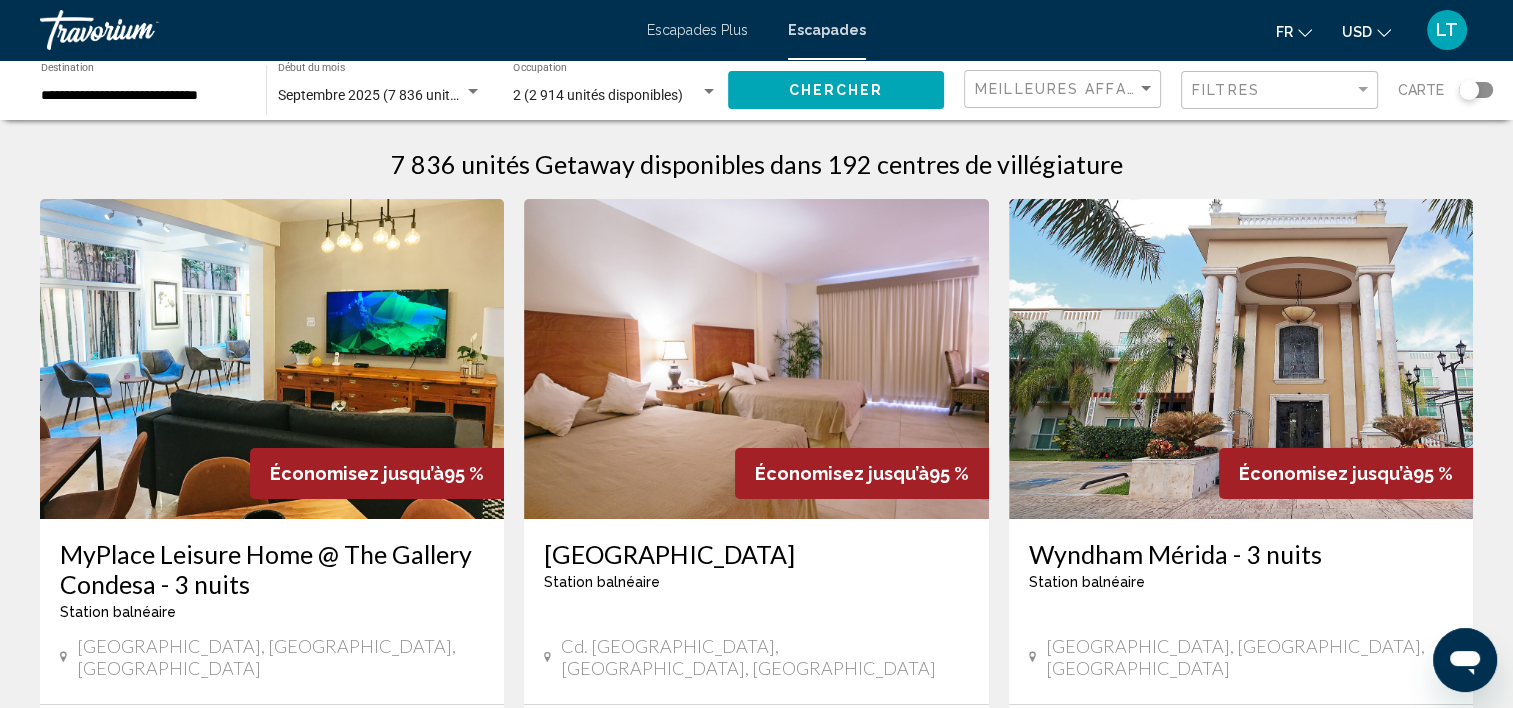 scroll, scrollTop: 0, scrollLeft: 0, axis: both 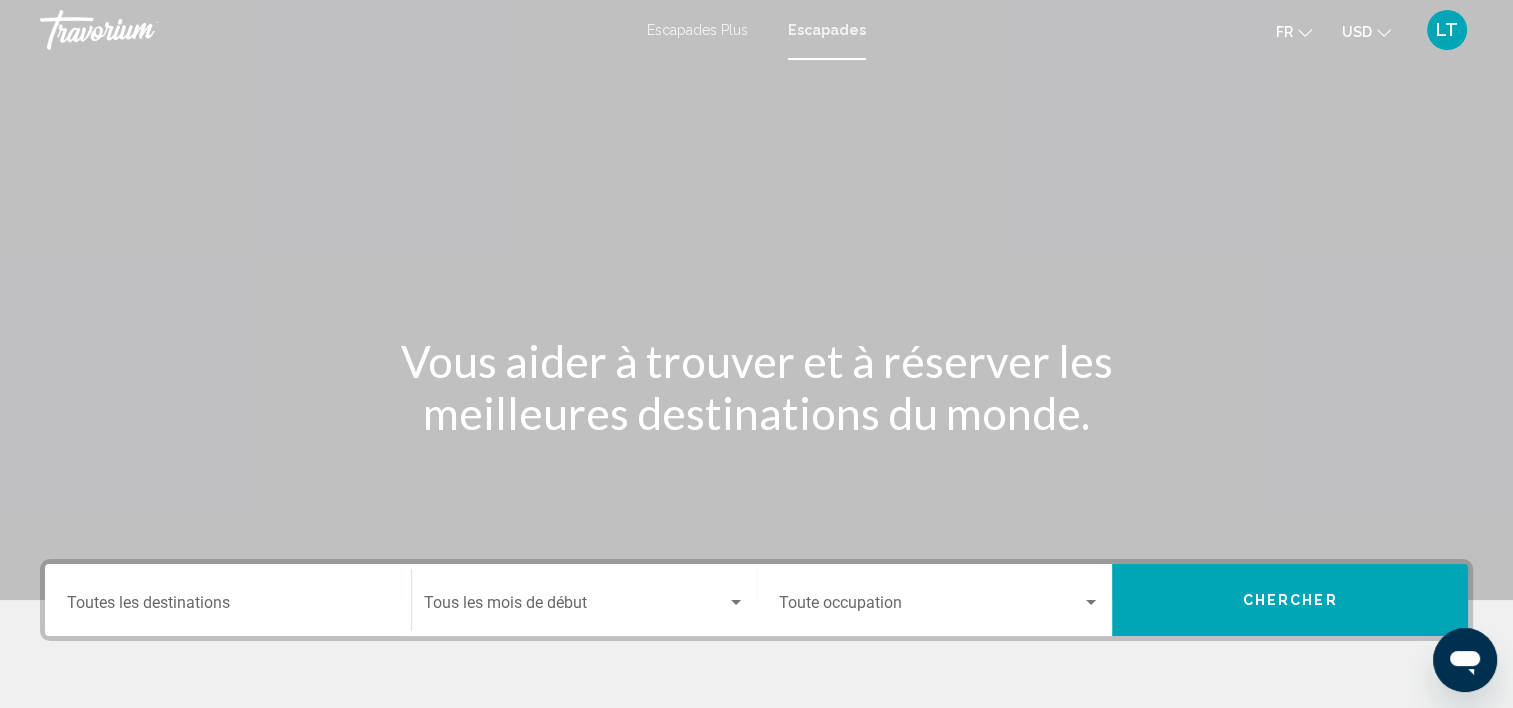 click on "Escapades Plus" at bounding box center [697, 30] 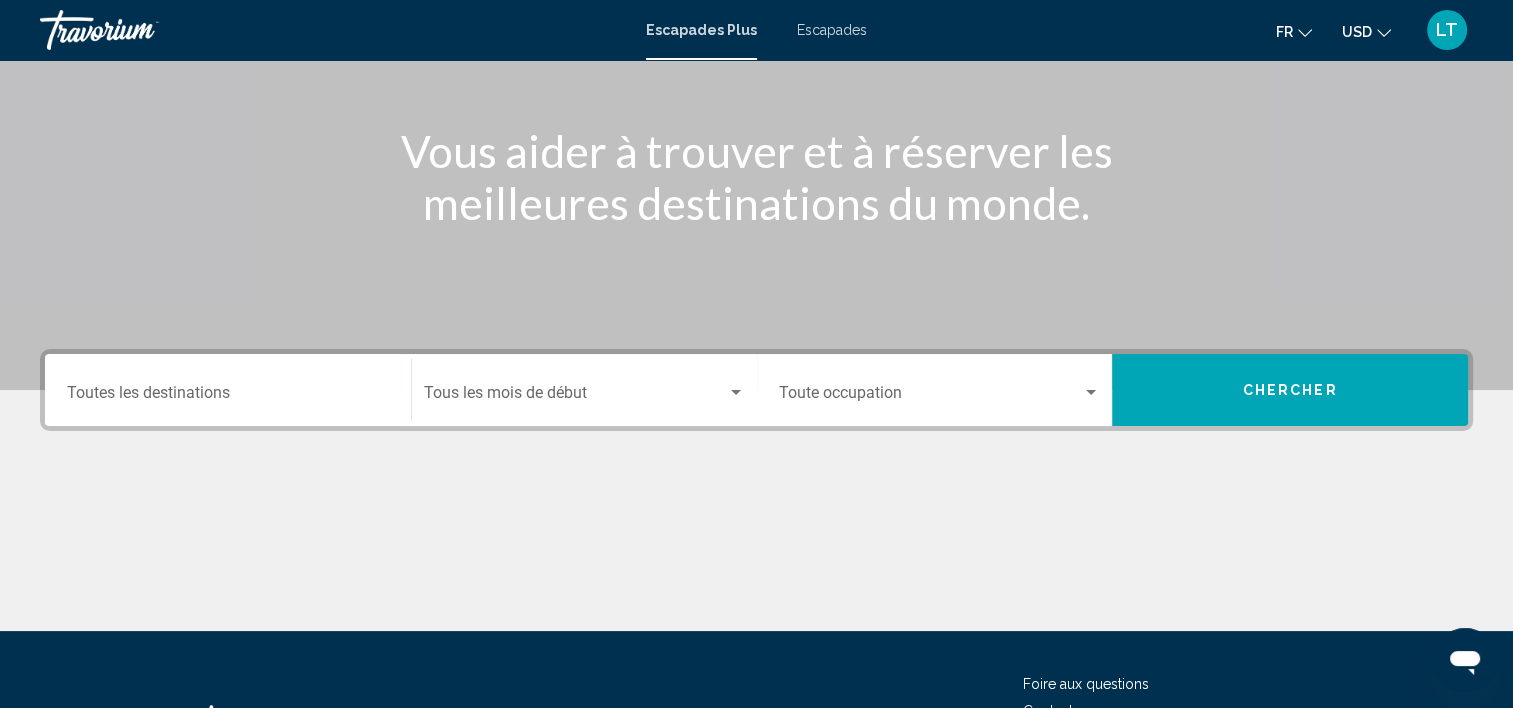 scroll, scrollTop: 300, scrollLeft: 0, axis: vertical 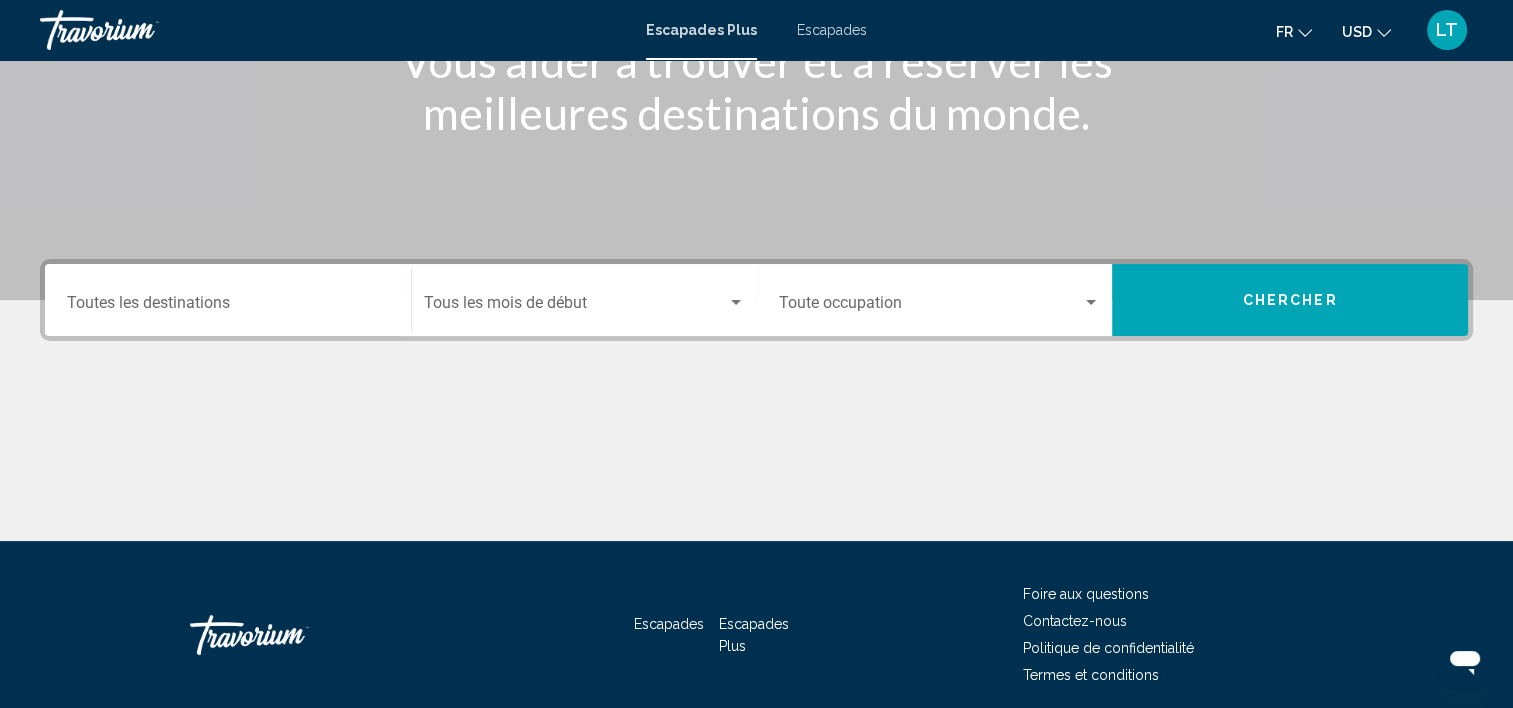 click on "Destination Toutes les destinations" at bounding box center [228, 307] 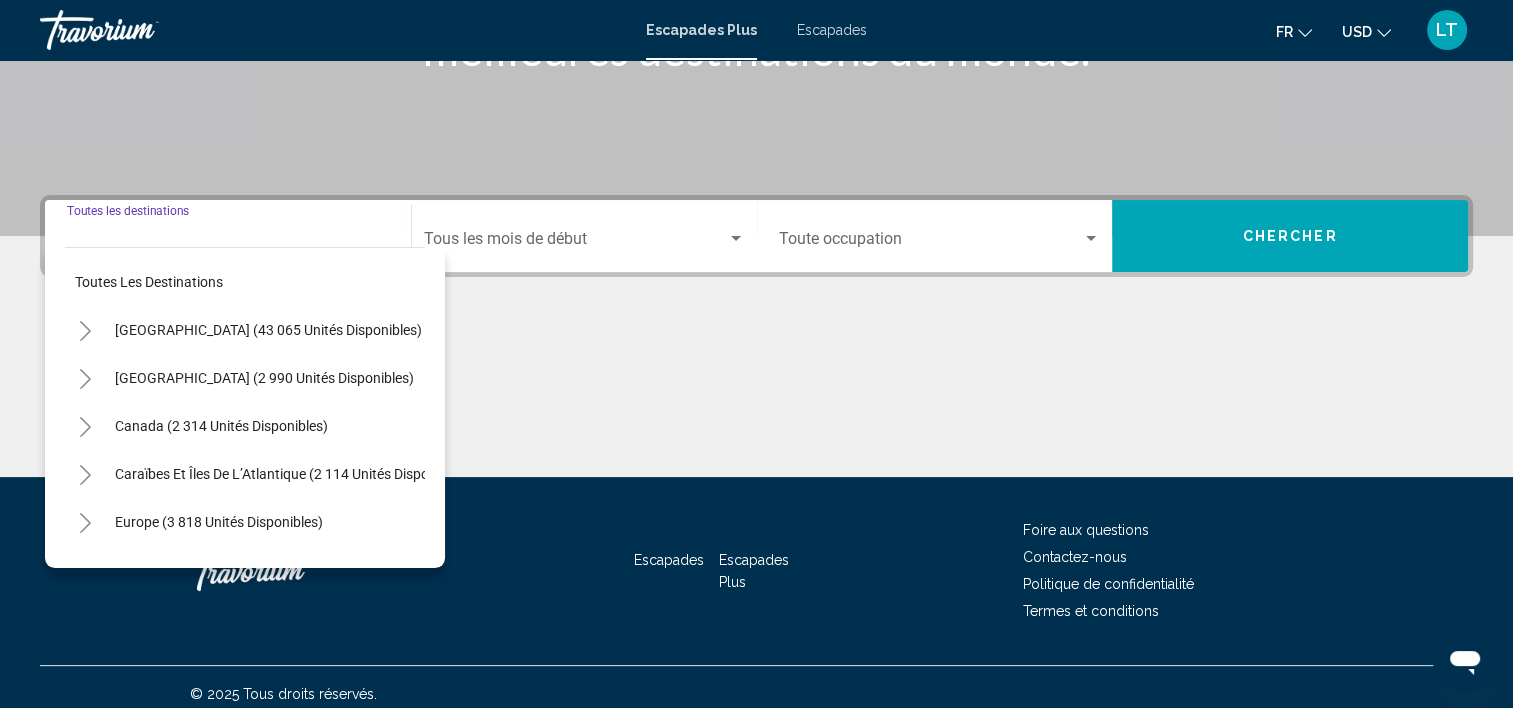 scroll, scrollTop: 377, scrollLeft: 0, axis: vertical 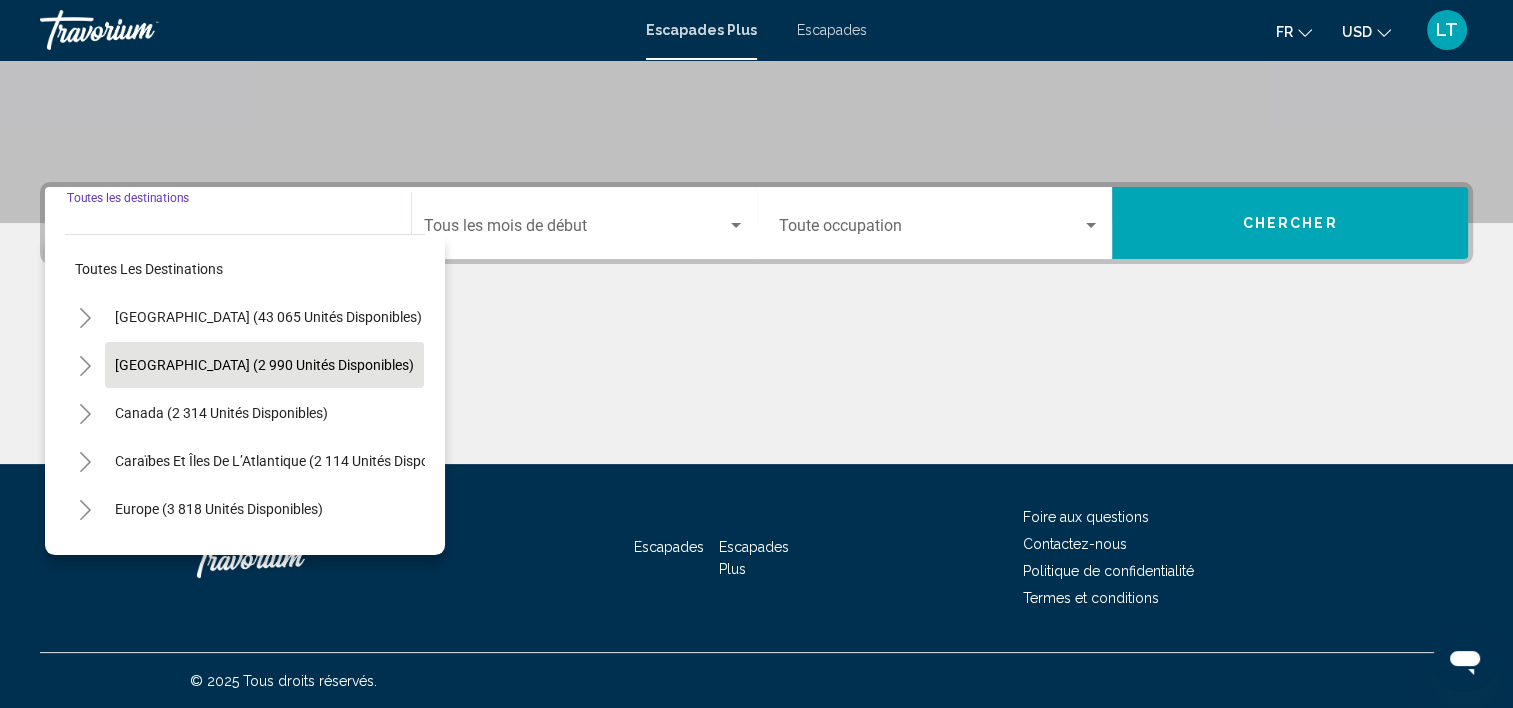 click on "[GEOGRAPHIC_DATA] (2 990 unités disponibles)" at bounding box center [221, 413] 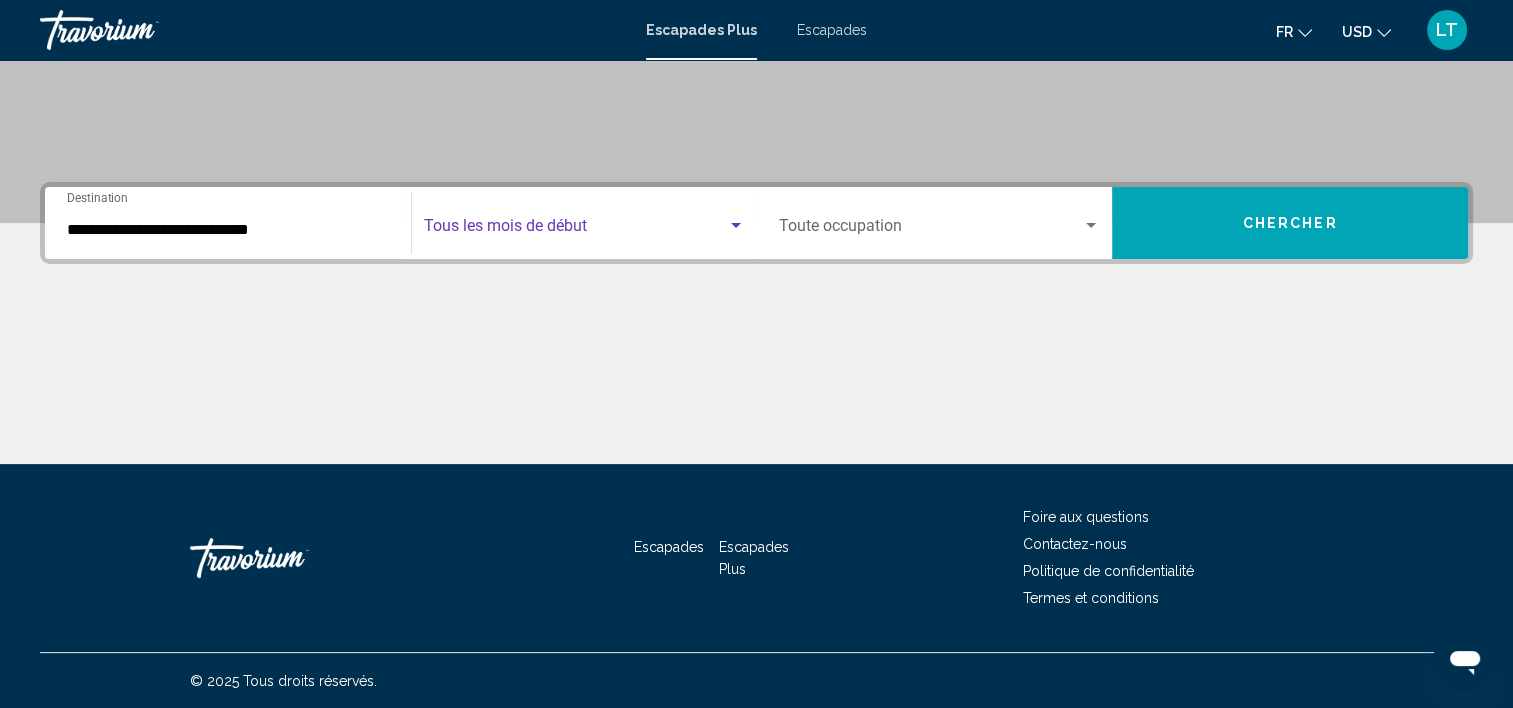 click at bounding box center [736, 225] 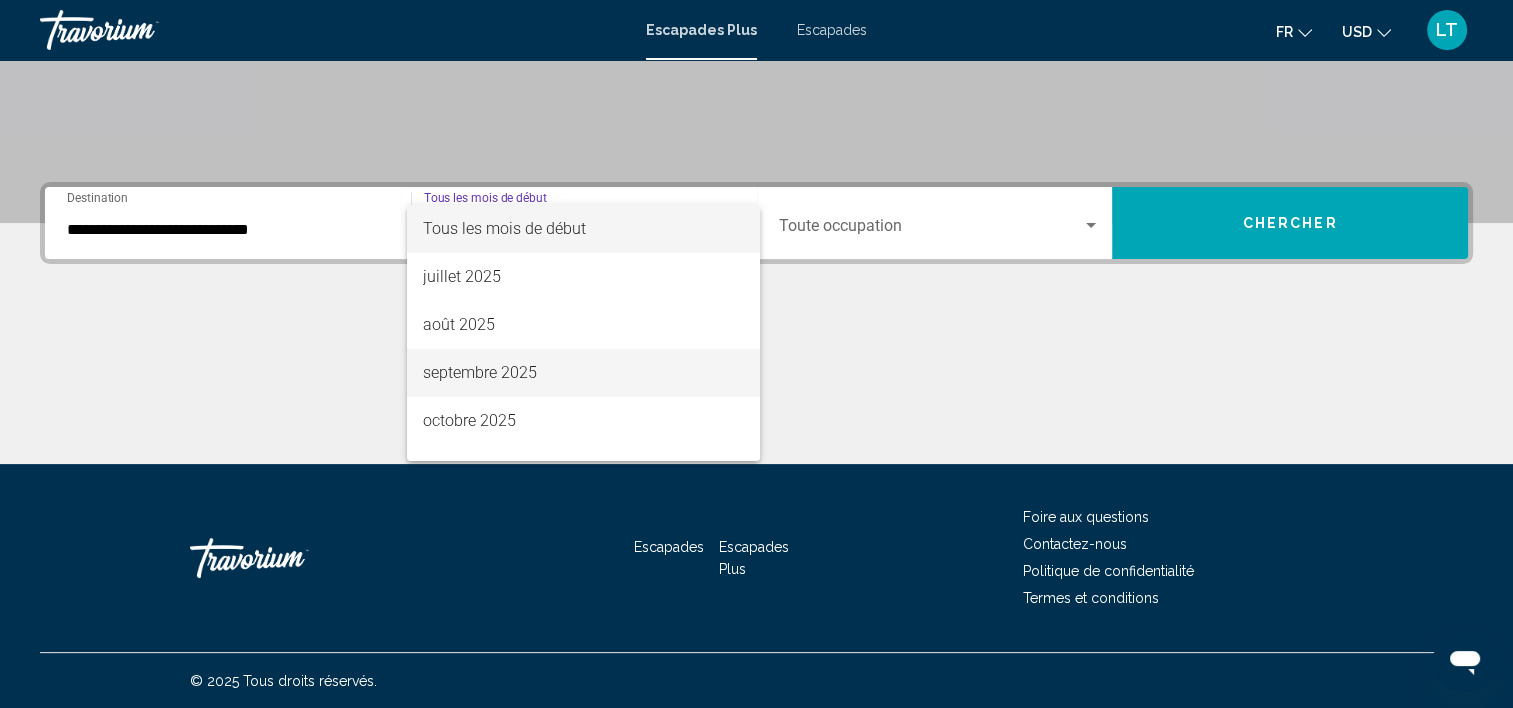 click on "septembre 2025" at bounding box center (583, 373) 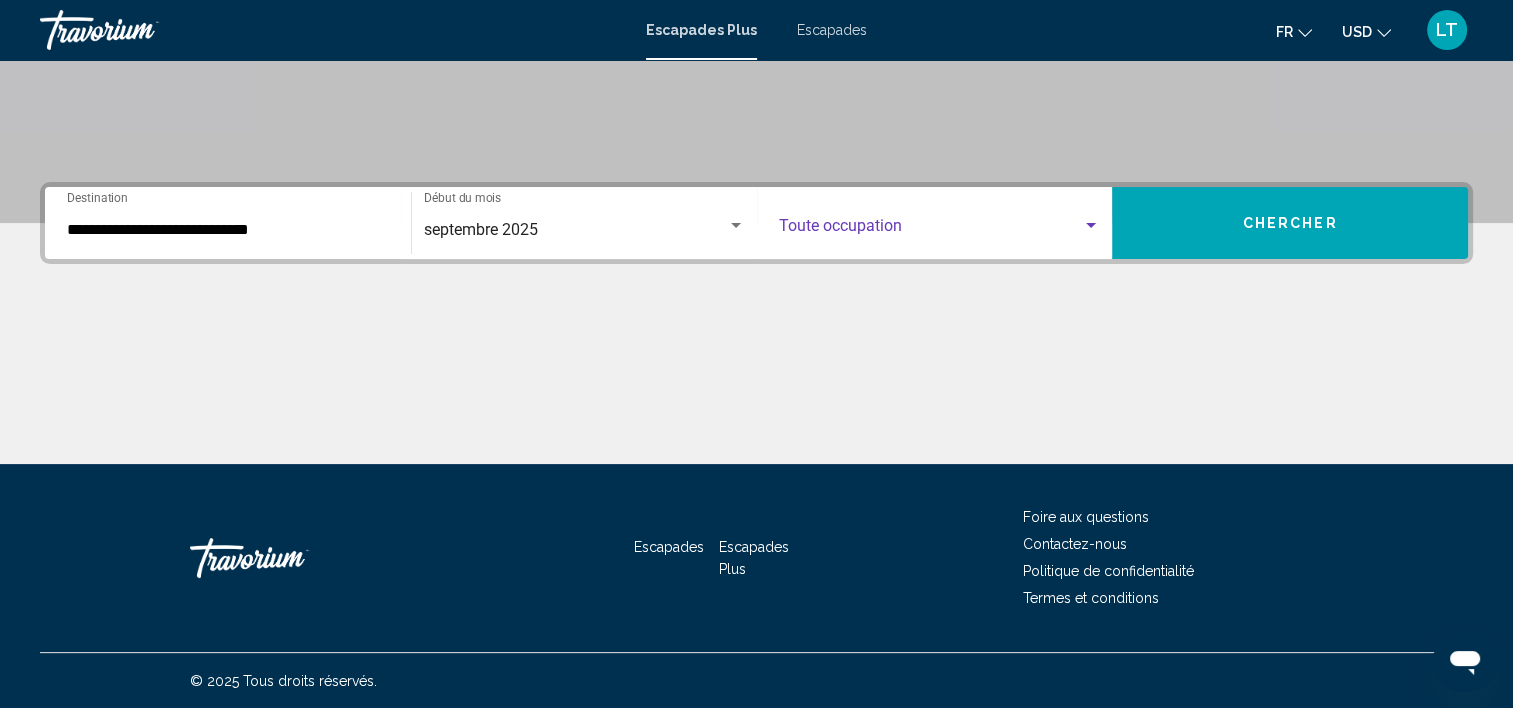 click at bounding box center (1091, 226) 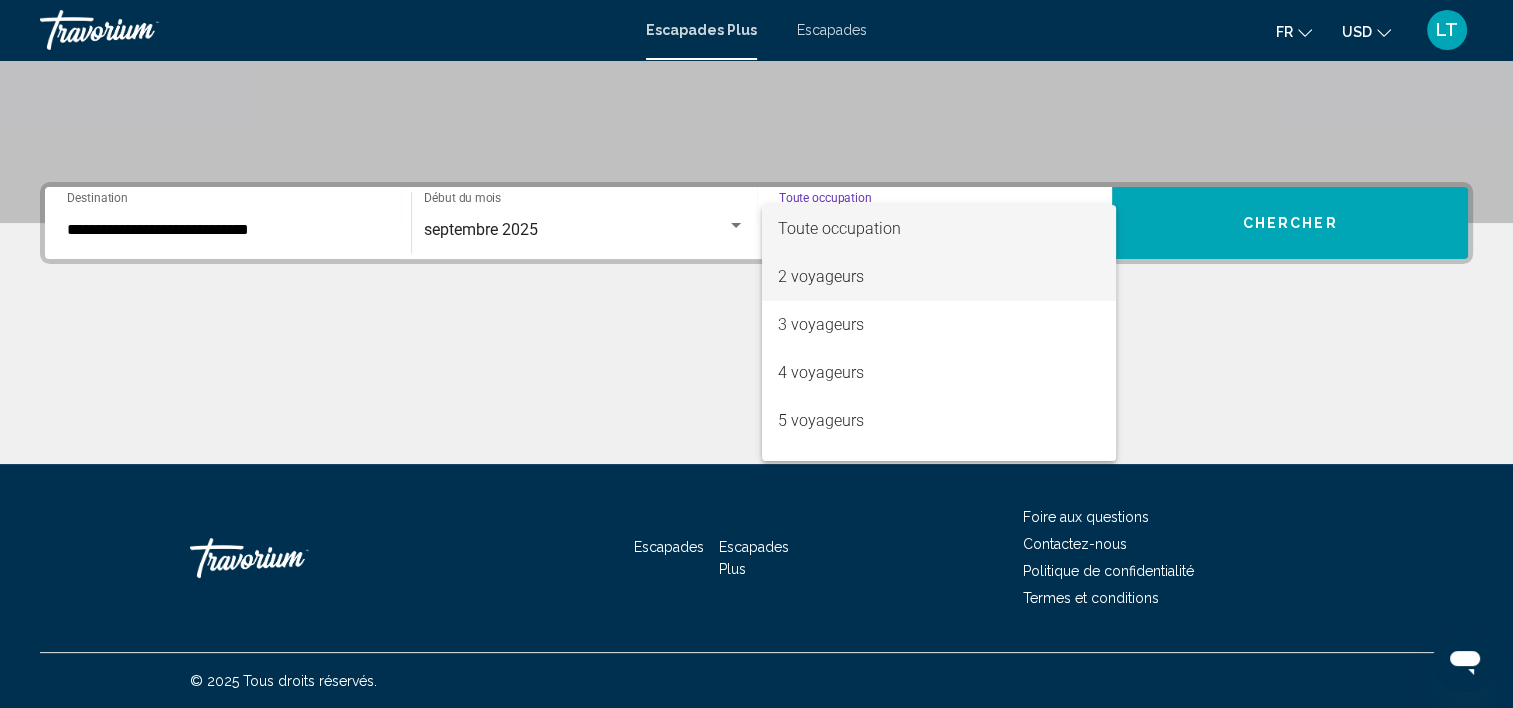 click on "2 voyageurs" at bounding box center (939, 277) 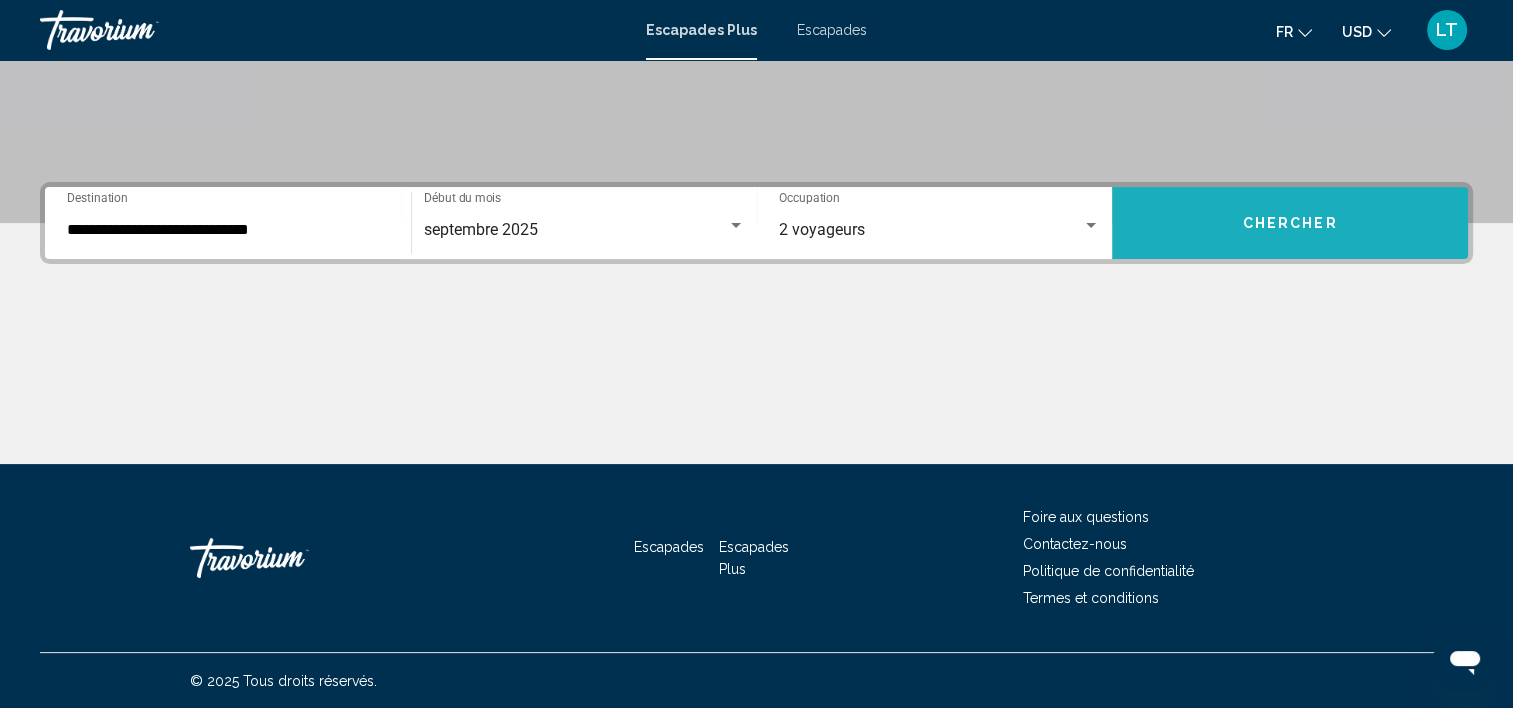 click on "Chercher" at bounding box center (1290, 223) 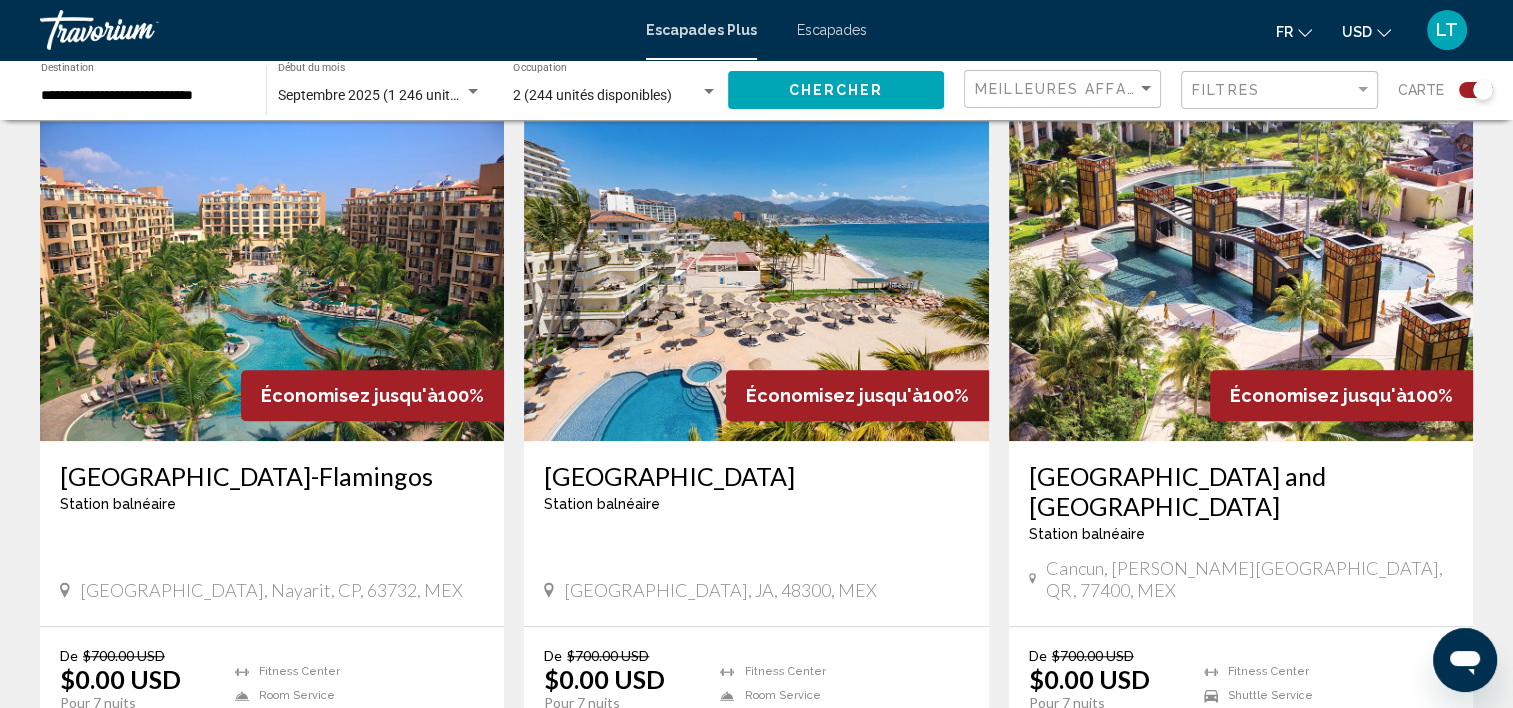 scroll, scrollTop: 1500, scrollLeft: 0, axis: vertical 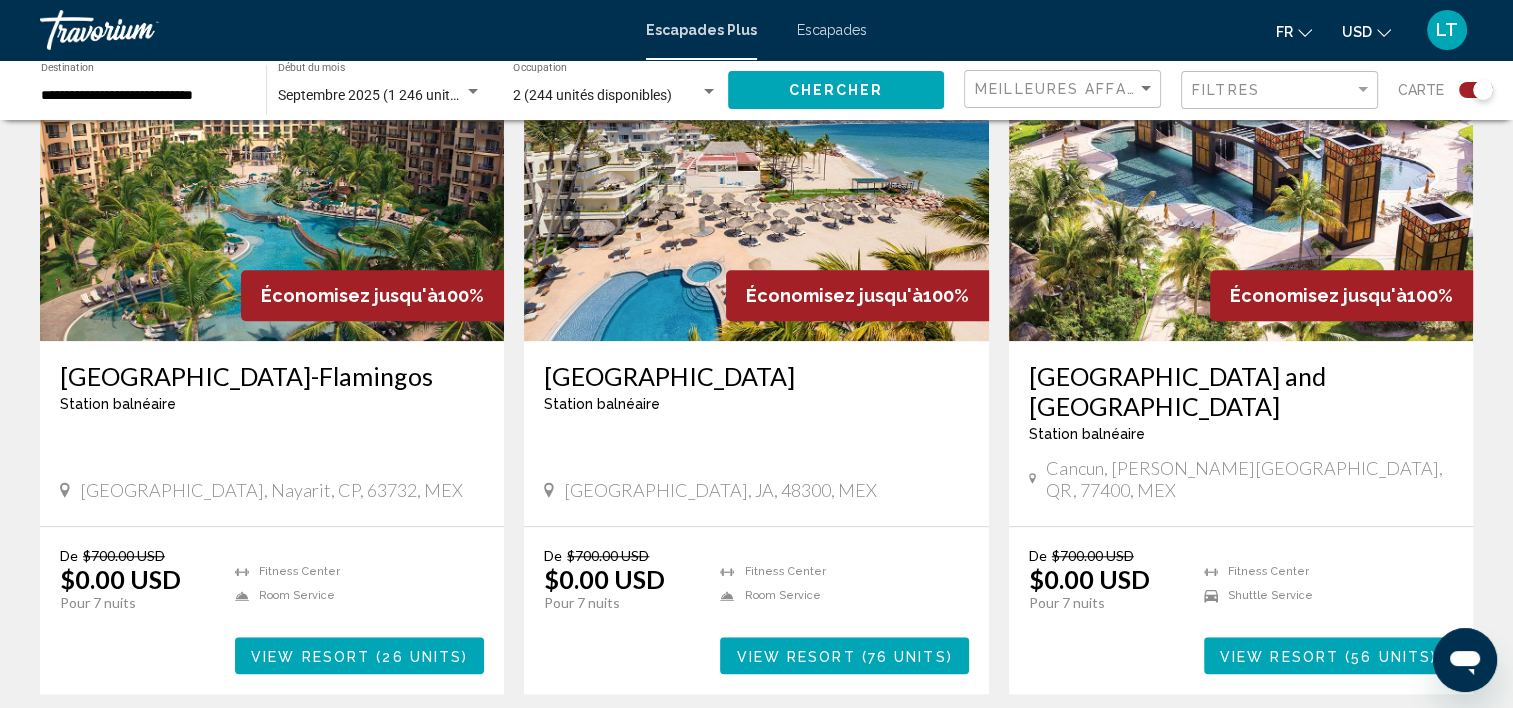 click at bounding box center [1241, 181] 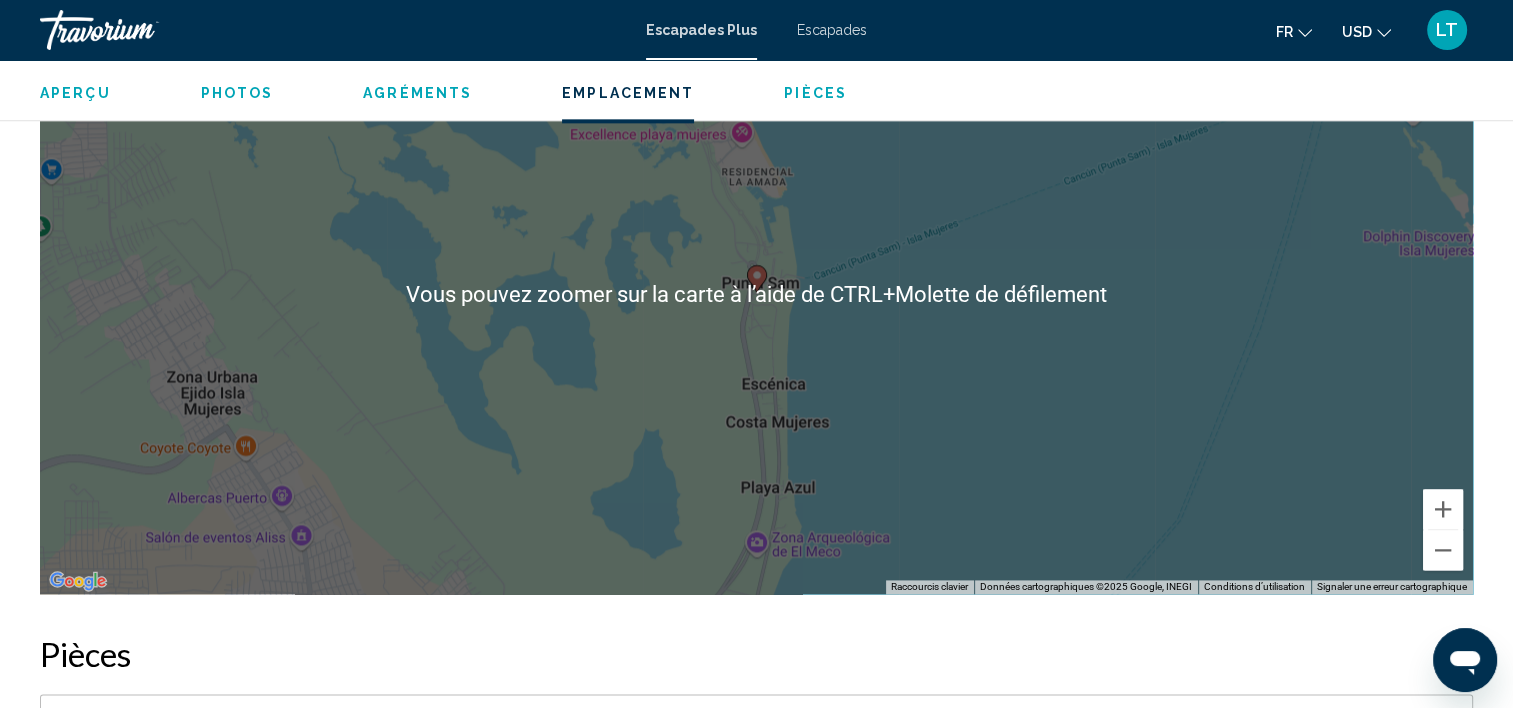 scroll, scrollTop: 2505, scrollLeft: 0, axis: vertical 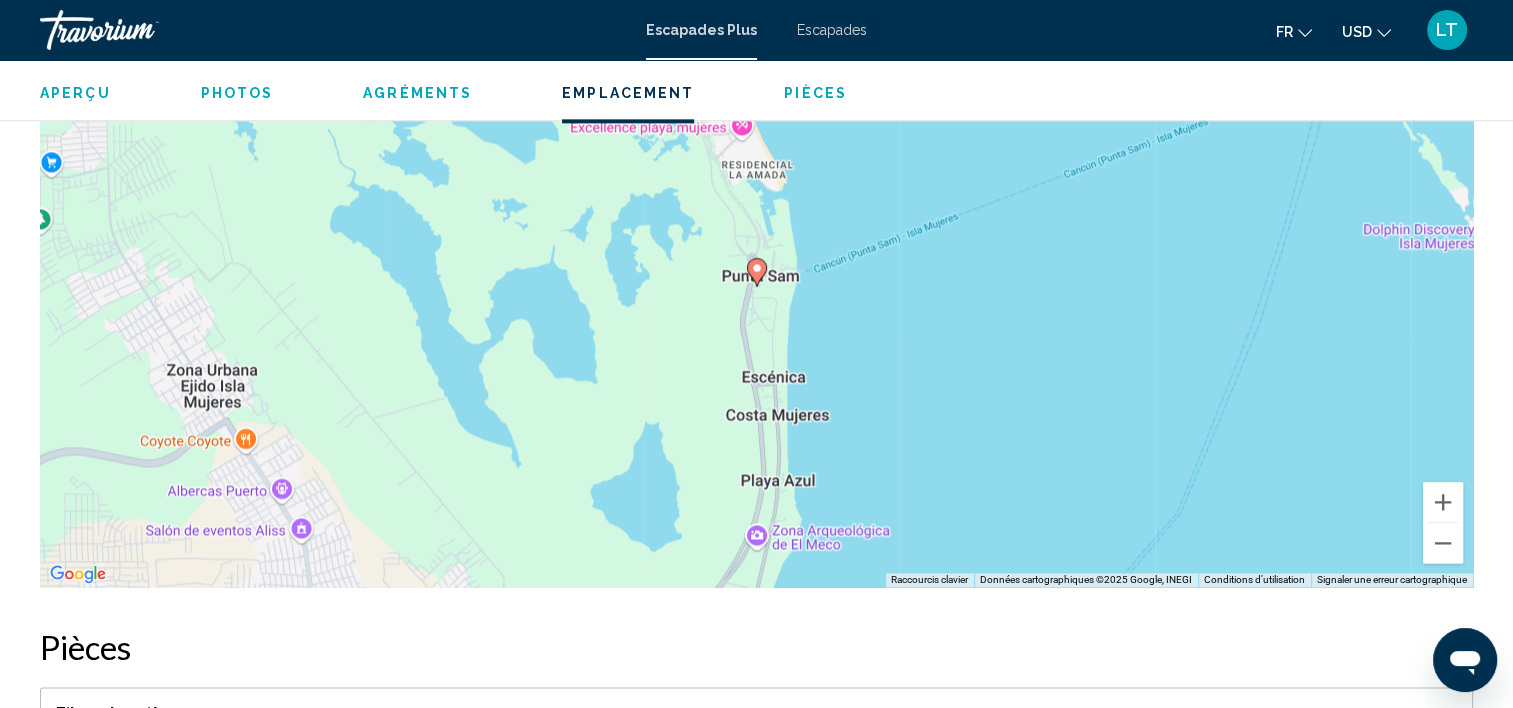 click on "Pour naviguer, appuyez sur les touches fléchées. Pour activer le glissement avec le clavier, appuyez sur Alt+Entrée. Une fois ce mode activé, utilisez les touches fléchées pour déplacer le repère. Pour valider le déplacement, appuyez sur Entrée. Pour annuler, appuyez sur Échap." at bounding box center (756, 287) 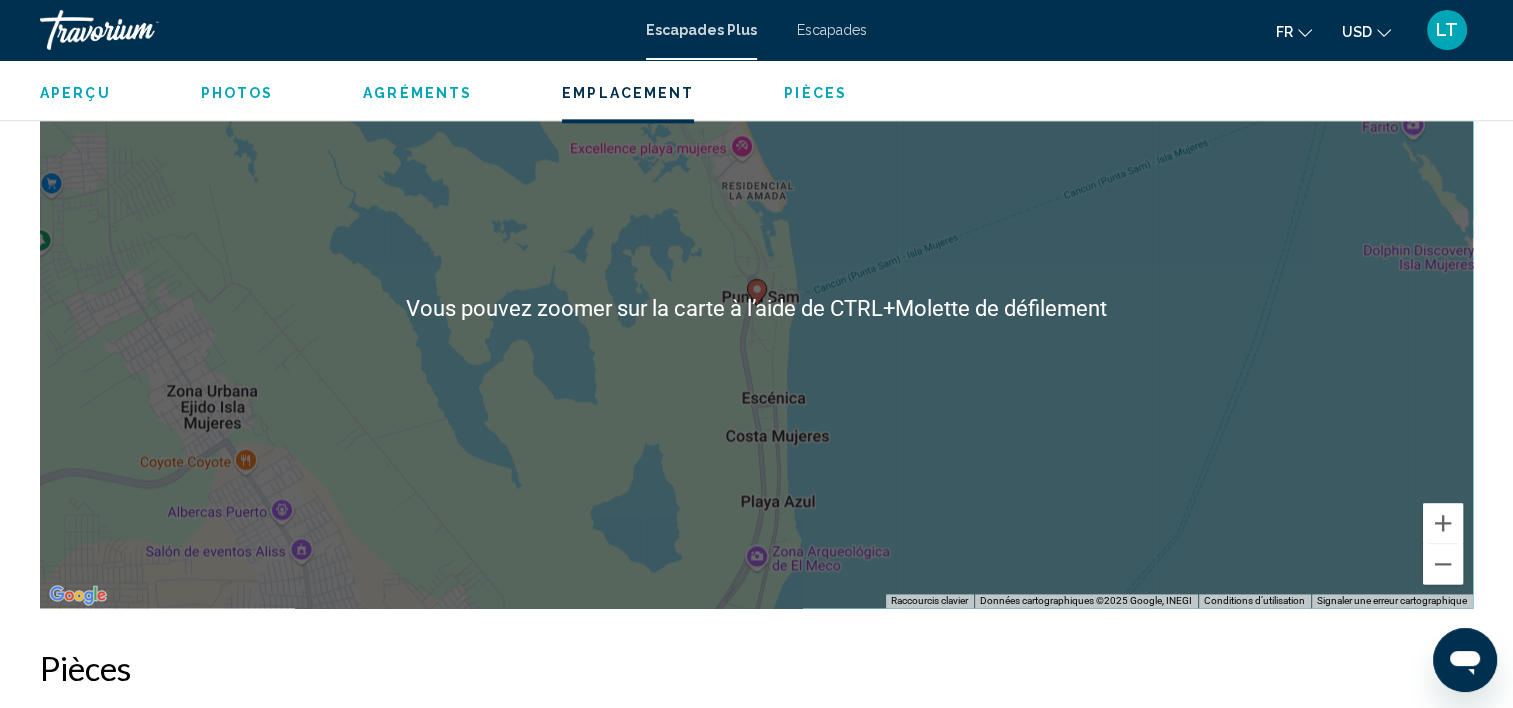 scroll, scrollTop: 2405, scrollLeft: 0, axis: vertical 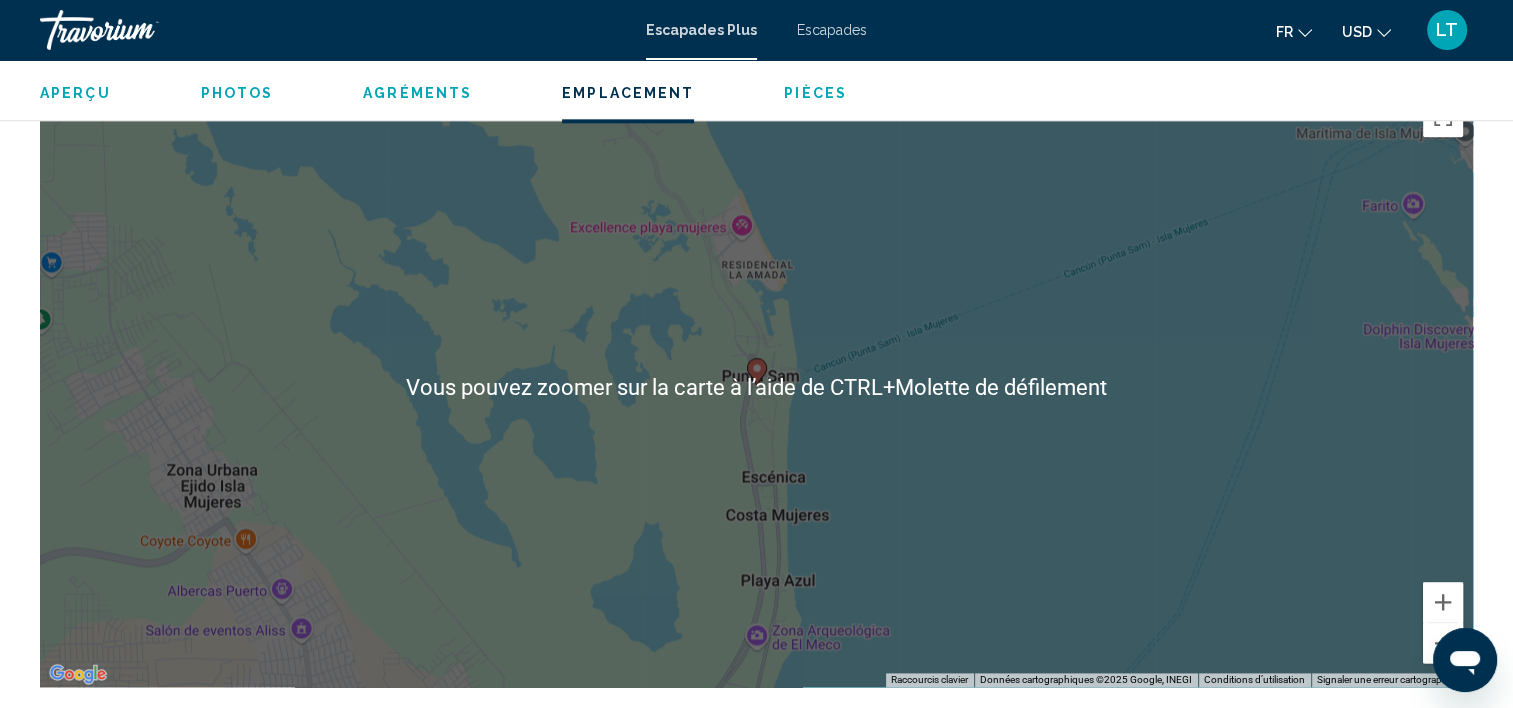 click on "Pour naviguer, appuyez sur les touches fléchées. Pour activer le glissement avec le clavier, appuyez sur Alt+Entrée. Une fois ce mode activé, utilisez les touches fléchées pour déplacer le repère. Pour valider le déplacement, appuyez sur Entrée. Pour annuler, appuyez sur Échap." at bounding box center (756, 387) 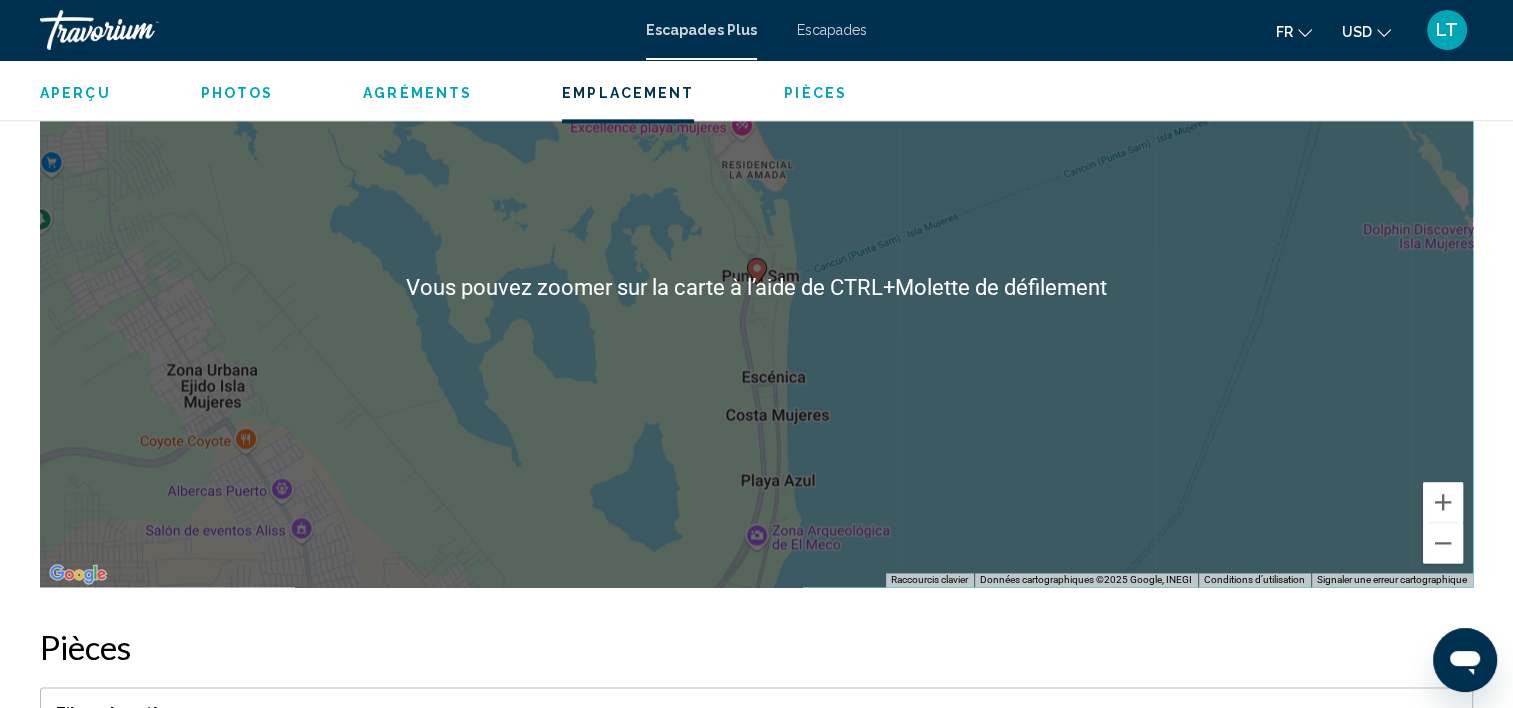 click on "Pour naviguer, appuyez sur les touches fléchées. Pour activer le glissement avec le clavier, appuyez sur Alt+Entrée. Une fois ce mode activé, utilisez les touches fléchées pour déplacer le repère. Pour valider le déplacement, appuyez sur Entrée. Pour annuler, appuyez sur Échap." at bounding box center [756, 287] 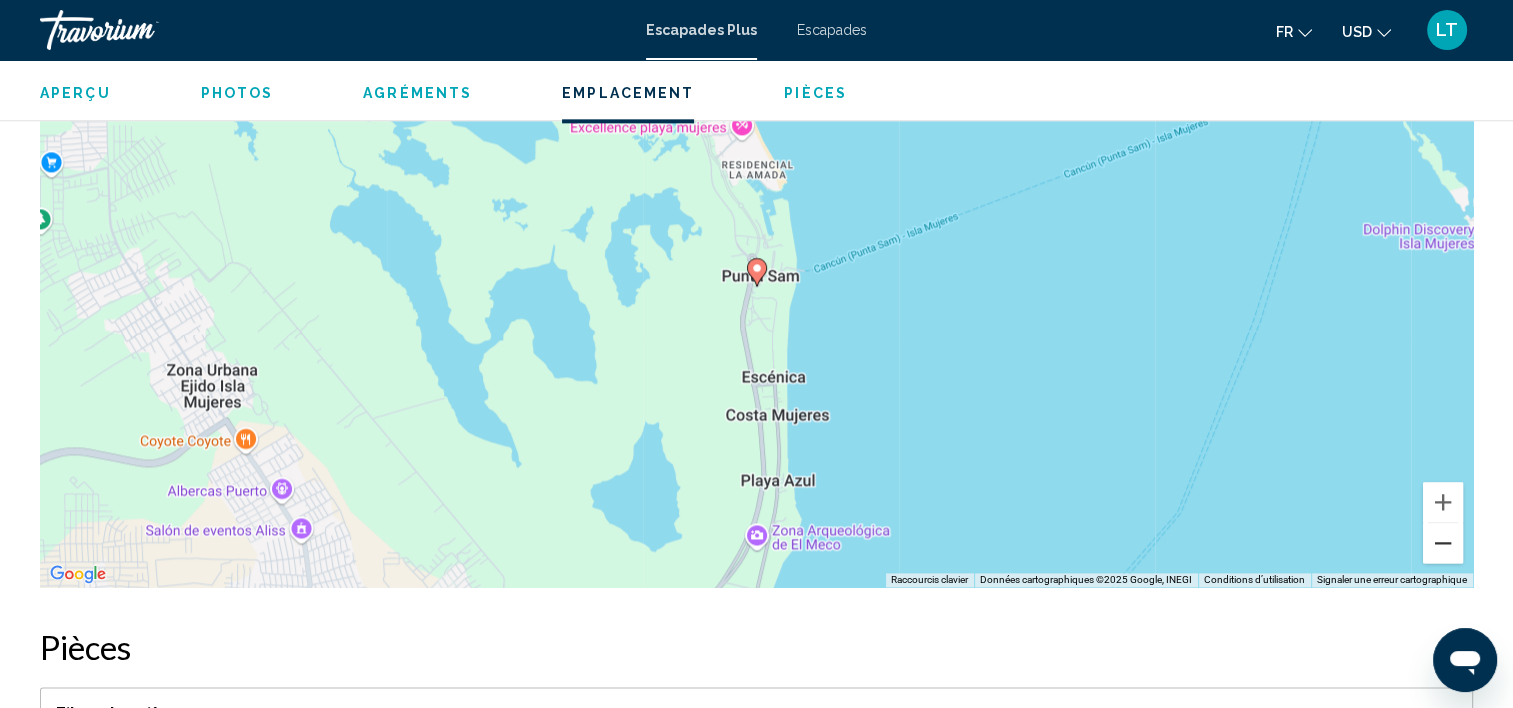 click at bounding box center (1443, 543) 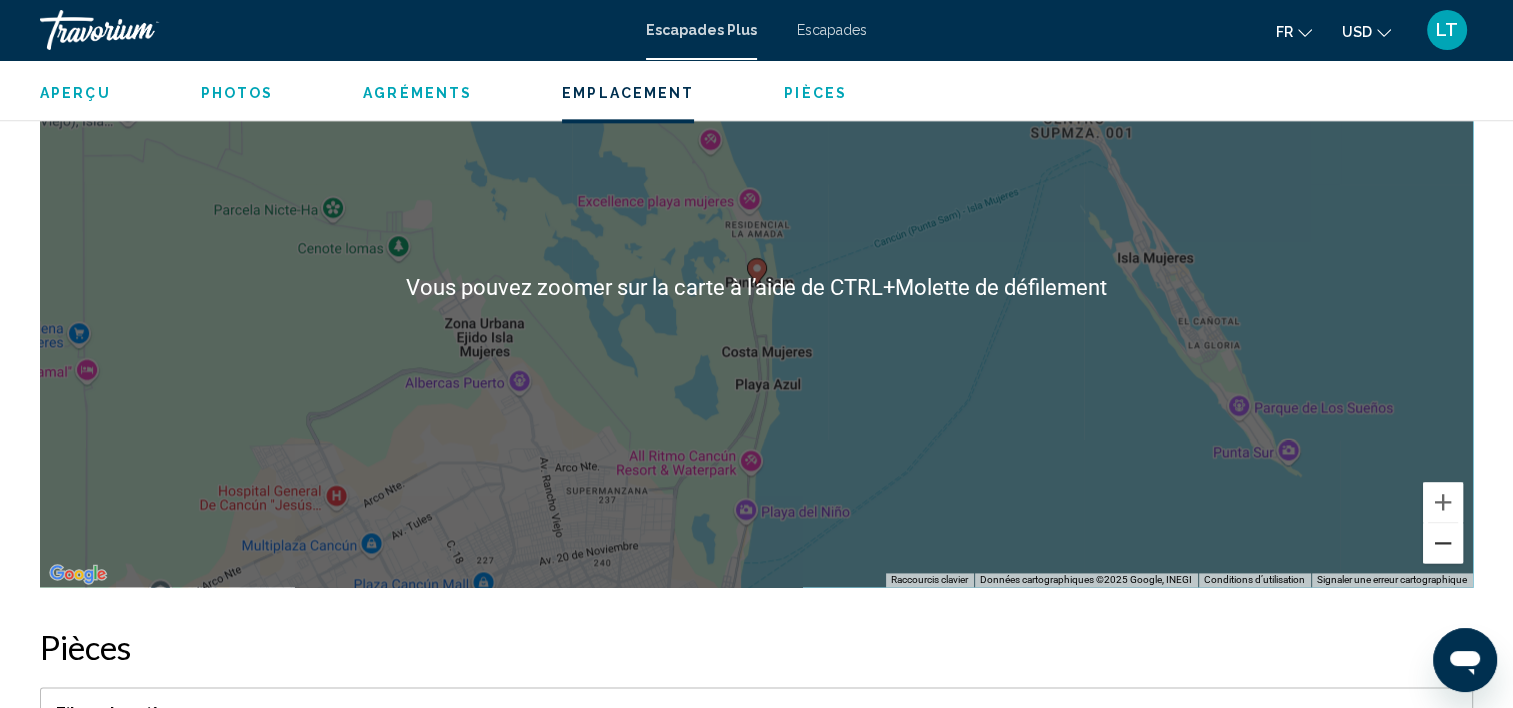 scroll, scrollTop: 2605, scrollLeft: 0, axis: vertical 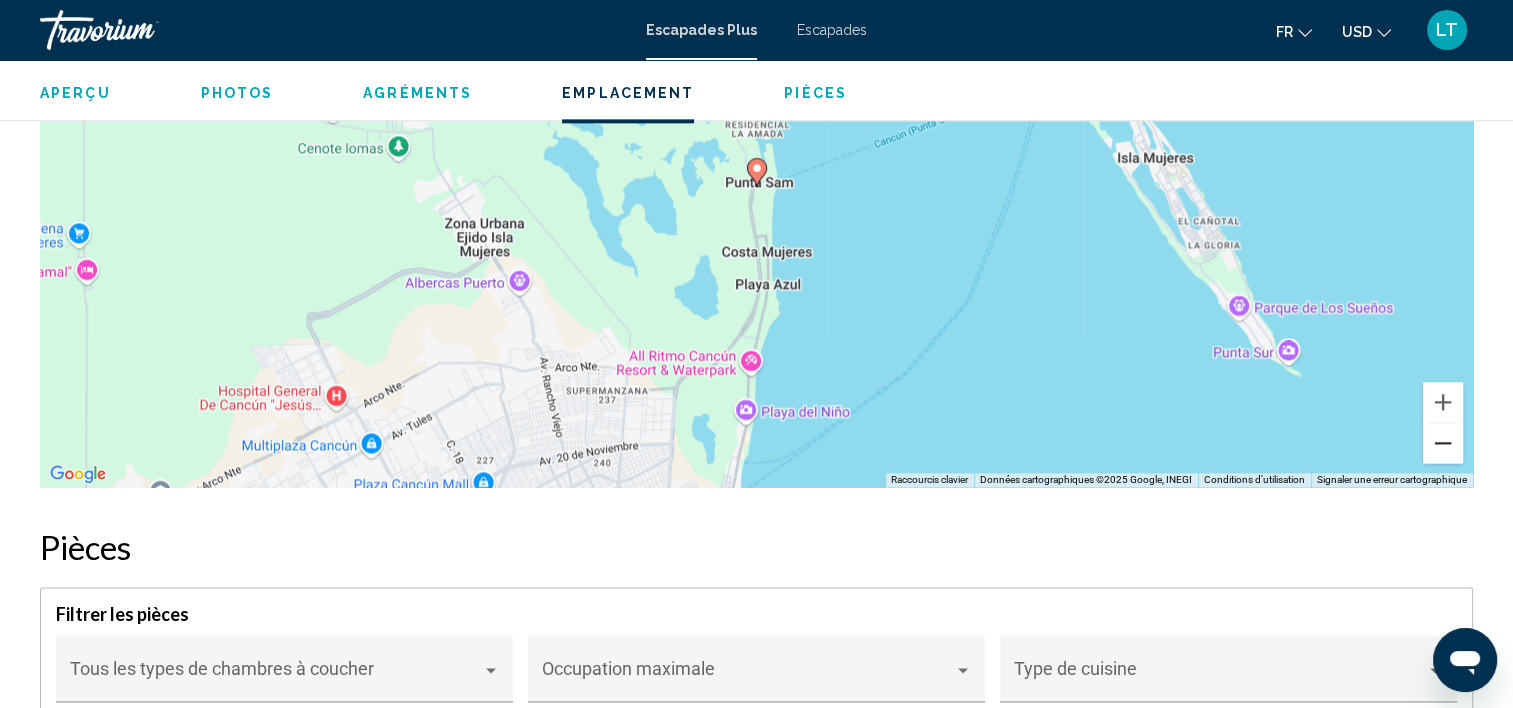 click at bounding box center [1443, 443] 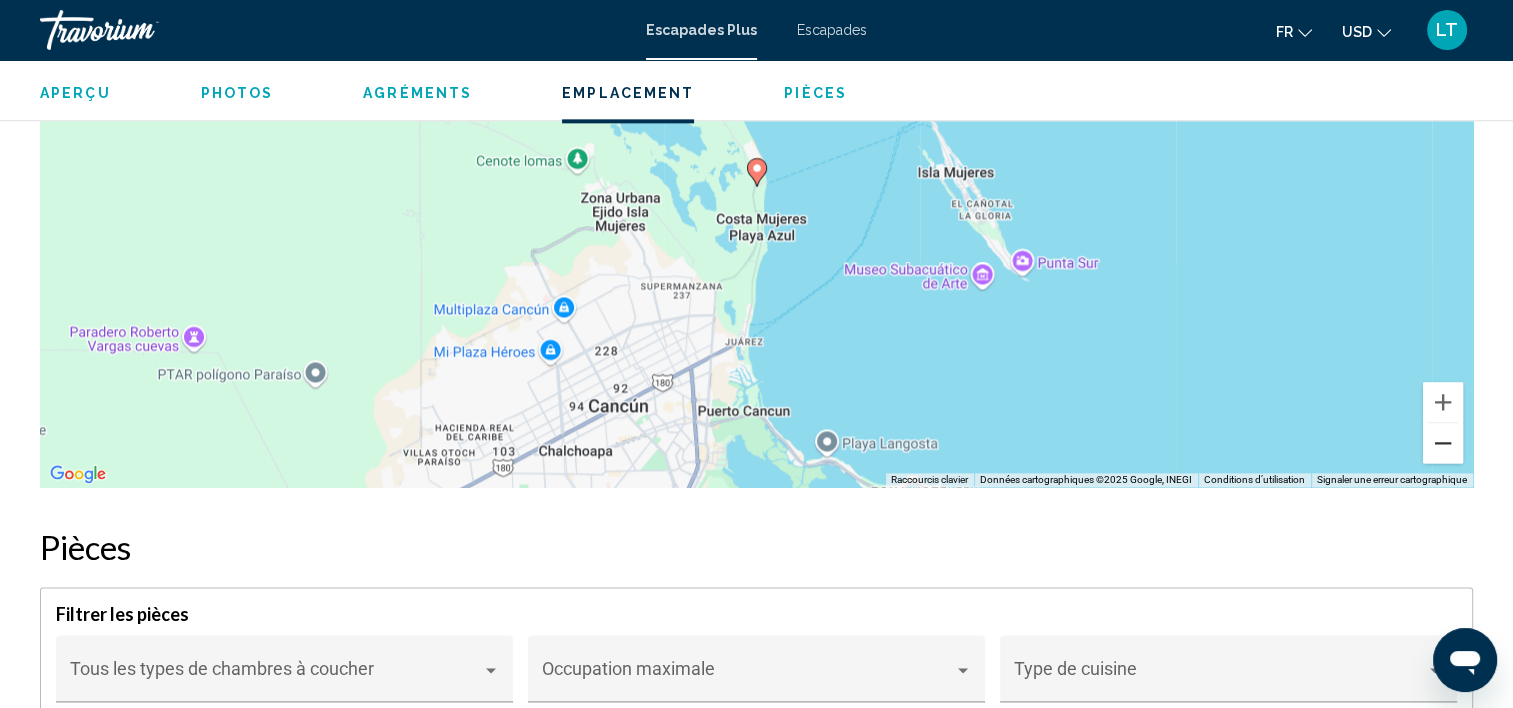 click at bounding box center (1443, 443) 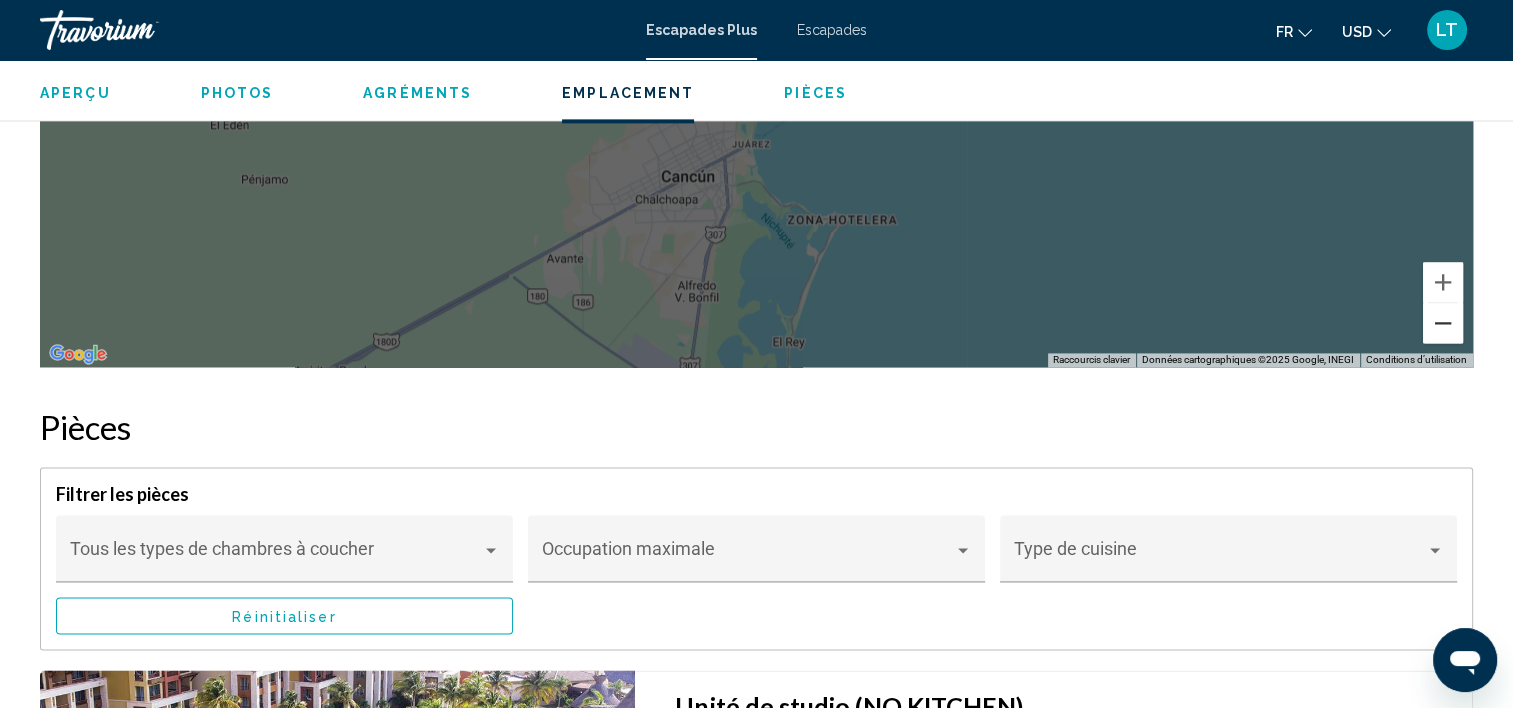 scroll, scrollTop: 2505, scrollLeft: 0, axis: vertical 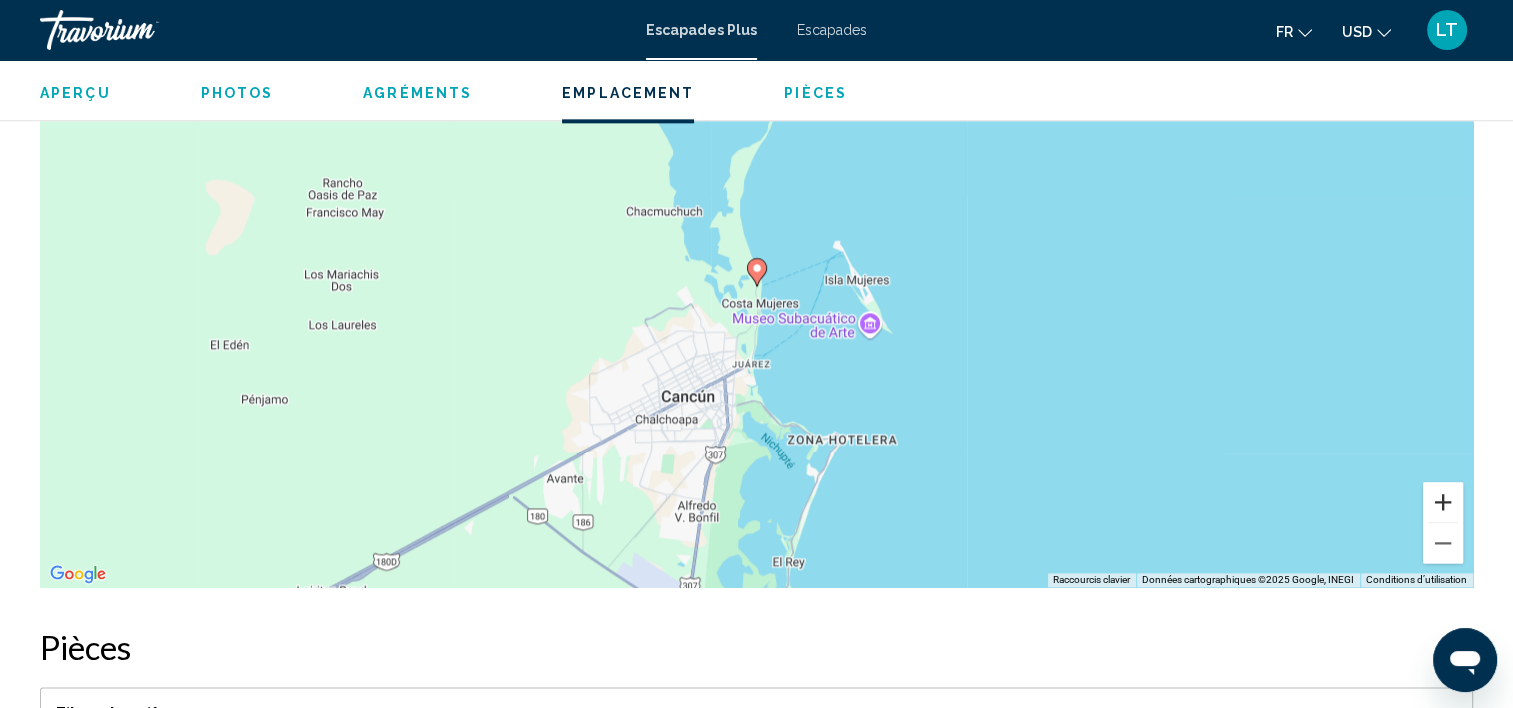 click at bounding box center [1443, 502] 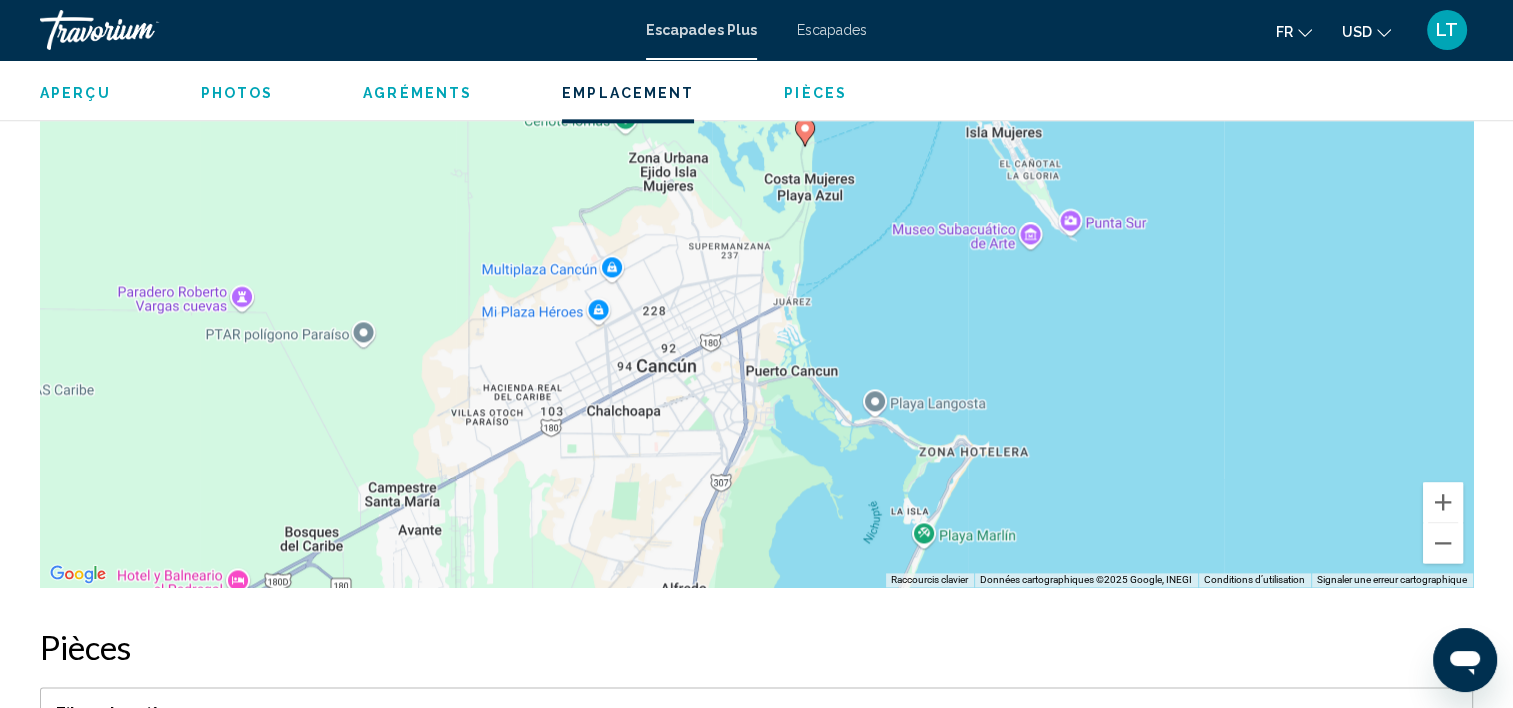 drag, startPoint x: 1171, startPoint y: 489, endPoint x: 1220, endPoint y: 344, distance: 153.05554 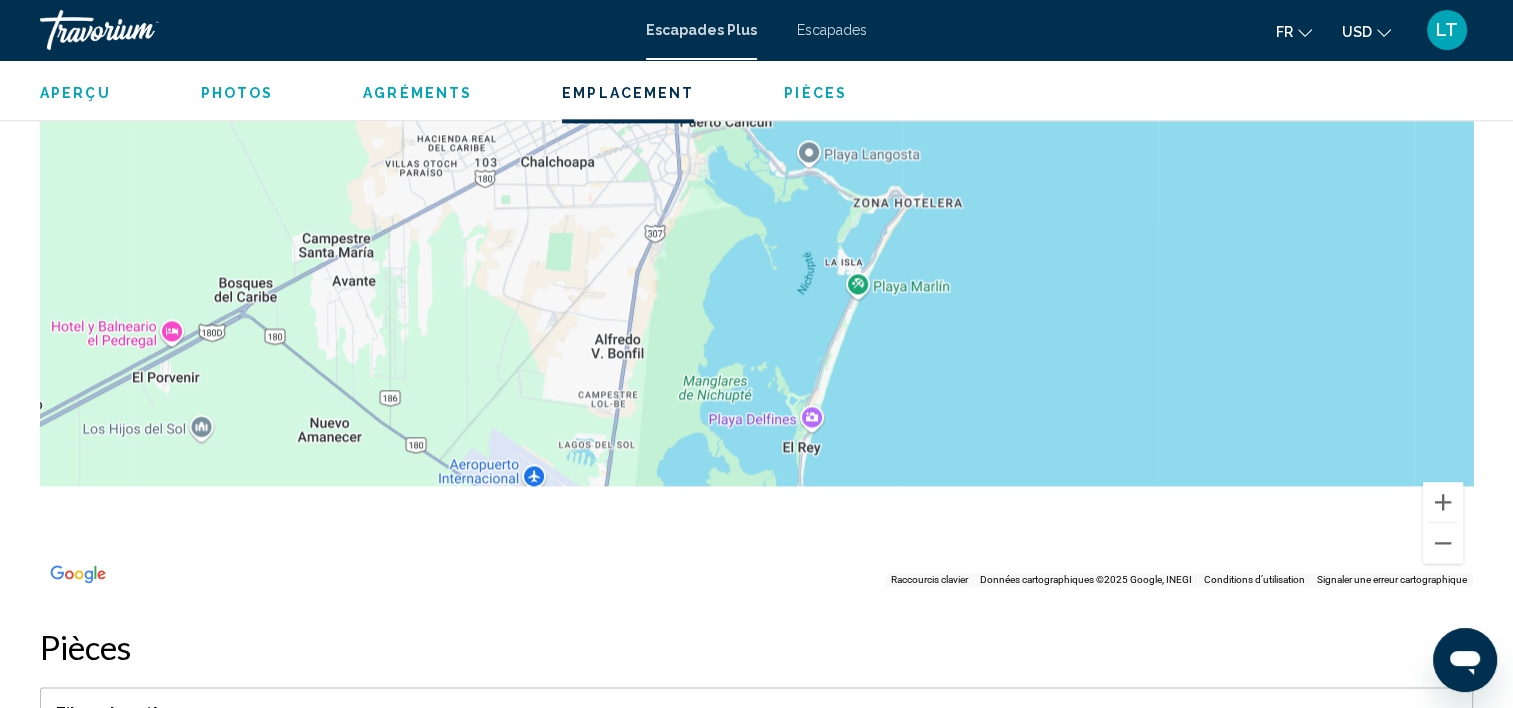 drag, startPoint x: 994, startPoint y: 516, endPoint x: 928, endPoint y: 263, distance: 261.467 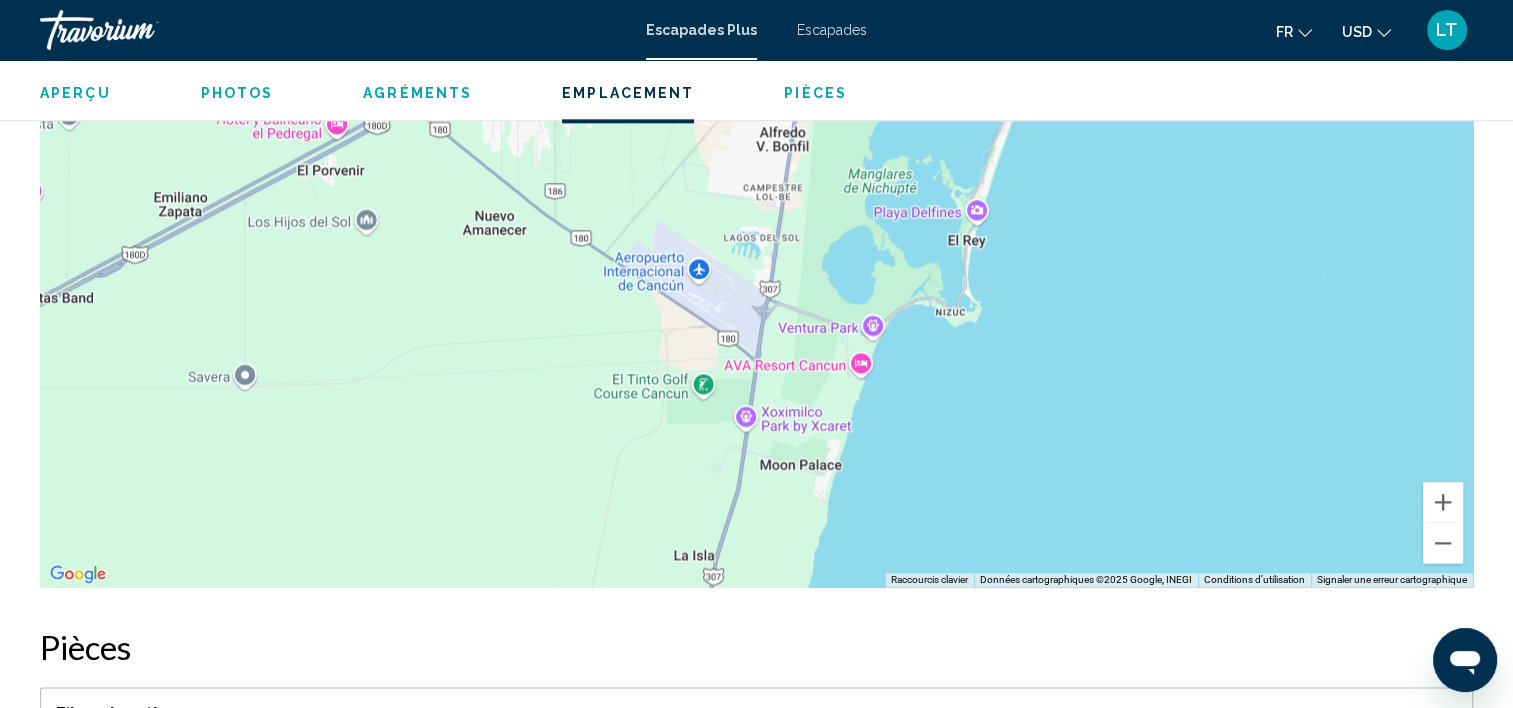 drag, startPoint x: 889, startPoint y: 499, endPoint x: 1054, endPoint y: 292, distance: 264.71494 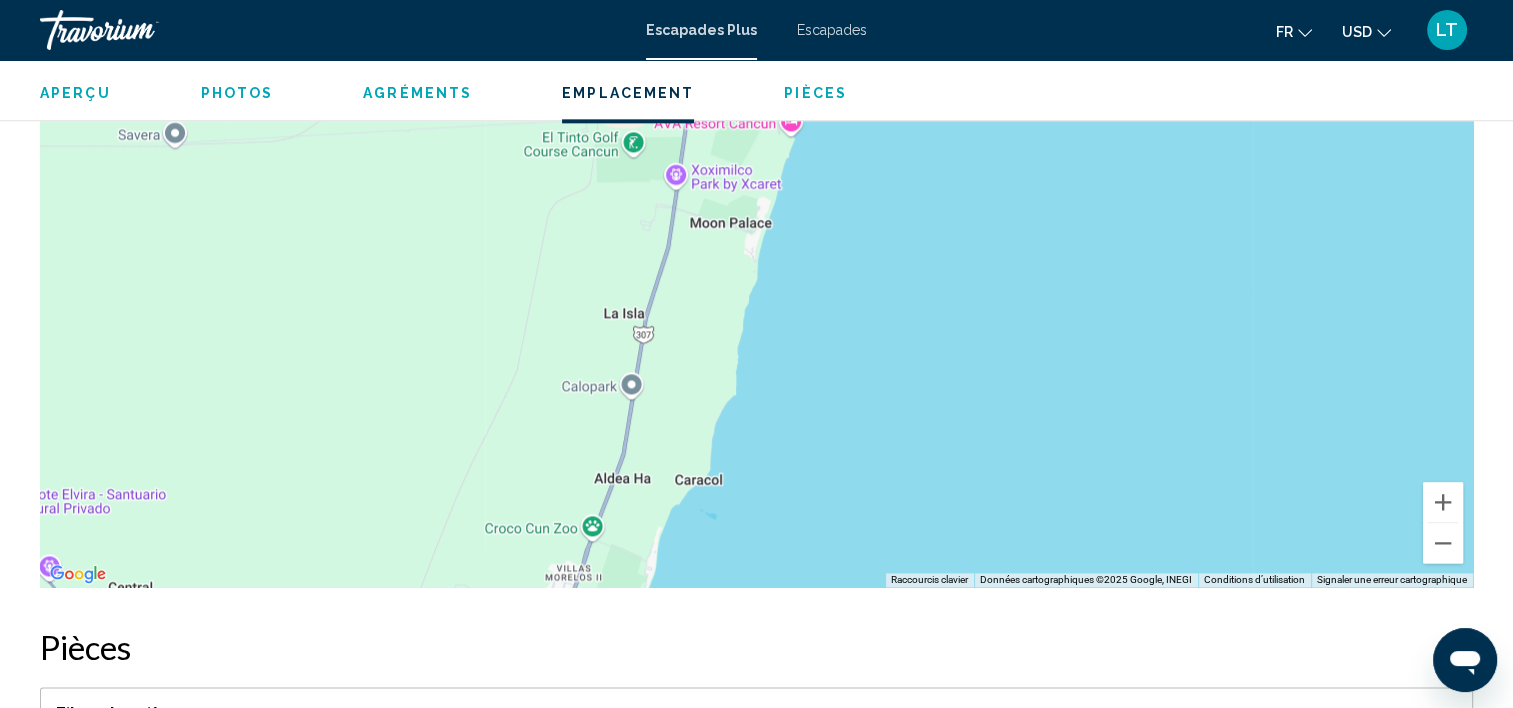 drag, startPoint x: 1045, startPoint y: 493, endPoint x: 975, endPoint y: 248, distance: 254.80385 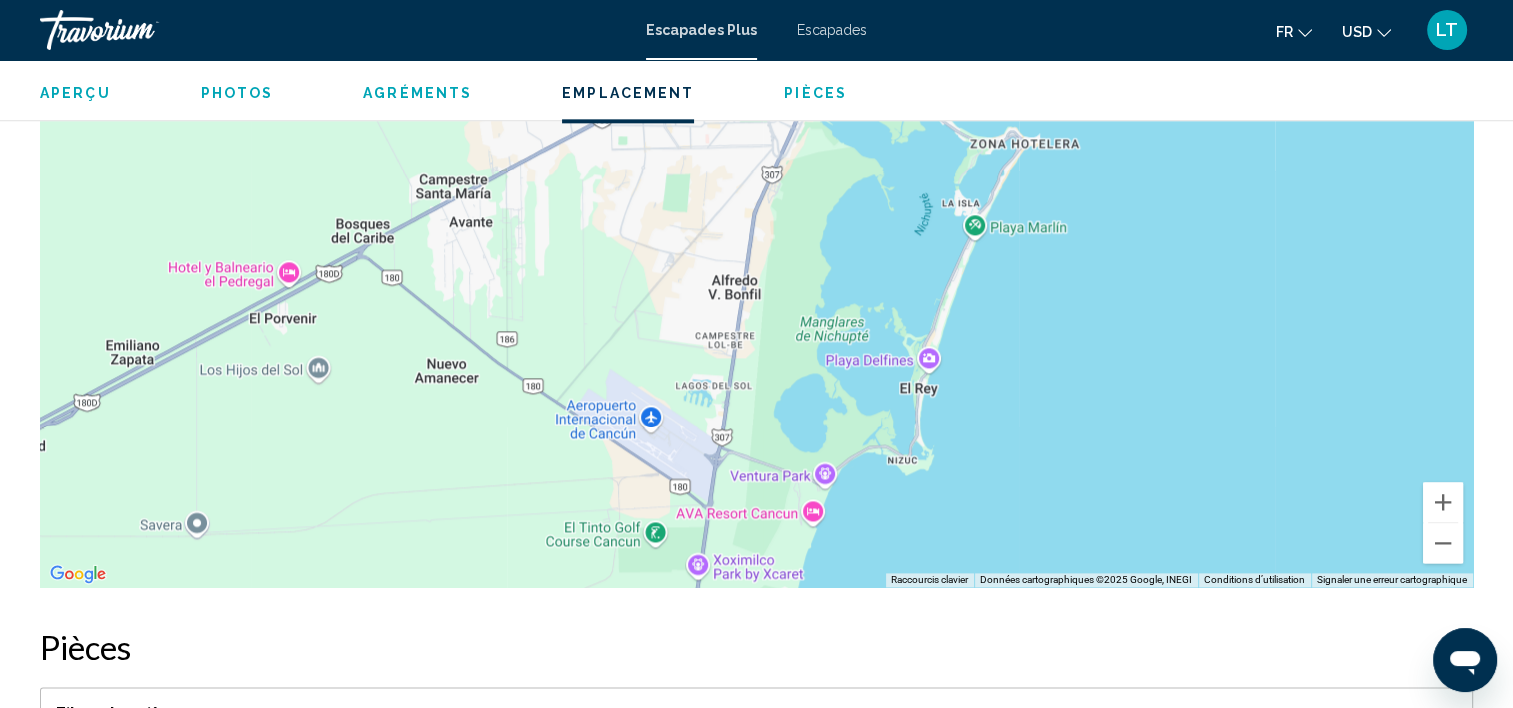 drag, startPoint x: 904, startPoint y: 212, endPoint x: 926, endPoint y: 607, distance: 395.61218 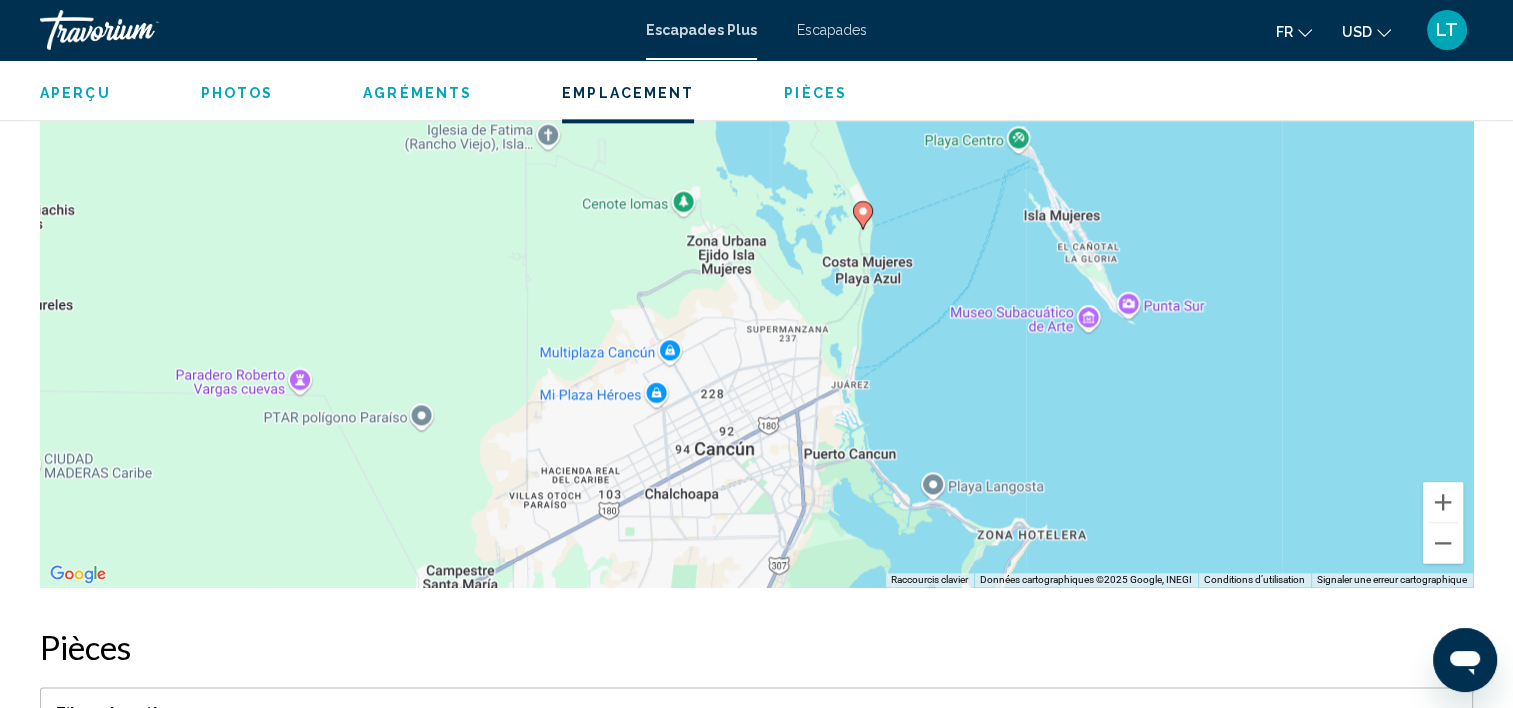 drag, startPoint x: 943, startPoint y: 388, endPoint x: 950, endPoint y: 604, distance: 216.1134 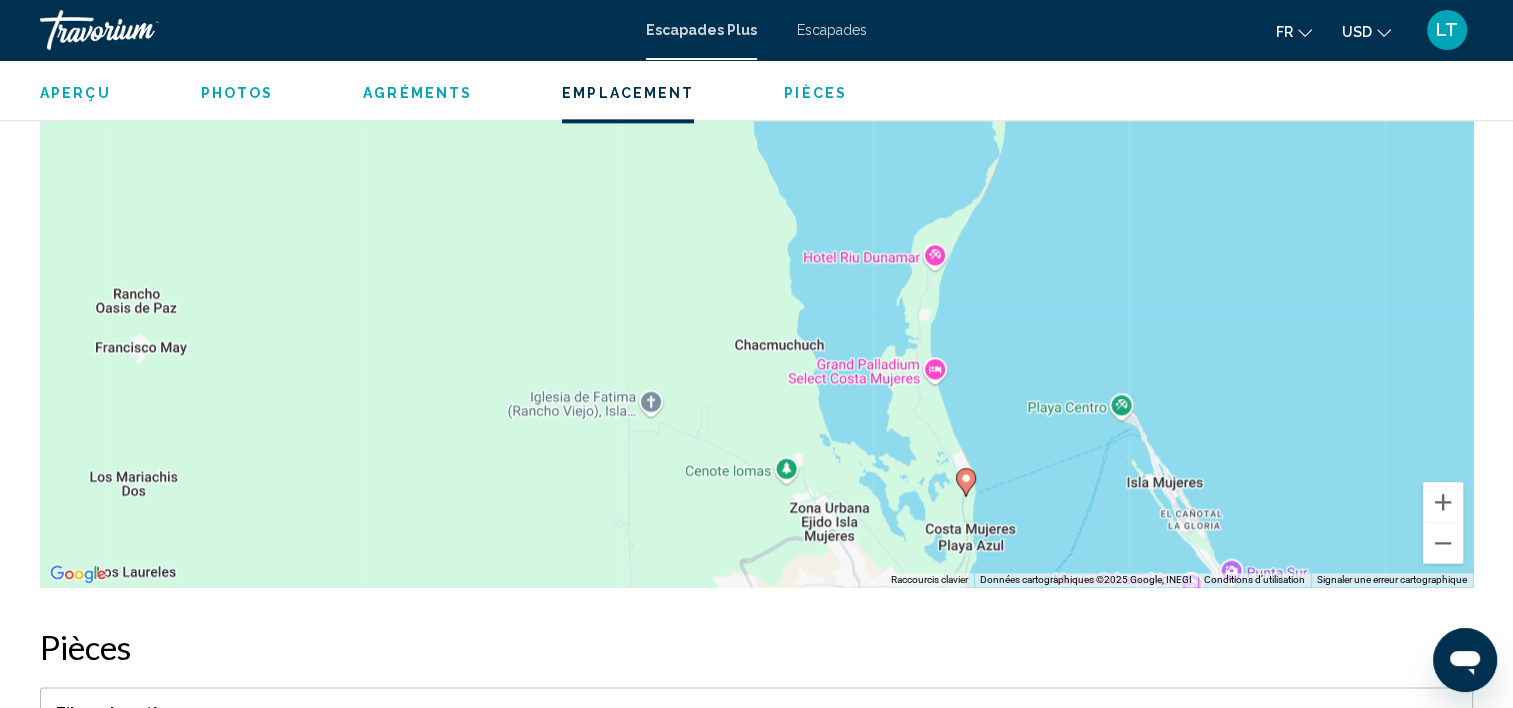 drag, startPoint x: 780, startPoint y: 196, endPoint x: 880, endPoint y: 467, distance: 288.86157 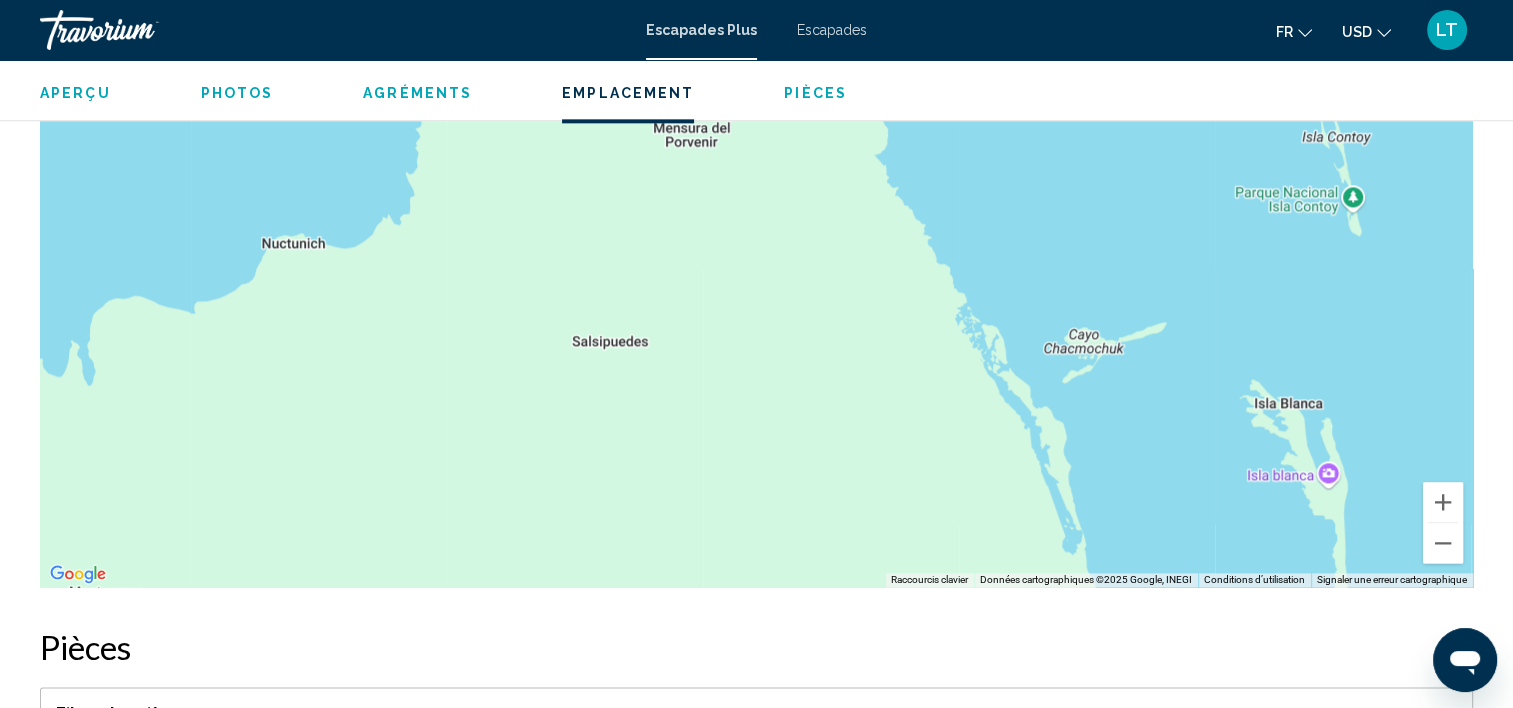 drag, startPoint x: 645, startPoint y: 185, endPoint x: 952, endPoint y: 651, distance: 558.03674 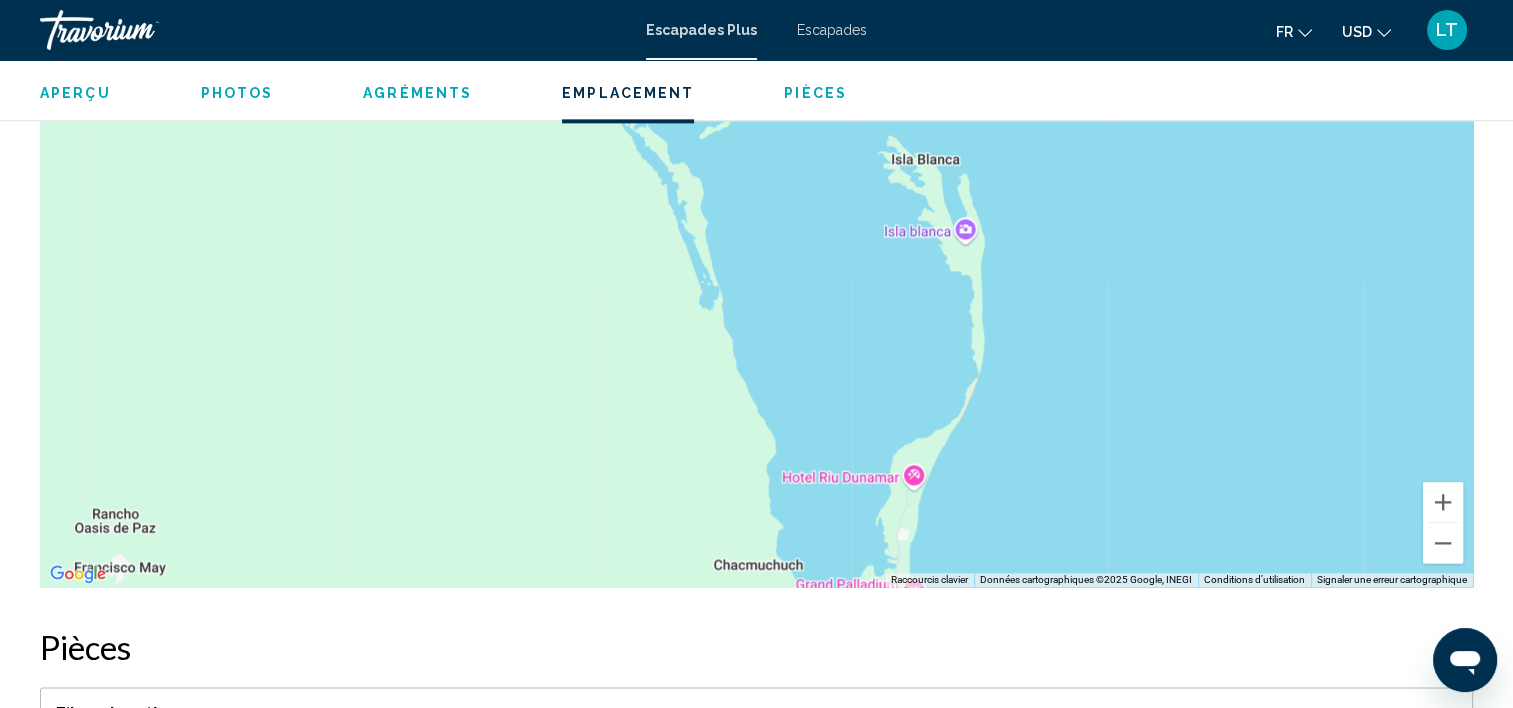 drag, startPoint x: 996, startPoint y: 402, endPoint x: 658, endPoint y: 136, distance: 430.11627 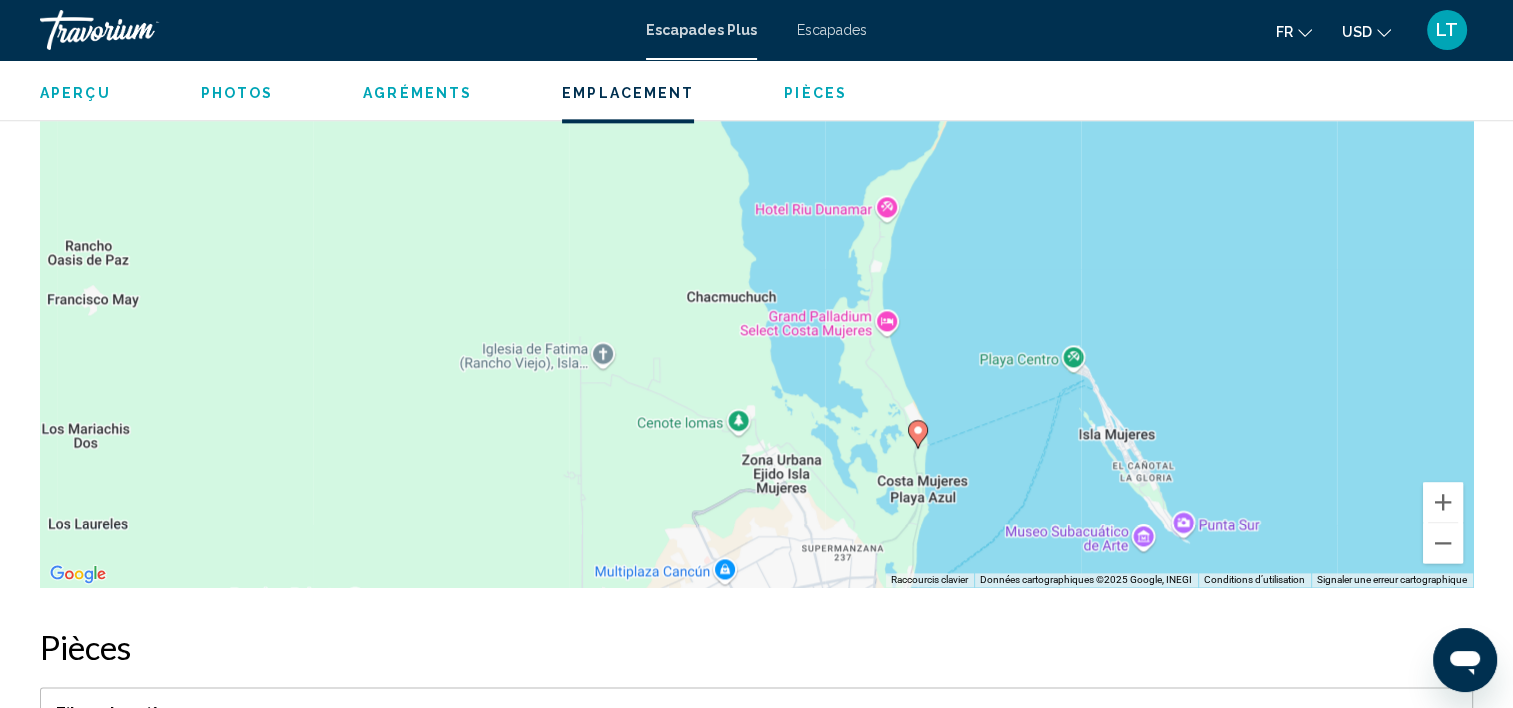 drag, startPoint x: 647, startPoint y: 477, endPoint x: 628, endPoint y: 270, distance: 207.87015 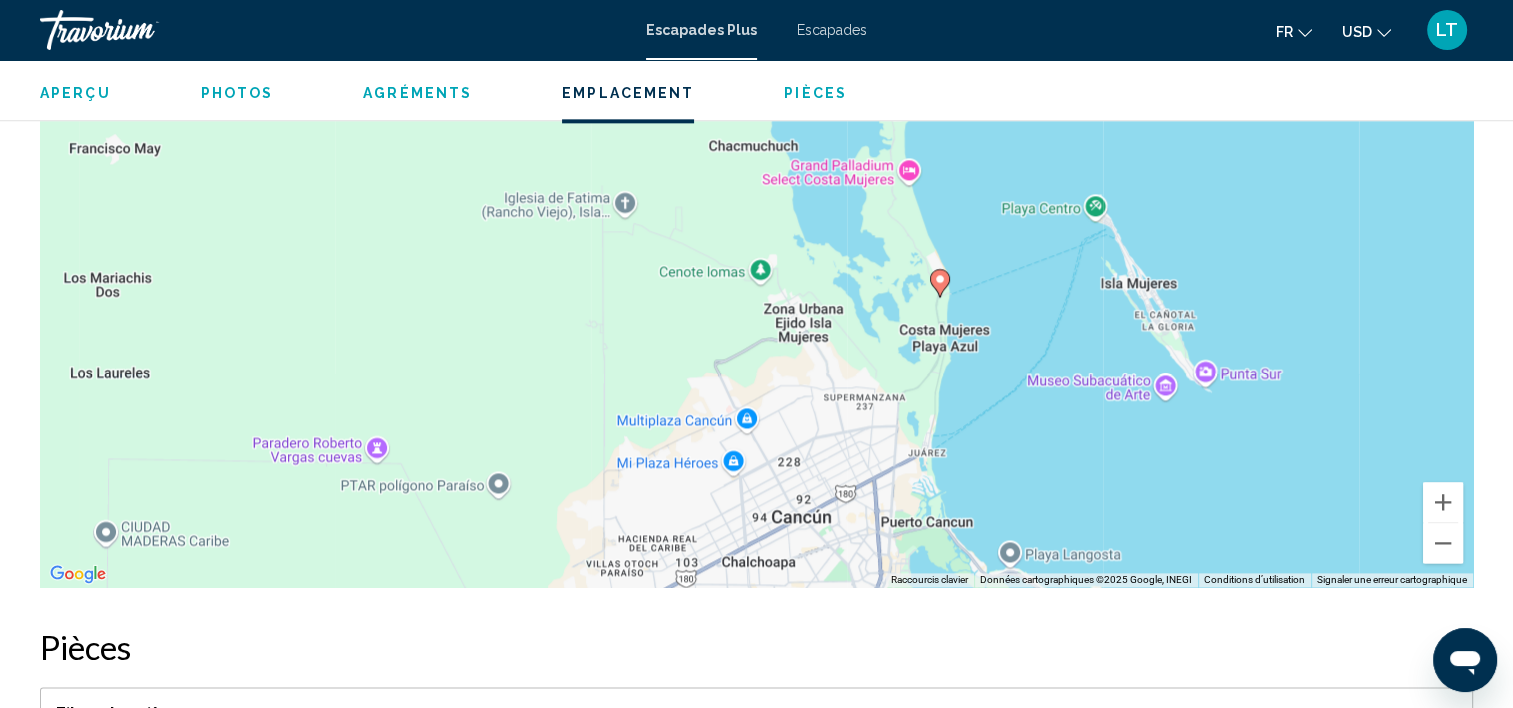 drag, startPoint x: 601, startPoint y: 526, endPoint x: 627, endPoint y: 376, distance: 152.23666 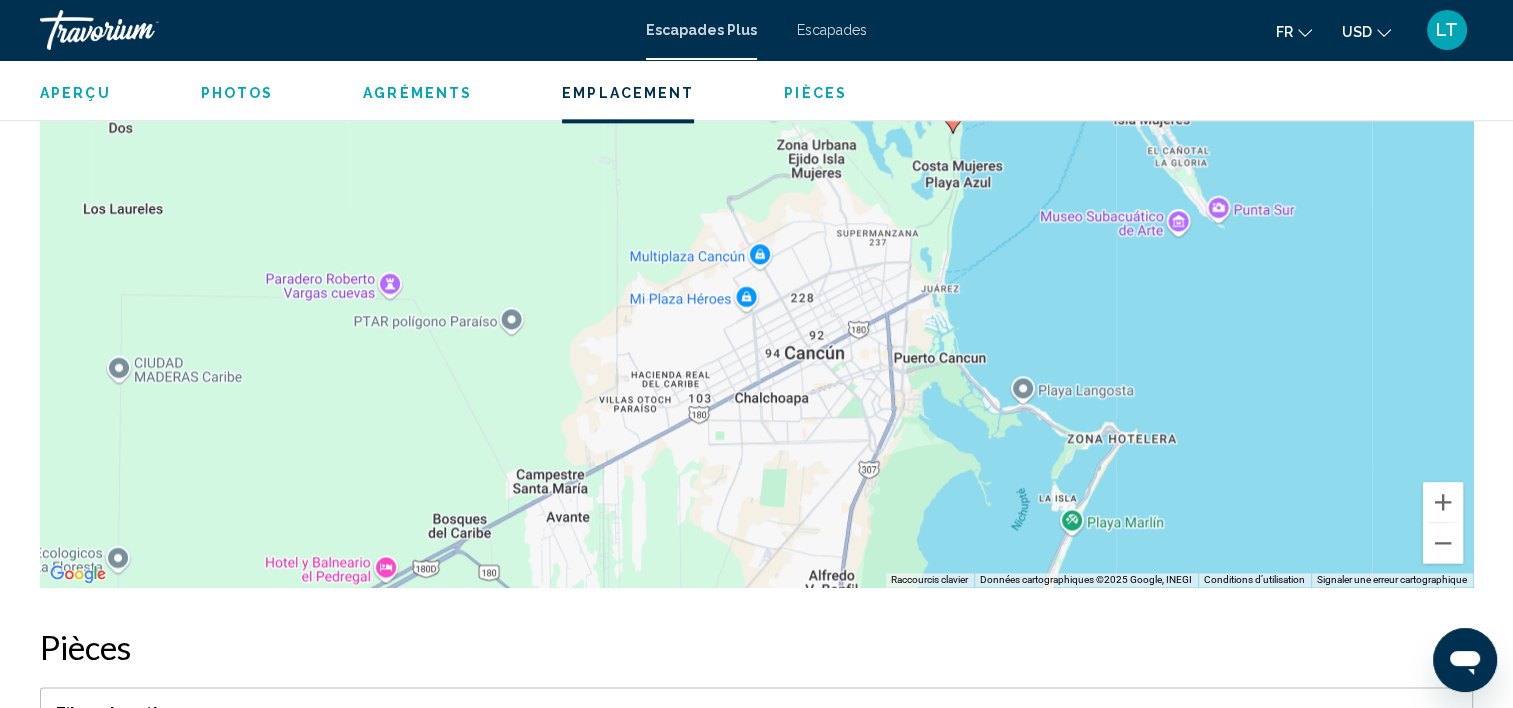 drag, startPoint x: 548, startPoint y: 528, endPoint x: 556, endPoint y: 357, distance: 171.18703 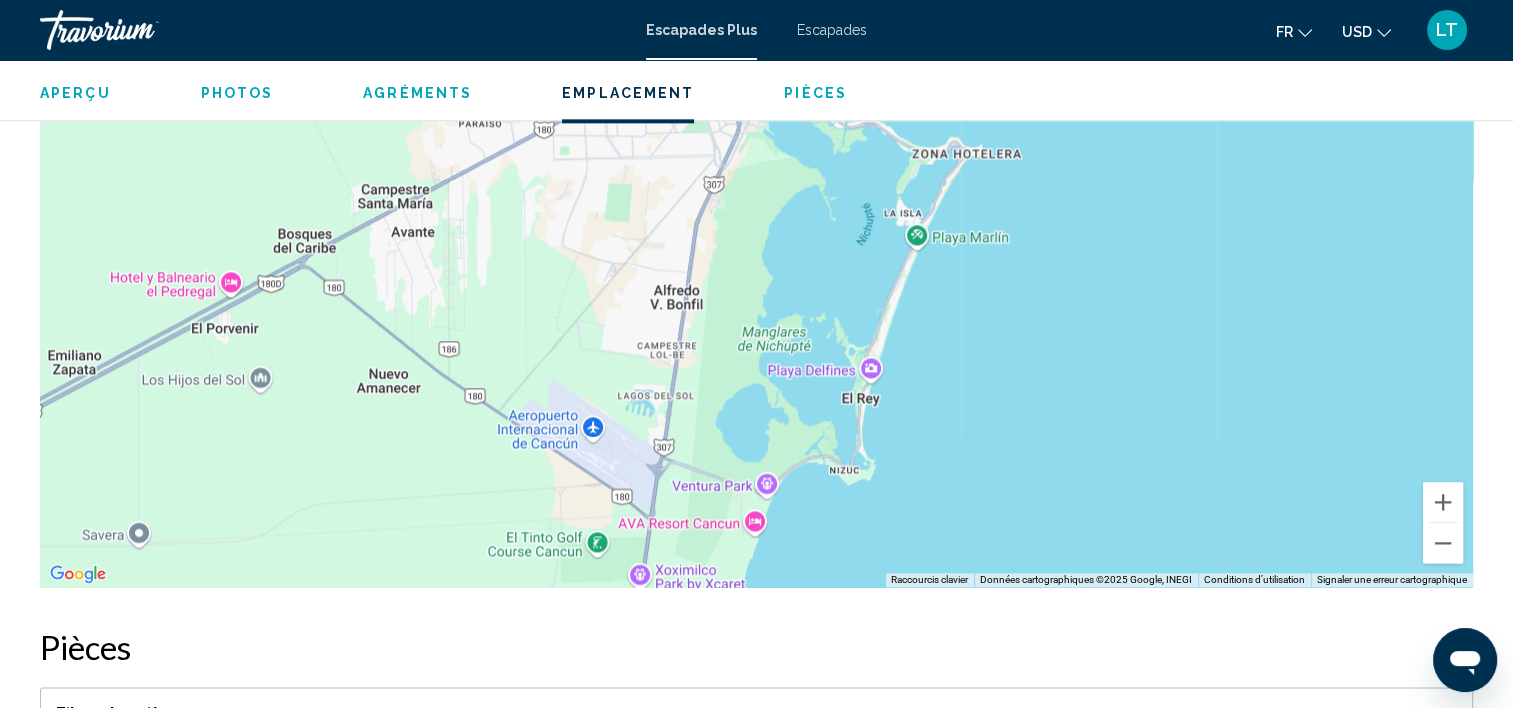 drag, startPoint x: 660, startPoint y: 520, endPoint x: 498, endPoint y: 291, distance: 280.50845 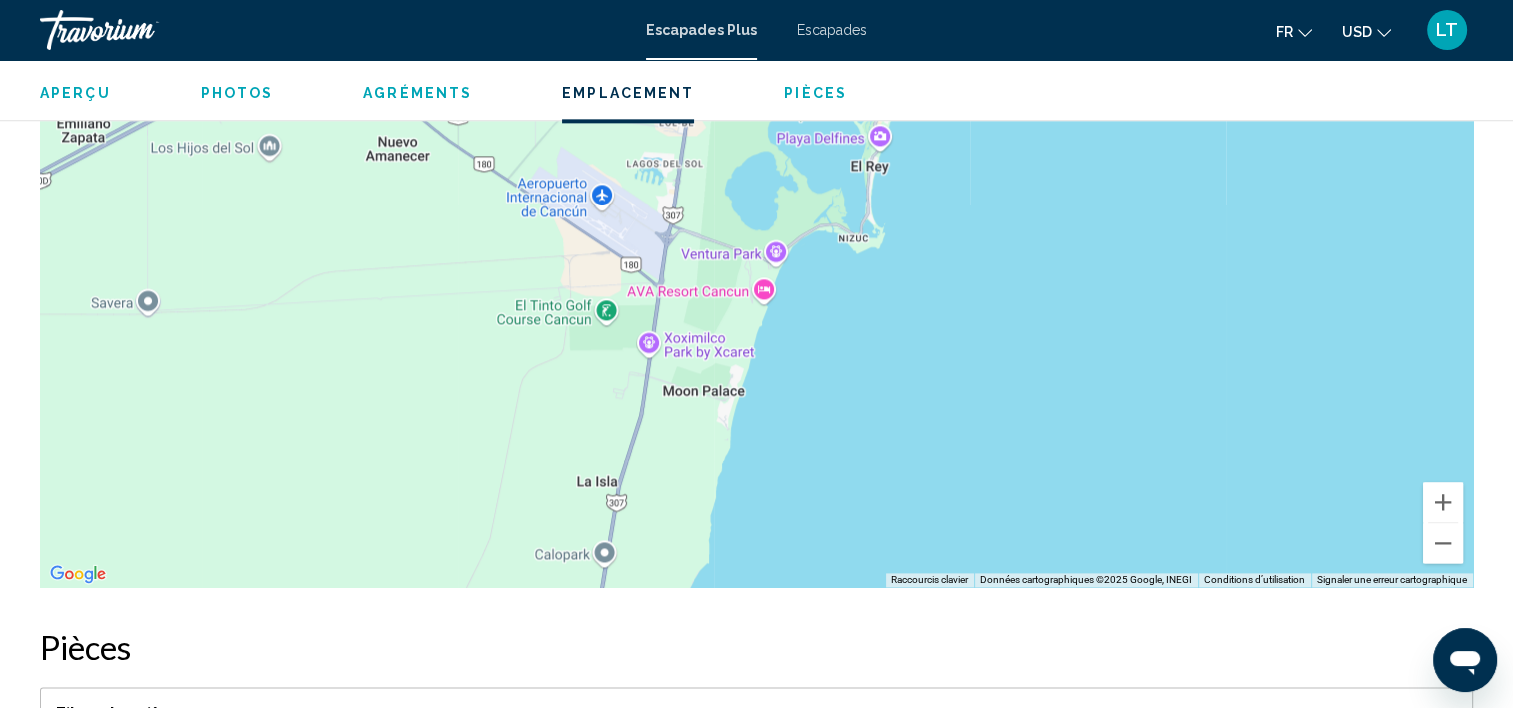 drag, startPoint x: 568, startPoint y: 483, endPoint x: 610, endPoint y: 255, distance: 231.83615 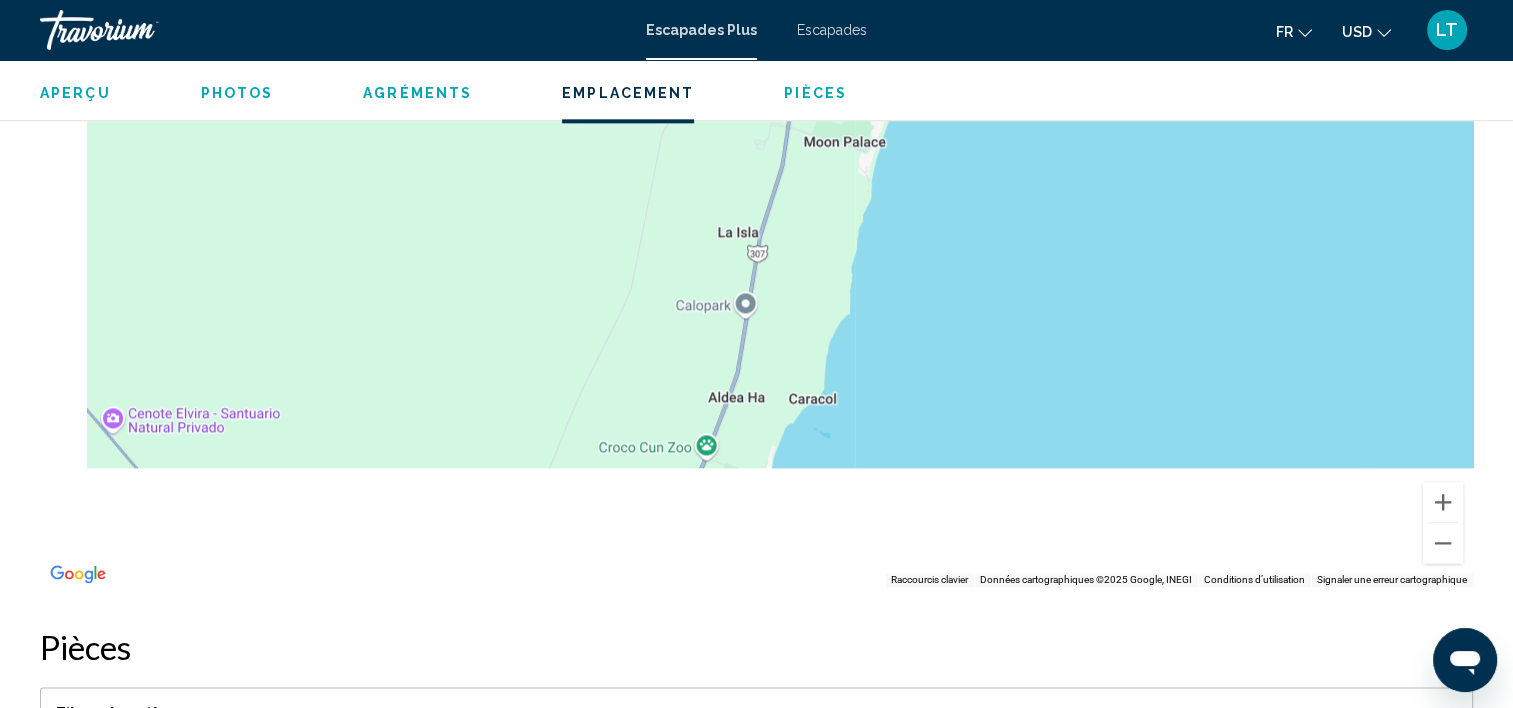drag, startPoint x: 560, startPoint y: 497, endPoint x: 722, endPoint y: 205, distance: 333.92813 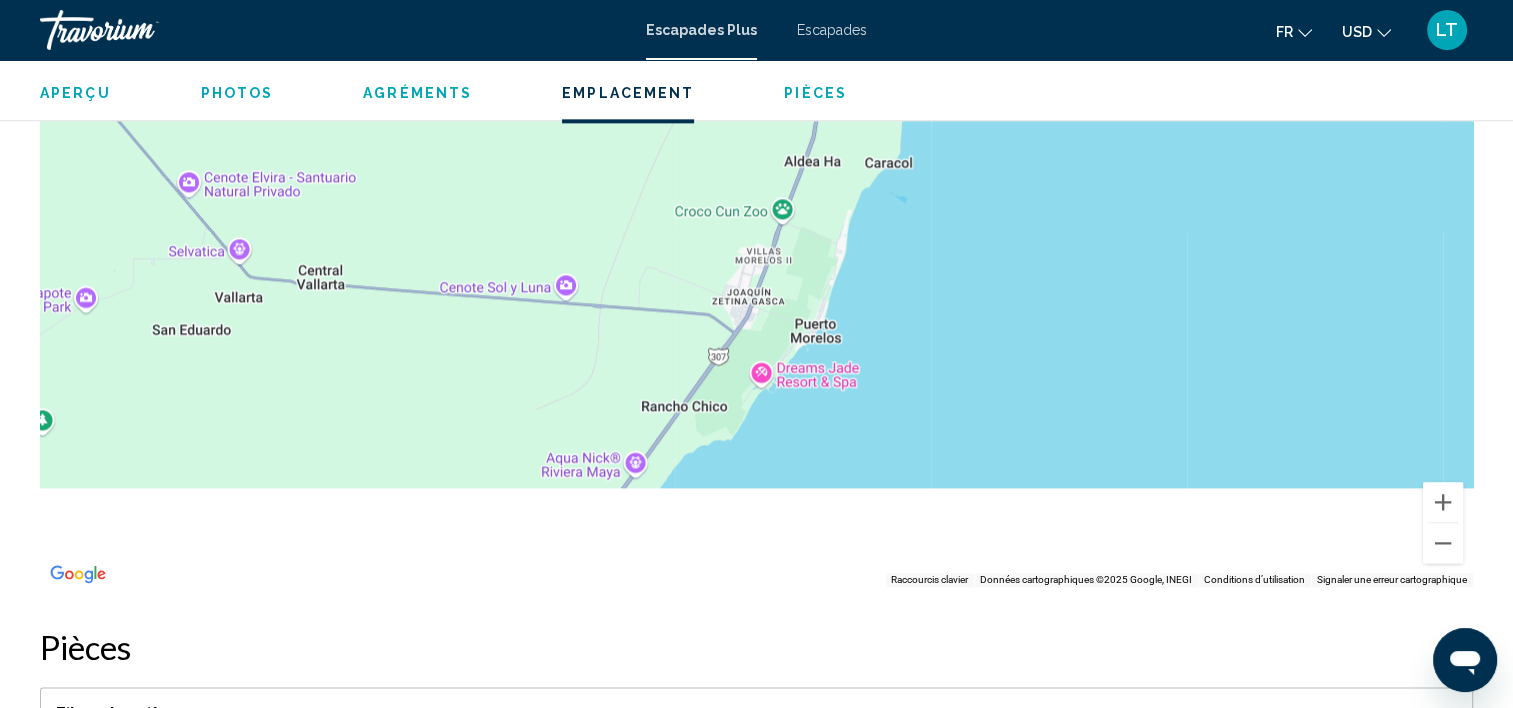 drag, startPoint x: 644, startPoint y: 356, endPoint x: 686, endPoint y: 152, distance: 208.27866 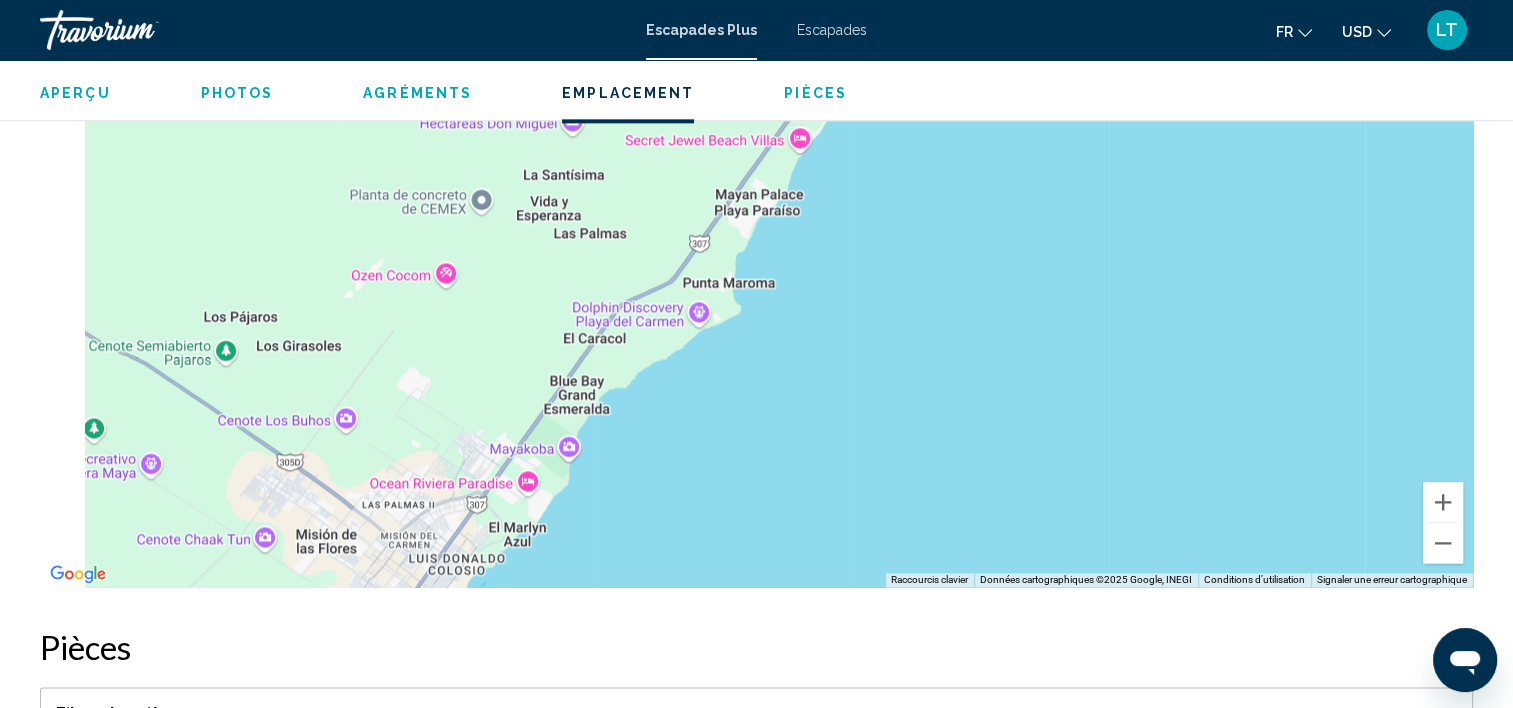 drag, startPoint x: 653, startPoint y: 474, endPoint x: 910, endPoint y: 168, distance: 399.60605 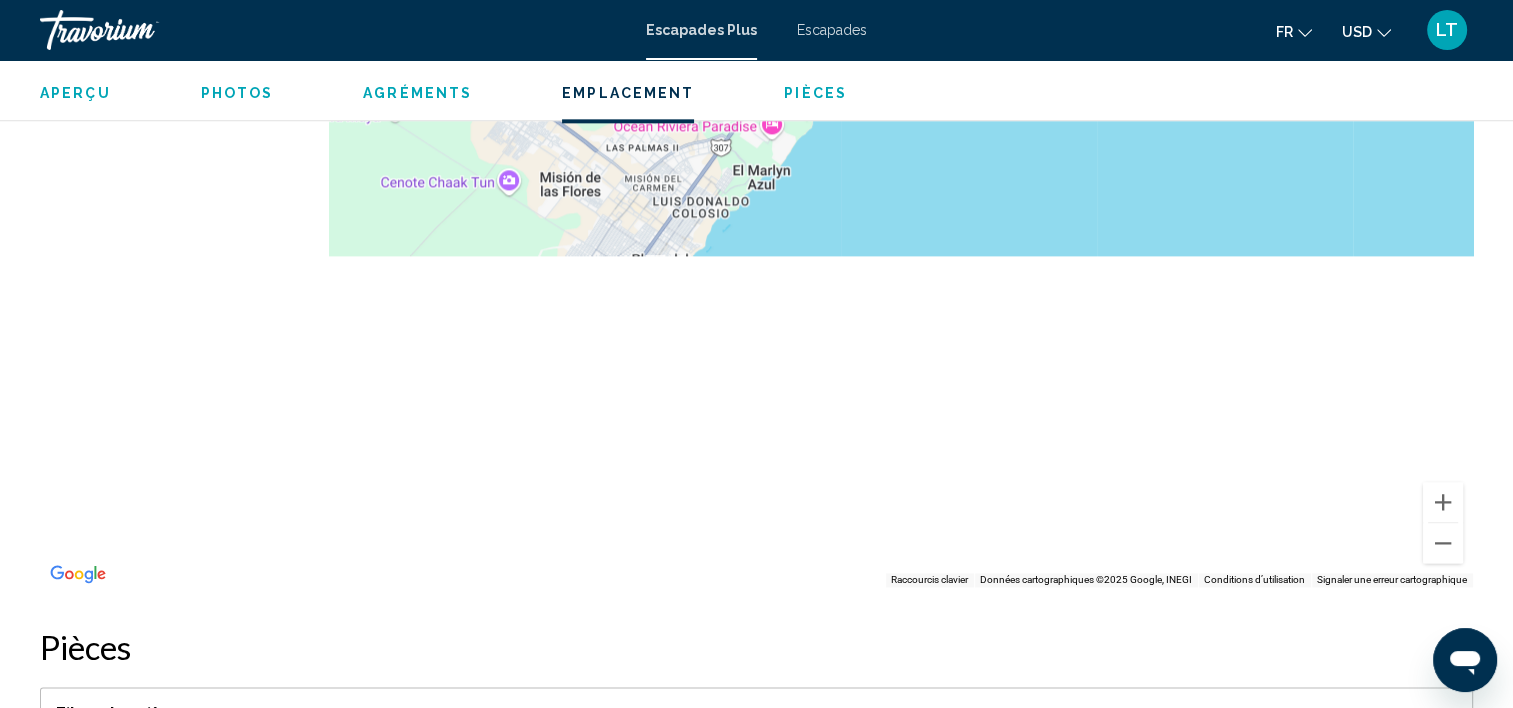 drag, startPoint x: 740, startPoint y: 400, endPoint x: 841, endPoint y: 178, distance: 243.89546 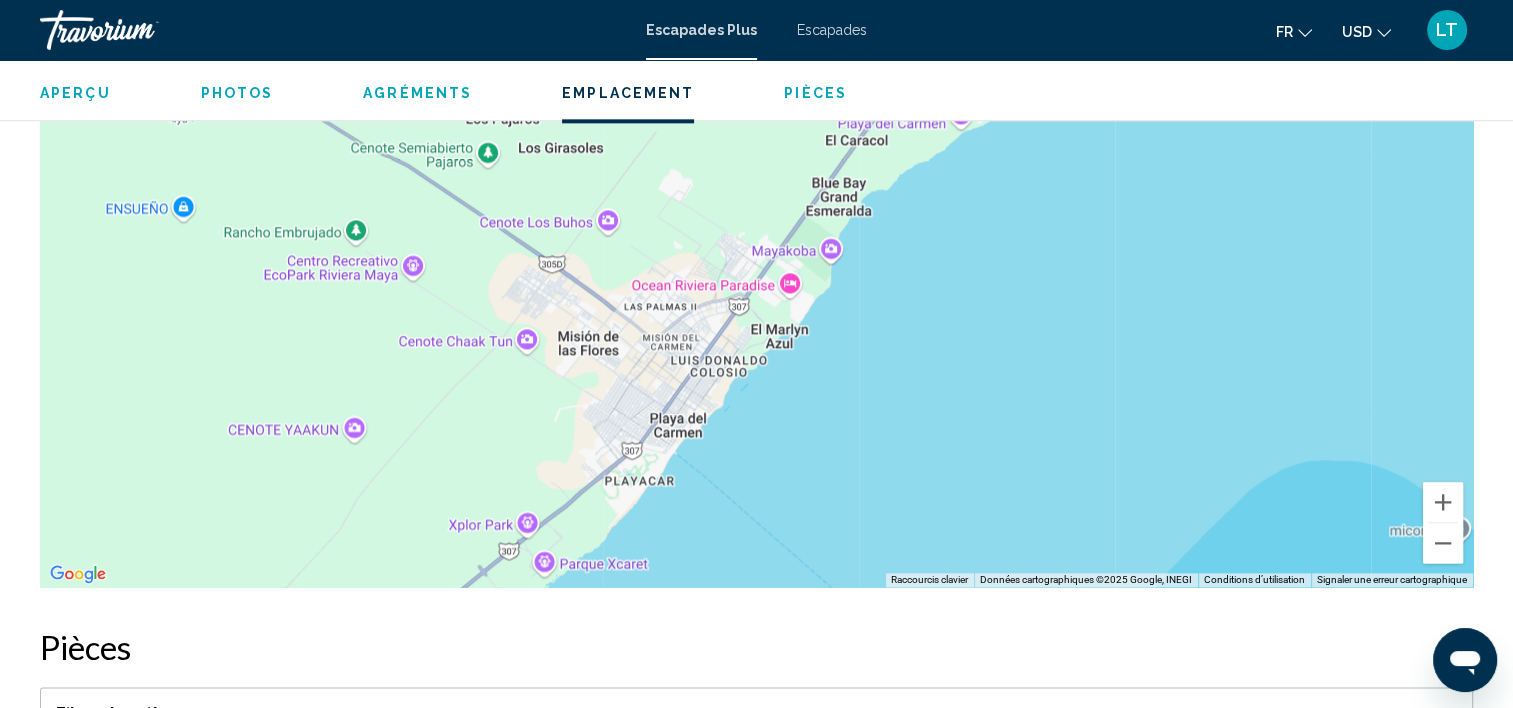 drag, startPoint x: 827, startPoint y: 332, endPoint x: 829, endPoint y: 536, distance: 204.0098 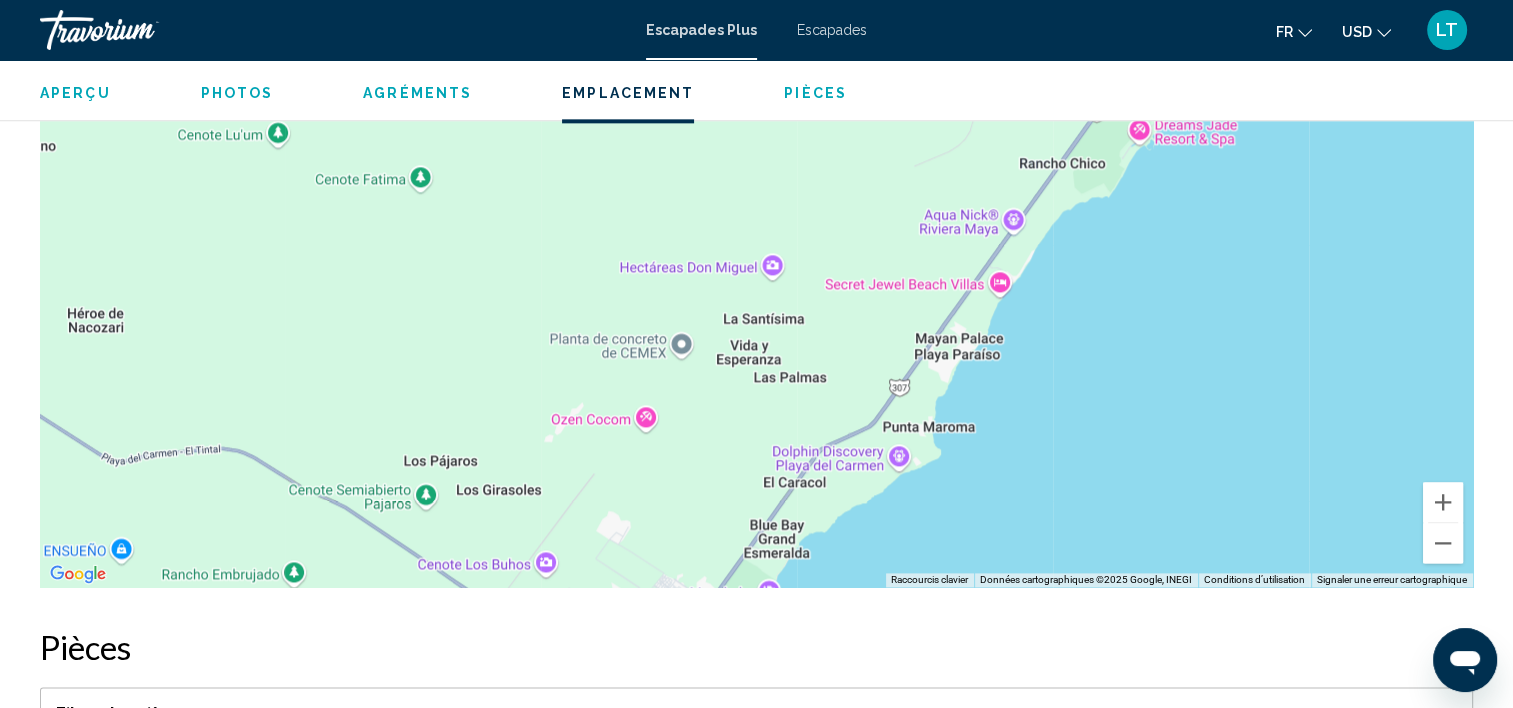 drag, startPoint x: 1033, startPoint y: 240, endPoint x: 975, endPoint y: 591, distance: 355.75977 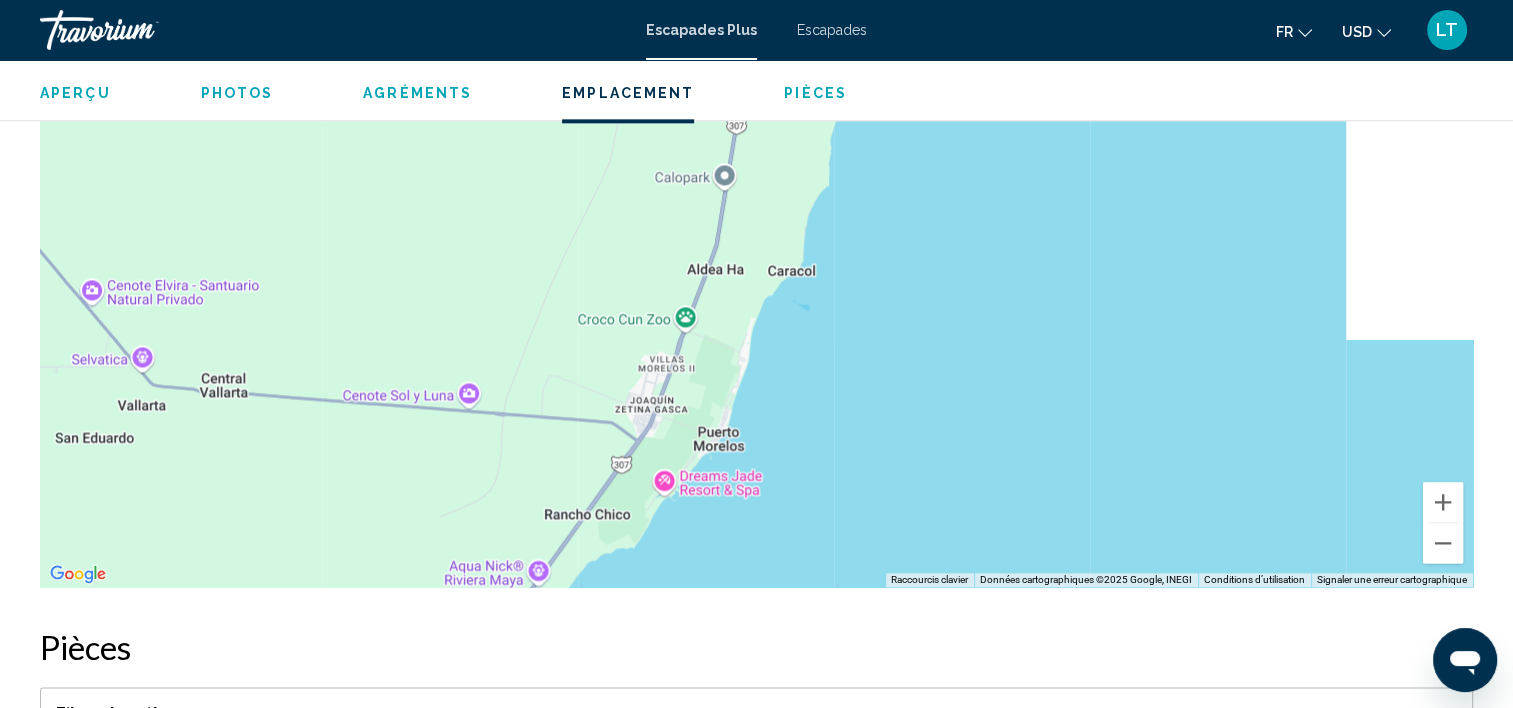 drag, startPoint x: 1079, startPoint y: 290, endPoint x: 576, endPoint y: 650, distance: 618.55396 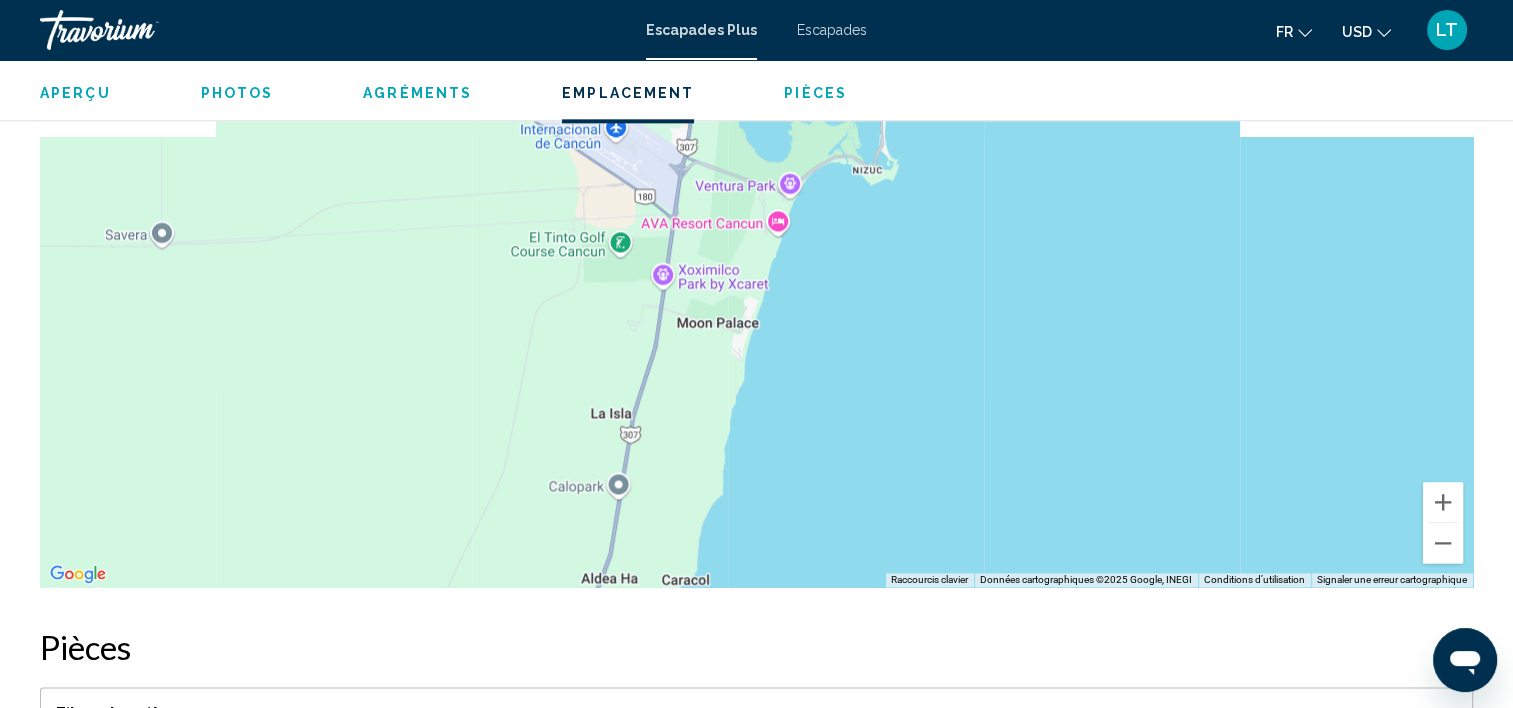 drag, startPoint x: 712, startPoint y: 398, endPoint x: 629, endPoint y: 724, distance: 336.40005 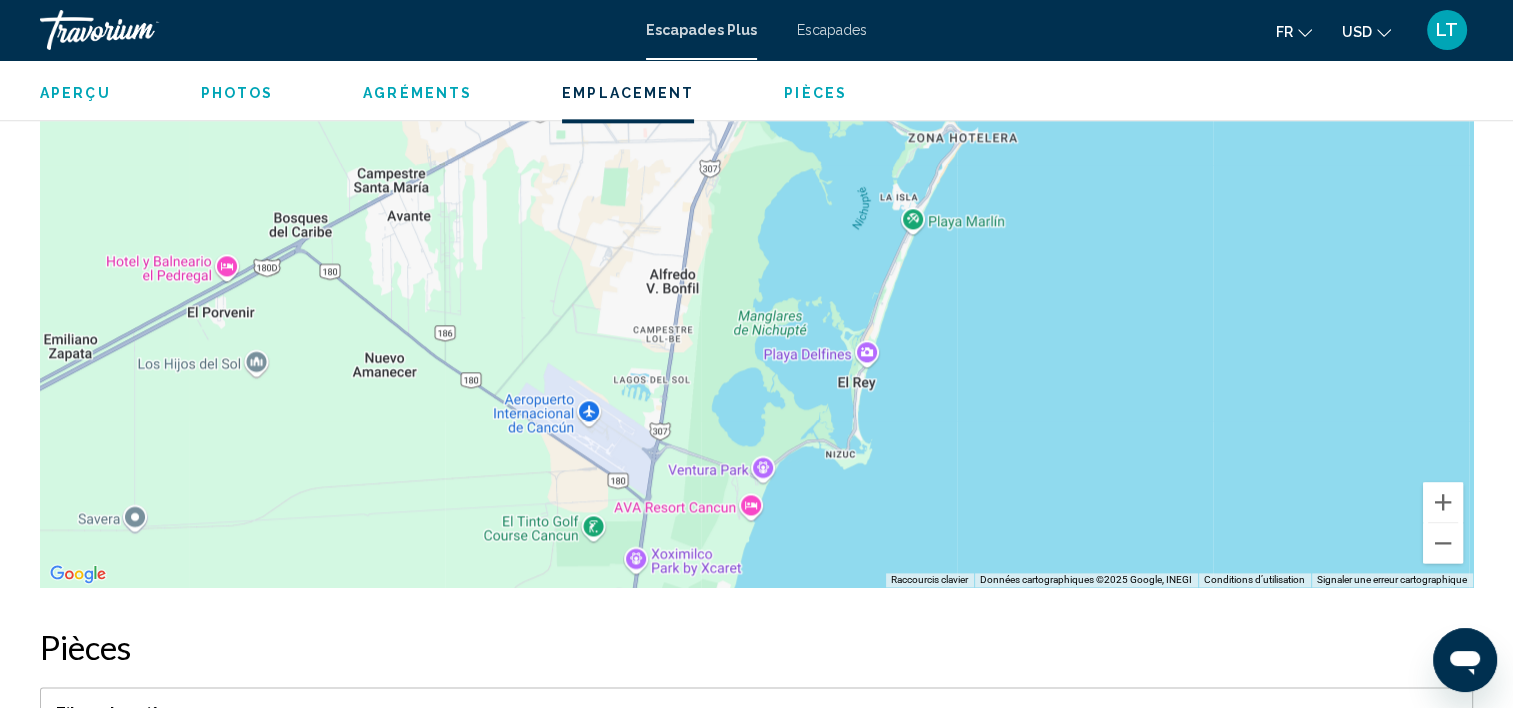 drag, startPoint x: 666, startPoint y: 451, endPoint x: 741, endPoint y: 659, distance: 221.10857 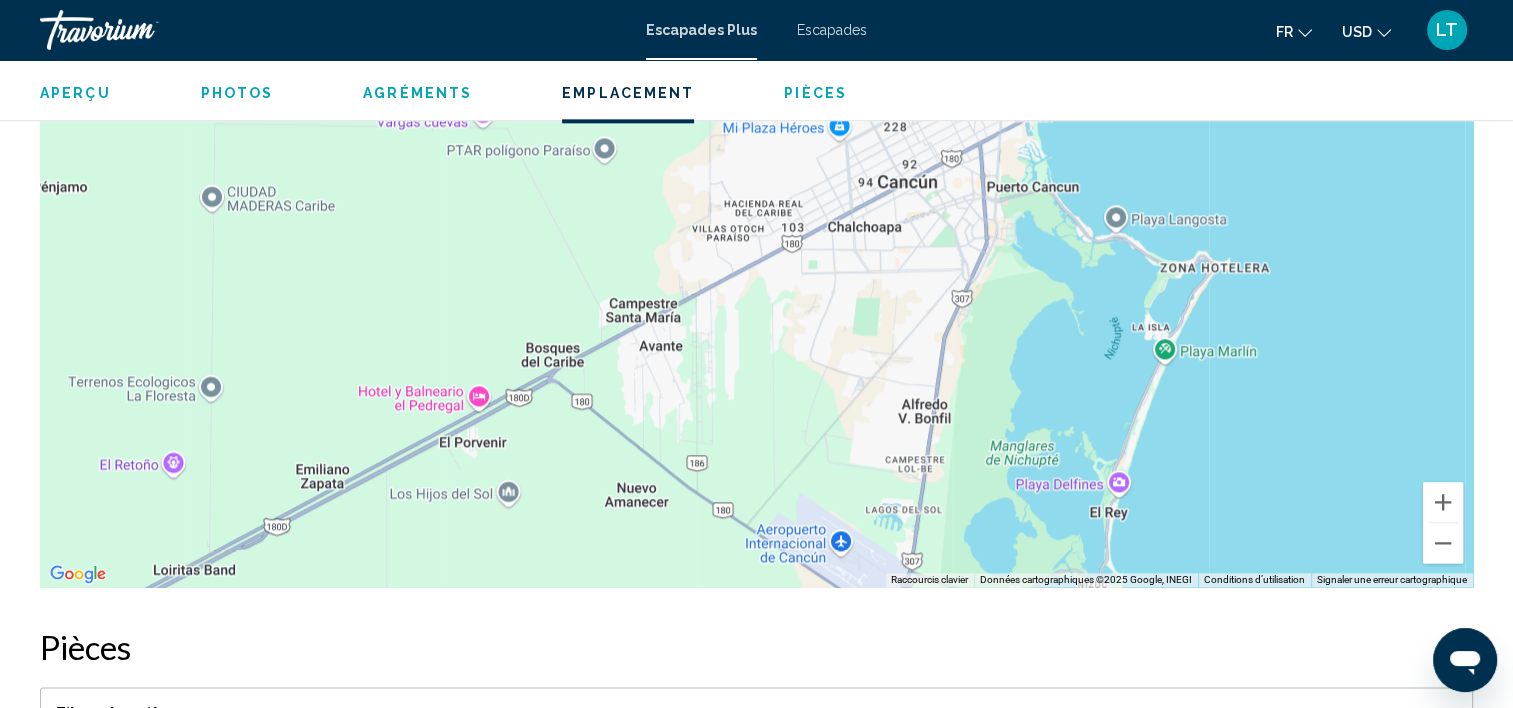 drag, startPoint x: 772, startPoint y: 453, endPoint x: 777, endPoint y: 578, distance: 125.09996 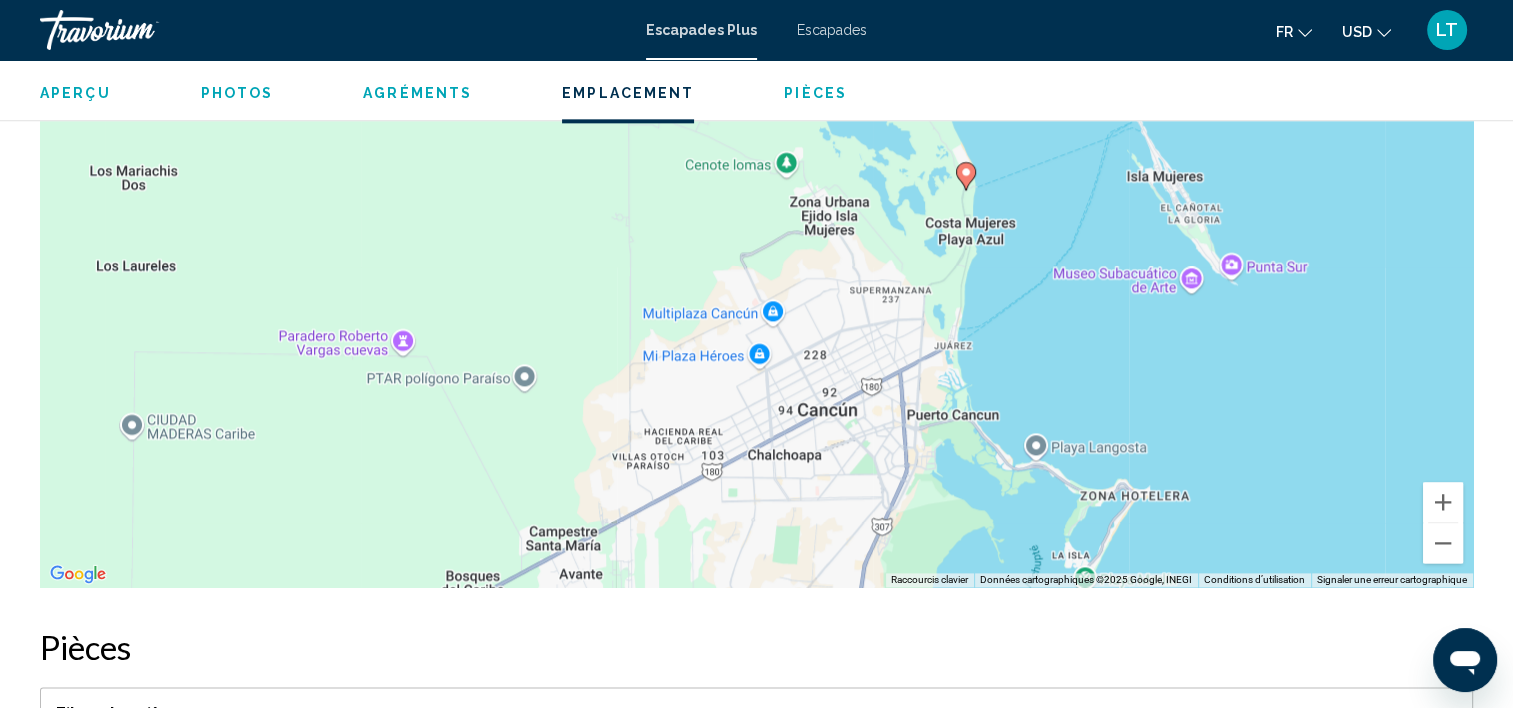 drag, startPoint x: 848, startPoint y: 320, endPoint x: 764, endPoint y: 568, distance: 261.83966 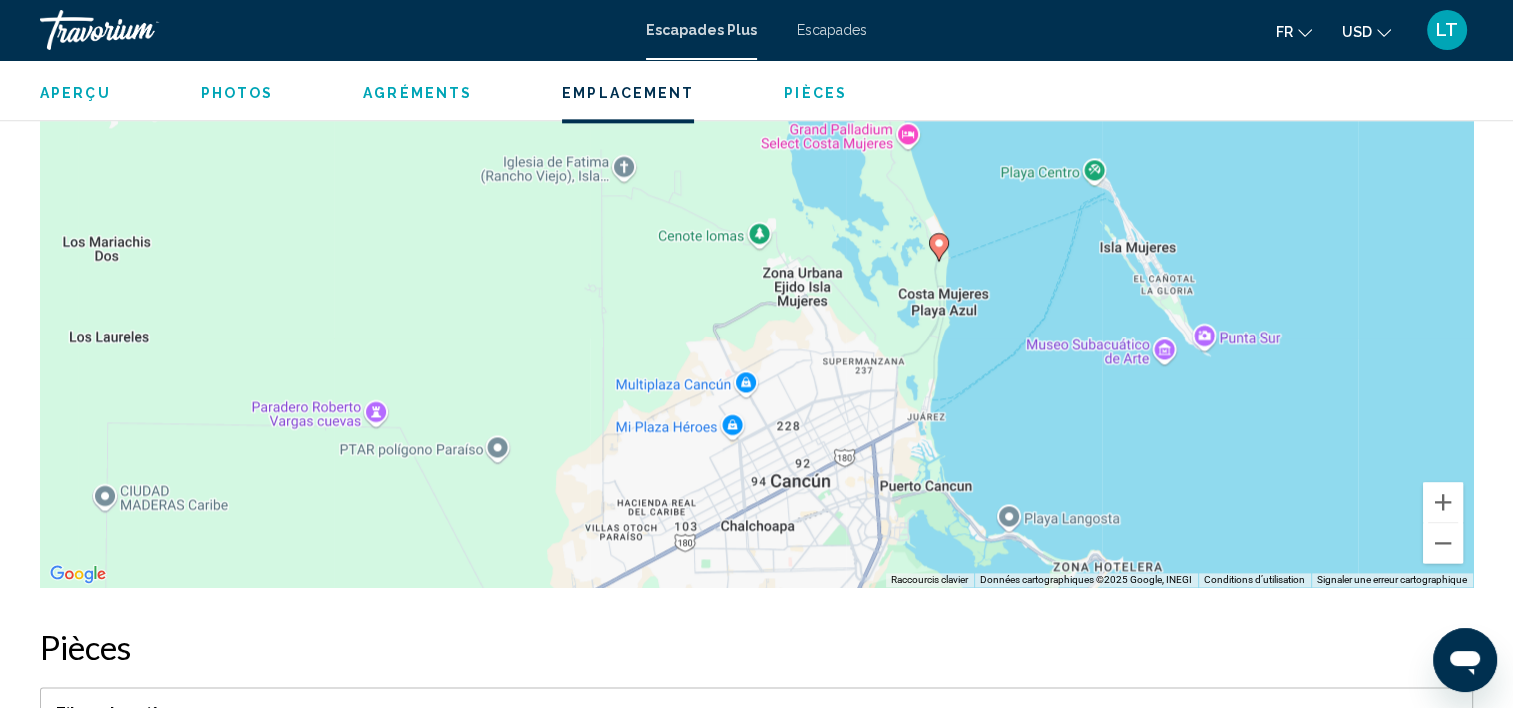 click 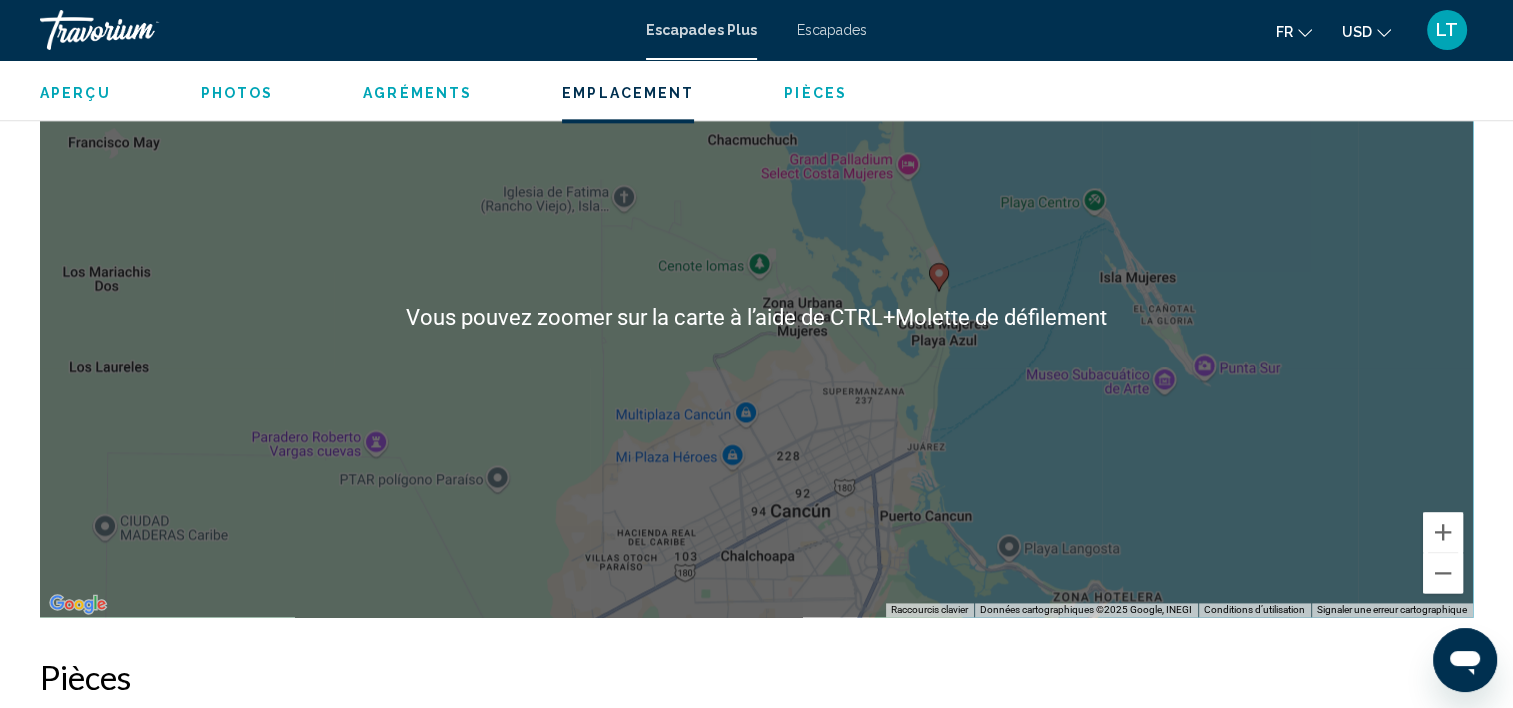 scroll, scrollTop: 2505, scrollLeft: 0, axis: vertical 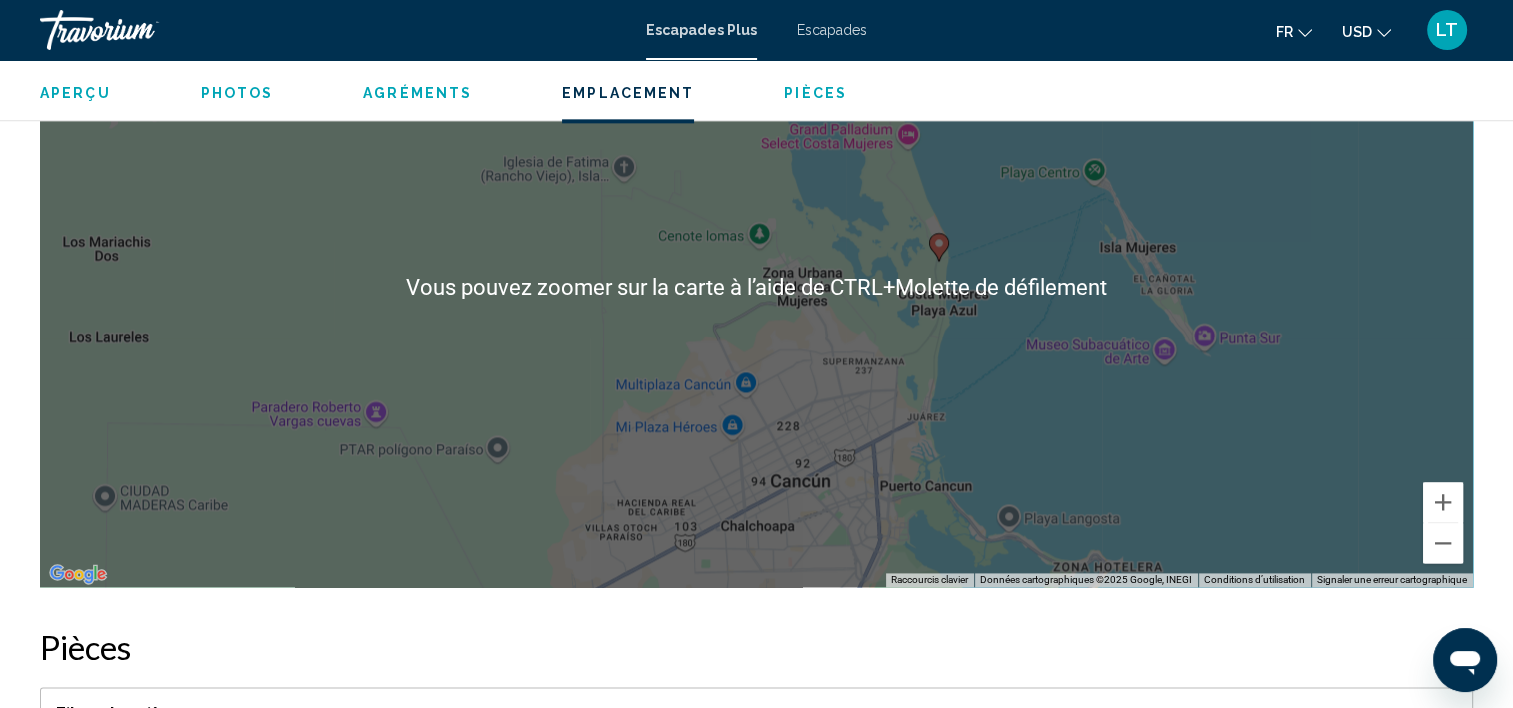 click on "Pour naviguer, appuyez sur les touches fléchées. Pour activer le glissement avec le clavier, appuyez sur Alt+Entrée. Une fois ce mode activé, utilisez les touches fléchées pour déplacer le repère. Pour valider le déplacement, appuyez sur Entrée. Pour annuler, appuyez sur Échap." at bounding box center (756, 287) 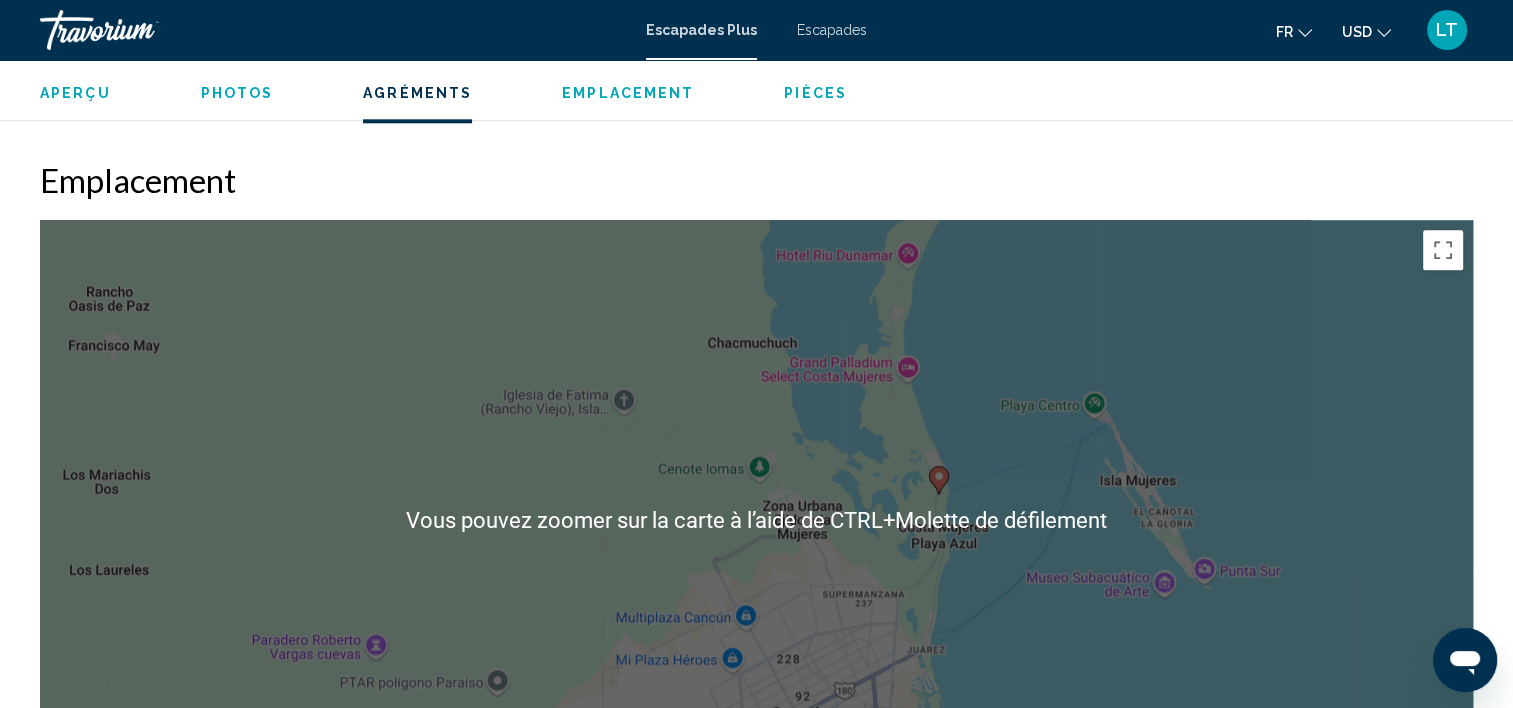 scroll, scrollTop: 2205, scrollLeft: 0, axis: vertical 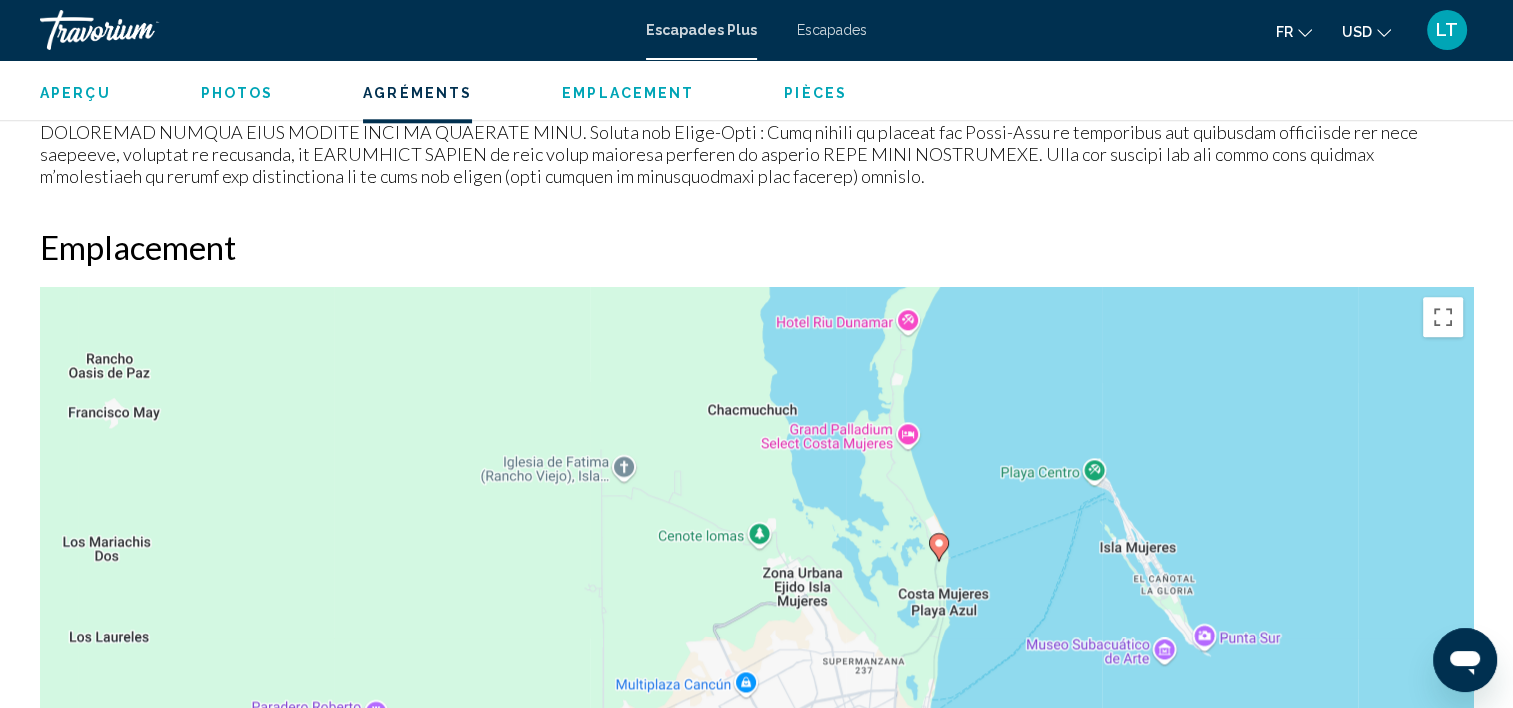click on "Escapades" at bounding box center (832, 30) 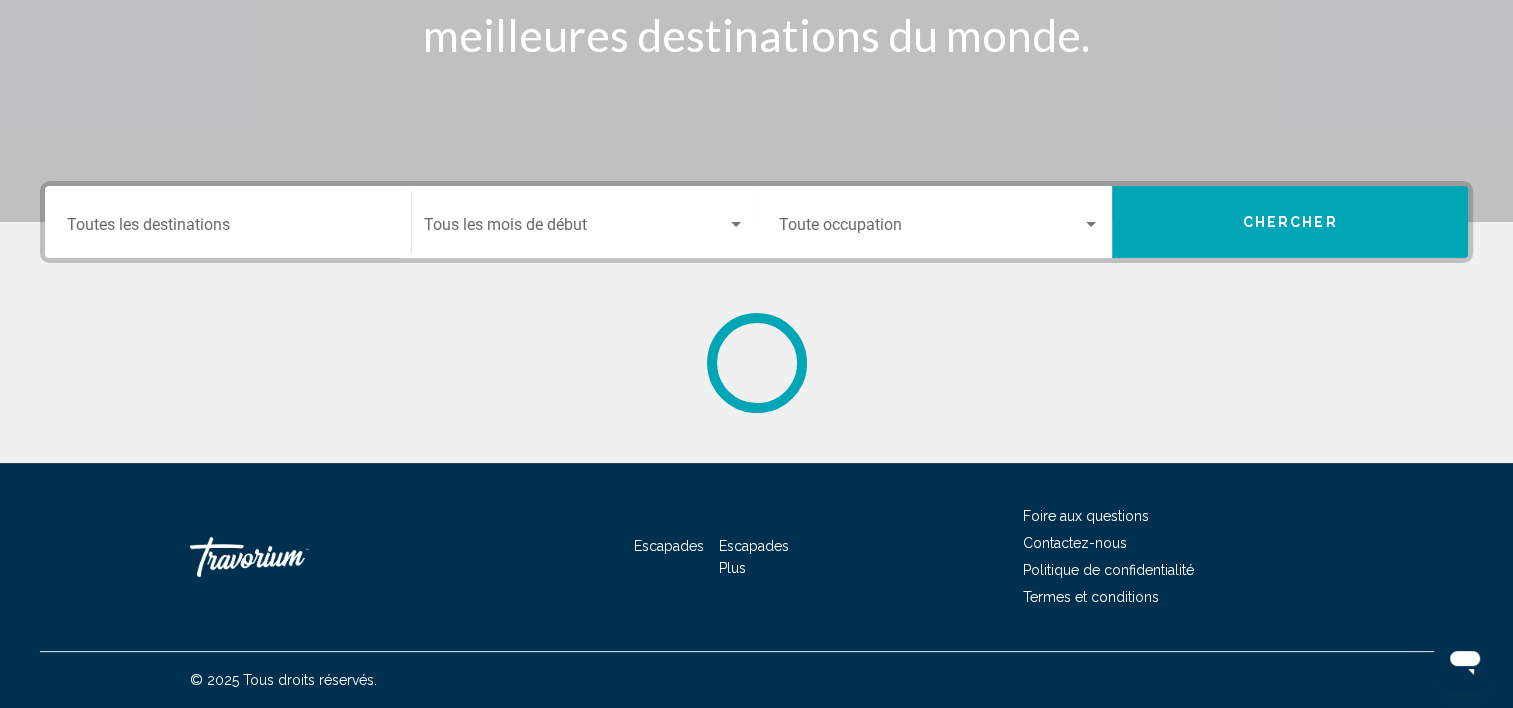 scroll, scrollTop: 0, scrollLeft: 0, axis: both 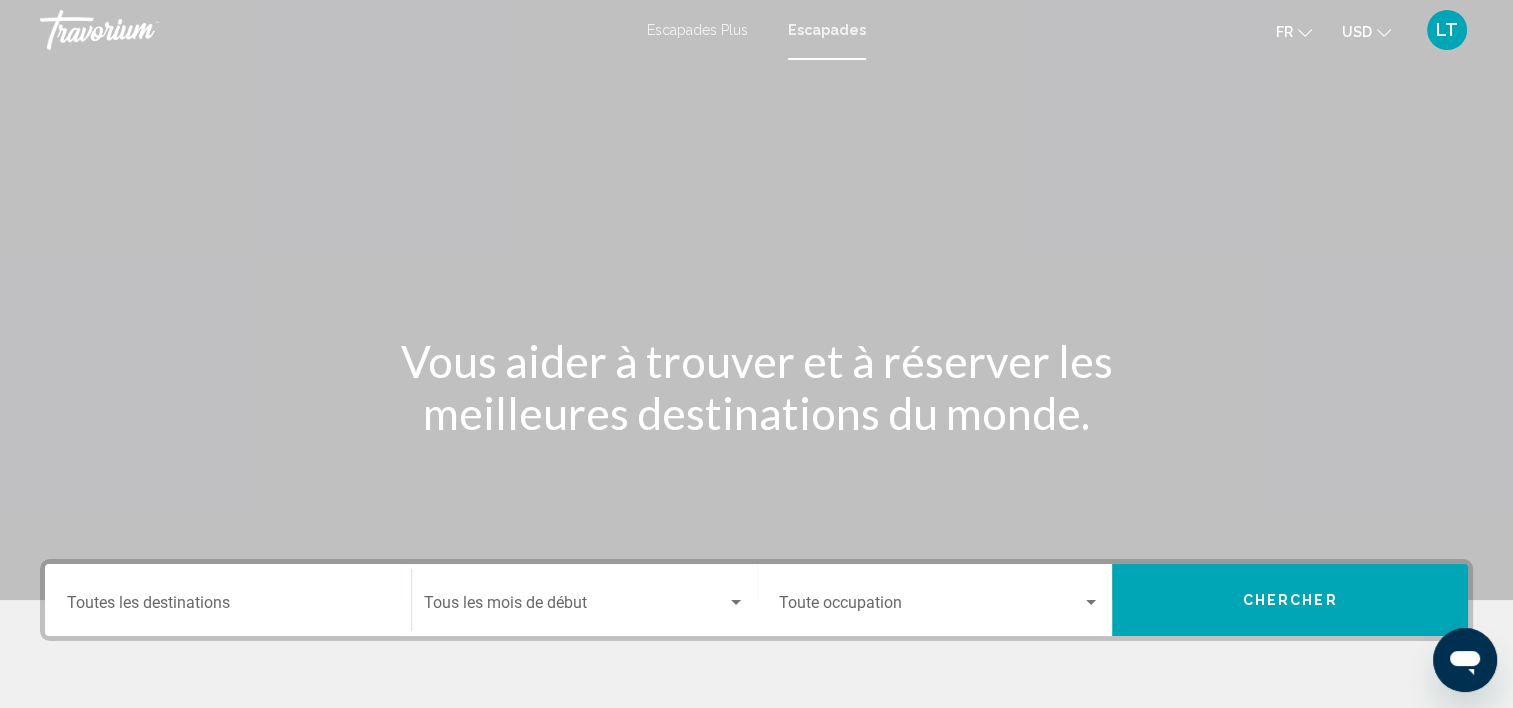 click on "Escapades Plus" at bounding box center [697, 30] 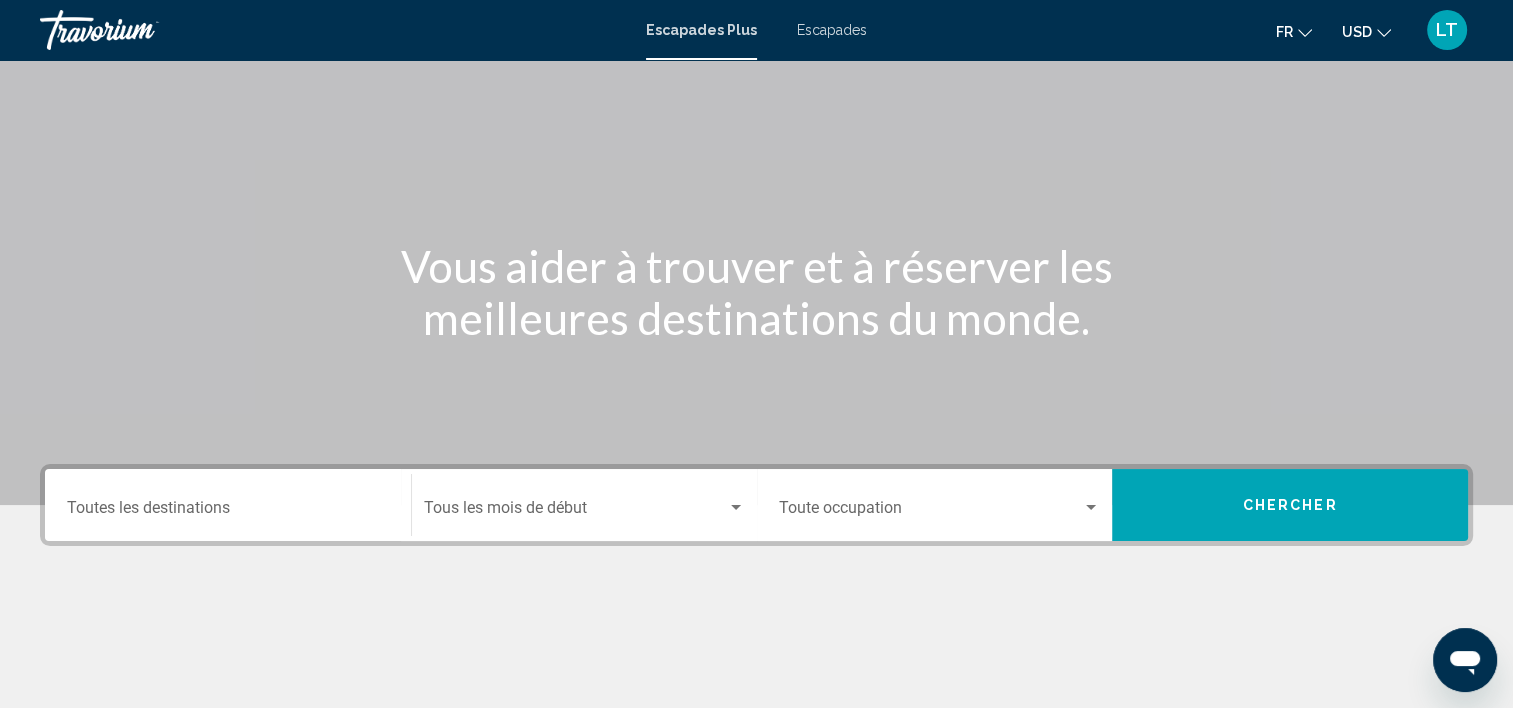 scroll, scrollTop: 377, scrollLeft: 0, axis: vertical 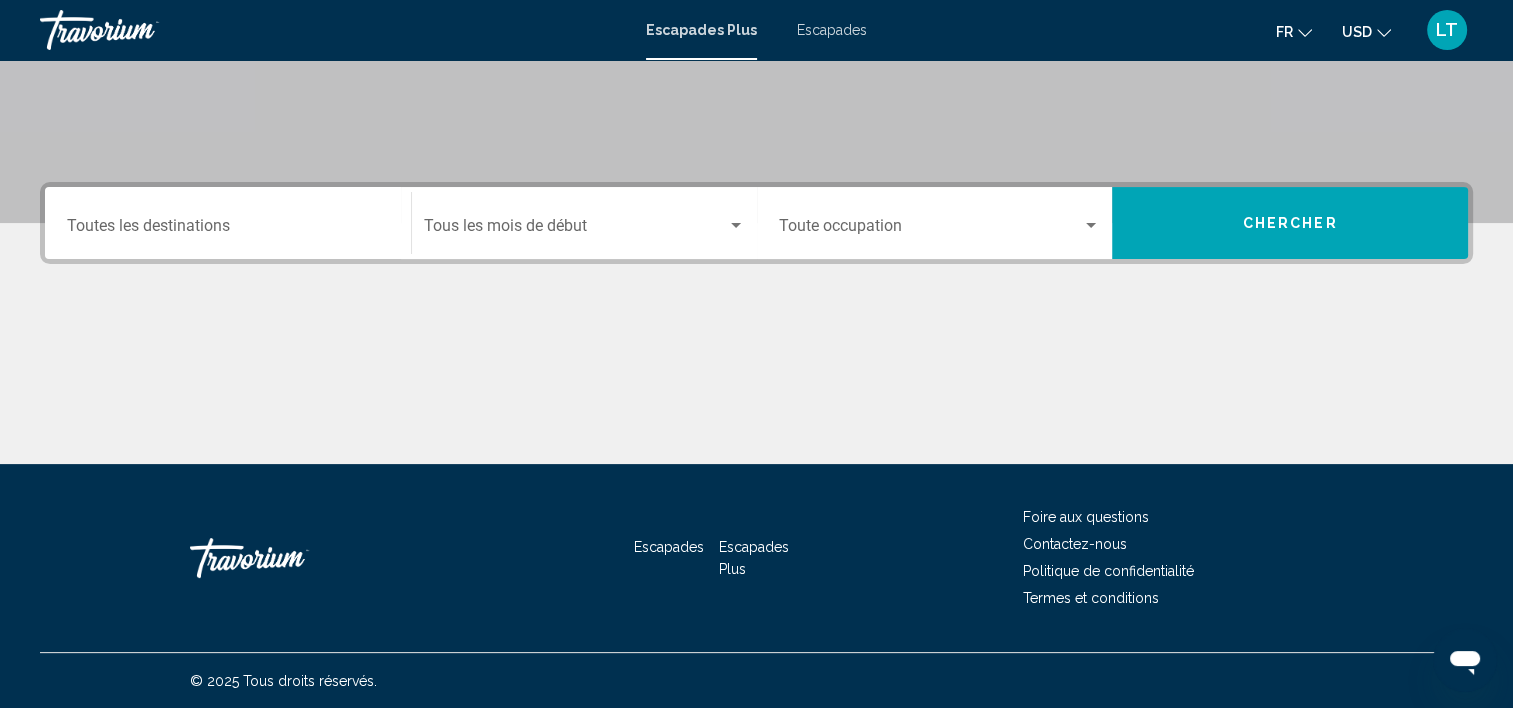 click on "Destination Toutes les destinations" at bounding box center [228, 230] 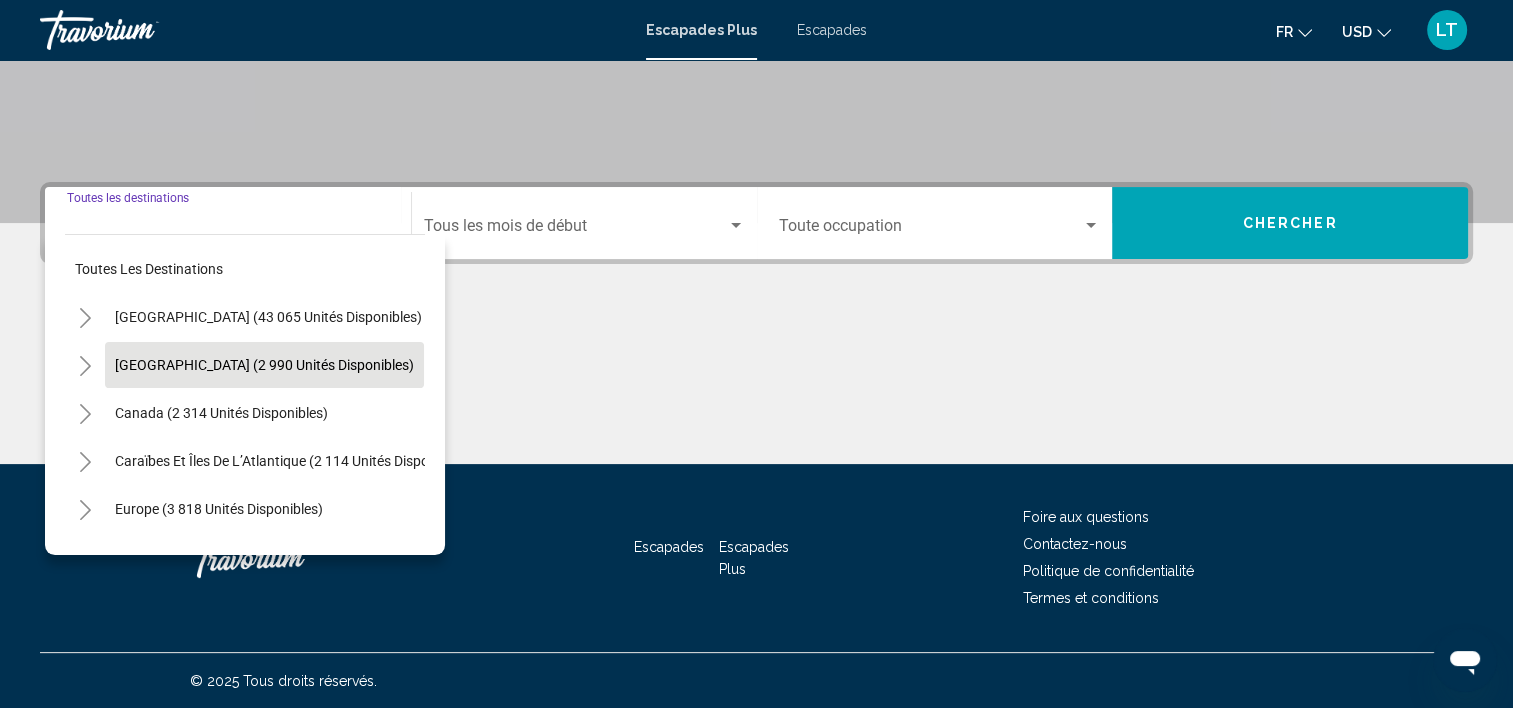 click on "[GEOGRAPHIC_DATA] (2 990 unités disponibles)" at bounding box center [221, 413] 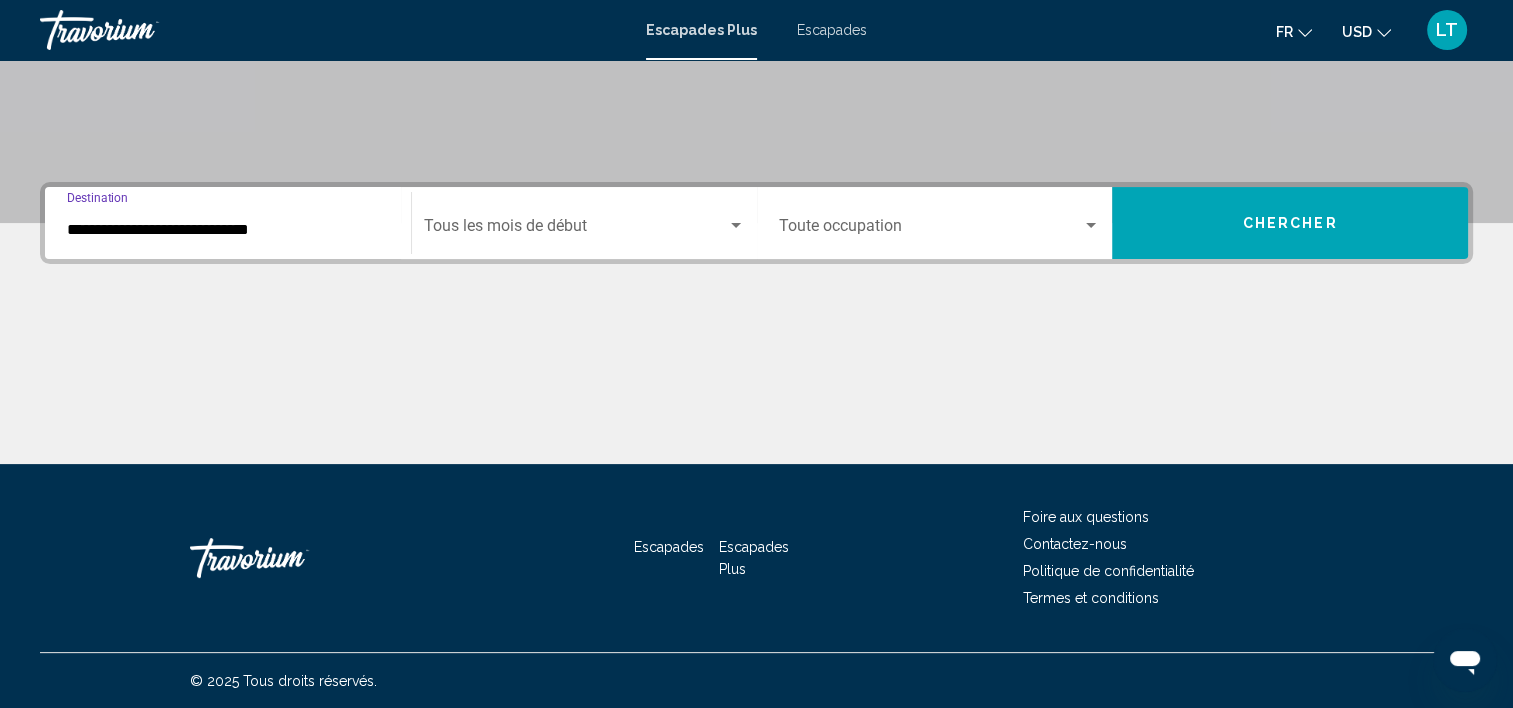 click at bounding box center (736, 225) 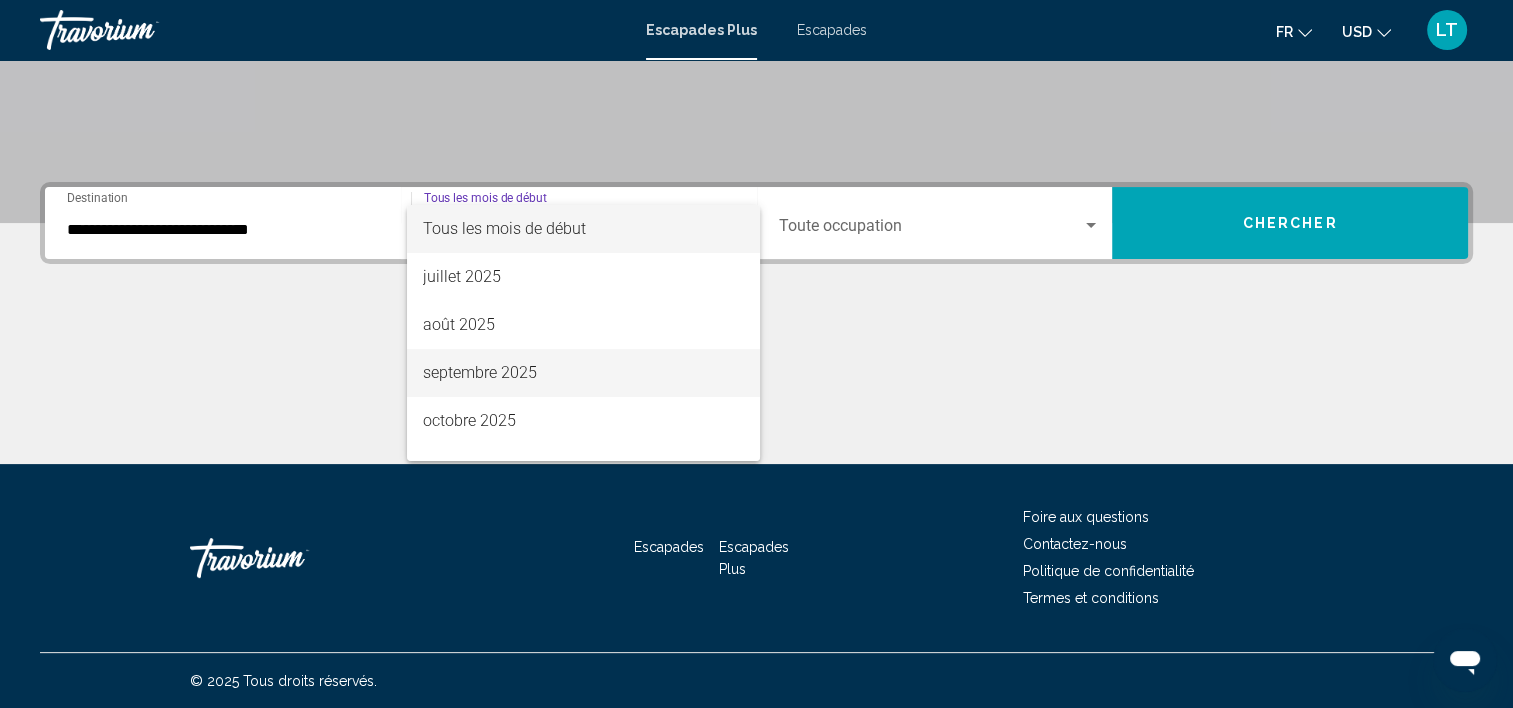 click on "septembre 2025" at bounding box center (583, 373) 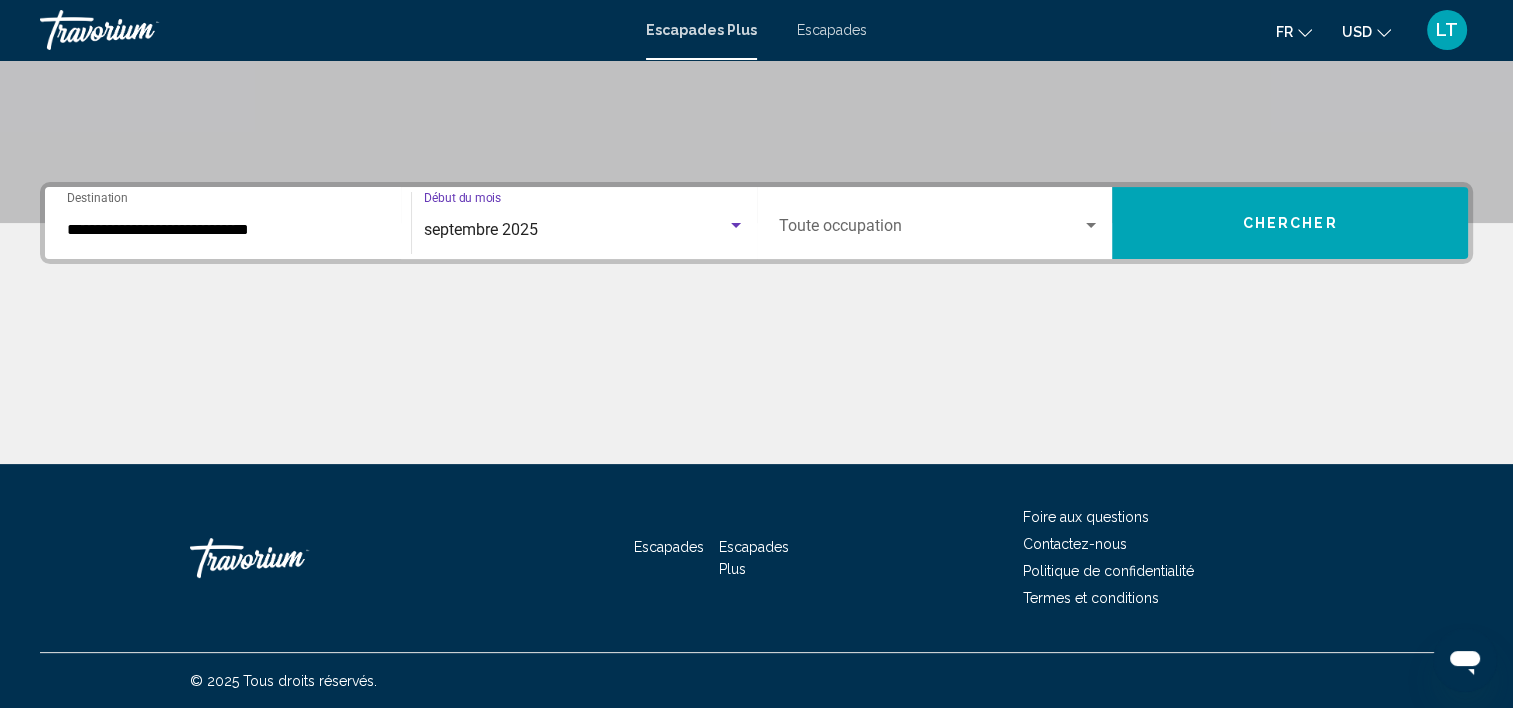 click at bounding box center [1091, 226] 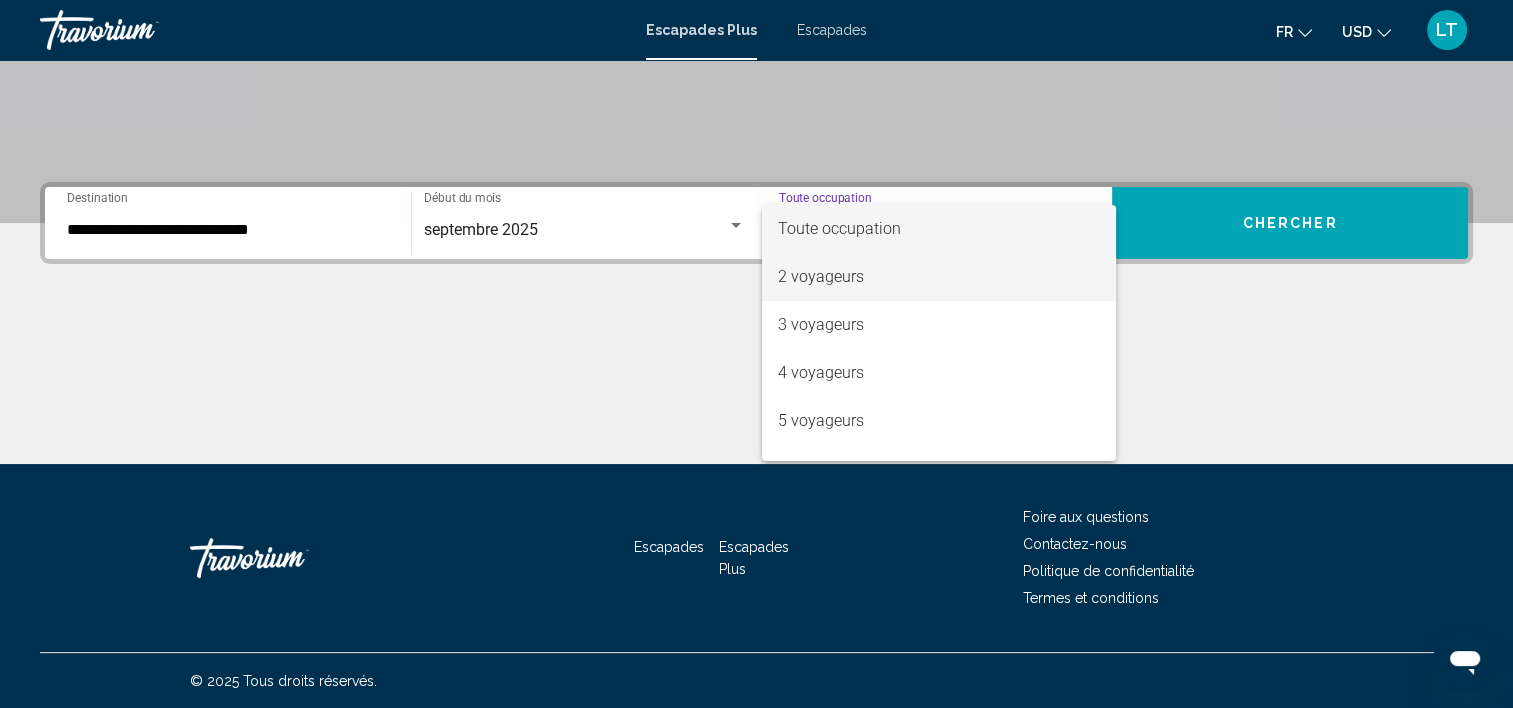 click on "2 voyageurs" at bounding box center (939, 277) 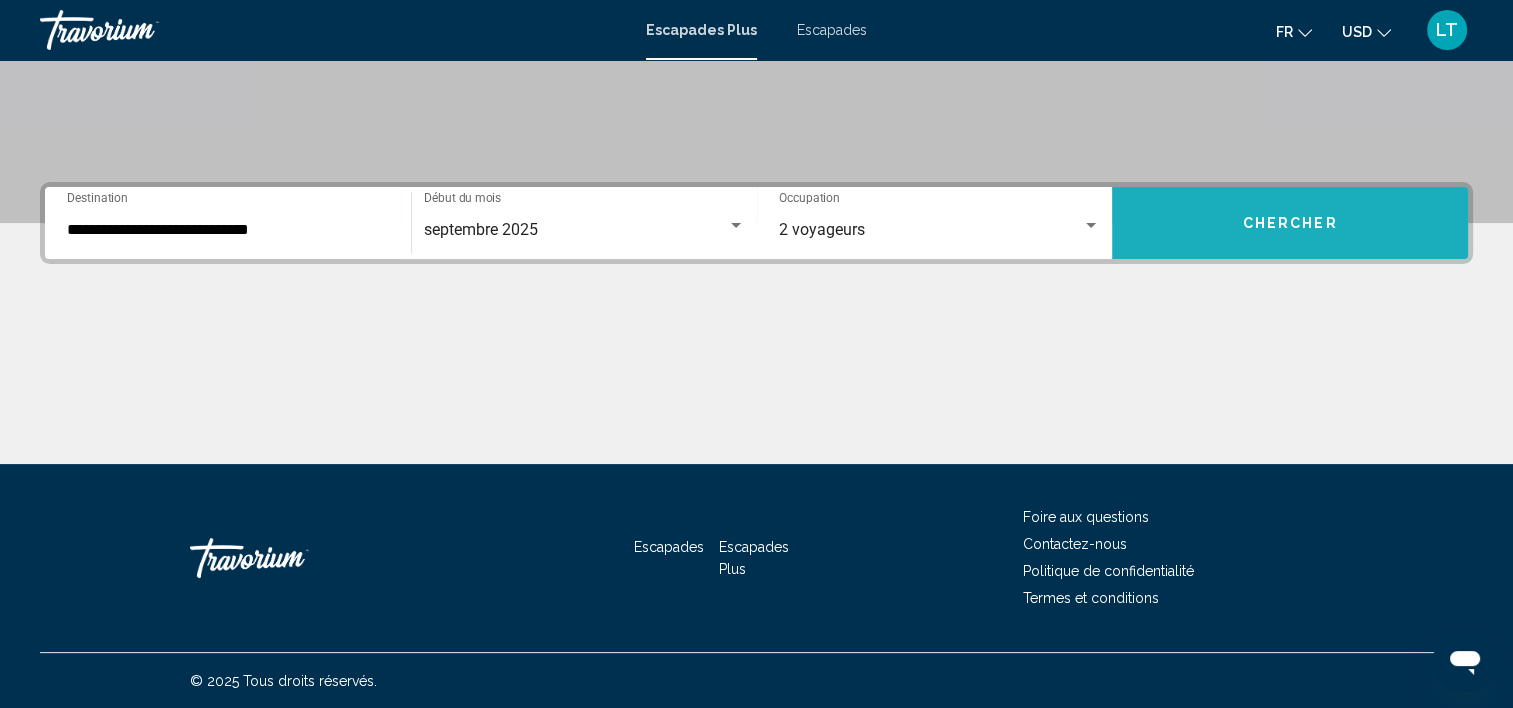click on "Chercher" at bounding box center [1290, 224] 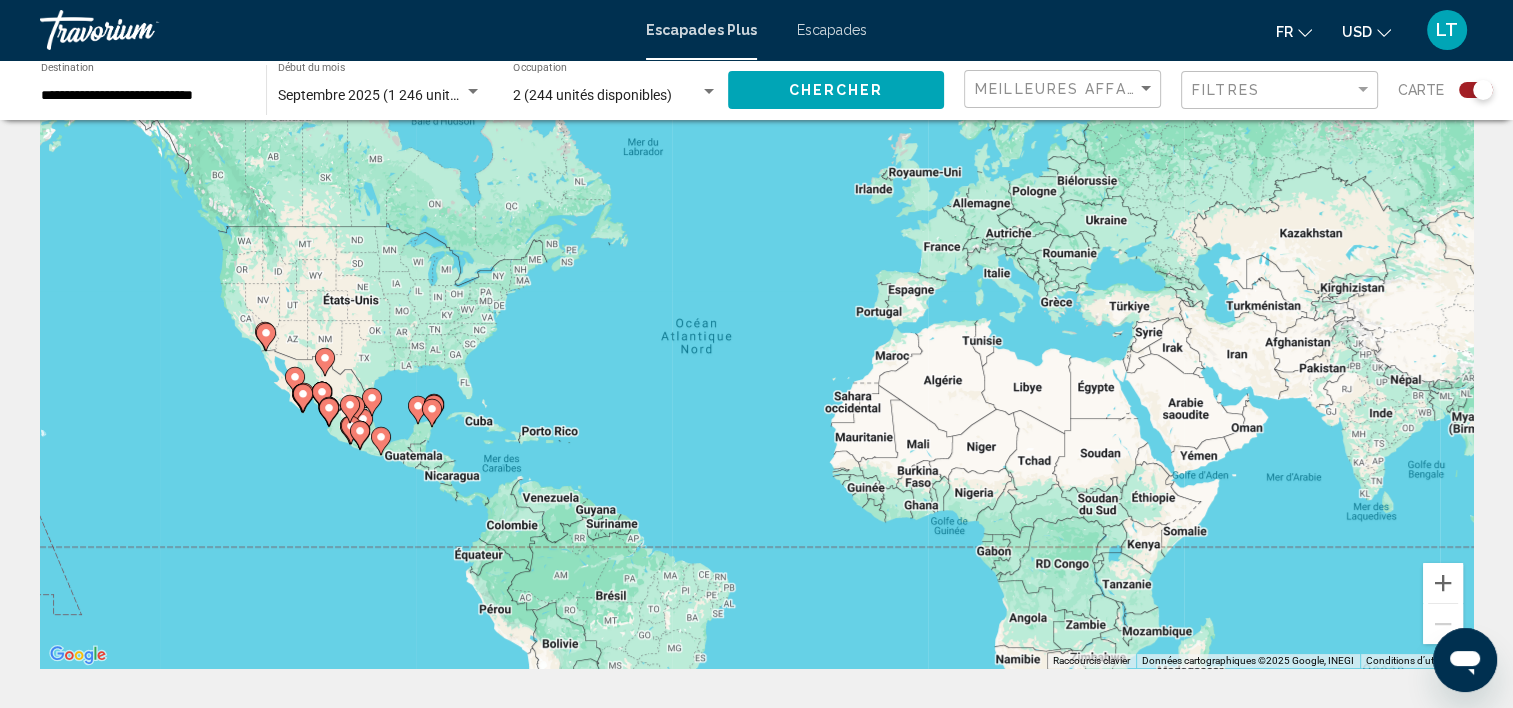 scroll, scrollTop: 100, scrollLeft: 0, axis: vertical 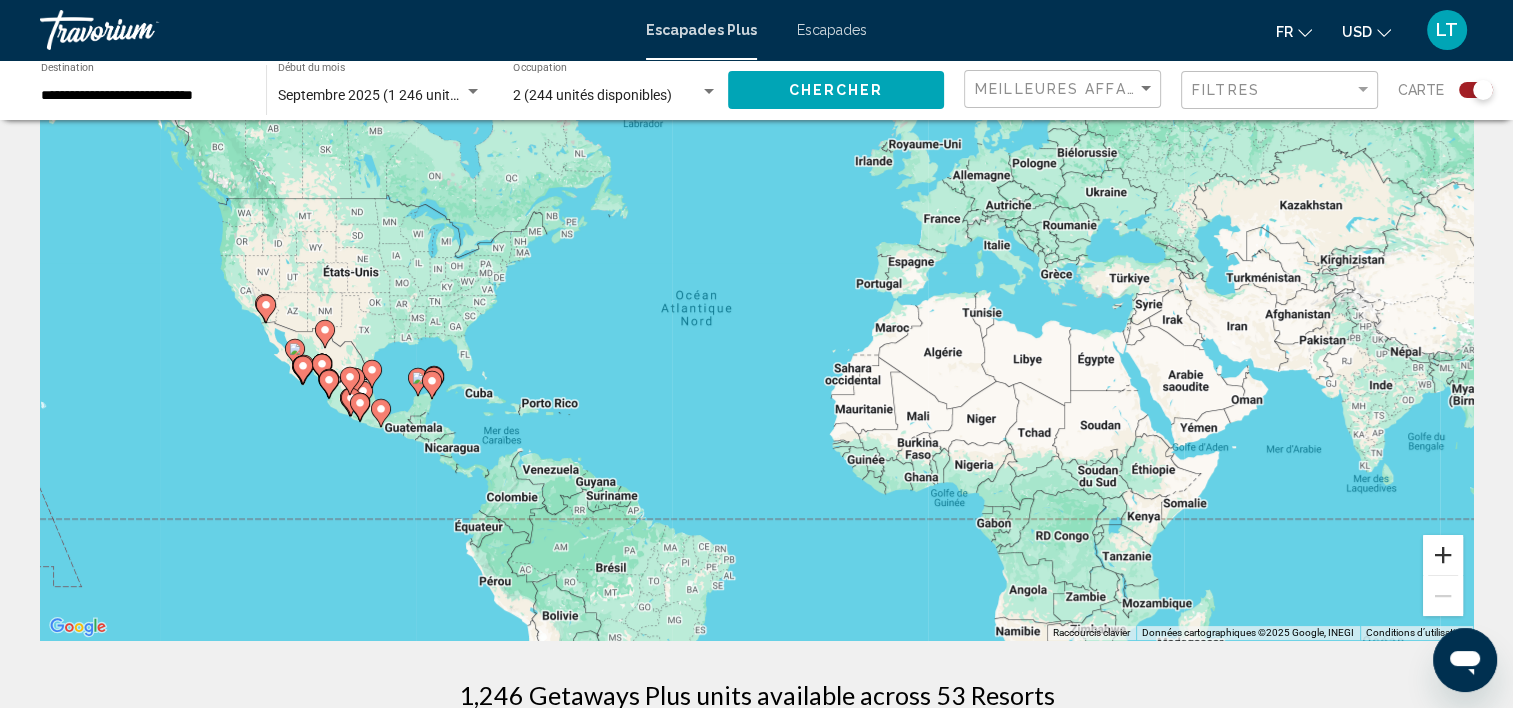 click at bounding box center [1443, 555] 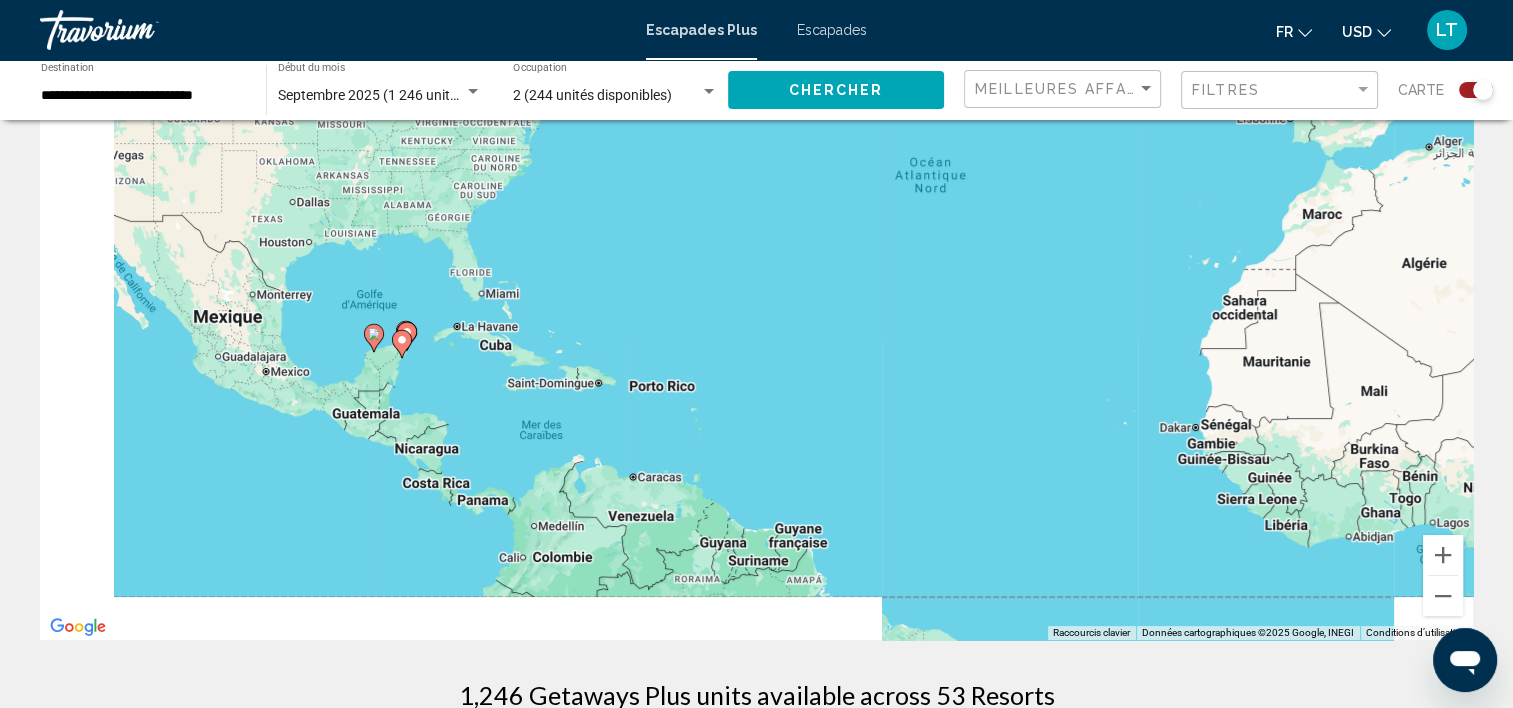 drag, startPoint x: 816, startPoint y: 527, endPoint x: 1112, endPoint y: 426, distance: 312.75708 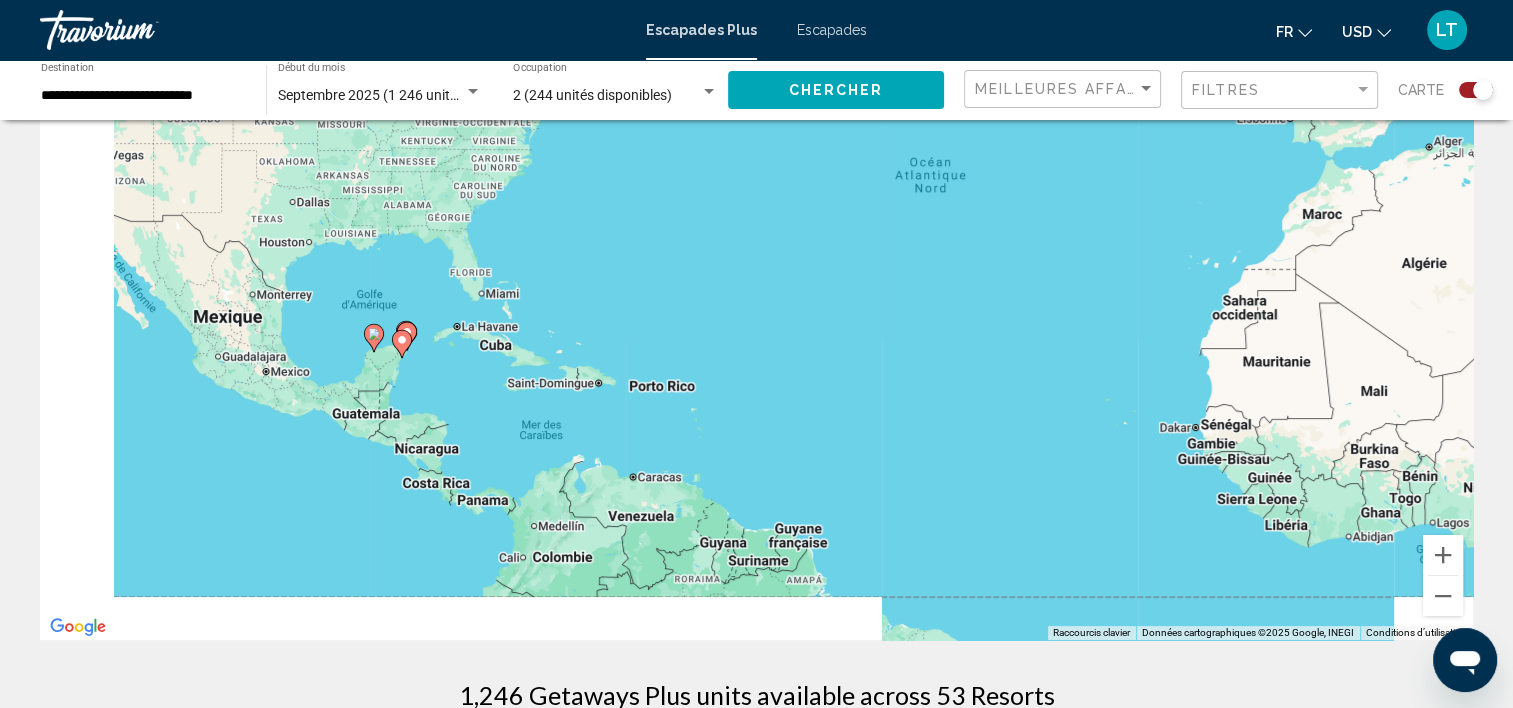 click on "Pour naviguer, appuyez sur les touches fléchées. Pour activer le glissement avec le clavier, appuyez sur Alt+Entrée. Une fois ce mode activé, utilisez les touches fléchées pour déplacer le repère. Pour valider le déplacement, appuyez sur Entrée. Pour annuler, appuyez sur Échap." at bounding box center [756, 340] 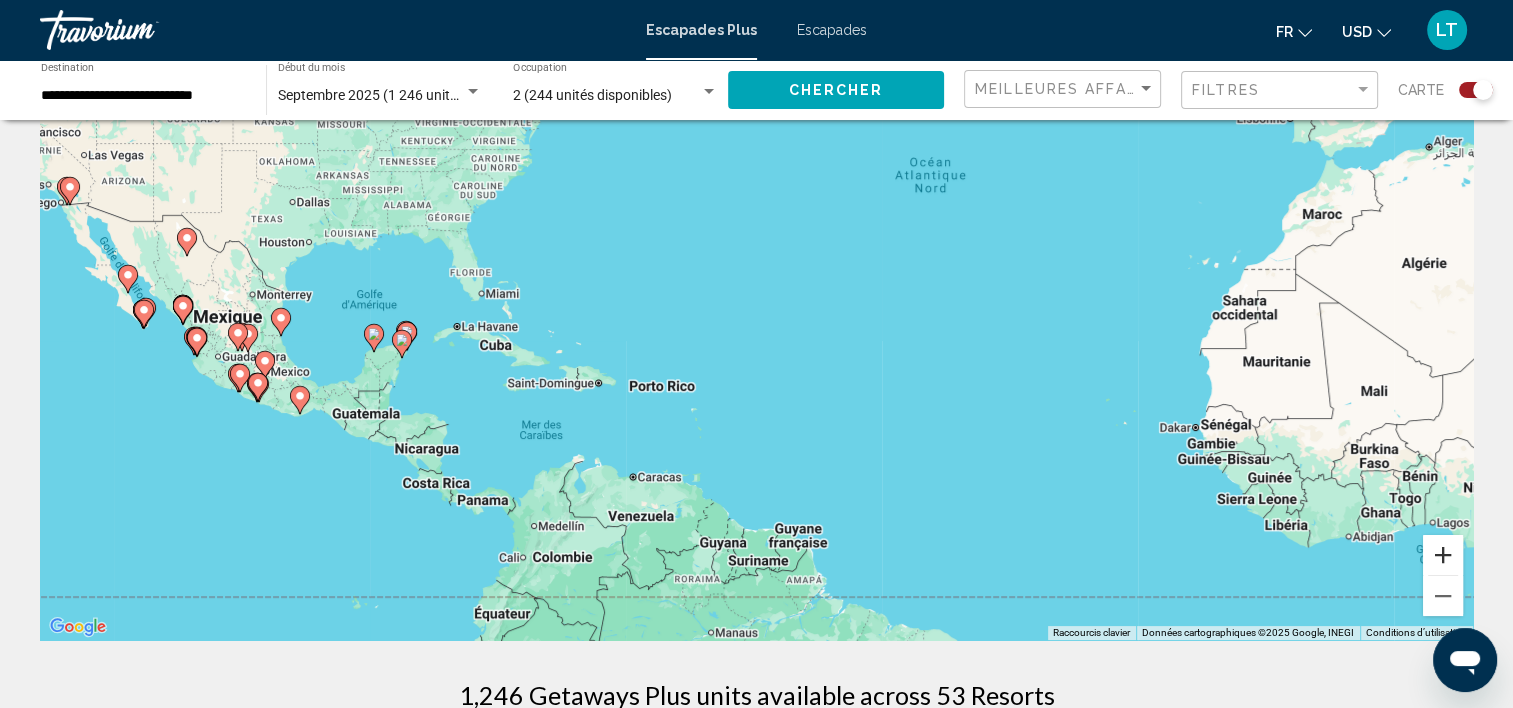 click at bounding box center (1443, 555) 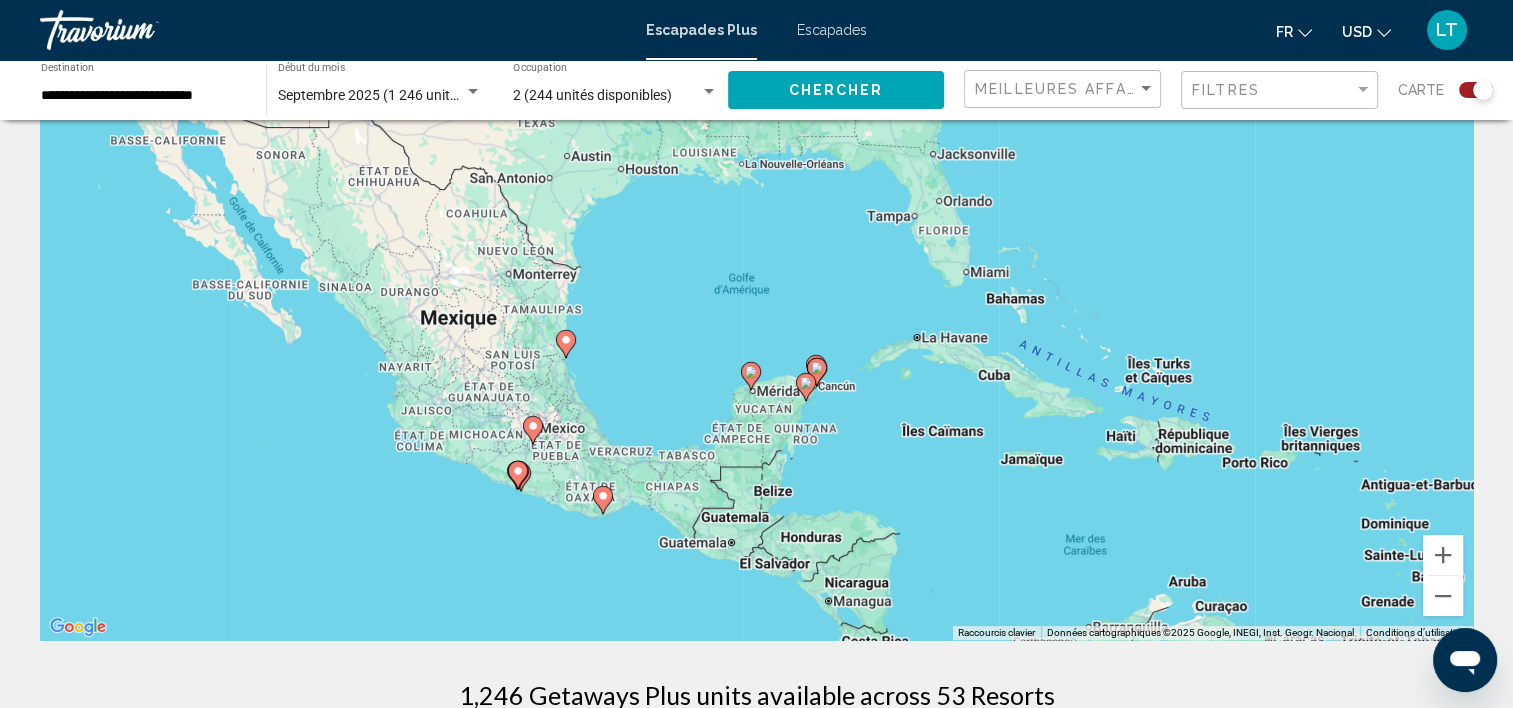 drag, startPoint x: 738, startPoint y: 436, endPoint x: 1499, endPoint y: 459, distance: 761.3475 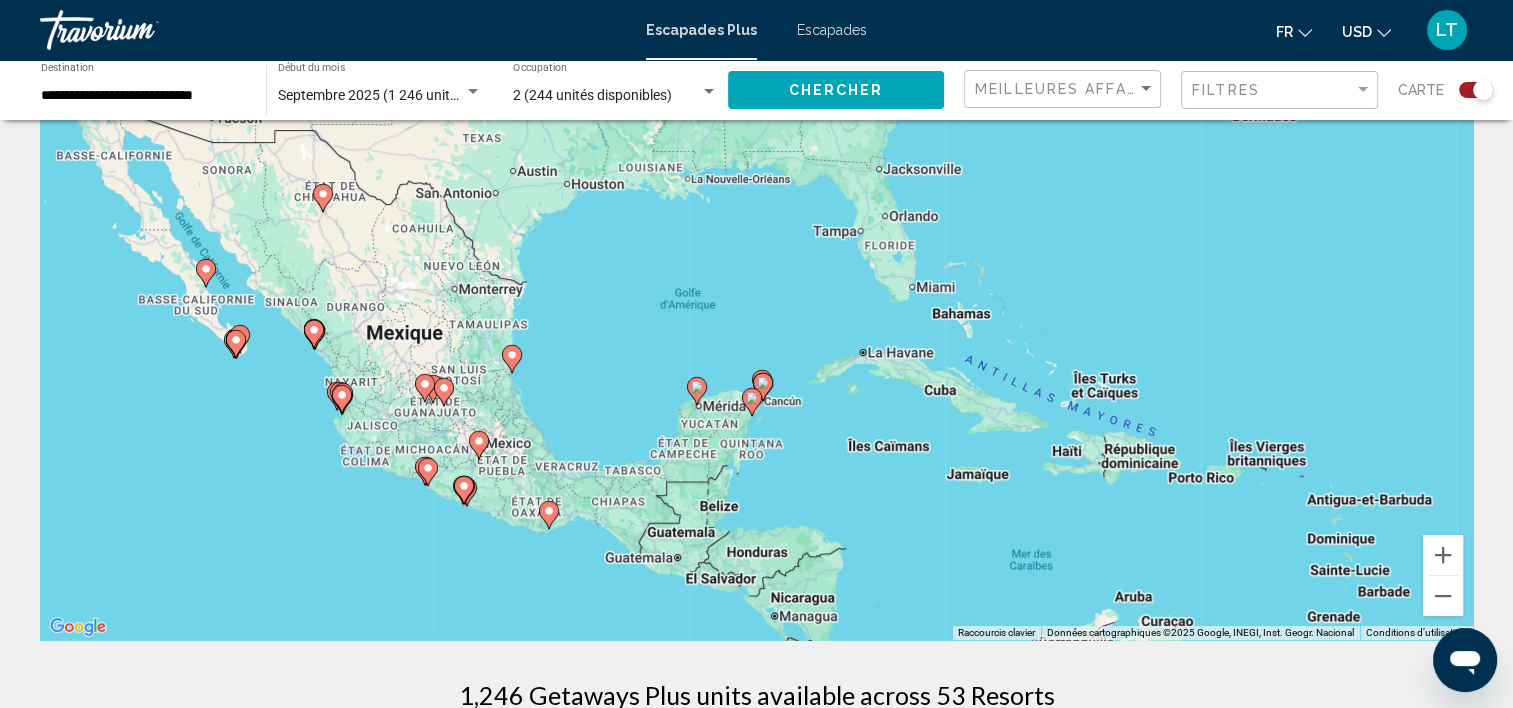 drag, startPoint x: 1275, startPoint y: 216, endPoint x: 1221, endPoint y: 253, distance: 65.459915 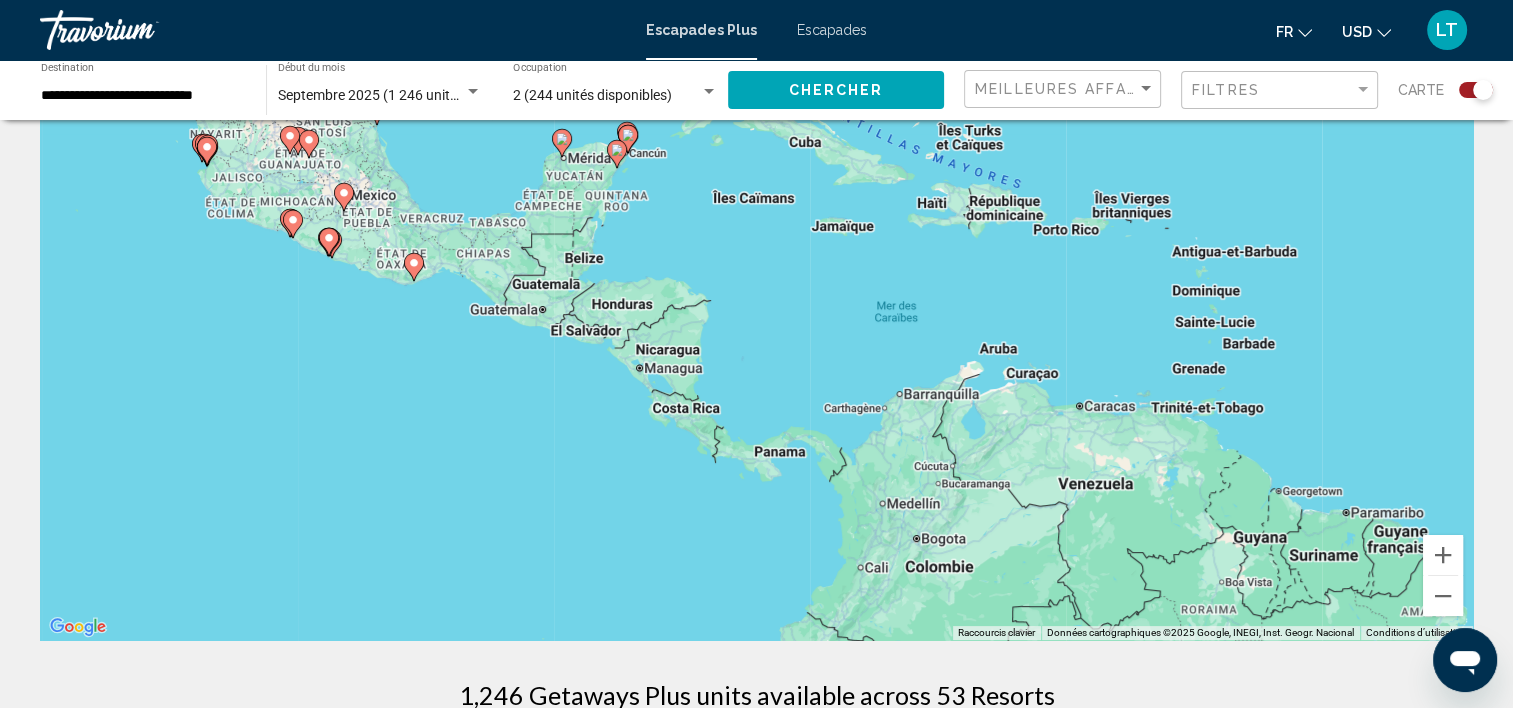 drag, startPoint x: 1165, startPoint y: 561, endPoint x: 1030, endPoint y: 313, distance: 282.36325 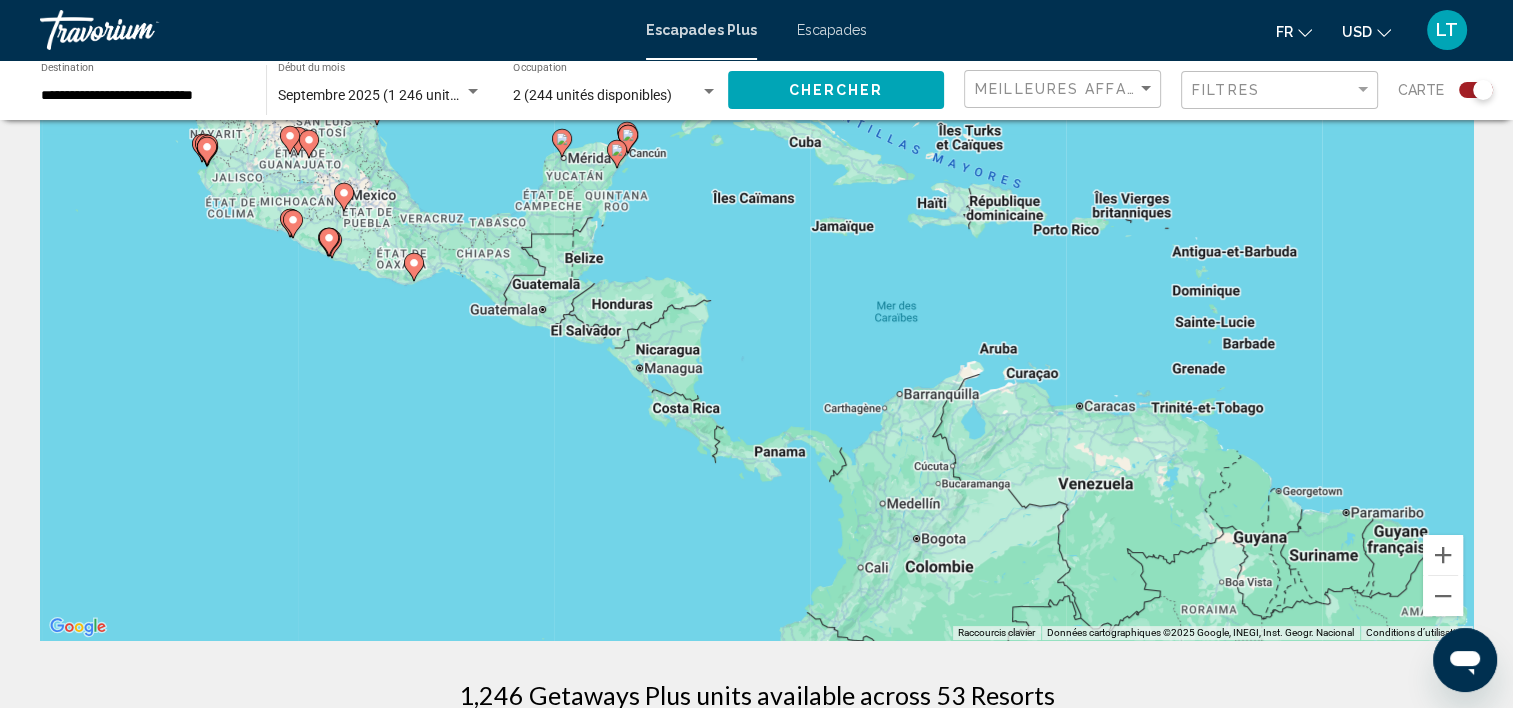 click on "Pour naviguer, appuyez sur les touches fléchées. Pour activer le glissement avec le clavier, appuyez sur Alt+Entrée. Une fois ce mode activé, utilisez les touches fléchées pour déplacer le repère. Pour valider le déplacement, appuyez sur Entrée. Pour annuler, appuyez sur Échap." at bounding box center [756, 340] 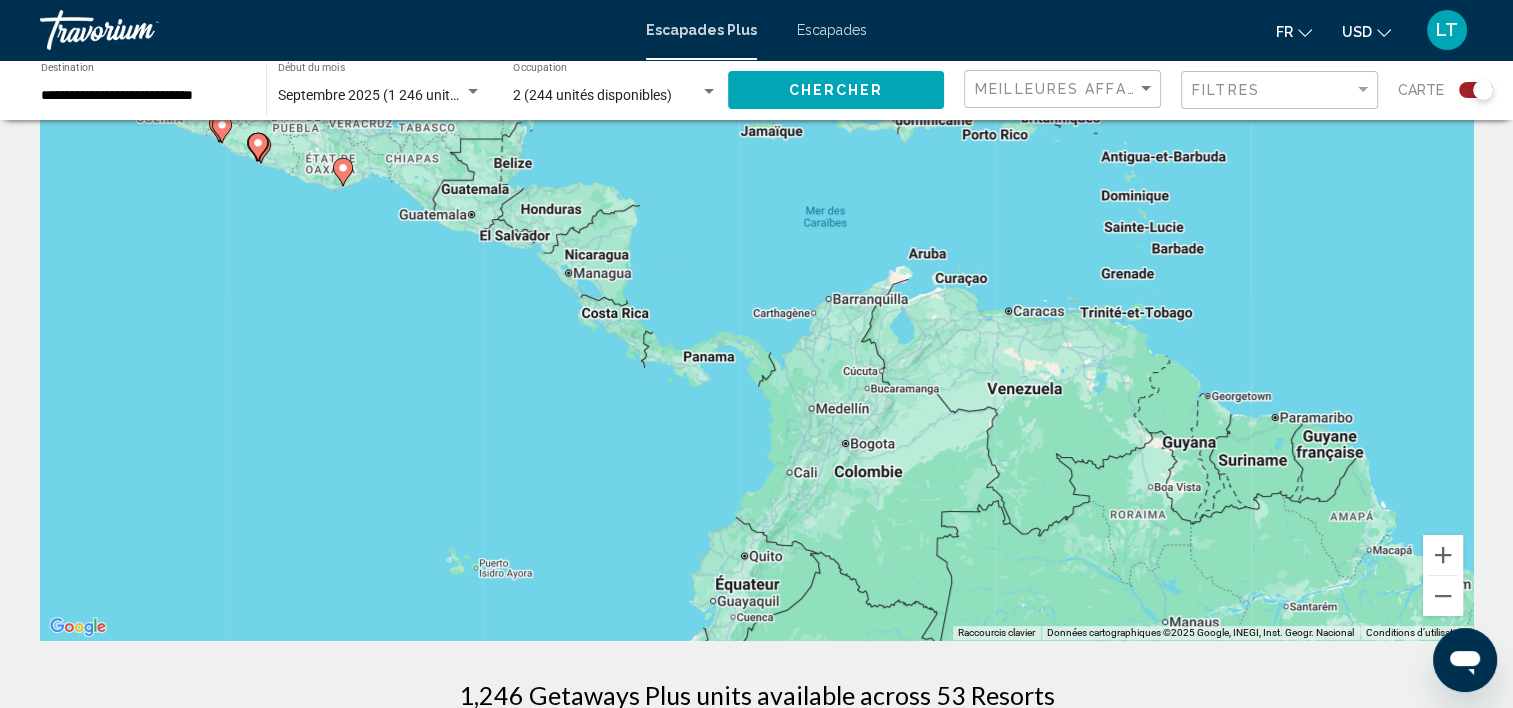 drag, startPoint x: 1155, startPoint y: 487, endPoint x: 1084, endPoint y: 389, distance: 121.016525 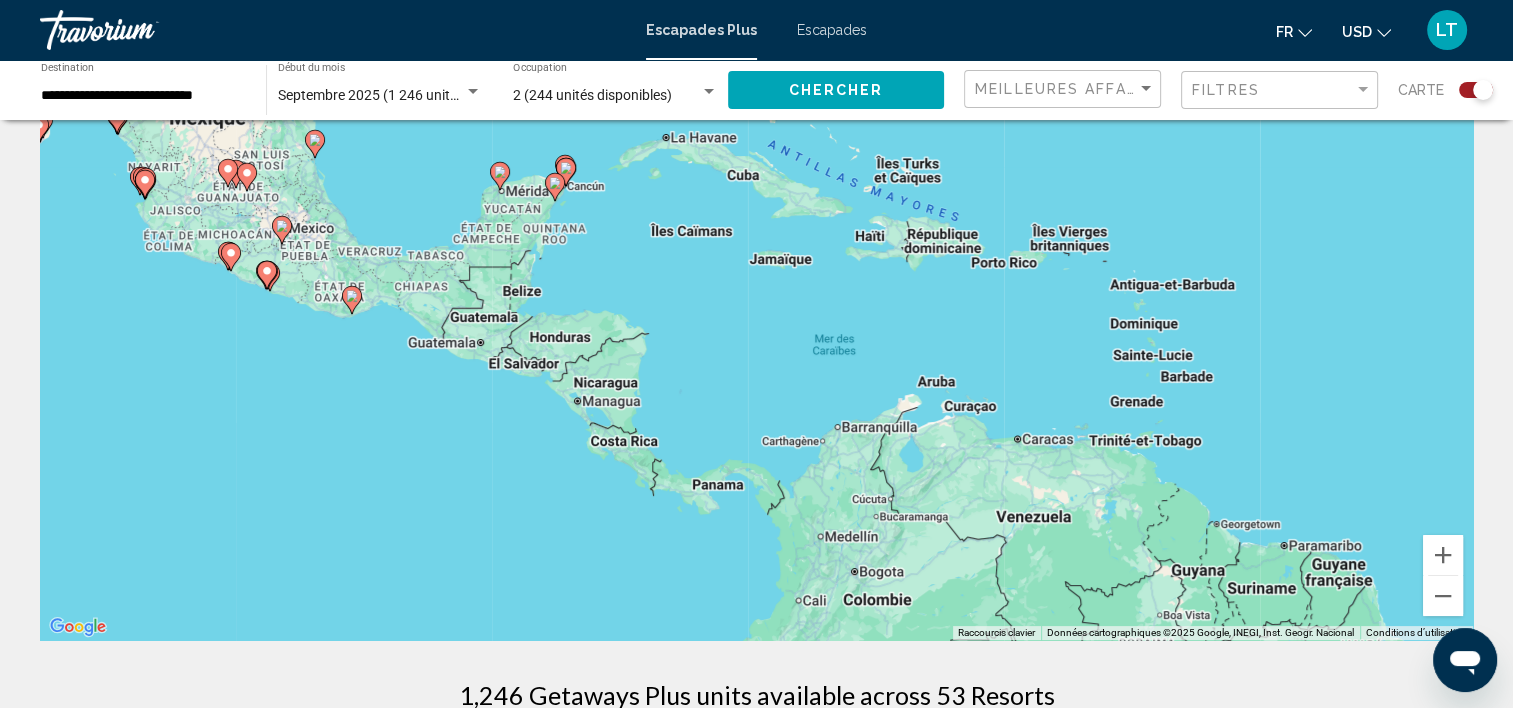 drag, startPoint x: 1032, startPoint y: 228, endPoint x: 1043, endPoint y: 356, distance: 128.47179 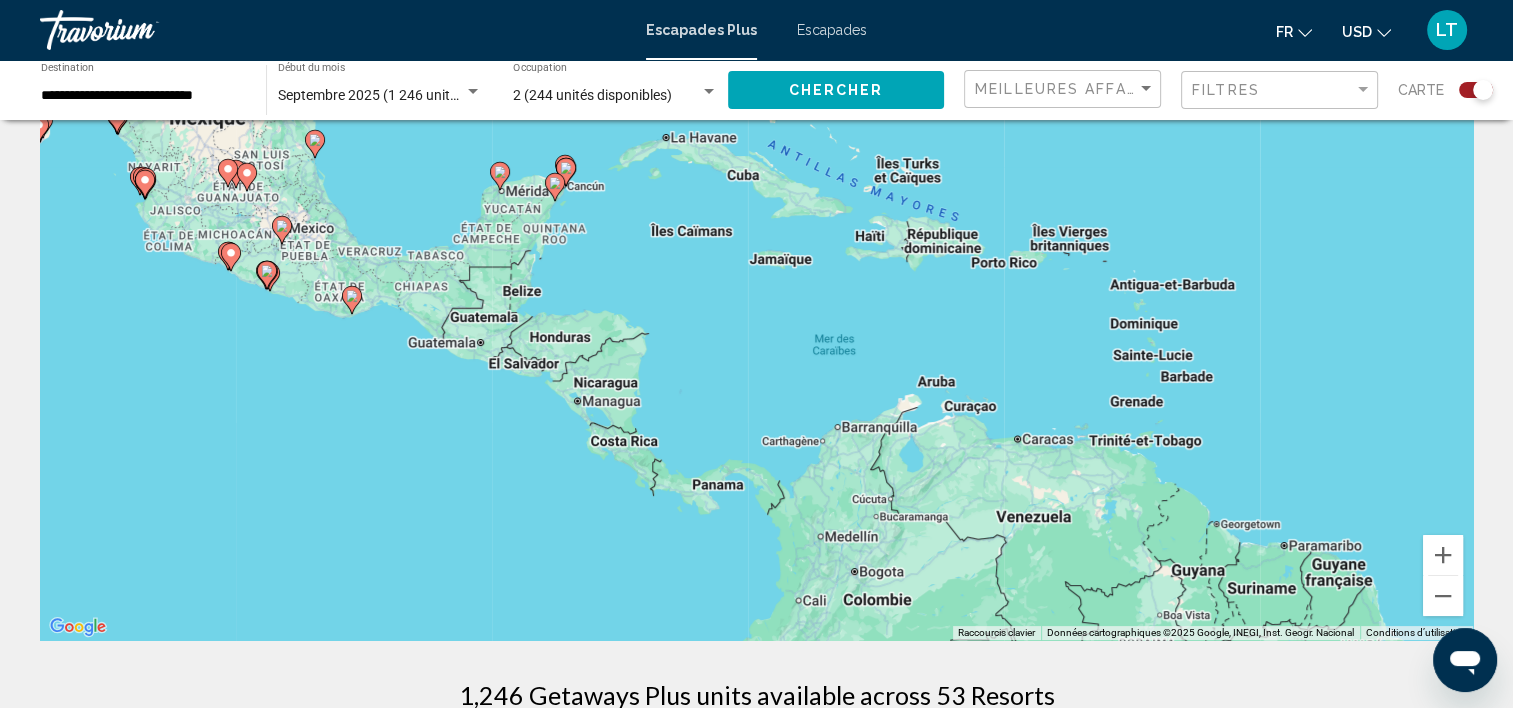 click on "Pour naviguer, appuyez sur les touches fléchées. Pour activer le glissement avec le clavier, appuyez sur Alt+Entrée. Une fois ce mode activé, utilisez les touches fléchées pour déplacer le repère. Pour valider le déplacement, appuyez sur Entrée. Pour annuler, appuyez sur Échap." at bounding box center (756, 340) 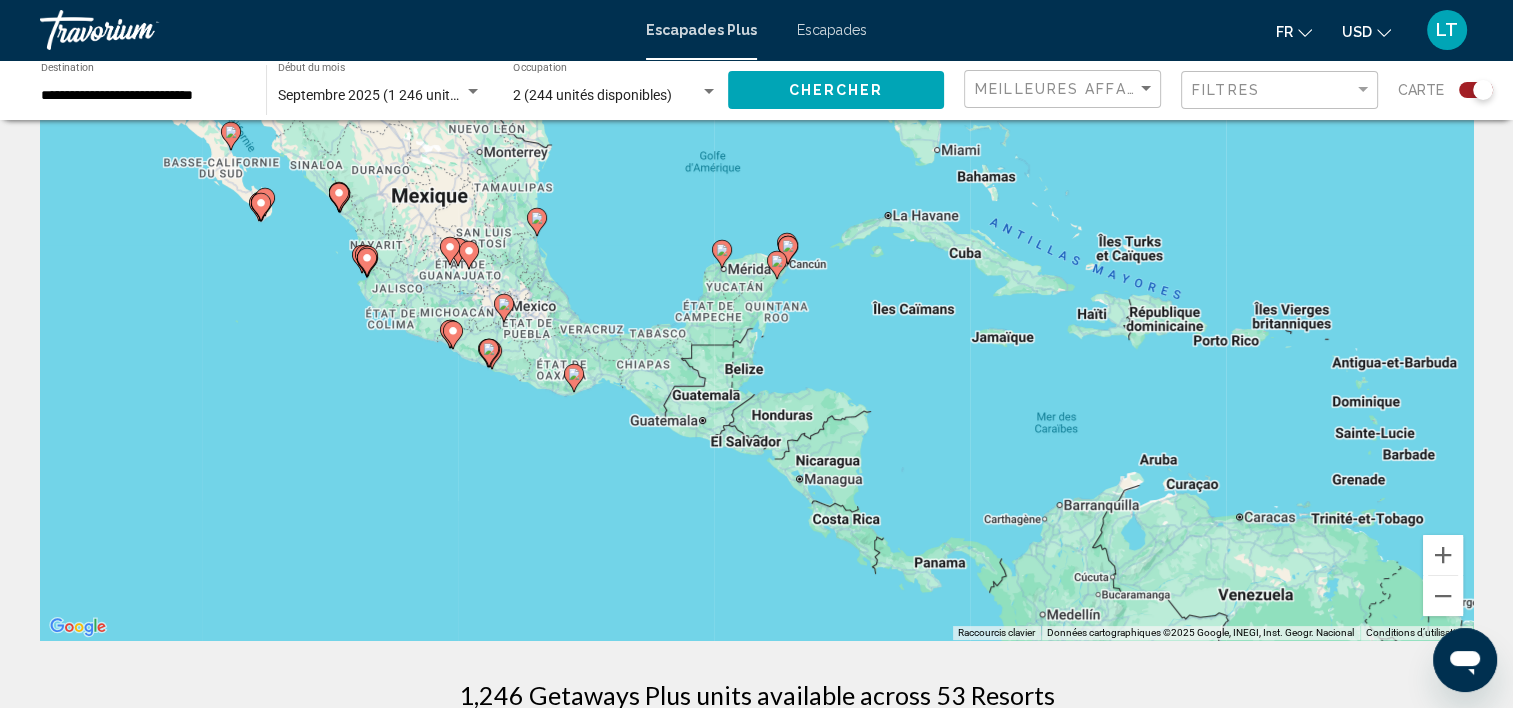drag, startPoint x: 717, startPoint y: 394, endPoint x: 940, endPoint y: 476, distance: 237.5984 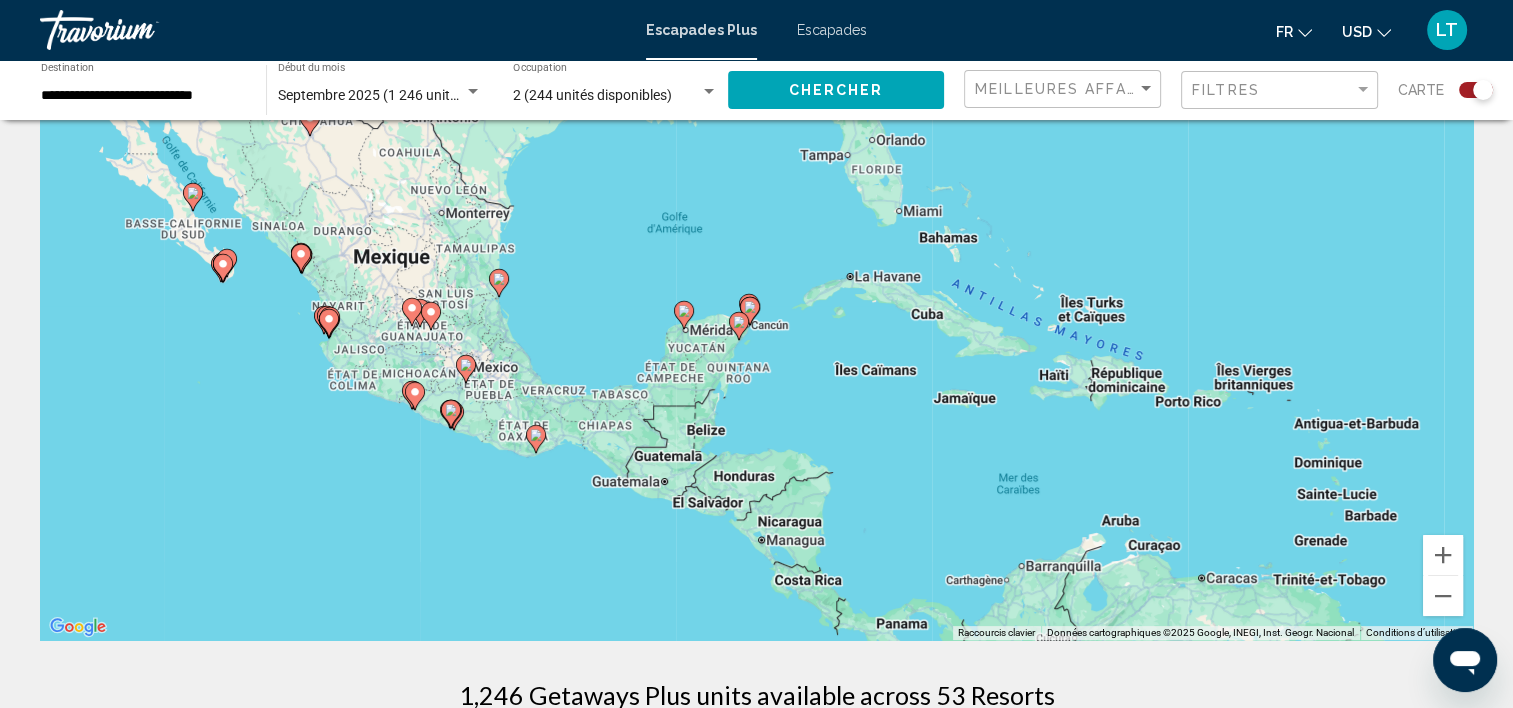 drag, startPoint x: 844, startPoint y: 378, endPoint x: 806, endPoint y: 444, distance: 76.15773 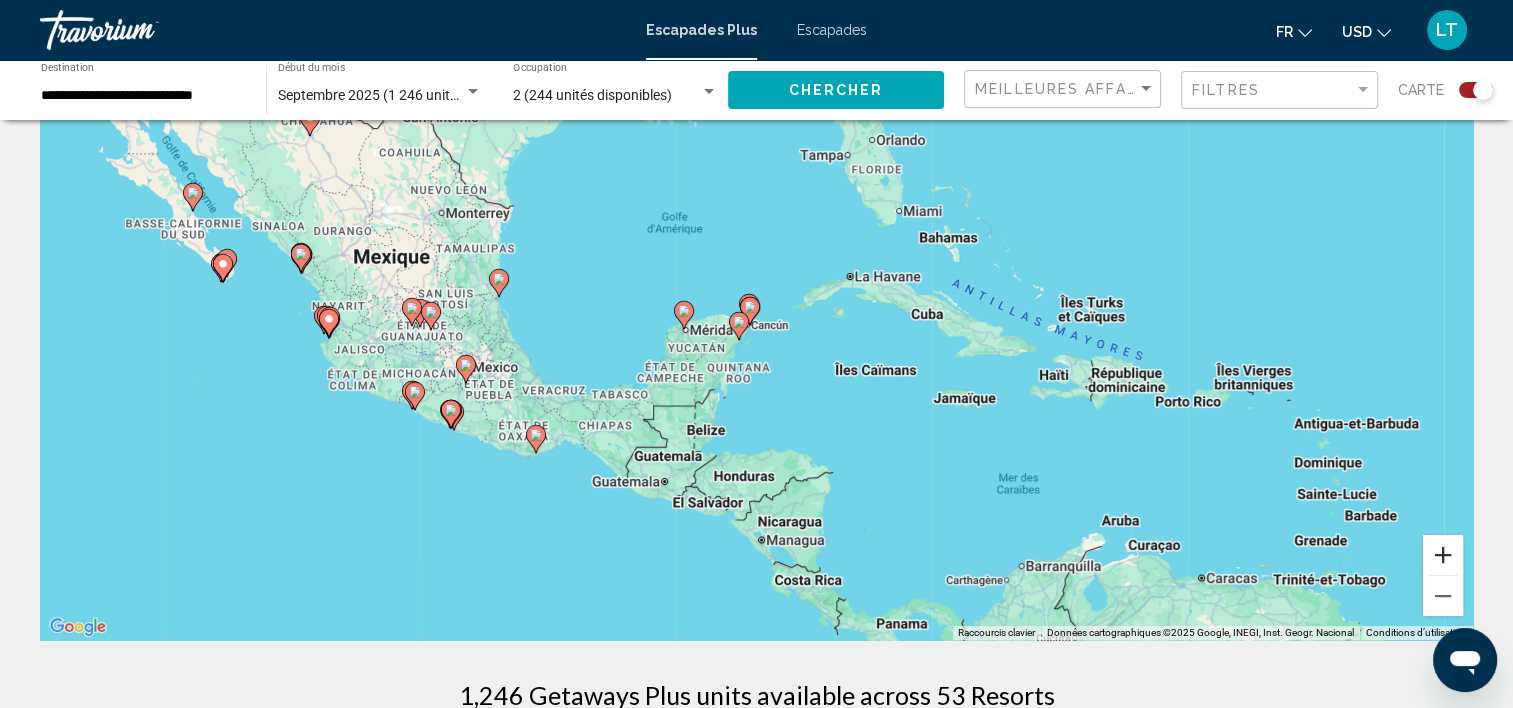 click at bounding box center (1443, 555) 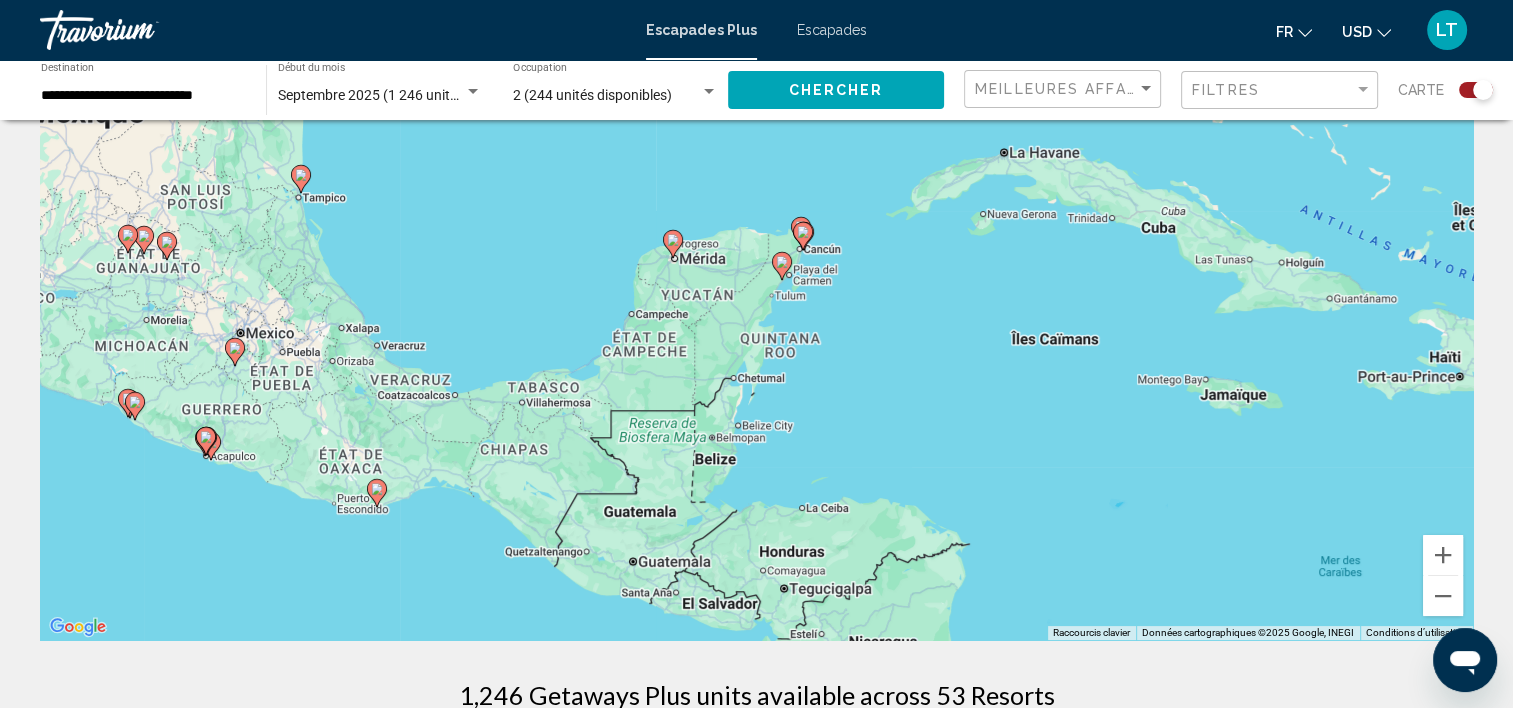 drag, startPoint x: 859, startPoint y: 495, endPoint x: 921, endPoint y: 432, distance: 88.391174 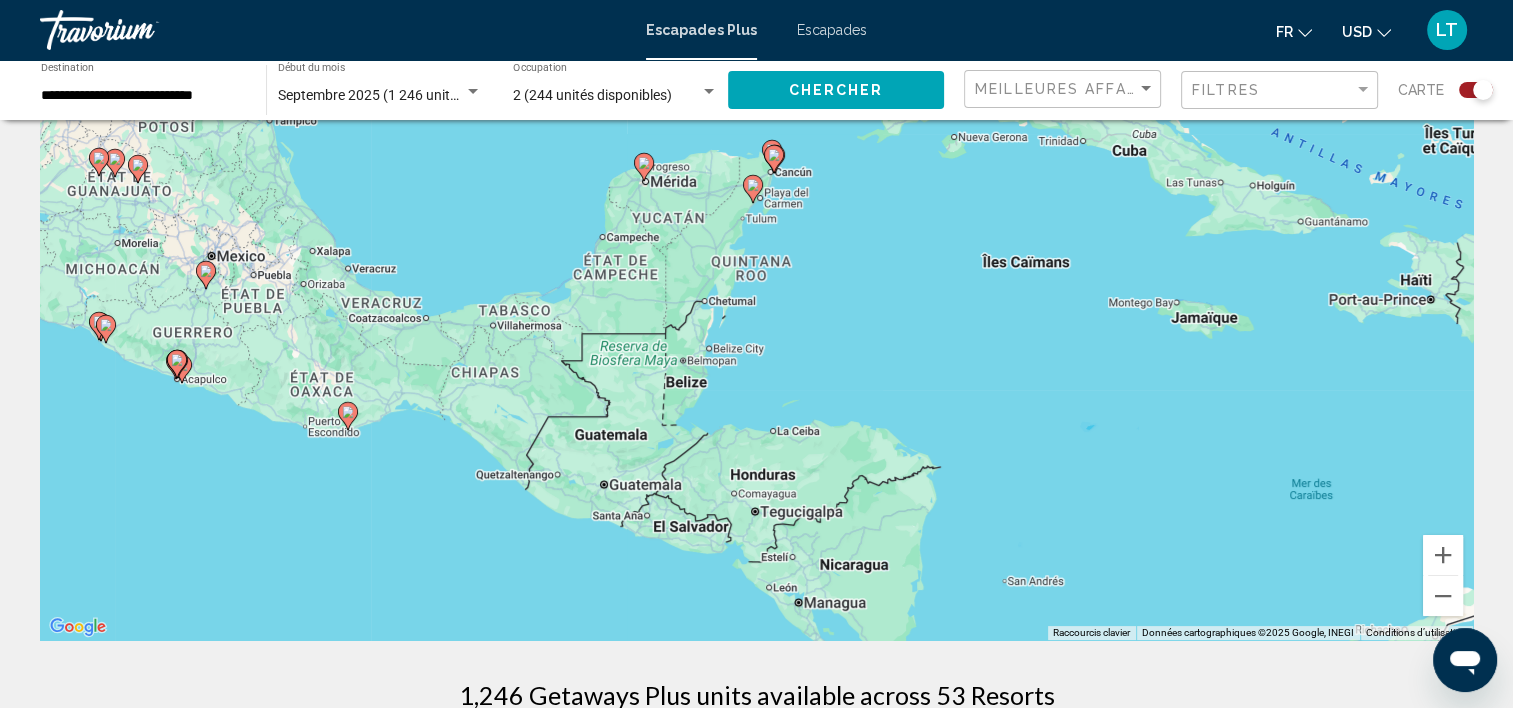 drag, startPoint x: 867, startPoint y: 434, endPoint x: 839, endPoint y: 354, distance: 84.758484 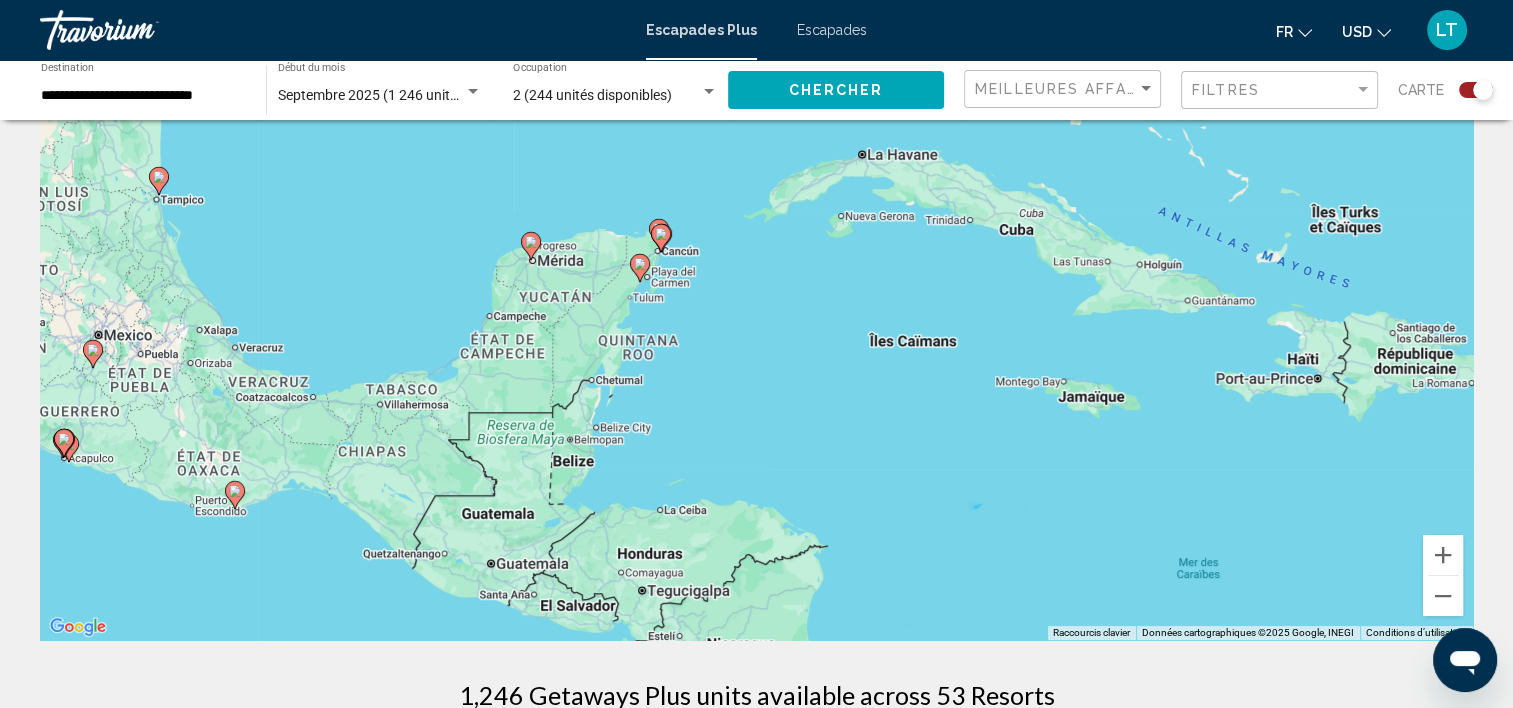 drag, startPoint x: 886, startPoint y: 312, endPoint x: 770, endPoint y: 391, distance: 140.34601 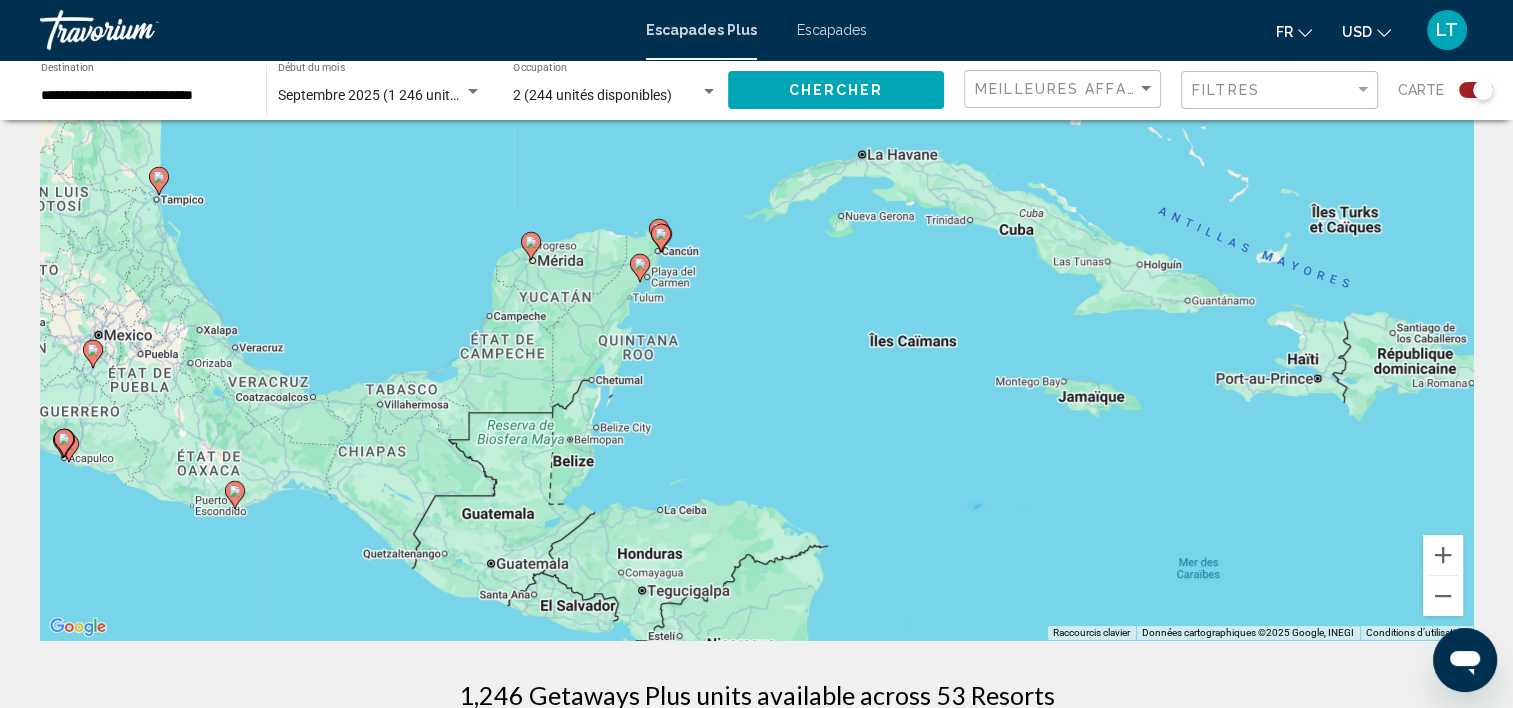 click 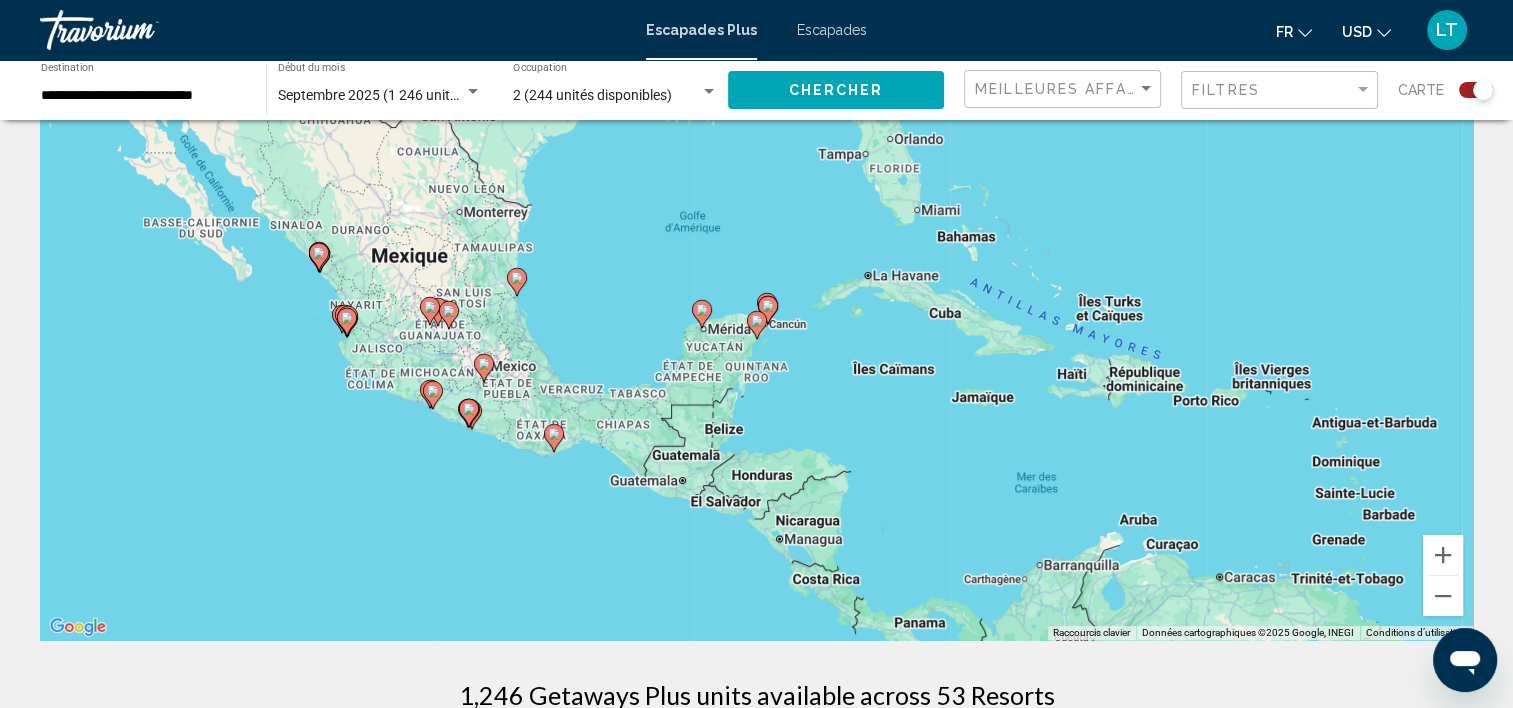 click on "Pour naviguer, appuyez sur les touches fléchées. Pour activer le glissement avec le clavier, appuyez sur Alt+Entrée. Une fois ce mode activé, utilisez les touches fléchées pour déplacer le repère. Pour valider le déplacement, appuyez sur Entrée. Pour annuler, appuyez sur Échap." at bounding box center [756, 340] 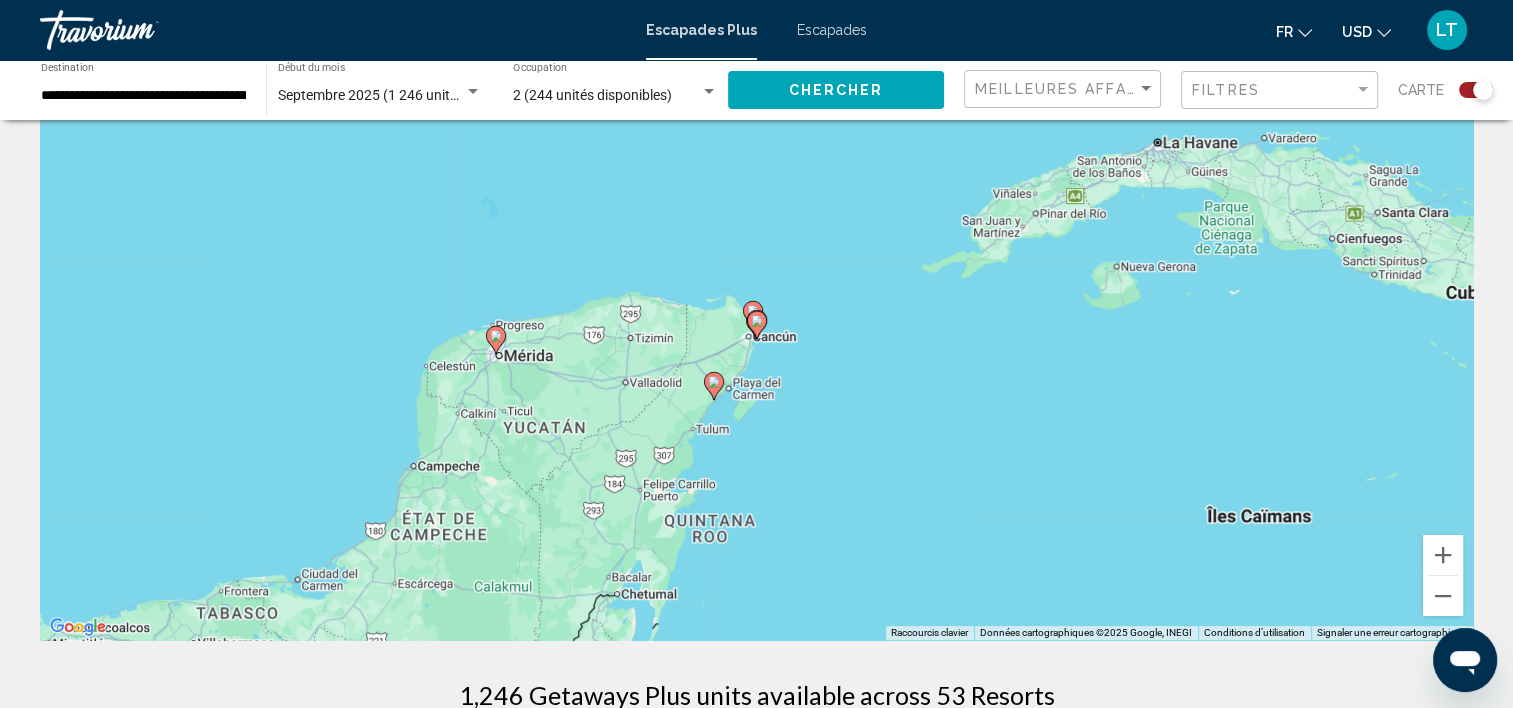 click 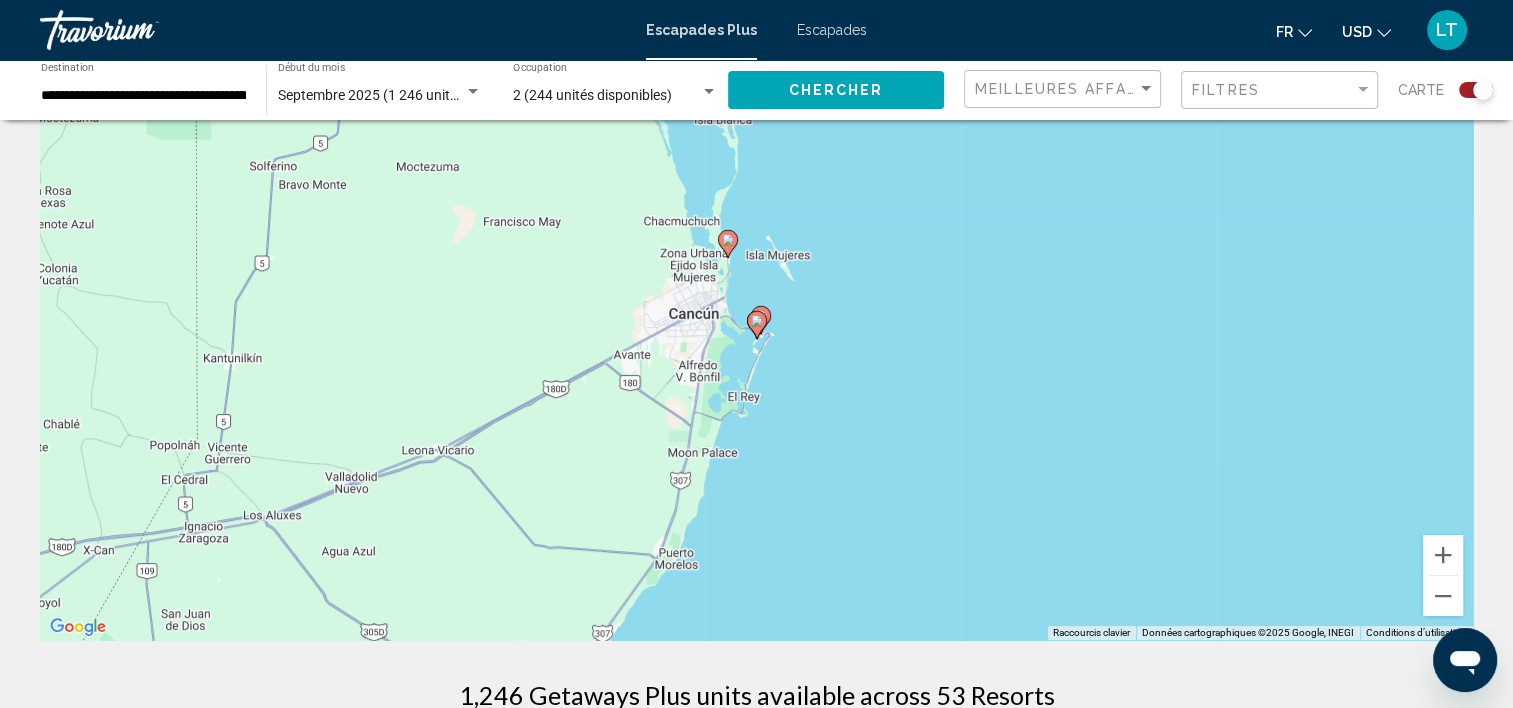 click 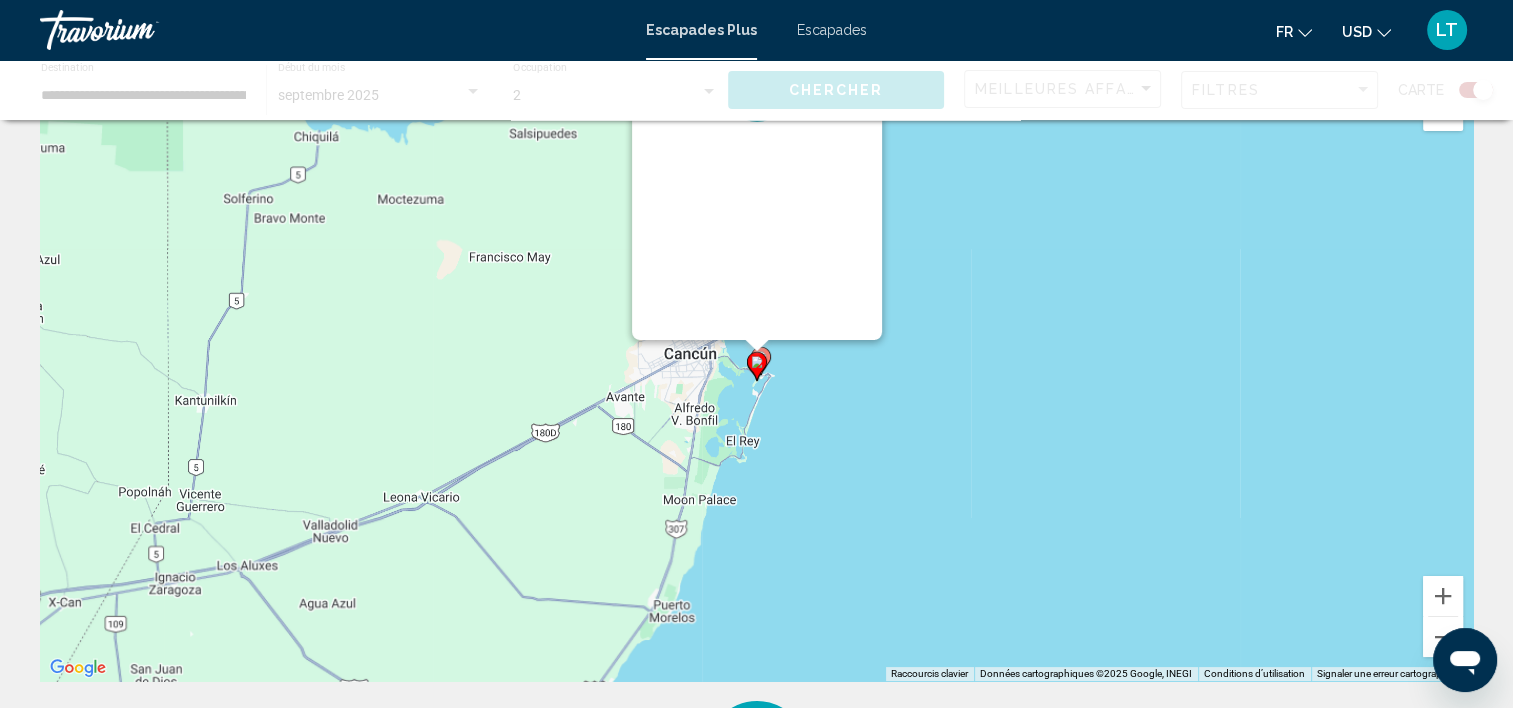 scroll, scrollTop: 0, scrollLeft: 0, axis: both 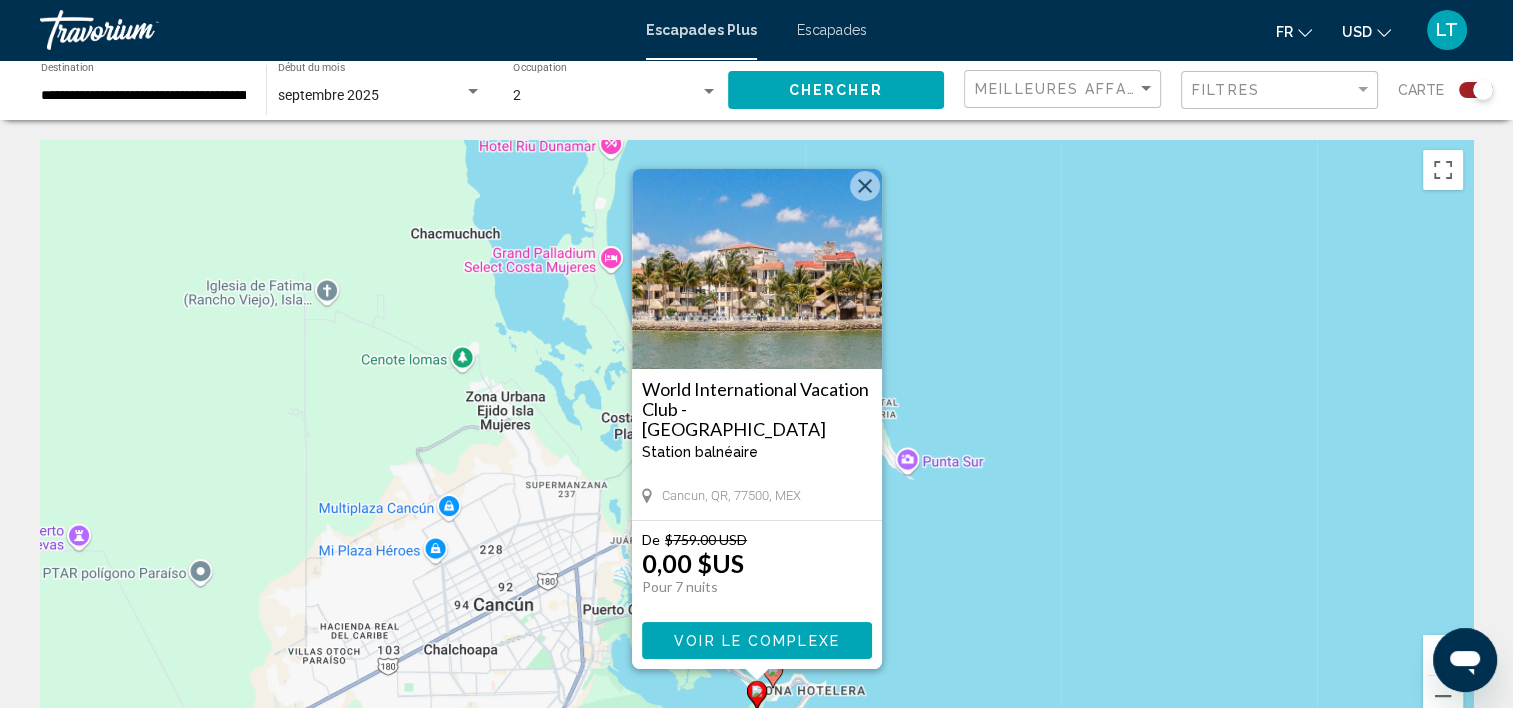 click 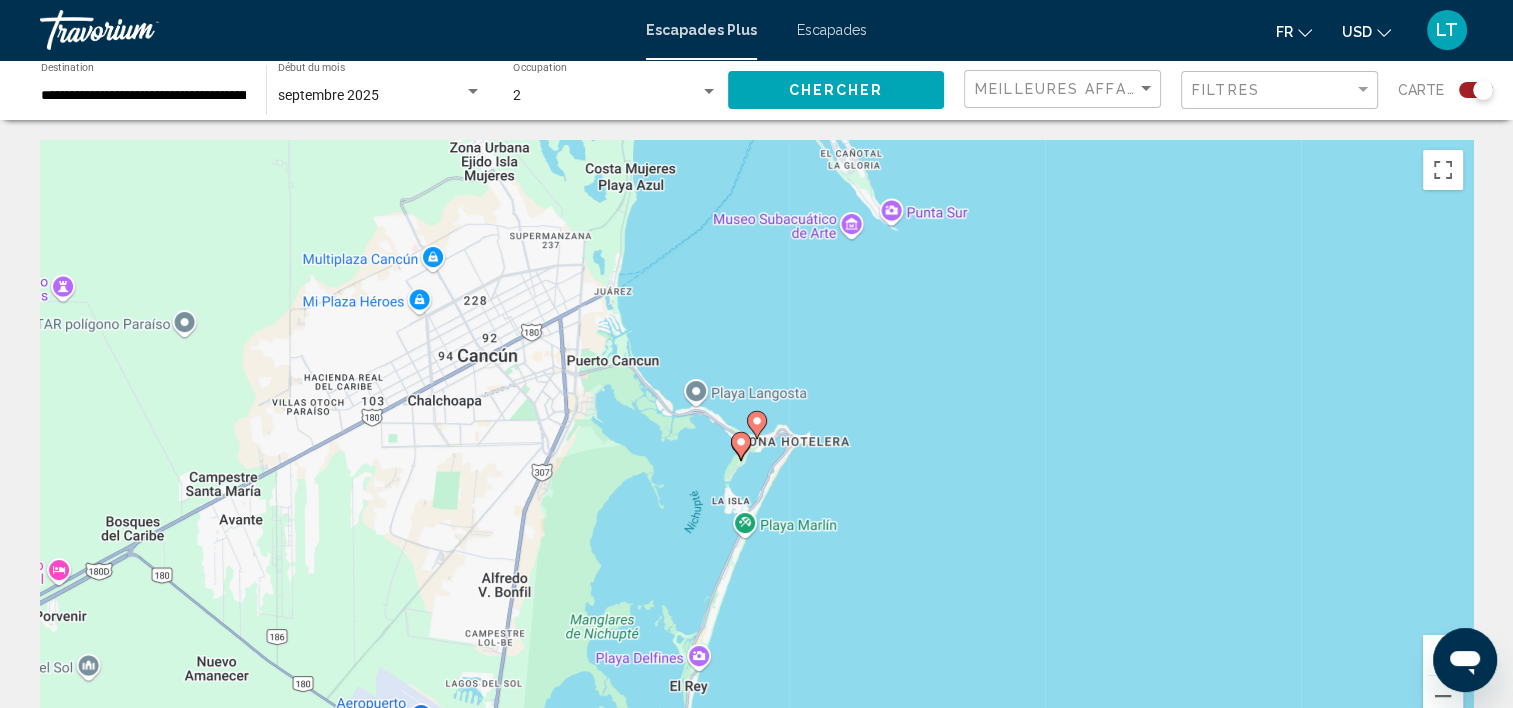 click at bounding box center (757, 425) 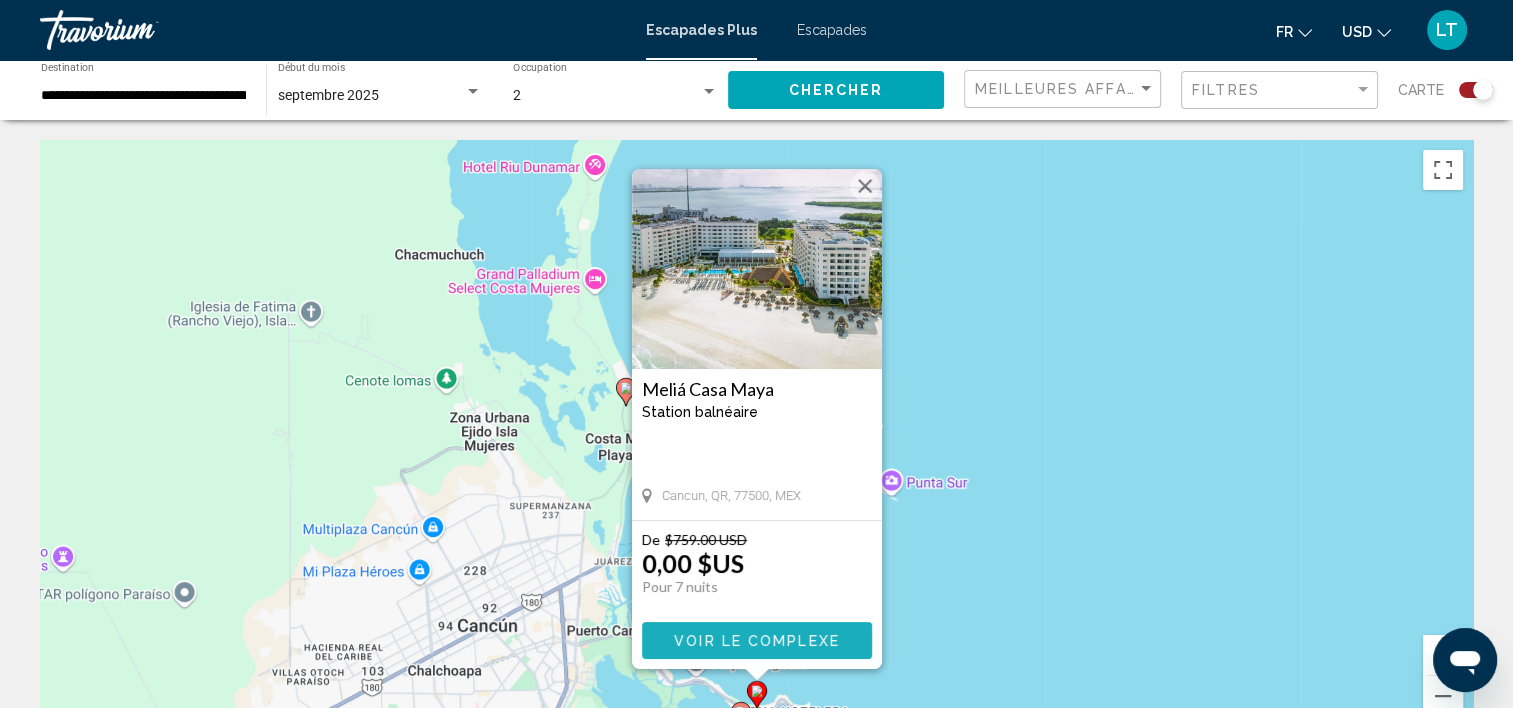 click on "Voir le complexe" at bounding box center (757, 641) 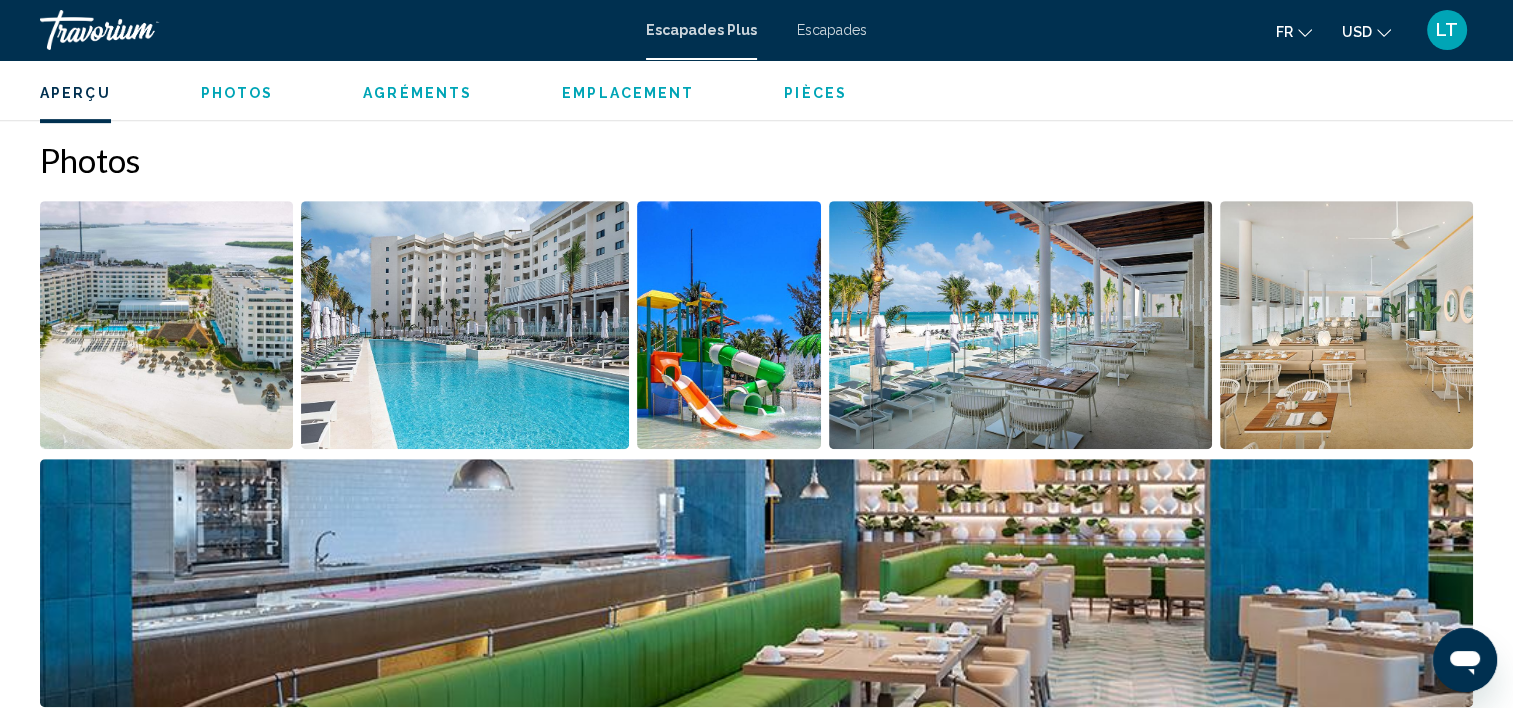 scroll, scrollTop: 905, scrollLeft: 0, axis: vertical 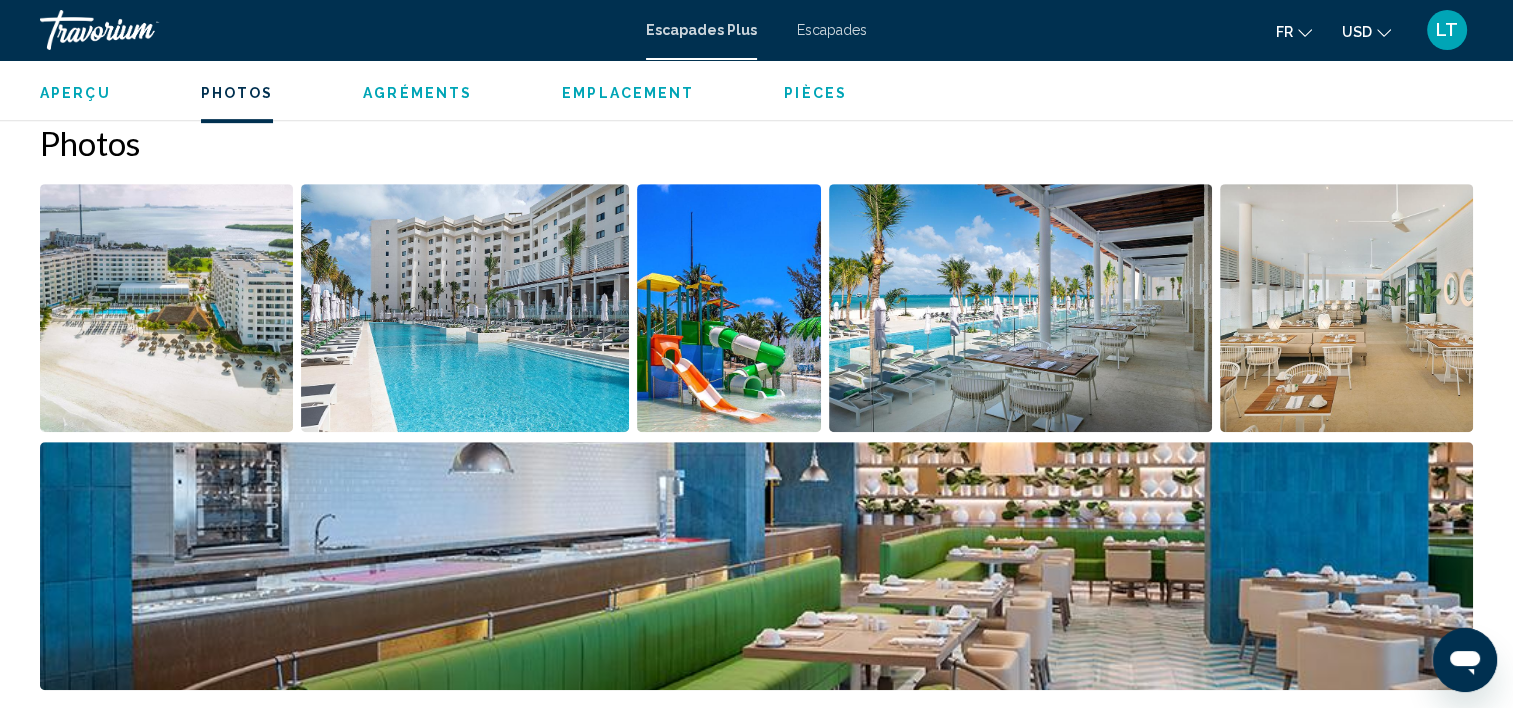 click at bounding box center (166, 308) 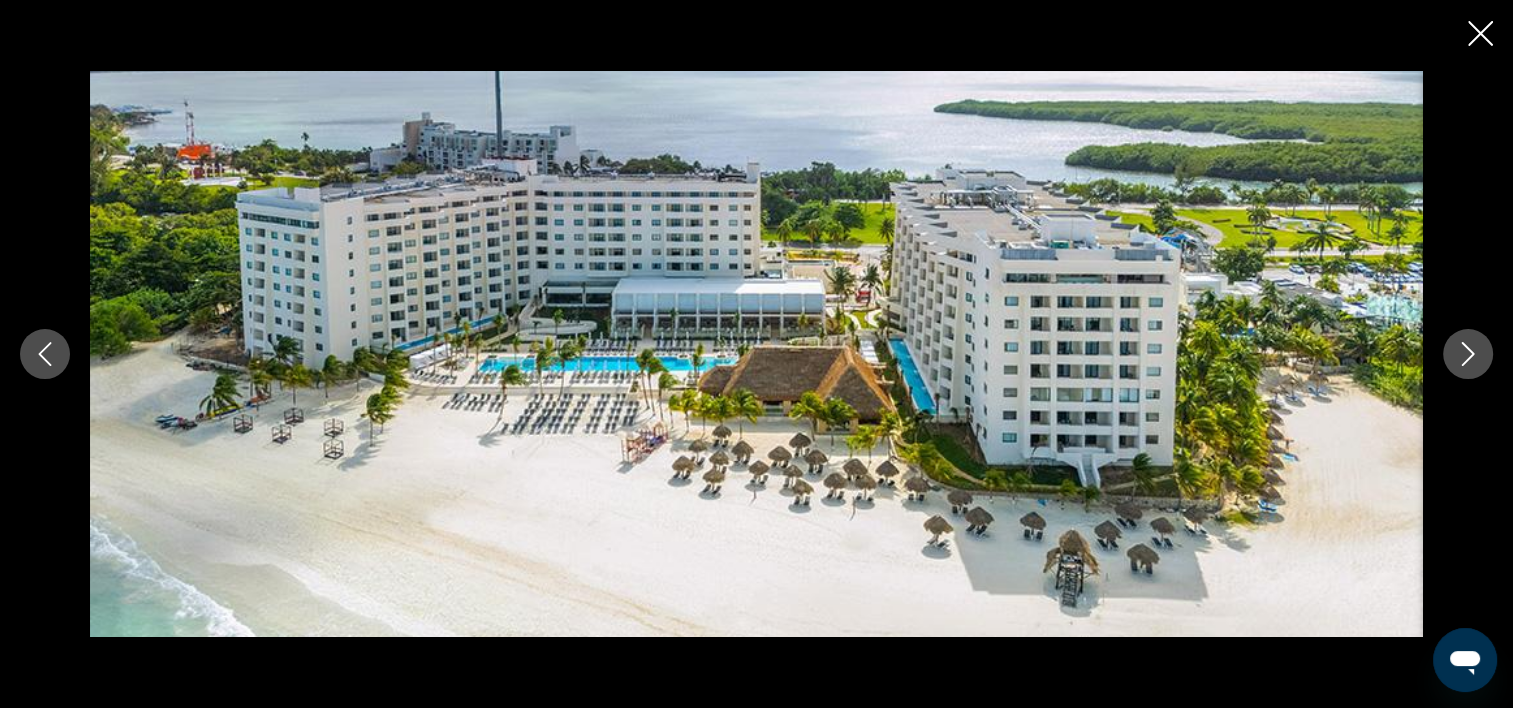 click 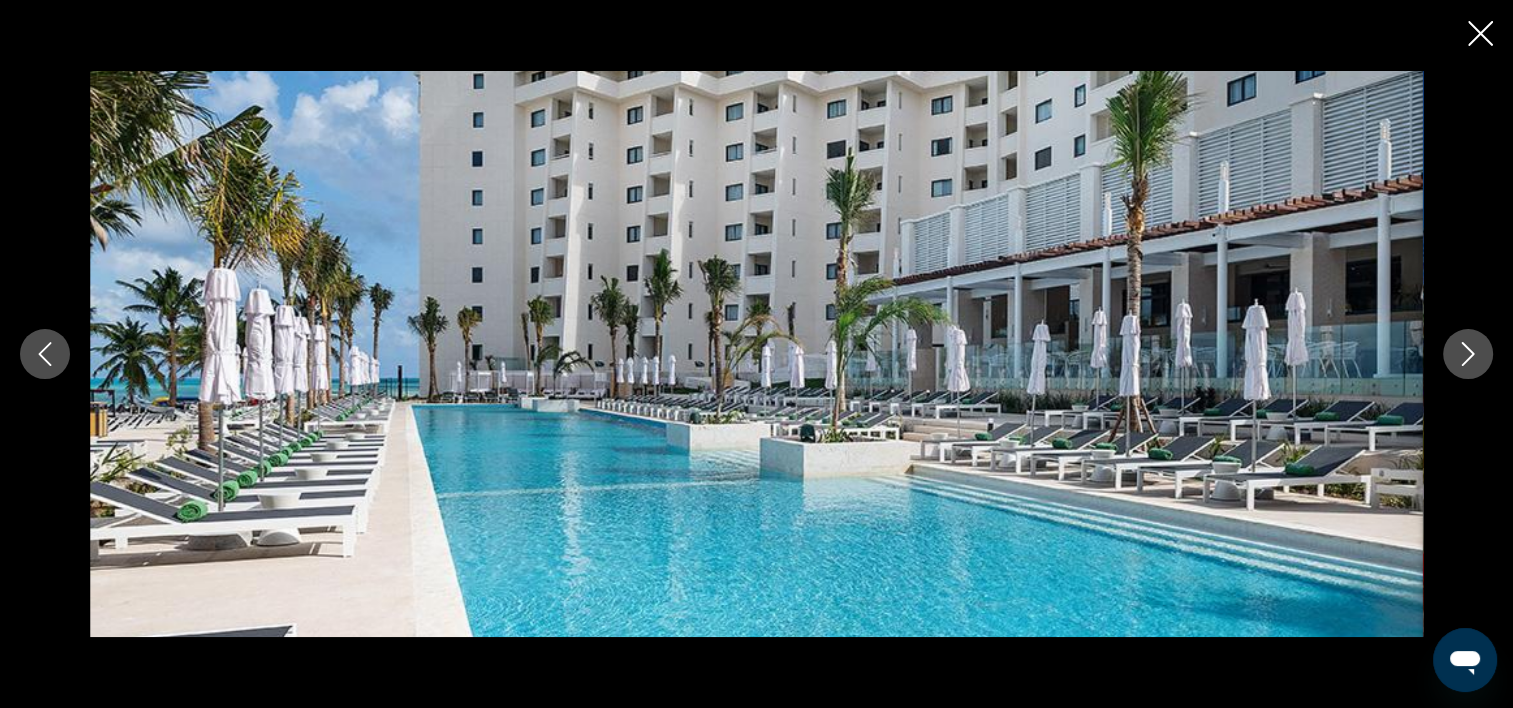 click 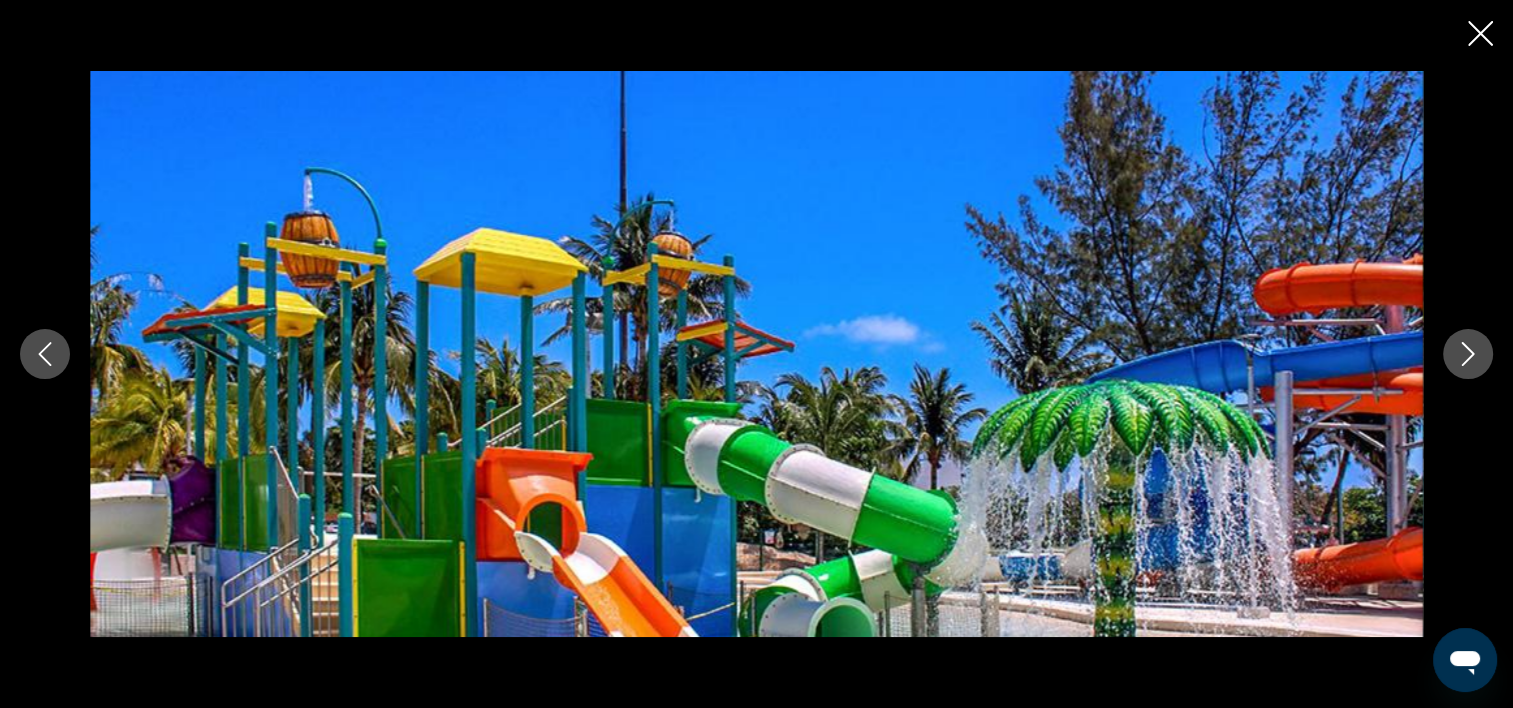 click 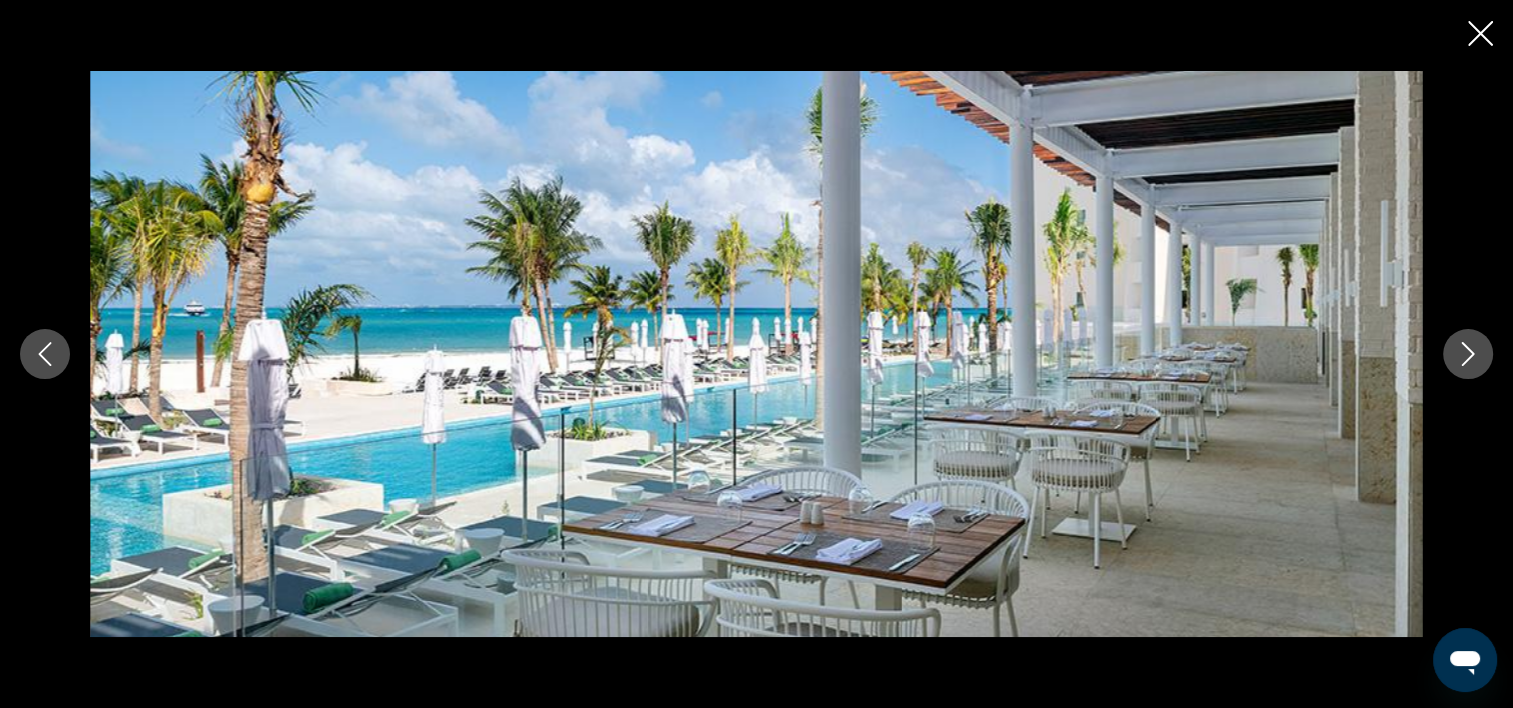 click 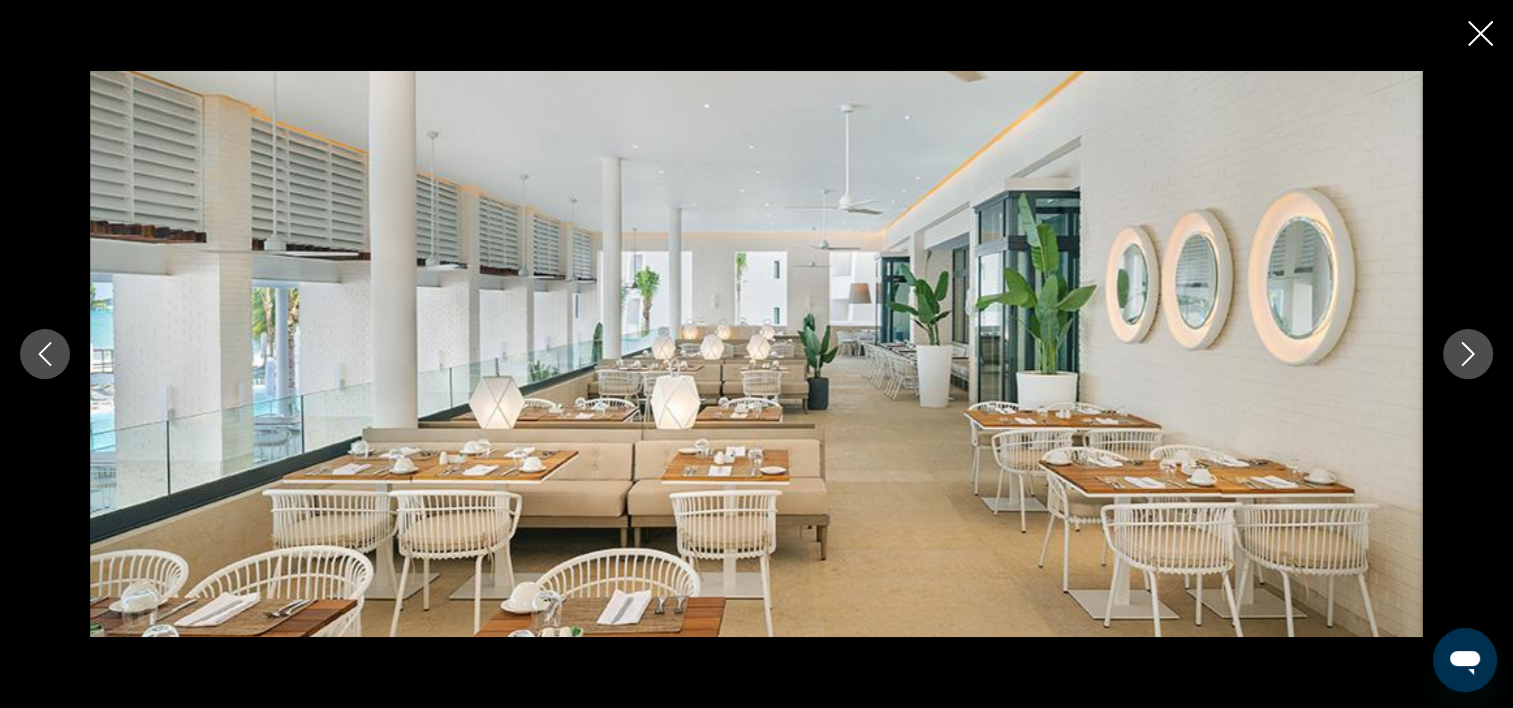 click 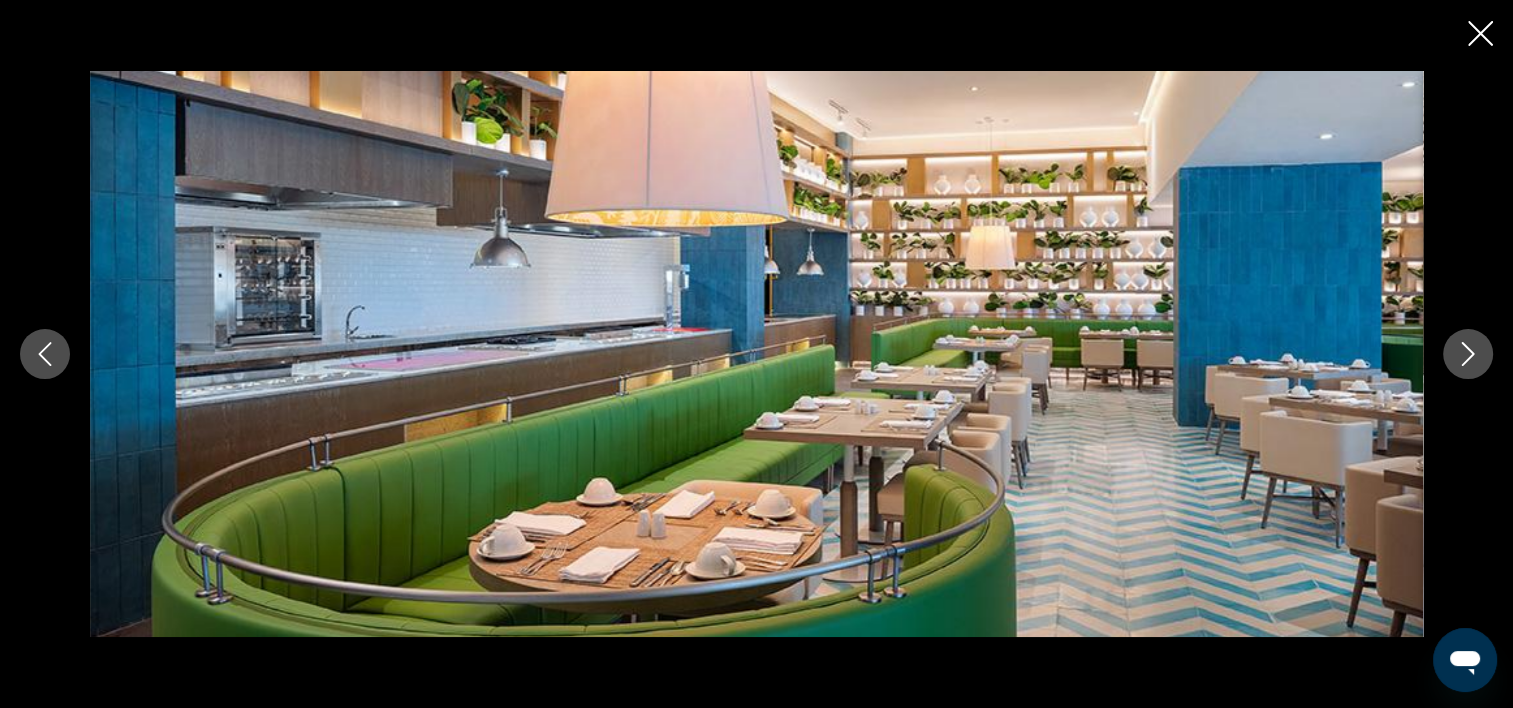 click 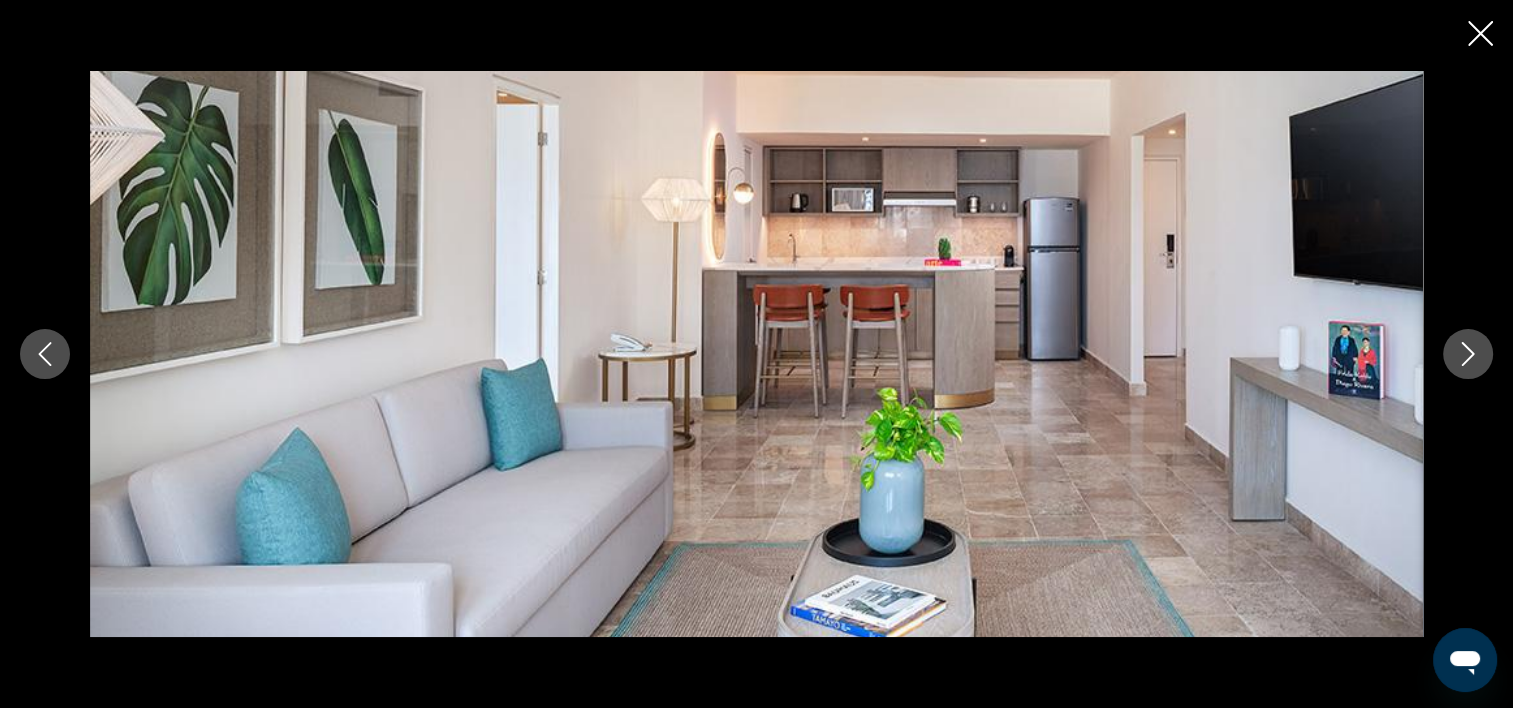click 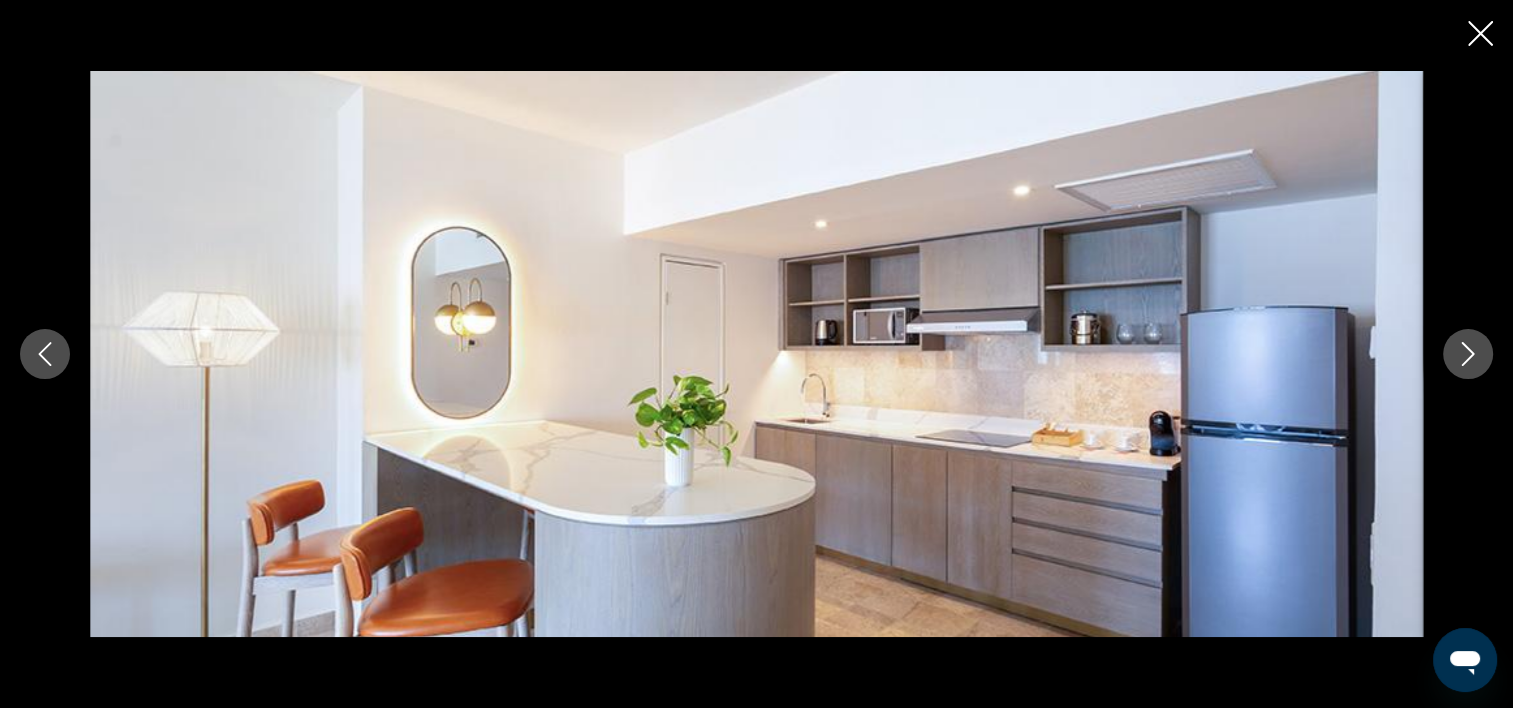 click 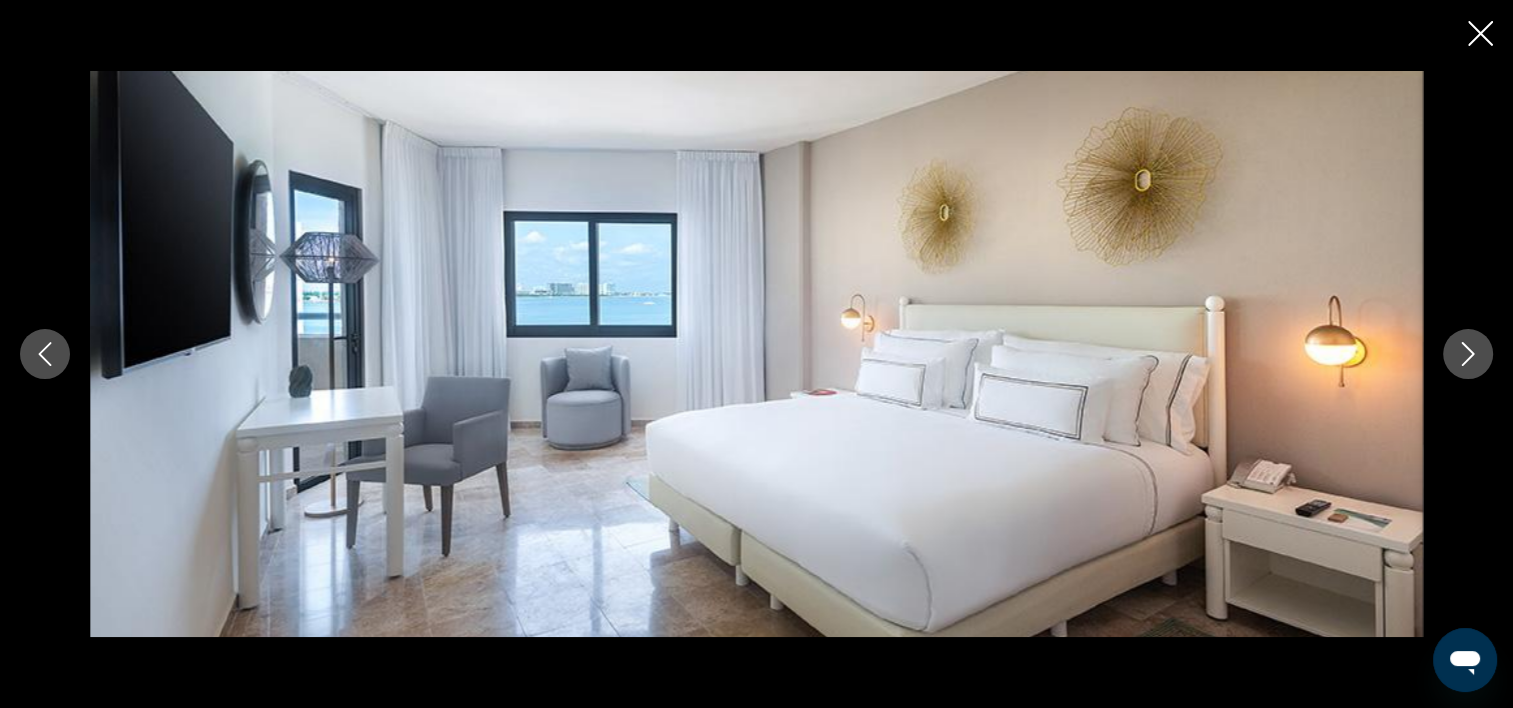 click 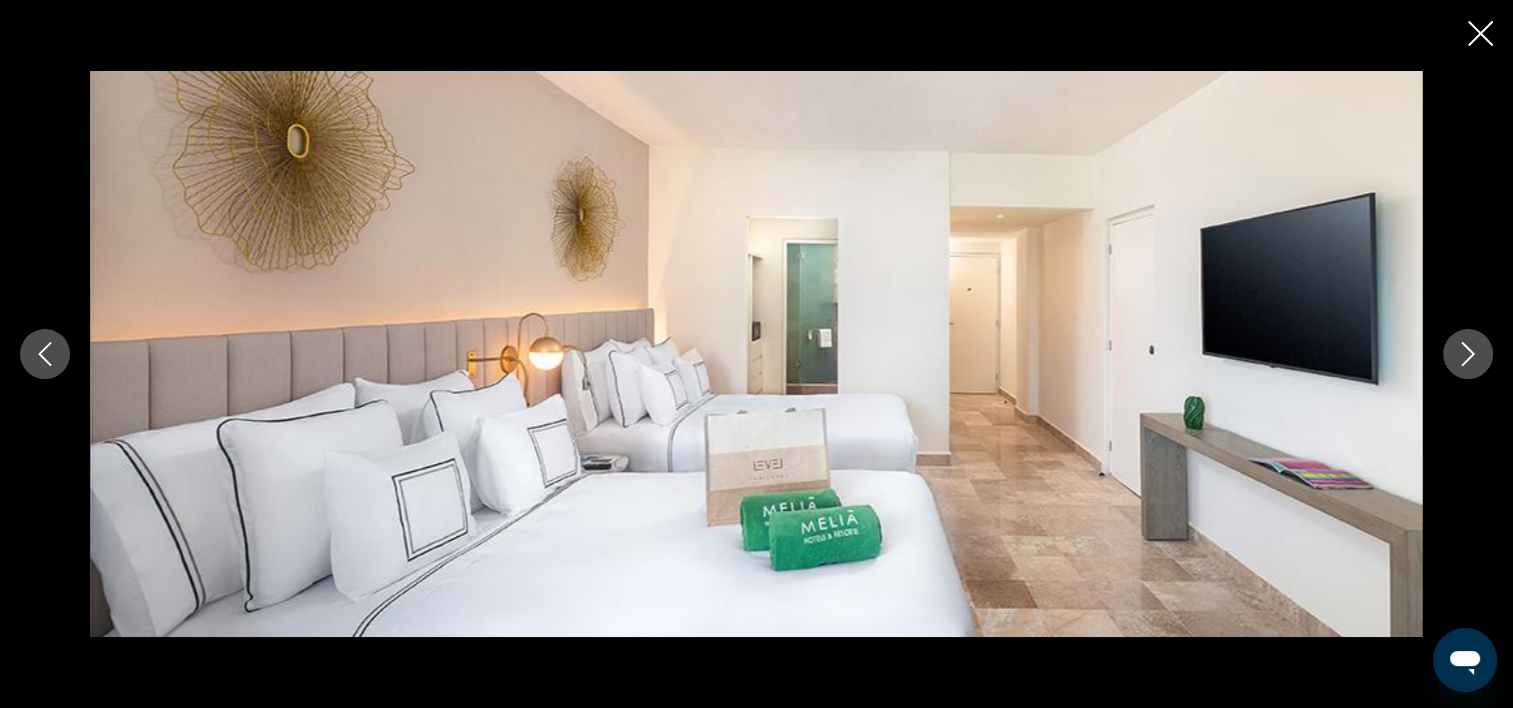 click 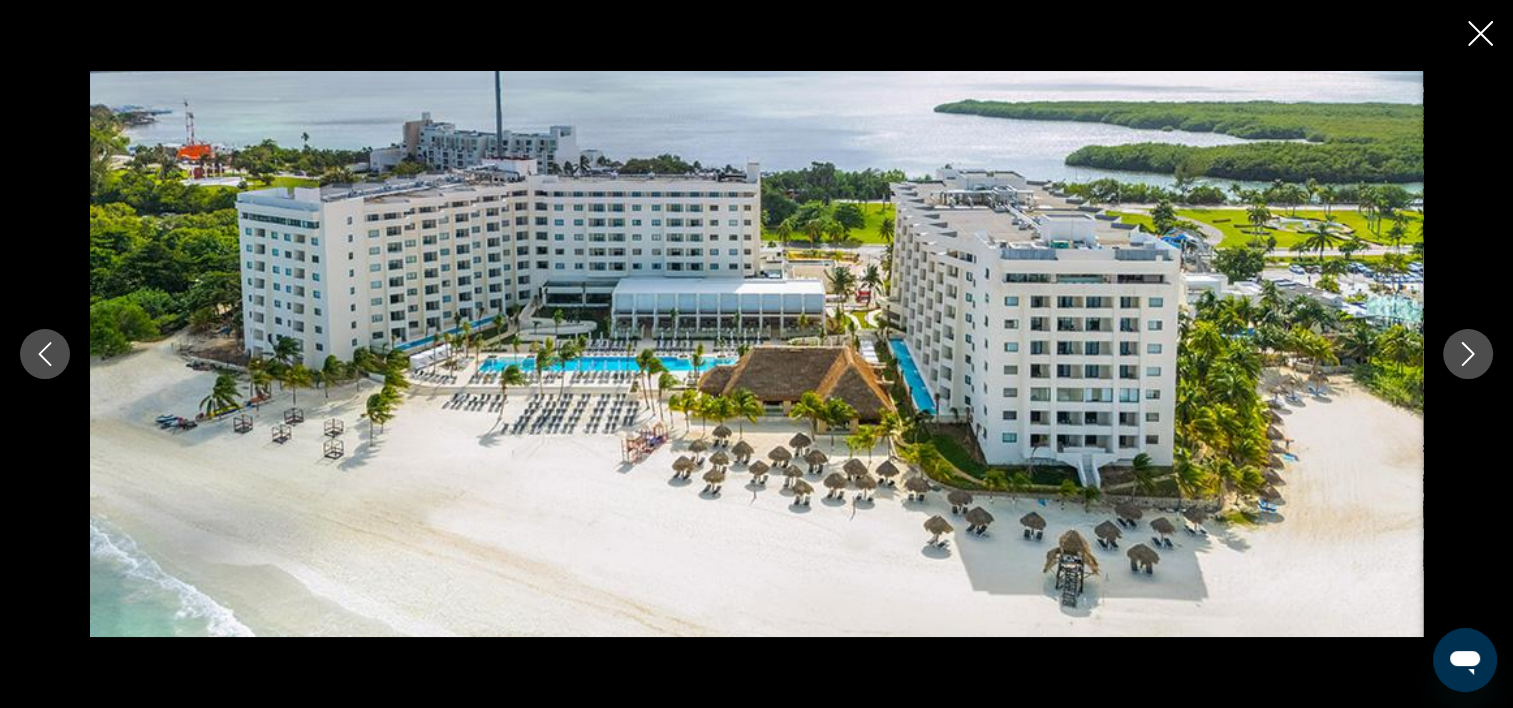 click 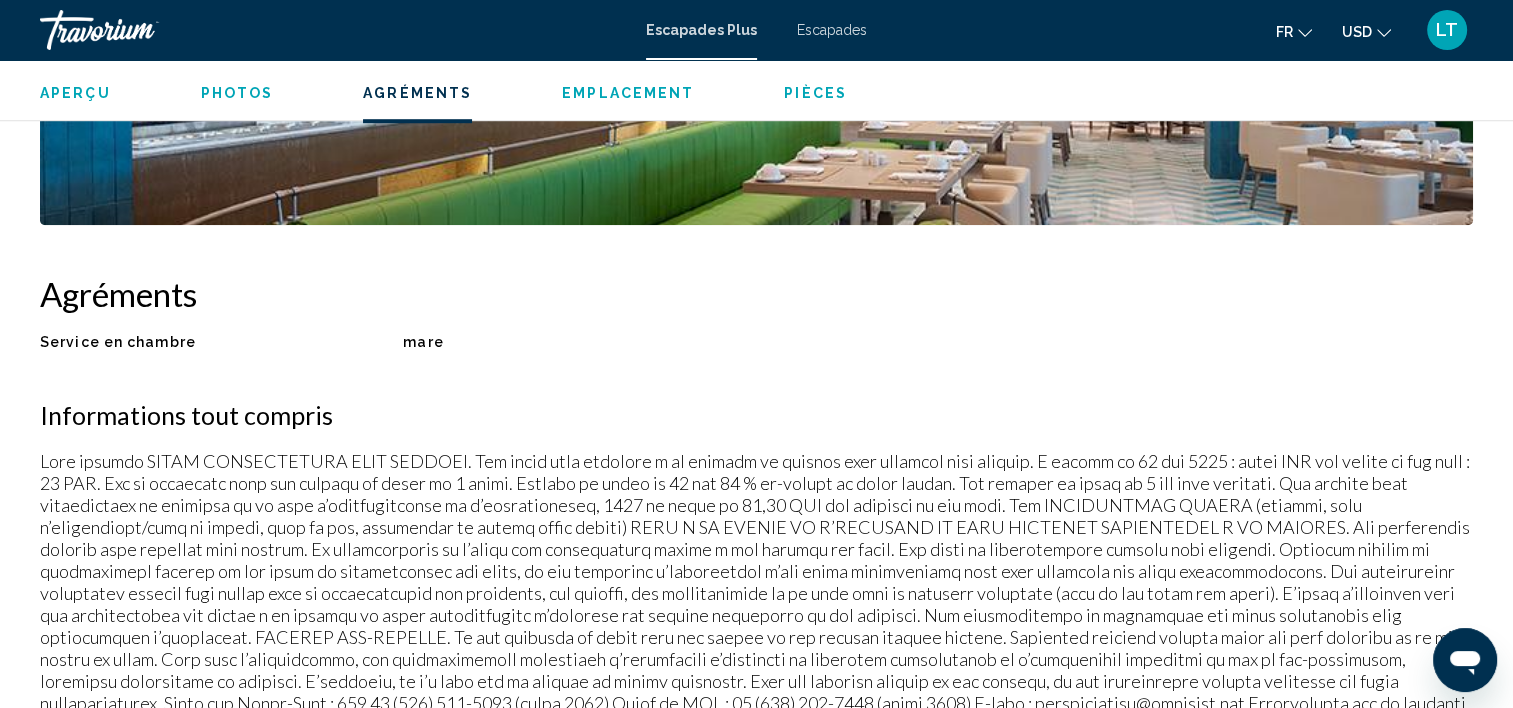 scroll, scrollTop: 1205, scrollLeft: 0, axis: vertical 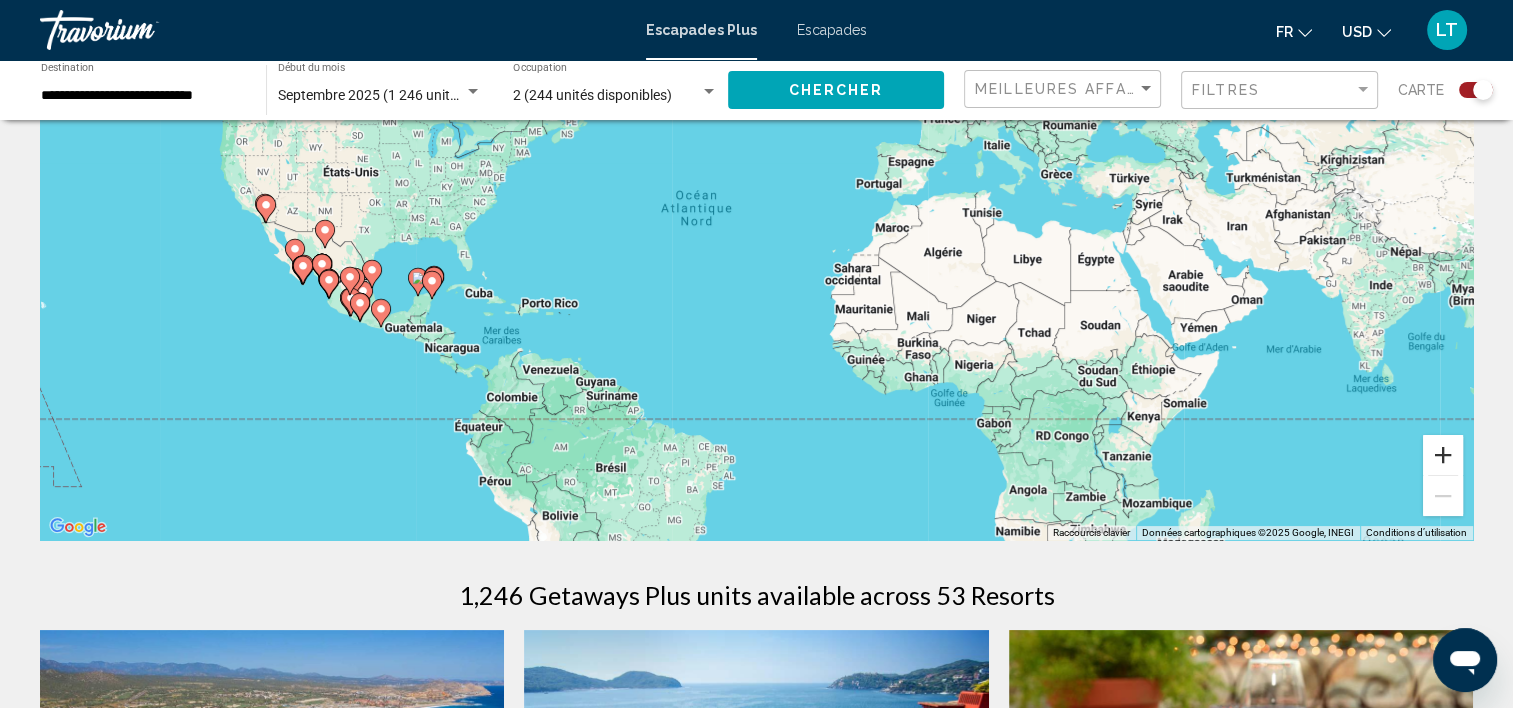 click at bounding box center [1443, 455] 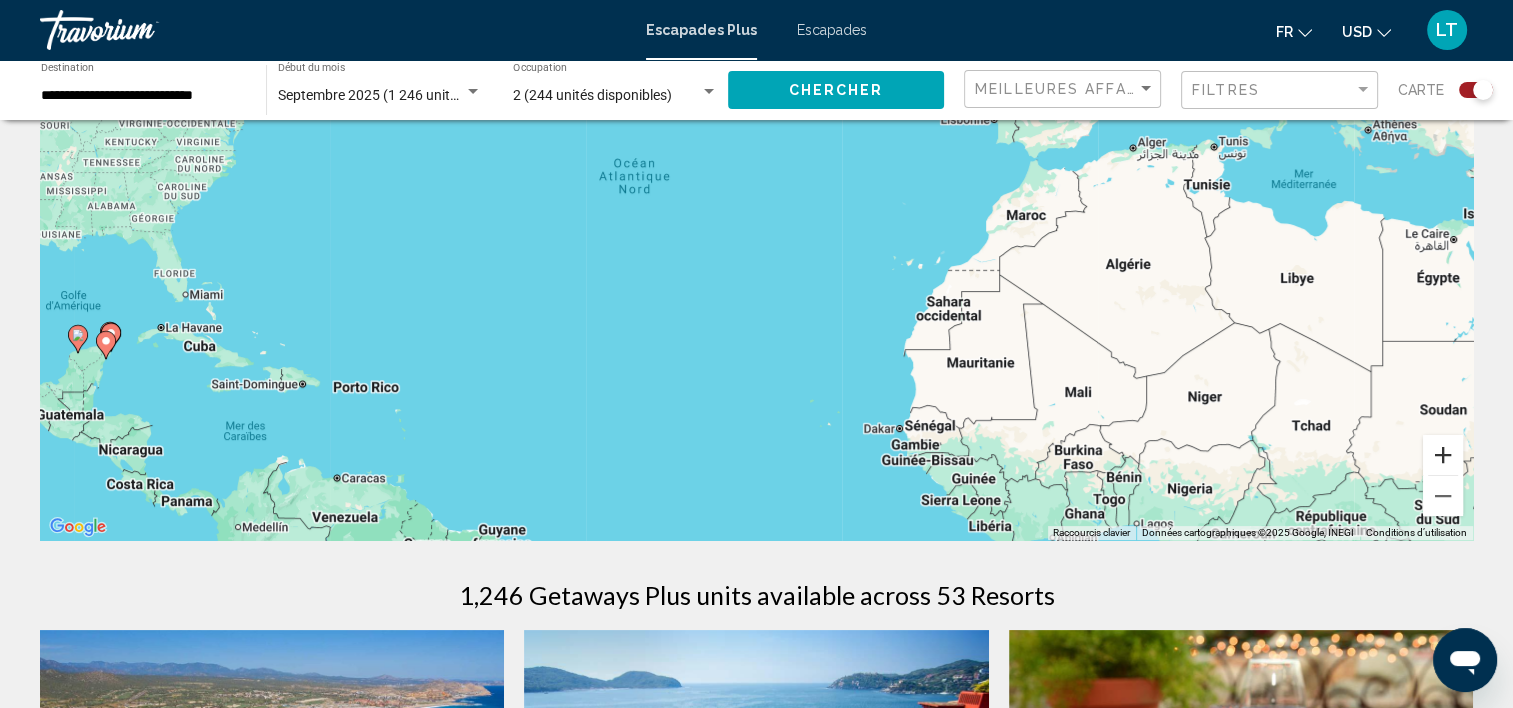 click at bounding box center [1443, 455] 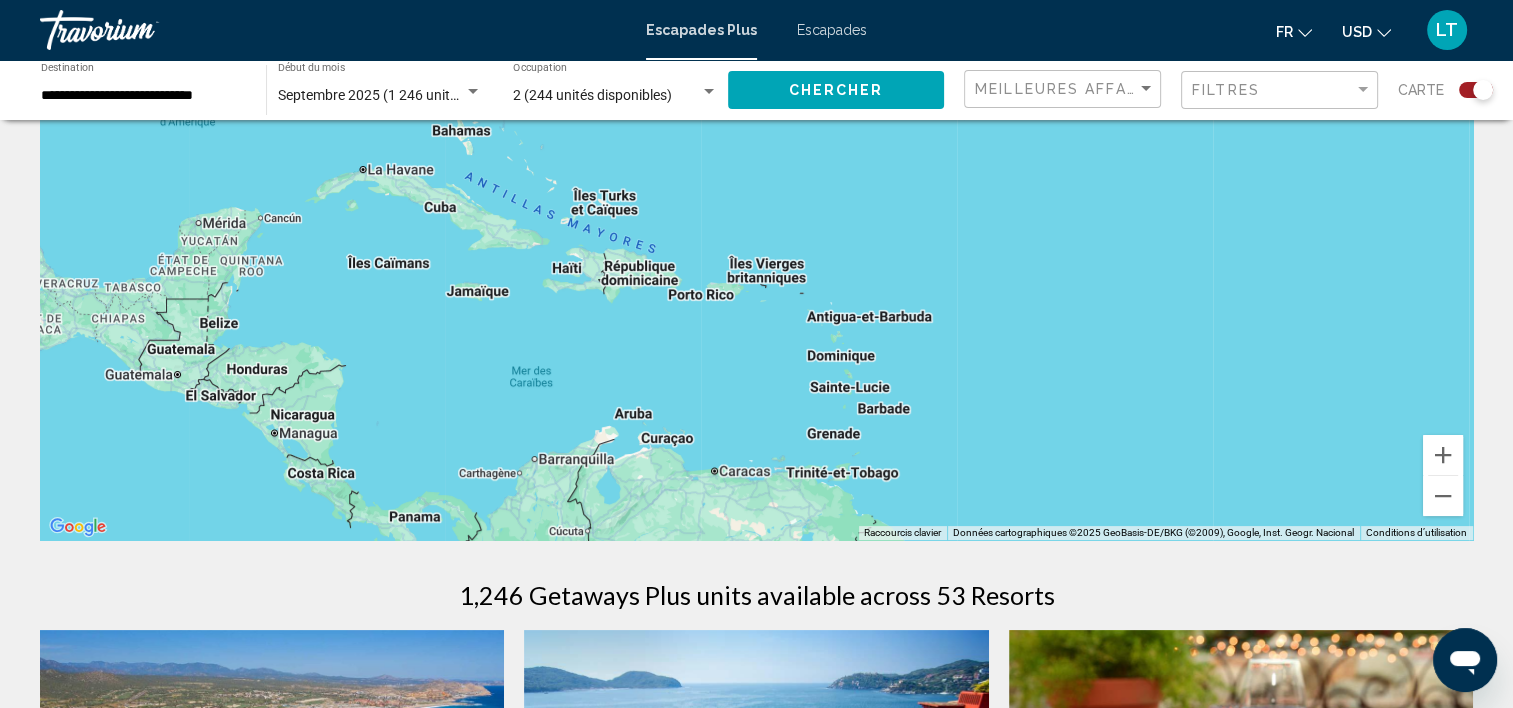 drag, startPoint x: 704, startPoint y: 362, endPoint x: 1527, endPoint y: 93, distance: 865.84644 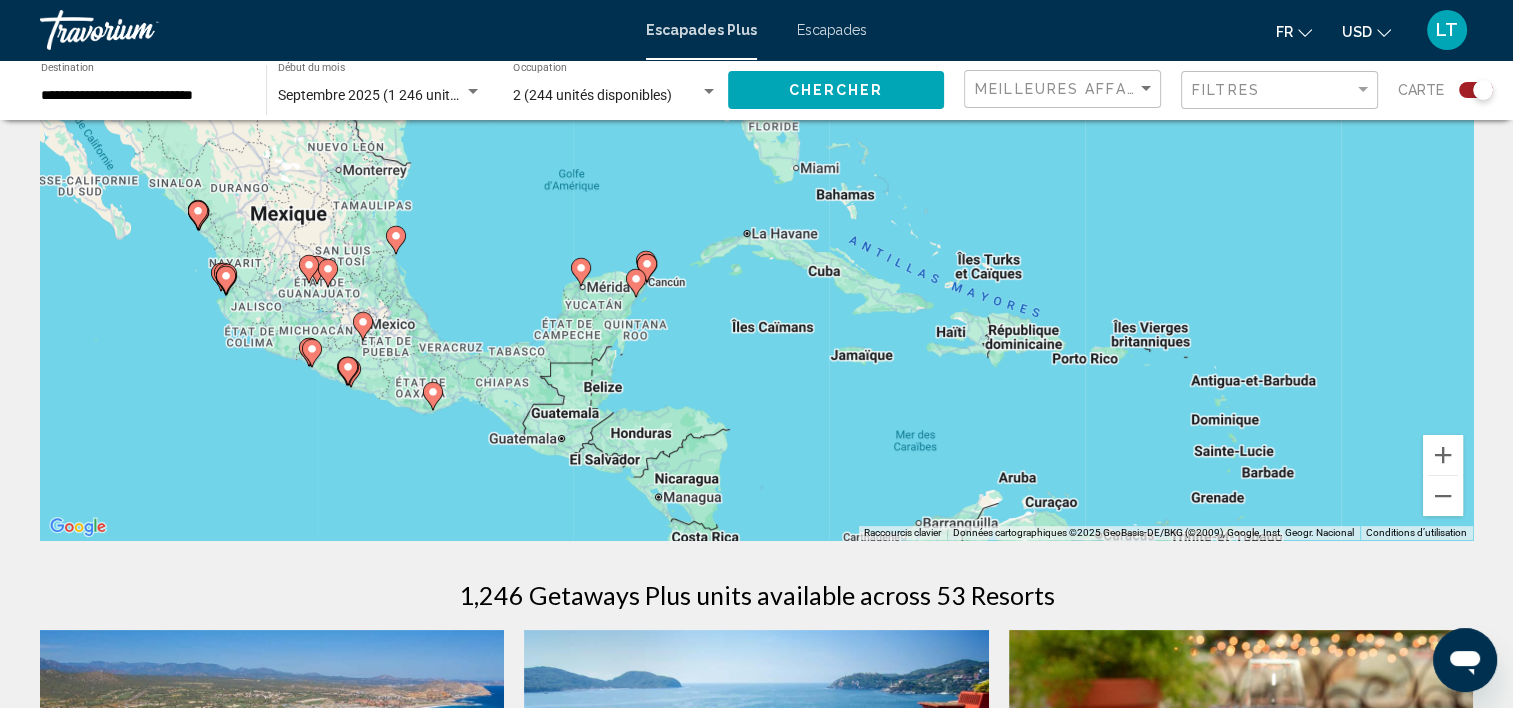 drag, startPoint x: 653, startPoint y: 330, endPoint x: 1165, endPoint y: 398, distance: 516.4959 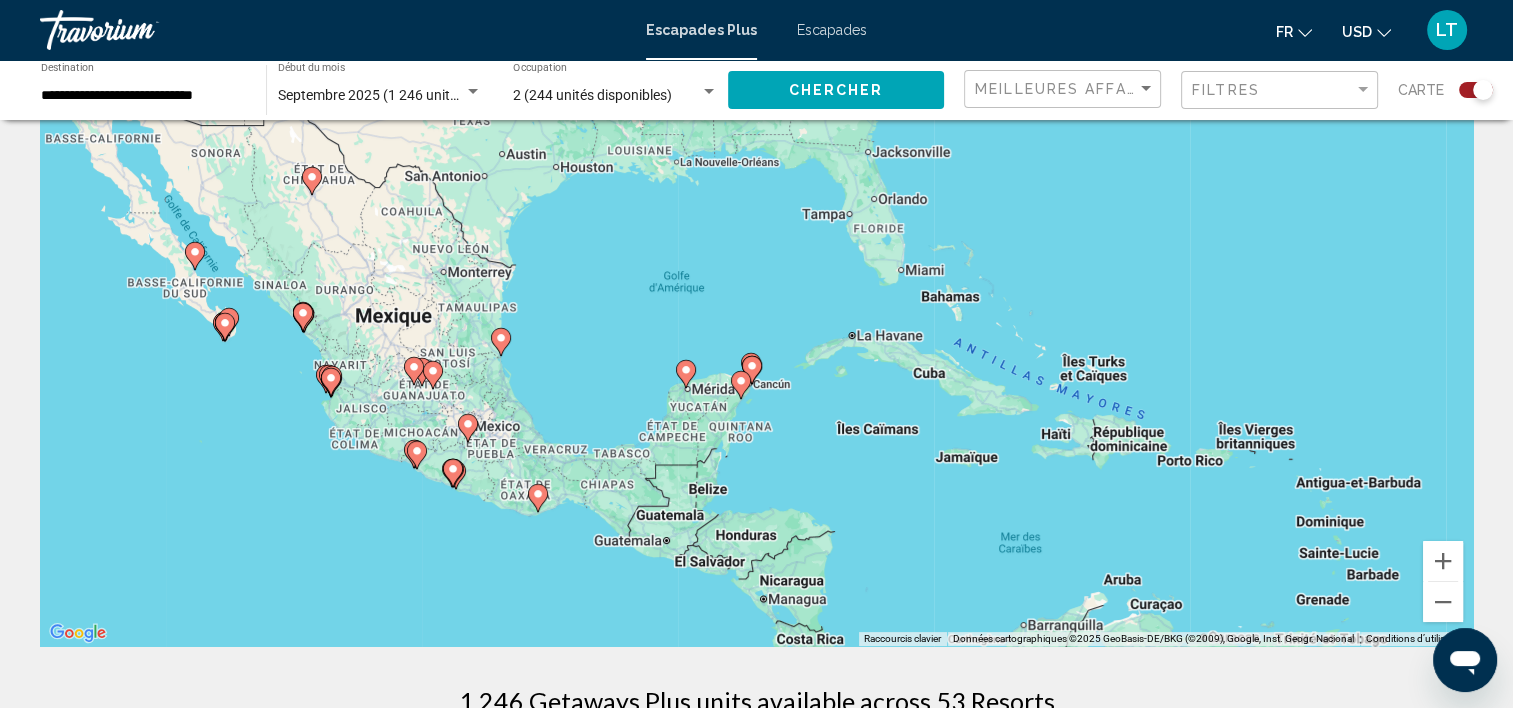 scroll, scrollTop: 0, scrollLeft: 0, axis: both 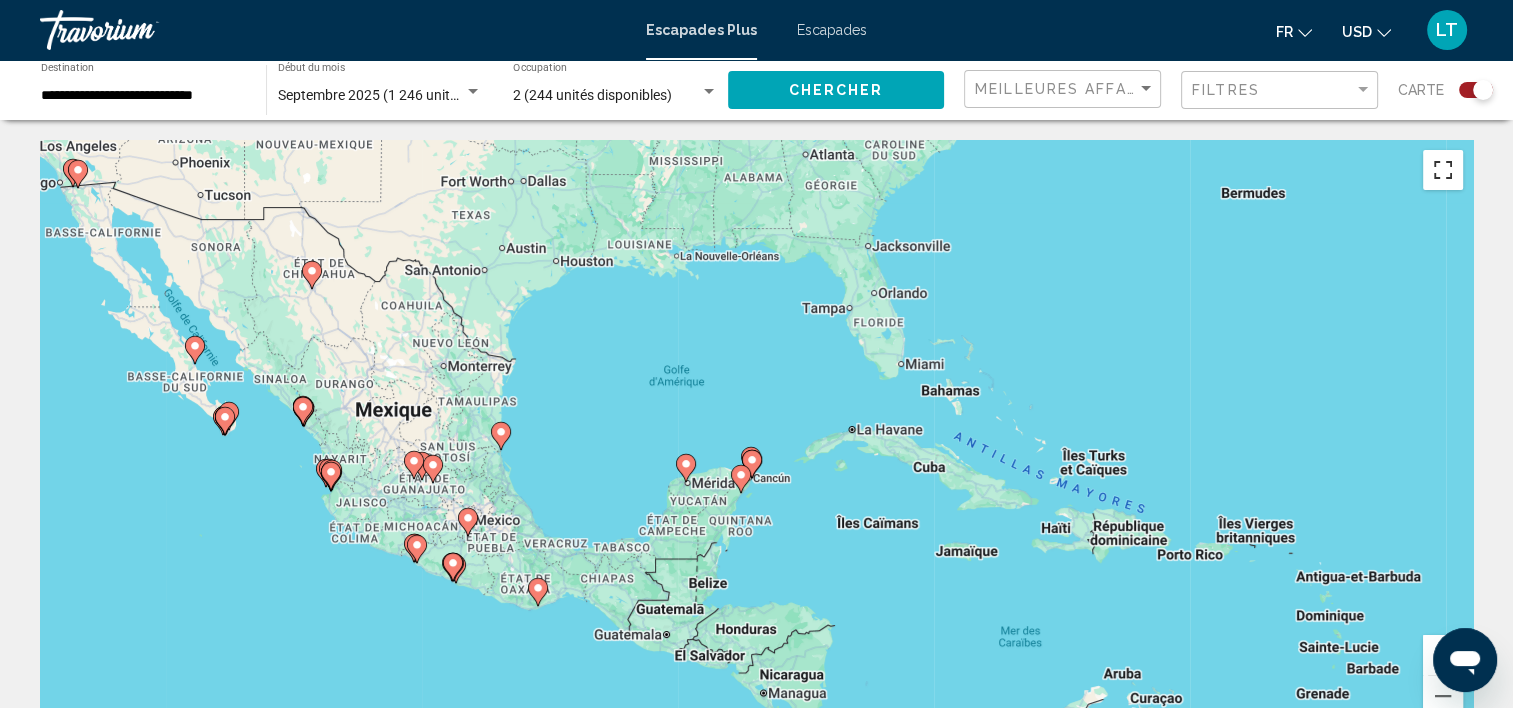 click at bounding box center (1443, 170) 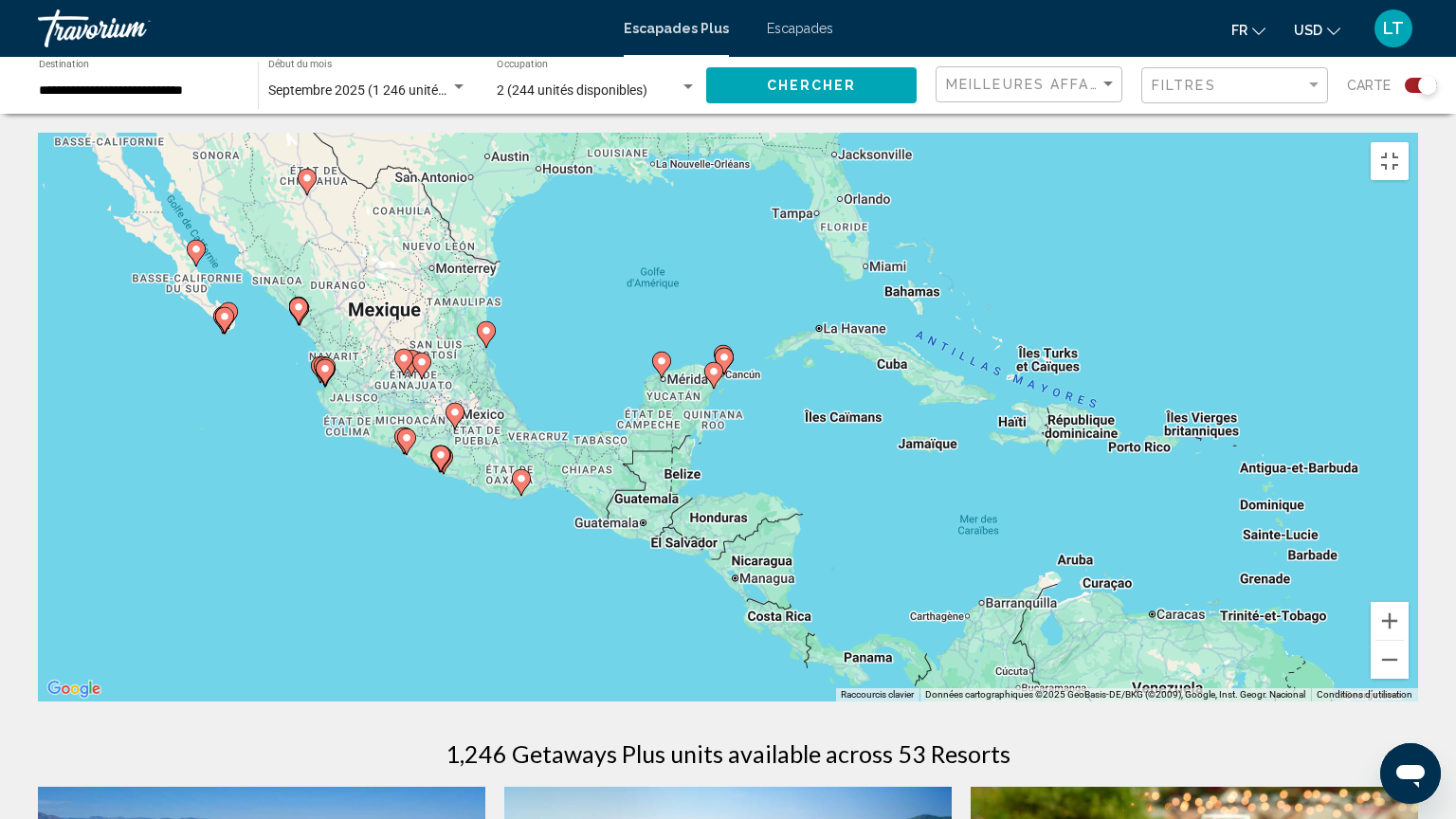 drag, startPoint x: 802, startPoint y: 463, endPoint x: 801, endPoint y: 417, distance: 46.010868 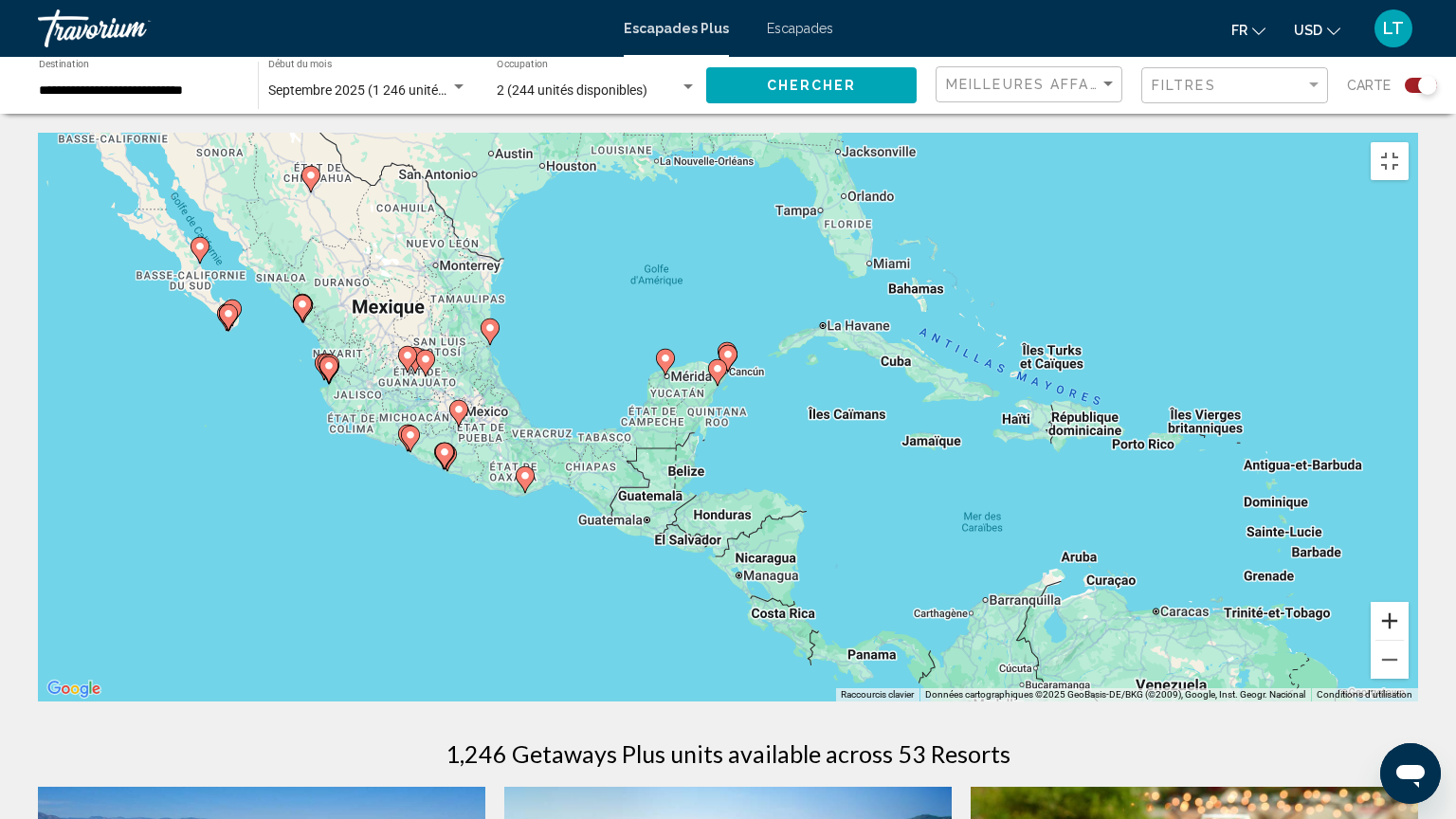 click at bounding box center [1390, 621] 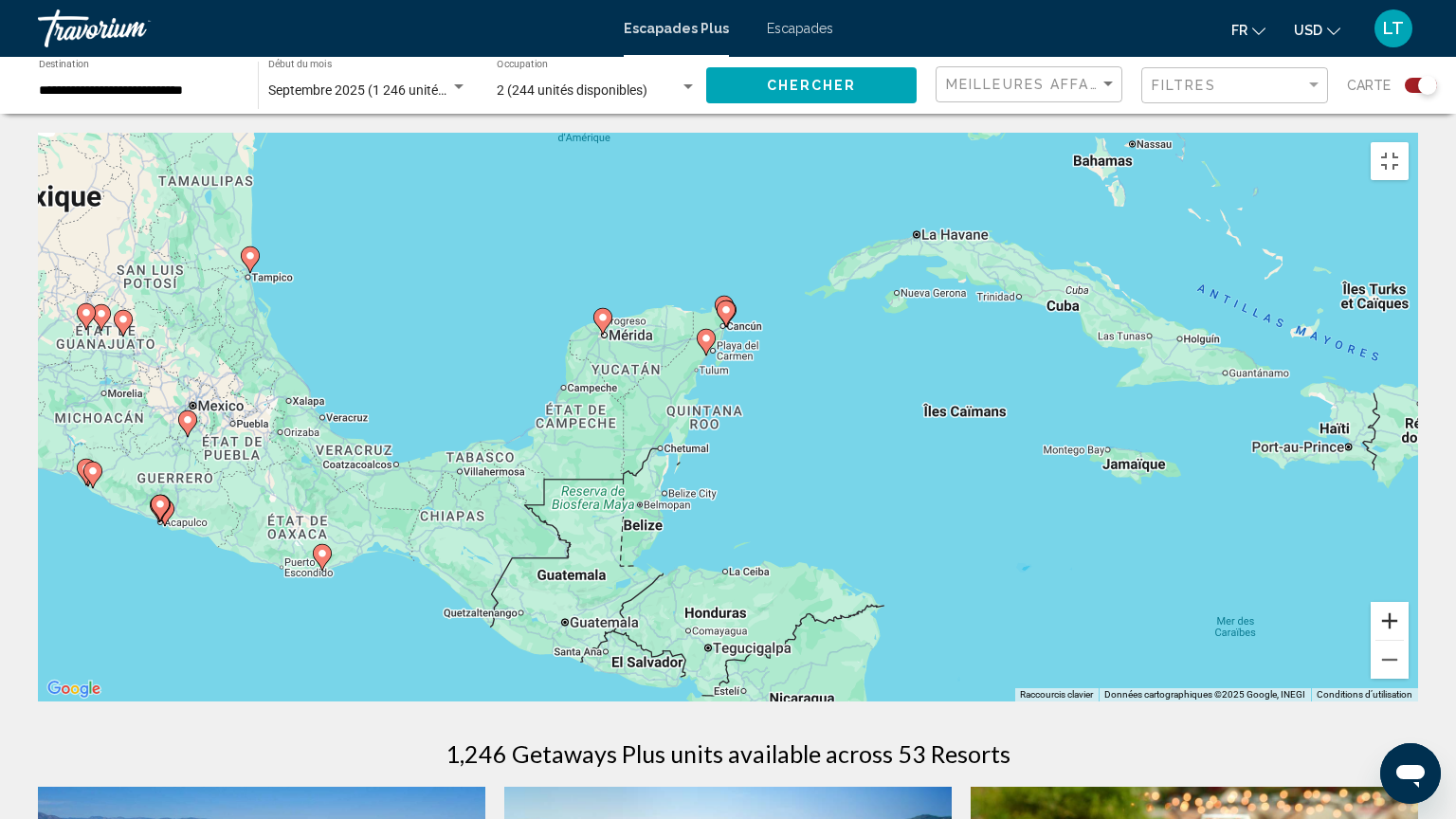 click at bounding box center (1390, 621) 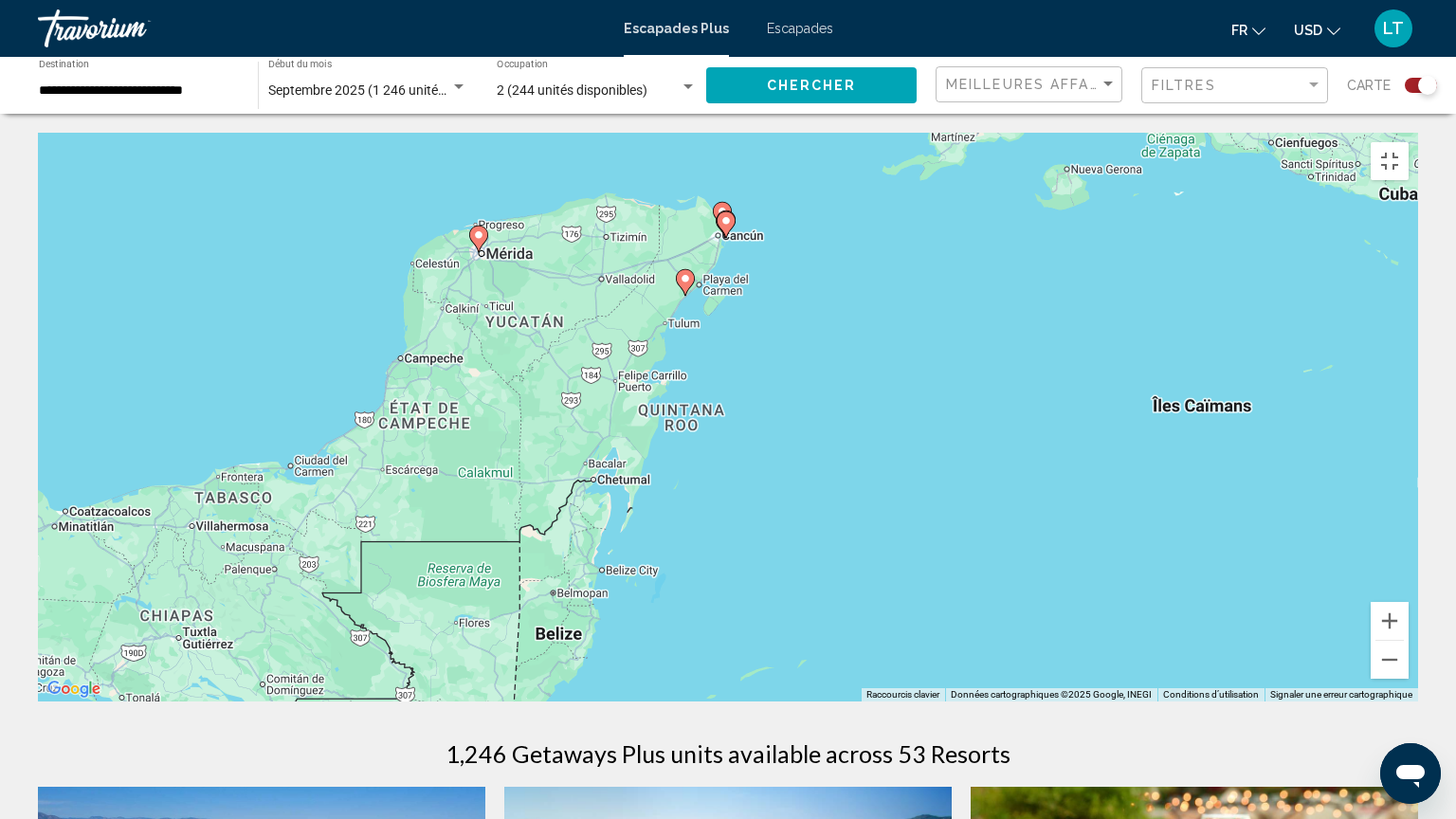 click 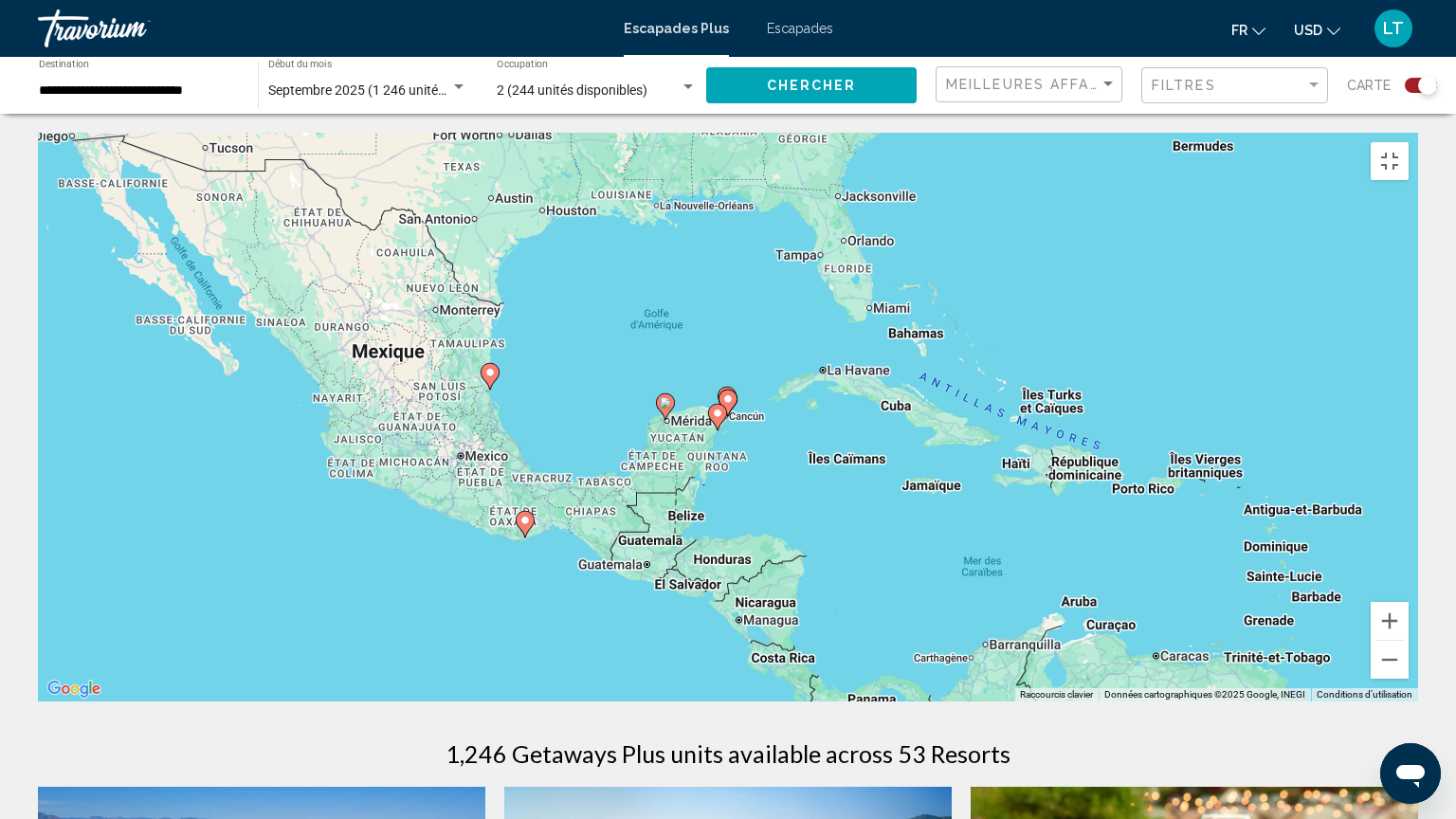 click 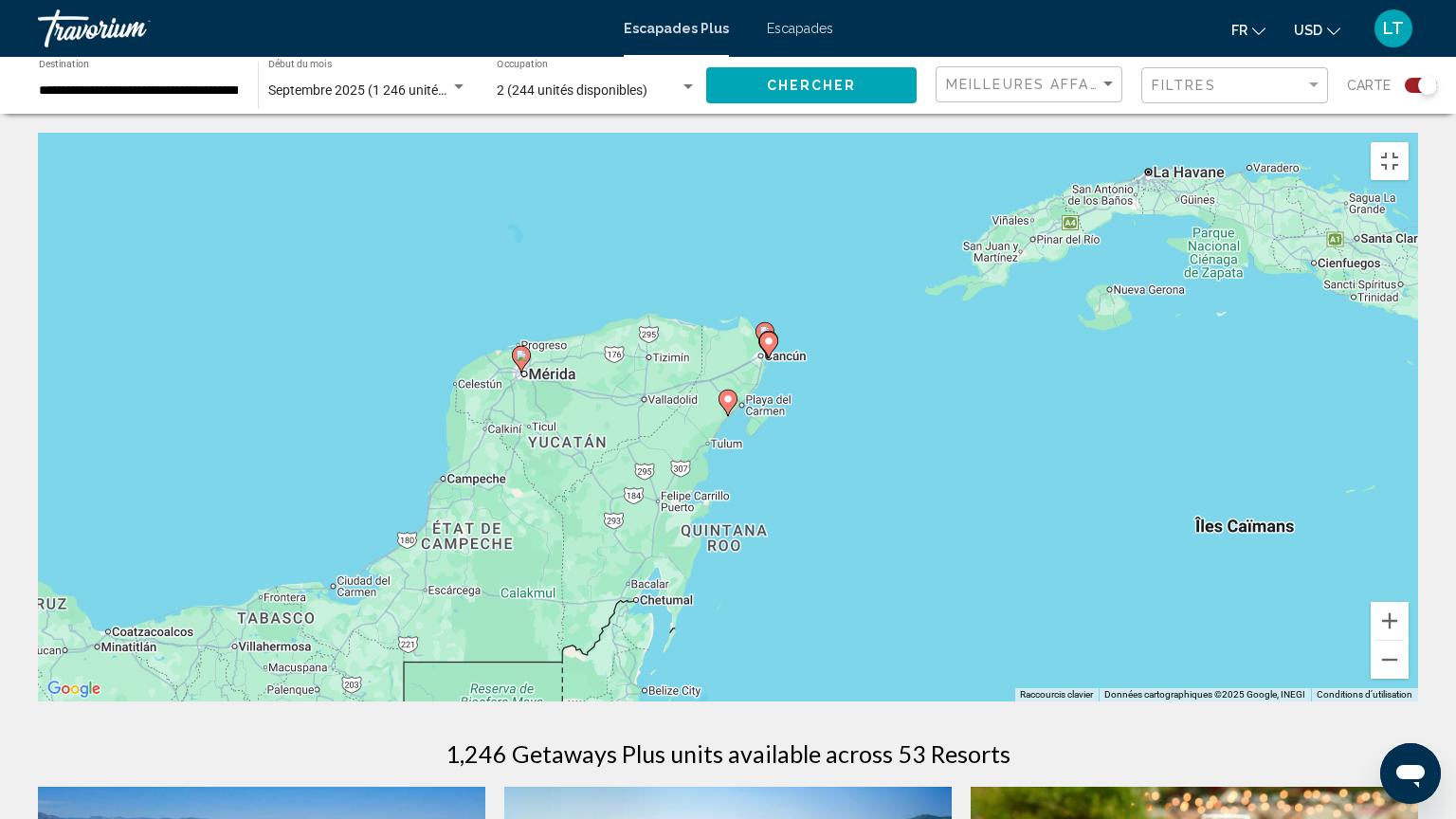 click 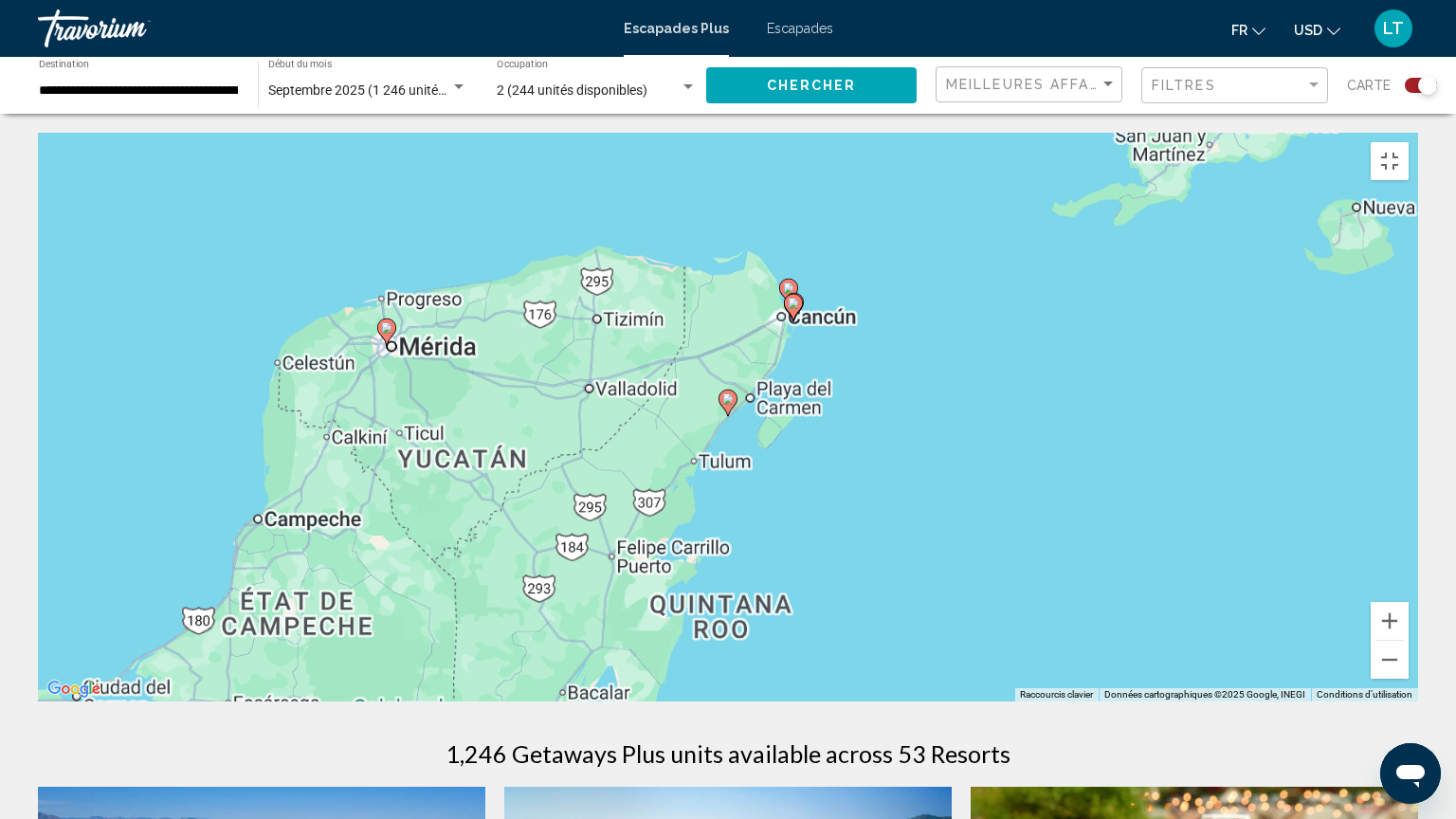 click 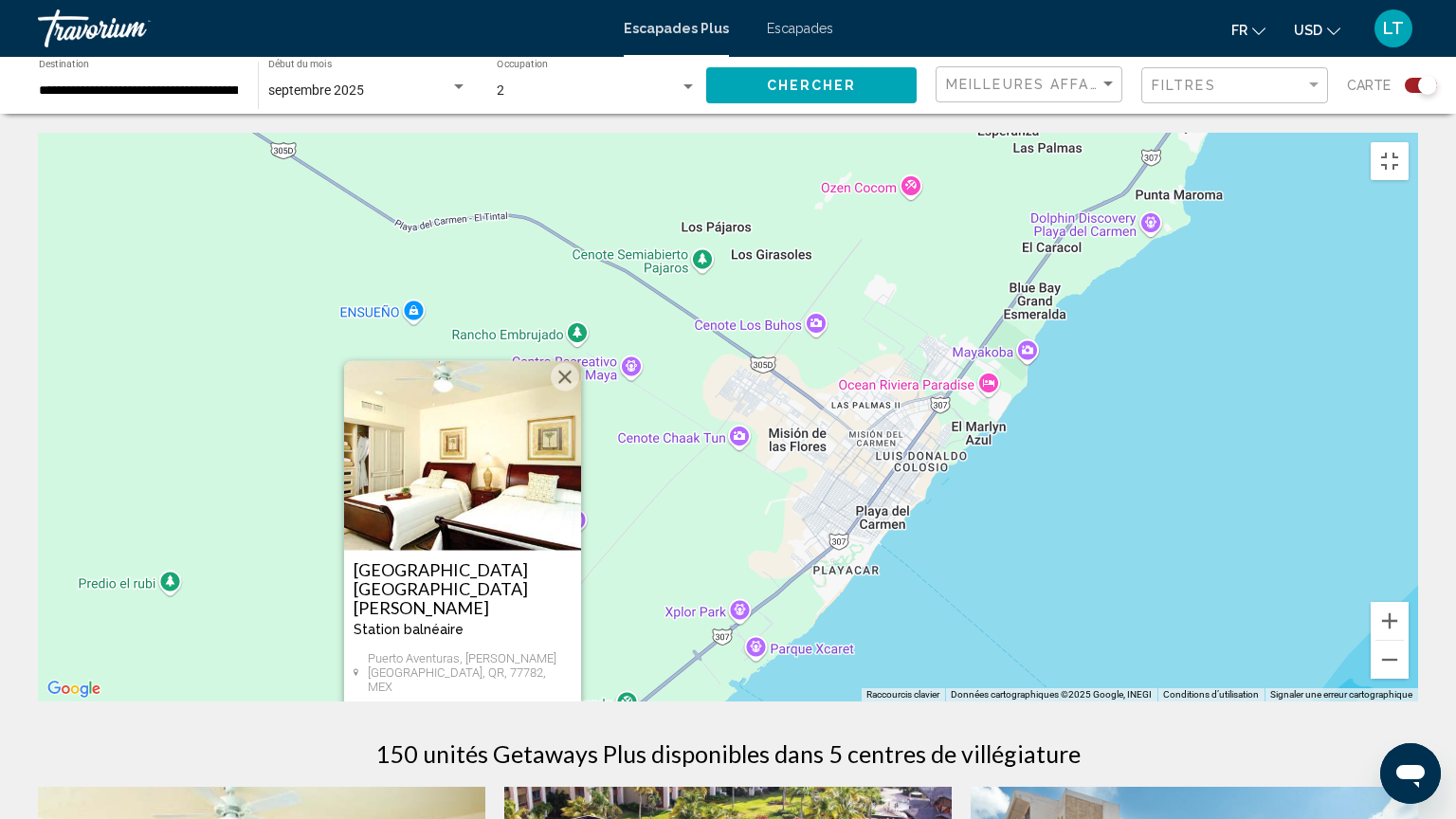 drag, startPoint x: 1076, startPoint y: 333, endPoint x: 829, endPoint y: 639, distance: 393.24928 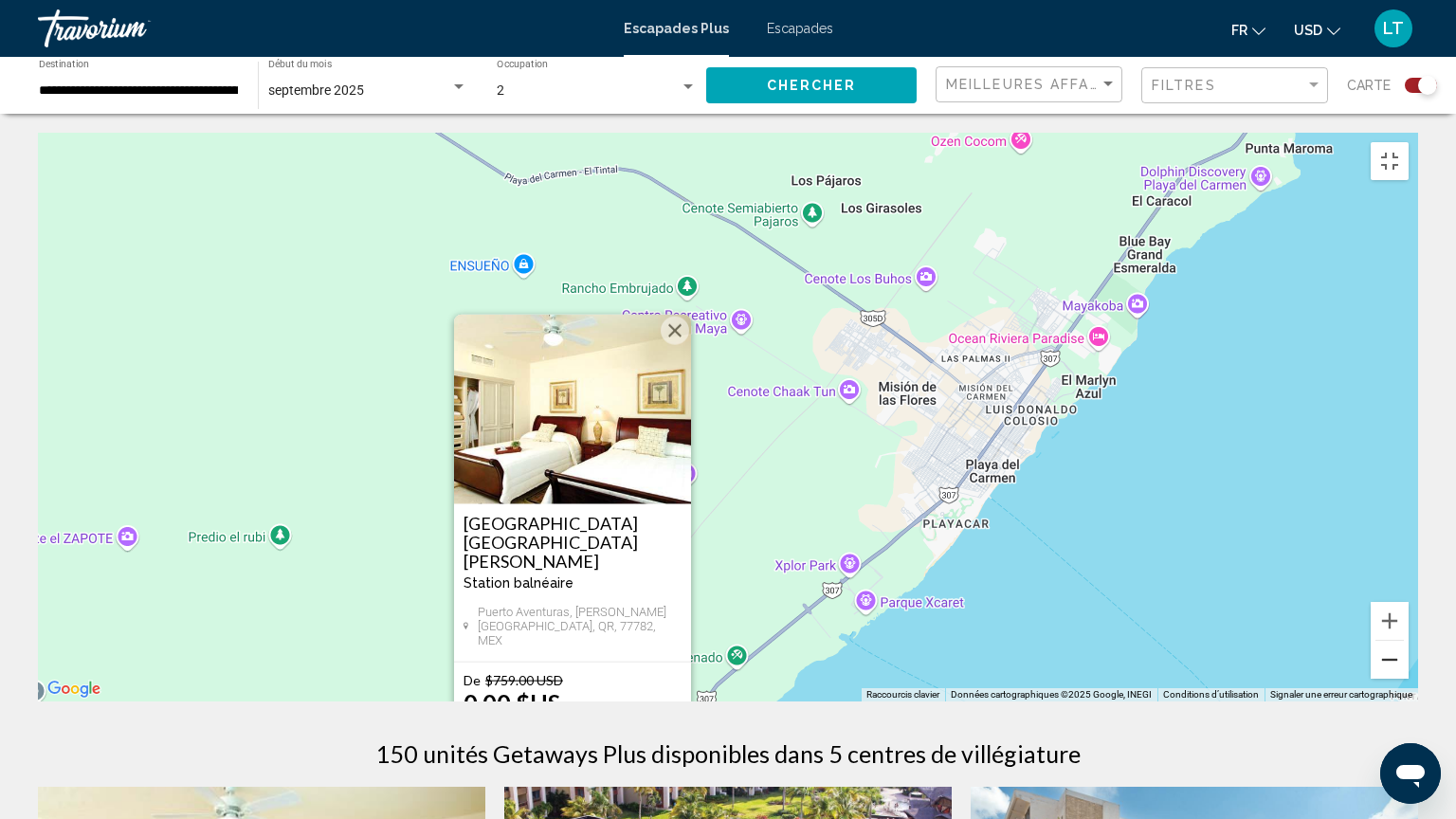 click at bounding box center (1390, 660) 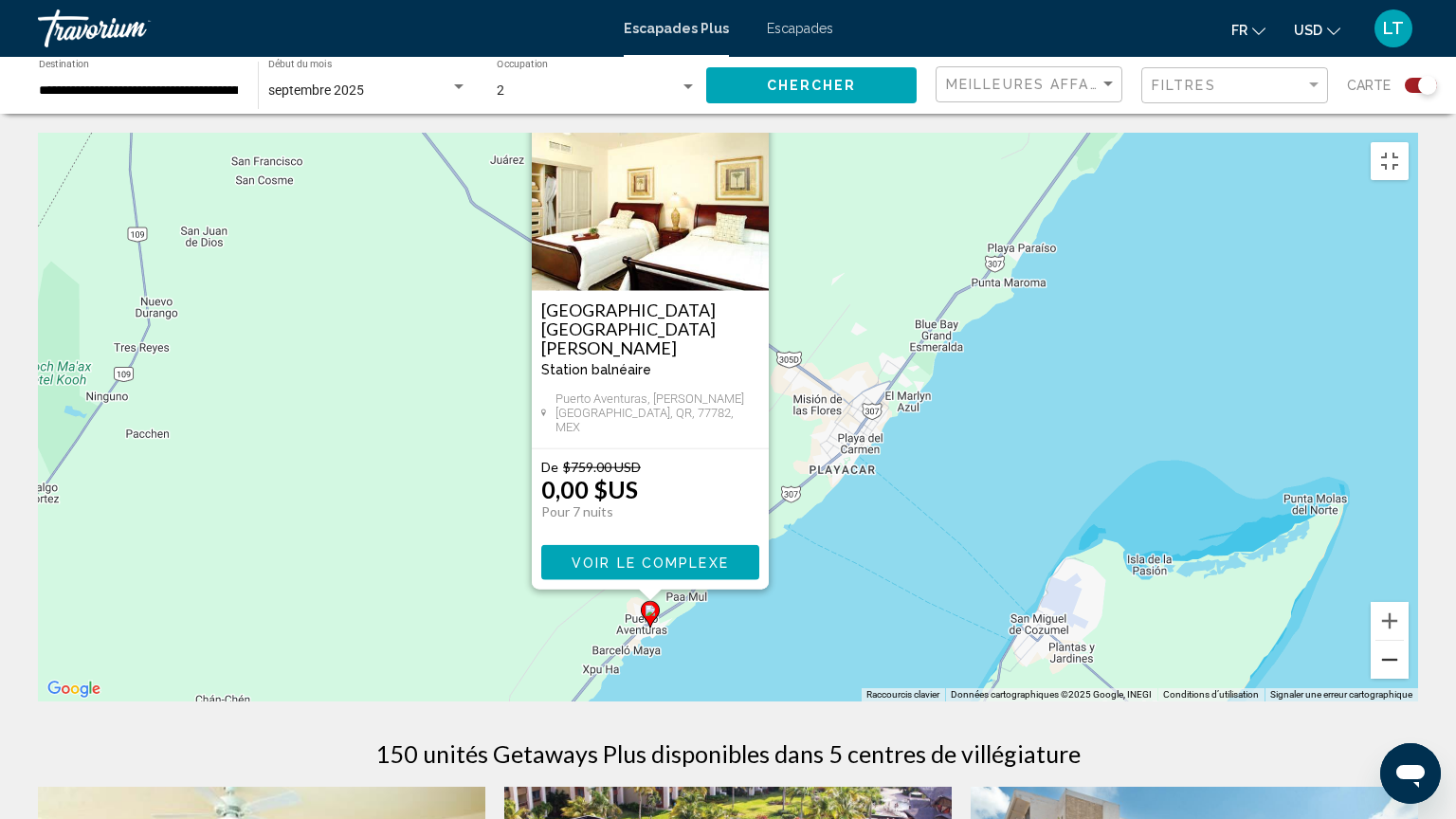 click at bounding box center (1390, 660) 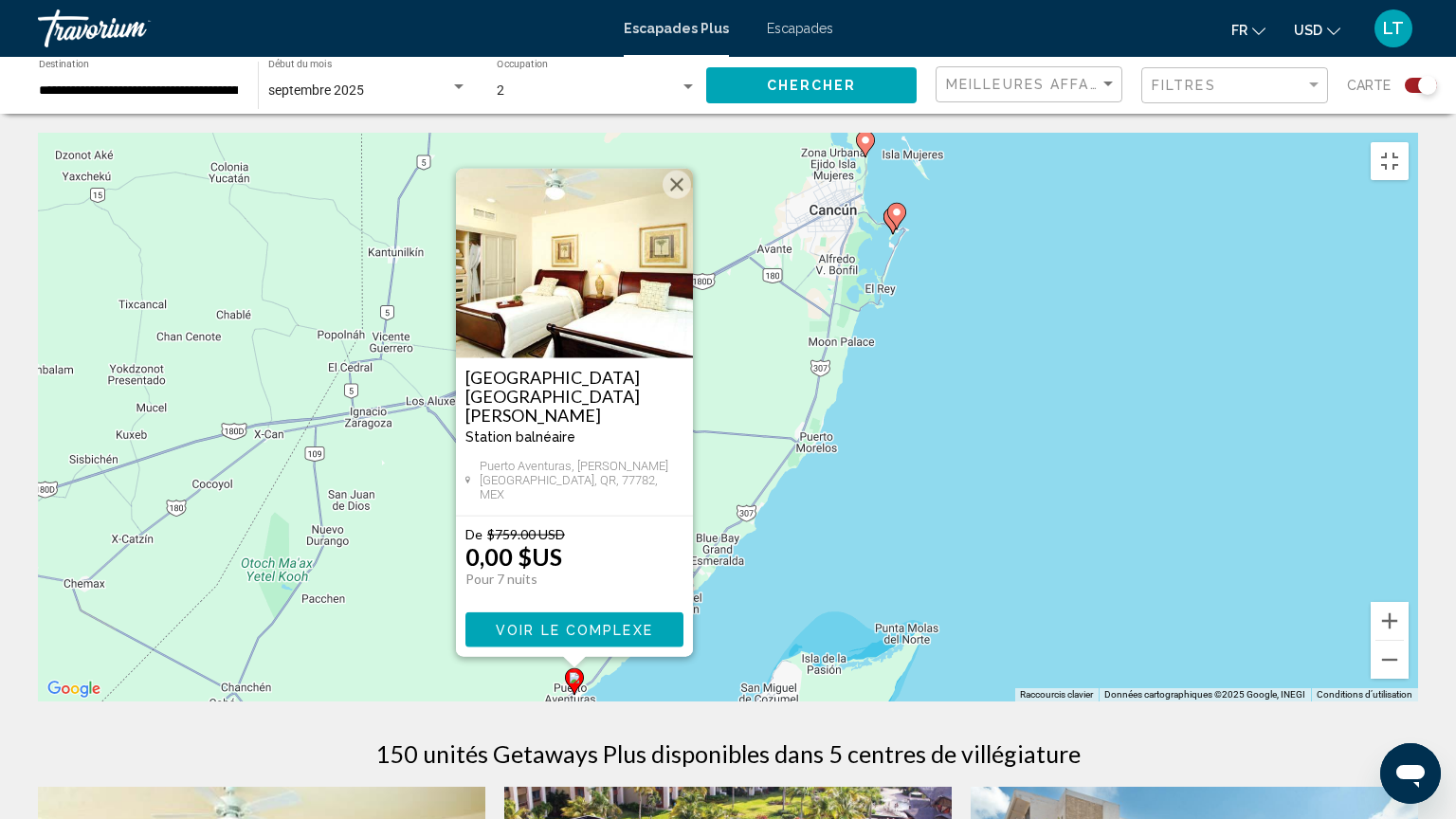 drag, startPoint x: 1195, startPoint y: 333, endPoint x: 1099, endPoint y: 488, distance: 182.32115 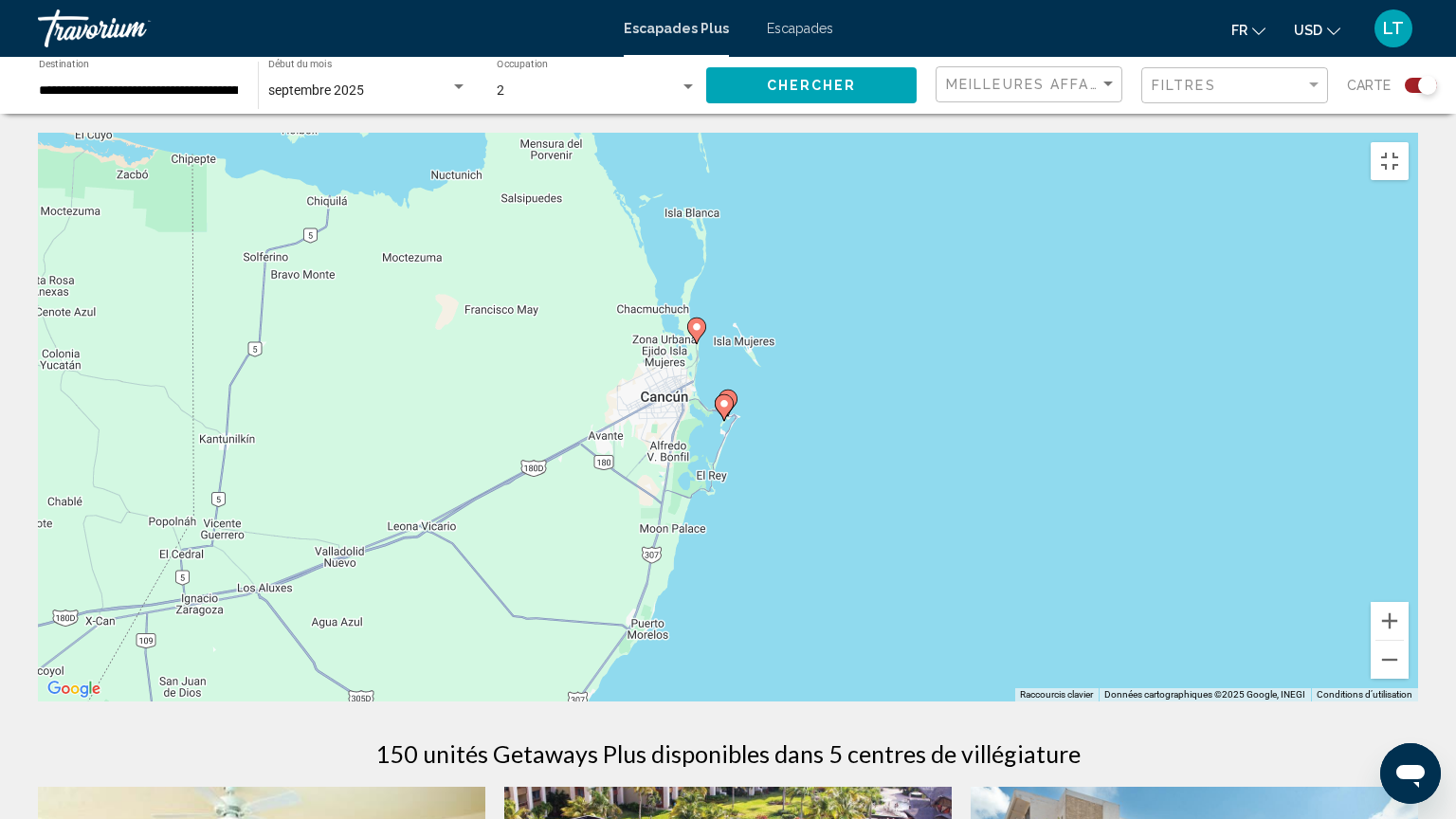 click 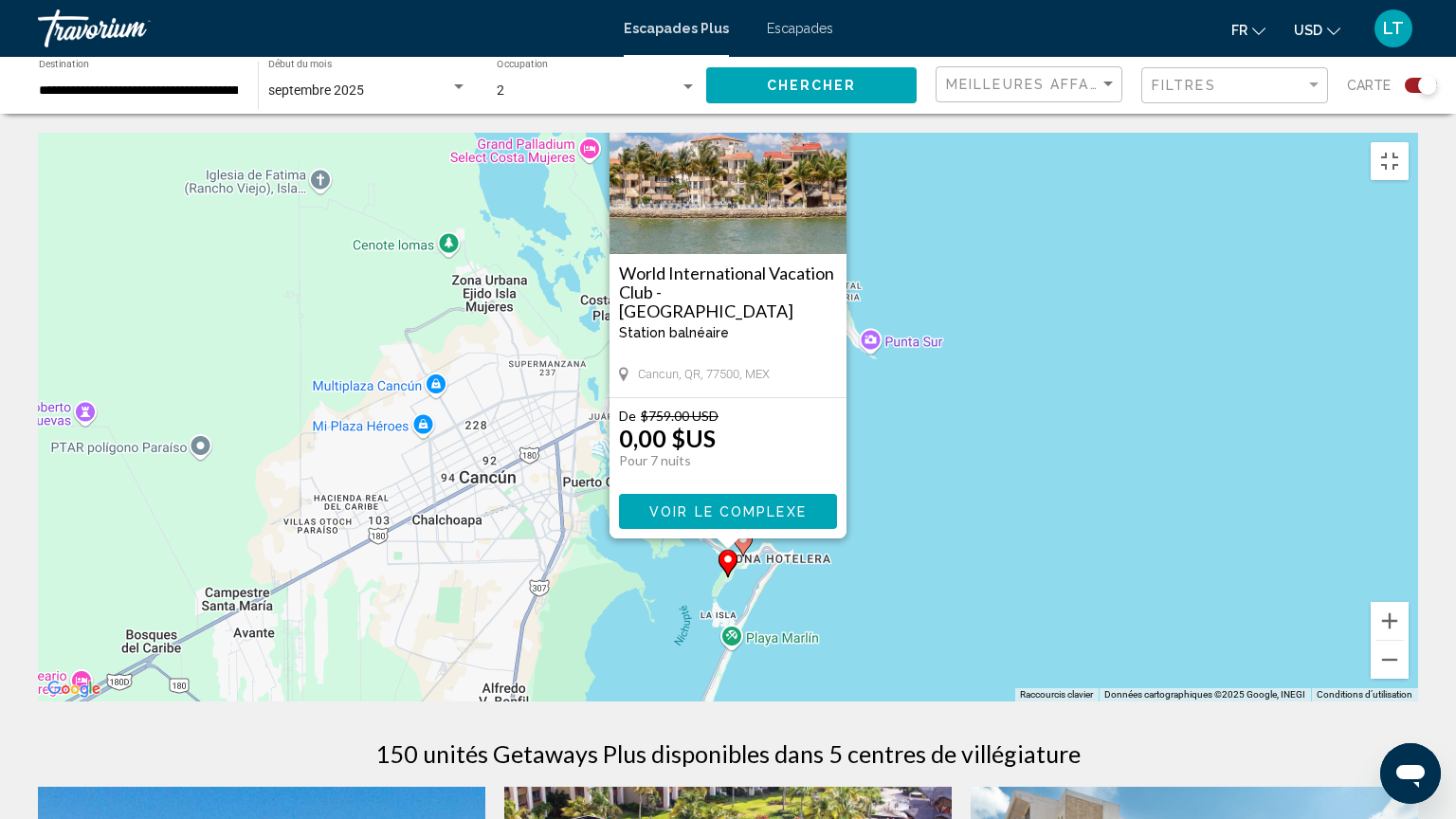 click 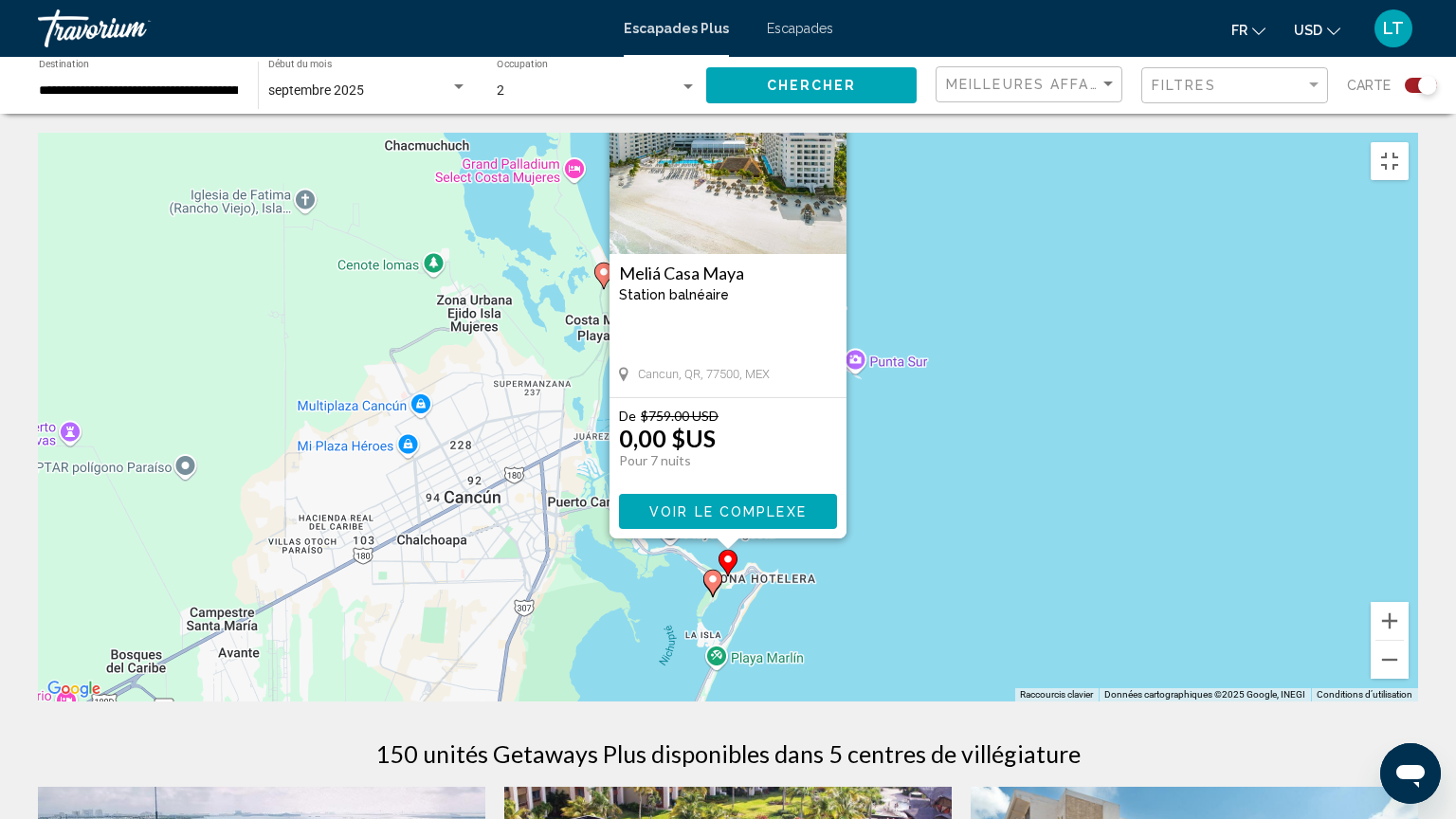 click on "Pour naviguer, appuyez sur les touches fléchées. Pour activer le glissement avec le clavier, appuyez sur Alt+Entrée. Une fois ce mode activé, utilisez les touches fléchées pour déplacer le repère. Pour valider le déplacement, appuyez sur Entrée. Pour annuler, appuyez sur Échap.  Meliá [GEOGRAPHIC_DATA] balnéaire  -  Ceci est une station d'adultes seulement
Cancun, QR, 77500, MEX  De $759.00 USD 0,00 $US  Pour 7 nuits Vous sauvegardez  $759.00 USD  Voir le complexe" at bounding box center [728, 417] 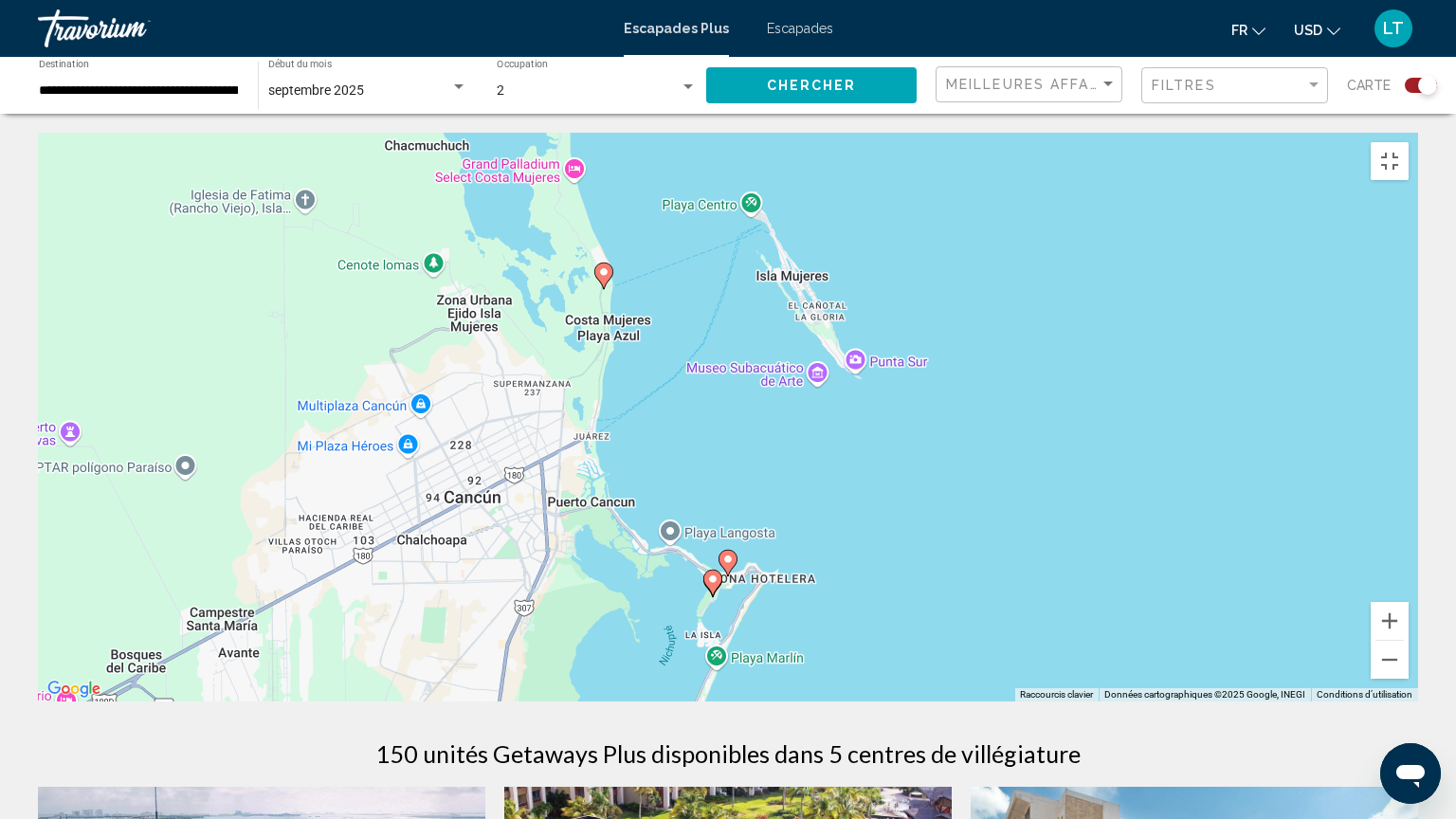 click 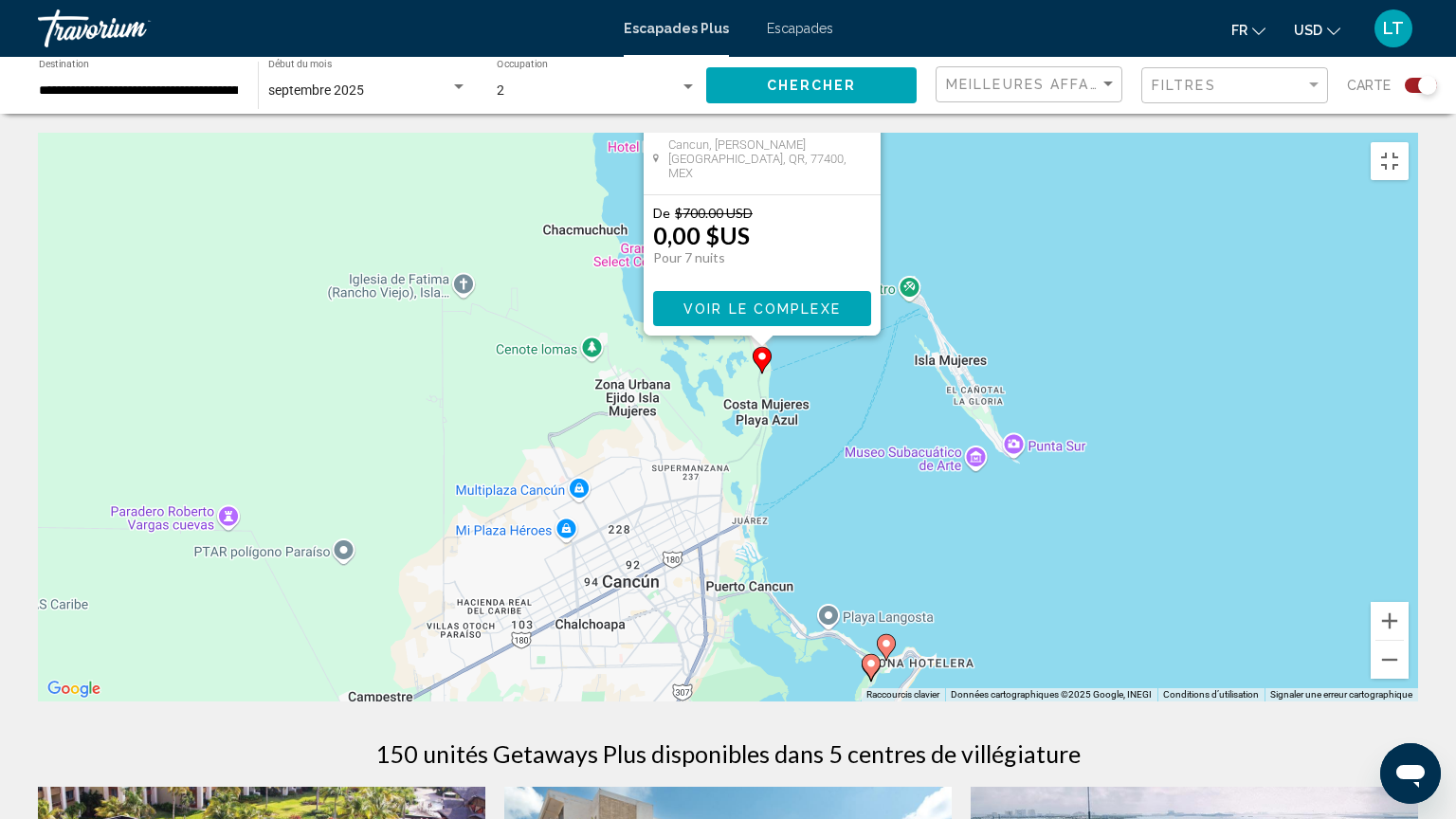 drag, startPoint x: 1012, startPoint y: 729, endPoint x: 1064, endPoint y: 482, distance: 252.4143 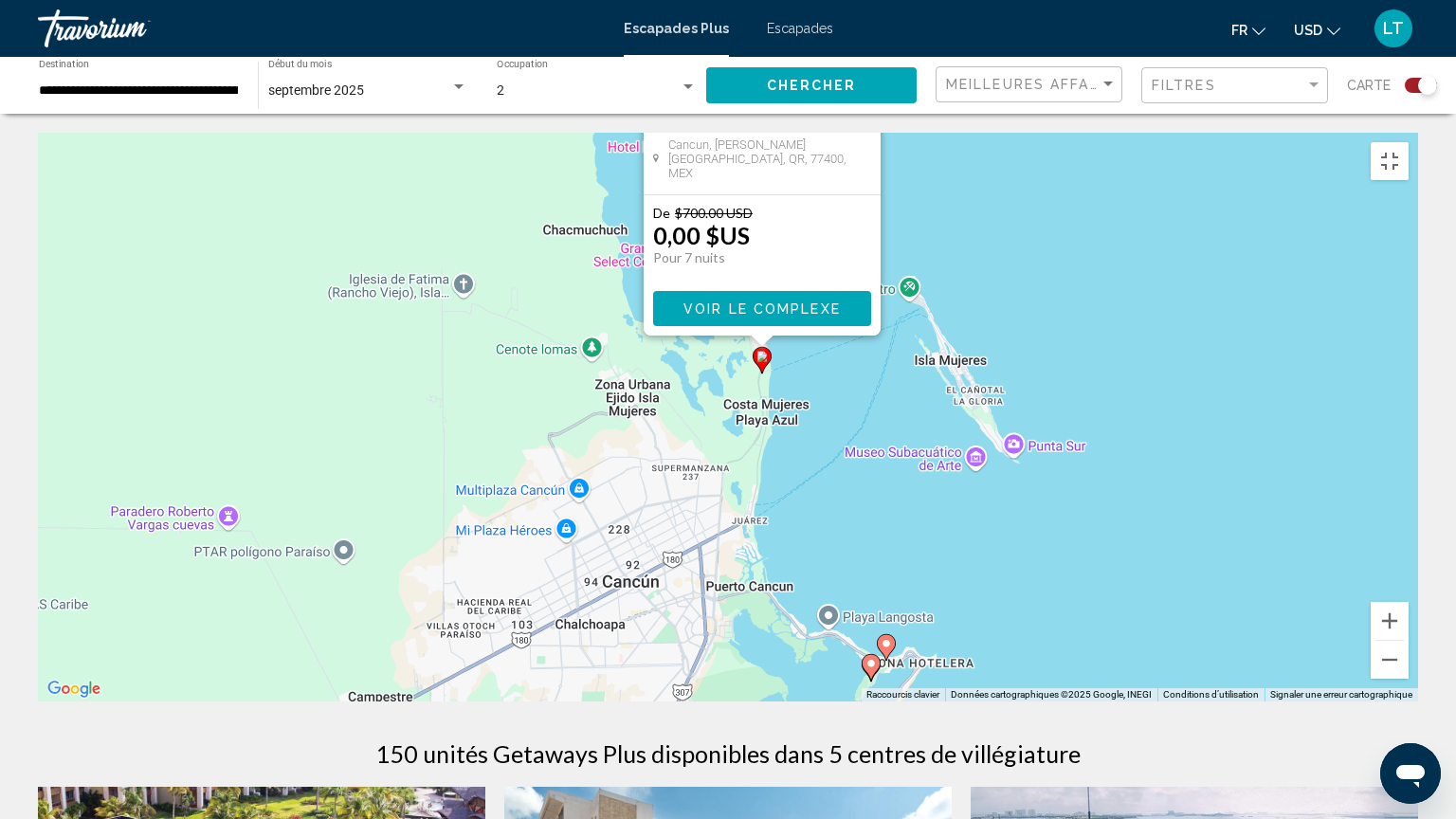 click on "Pour naviguer, appuyez sur les touches fléchées. Pour activer le glissement avec le clavier, appuyez sur Alt+Entrée. Une fois ce mode activé, utilisez les touches fléchées pour déplacer le repère. Pour valider le déplacement, appuyez sur Entrée. Pour annuler, appuyez sur Échap.  [GEOGRAPHIC_DATA] and [GEOGRAPHIC_DATA] balnéaire  -  Ceci est une station d'adultes seulement
Cancun, [PERSON_NAME][GEOGRAPHIC_DATA], QR, 77400, MEX  De $700.00 USD 0,00 $US  Pour 7 nuits Vous sauvegardez  $700.00 USD  Voir le complexe" at bounding box center (728, 417) 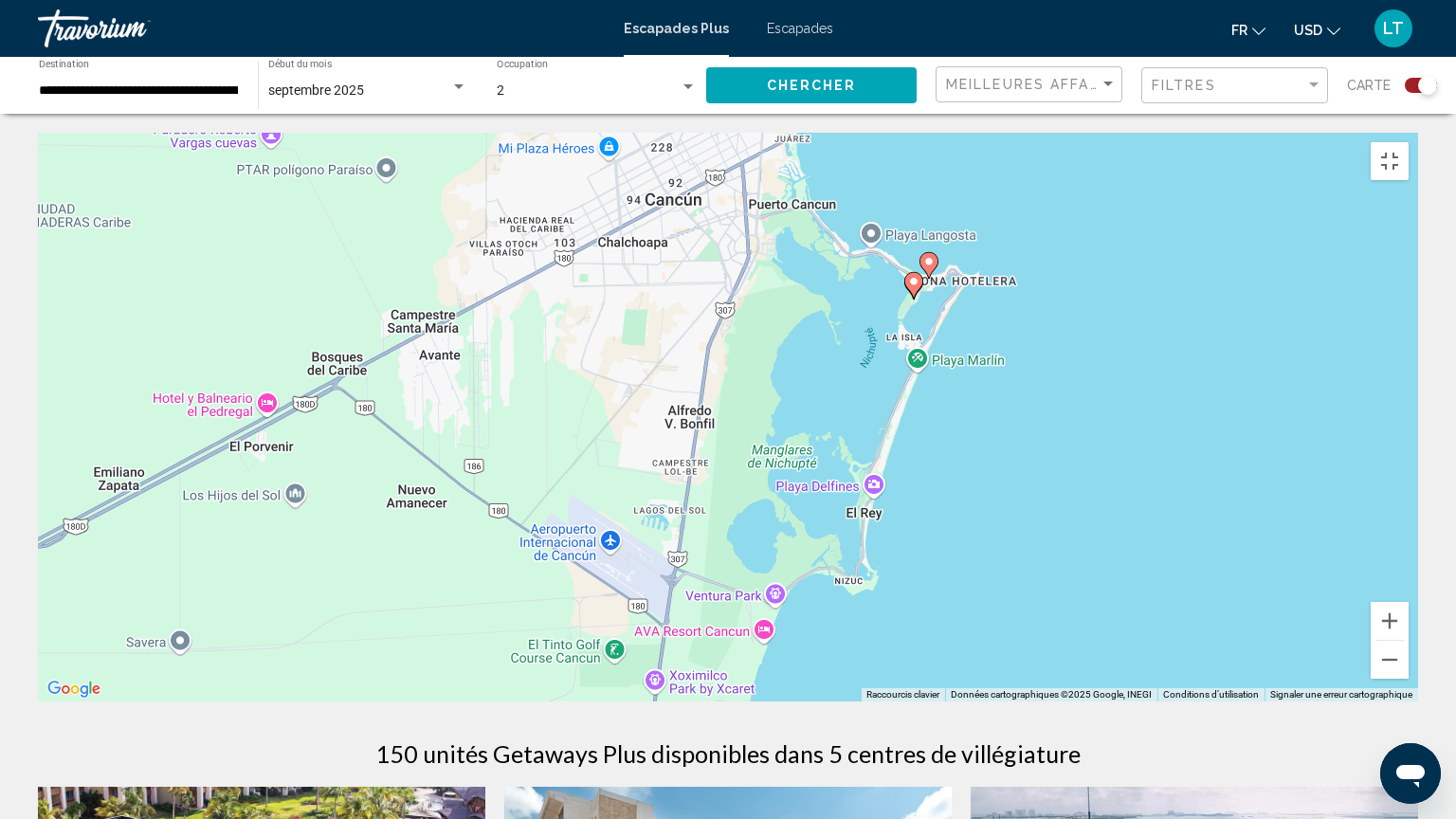drag, startPoint x: 965, startPoint y: 671, endPoint x: 961, endPoint y: 486, distance: 185.04324 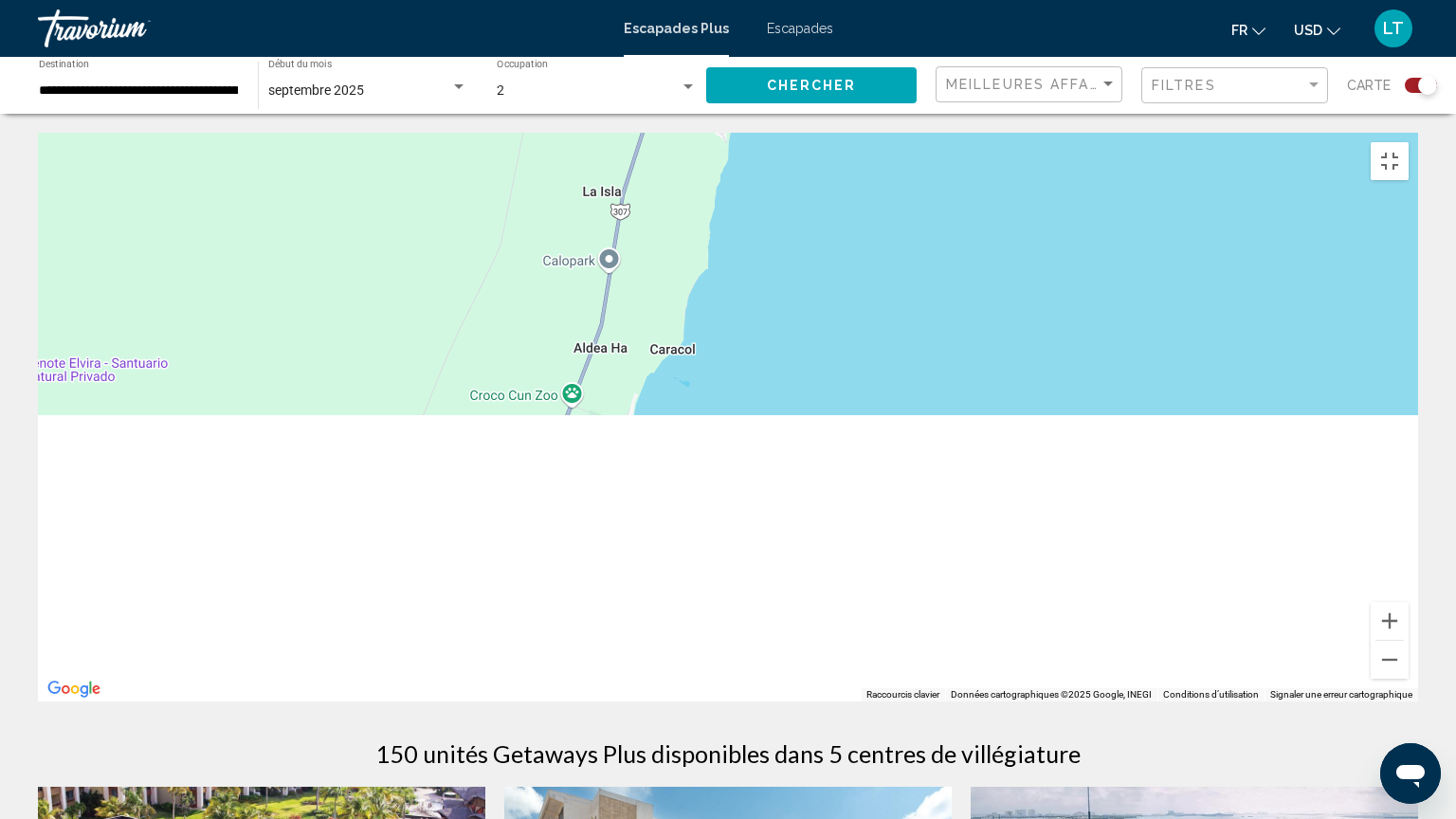 drag, startPoint x: 837, startPoint y: 568, endPoint x: 853, endPoint y: 0, distance: 568.2253 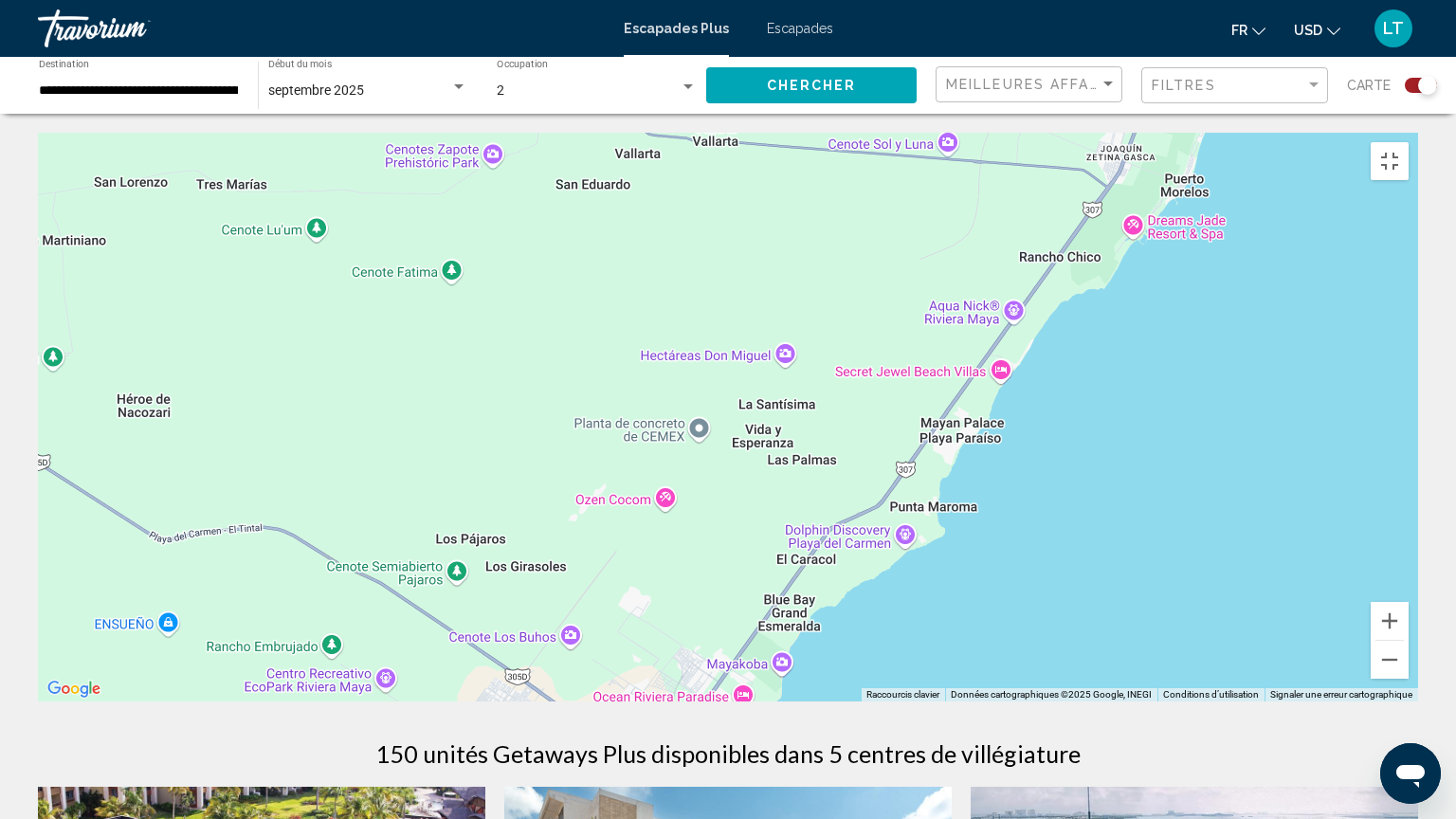 drag, startPoint x: 462, startPoint y: 625, endPoint x: 968, endPoint y: 311, distance: 595.5099 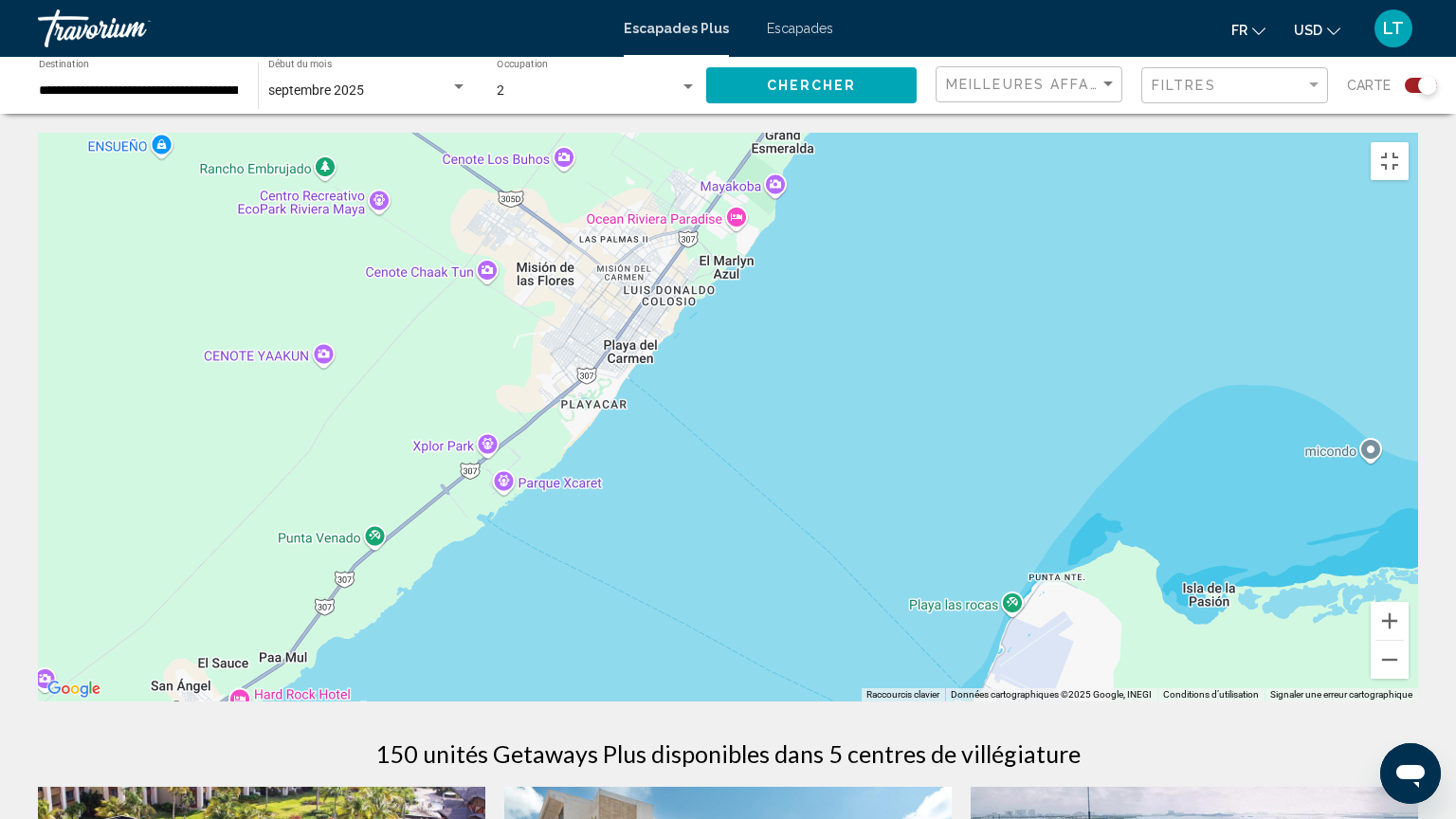 drag, startPoint x: 674, startPoint y: 698, endPoint x: 665, endPoint y: 220, distance: 478.08472 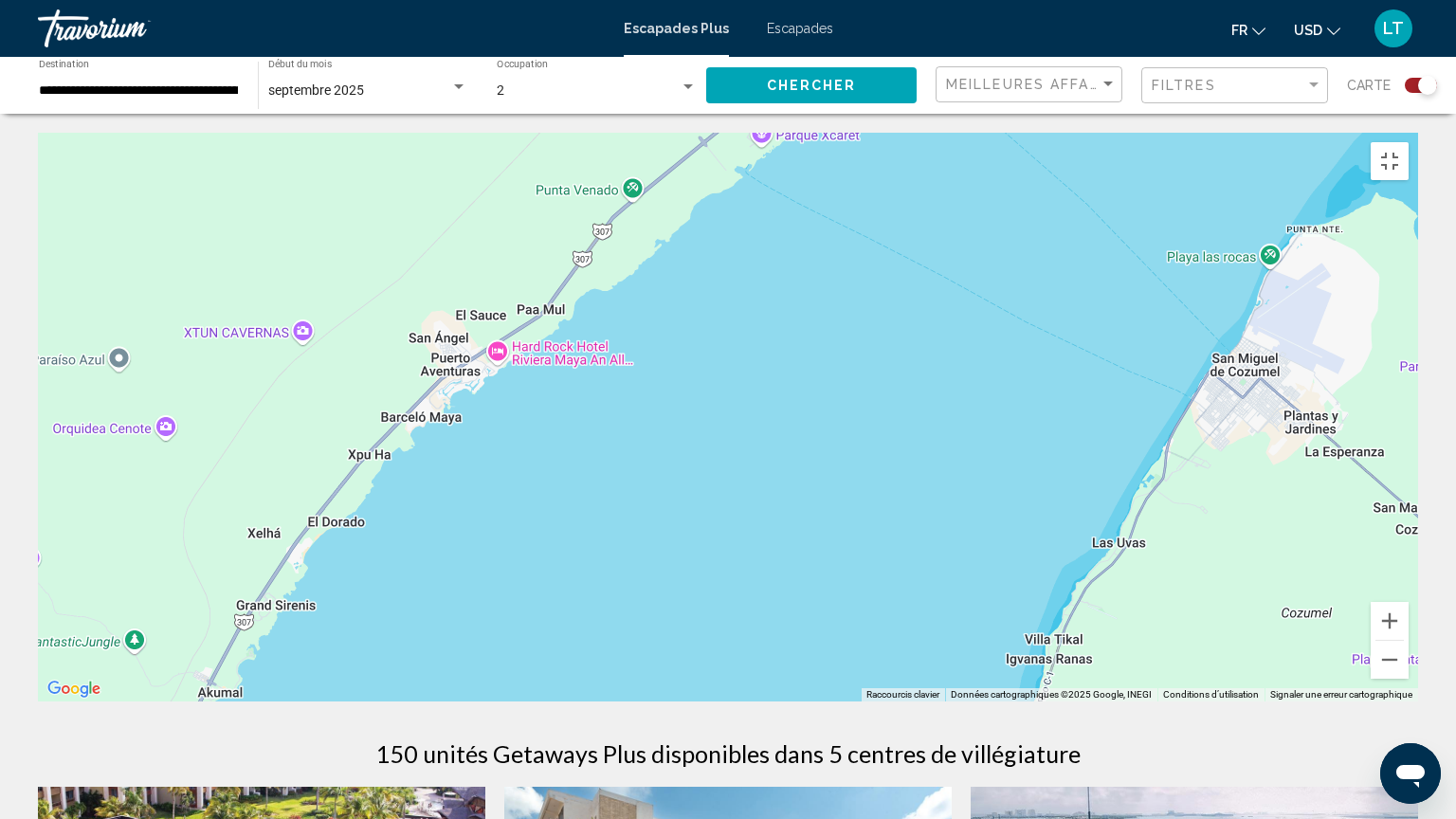 drag, startPoint x: 641, startPoint y: 470, endPoint x: 909, endPoint y: 213, distance: 371.31254 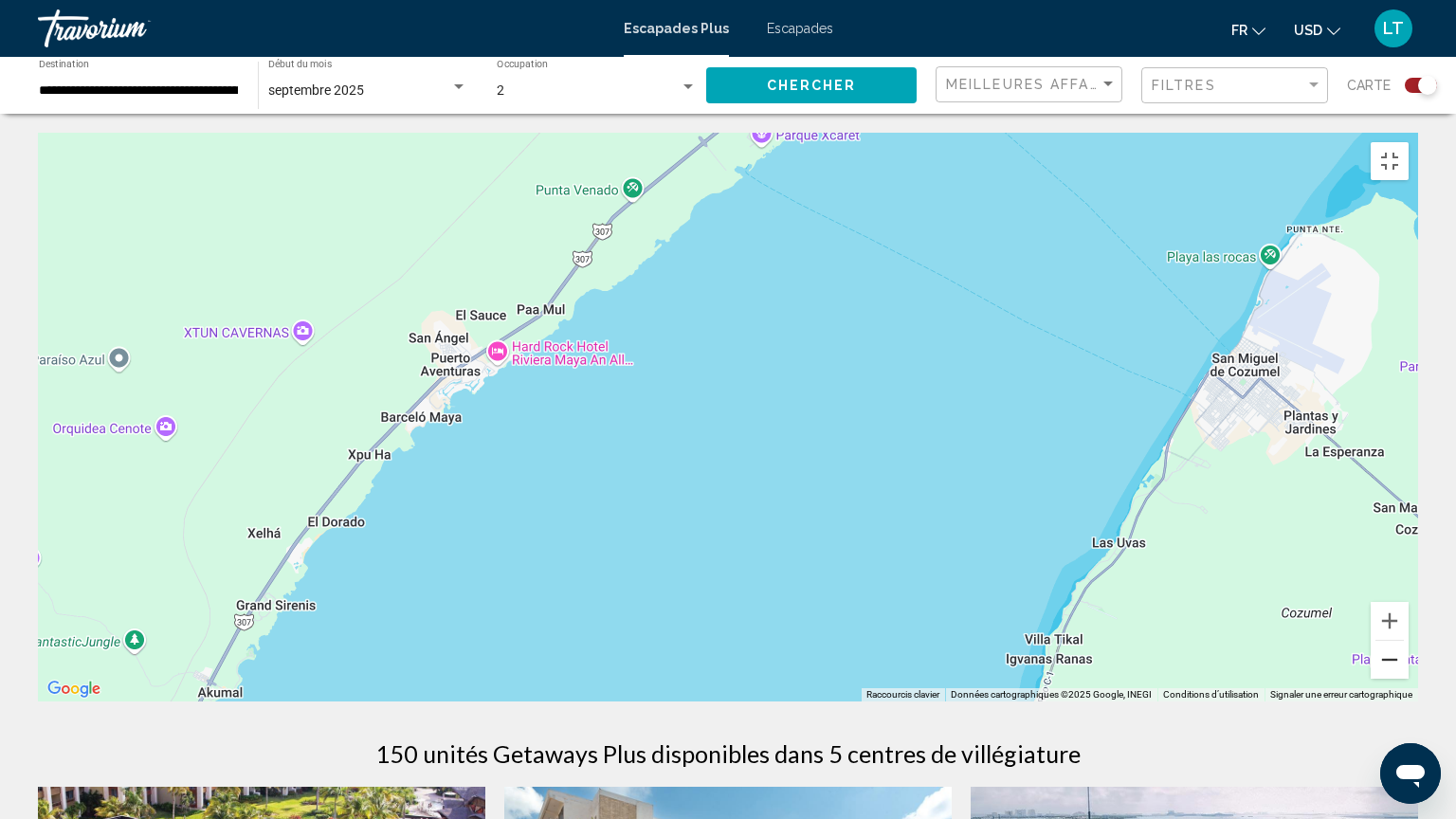 click at bounding box center (1390, 660) 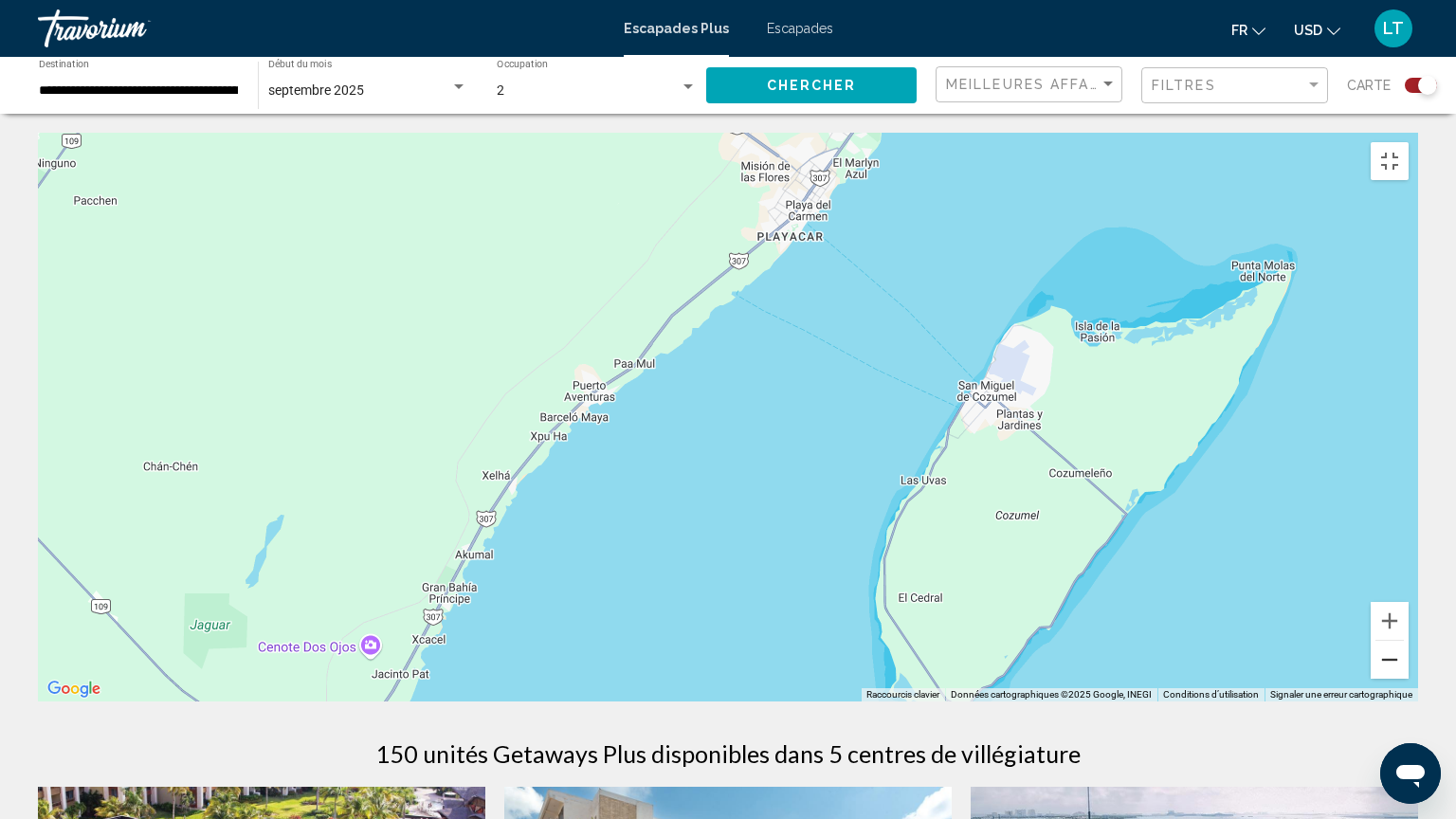 click at bounding box center [1390, 660] 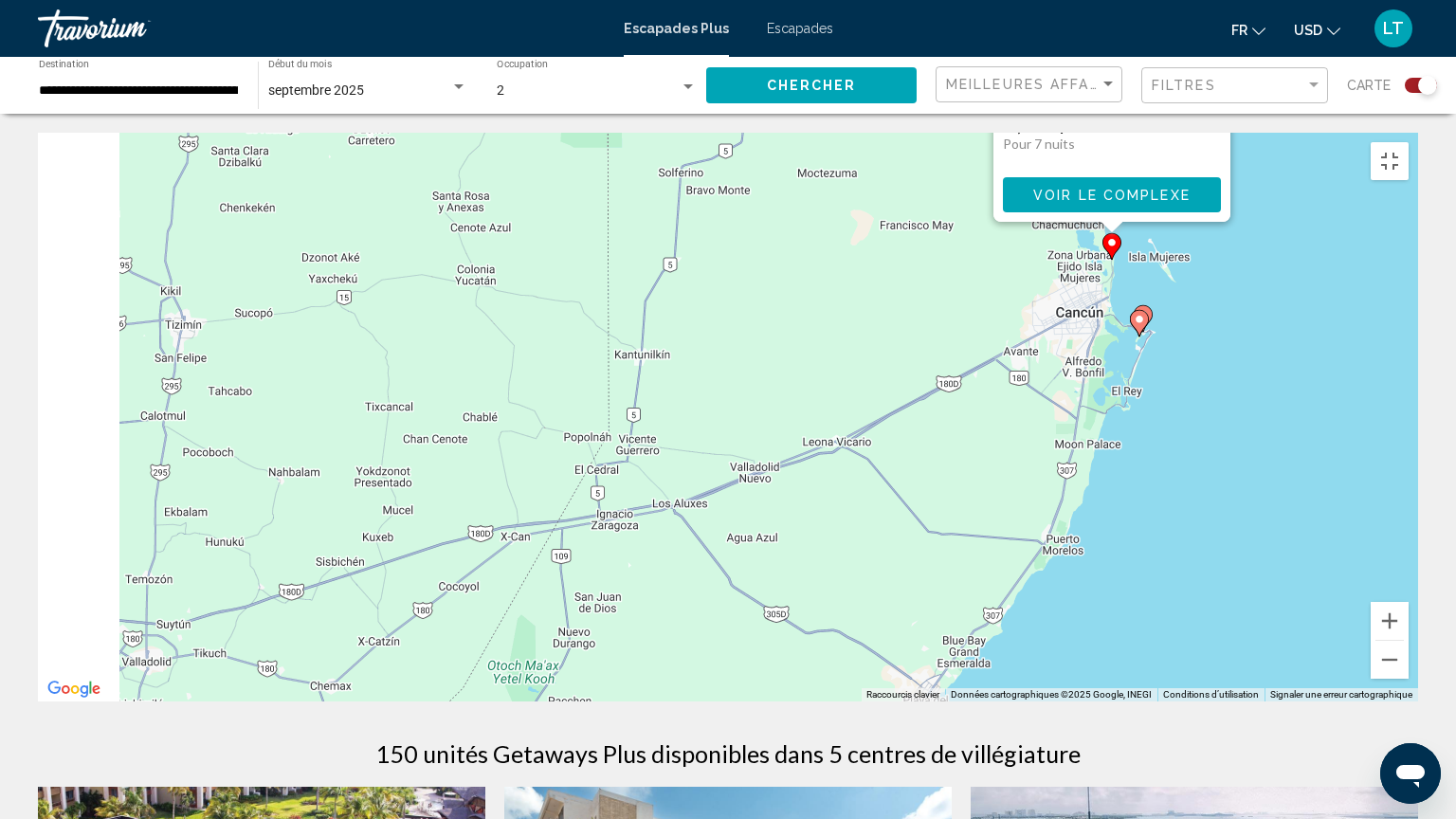 drag, startPoint x: 591, startPoint y: 657, endPoint x: 744, endPoint y: 204, distance: 478.14015 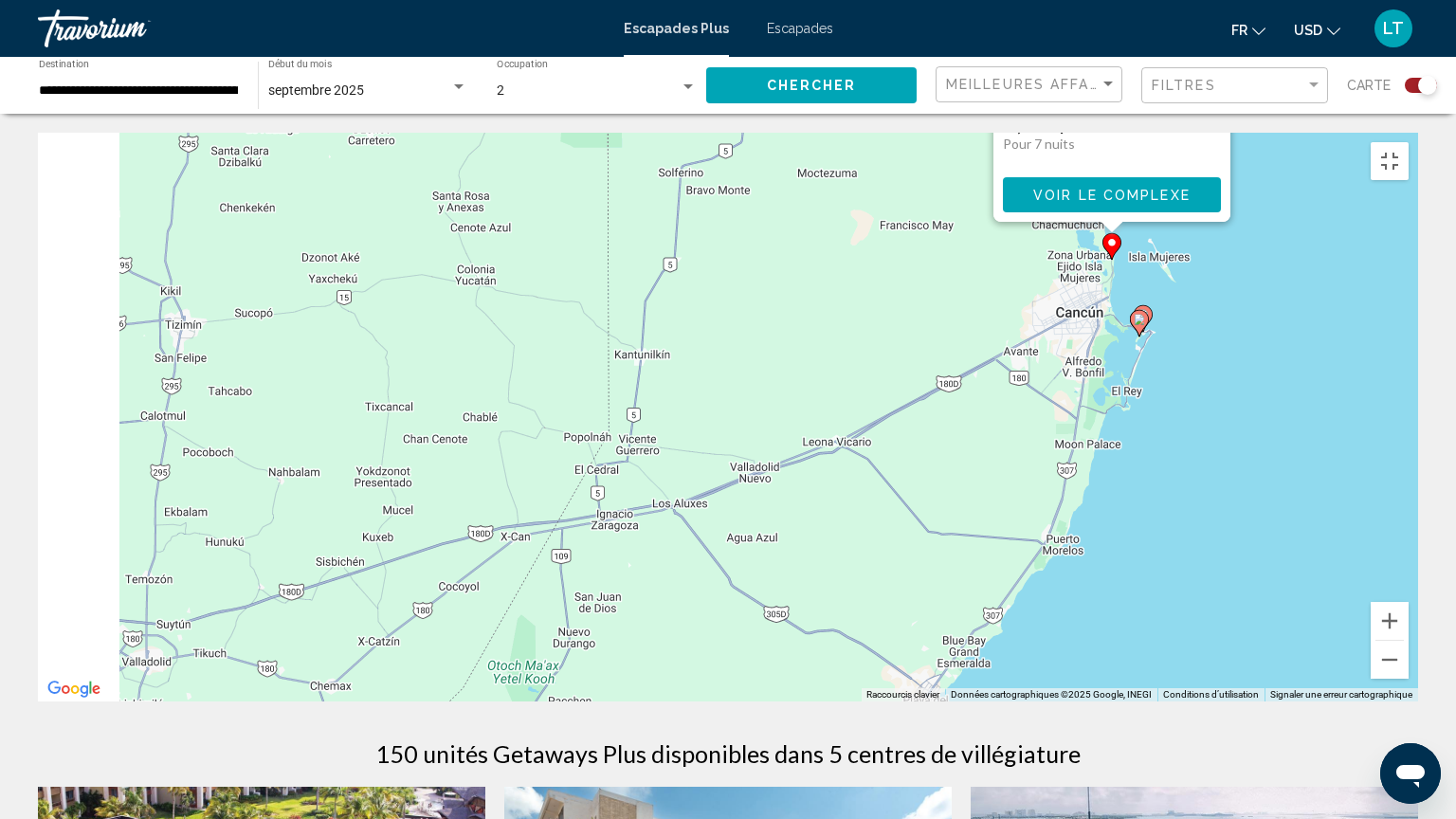 click on "Pour naviguer, appuyez sur les touches fléchées. Pour activer le glissement avec le clavier, appuyez sur Alt+Entrée. Une fois ce mode activé, utilisez les touches fléchées pour déplacer le repère. Pour valider le déplacement, appuyez sur Entrée. Pour annuler, appuyez sur Échap.  [GEOGRAPHIC_DATA] and [GEOGRAPHIC_DATA] balnéaire  -  Ceci est une station d'adultes seulement
Cancun, [PERSON_NAME][GEOGRAPHIC_DATA], QR, 77400, MEX  De $700.00 USD 0,00 $US  Pour 7 nuits Vous sauvegardez  $700.00 USD  Voir le complexe" at bounding box center (728, 417) 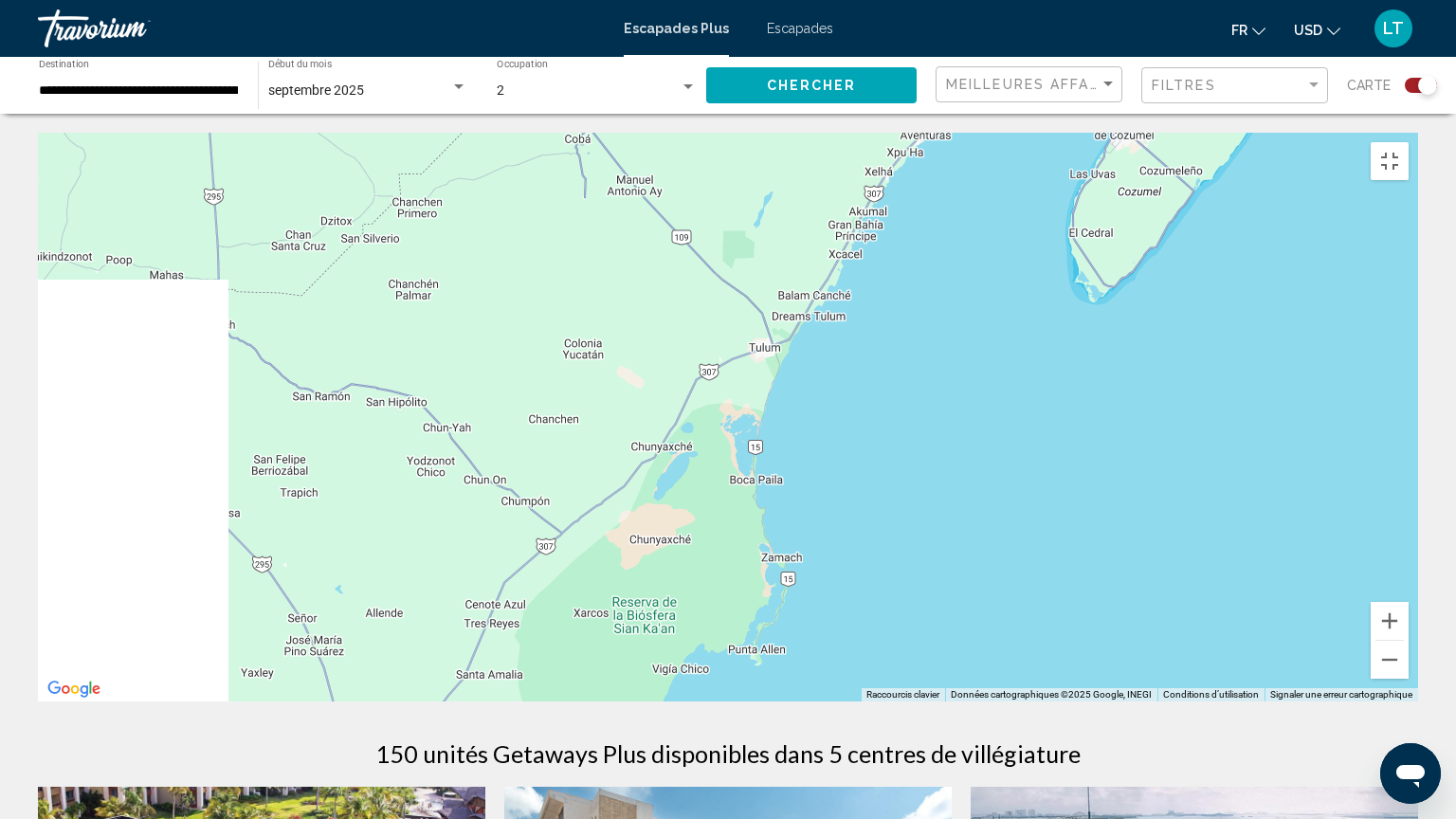 click on "Pour naviguer, appuyez sur les touches fléchées. Pour activer le glissement avec le clavier, appuyez sur Alt+Entrée. Une fois ce mode activé, utilisez les touches fléchées pour déplacer le repère. Pour valider le déplacement, appuyez sur Entrée. Pour annuler, appuyez sur Échap.  [GEOGRAPHIC_DATA] and [GEOGRAPHIC_DATA] balnéaire  -  Ceci est une station d'adultes seulement
Cancun, [PERSON_NAME][GEOGRAPHIC_DATA], QR, 77400, MEX  De $700.00 USD 0,00 $US  Pour 7 nuits Vous sauvegardez  $700.00 USD  Voir le complexe" at bounding box center [728, 417] 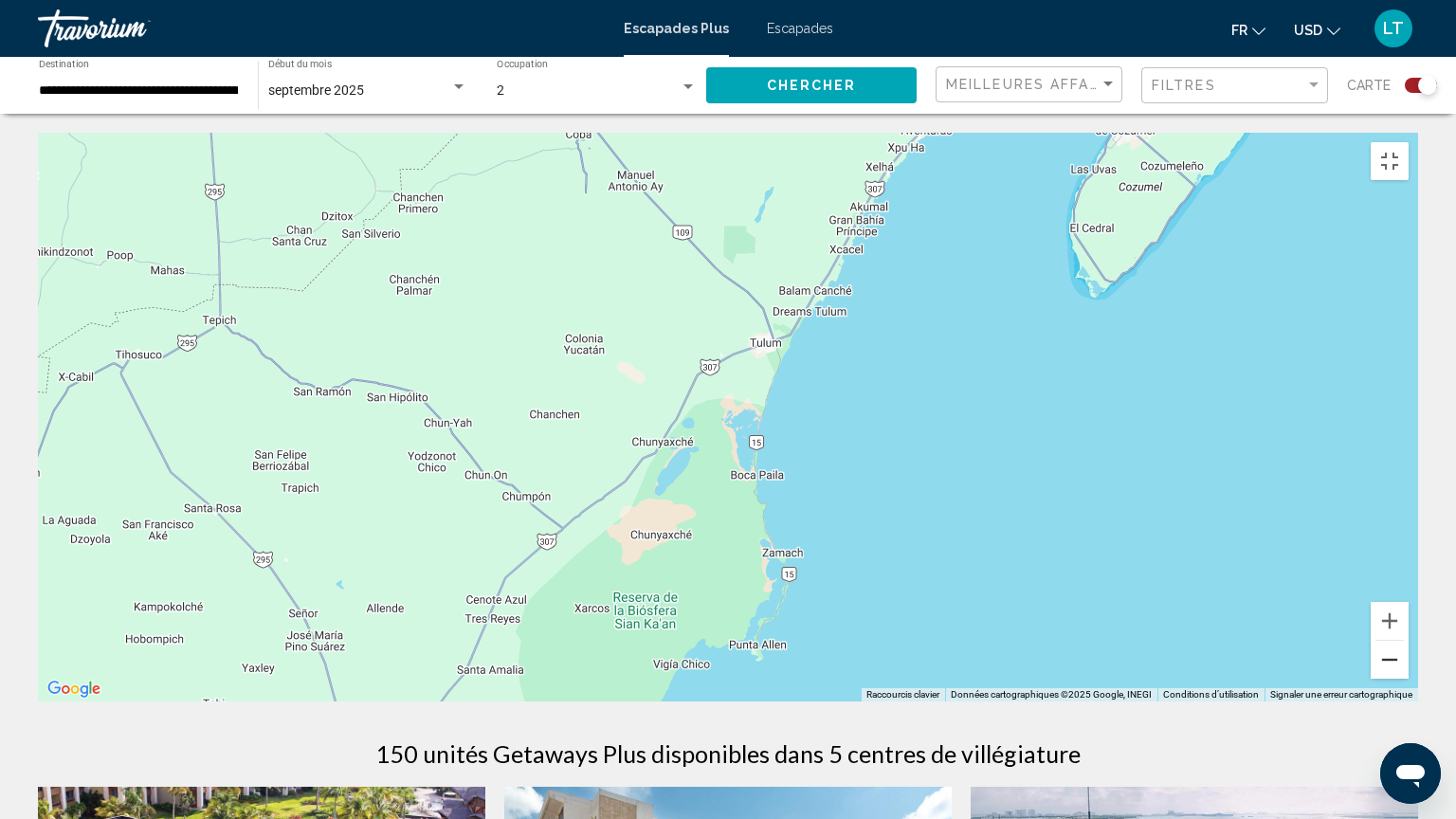 click at bounding box center (1390, 660) 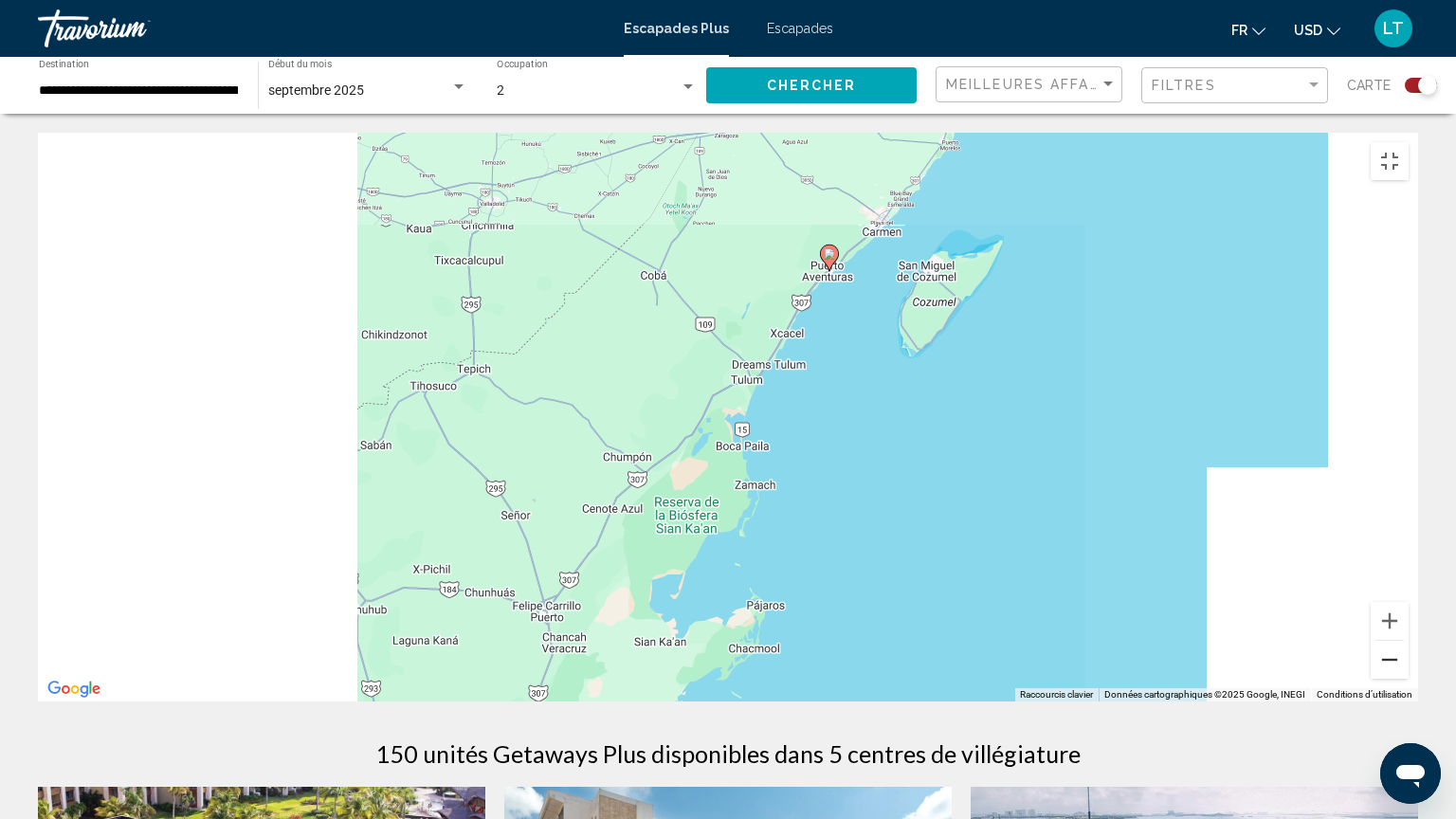 click at bounding box center (1390, 660) 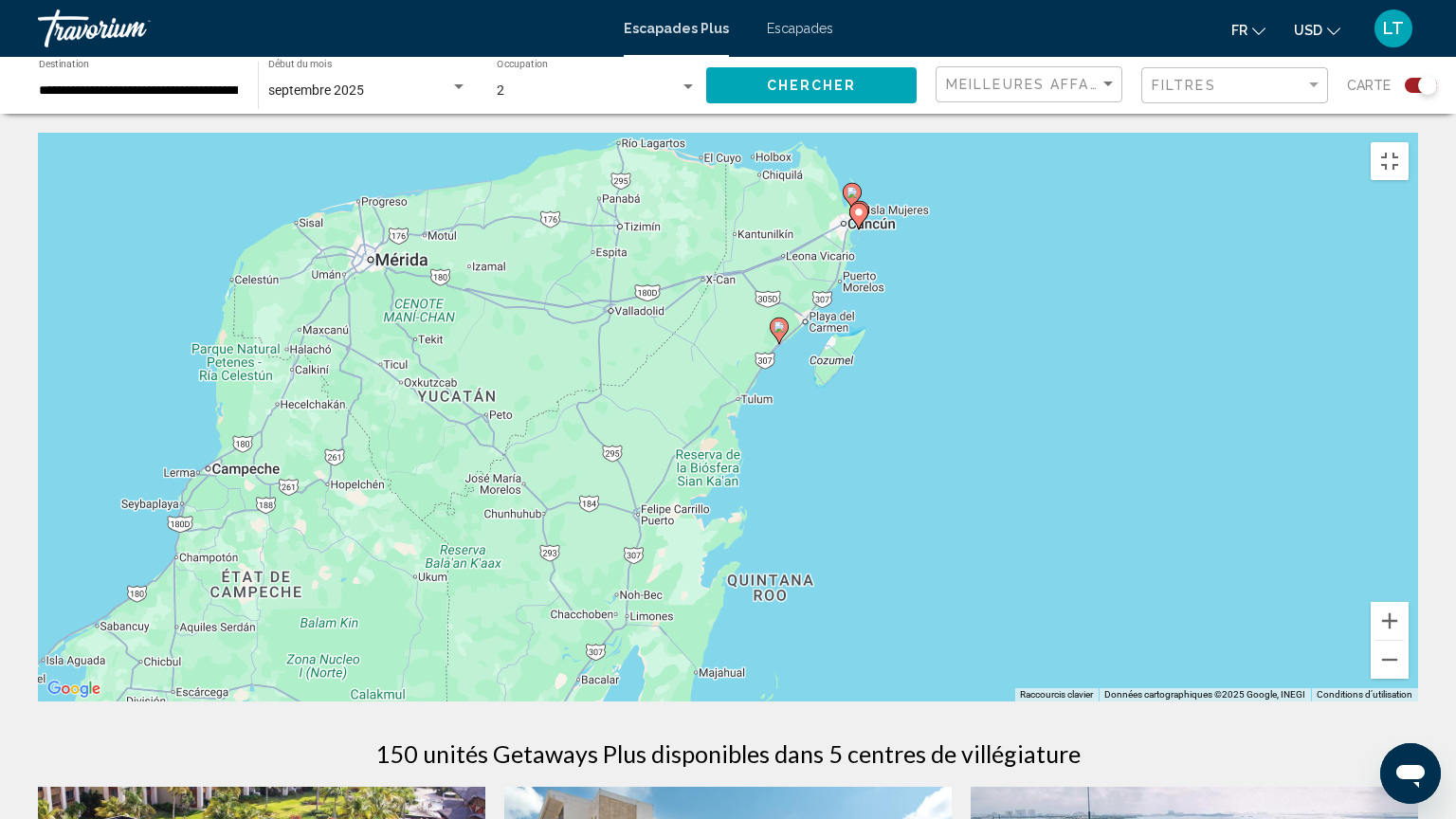 click 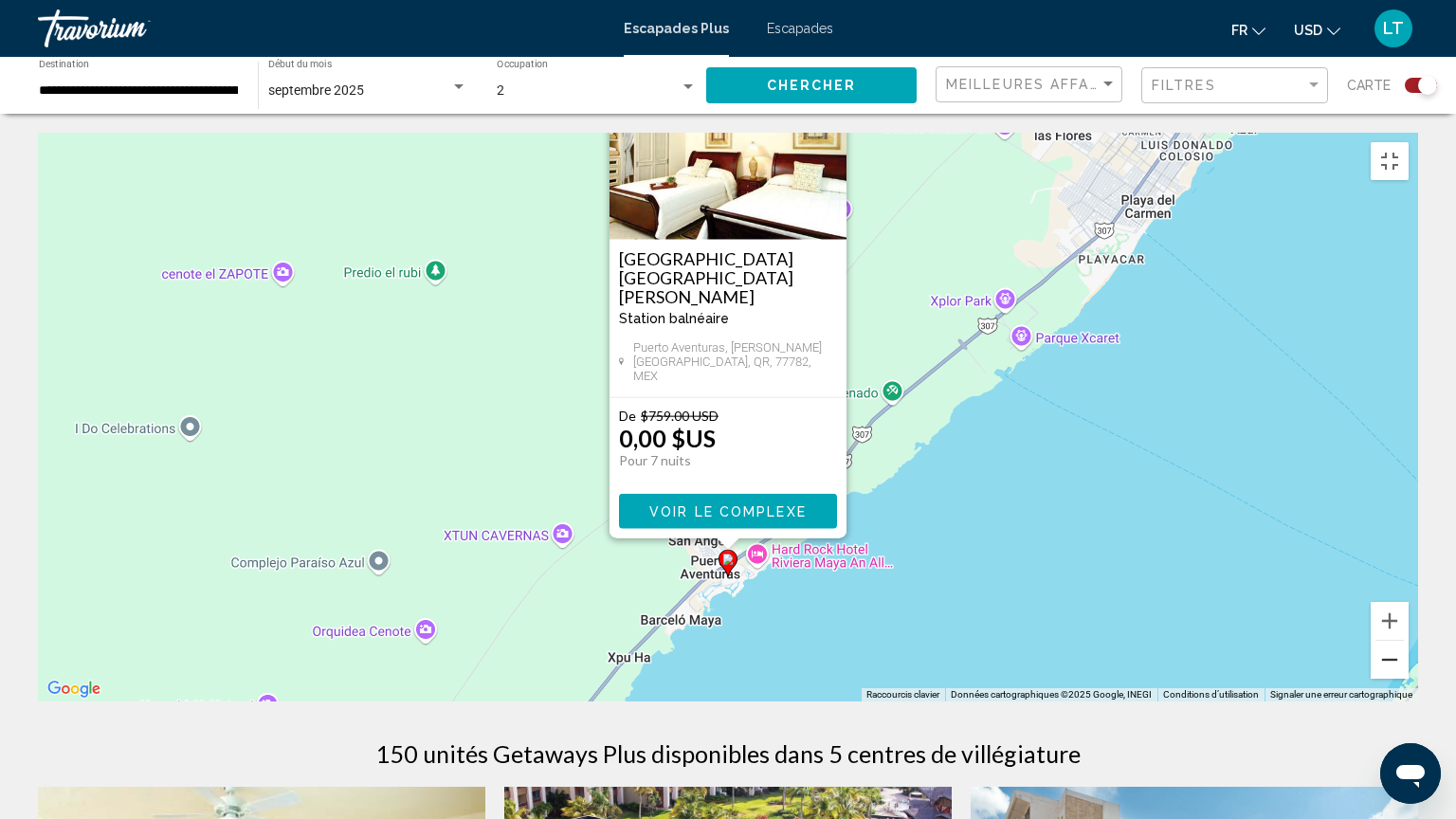 click at bounding box center [1390, 660] 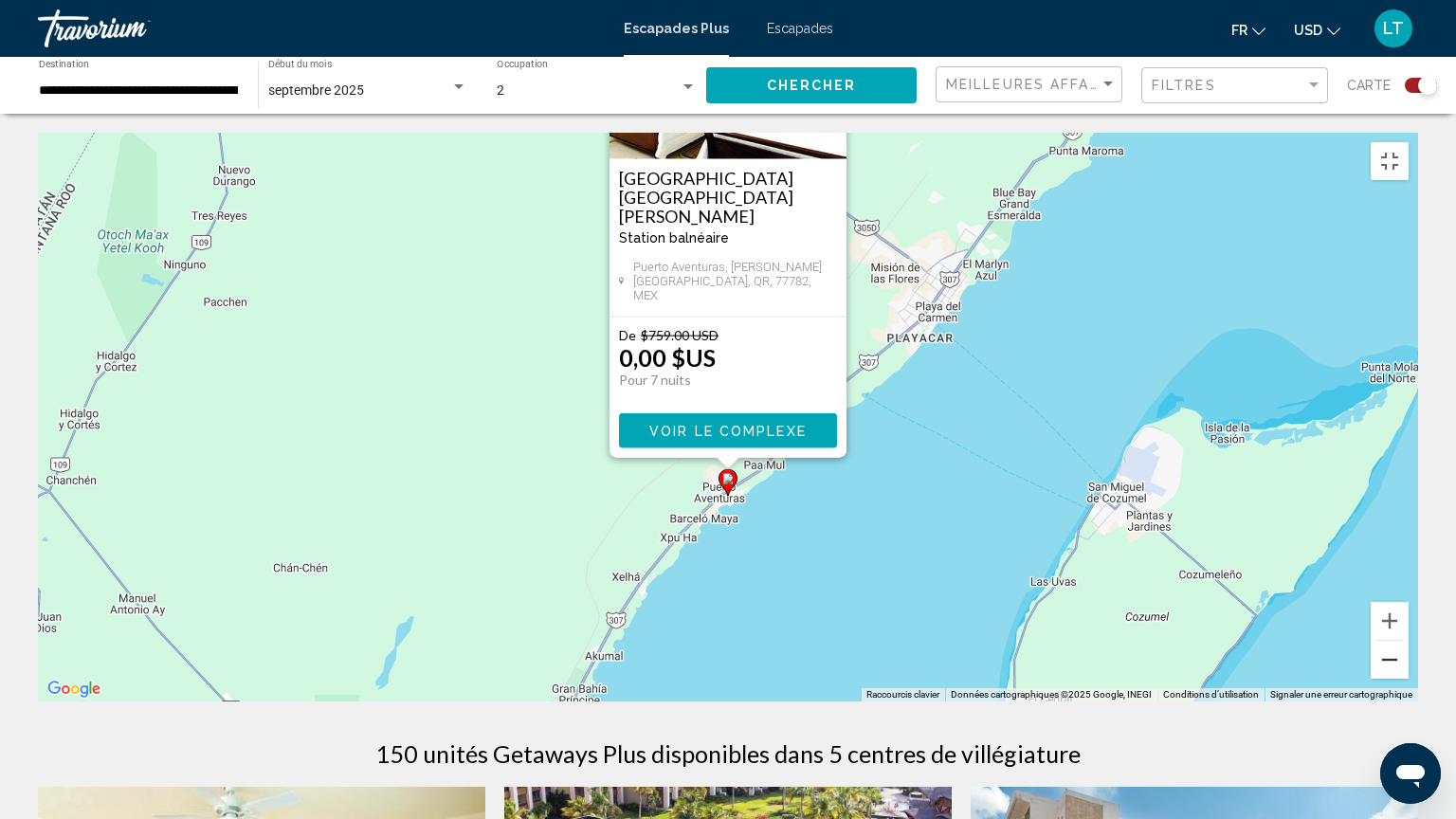 click at bounding box center [1390, 660] 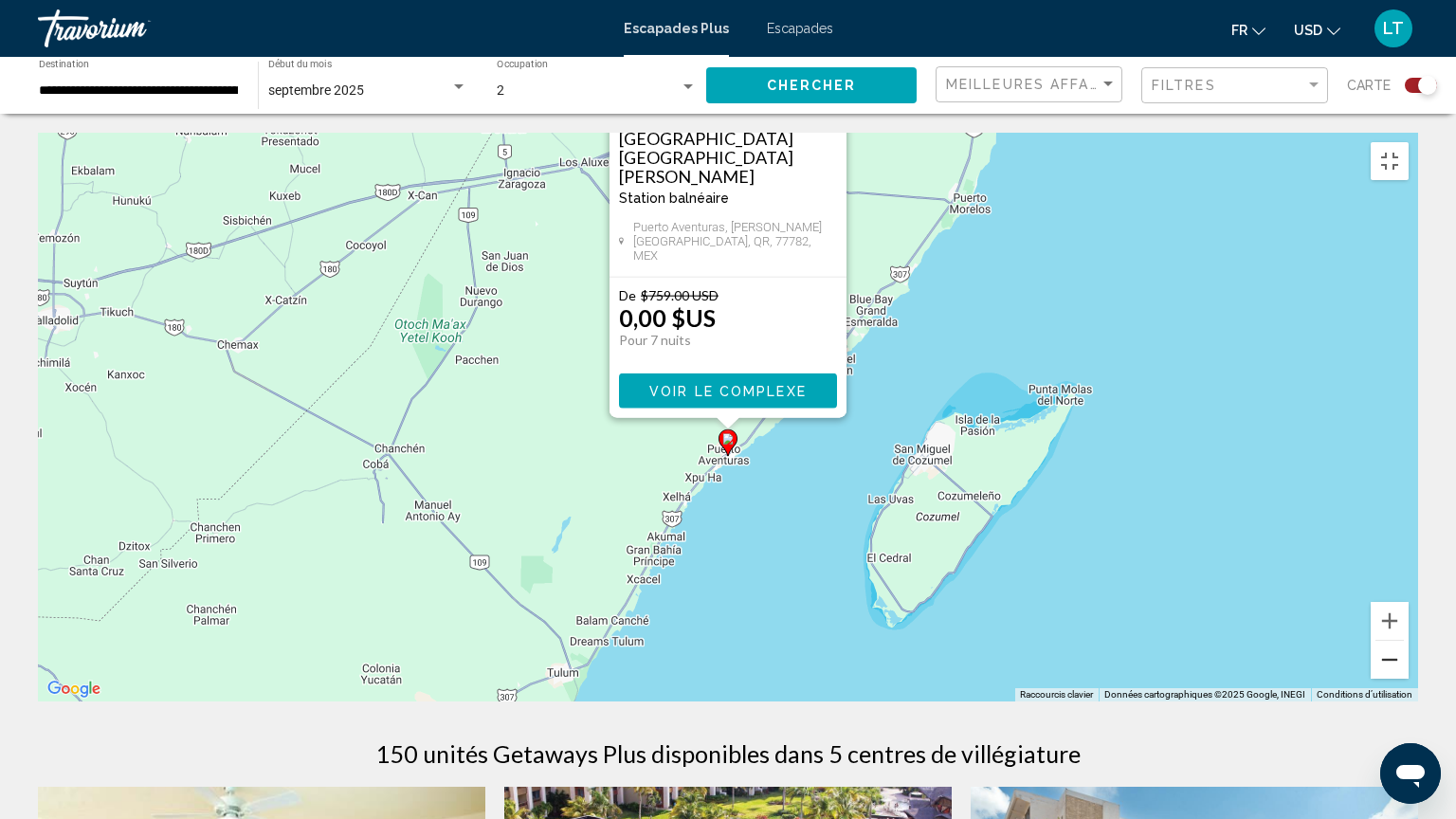 click at bounding box center (1390, 660) 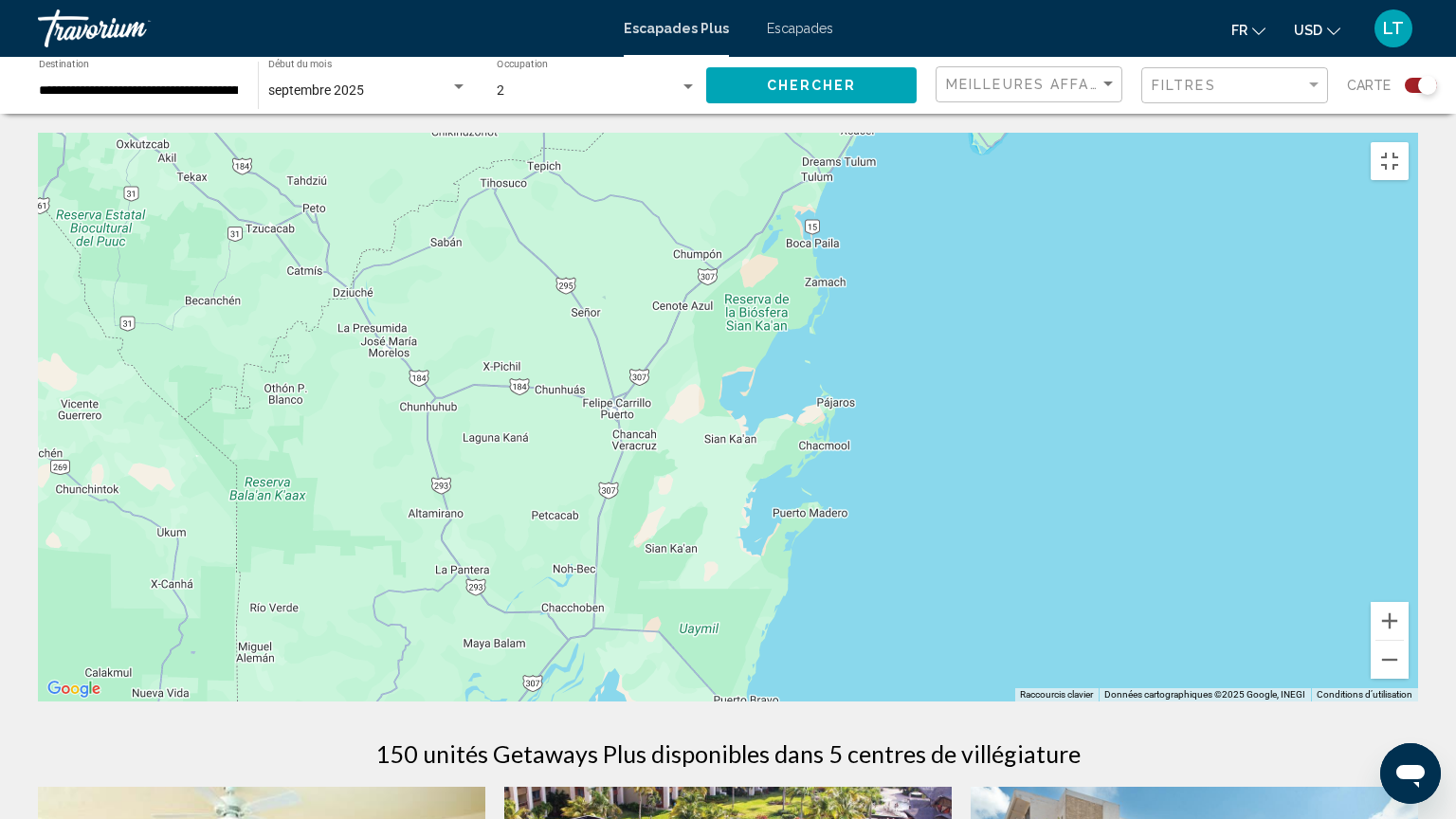 drag, startPoint x: 749, startPoint y: 624, endPoint x: 878, endPoint y: 302, distance: 346.8789 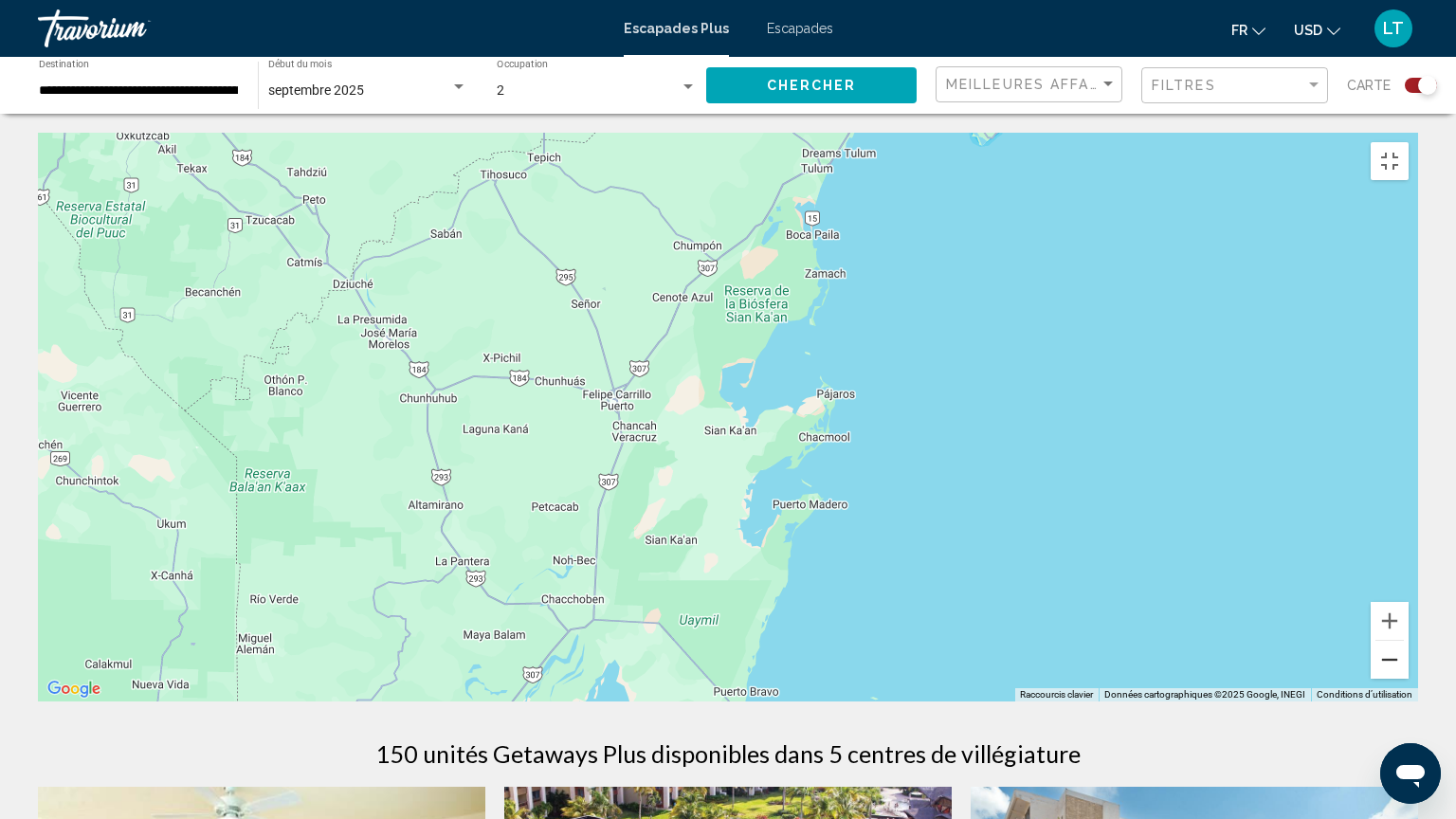 click at bounding box center (1390, 660) 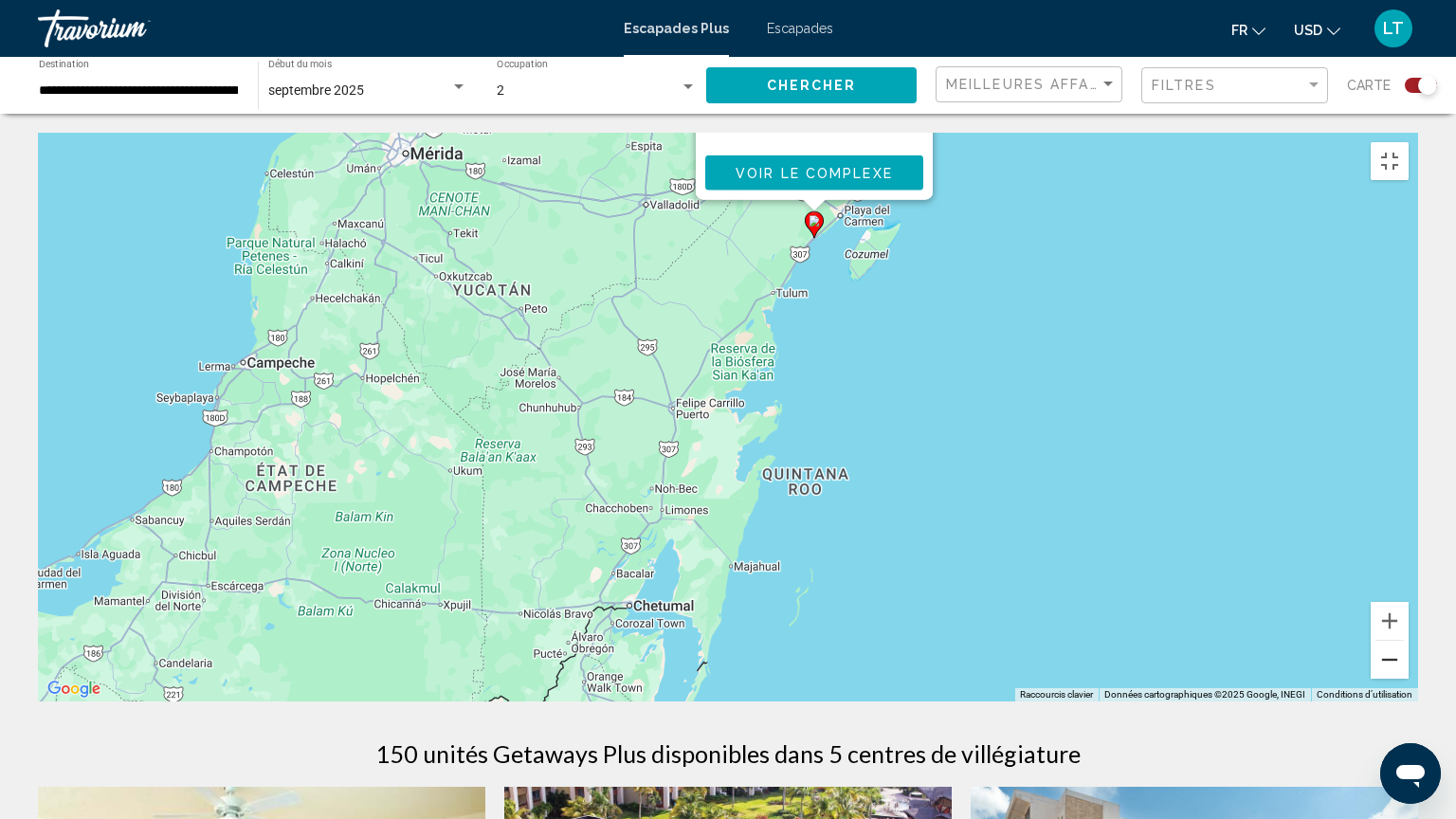 click at bounding box center [1390, 660] 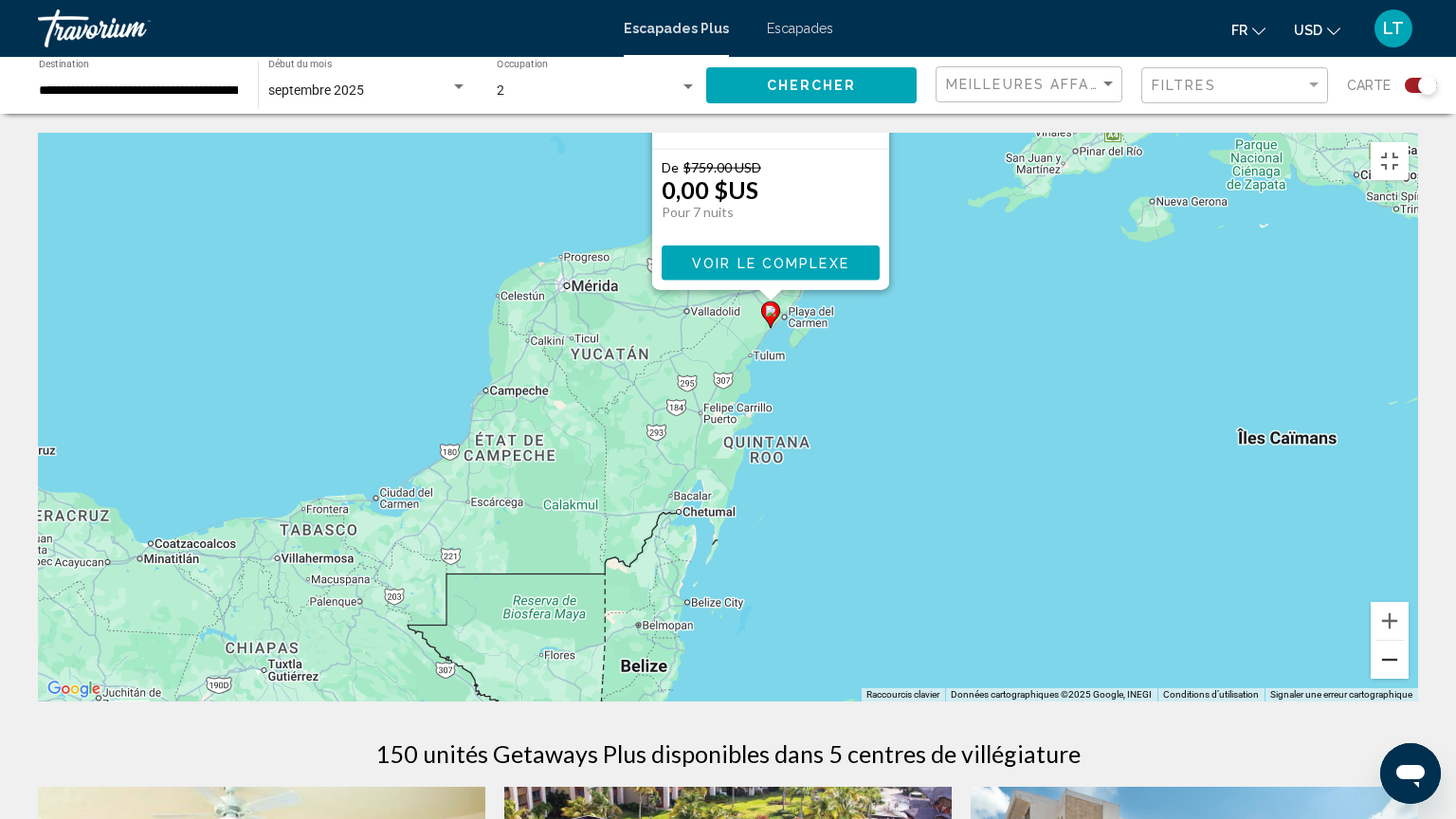 click at bounding box center [1390, 660] 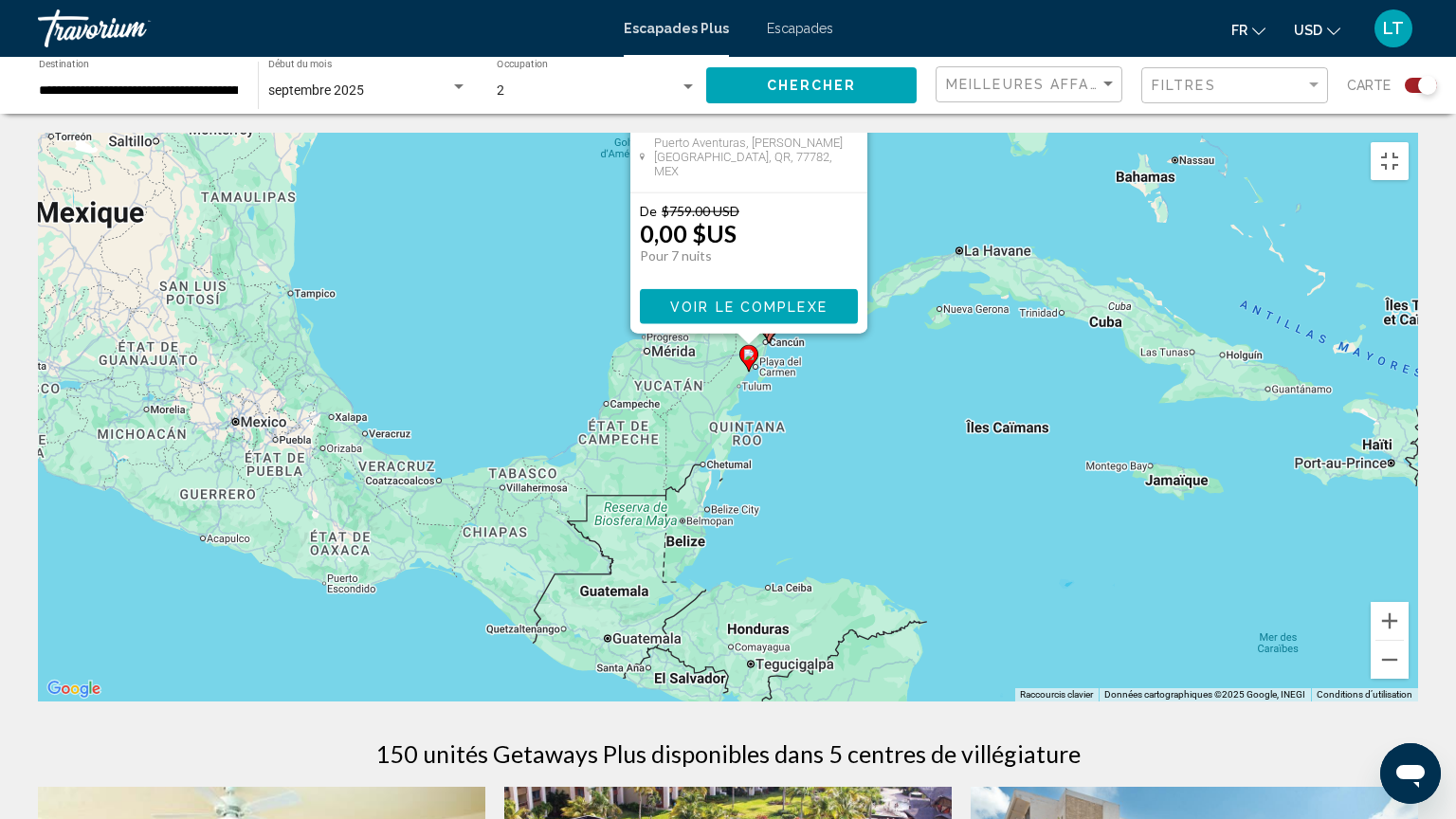click on "Pour naviguer, appuyez sur les touches fléchées. Pour activer le glissement avec le clavier, appuyez sur Alt+Entrée. Une fois ce mode activé, utilisez les touches fléchées pour déplacer le repère. Pour valider le déplacement, appuyez sur Entrée. Pour annuler, appuyez sur Échap.  [GEOGRAPHIC_DATA] [PERSON_NAME]  Station balnéaire  -  Ceci est une station d'adultes seulement
[GEOGRAPHIC_DATA], [PERSON_NAME][GEOGRAPHIC_DATA], QR, 77782, MEX  De $759.00 USD 0,00 $US  Pour 7 nuits Vous sauvegardez  $759.00 USD  Voir le complexe" at bounding box center [728, 417] 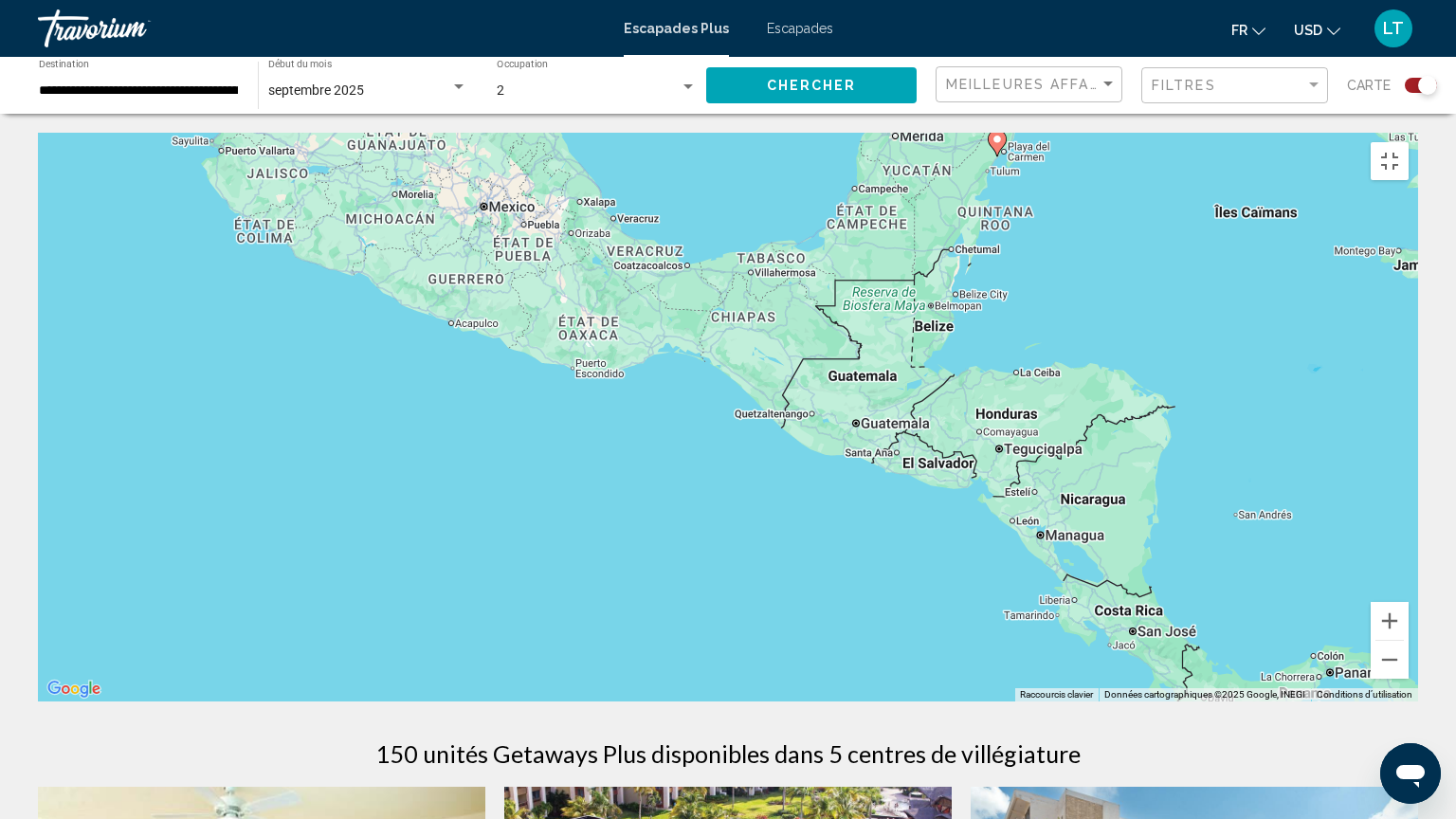 drag, startPoint x: 411, startPoint y: 545, endPoint x: 532, endPoint y: 415, distance: 177.59786 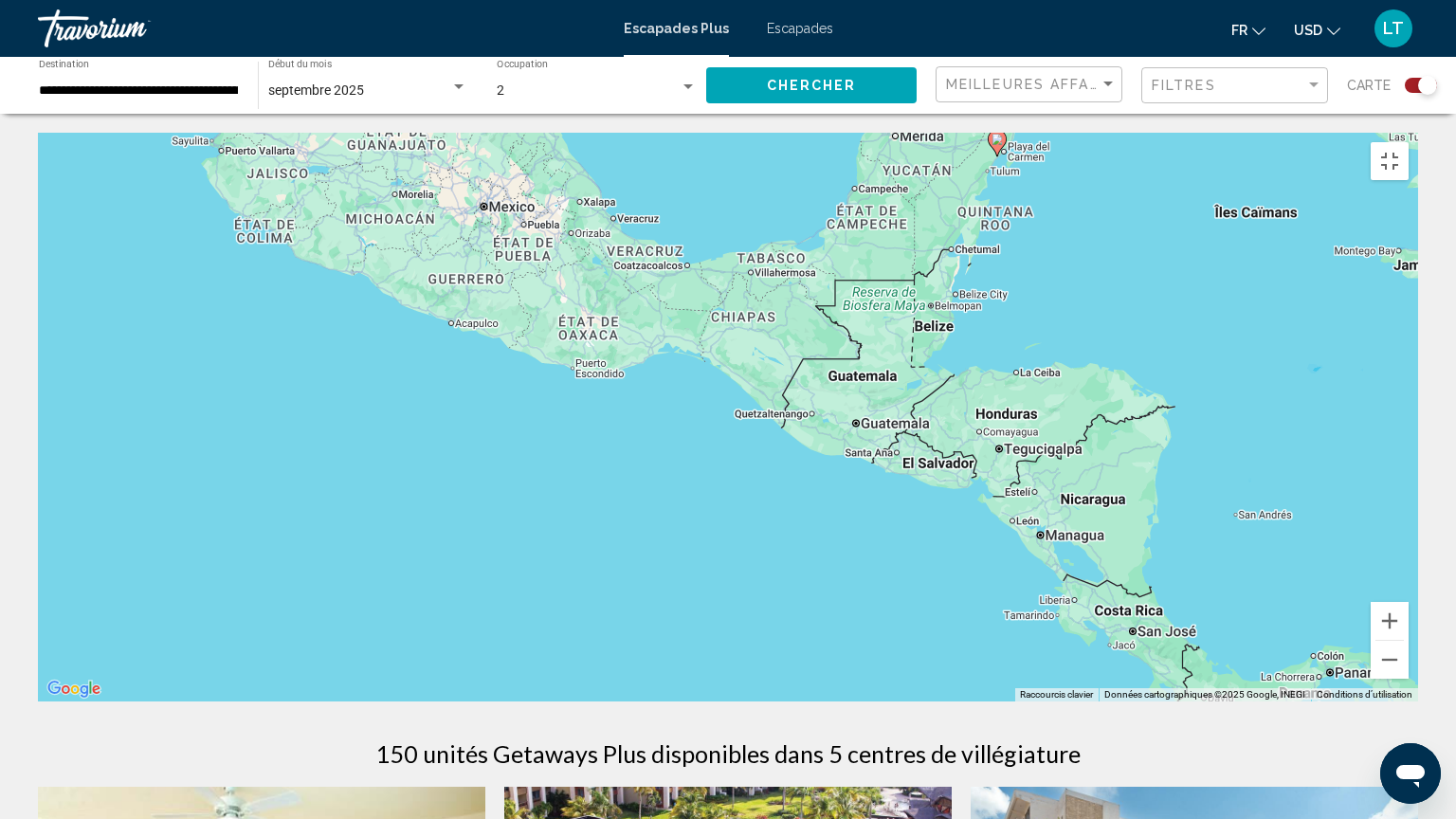 click on "Pour naviguer, appuyez sur les touches fléchées. Pour activer le glissement avec le clavier, appuyez sur Alt+Entrée. Une fois ce mode activé, utilisez les touches fléchées pour déplacer le repère. Pour valider le déplacement, appuyez sur Entrée. Pour annuler, appuyez sur Échap." at bounding box center (728, 417) 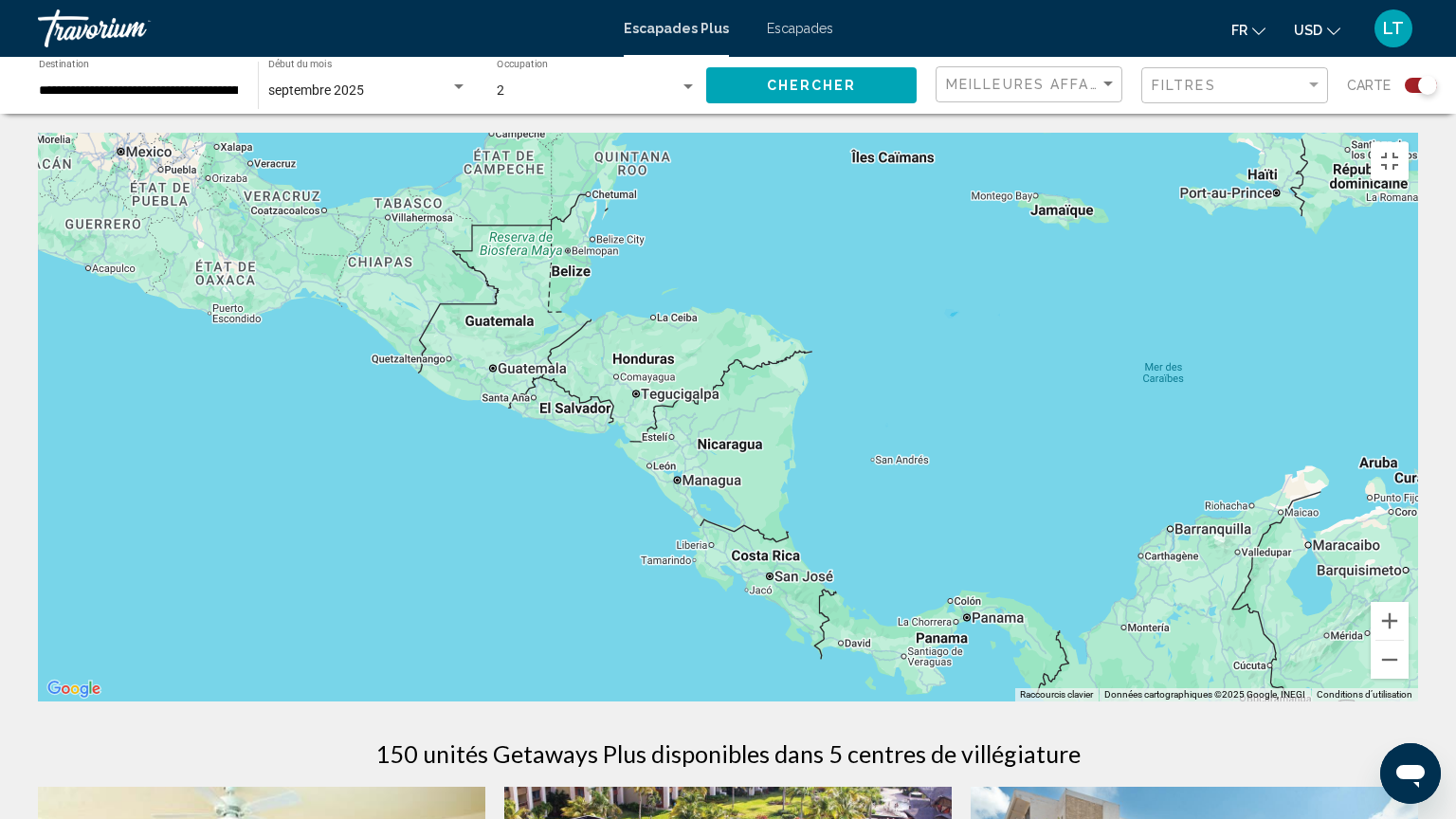 drag, startPoint x: 1441, startPoint y: 458, endPoint x: 1072, endPoint y: 416, distance: 371.38255 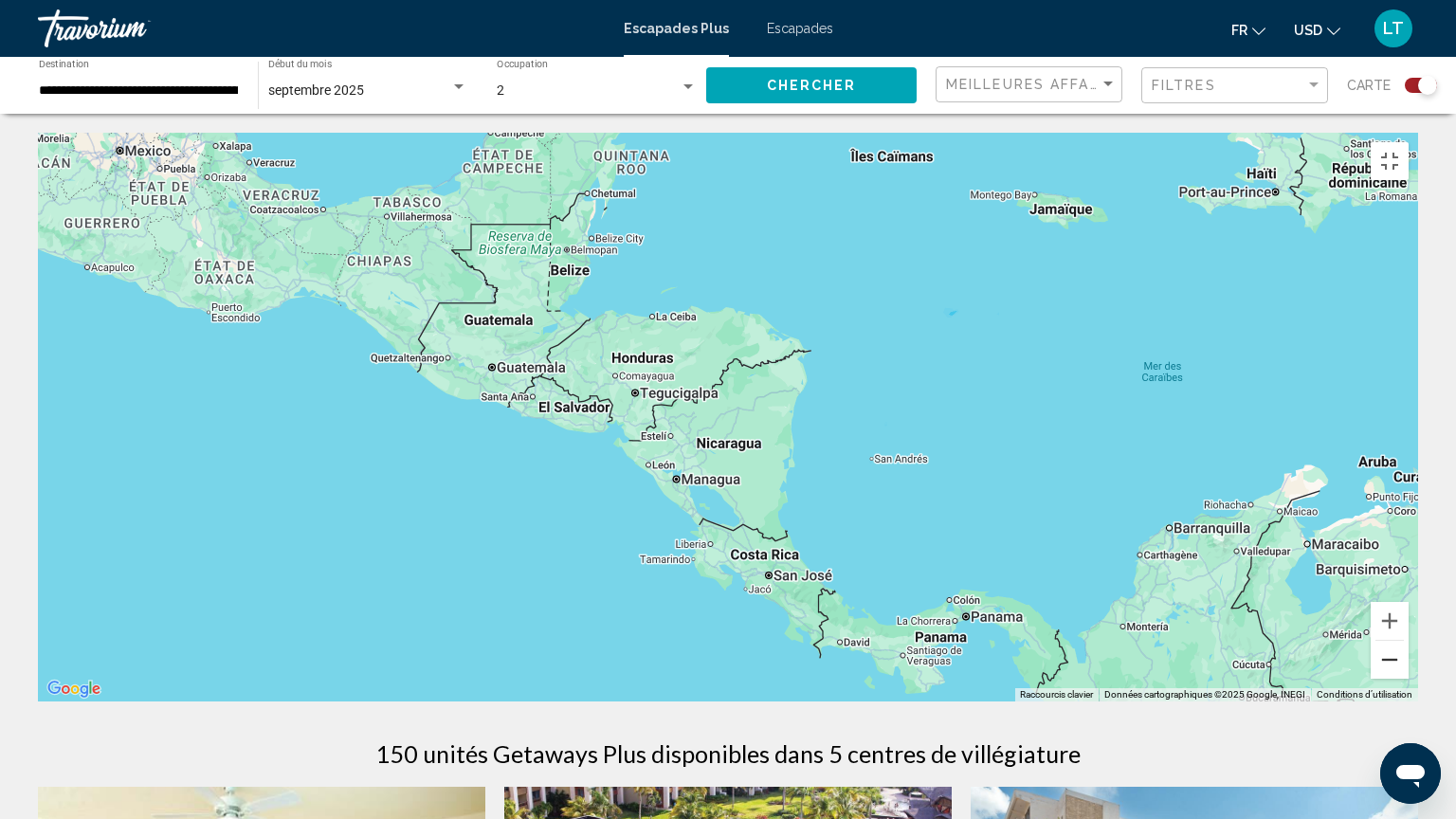 click at bounding box center (1390, 660) 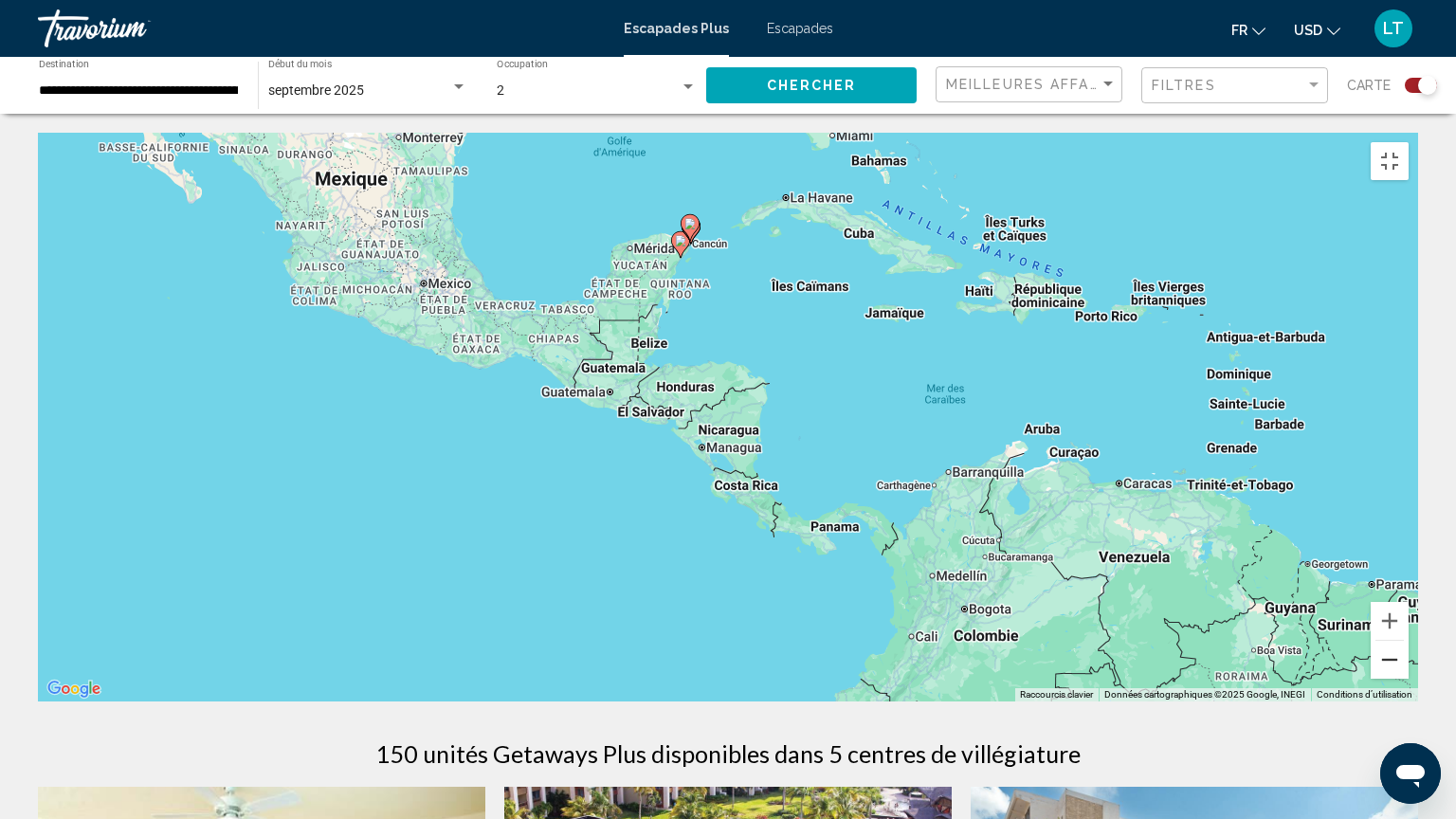 click at bounding box center (1390, 660) 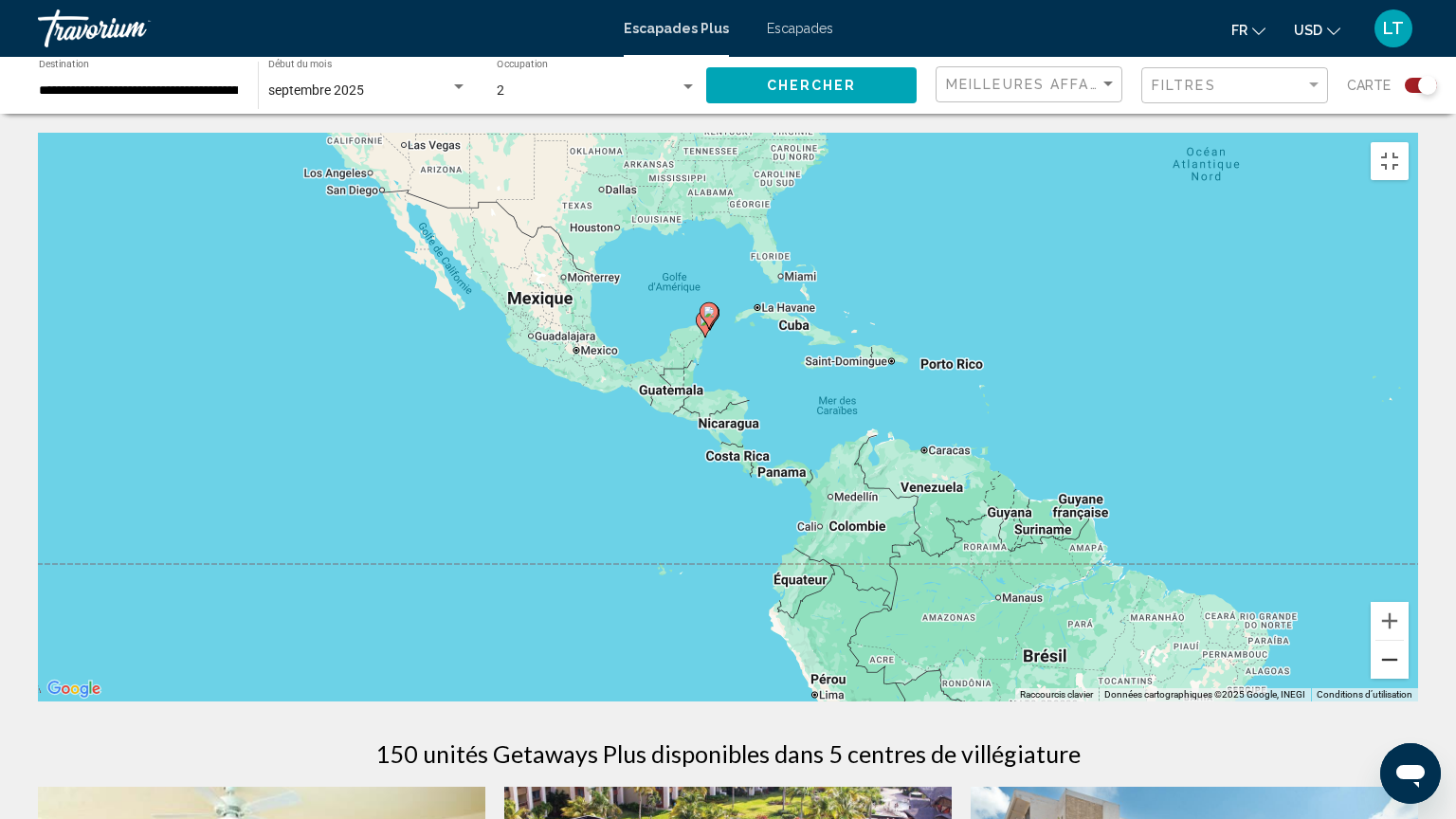 click at bounding box center (1390, 660) 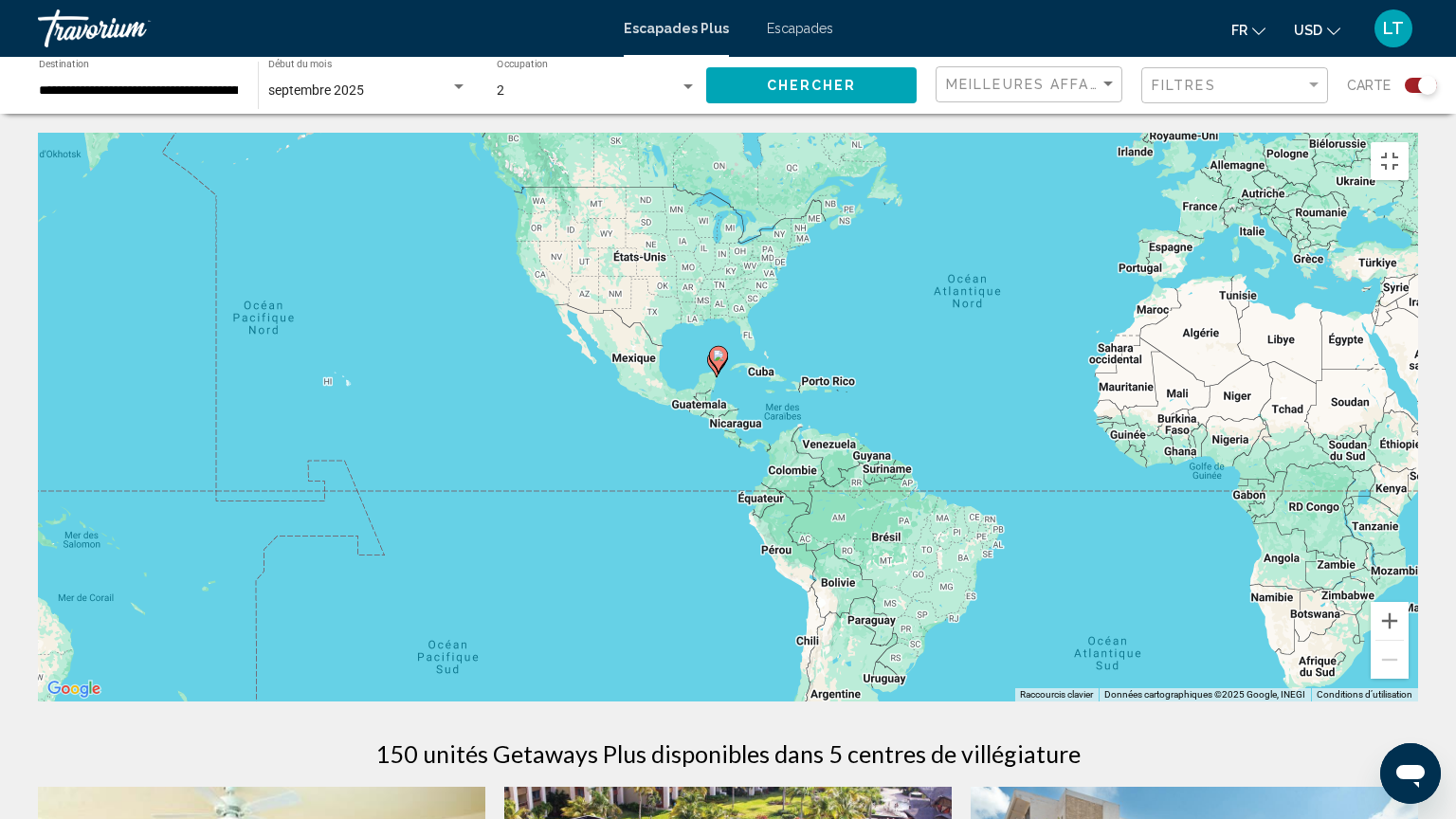 click 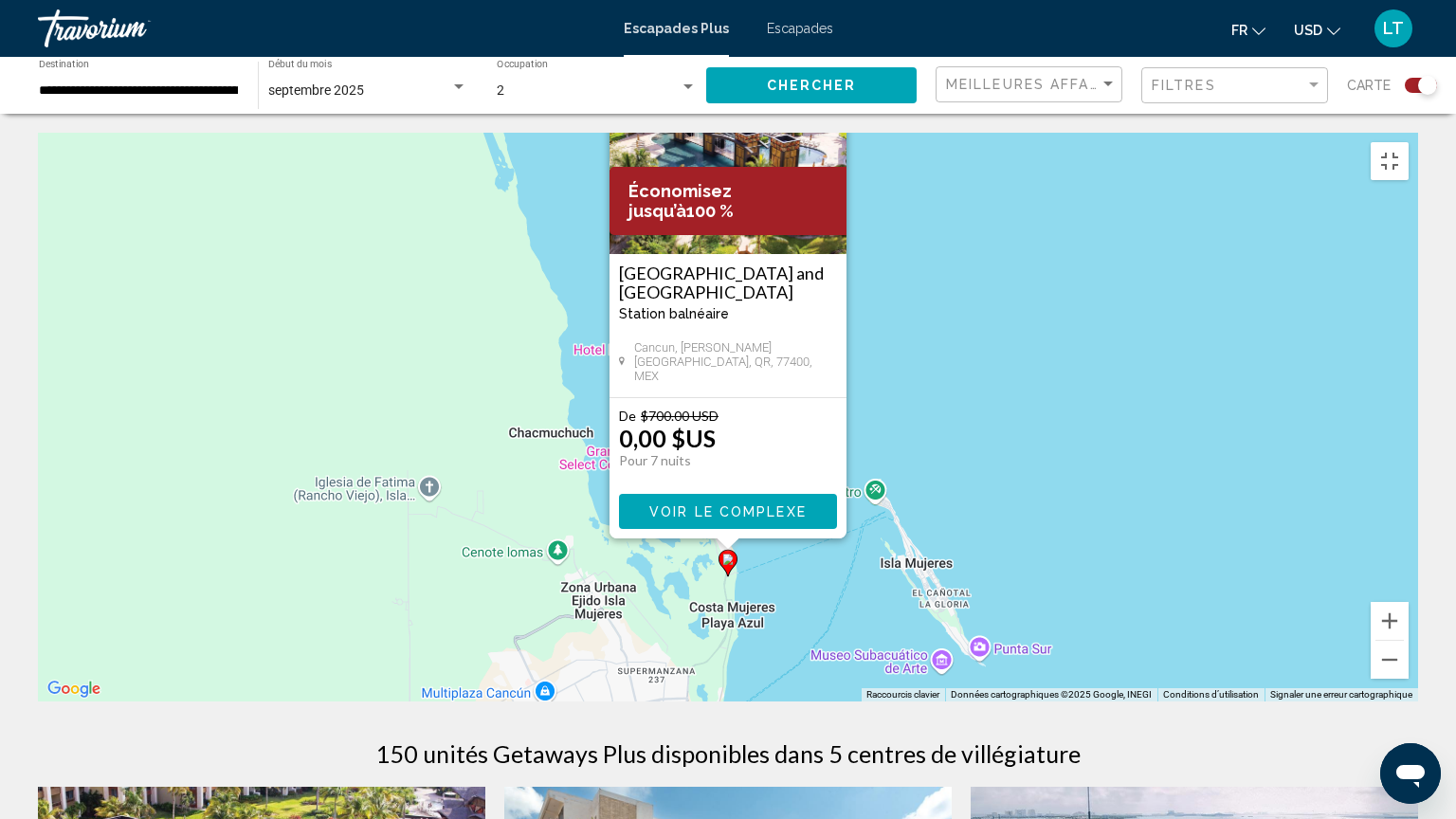 click on "[GEOGRAPHIC_DATA] and [GEOGRAPHIC_DATA] balnéaire  -  Ceci est une station d'adultes seulement
Cancun, [PERSON_NAME][GEOGRAPHIC_DATA], QR, 77400, MEX" at bounding box center (728, 325) 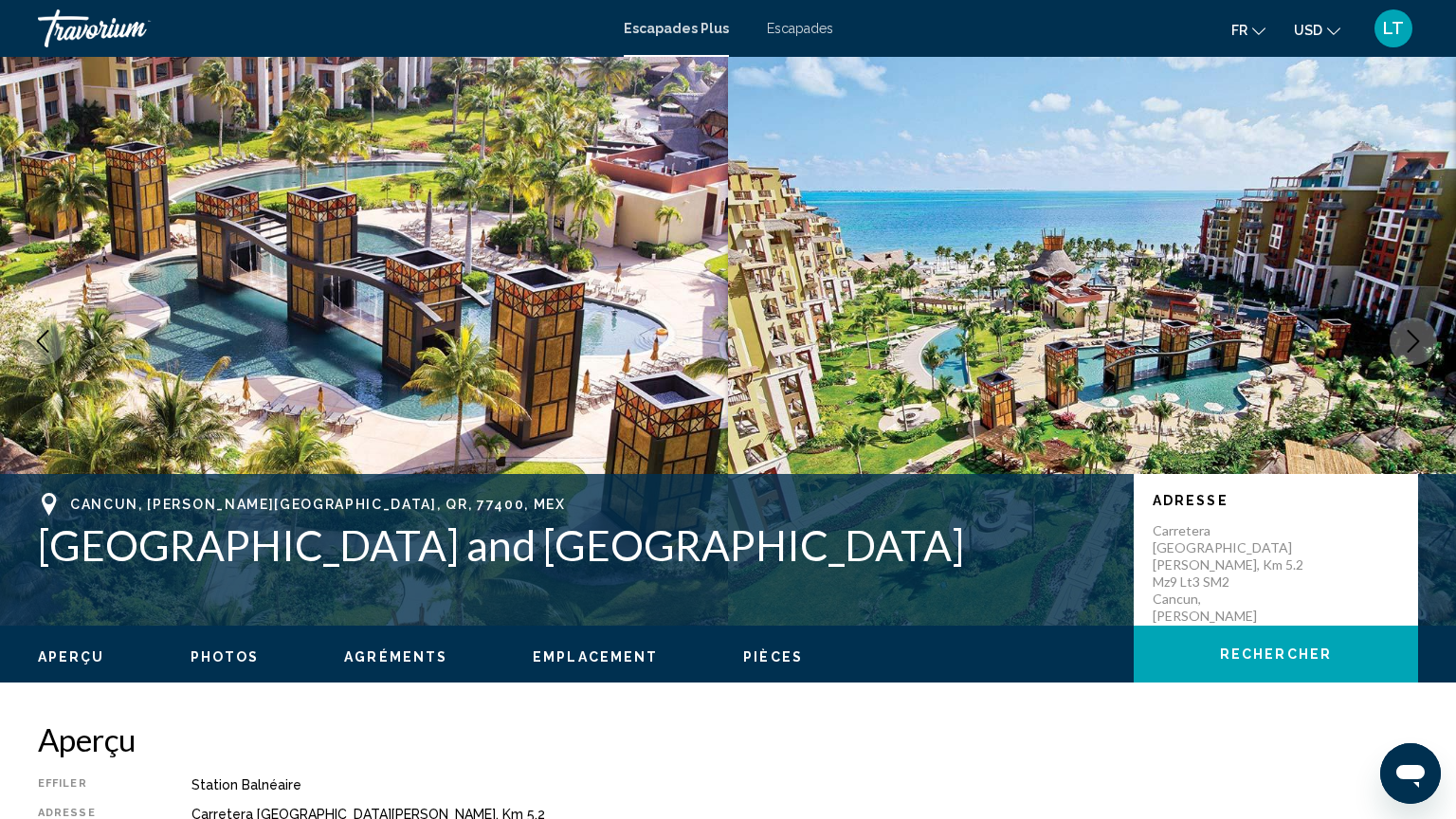 click on "Passer au contenu principal Escapades Plus Escapades Fr
English Español Français Italiano Português русский USD
USD ($) MXN (Mex$) CAD (Can$) GBP (£) EUR (€) AUD (A$) NZD (NZ$) CNY (CN¥) LT Se connecter
[GEOGRAPHIC_DATA], [PERSON_NAME][GEOGRAPHIC_DATA], QR, 77400, [GEOGRAPHIC_DATA] and Spa Adresse [GEOGRAPHIC_DATA][PERSON_NAME], Km 5.2 Mz9 [GEOGRAPHIC_DATA][PERSON_NAME], QR, 77400, MEX Aperçu
Photos
Agréments
Emplacement
Pièces
Rechercher Rechercher Aperçu Effiler Station balnéaire Tout inclus Pas tout compris Adresse [GEOGRAPHIC_DATA][PERSON_NAME], Km 5.2 Mz9 Lt3 SM2 Cancun, [PERSON_NAME][GEOGRAPHIC_DATA], QR, 77400, MEX  La description Lire la suite
Photos Agréments gymnase service de navette Pas de commodités disponibles. Informations tout compris Emplacement Pièces Pas de chambres disponibles." at bounding box center [728, 410] 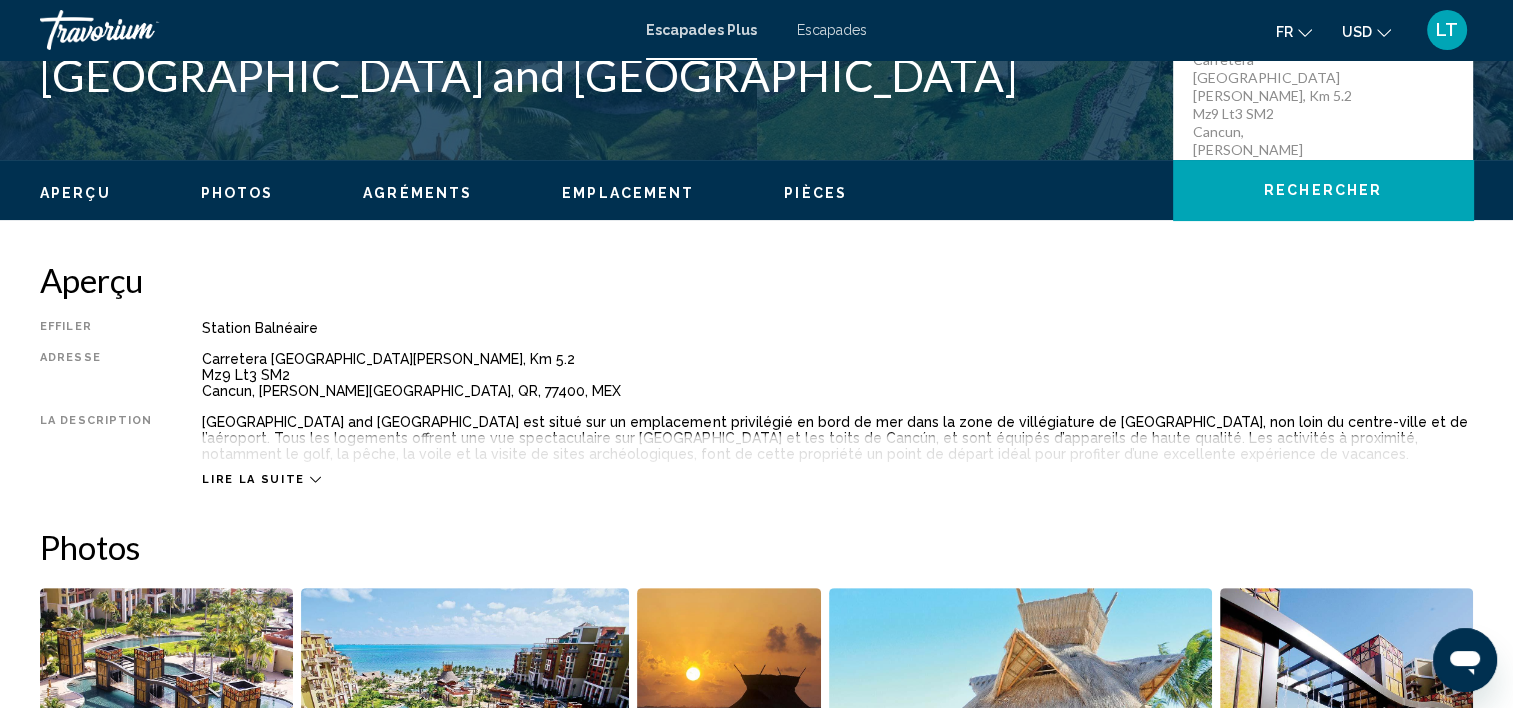 scroll, scrollTop: 600, scrollLeft: 0, axis: vertical 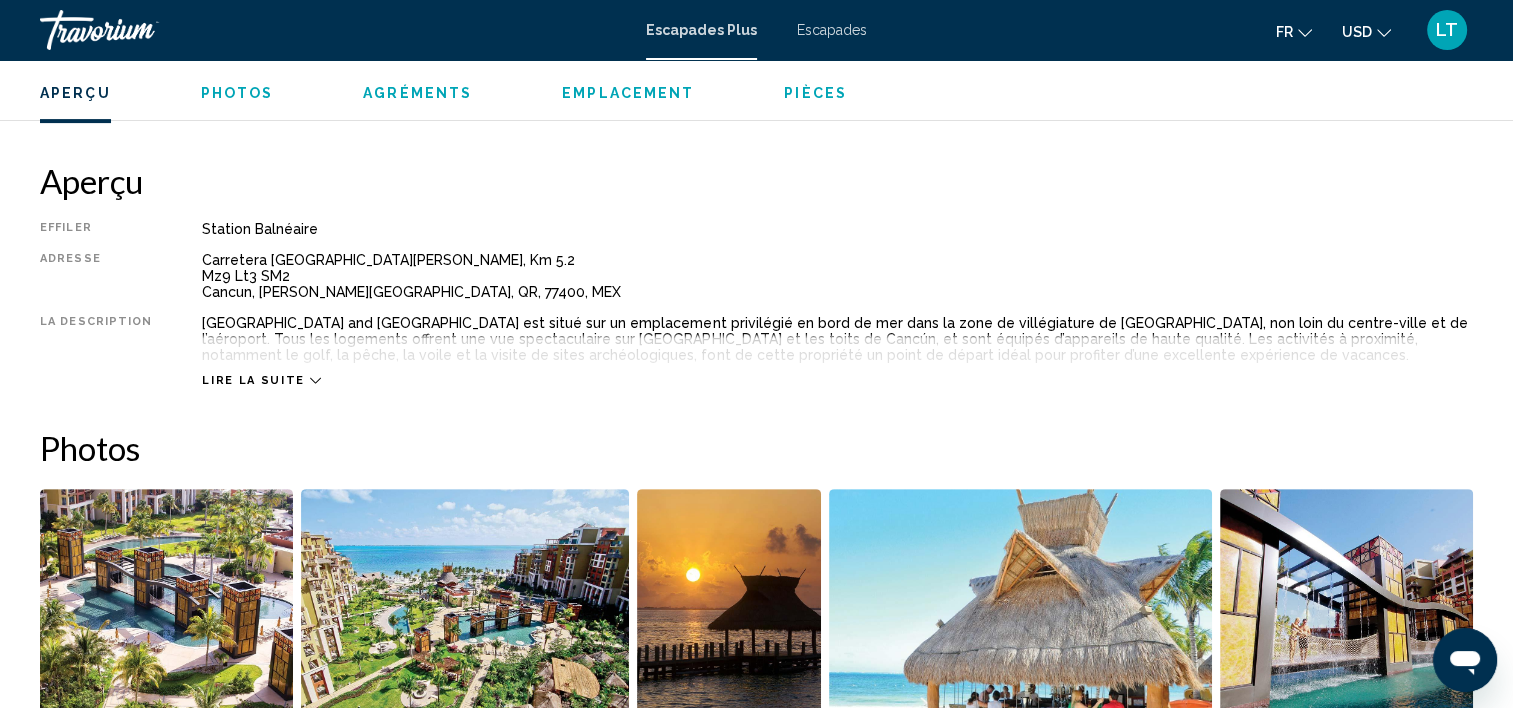 click 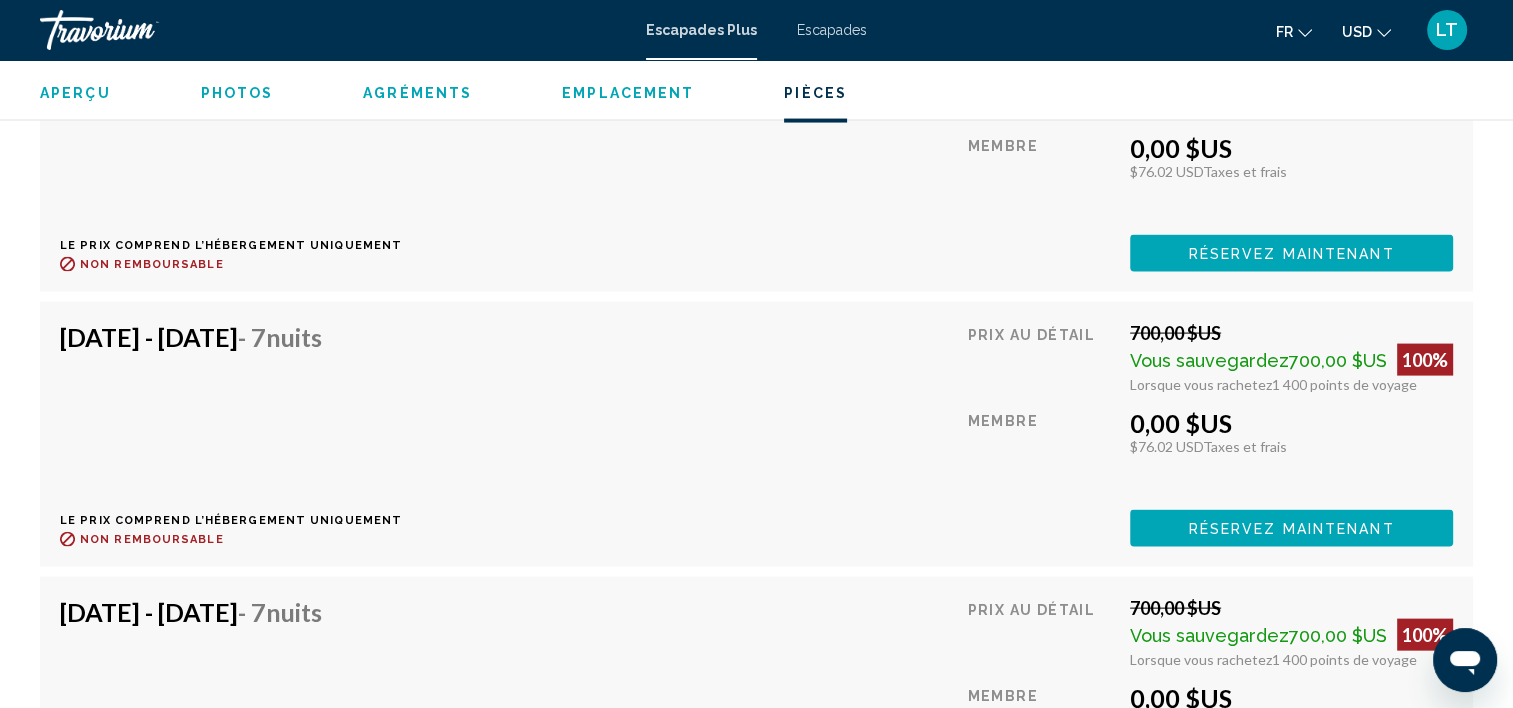 scroll, scrollTop: 4100, scrollLeft: 0, axis: vertical 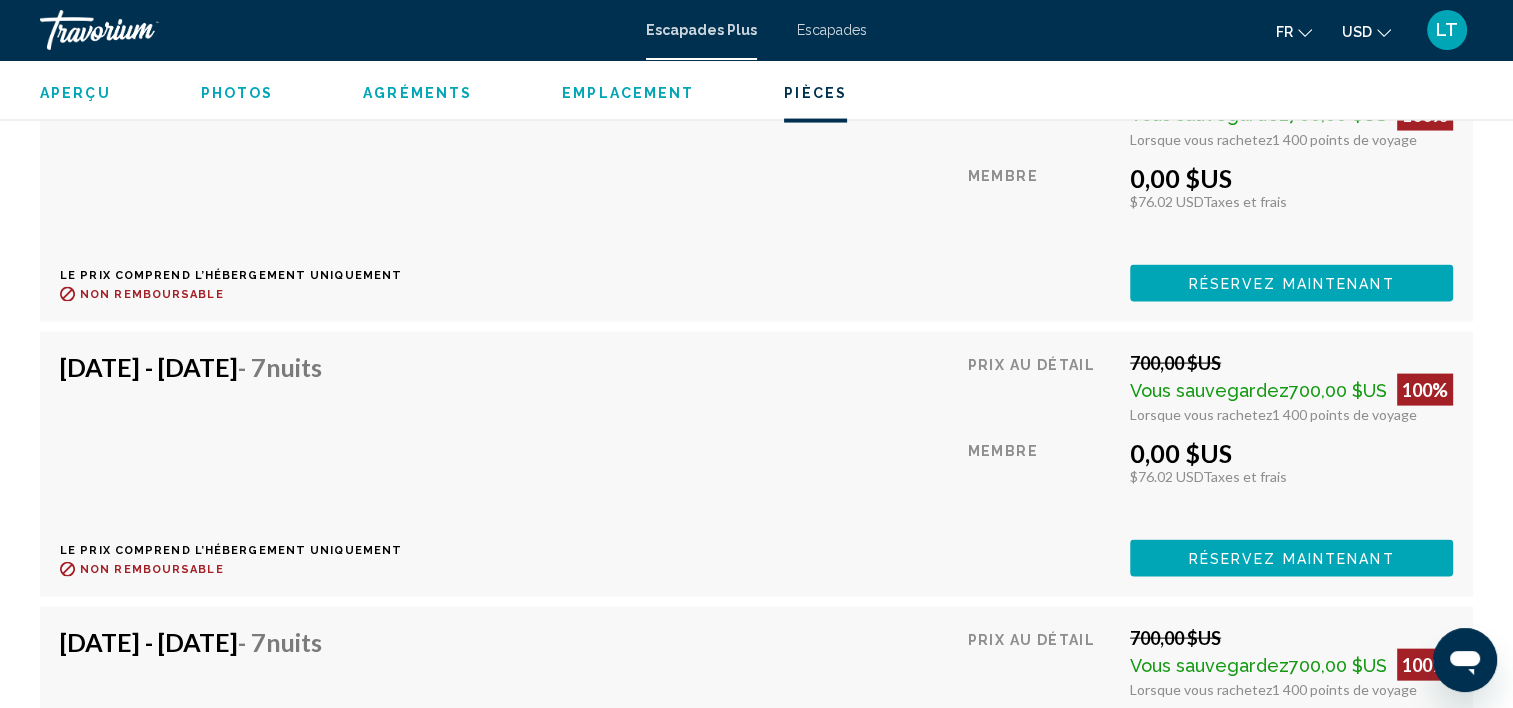 click on "Réservez maintenant" at bounding box center [1292, 9] 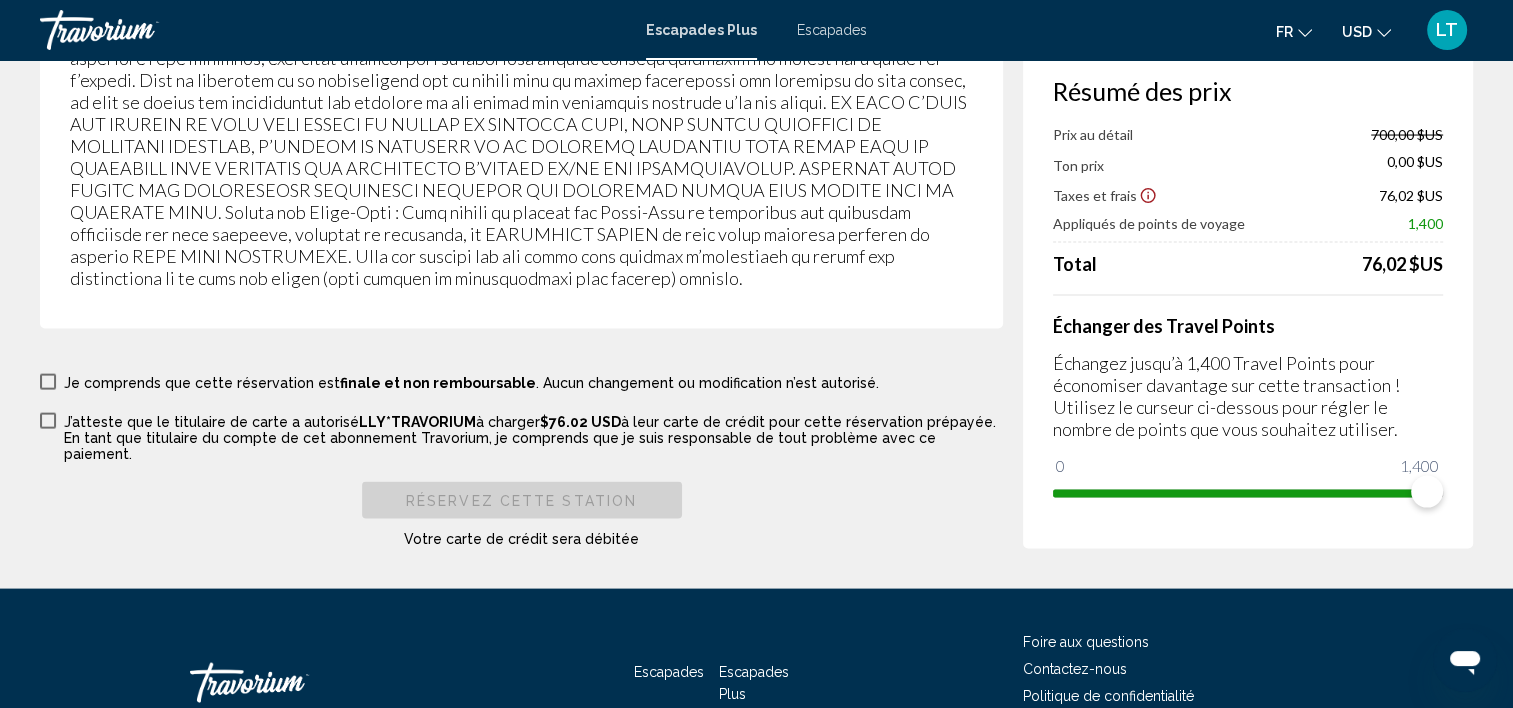 scroll, scrollTop: 3907, scrollLeft: 0, axis: vertical 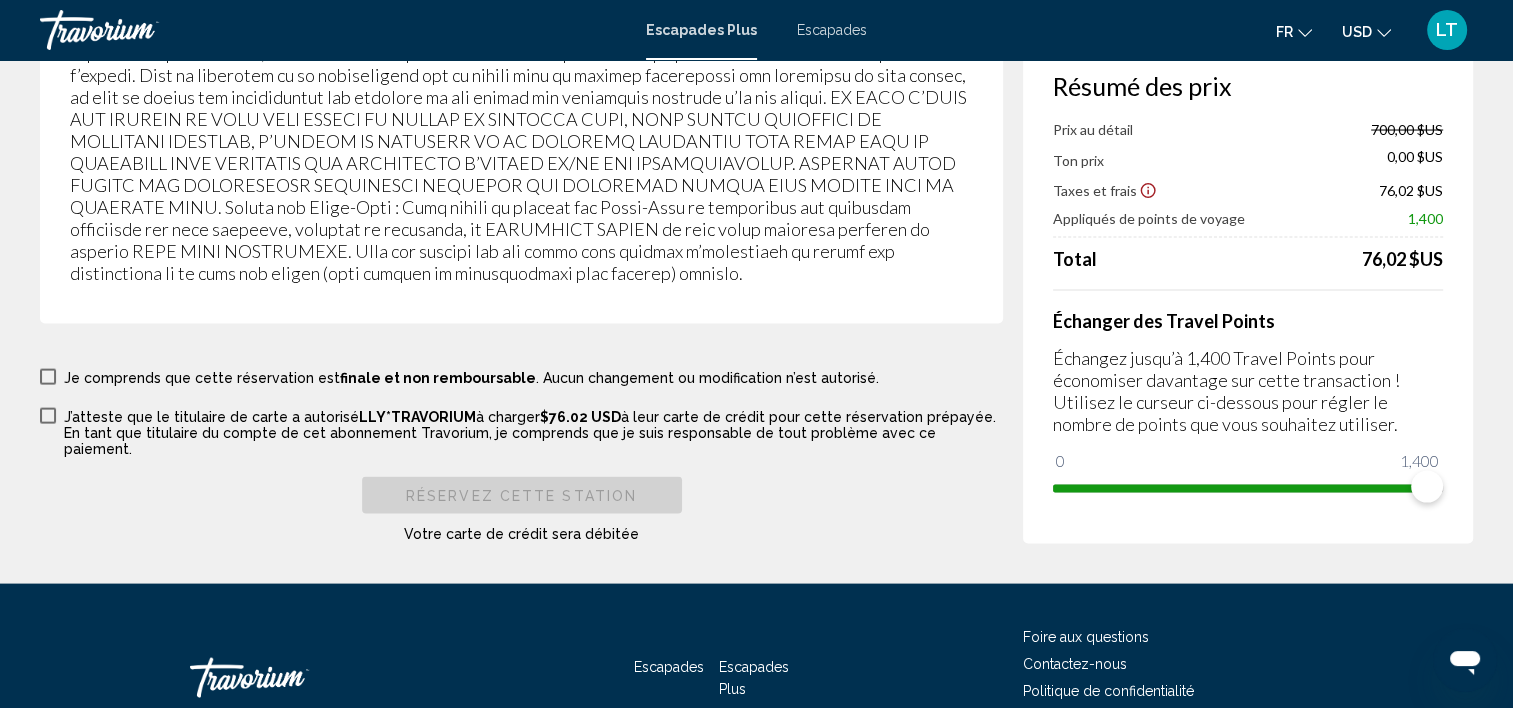 click at bounding box center [48, 377] 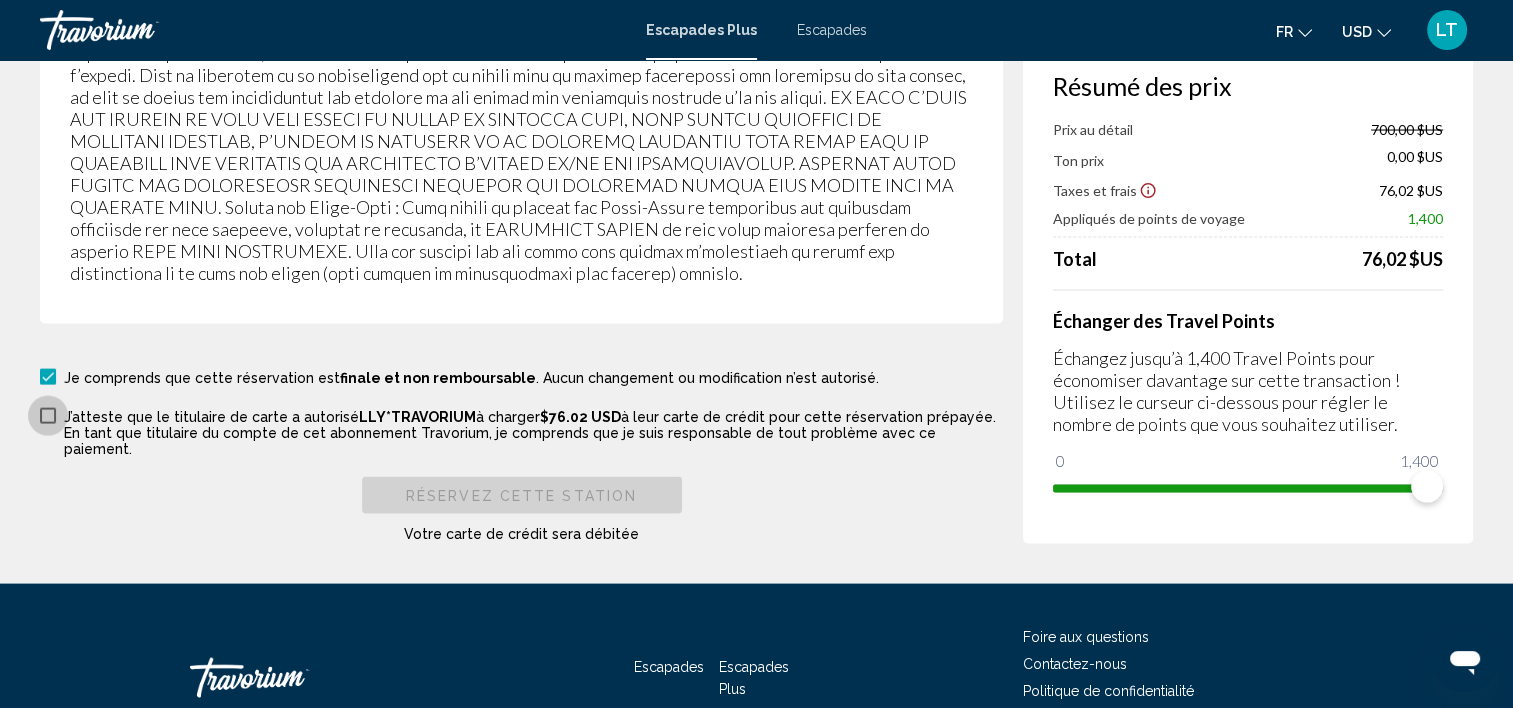 click at bounding box center [48, 416] 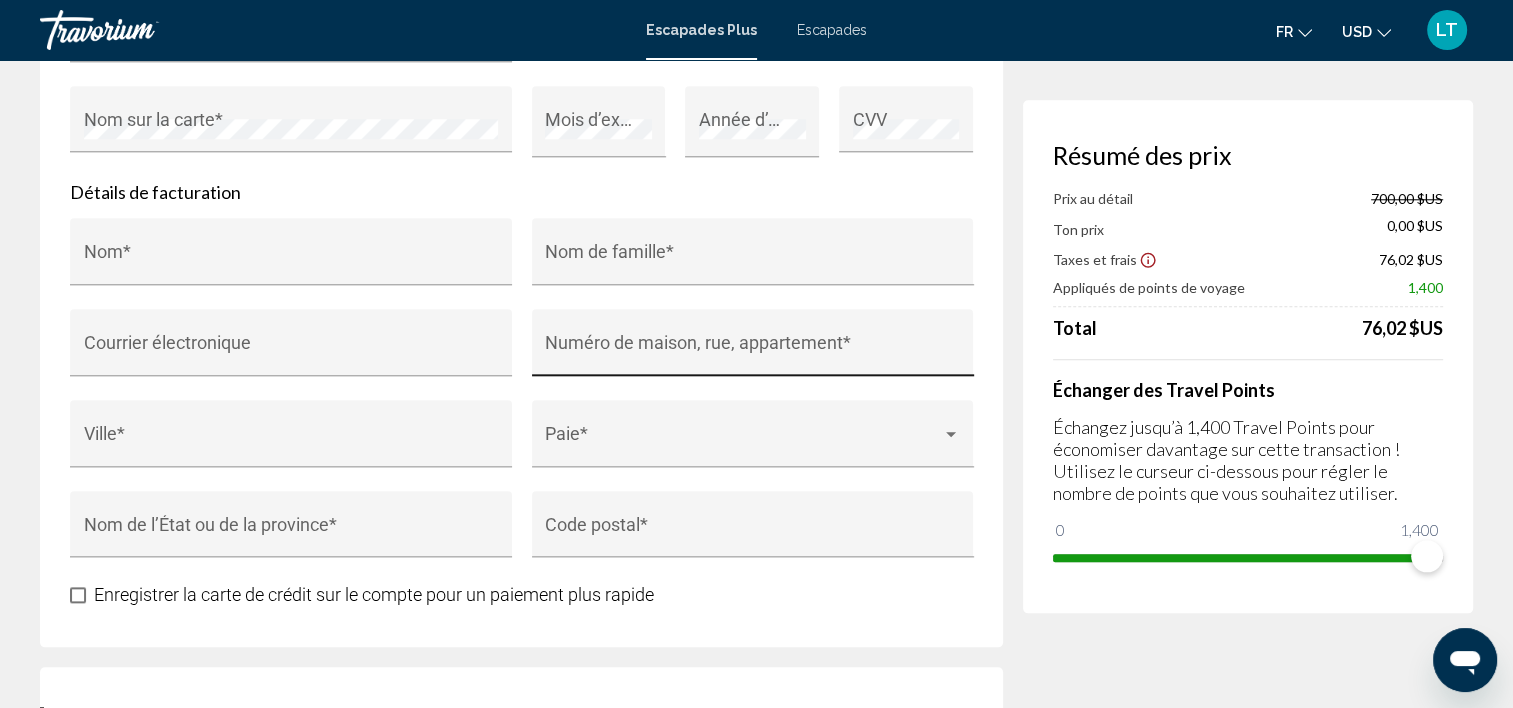 scroll, scrollTop: 1907, scrollLeft: 0, axis: vertical 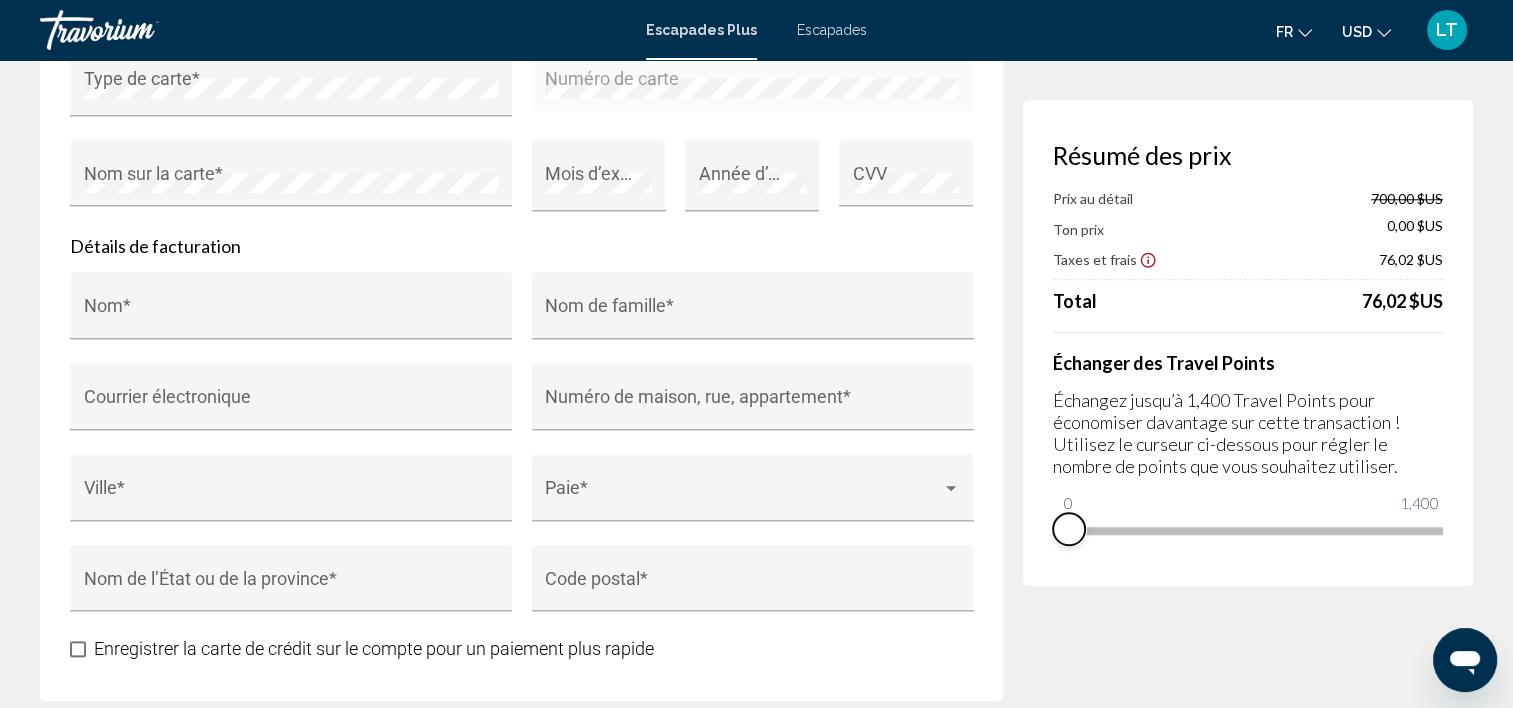 drag, startPoint x: 1440, startPoint y: 558, endPoint x: 1020, endPoint y: 589, distance: 421.1425 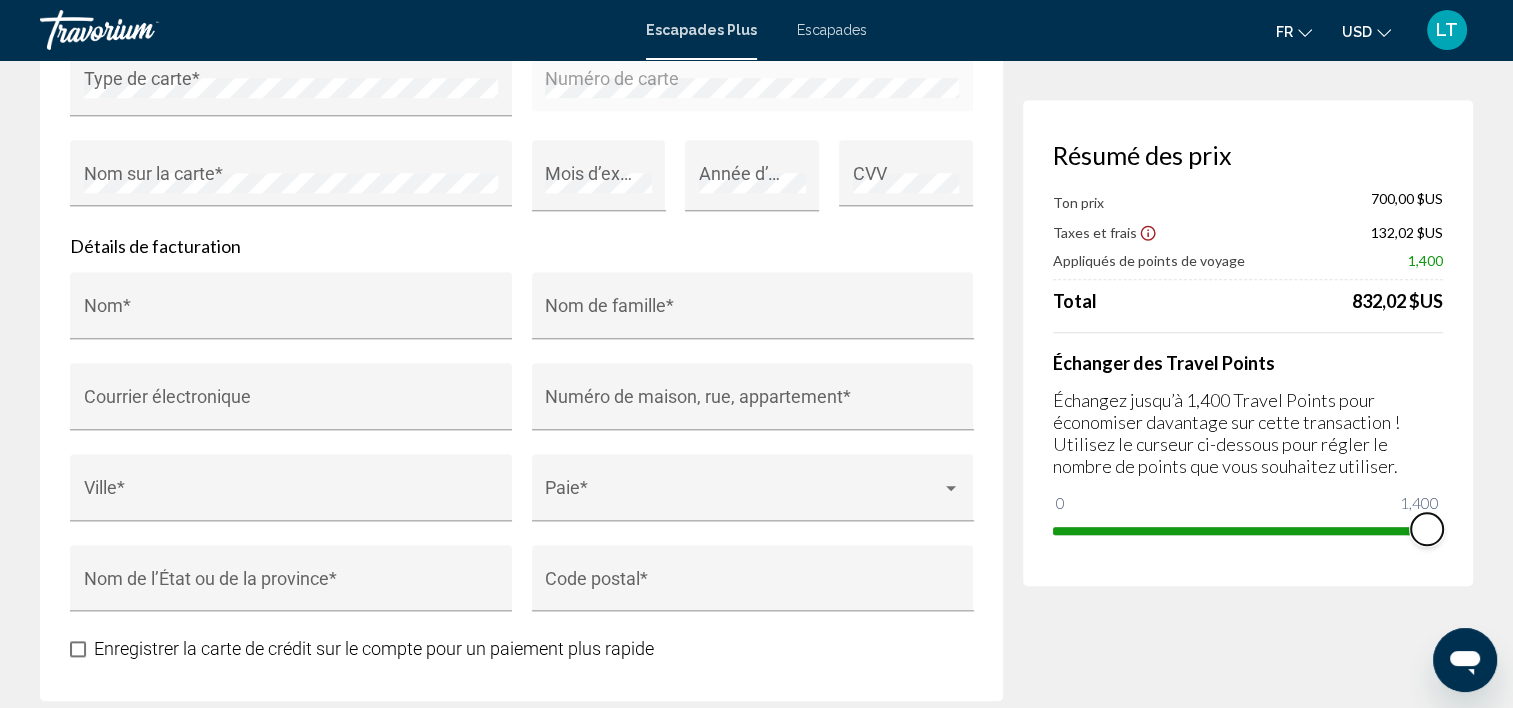 drag, startPoint x: 1069, startPoint y: 508, endPoint x: 1487, endPoint y: 512, distance: 418.01913 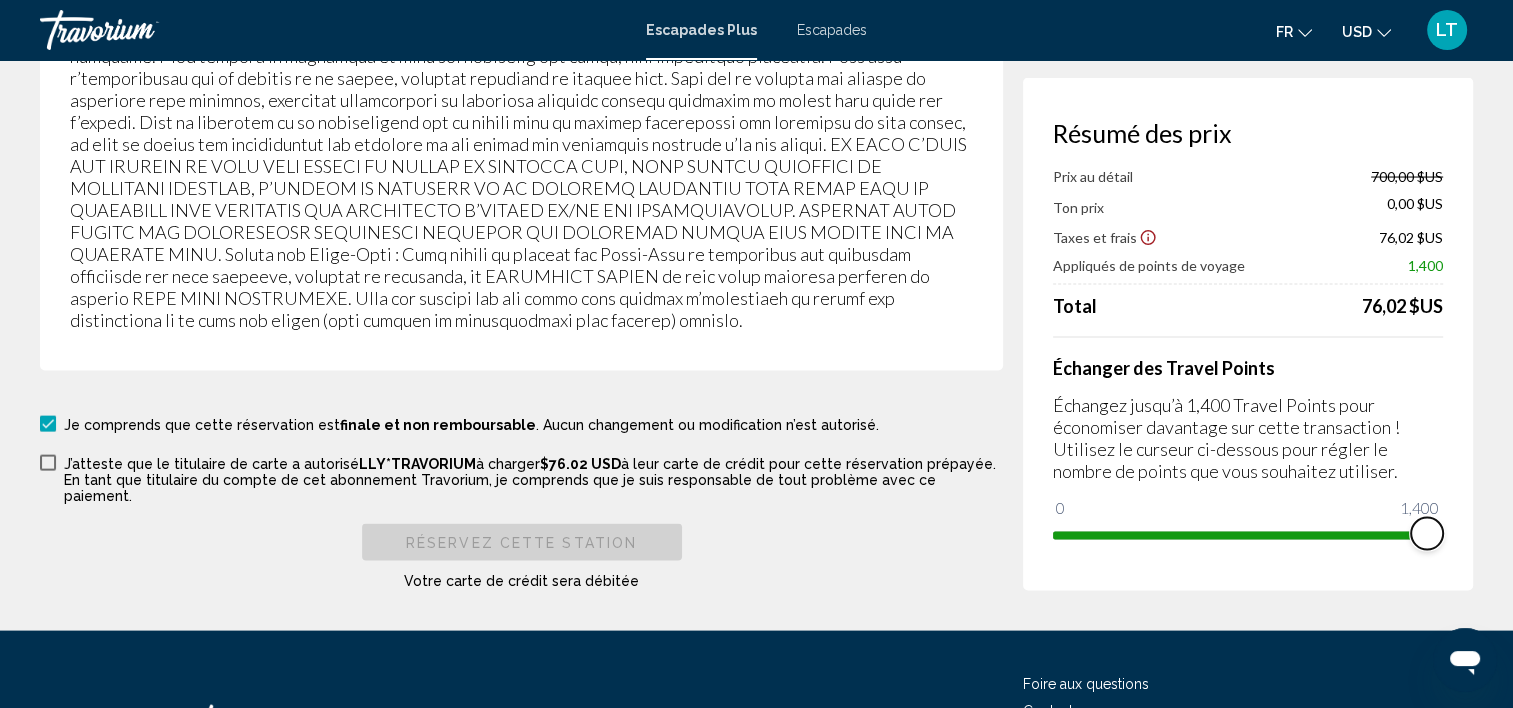 scroll, scrollTop: 3907, scrollLeft: 0, axis: vertical 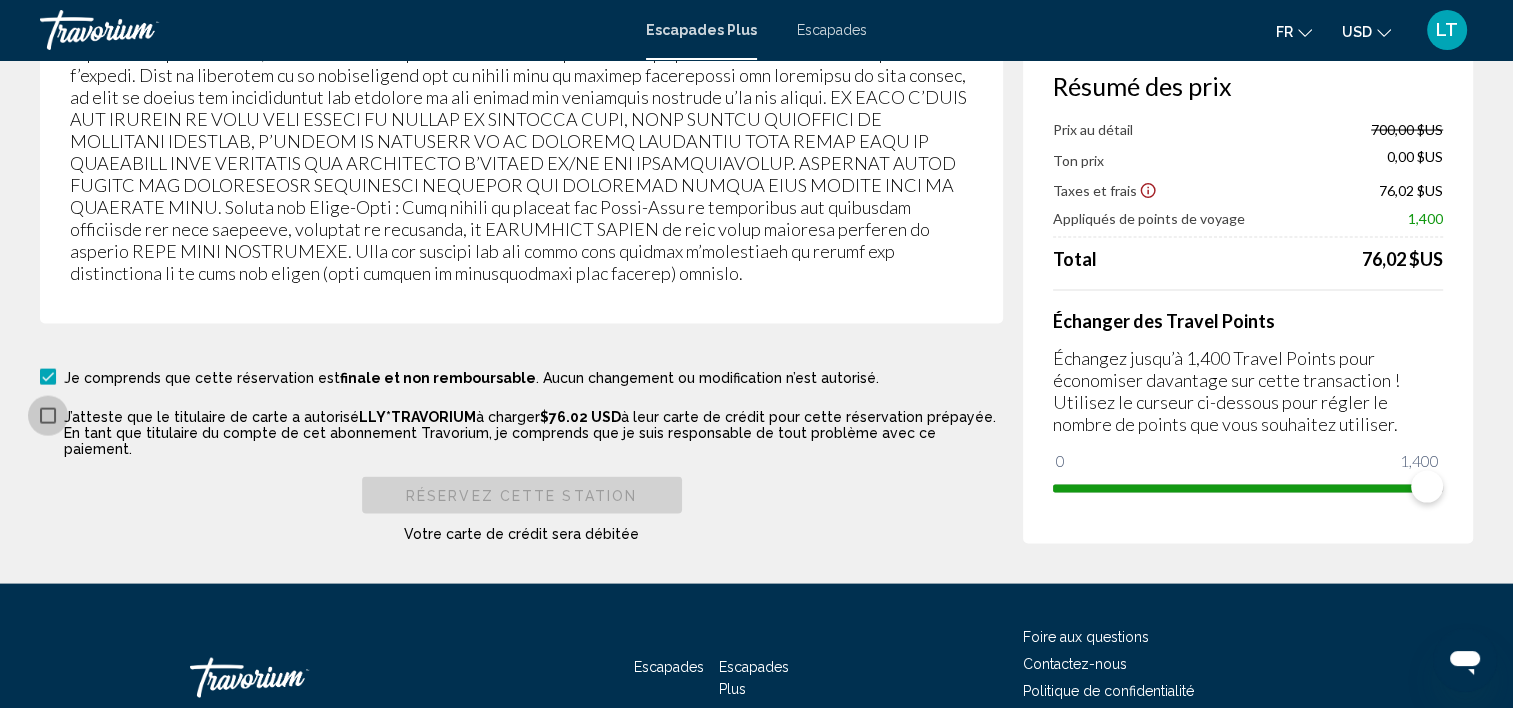 click on "J’atteste que le titulaire de carte a autorisé  LLY*TRAVORIUM  à charger   $76.02 USD   à leur carte de crédit pour cette réservation prépayée. En tant que titulaire du compte de cet abonnement Travorium, je comprends que je suis responsable de tout problème avec [PERSON_NAME]." at bounding box center (521, 431) 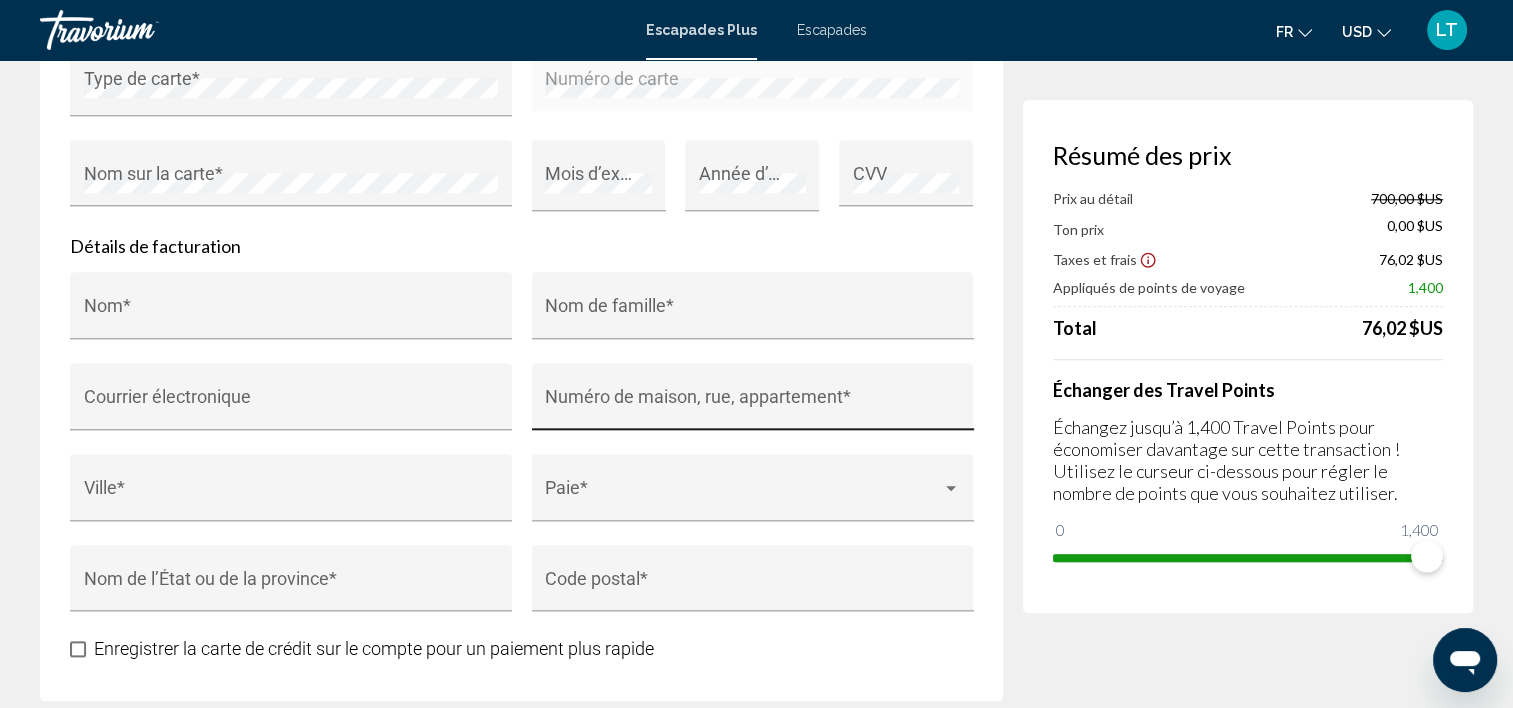 scroll, scrollTop: 1507, scrollLeft: 0, axis: vertical 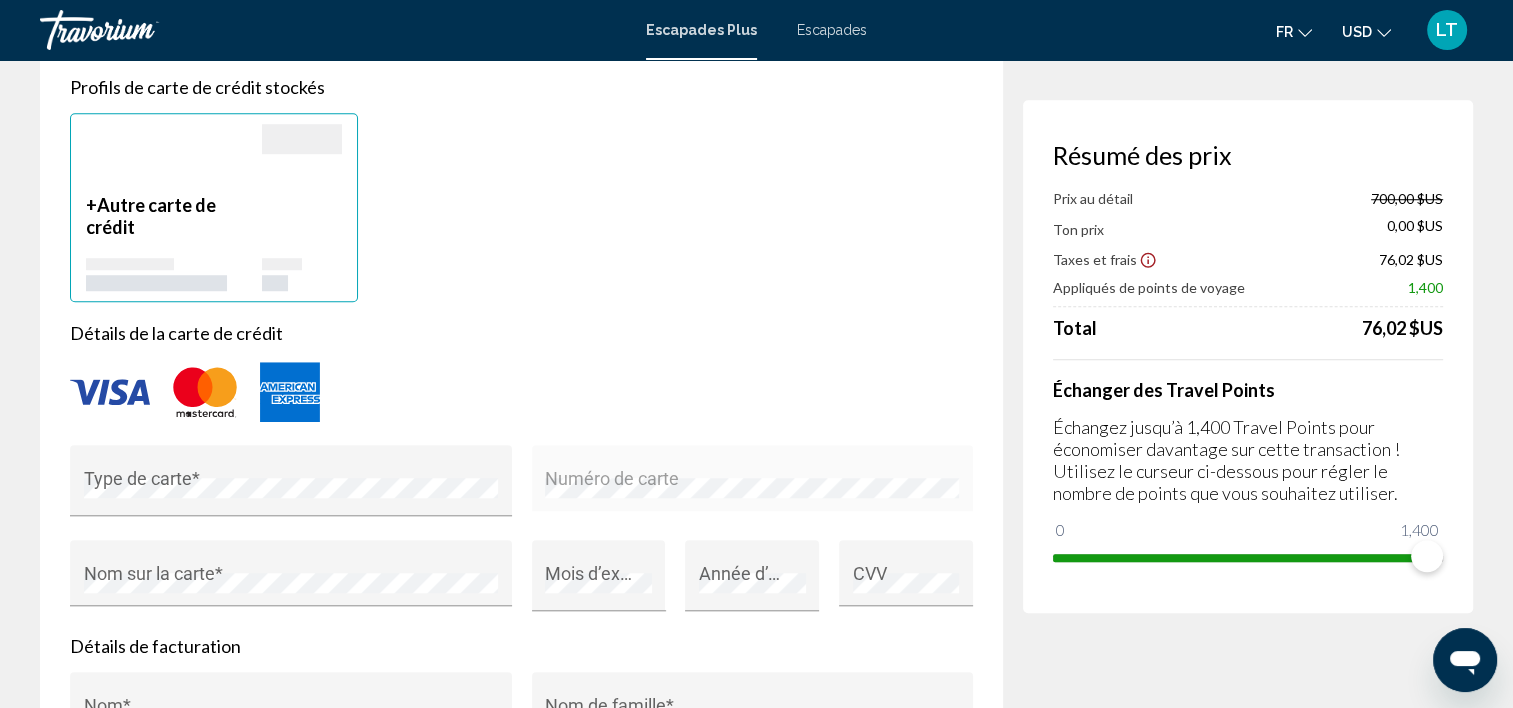click 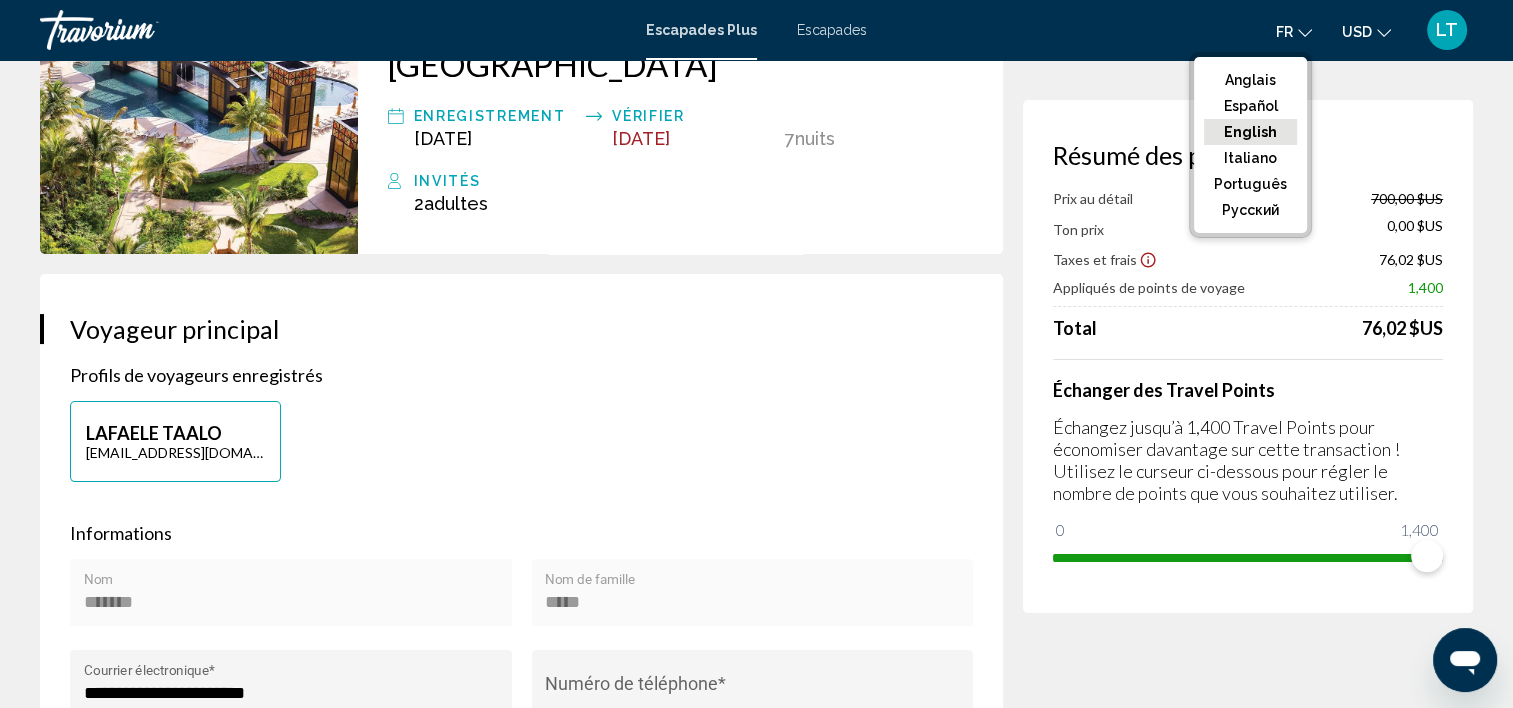 scroll, scrollTop: 0, scrollLeft: 0, axis: both 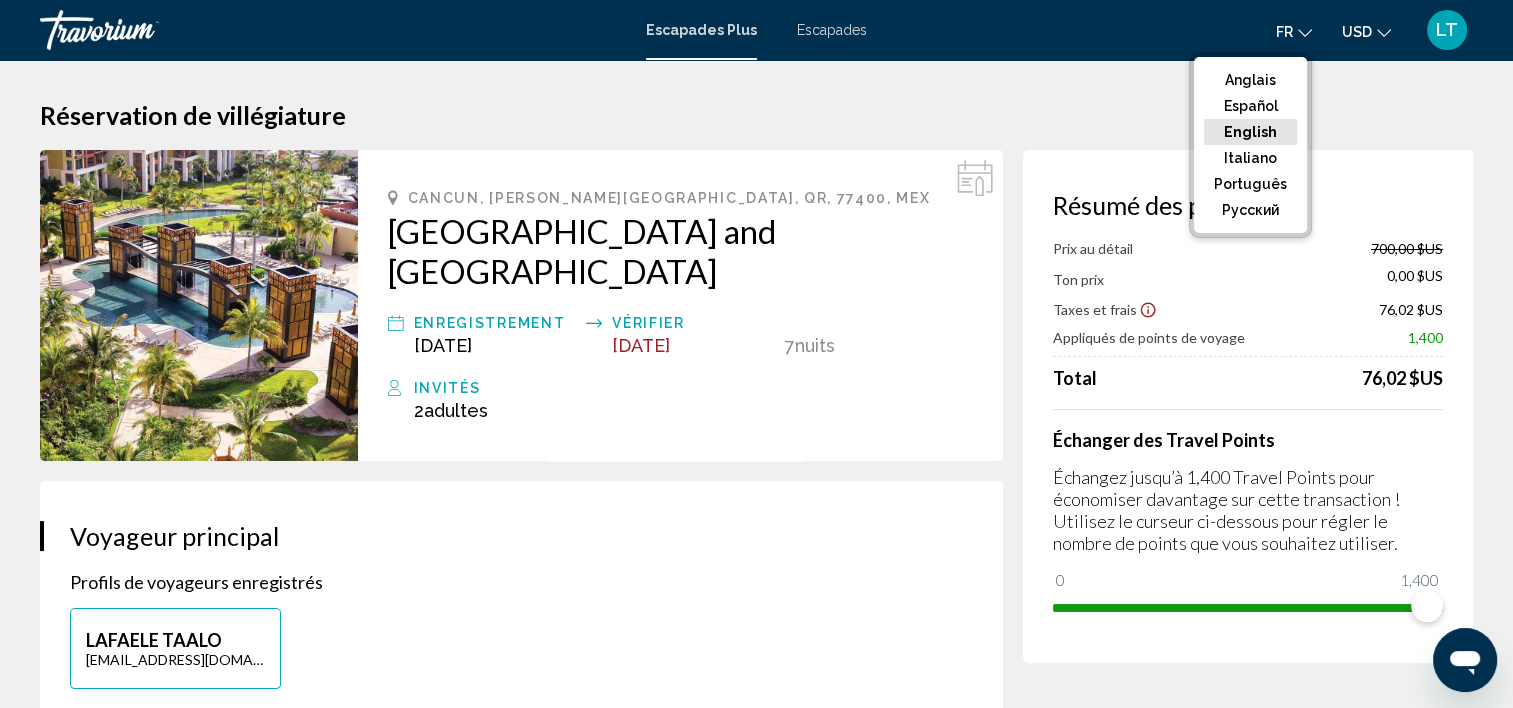 click at bounding box center [199, 305] 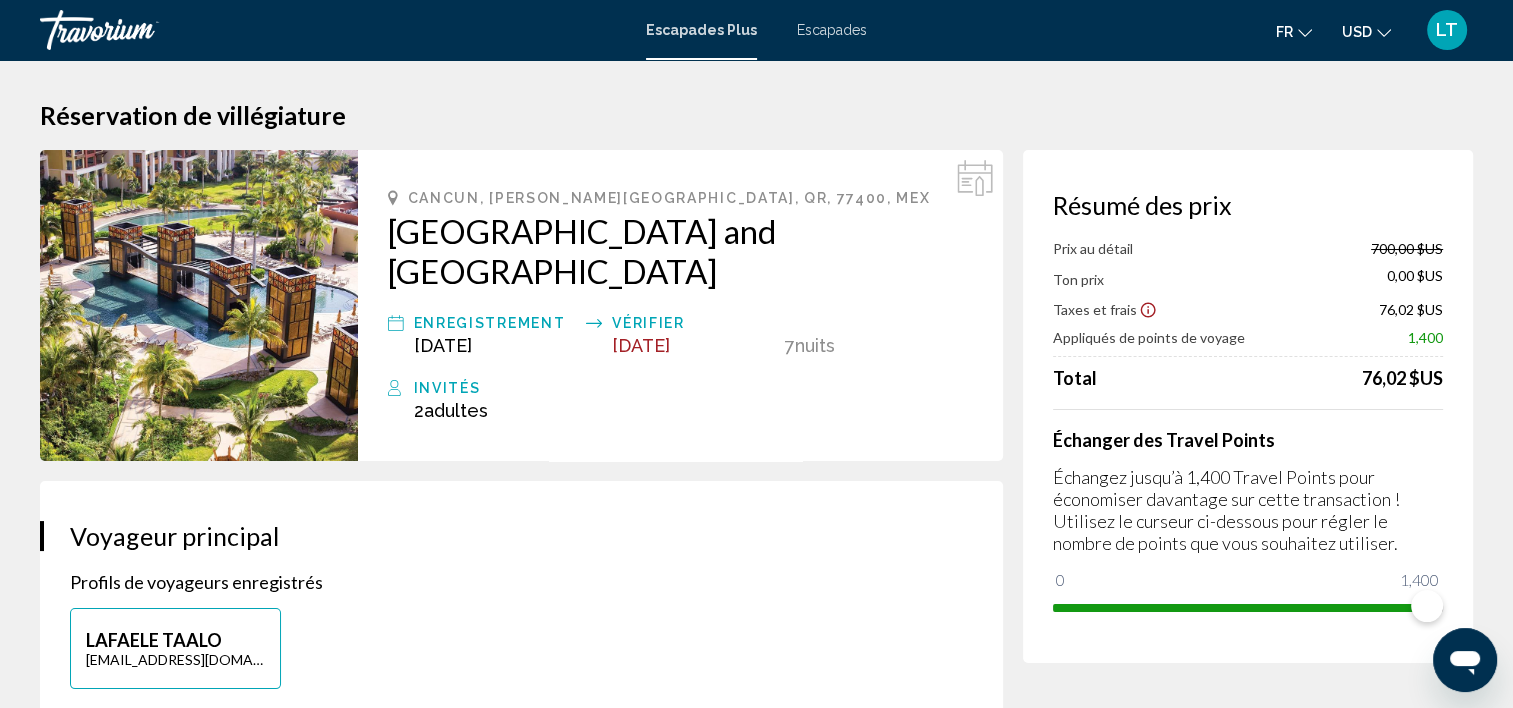 click at bounding box center (199, 305) 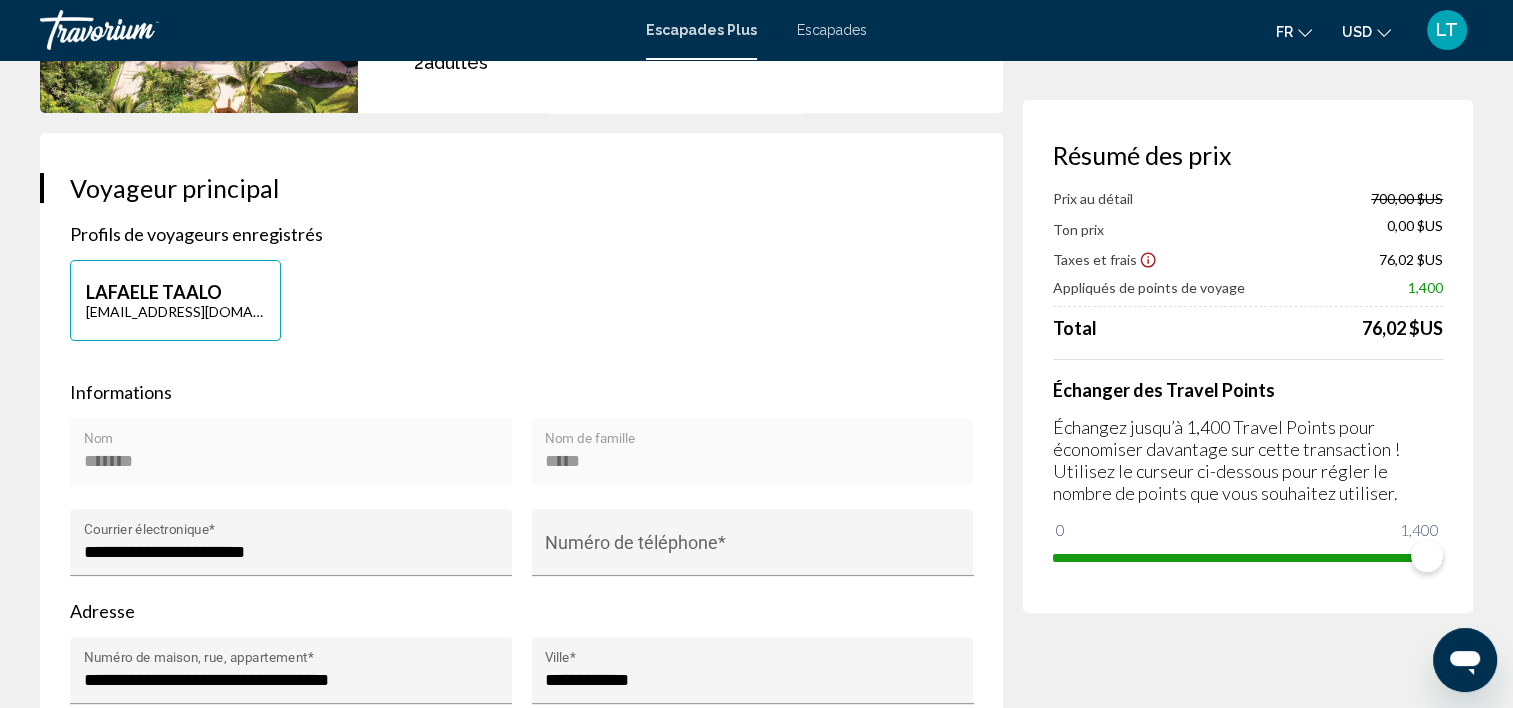 scroll, scrollTop: 0, scrollLeft: 0, axis: both 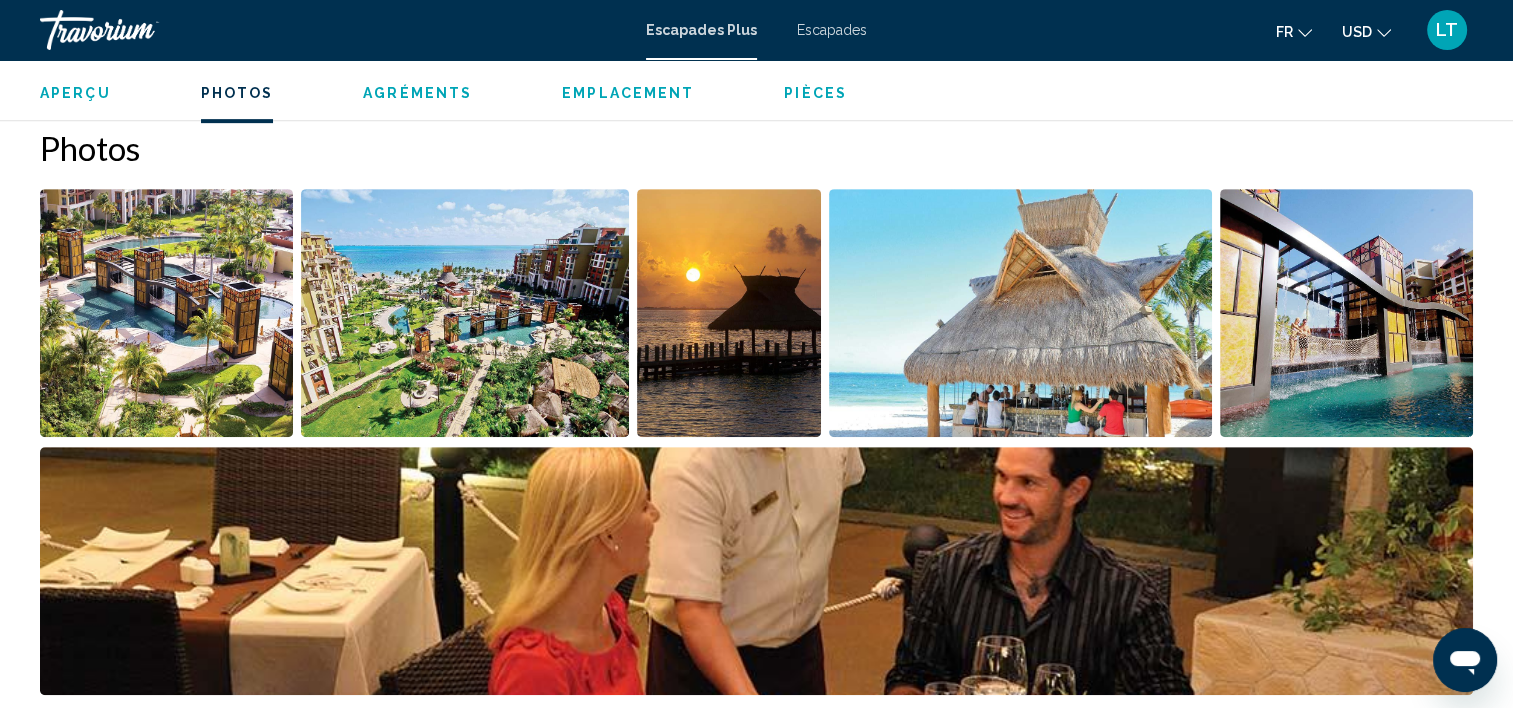 click at bounding box center [465, 313] 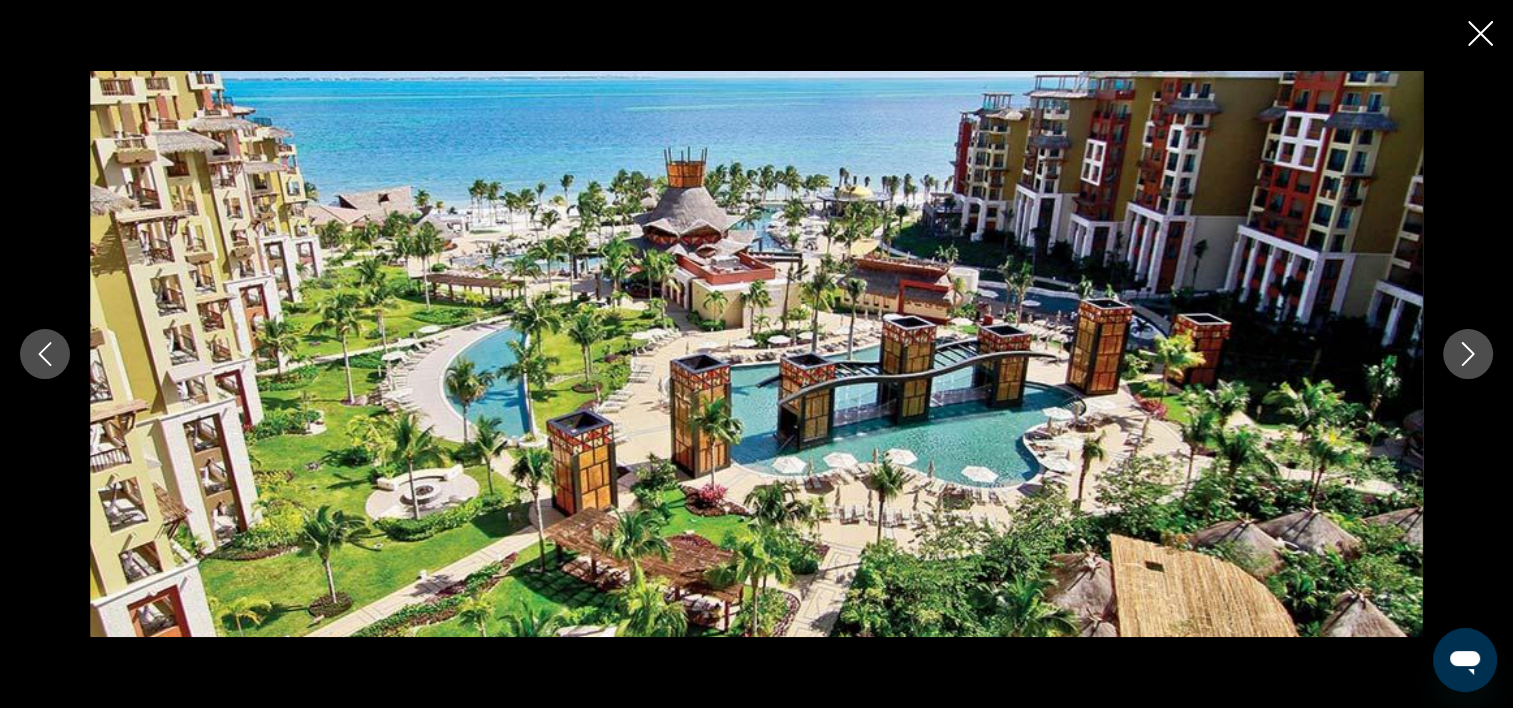 click 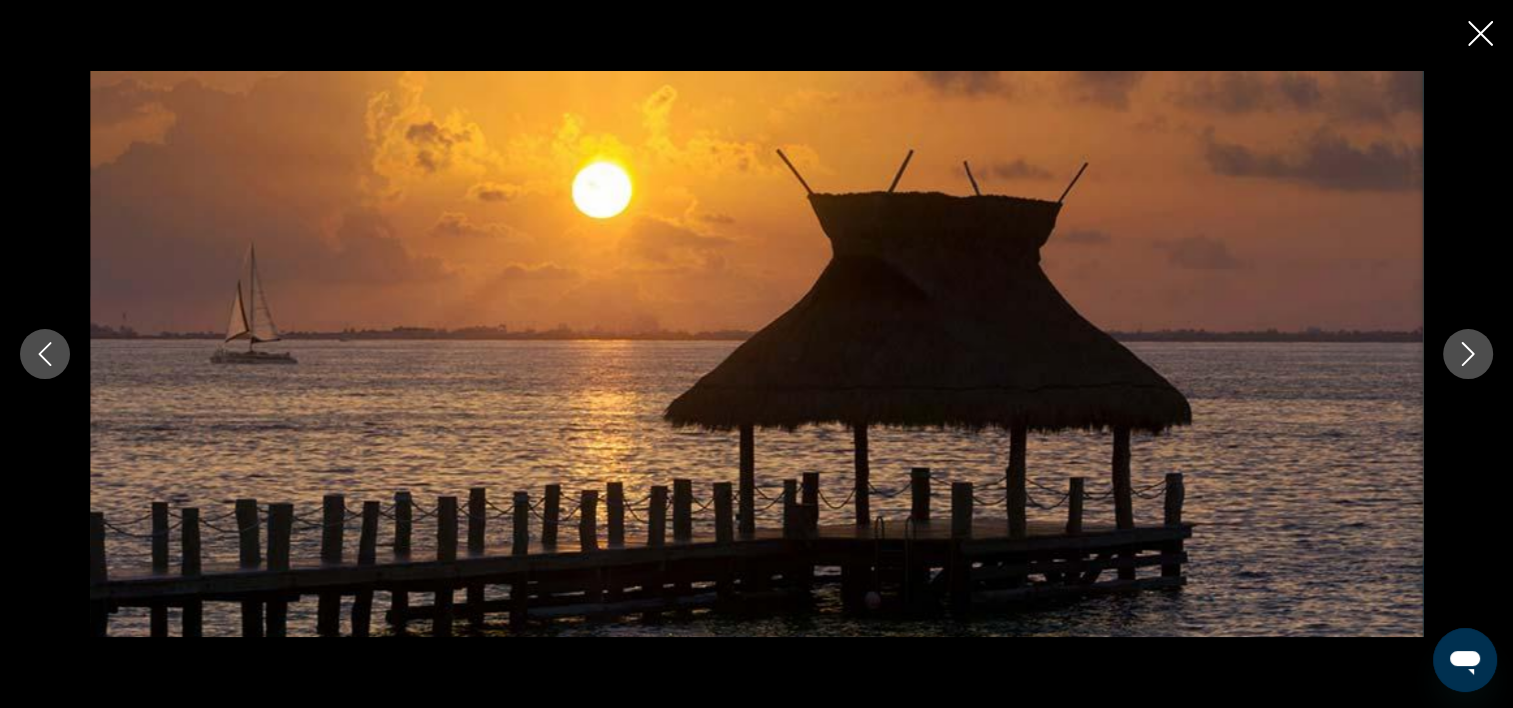 click 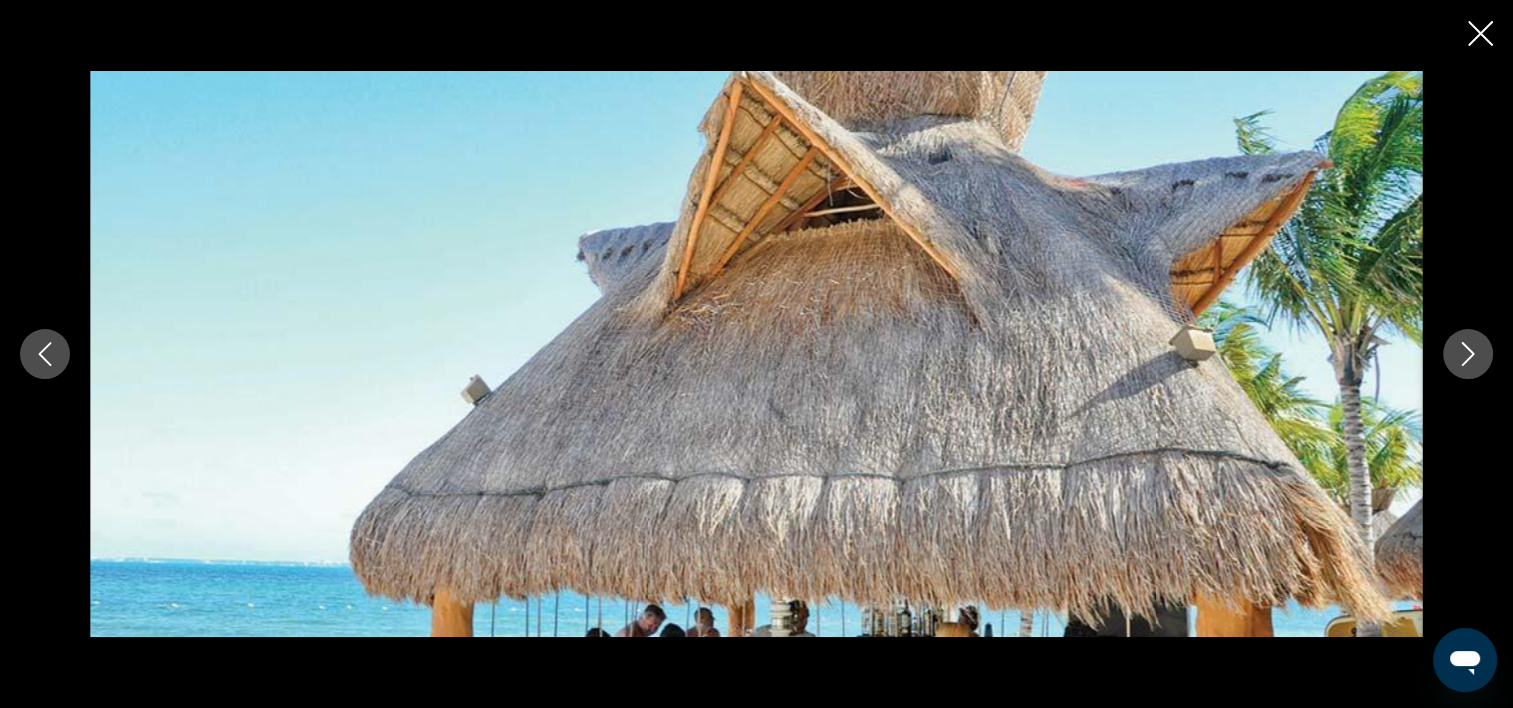 click 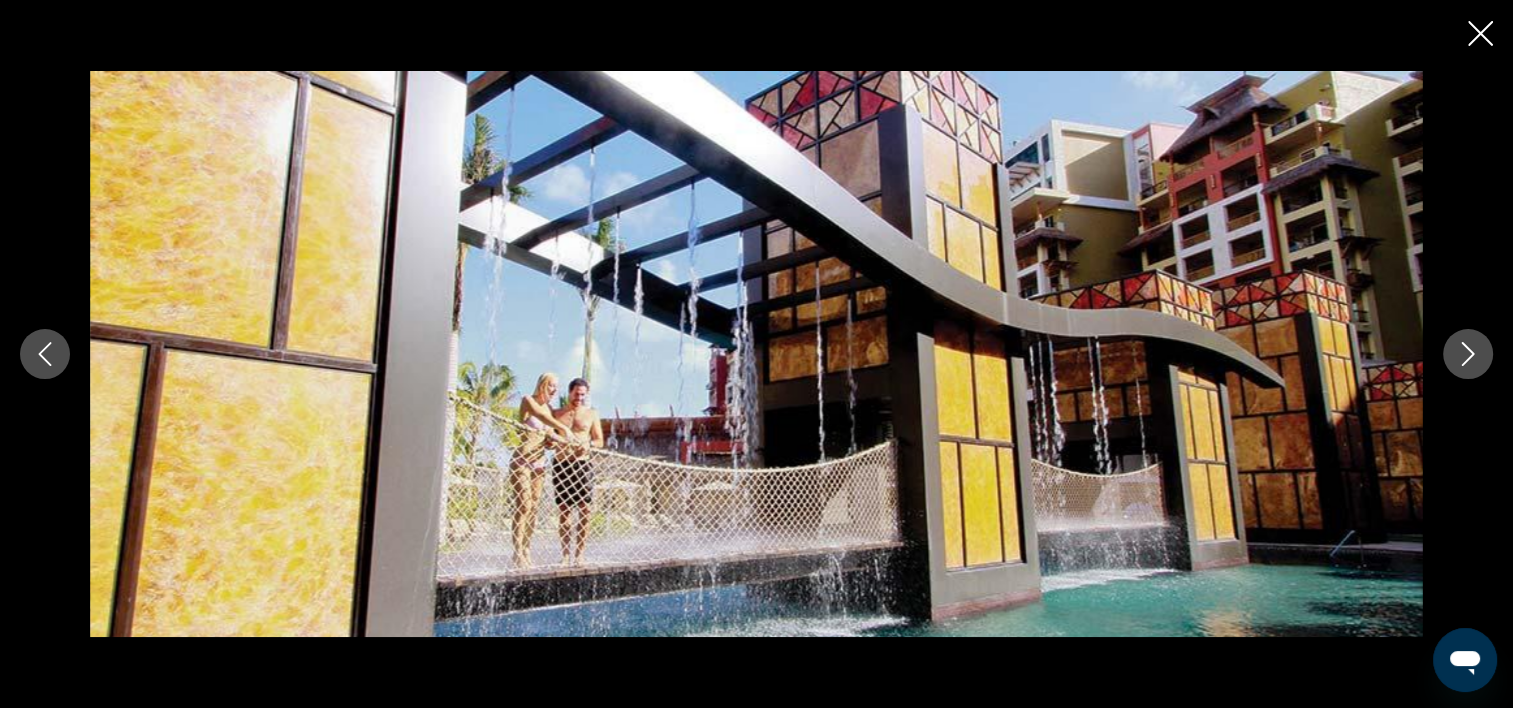 click 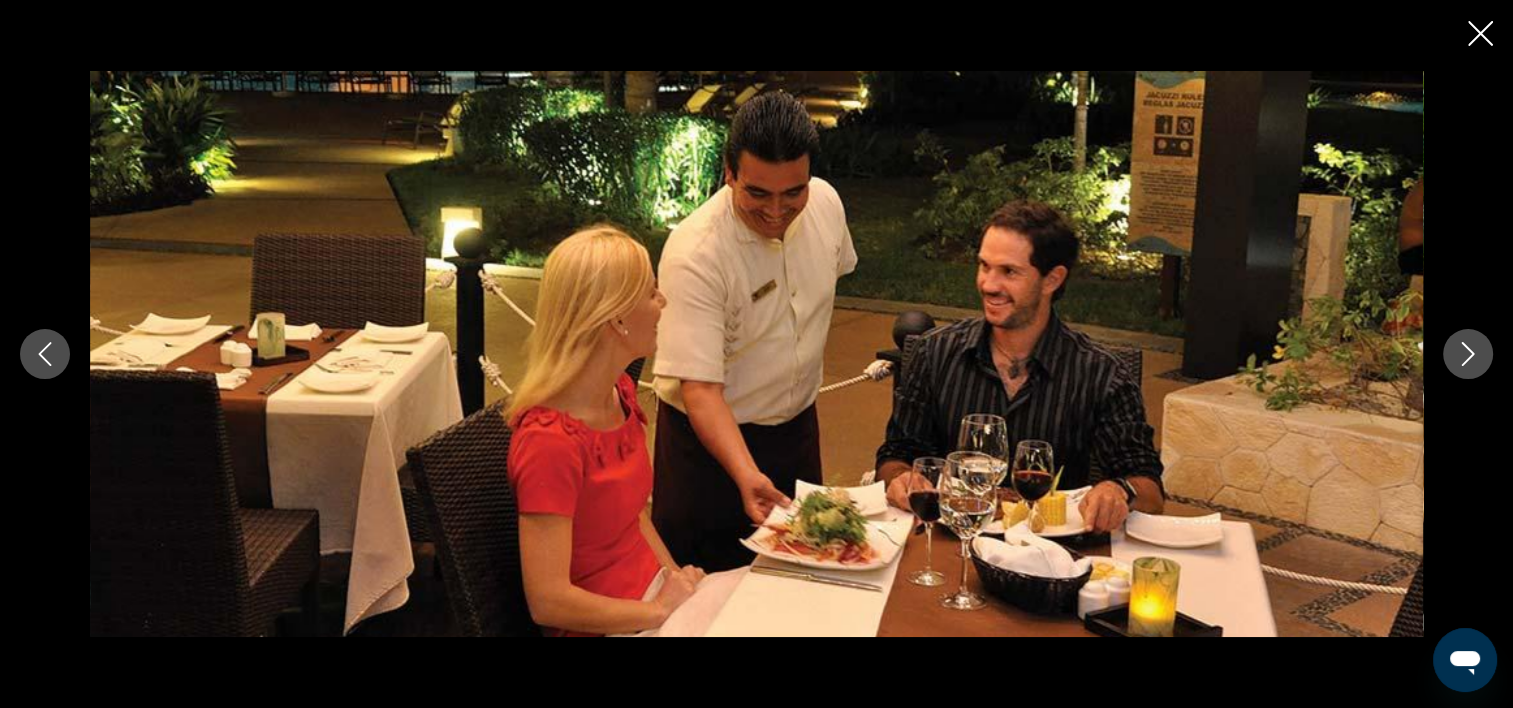 click 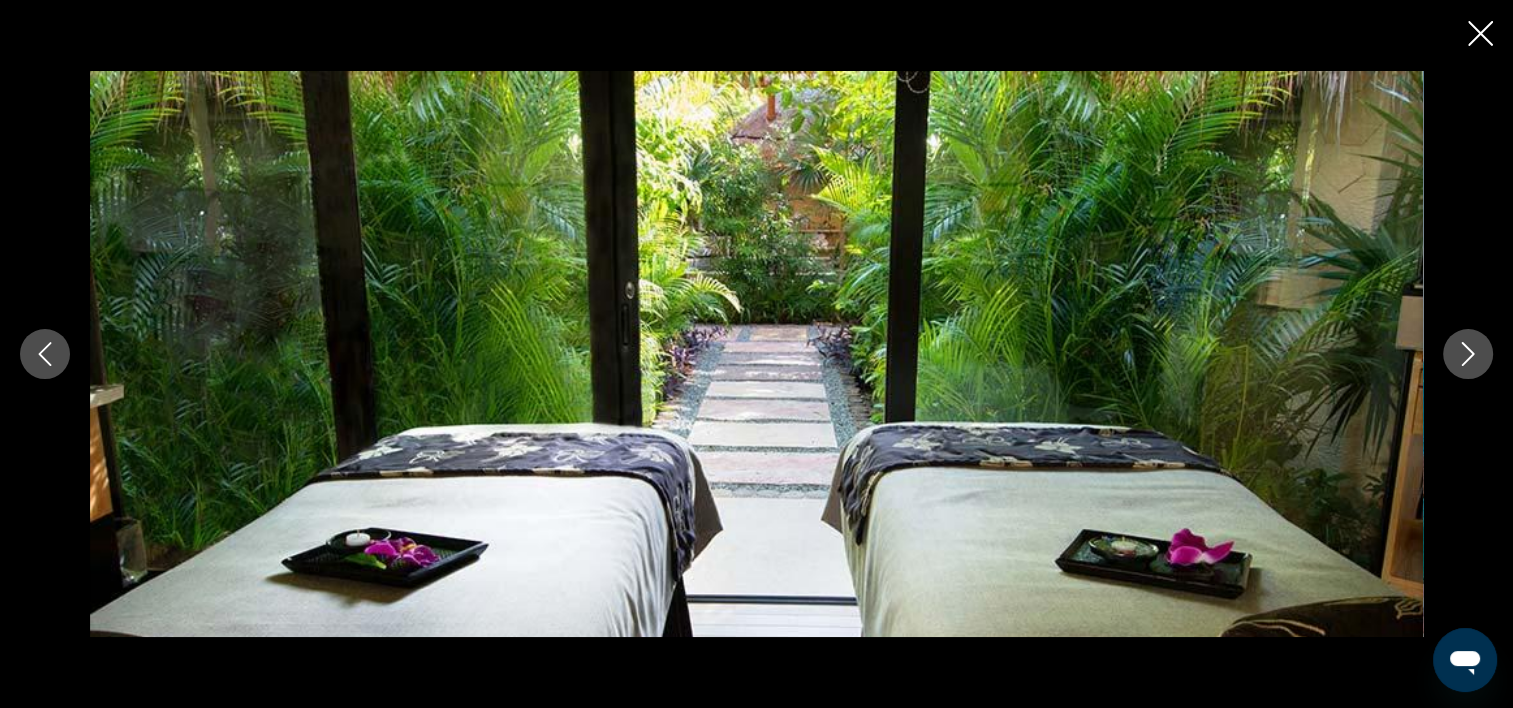 click 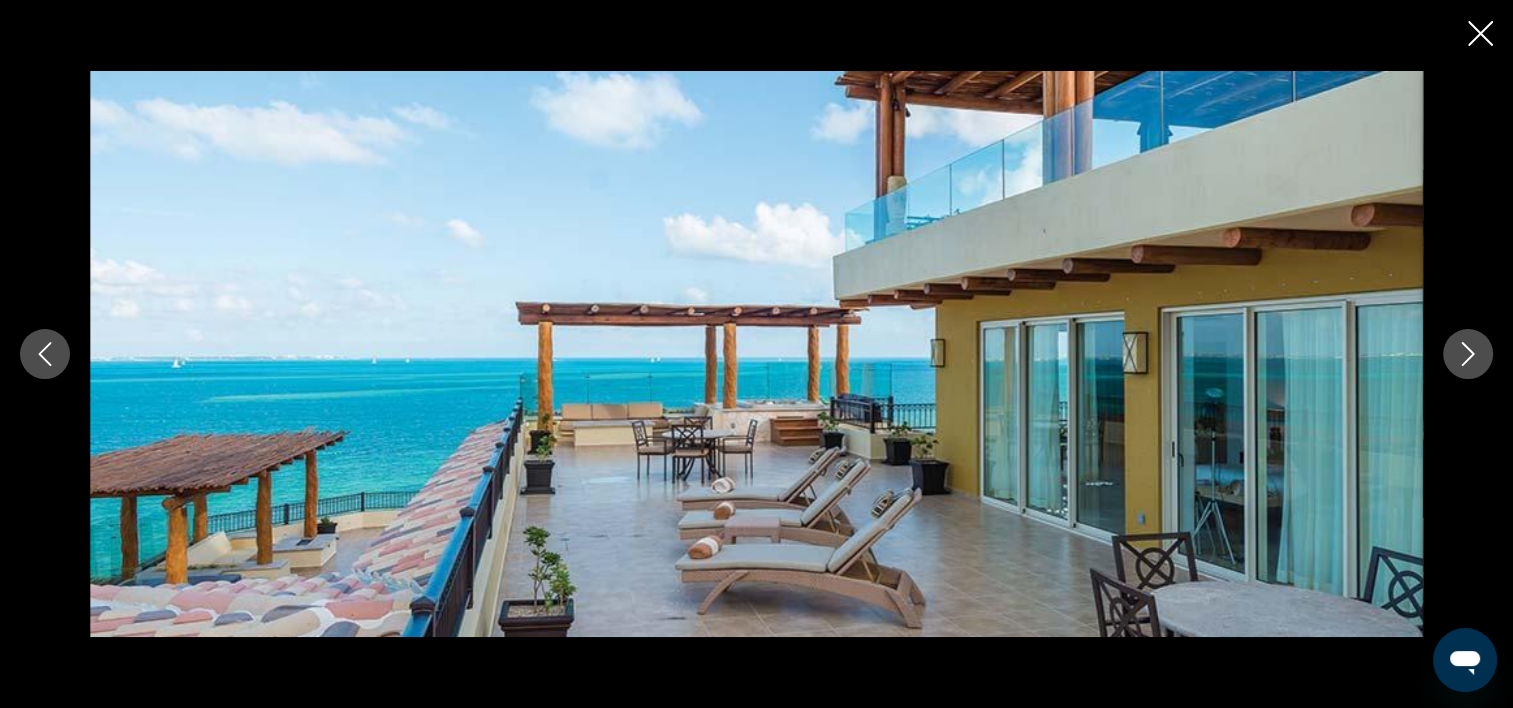 click 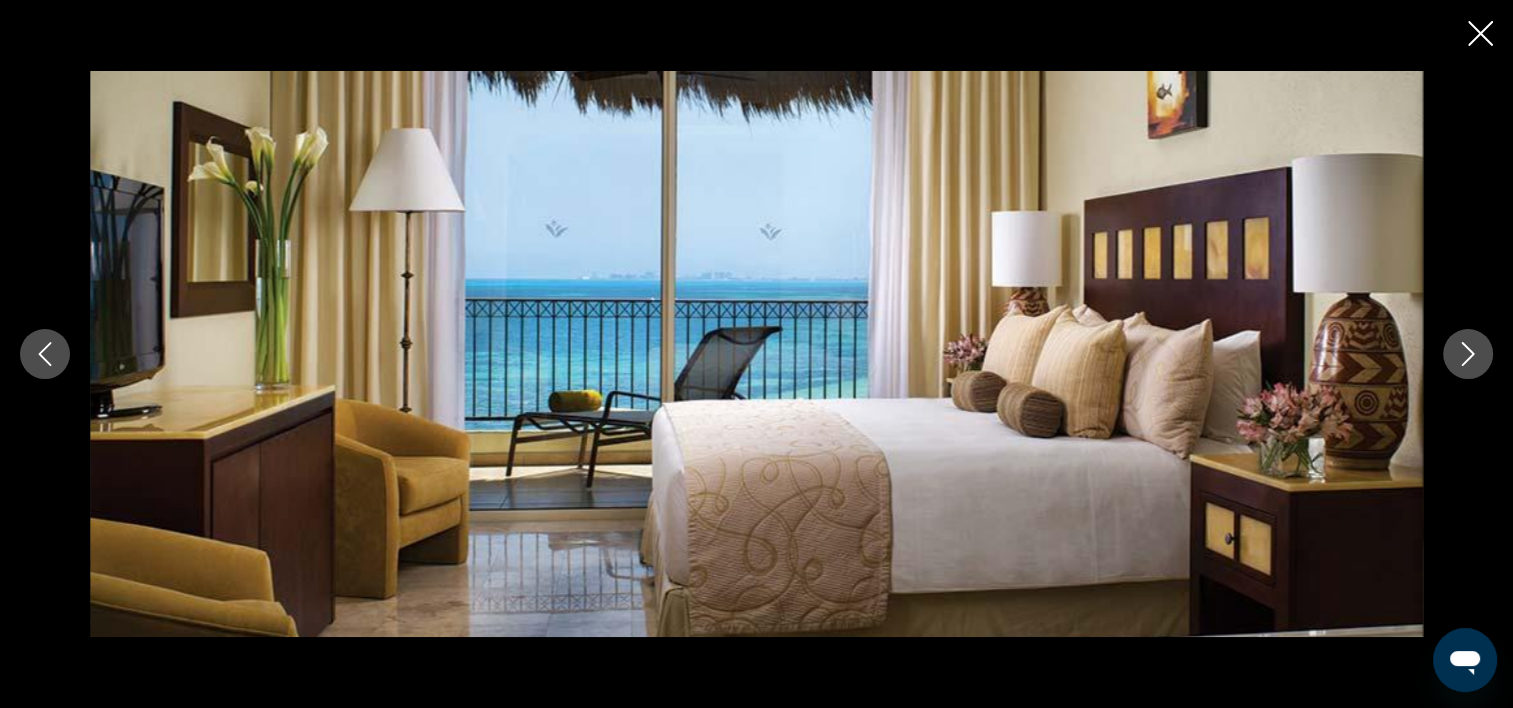 click 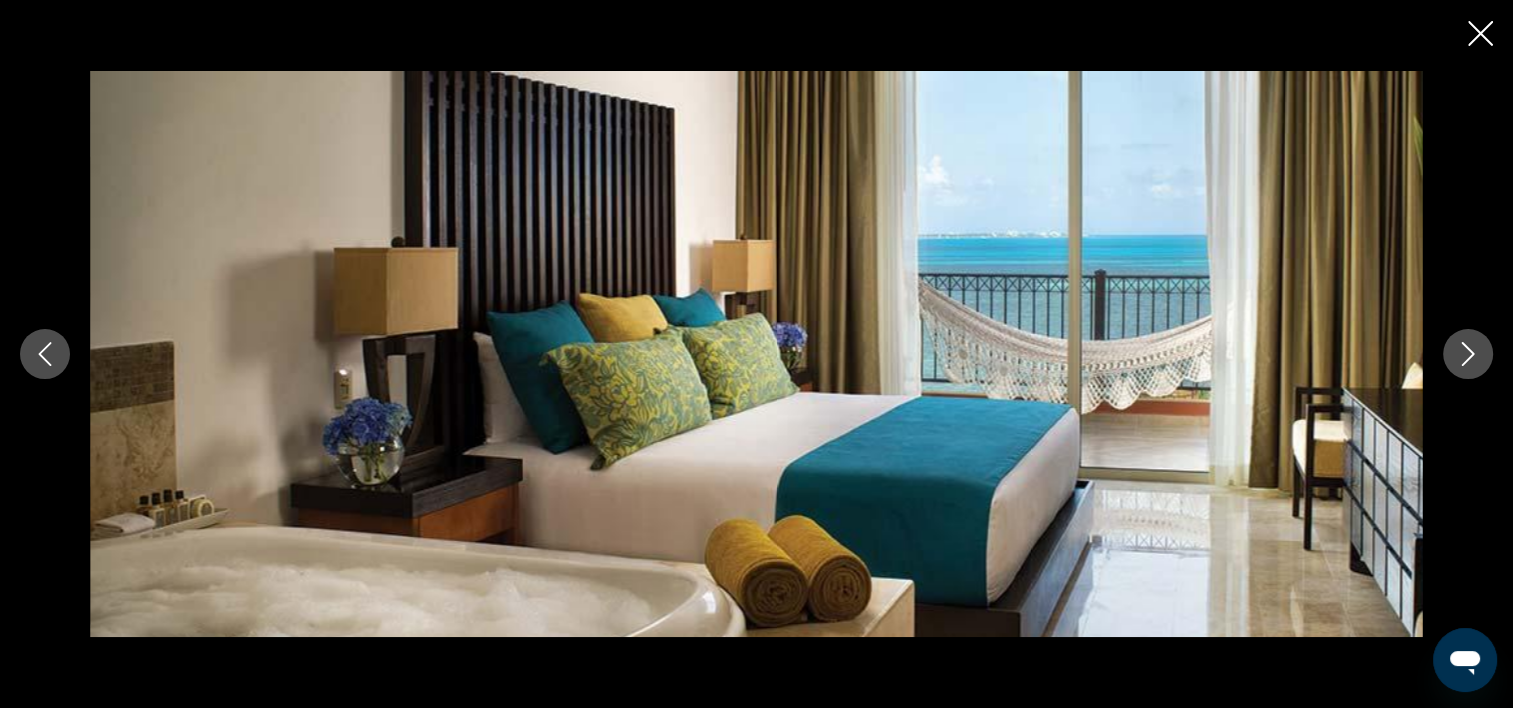 click 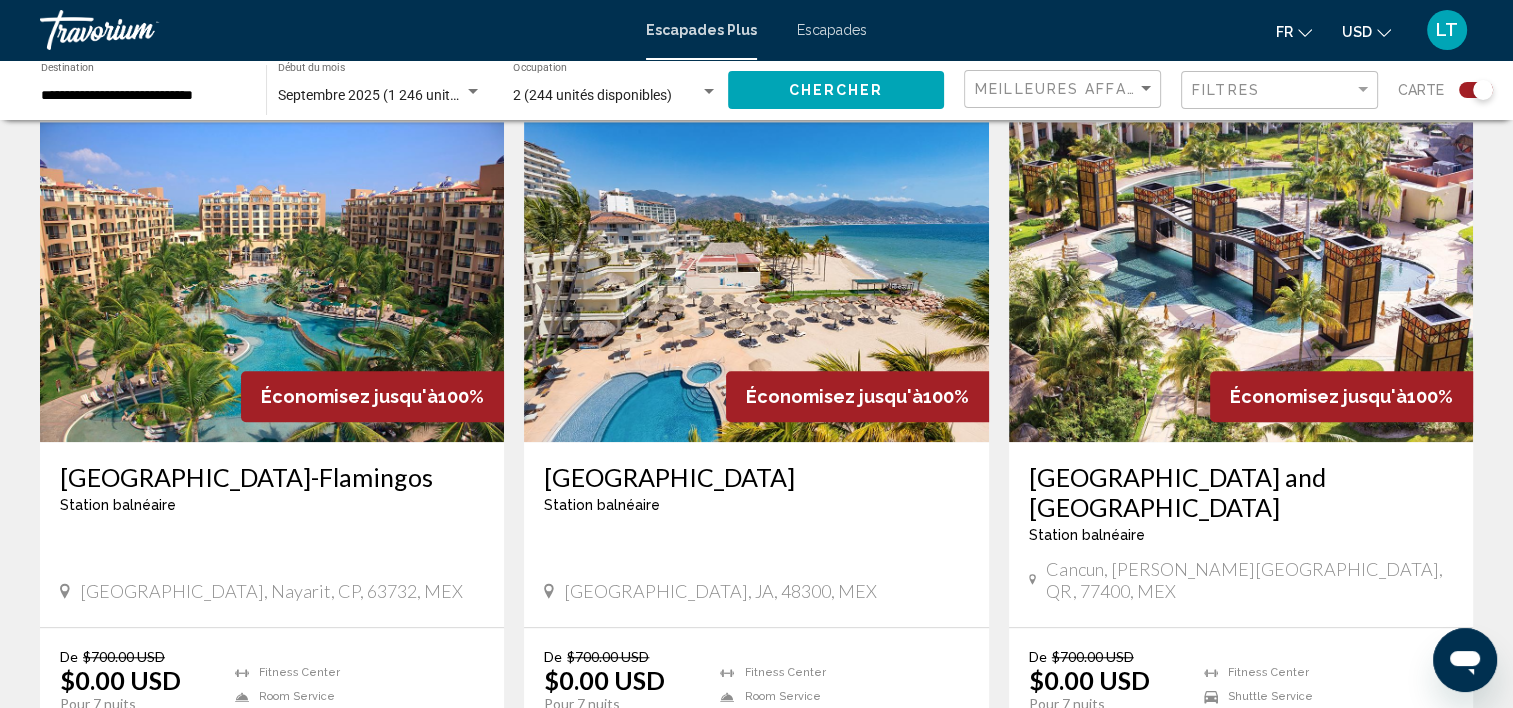 scroll, scrollTop: 1400, scrollLeft: 0, axis: vertical 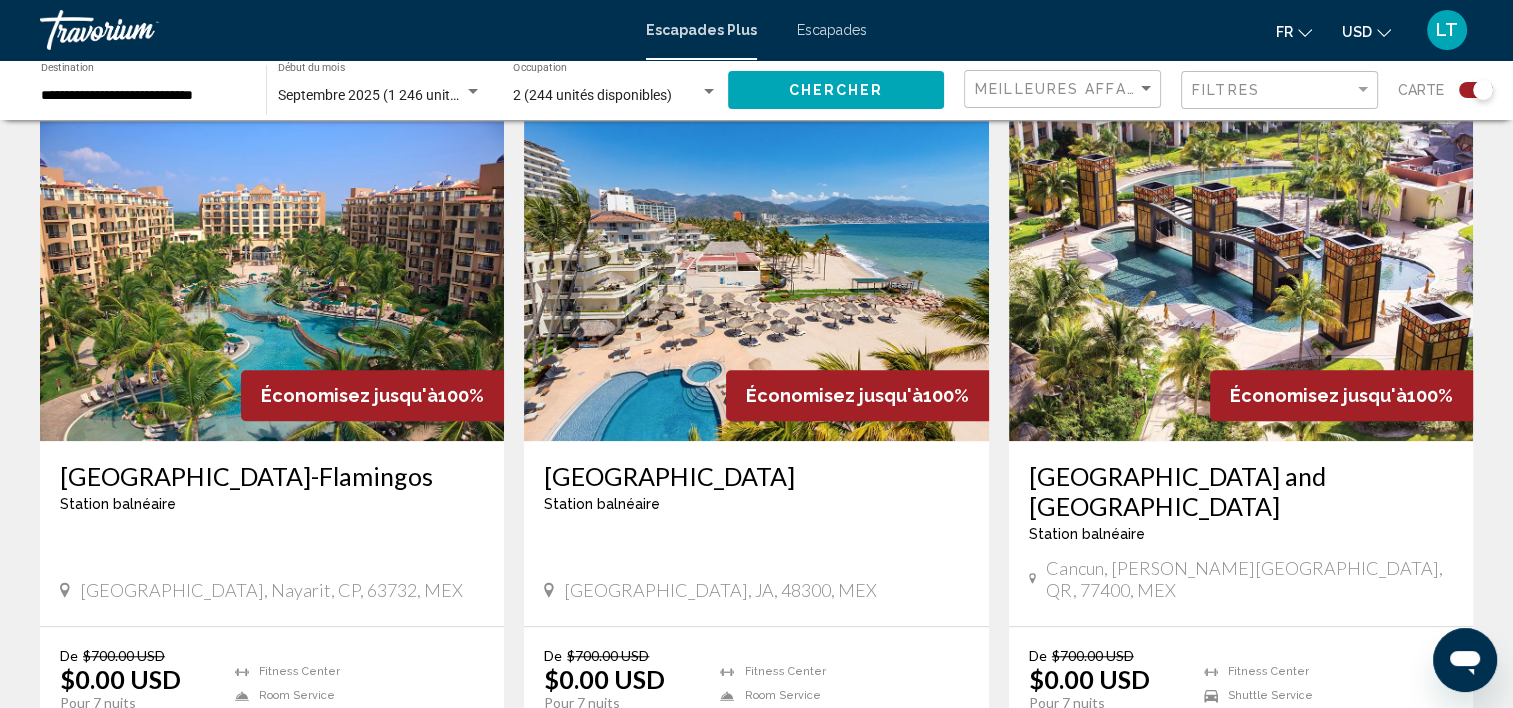 click at bounding box center (756, 281) 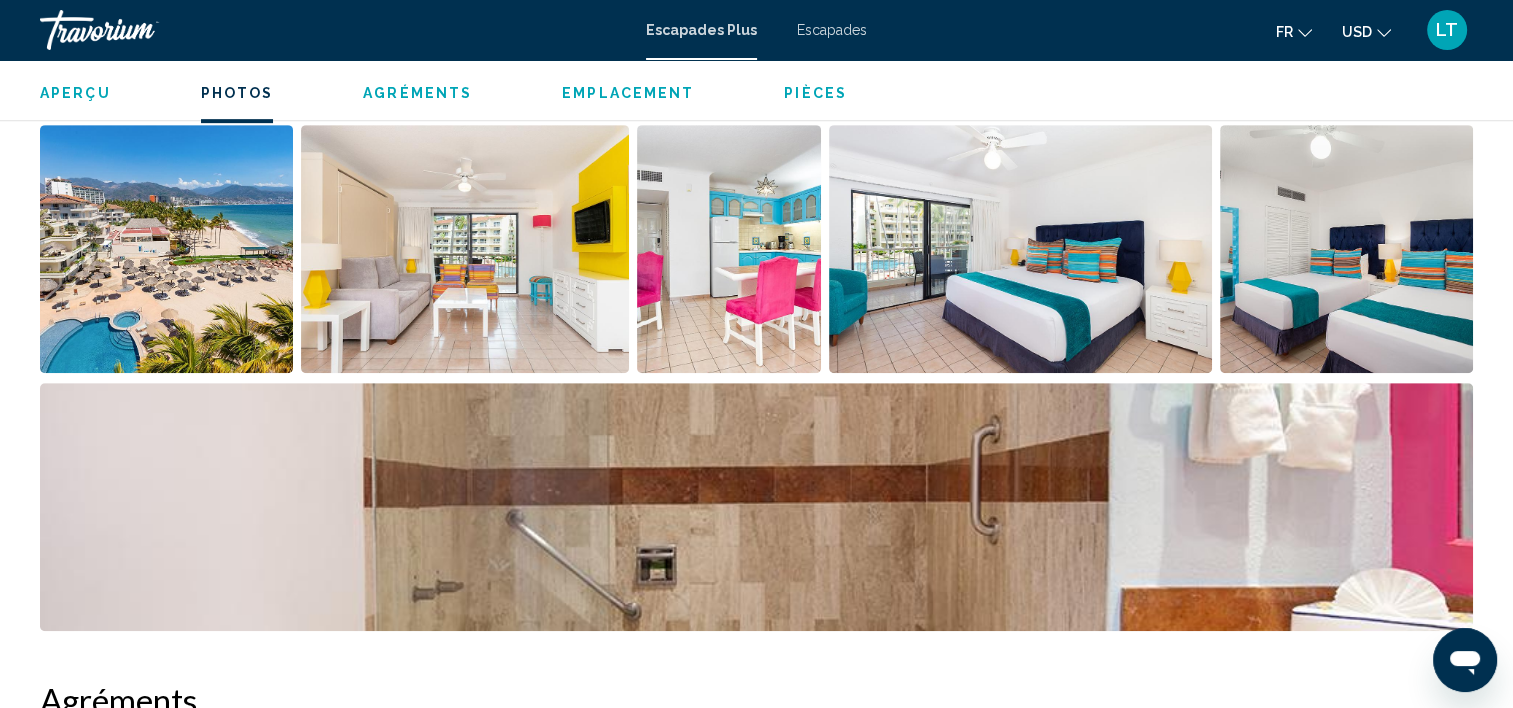 scroll, scrollTop: 906, scrollLeft: 0, axis: vertical 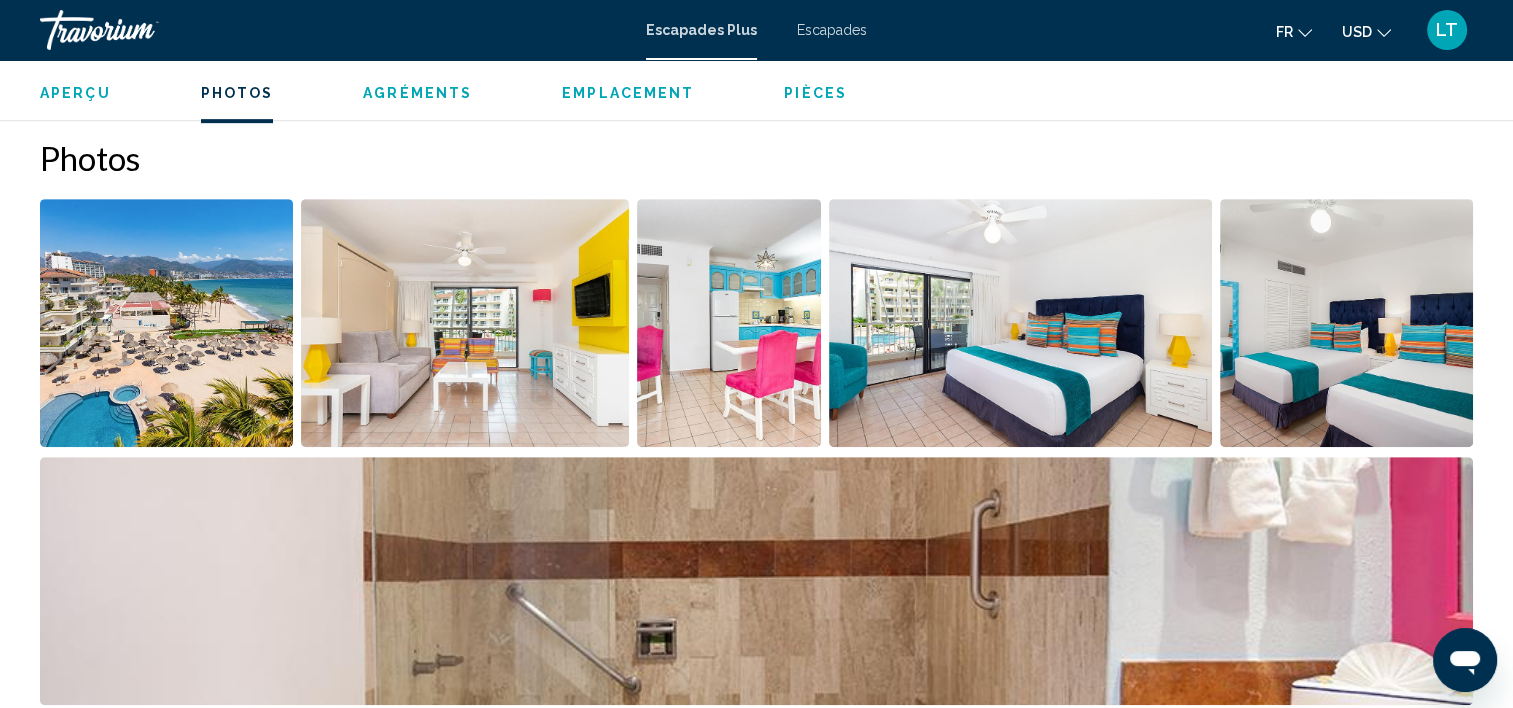 click at bounding box center [166, 323] 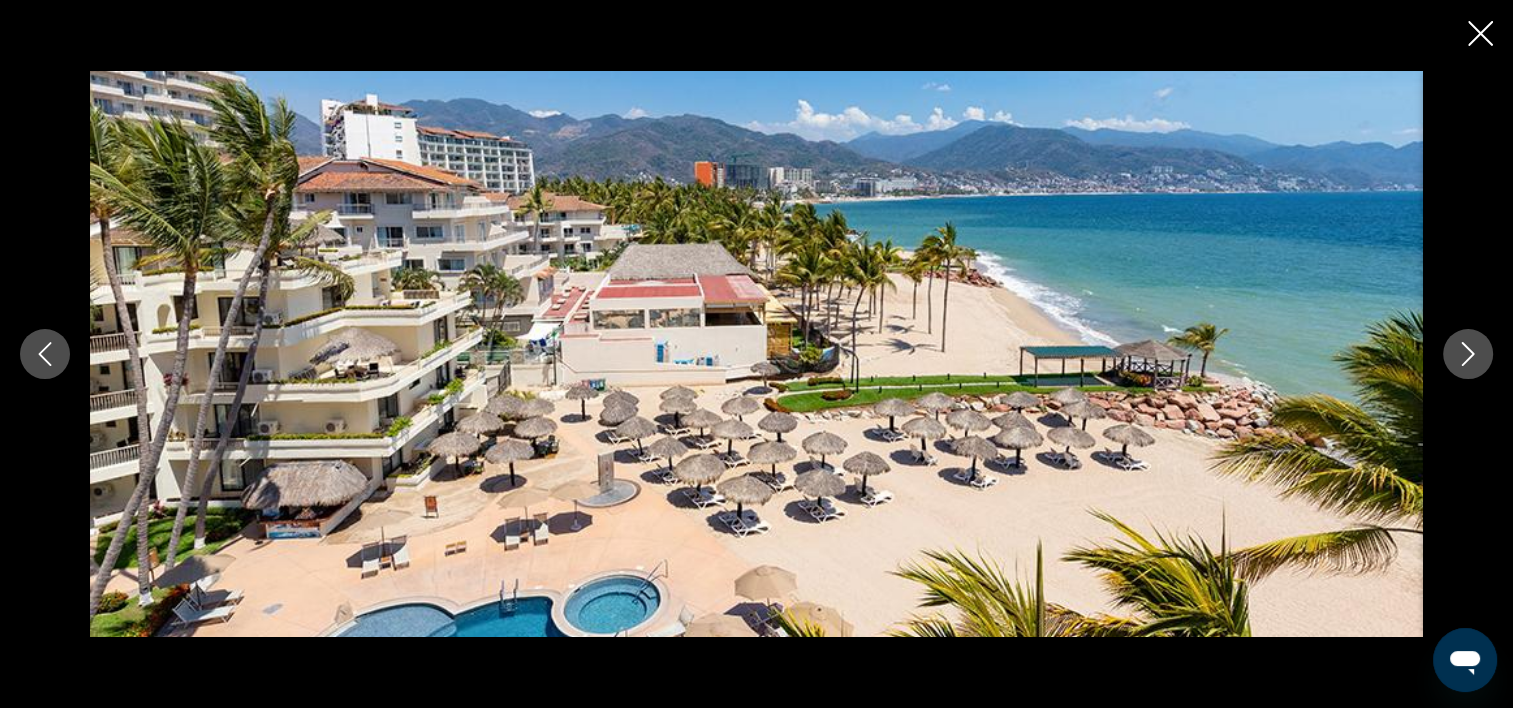 click 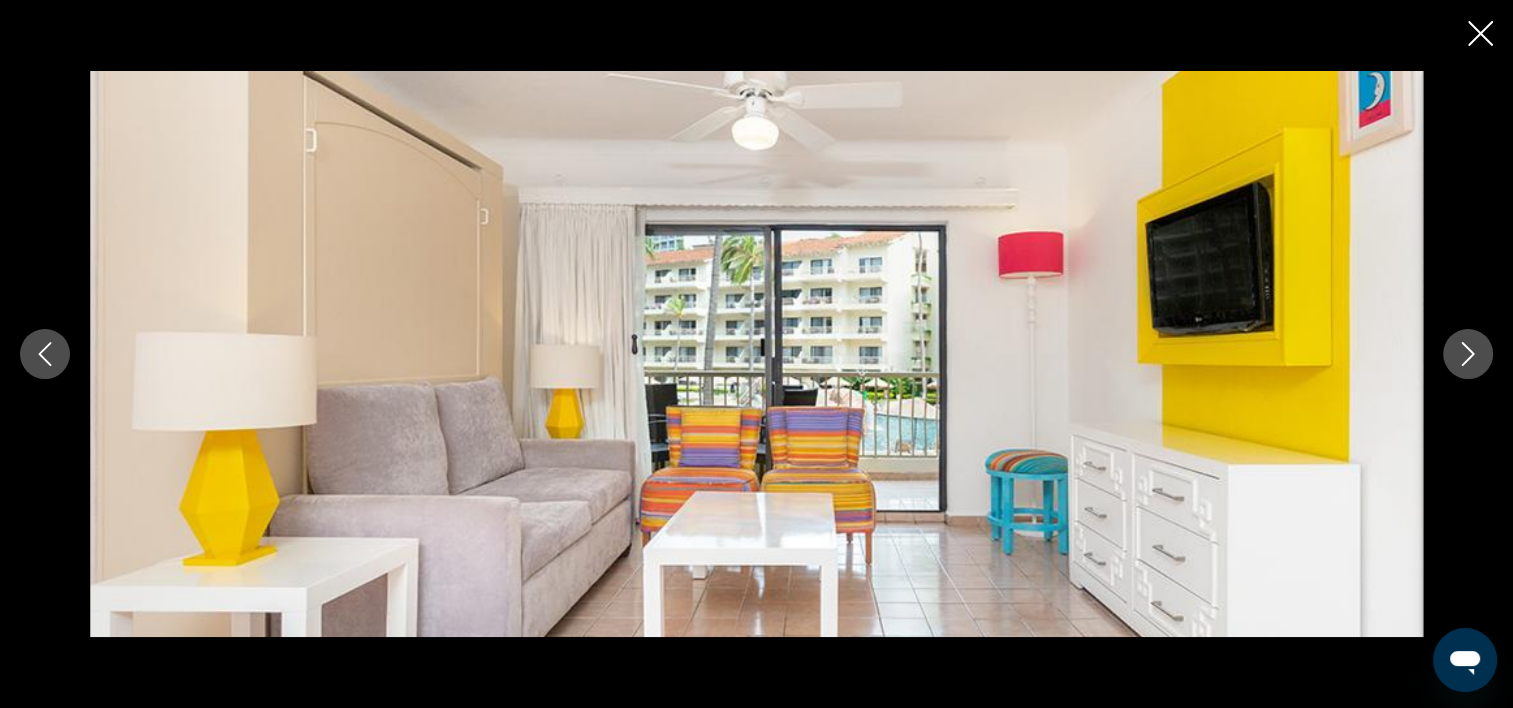 click 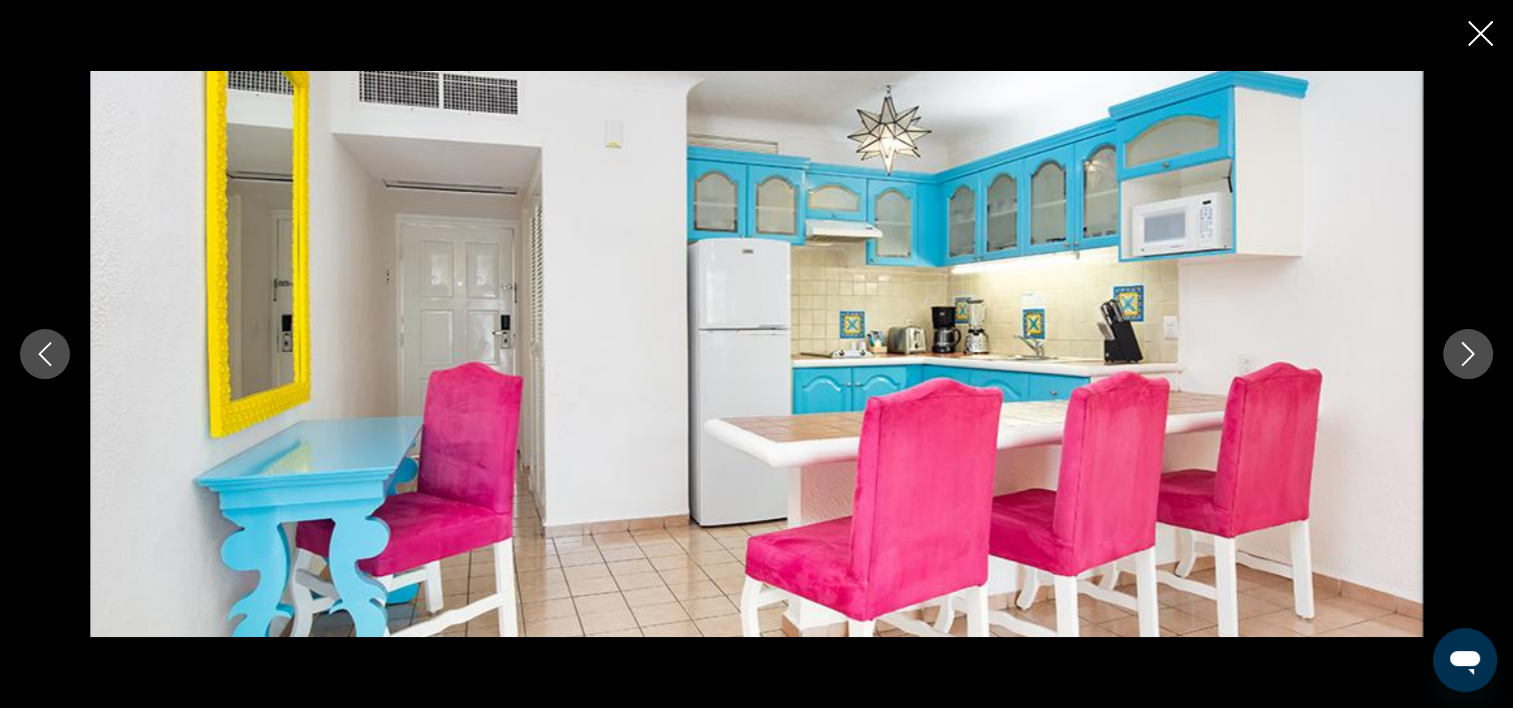 click 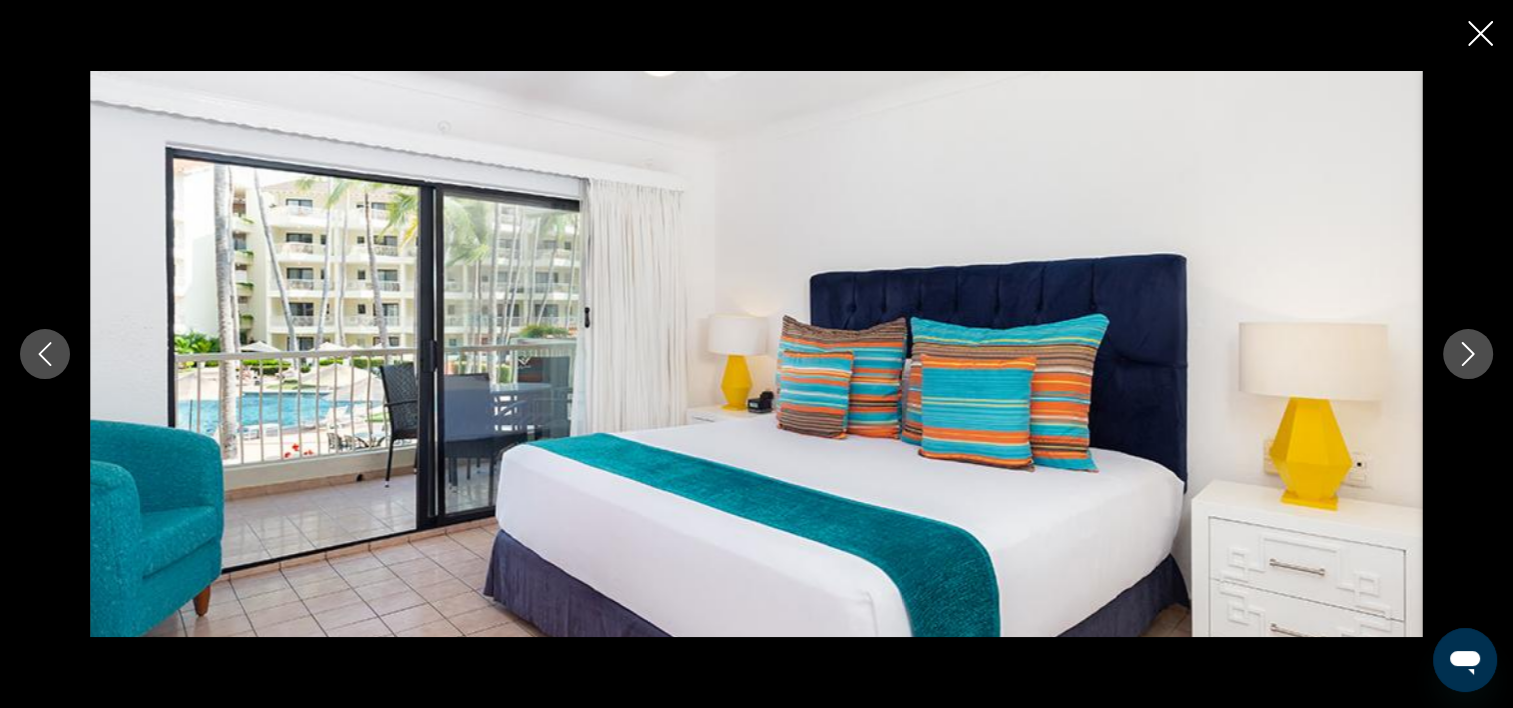 click 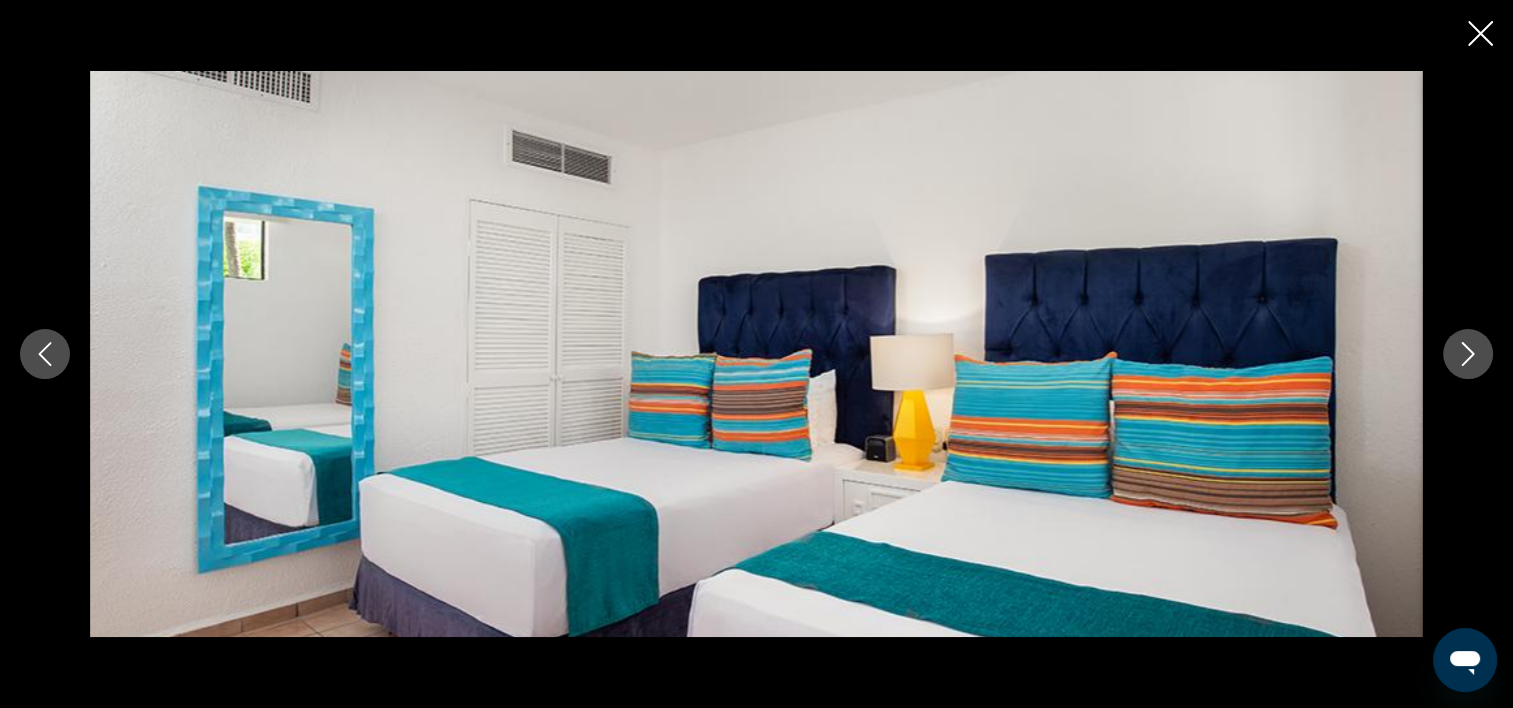 click 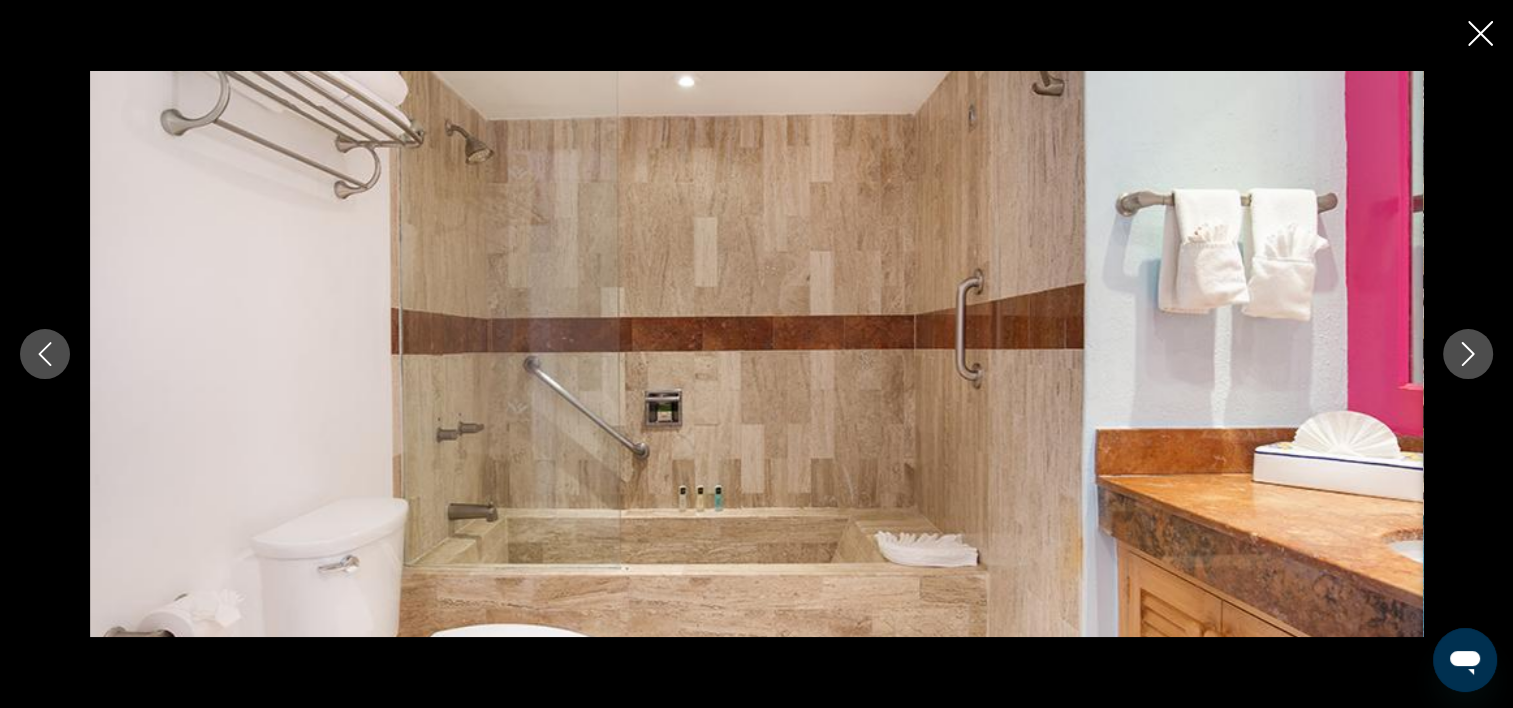 click 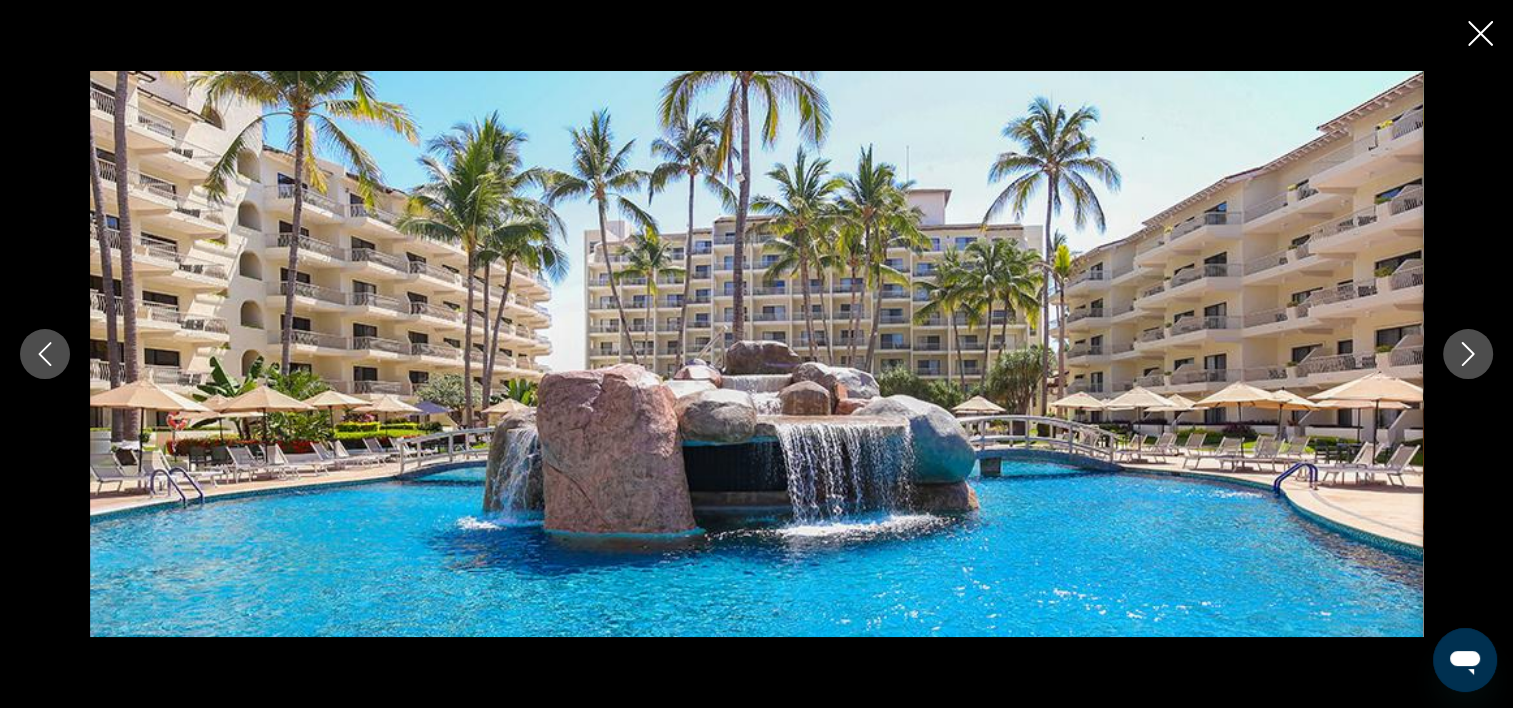 click 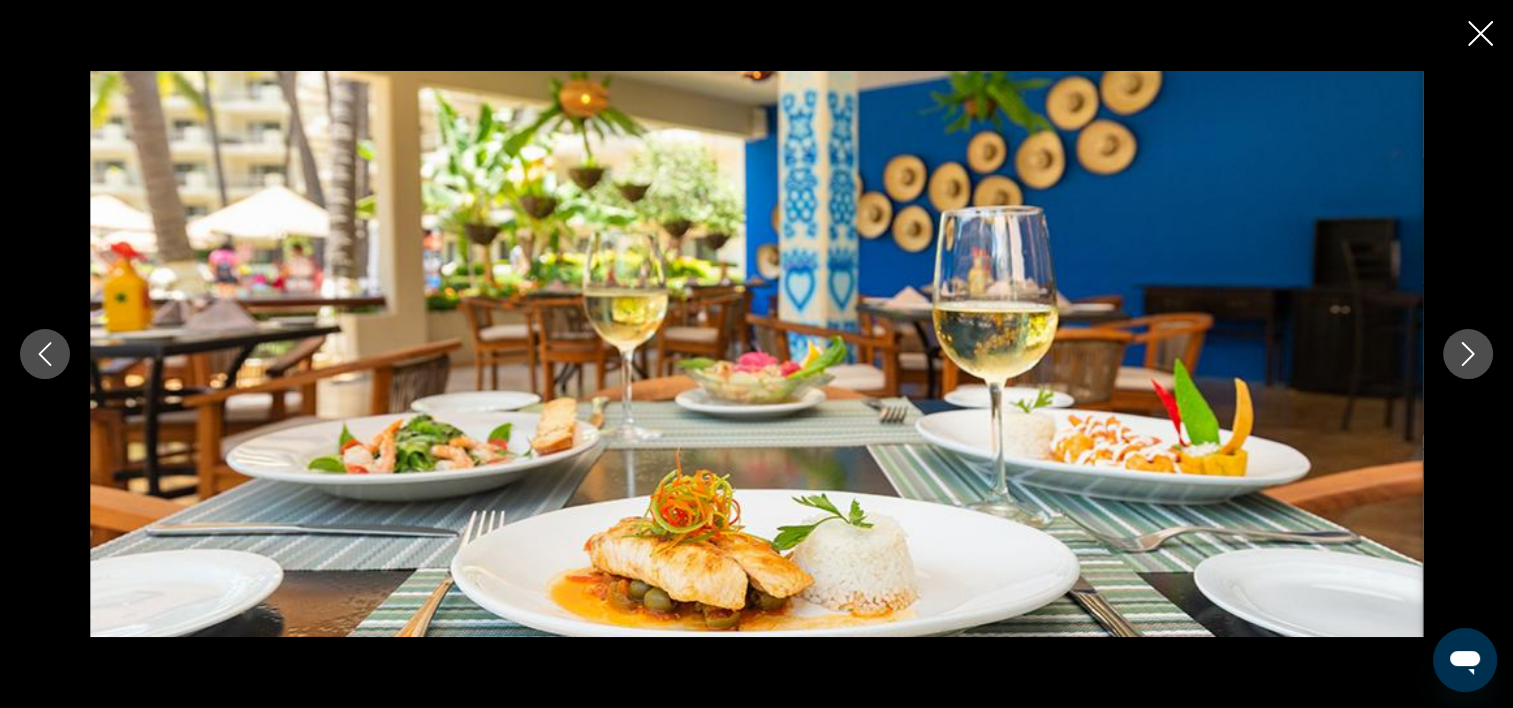 click 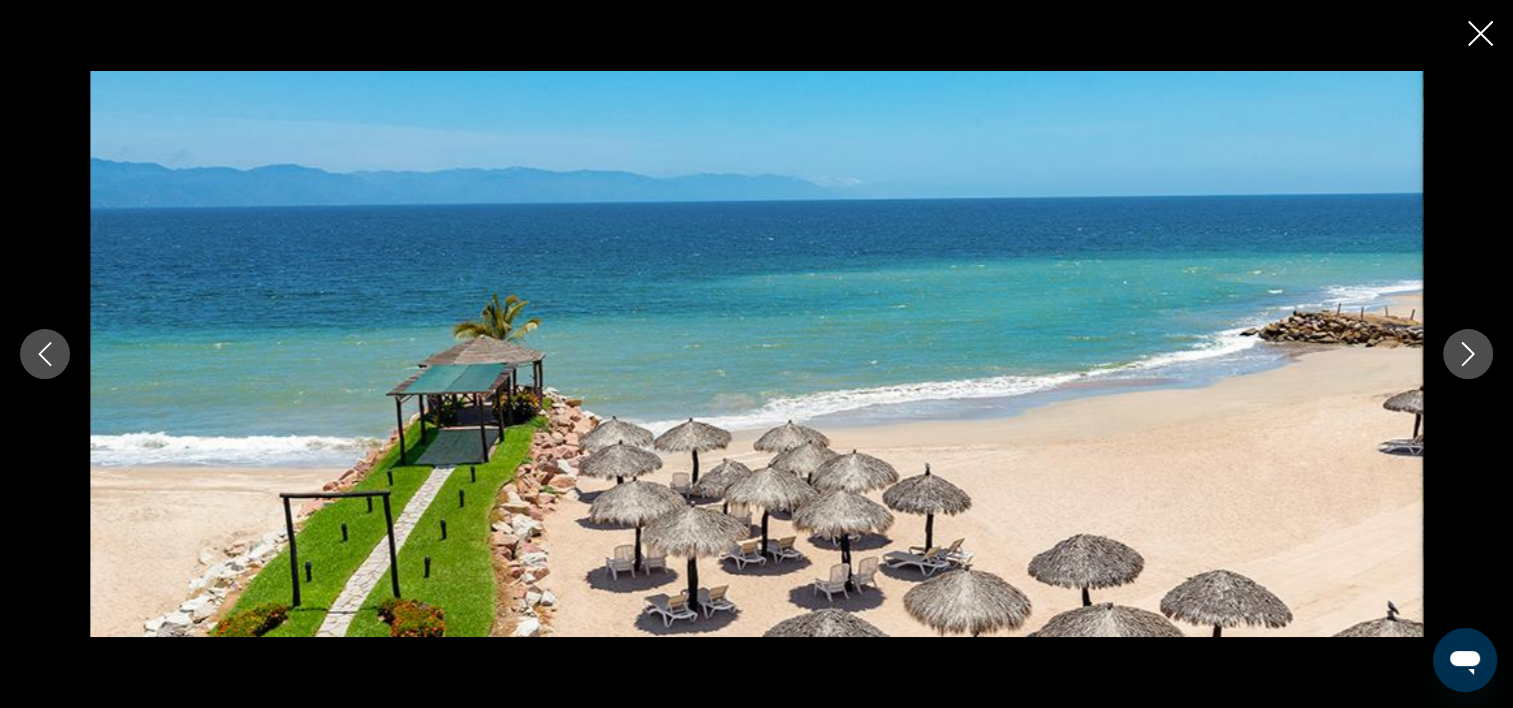 click 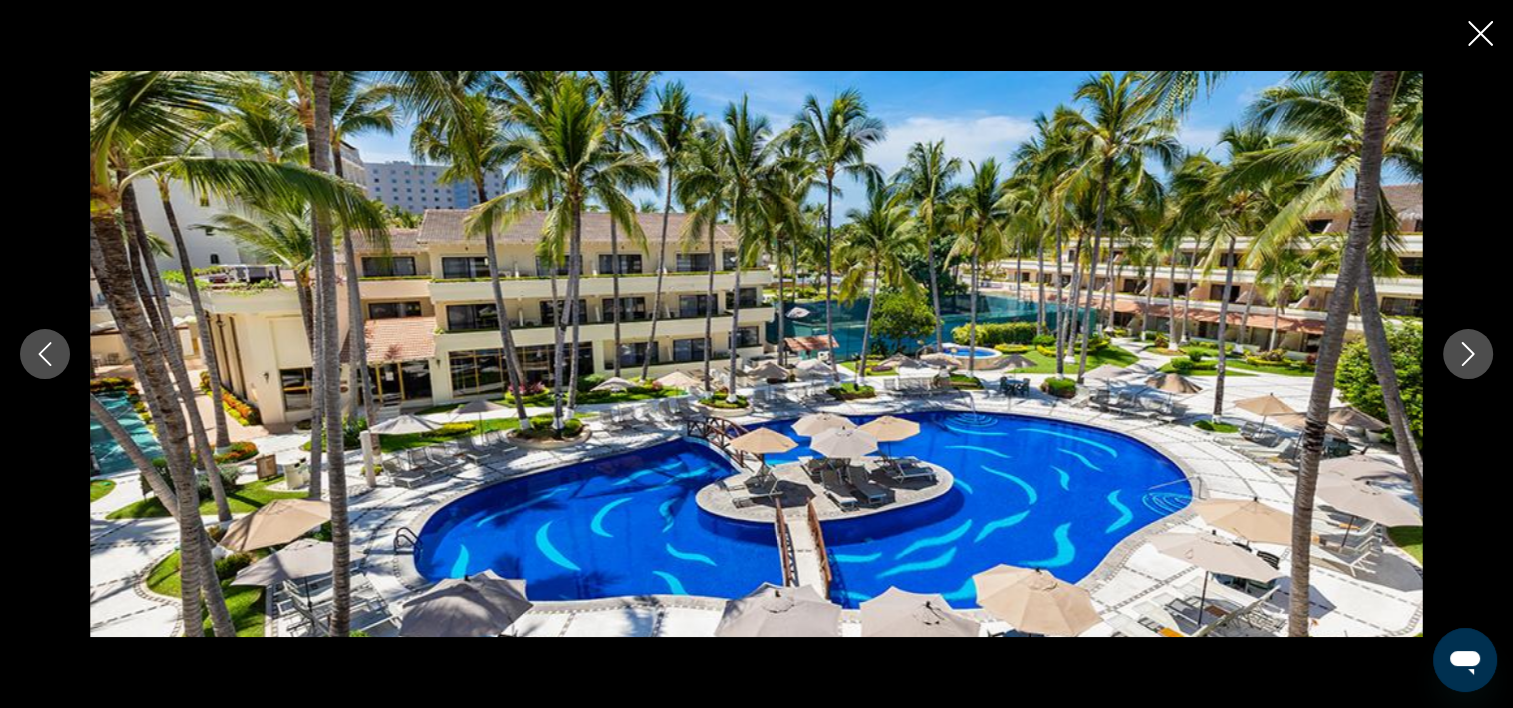 click 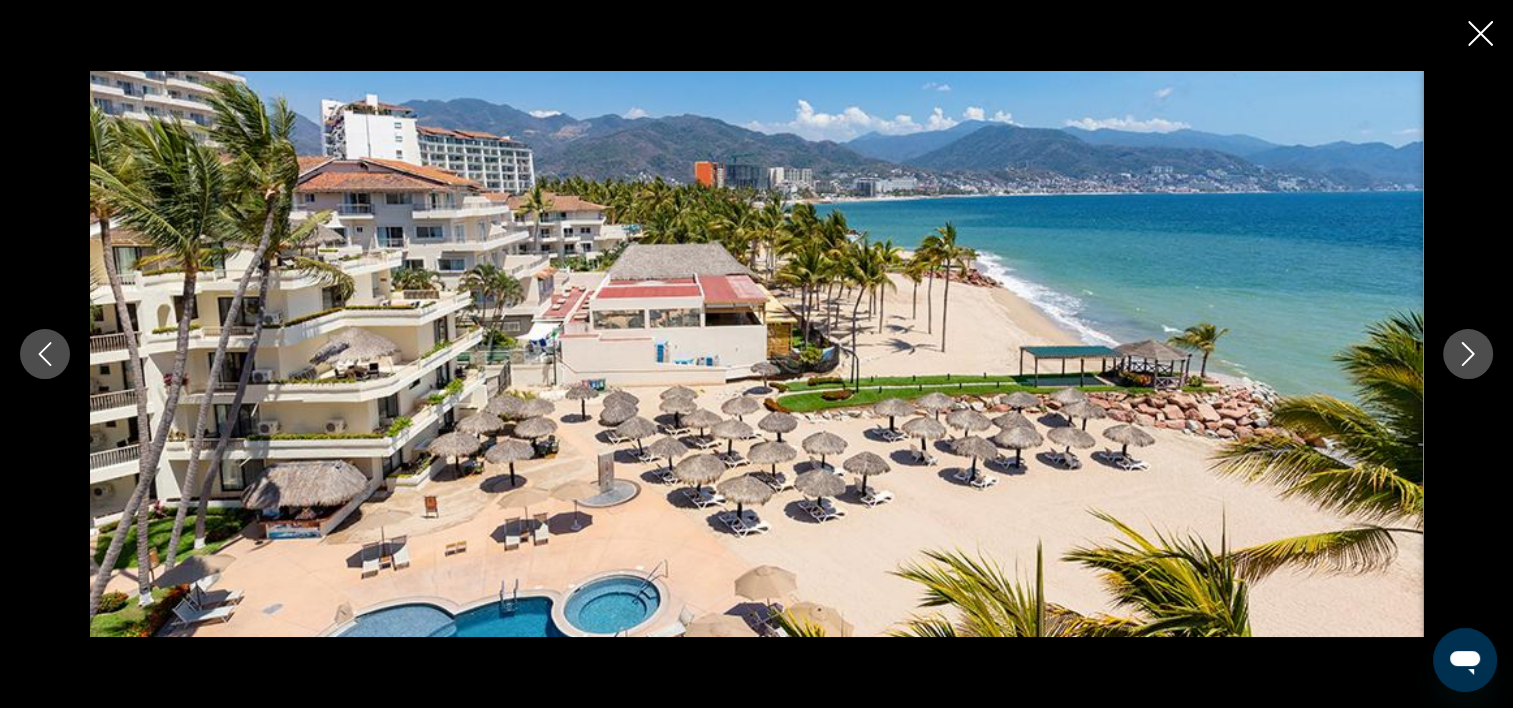 click 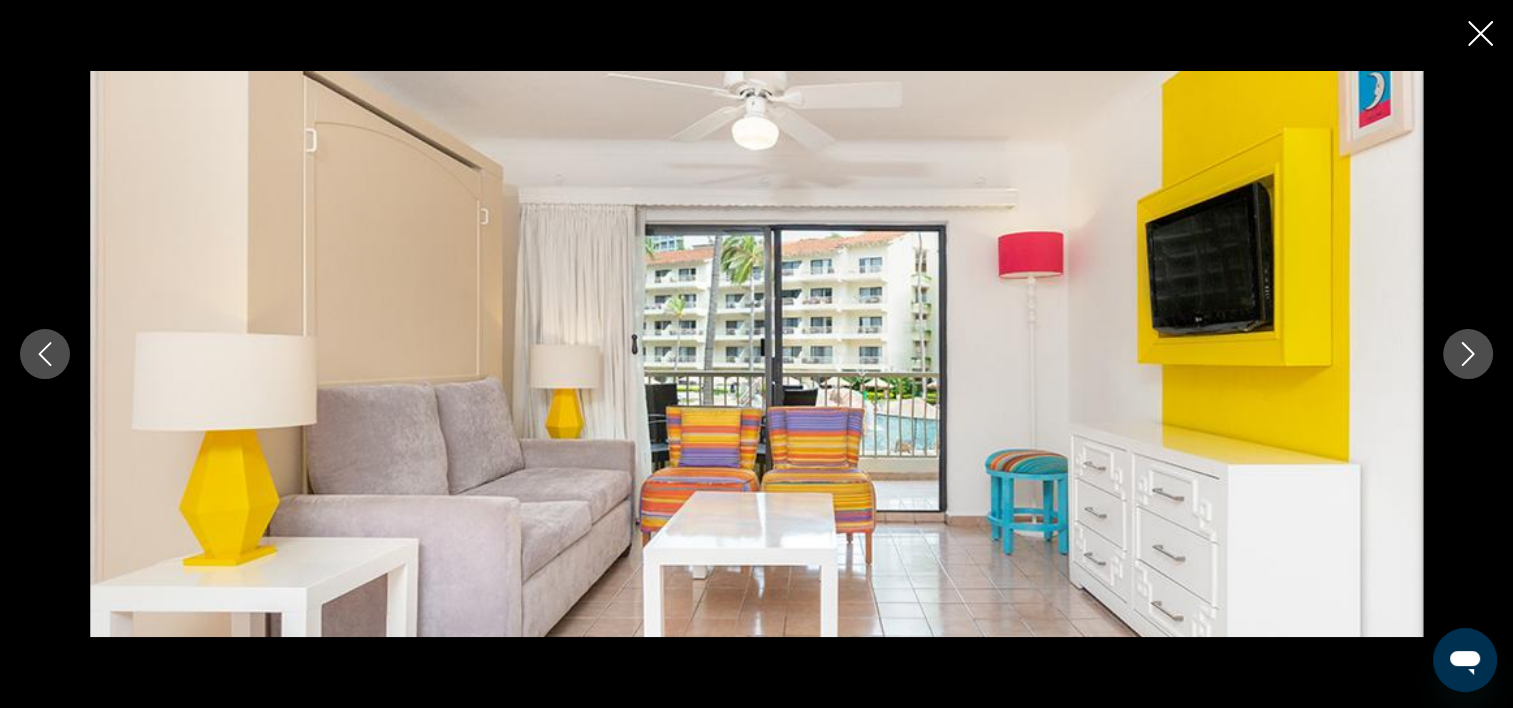 click 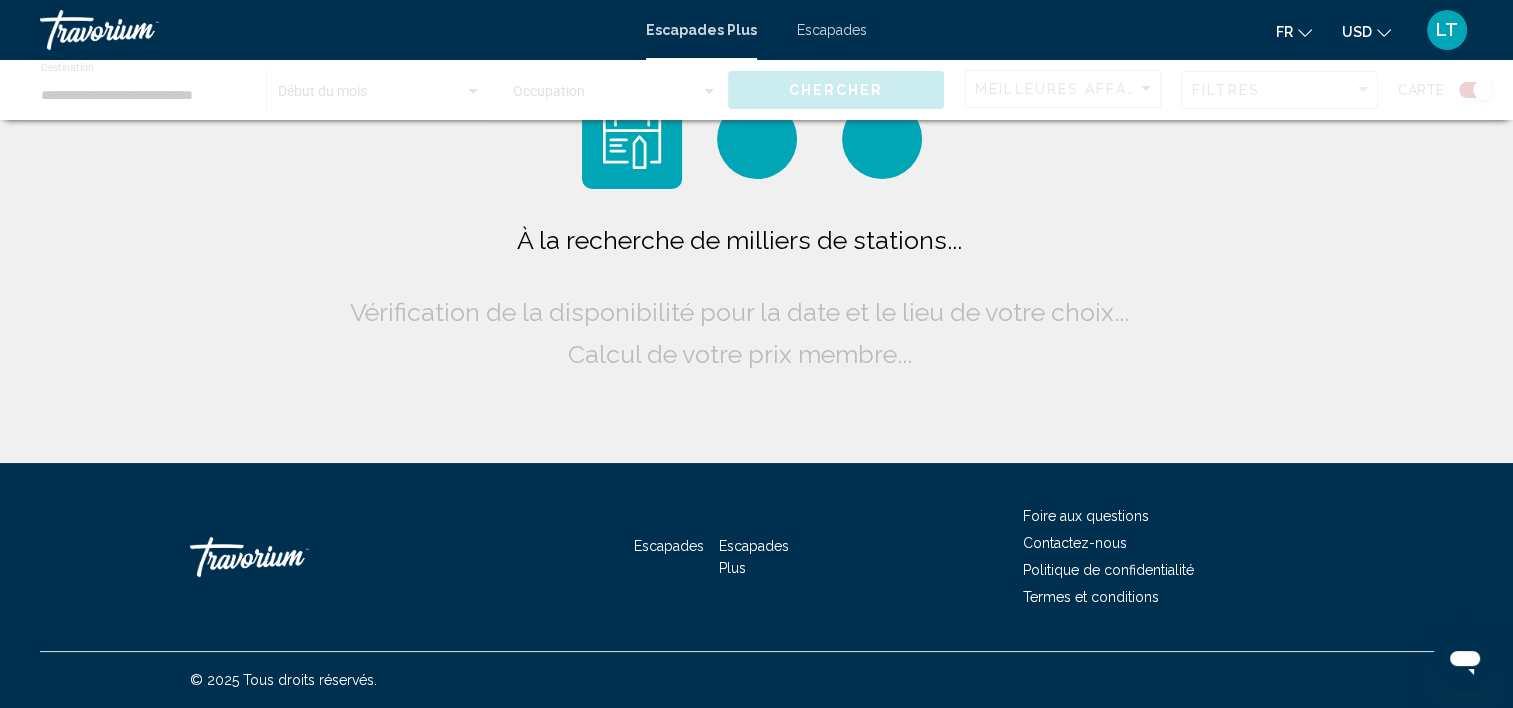 scroll, scrollTop: 0, scrollLeft: 0, axis: both 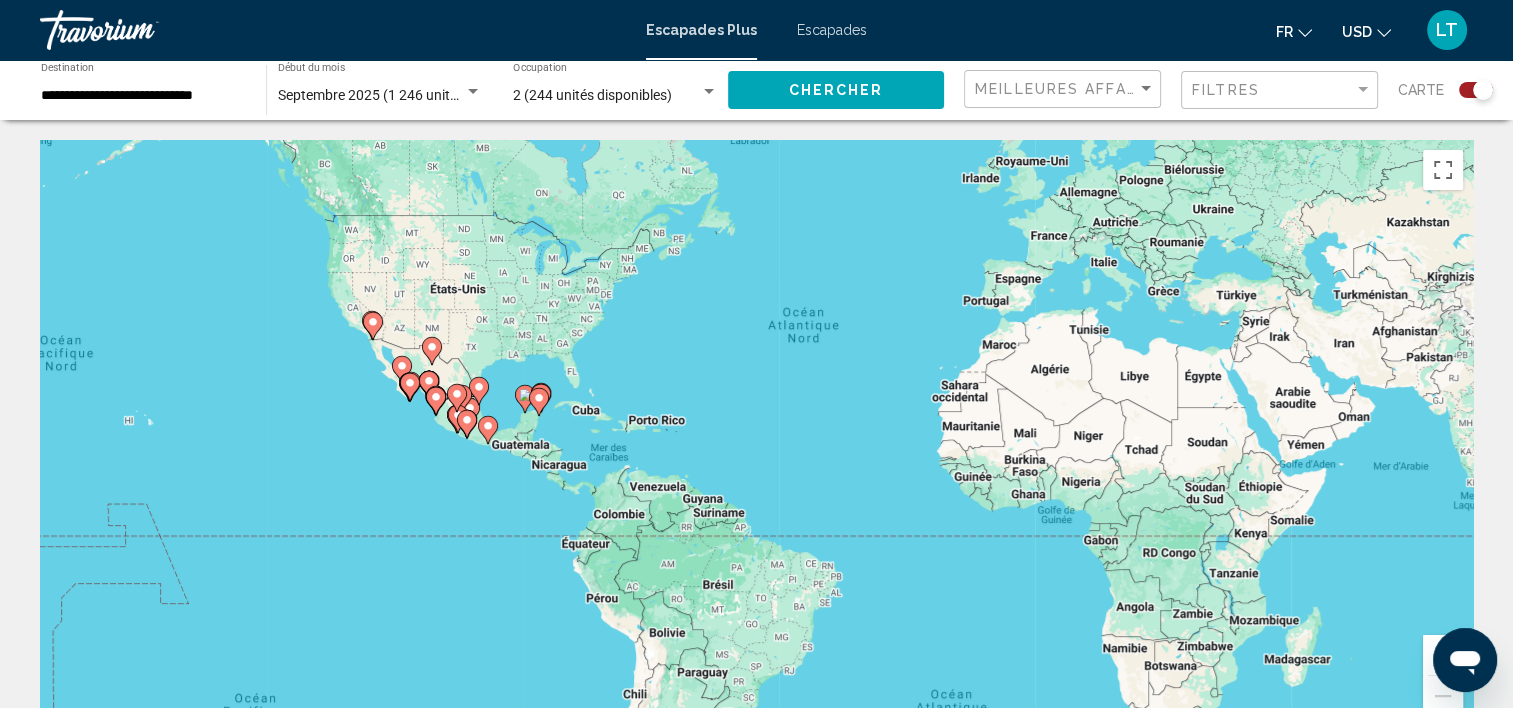 click on "Pour naviguer, appuyez sur les touches fléchées. Pour activer le glissement avec le clavier, appuyez sur Alt+Entrée. Une fois ce mode activé, utilisez les touches fléchées pour déplacer le repère. Pour valider le déplacement, appuyez sur Entrée. Pour annuler, appuyez sur Échap." at bounding box center [756, 440] 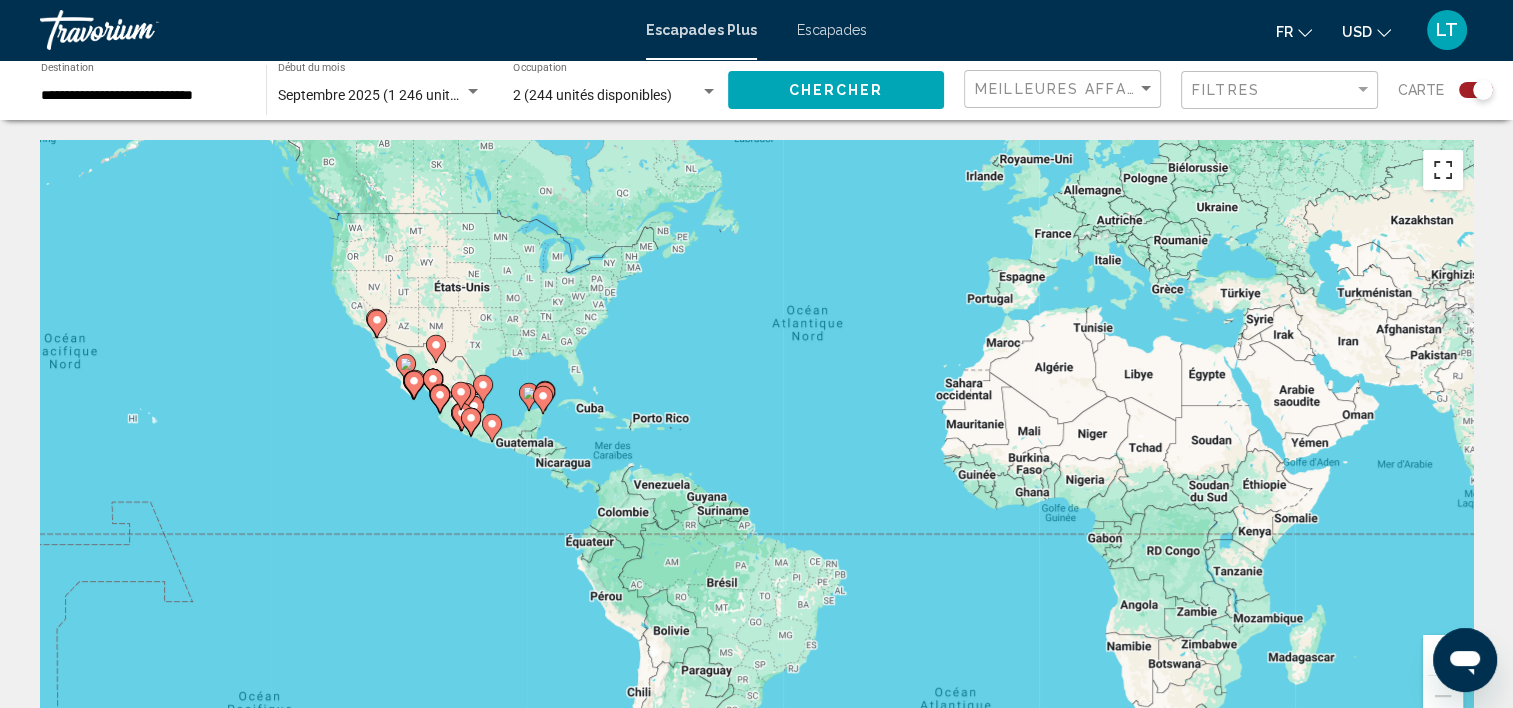 click at bounding box center [1443, 170] 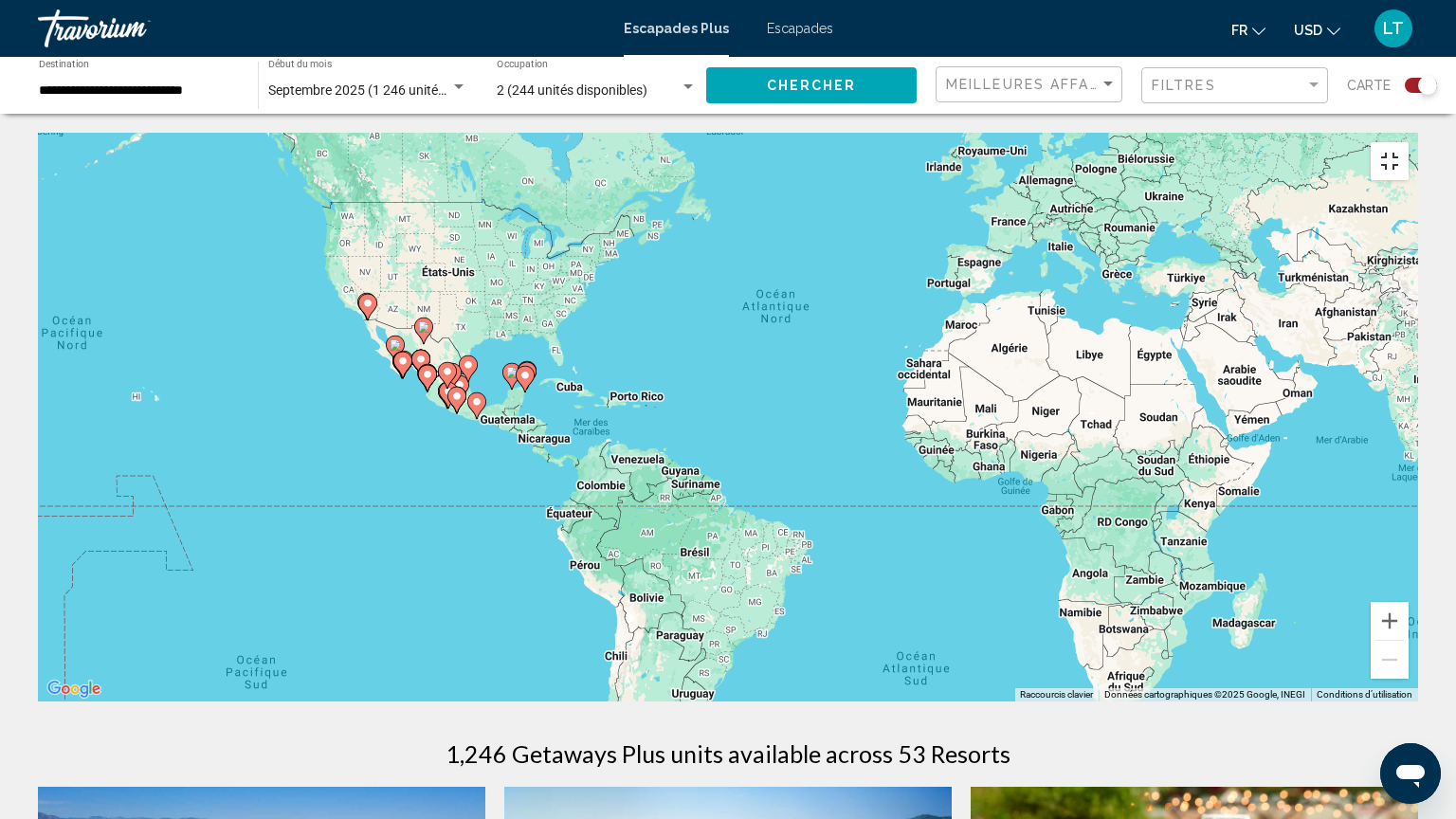click at bounding box center [1390, 161] 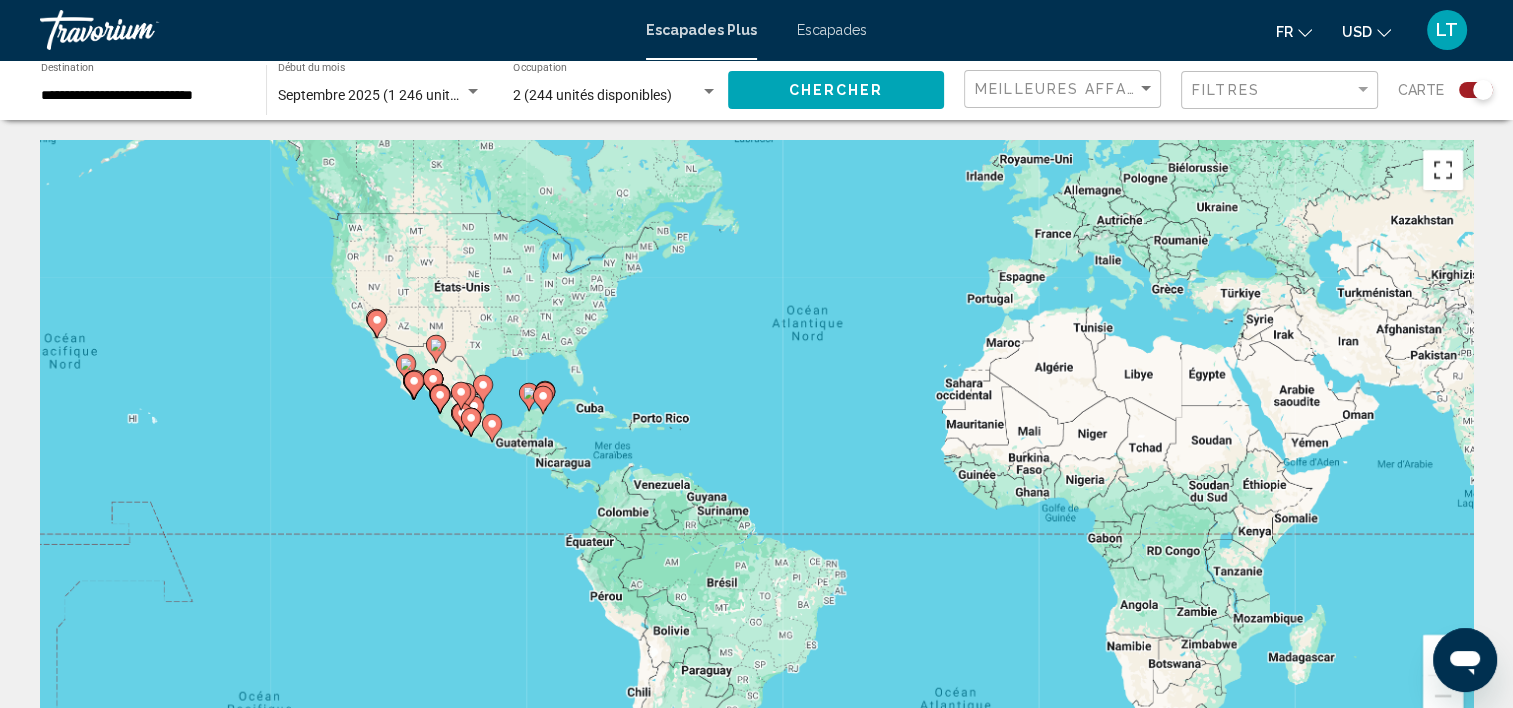 click at bounding box center (1443, 170) 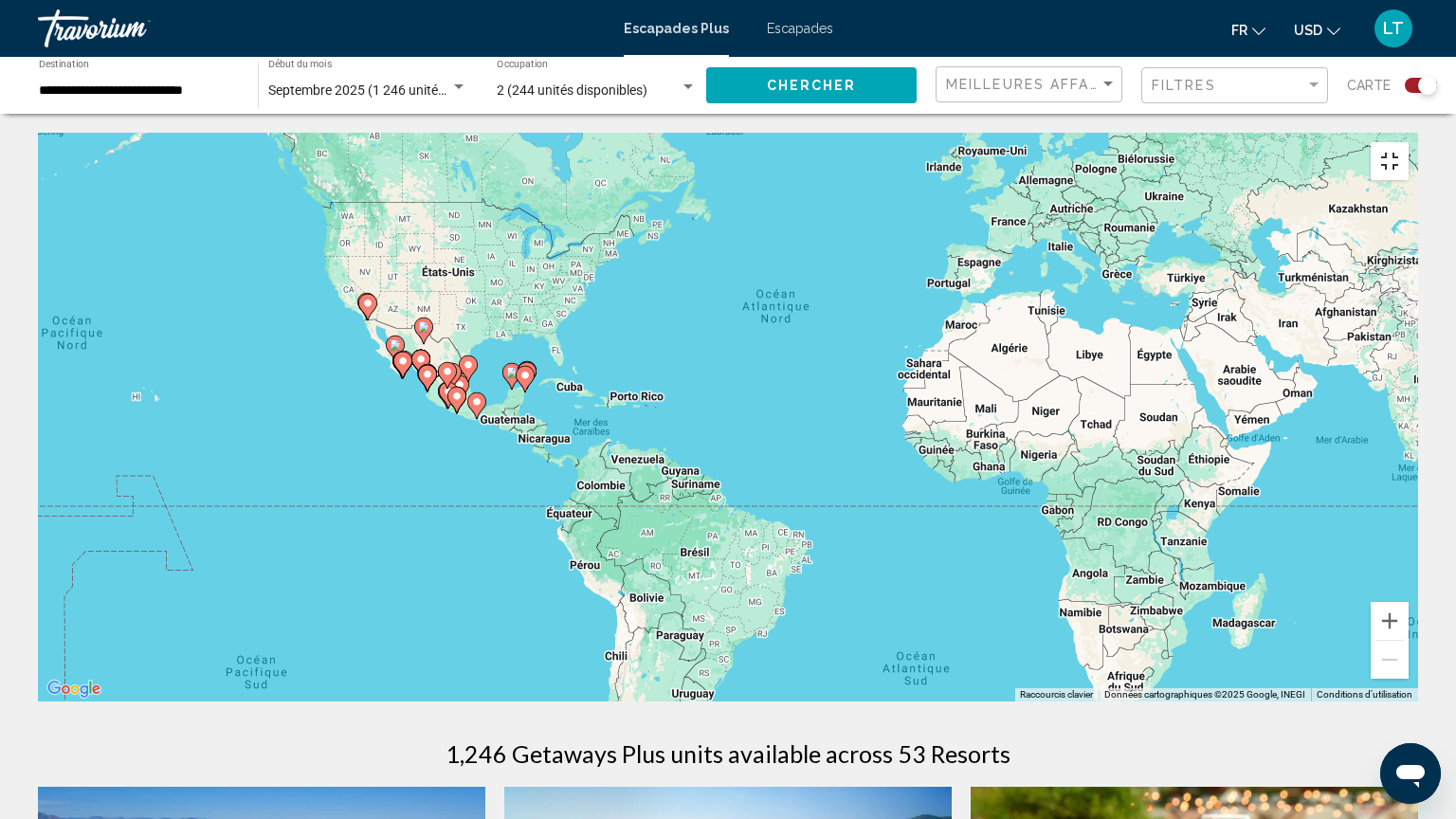 click at bounding box center (1390, 161) 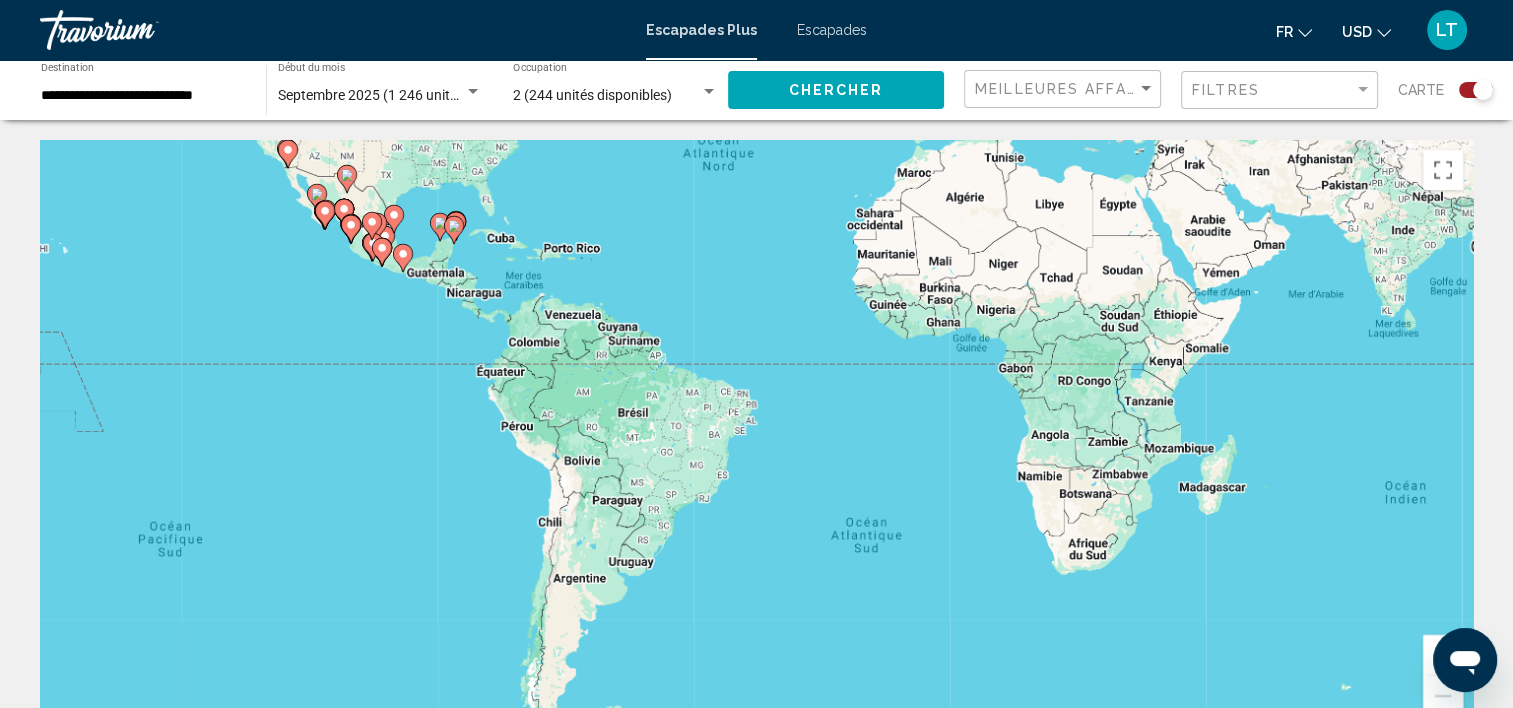 drag, startPoint x: 1337, startPoint y: 495, endPoint x: 1280, endPoint y: 376, distance: 131.94696 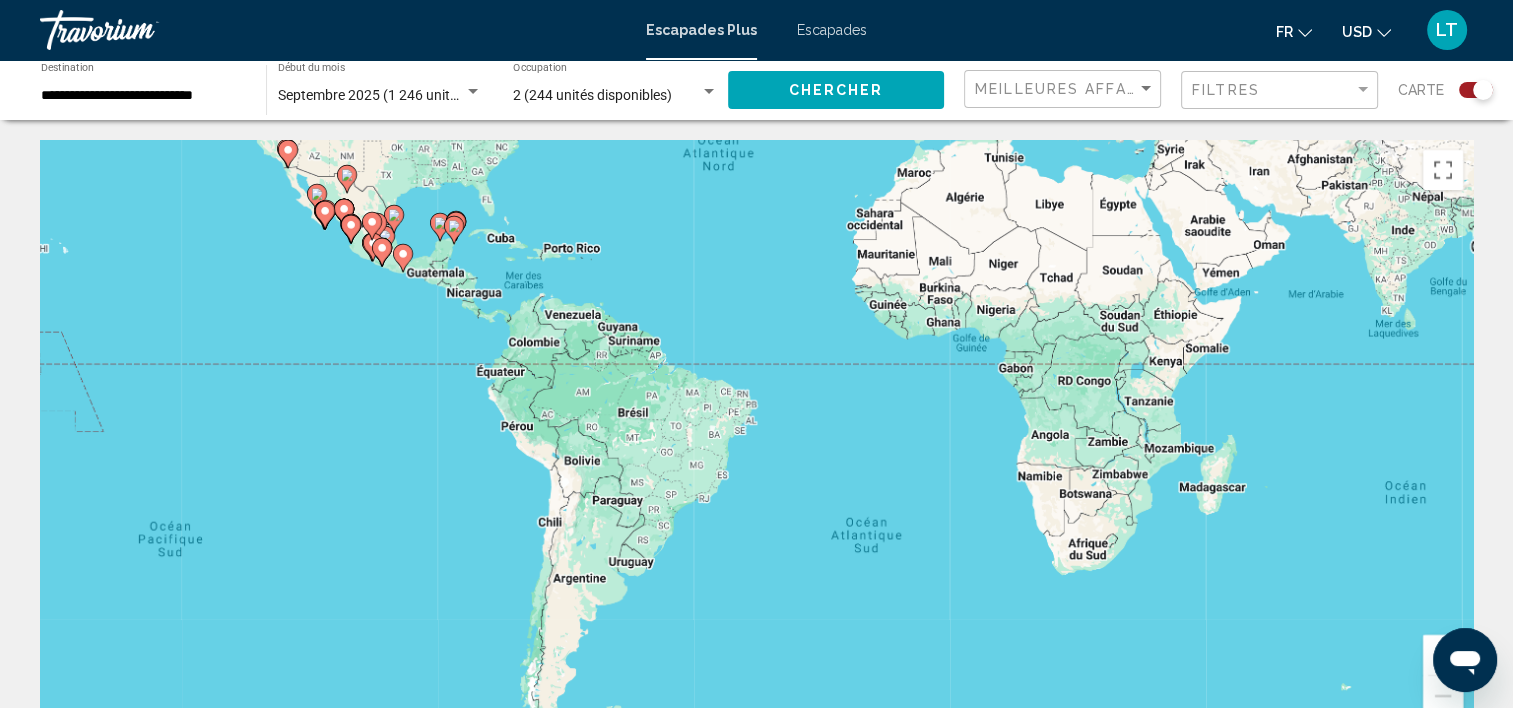 click at bounding box center [1443, 655] 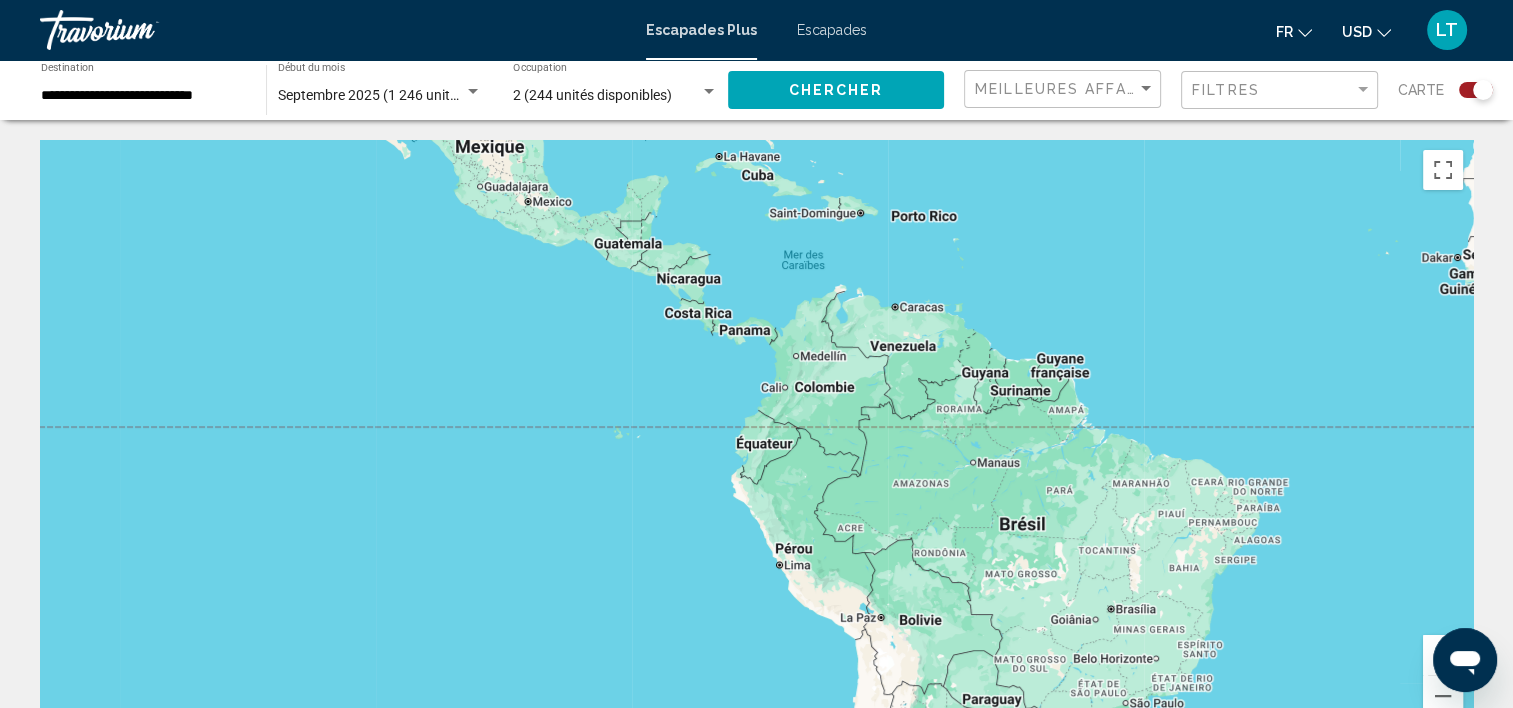 drag, startPoint x: 539, startPoint y: 376, endPoint x: 1062, endPoint y: 528, distance: 544.64026 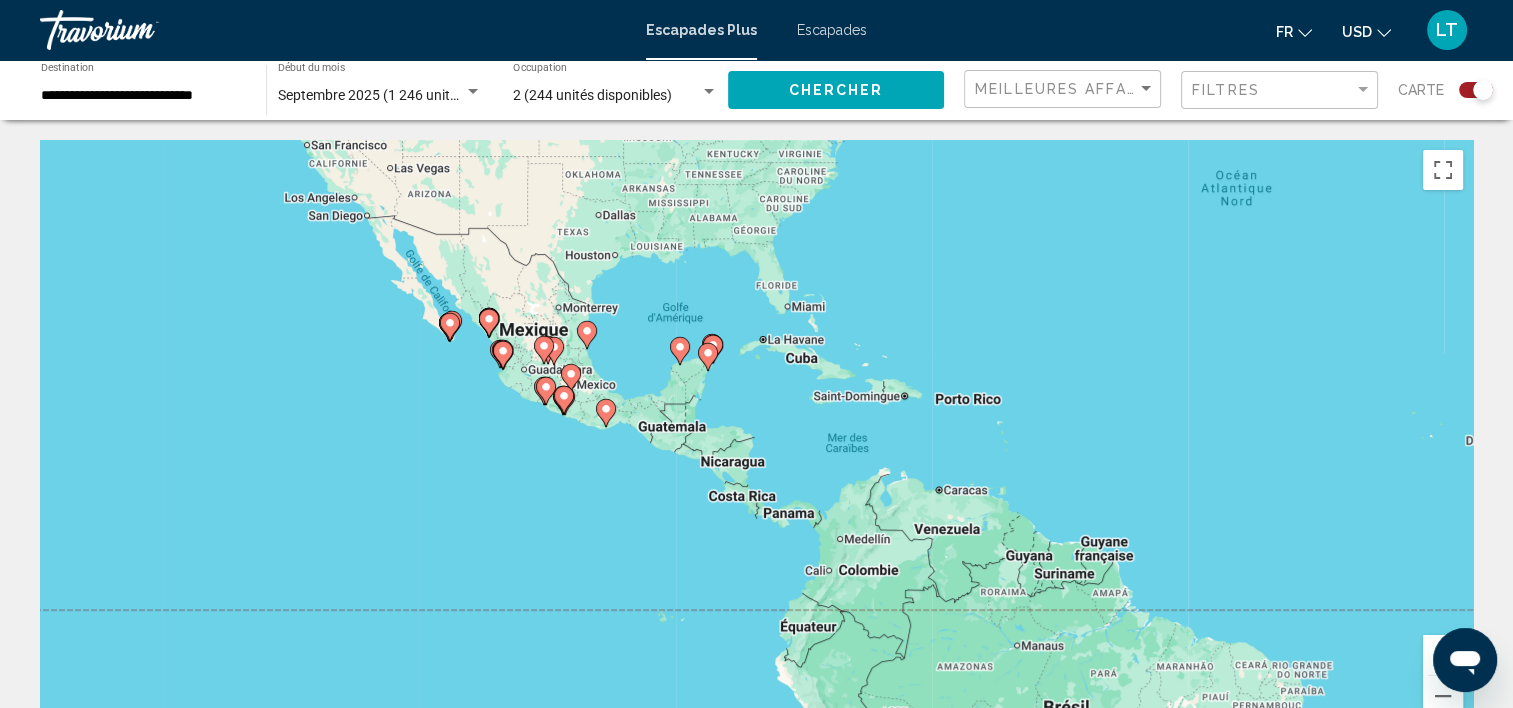 drag, startPoint x: 608, startPoint y: 295, endPoint x: 644, endPoint y: 484, distance: 192.39803 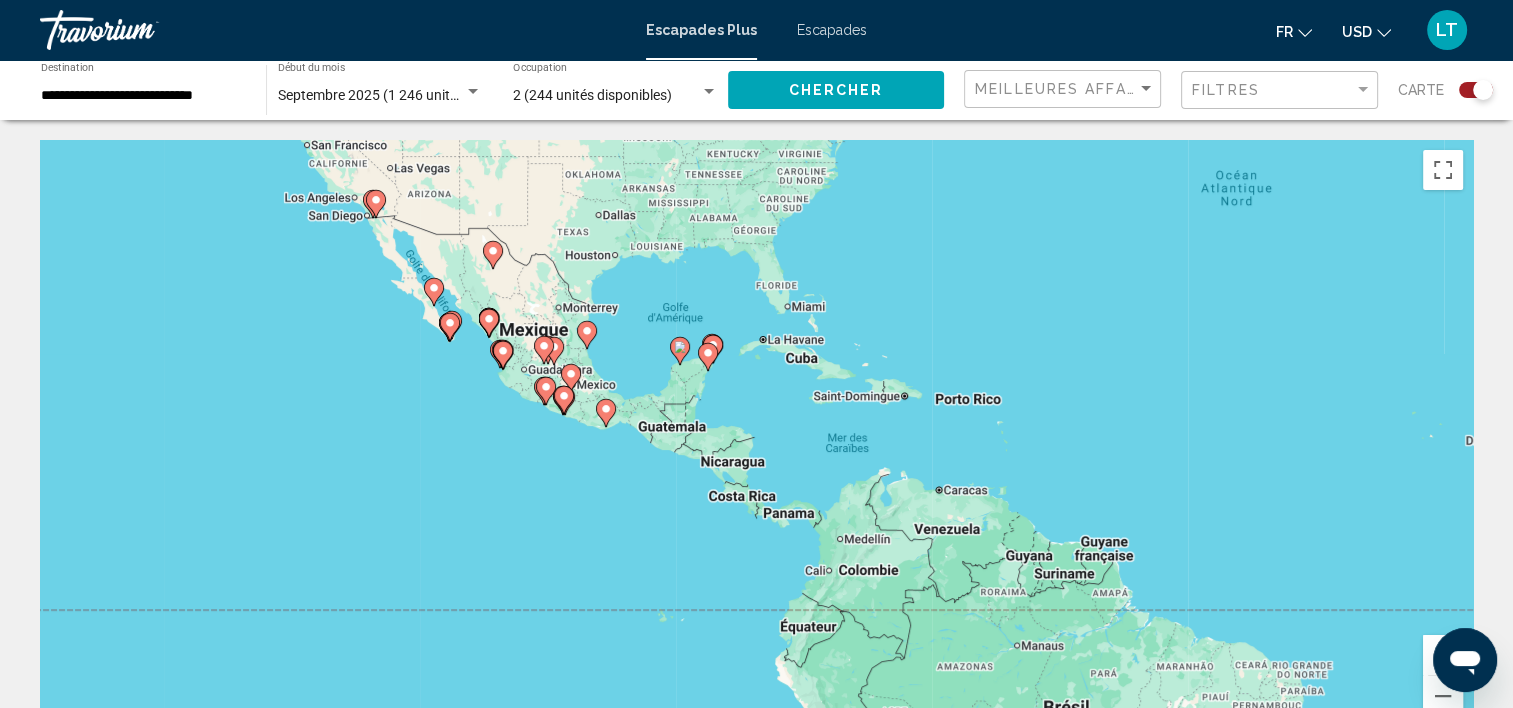 click 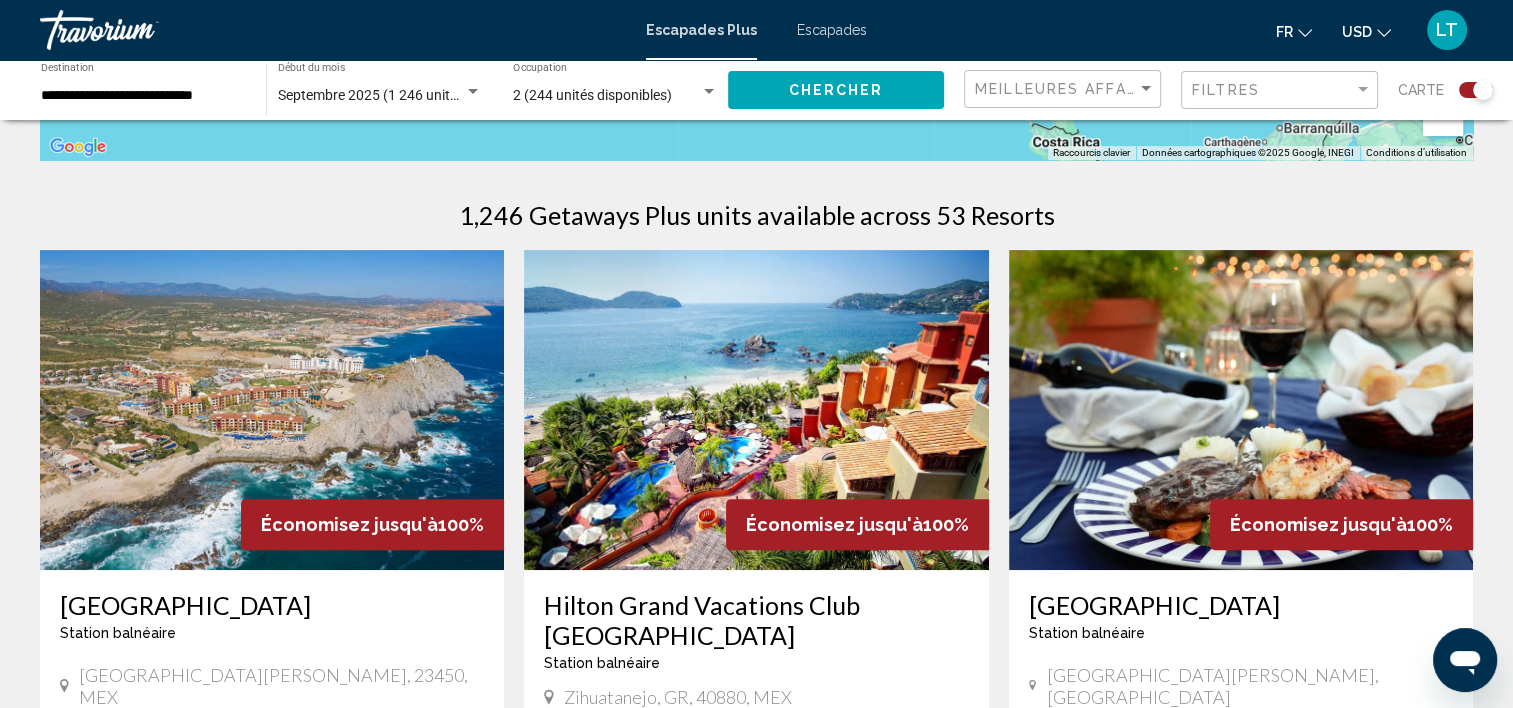 scroll, scrollTop: 700, scrollLeft: 0, axis: vertical 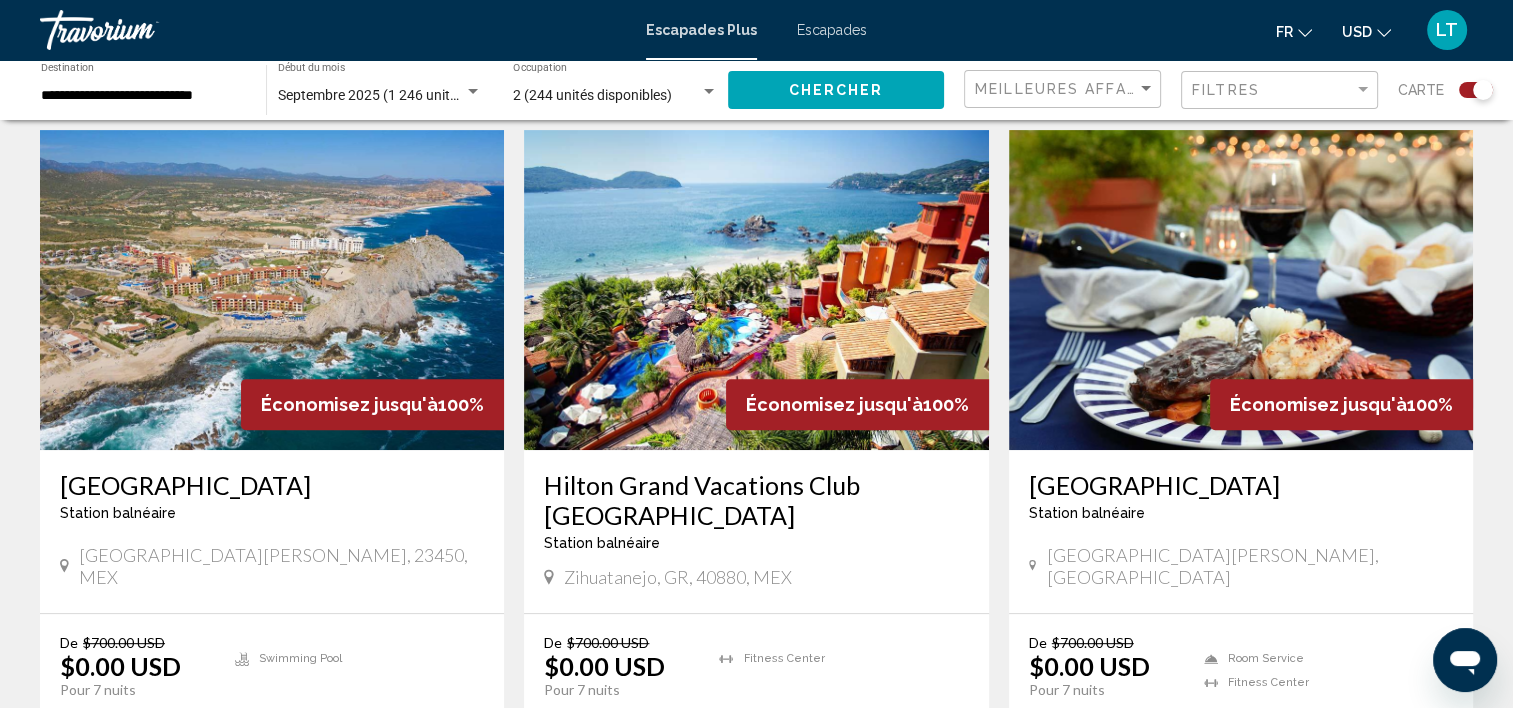 click at bounding box center [756, 290] 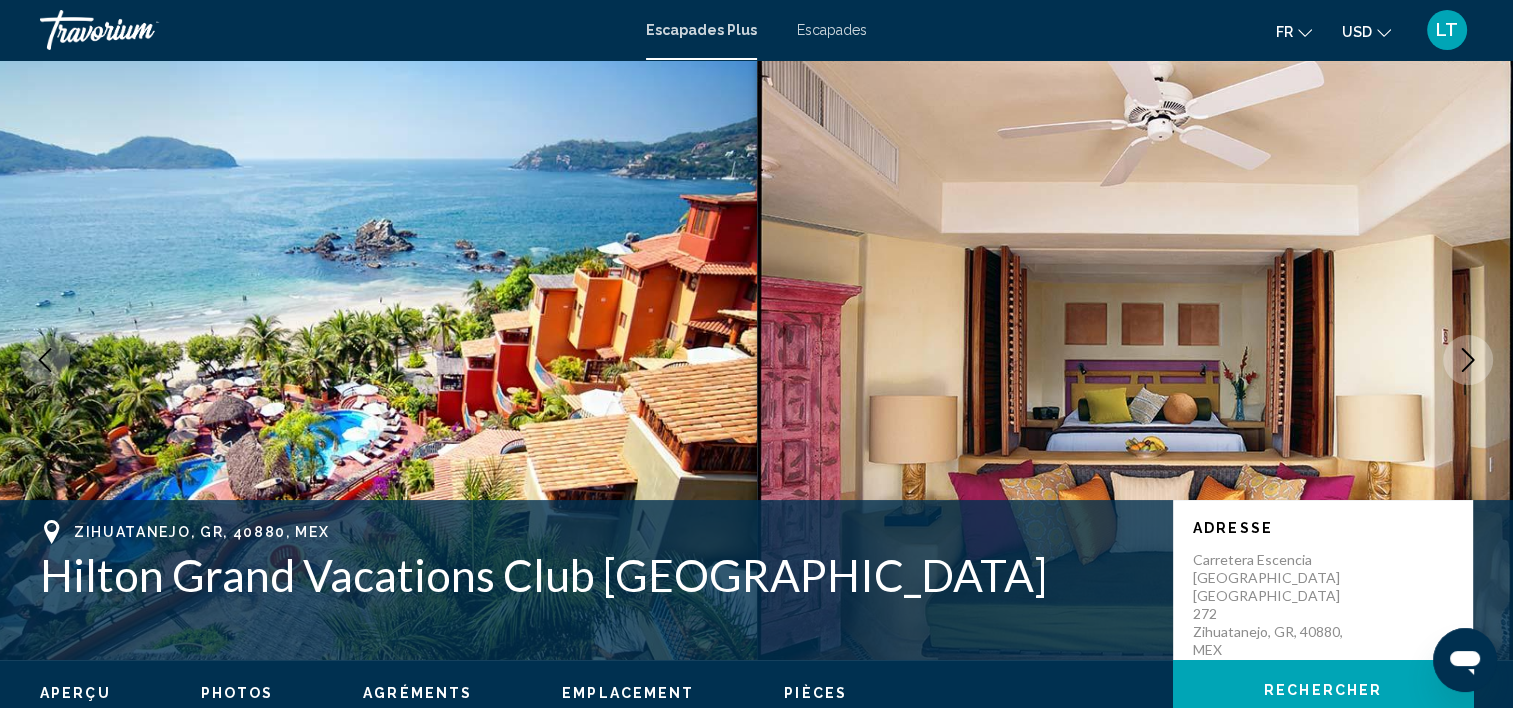 scroll, scrollTop: 0, scrollLeft: 0, axis: both 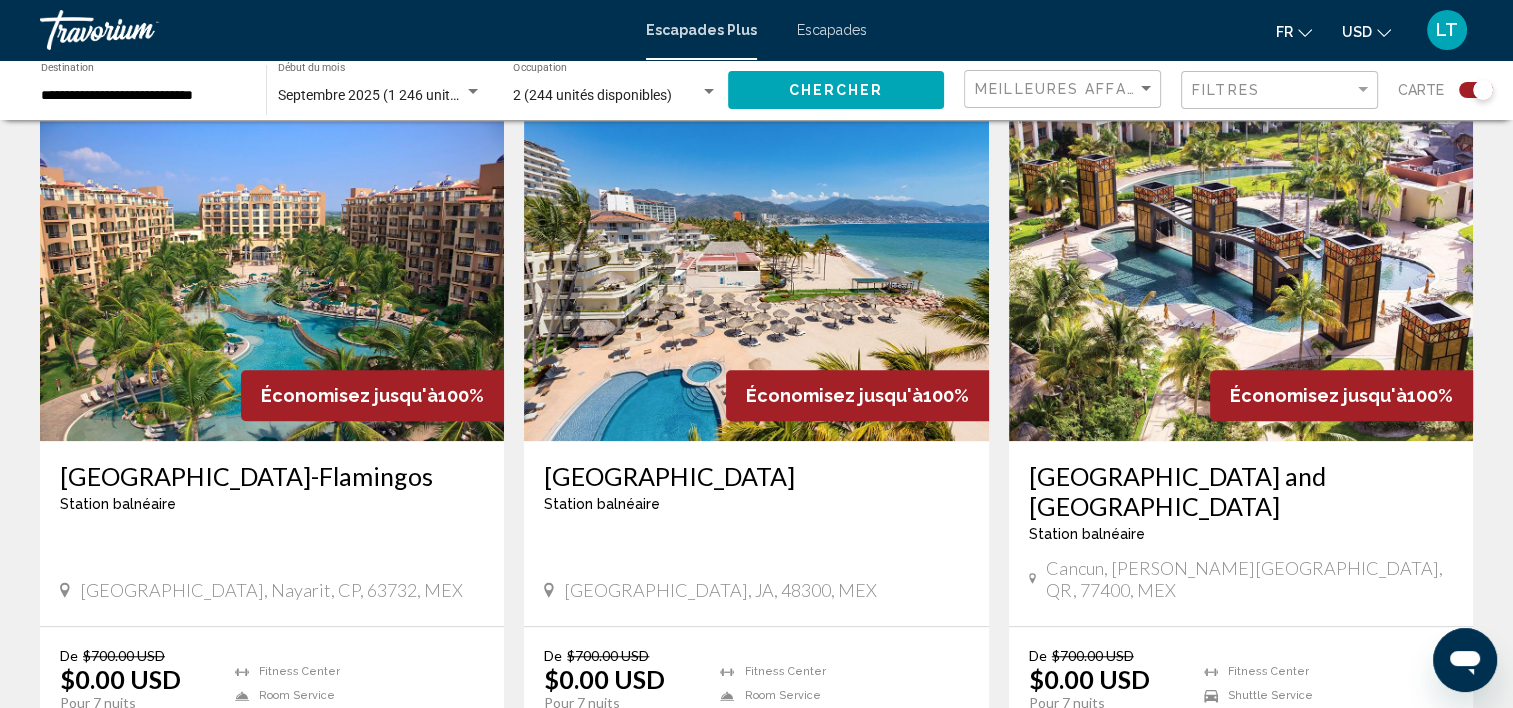 click at bounding box center [272, 281] 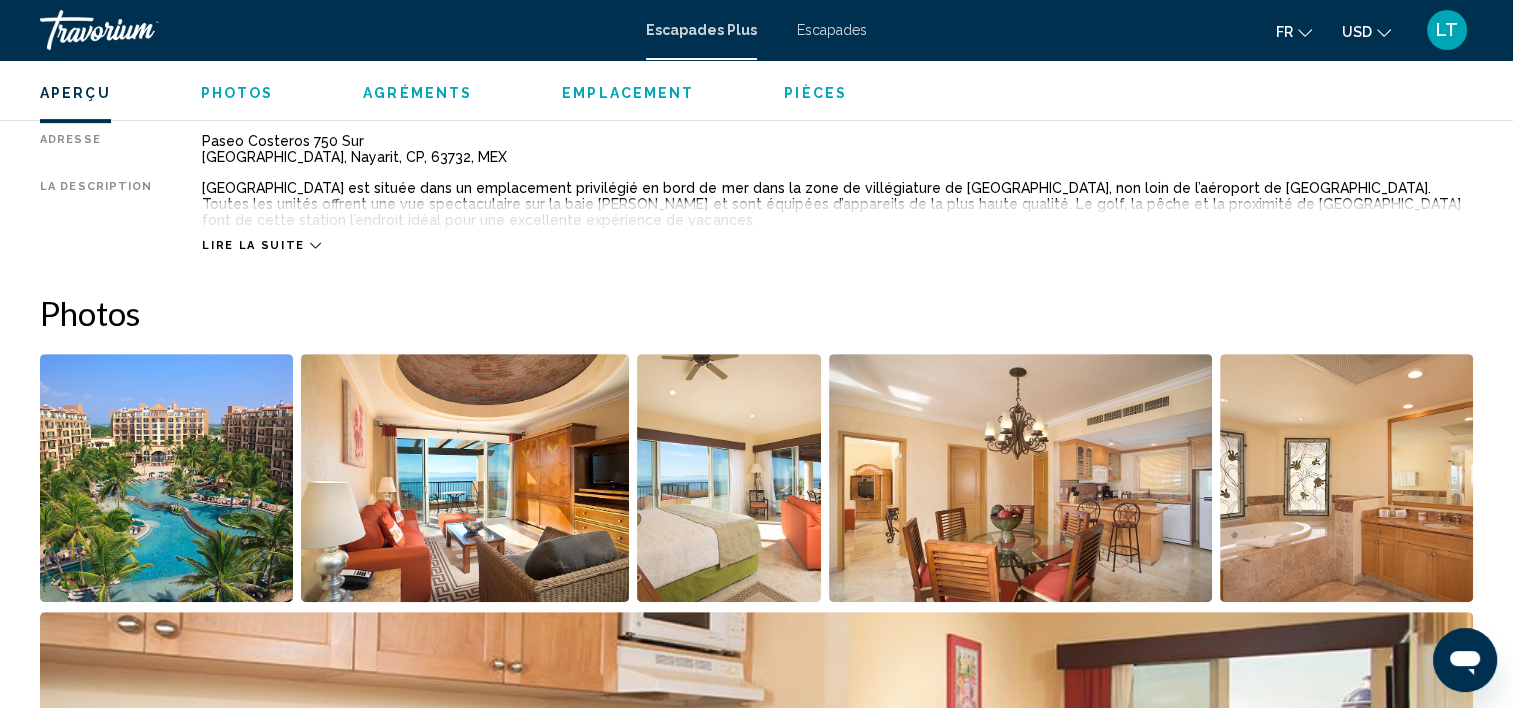 scroll, scrollTop: 706, scrollLeft: 0, axis: vertical 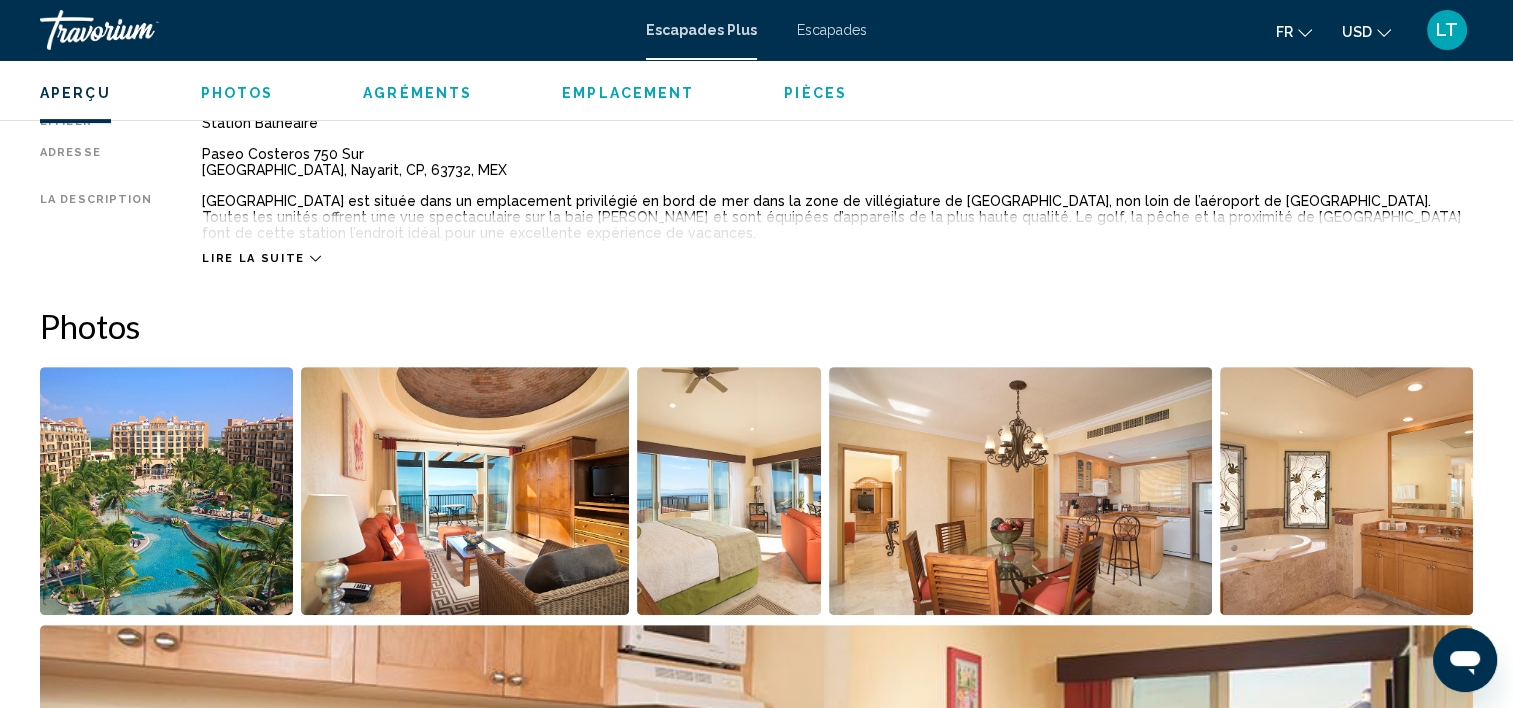 click at bounding box center (166, 491) 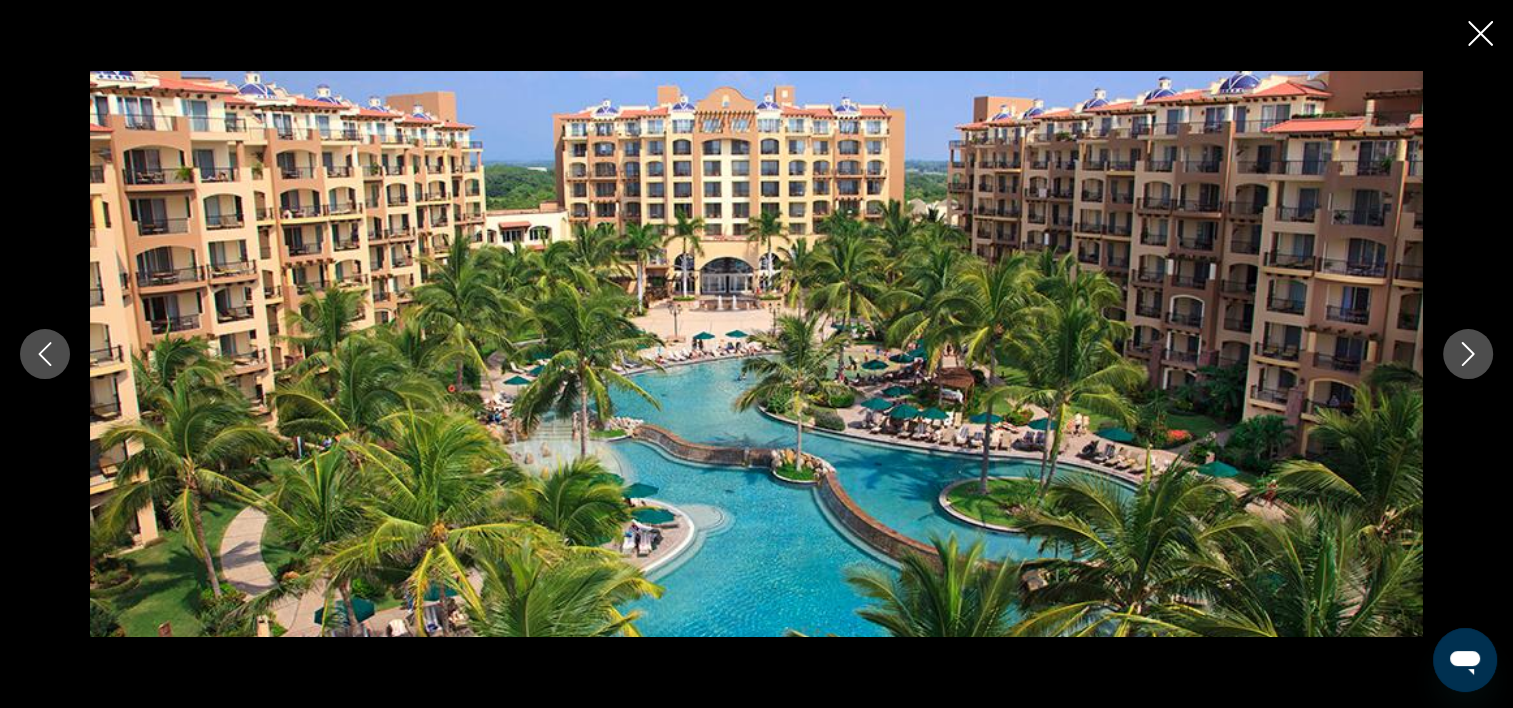 click 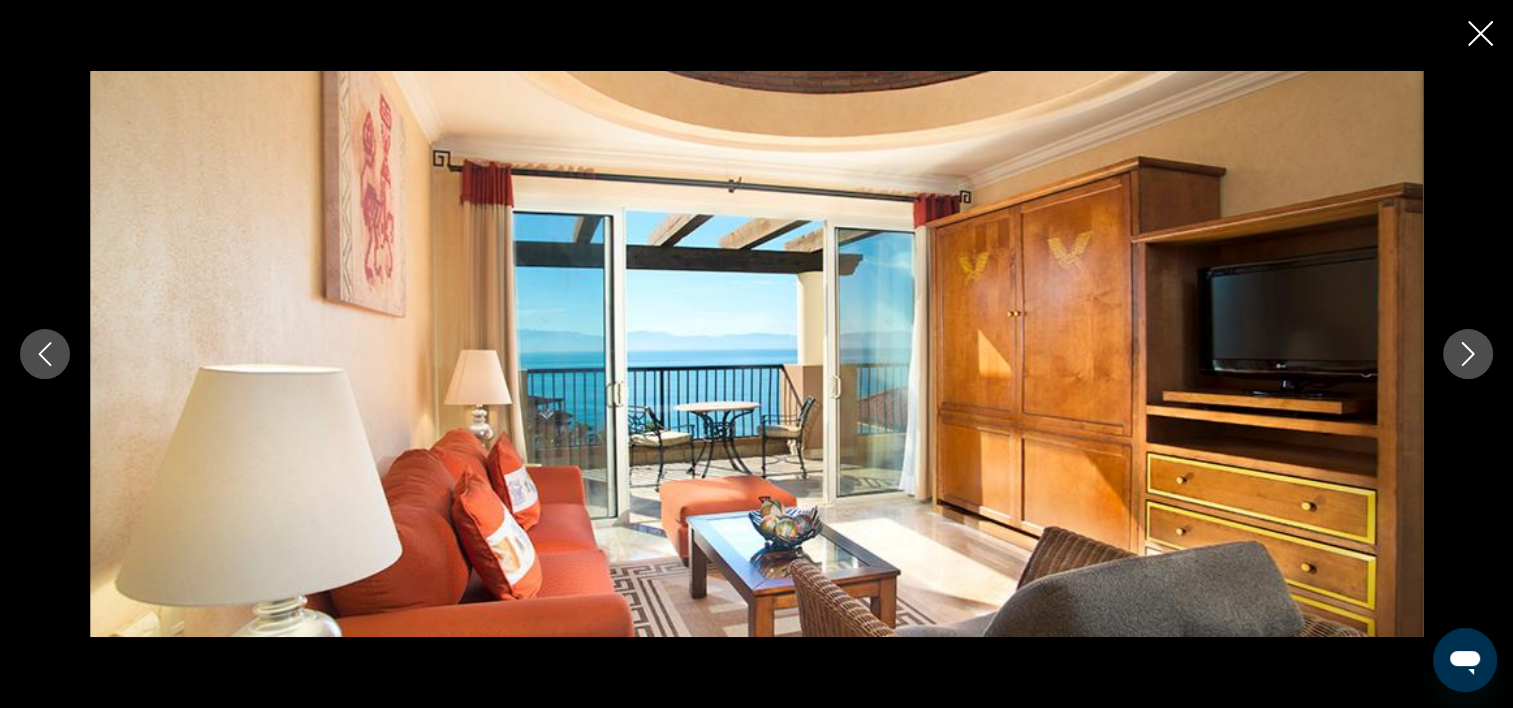 click 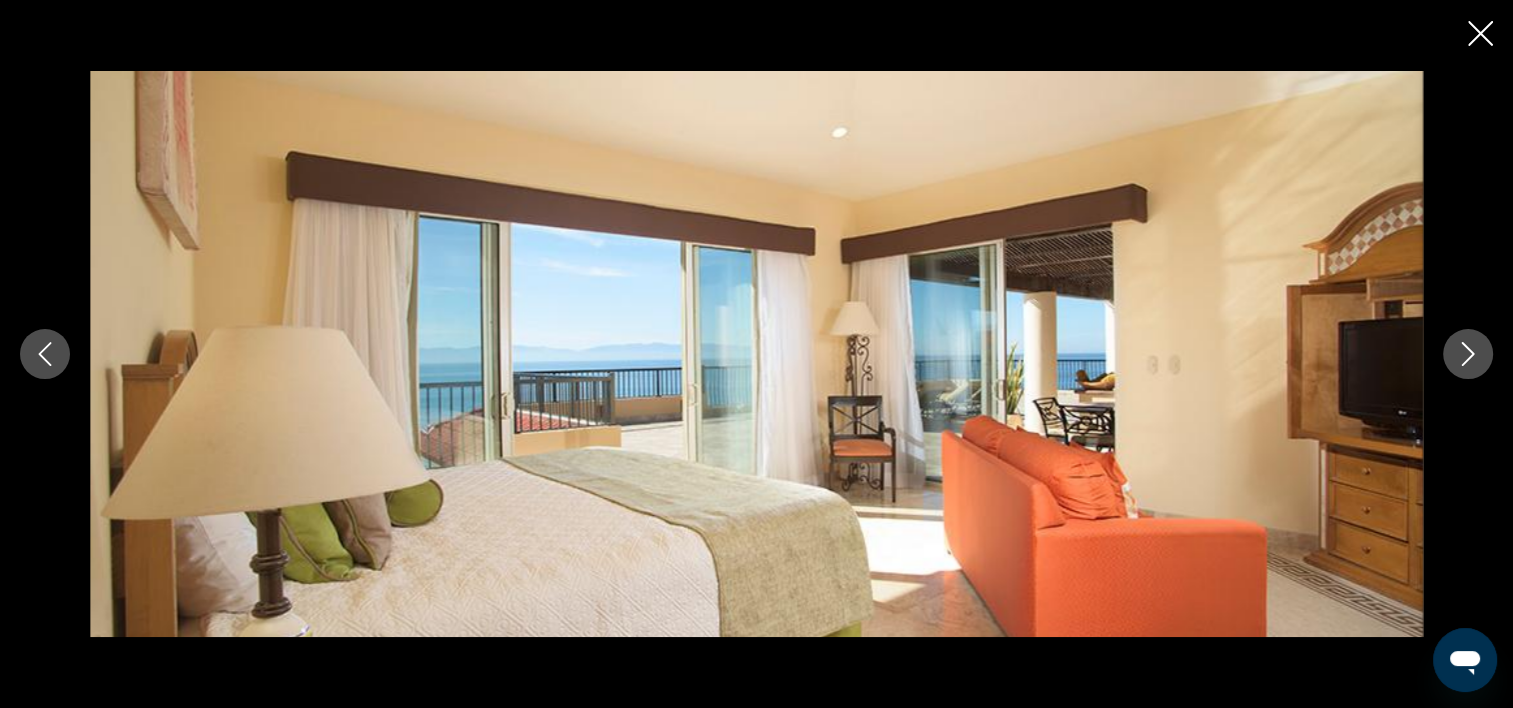click 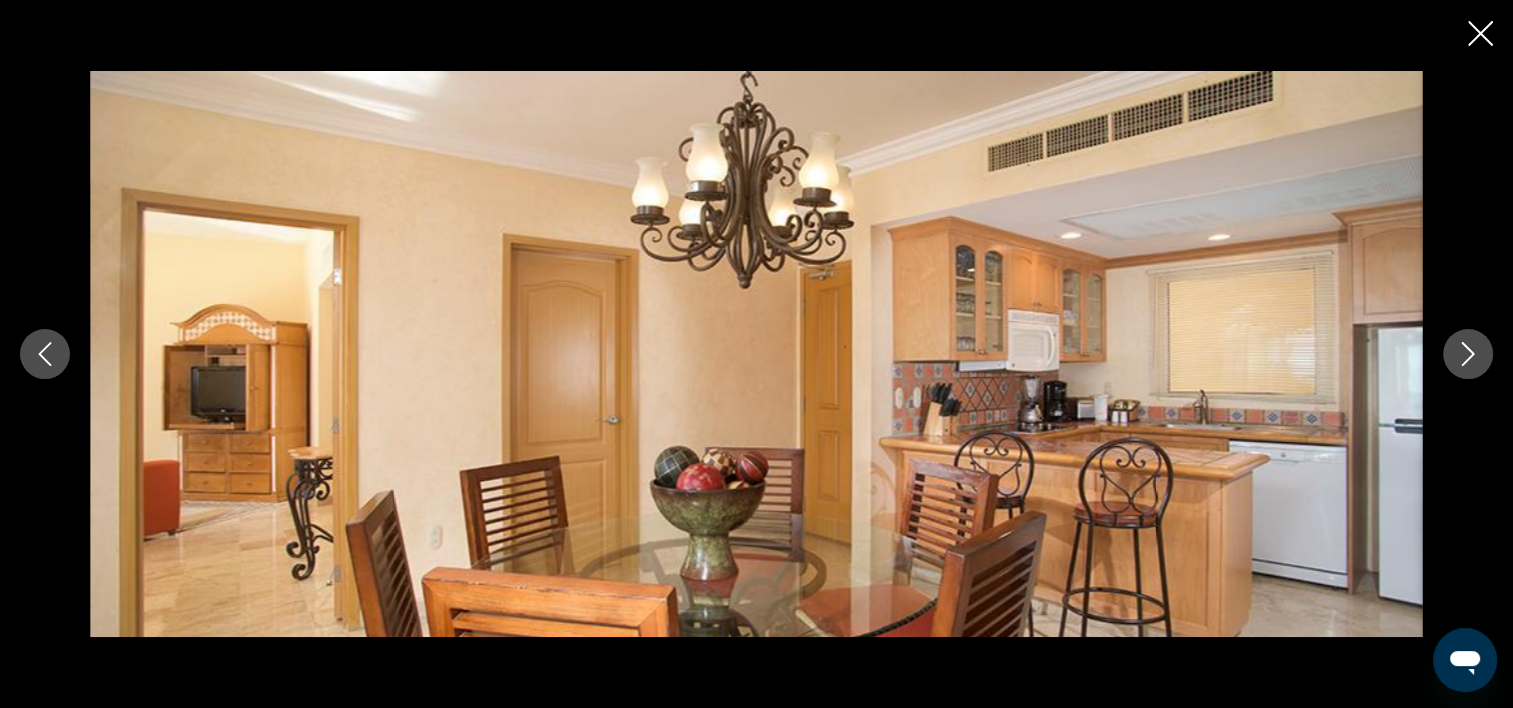 click 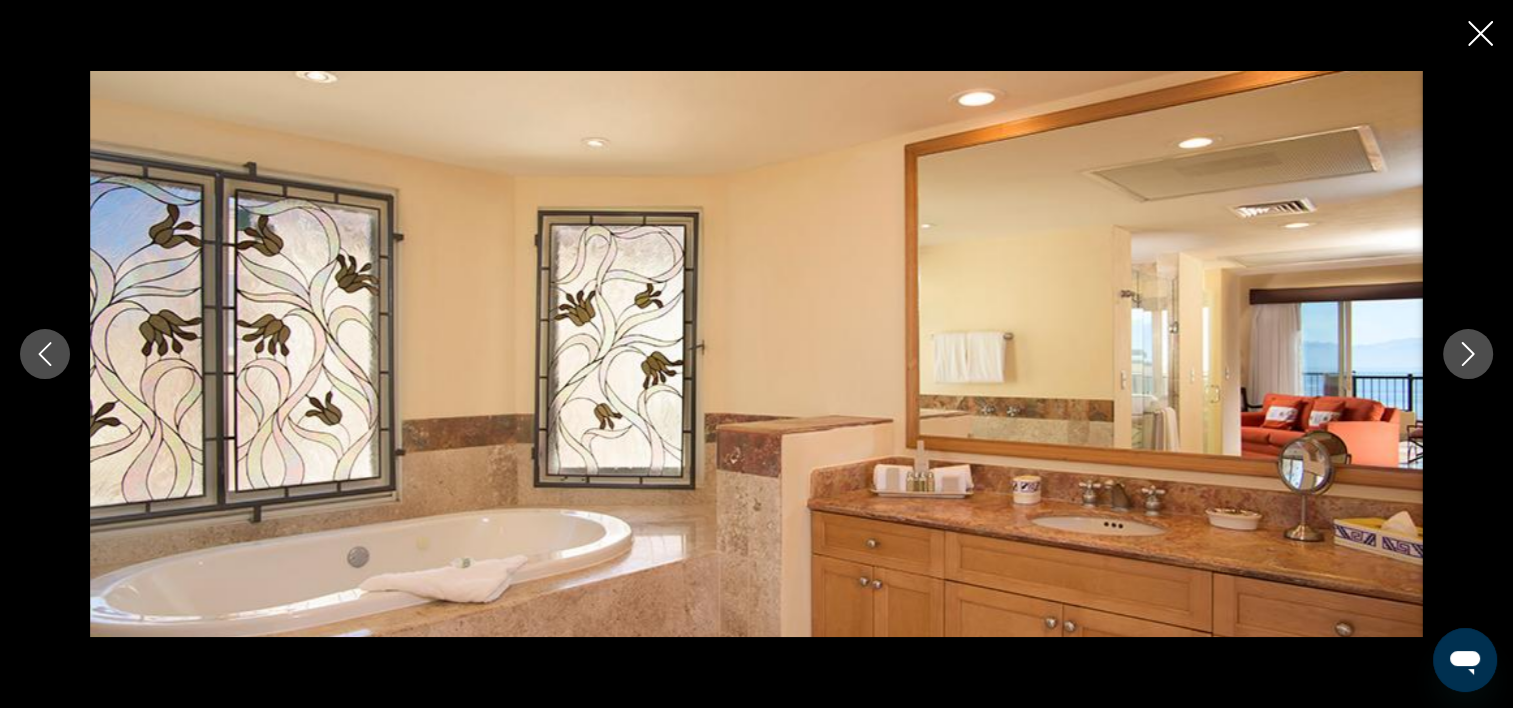 click 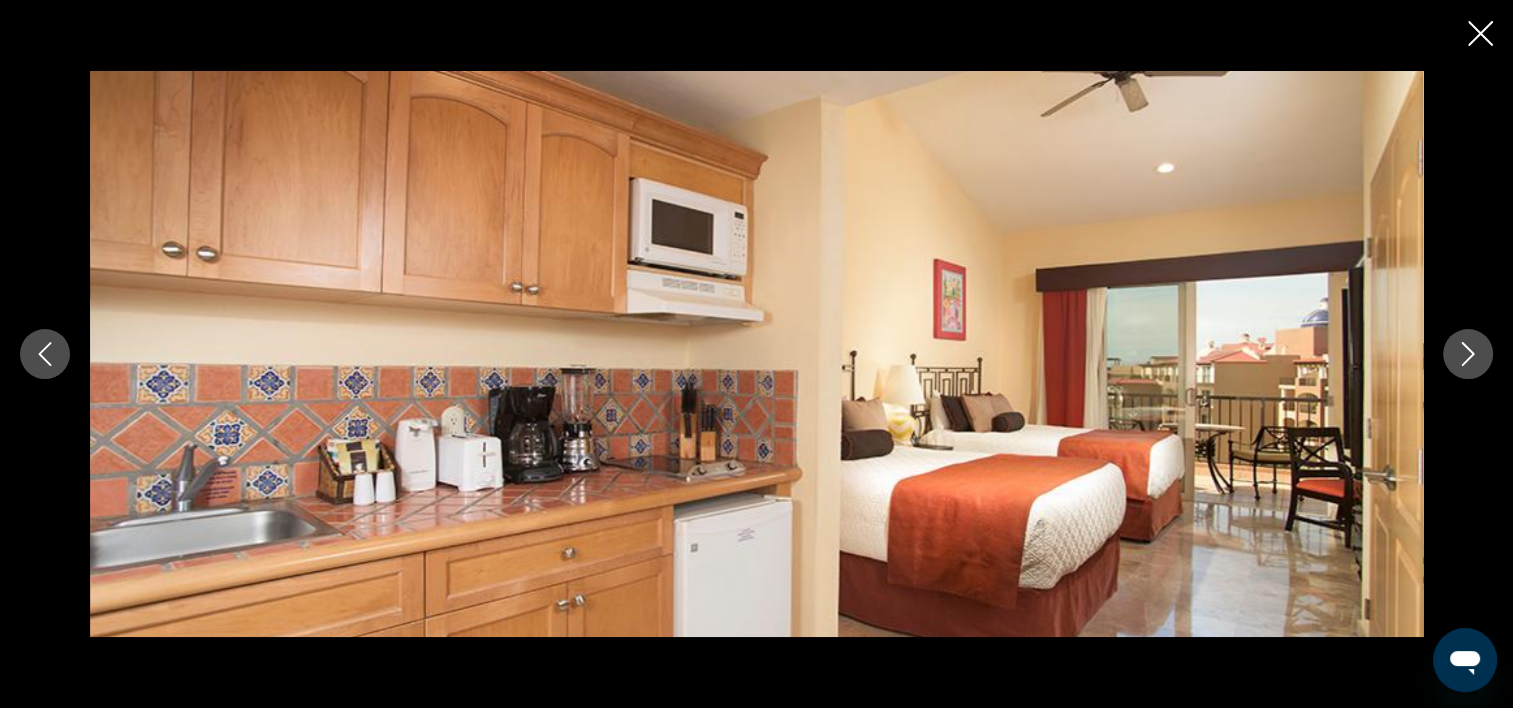 click 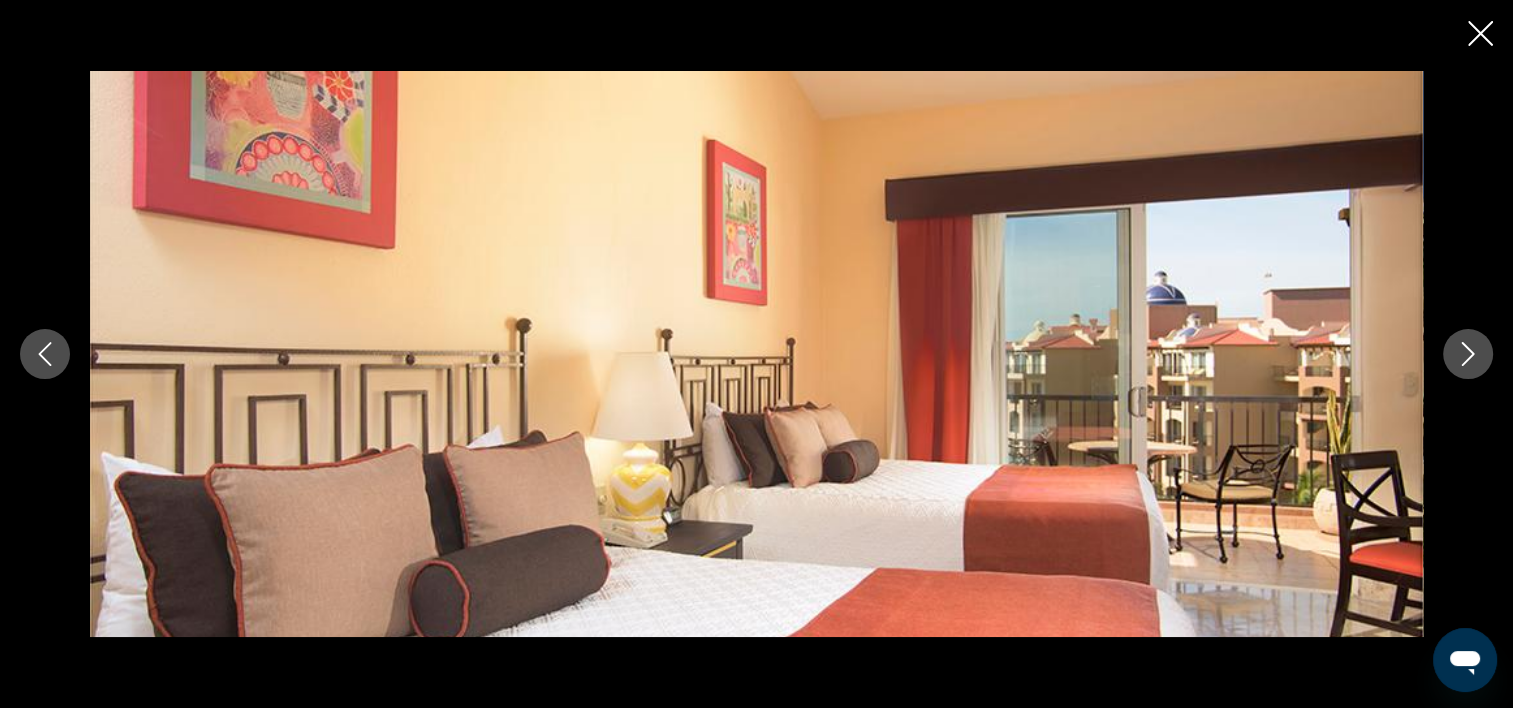 click 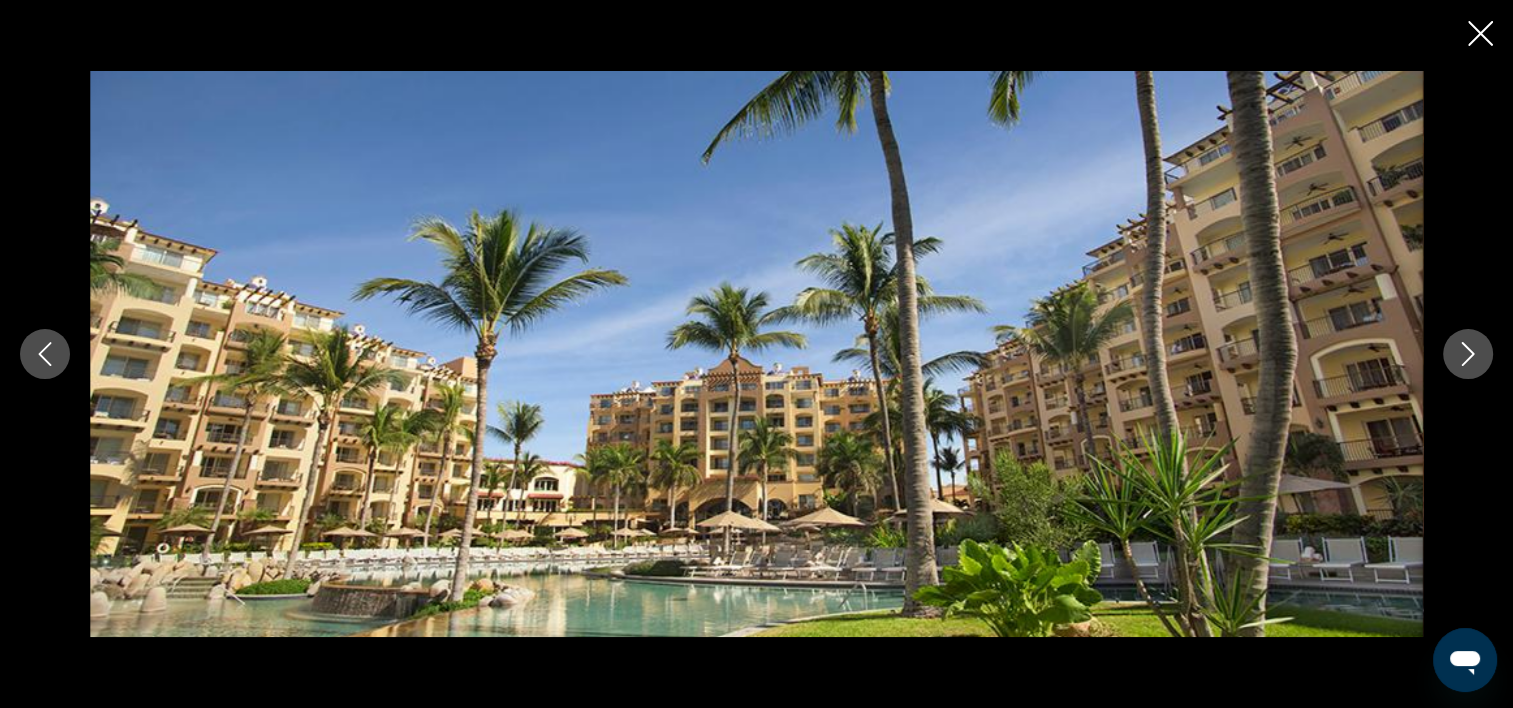 click 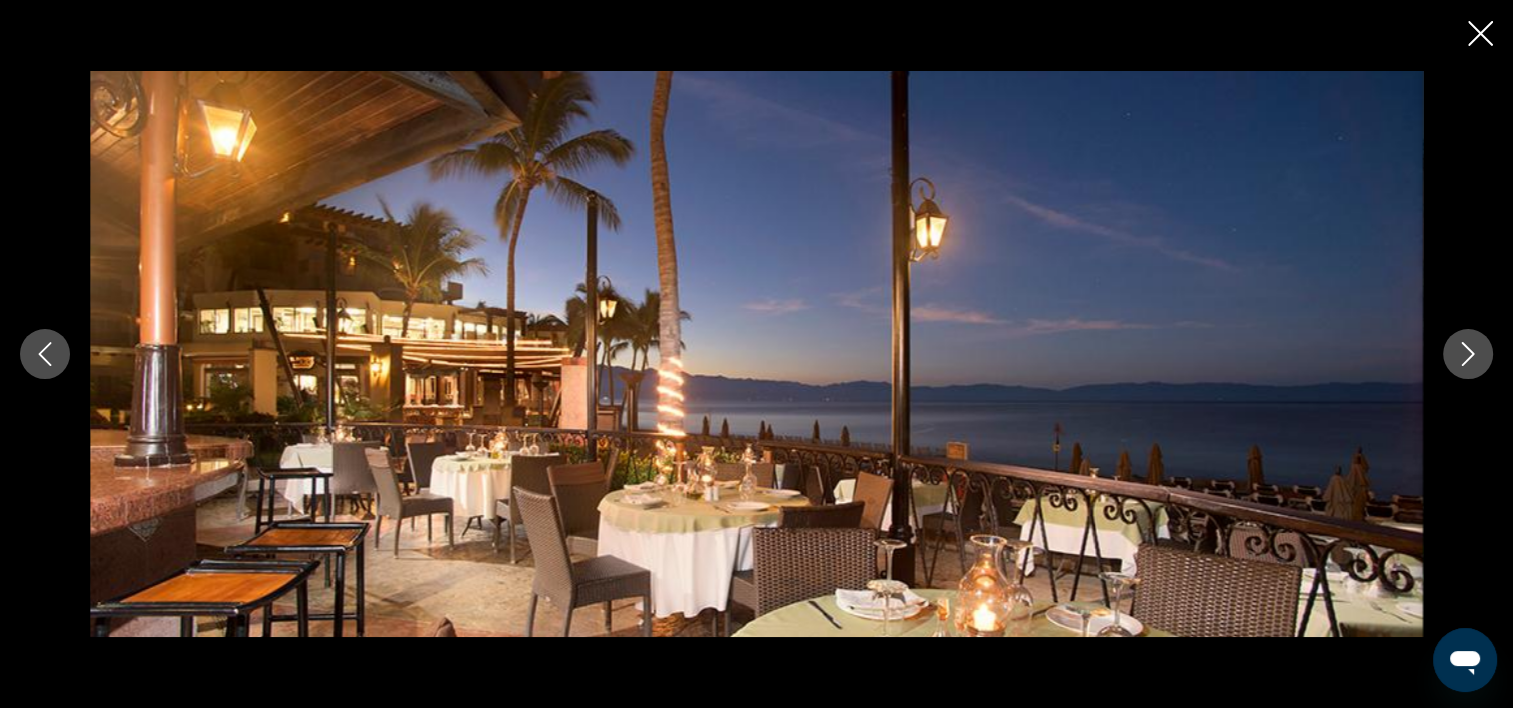 click 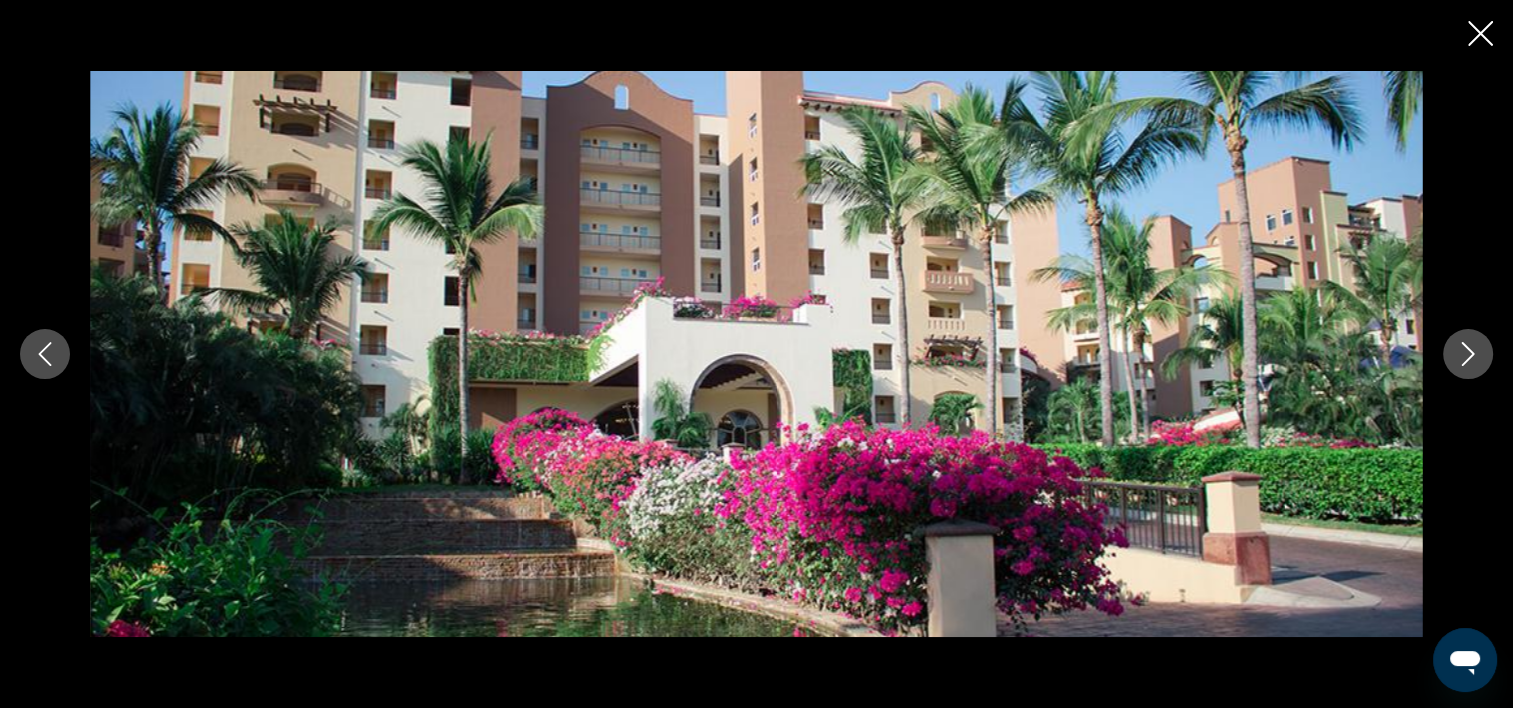click 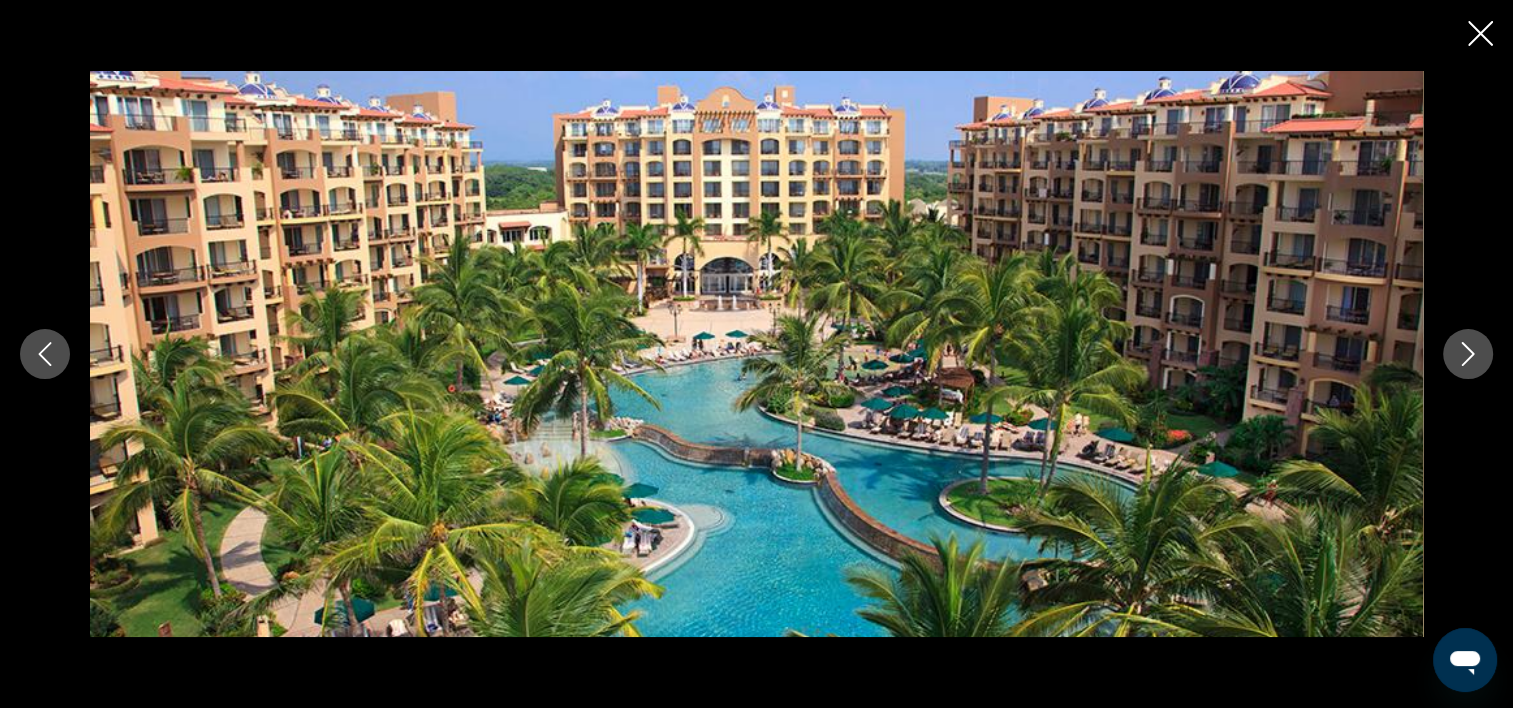 click 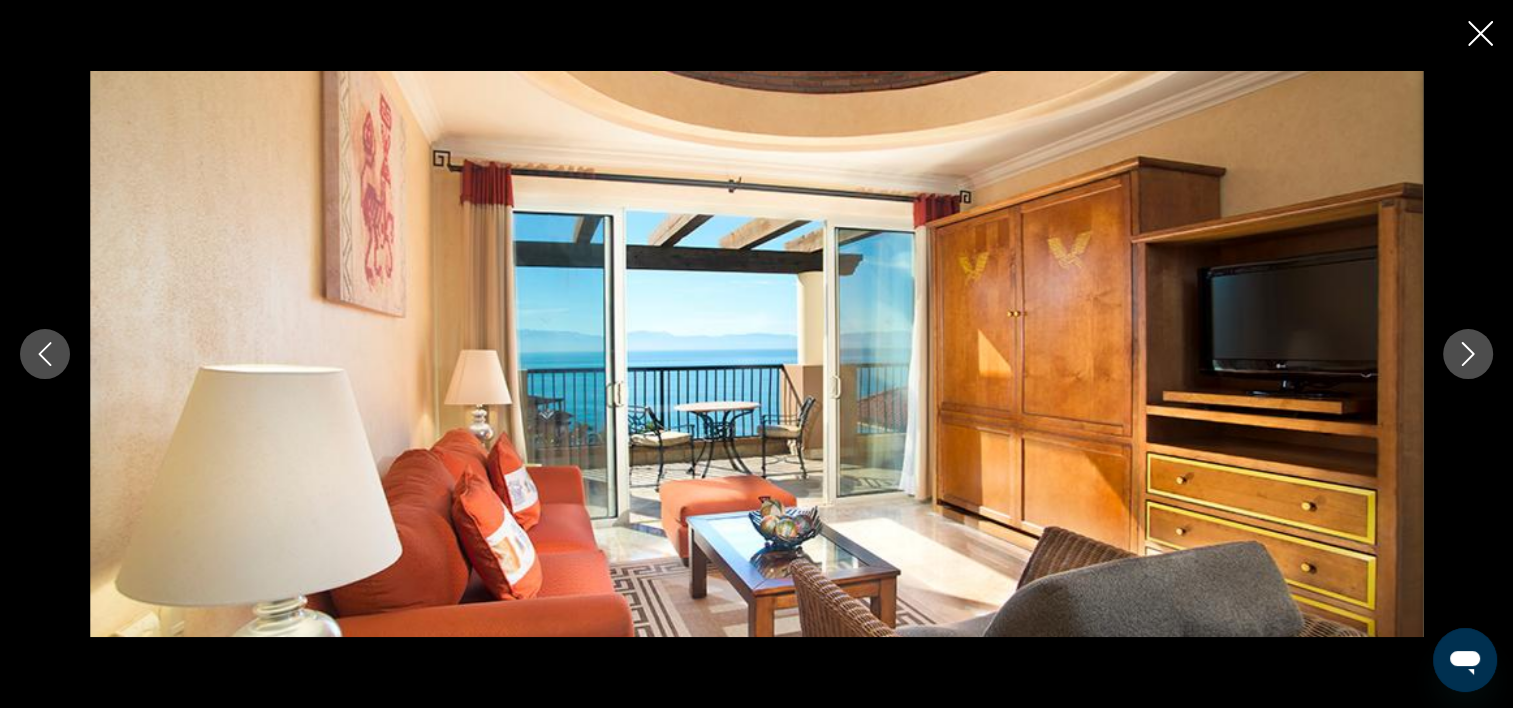 click 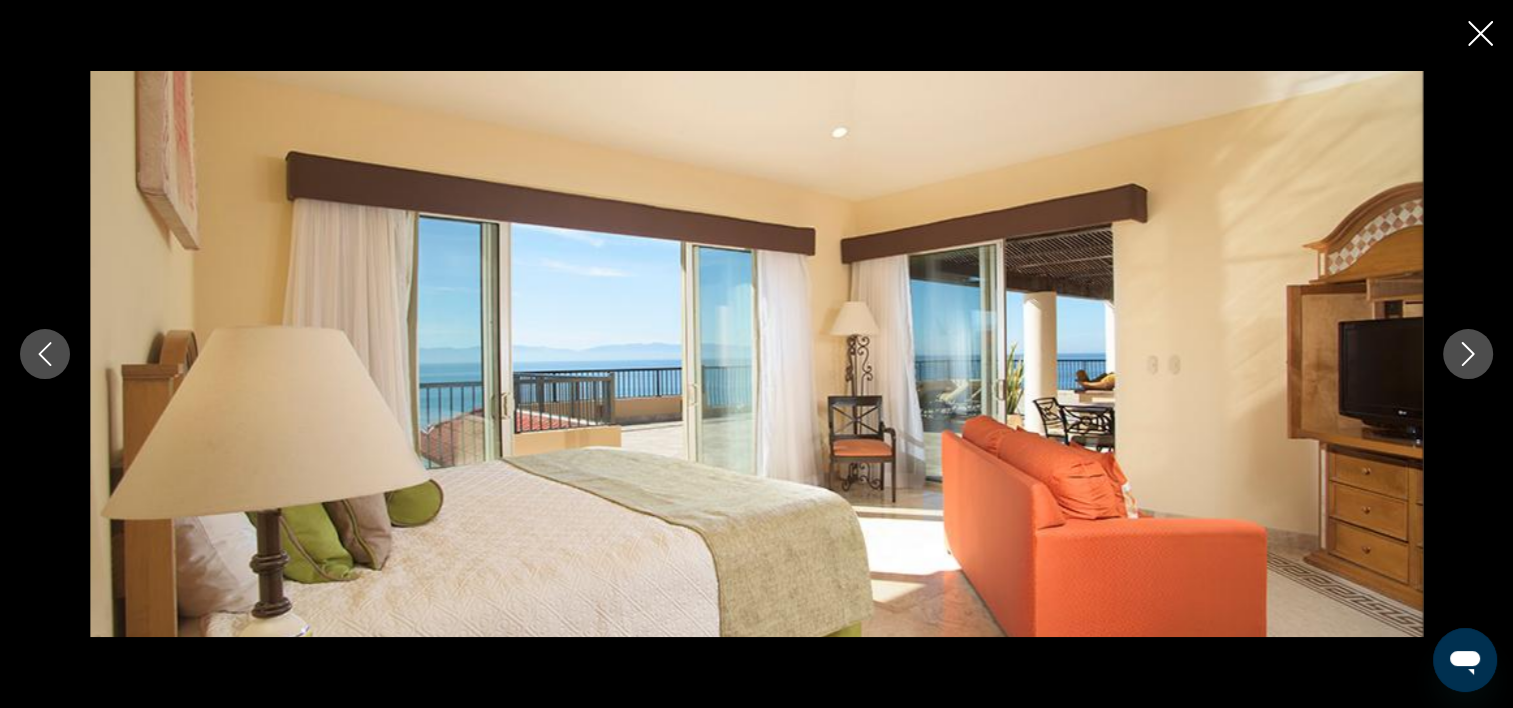 click 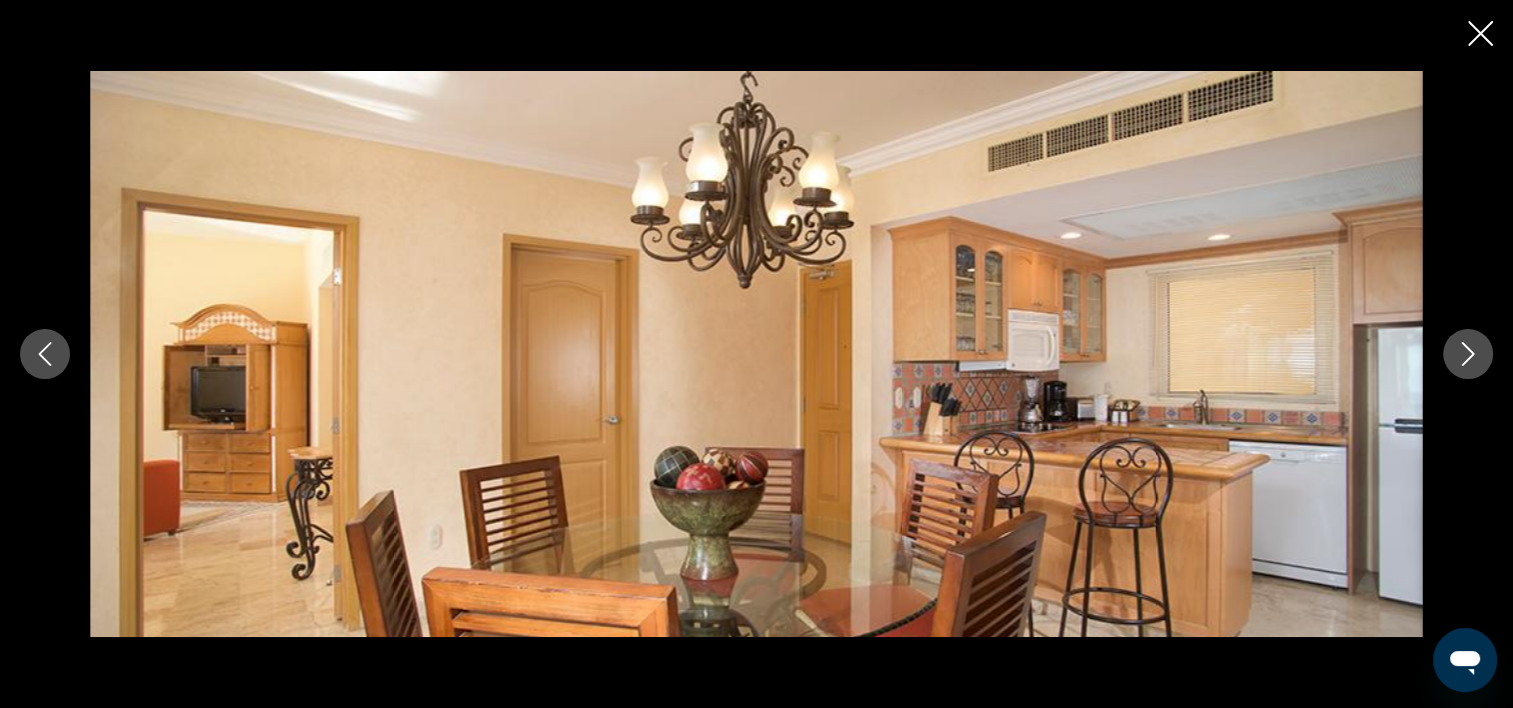 click 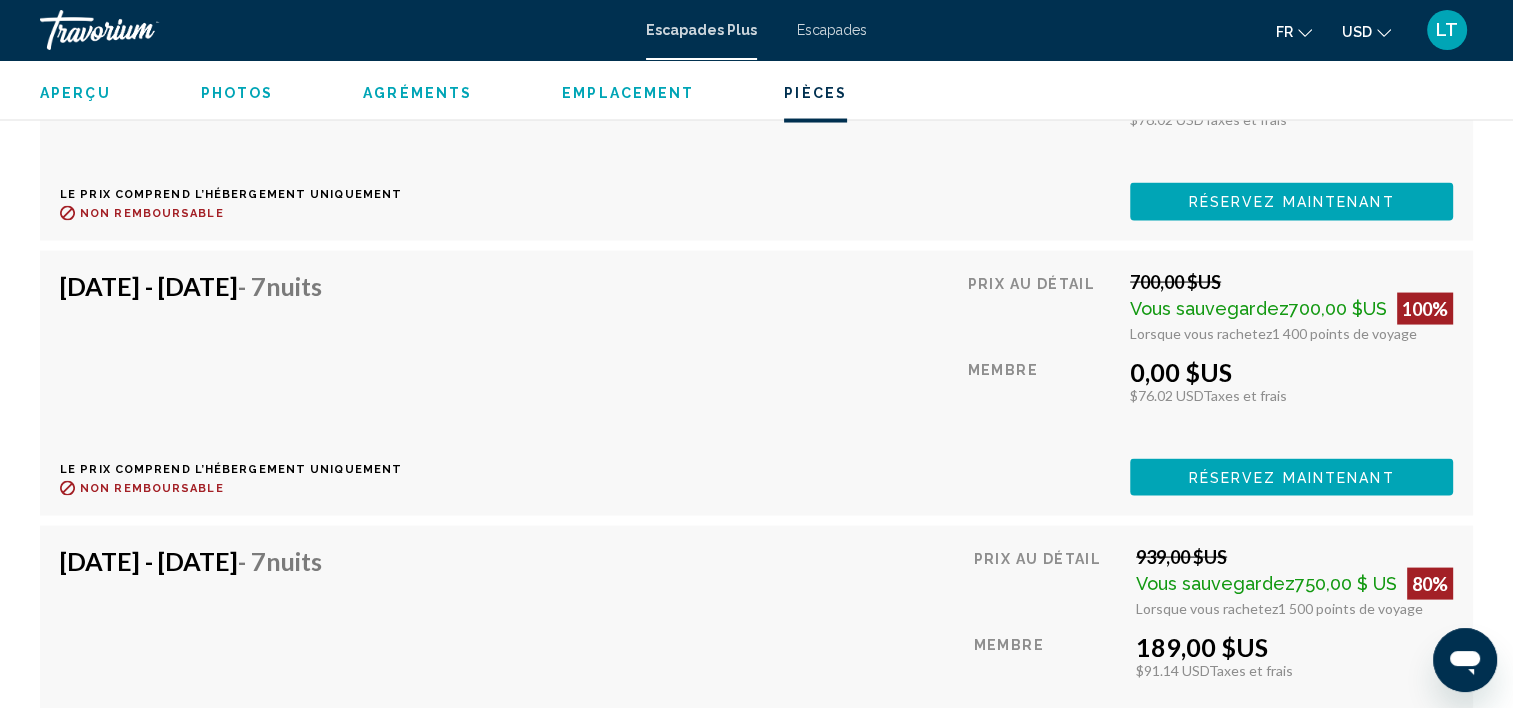 scroll, scrollTop: 3906, scrollLeft: 0, axis: vertical 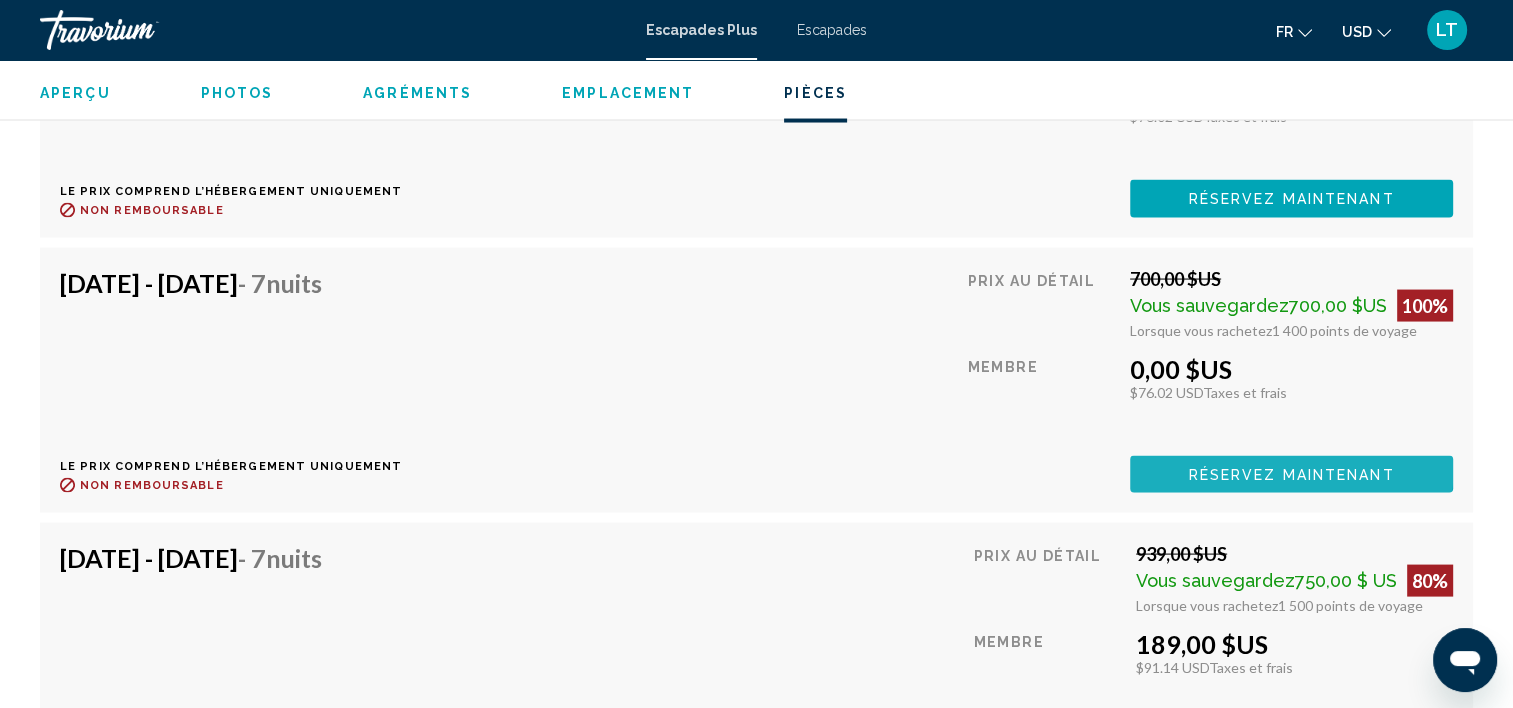click on "Réservez maintenant" at bounding box center (1291, 474) 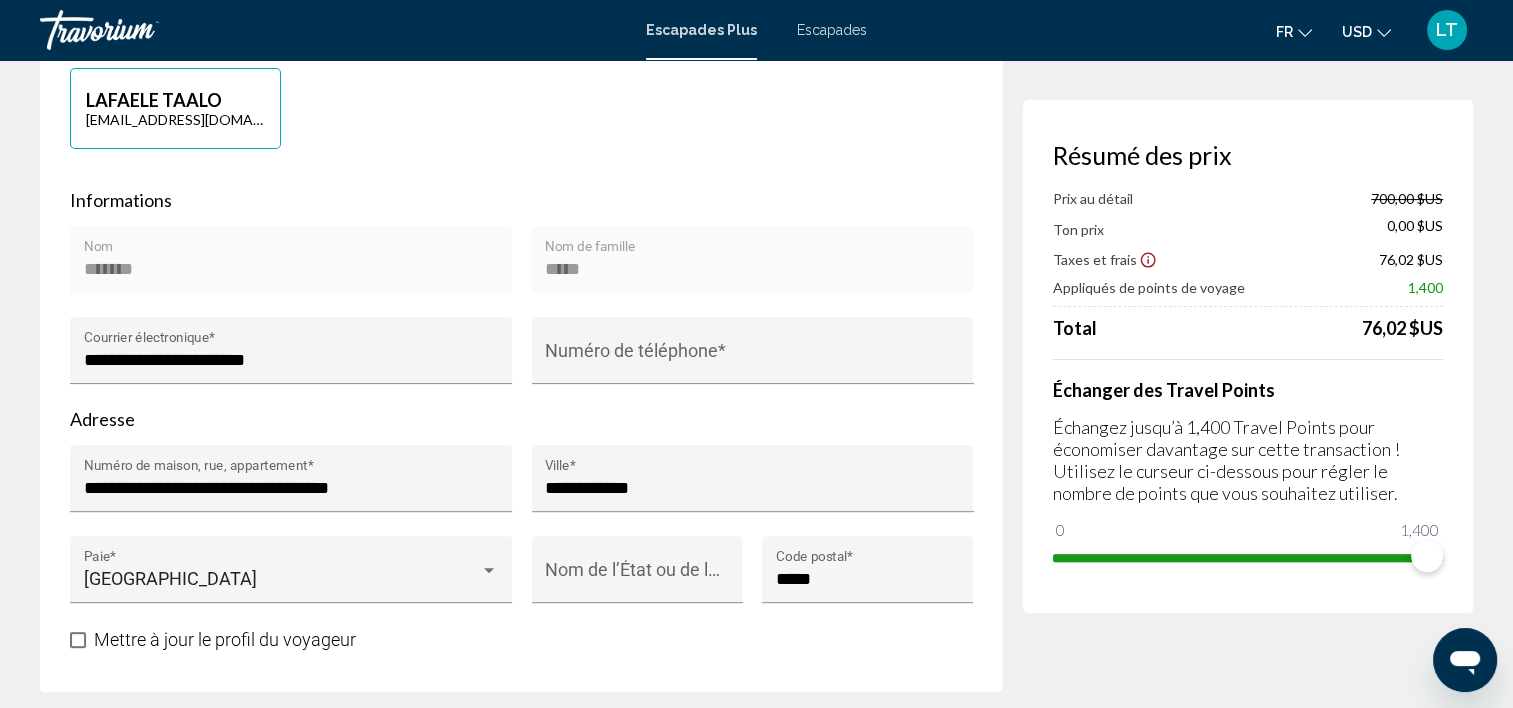 scroll, scrollTop: 0, scrollLeft: 0, axis: both 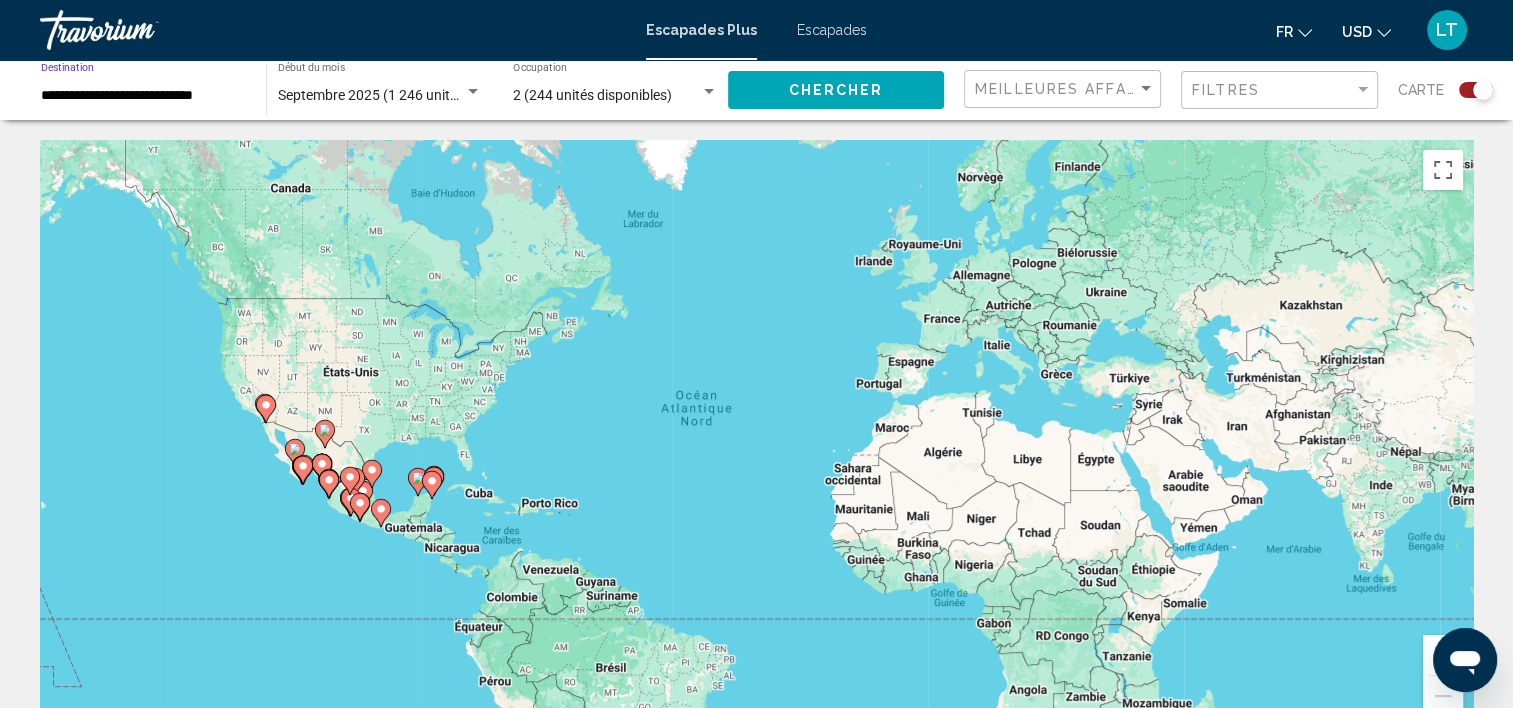 click on "**********" at bounding box center [143, 96] 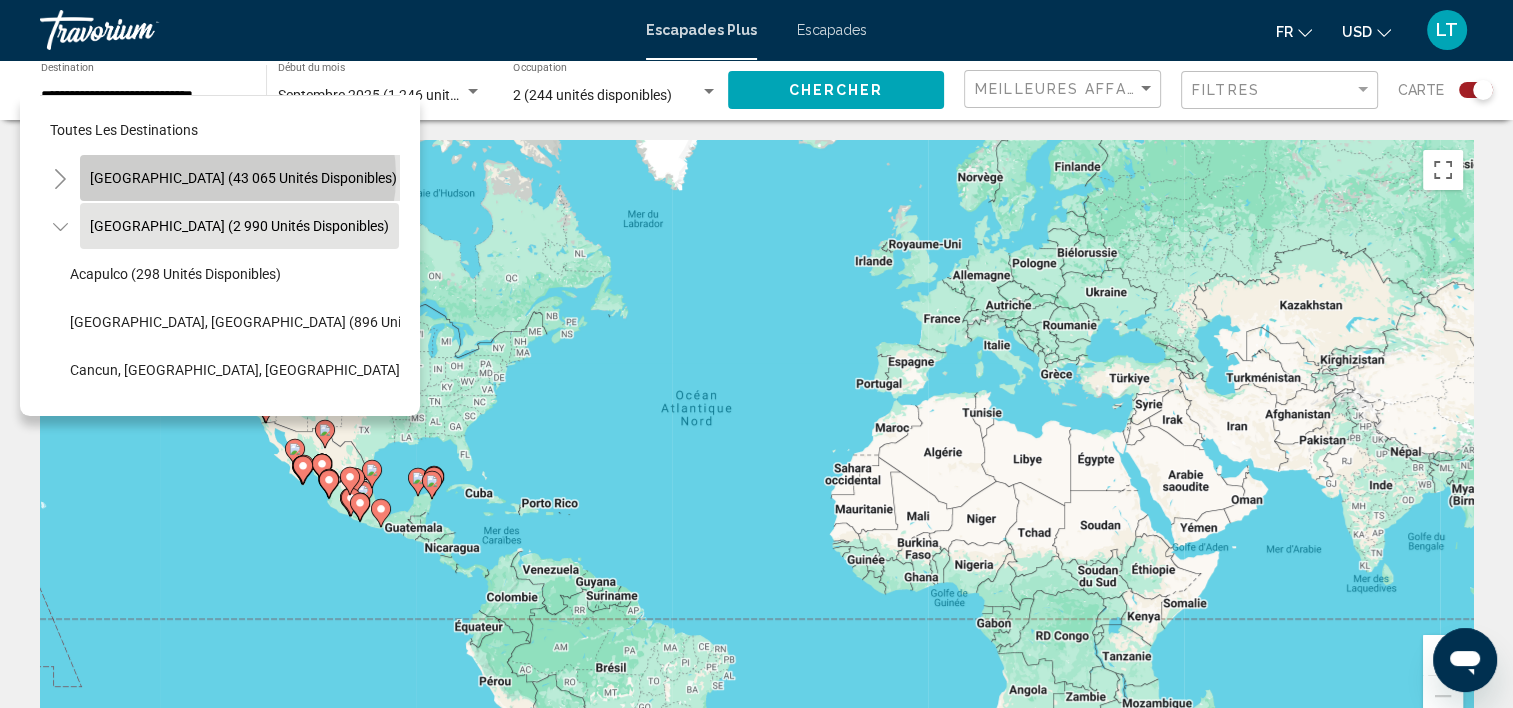 click on "[GEOGRAPHIC_DATA] (43 065 unités disponibles)" 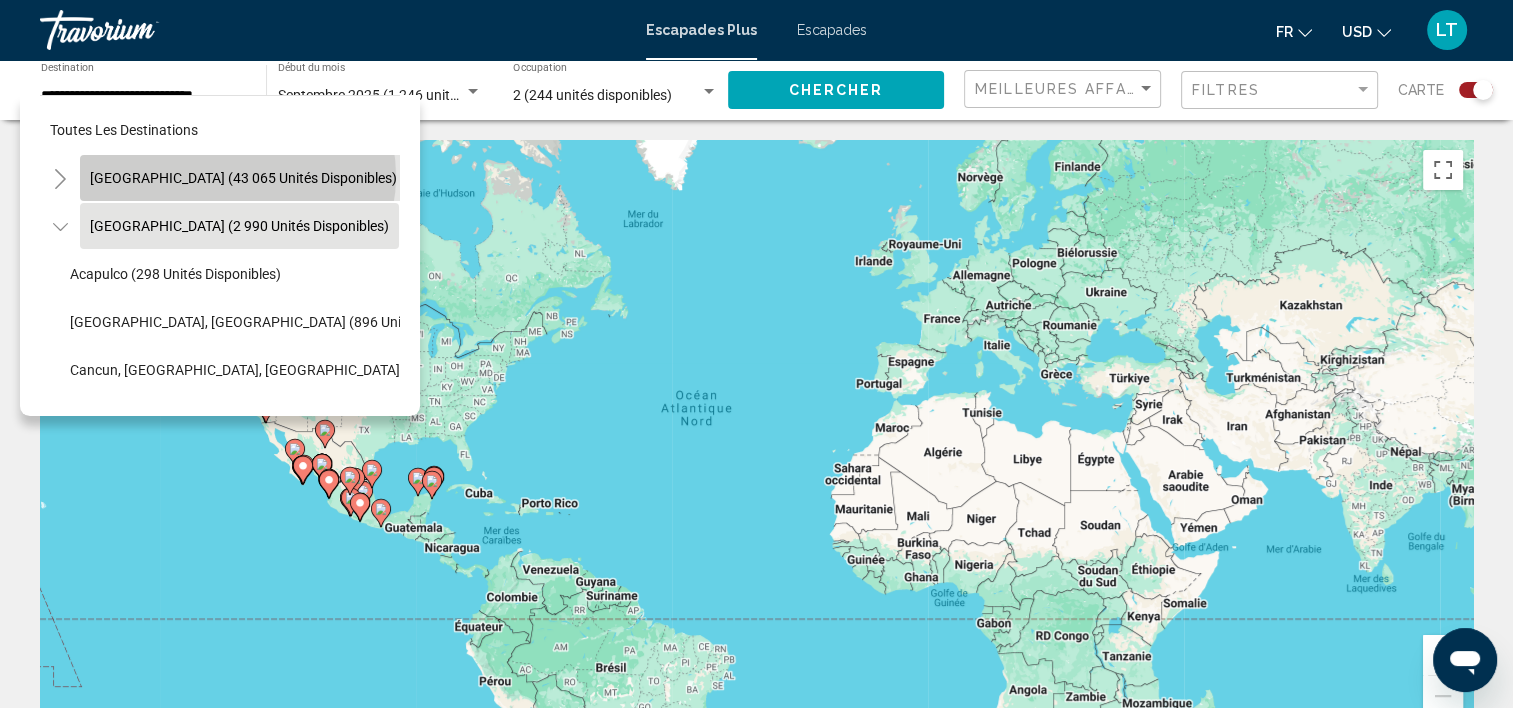 type on "**********" 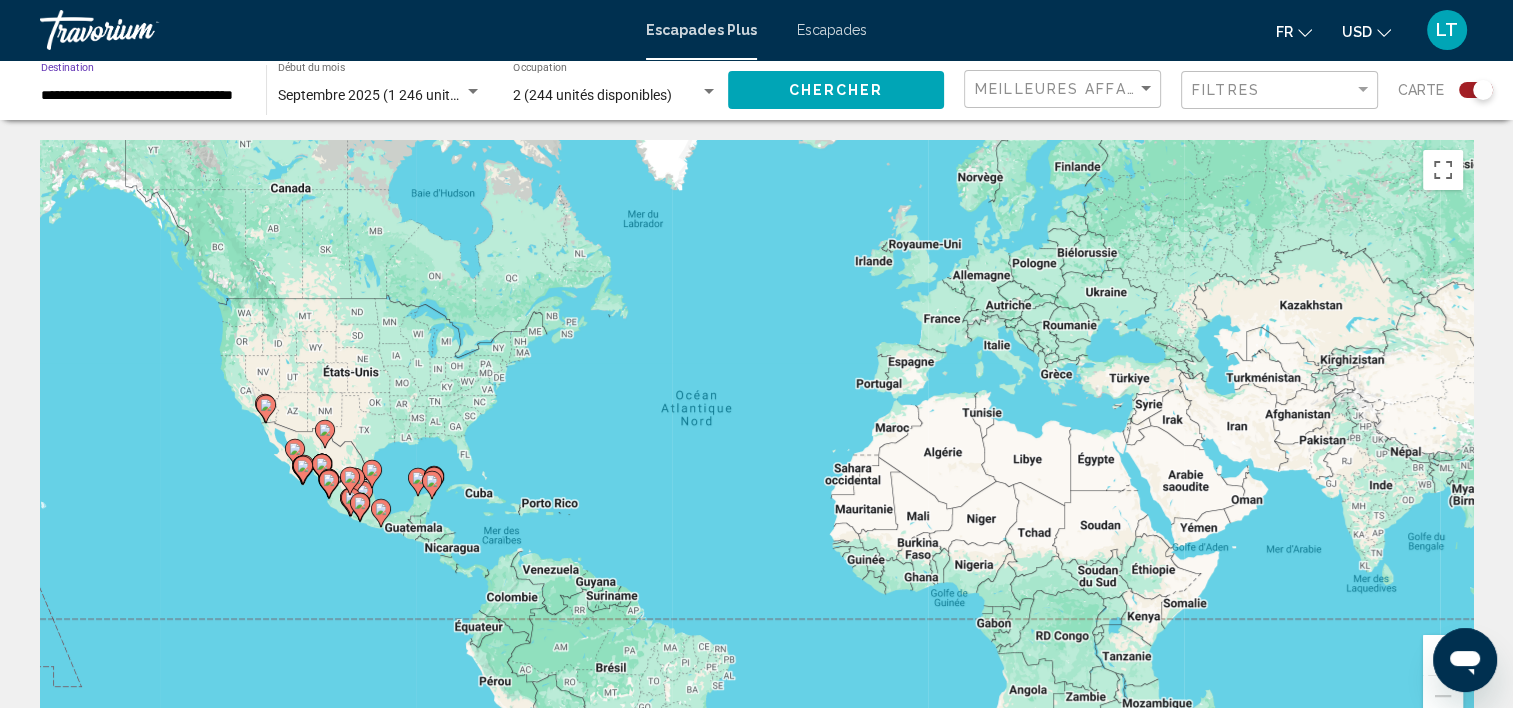 click at bounding box center (473, 91) 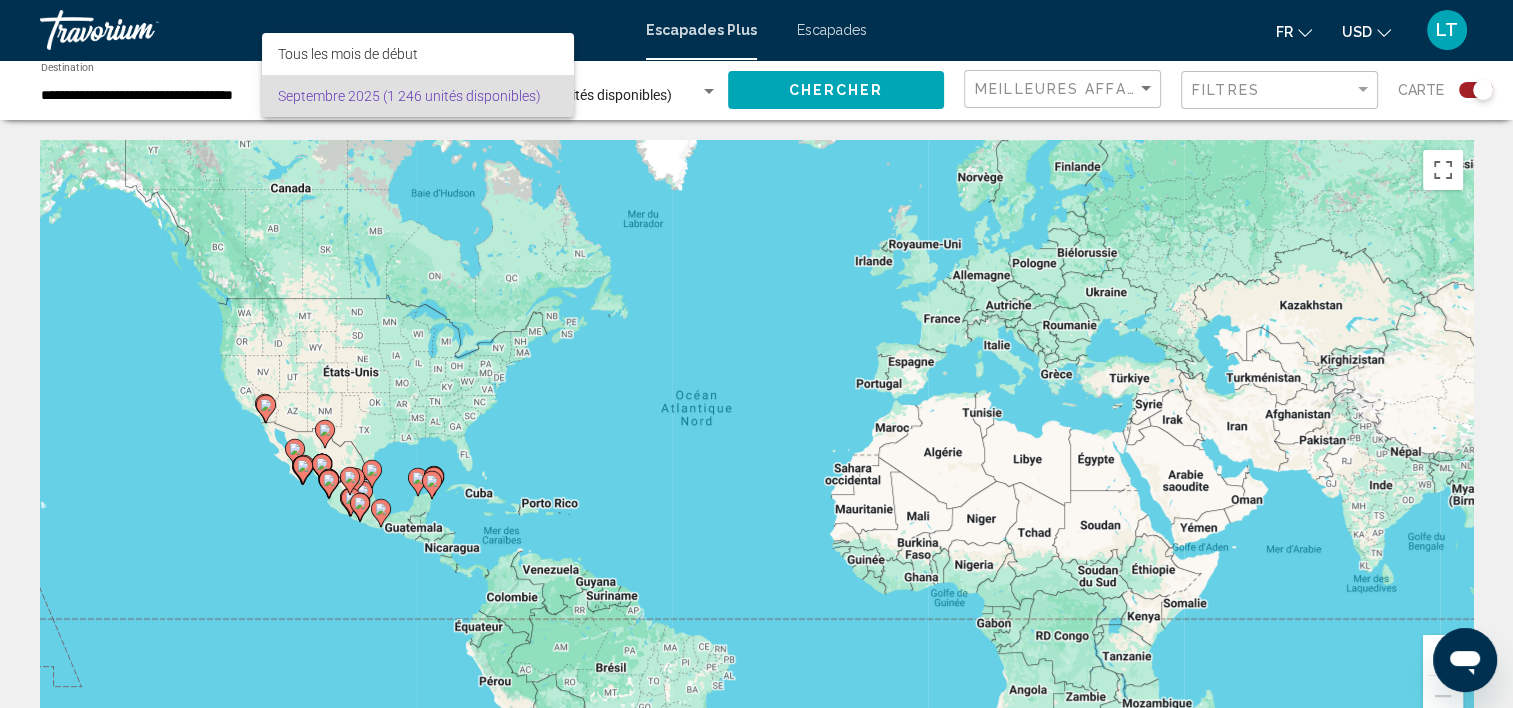 click at bounding box center [756, 354] 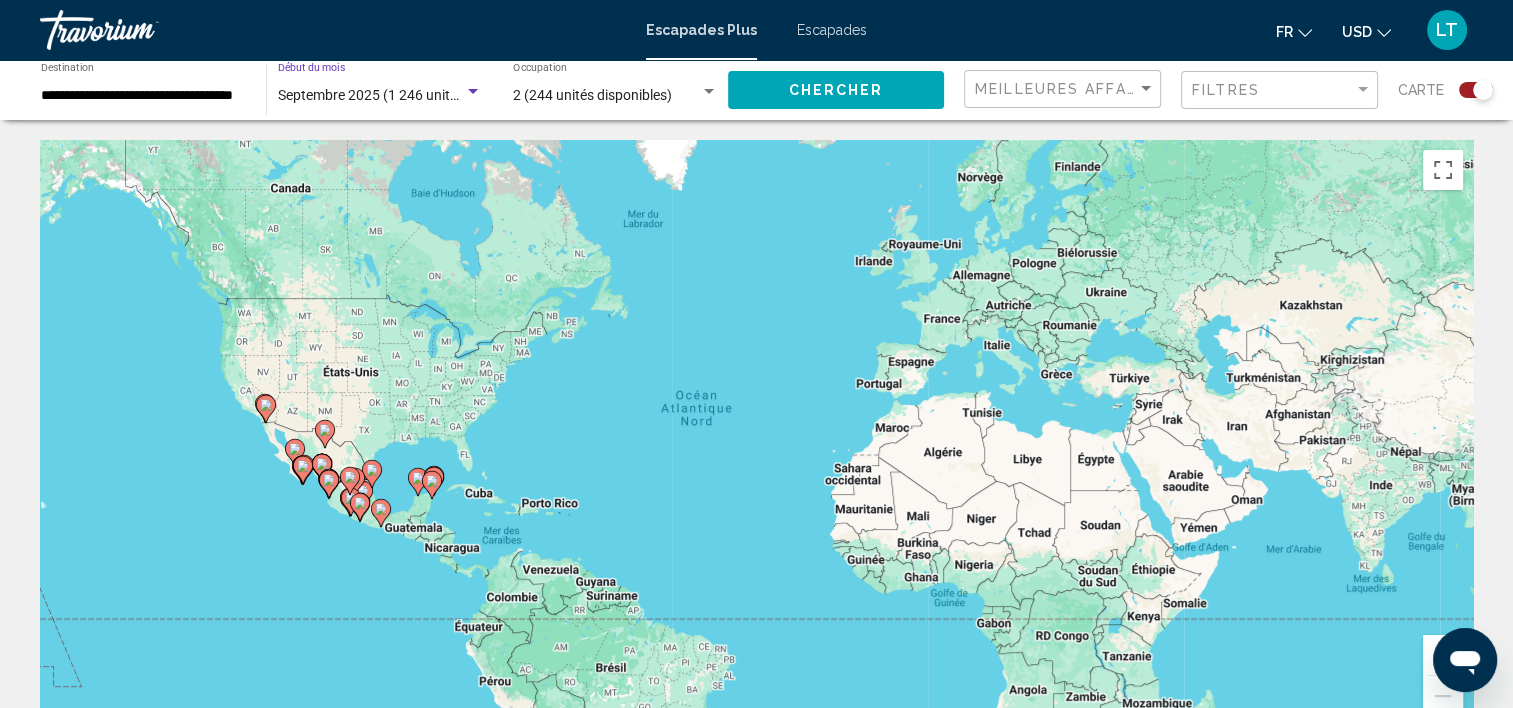 click at bounding box center [473, 92] 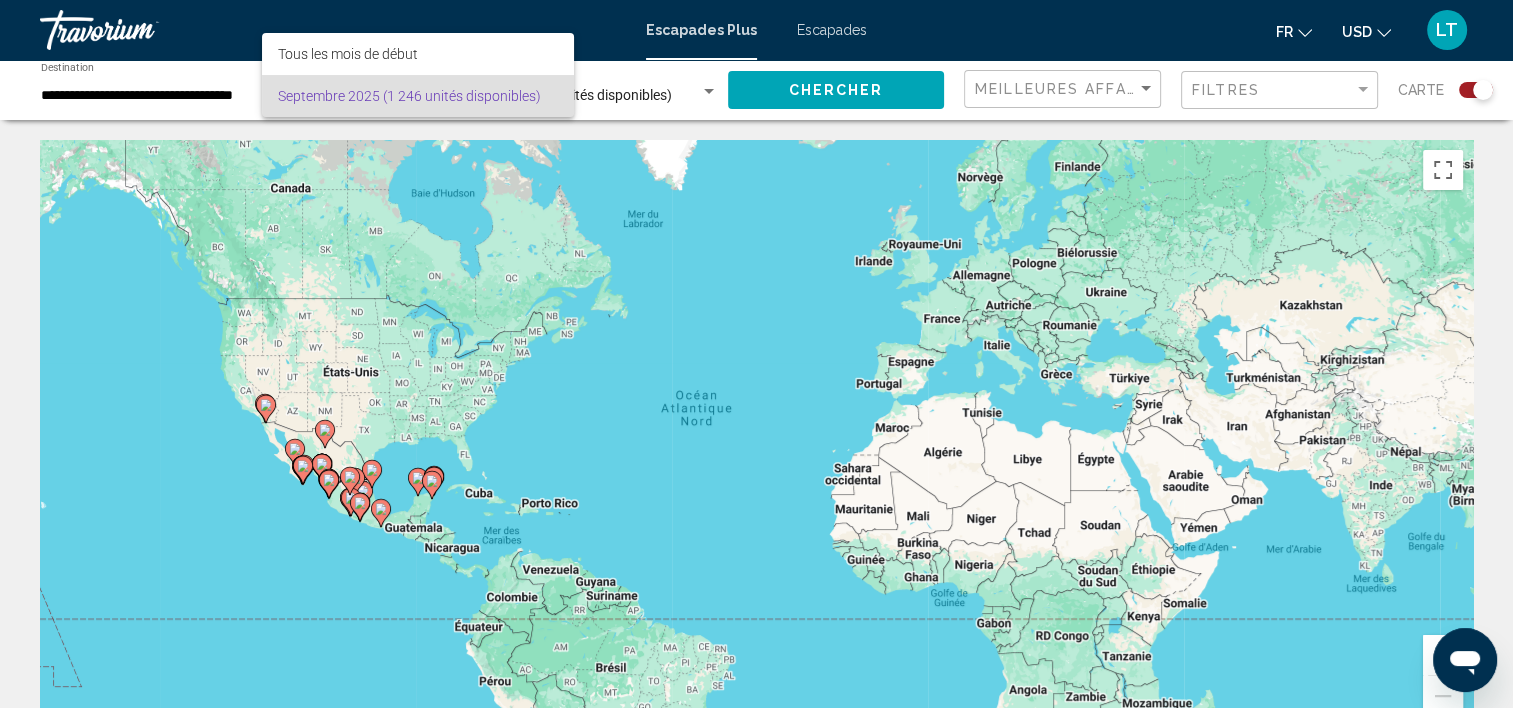 click at bounding box center (756, 354) 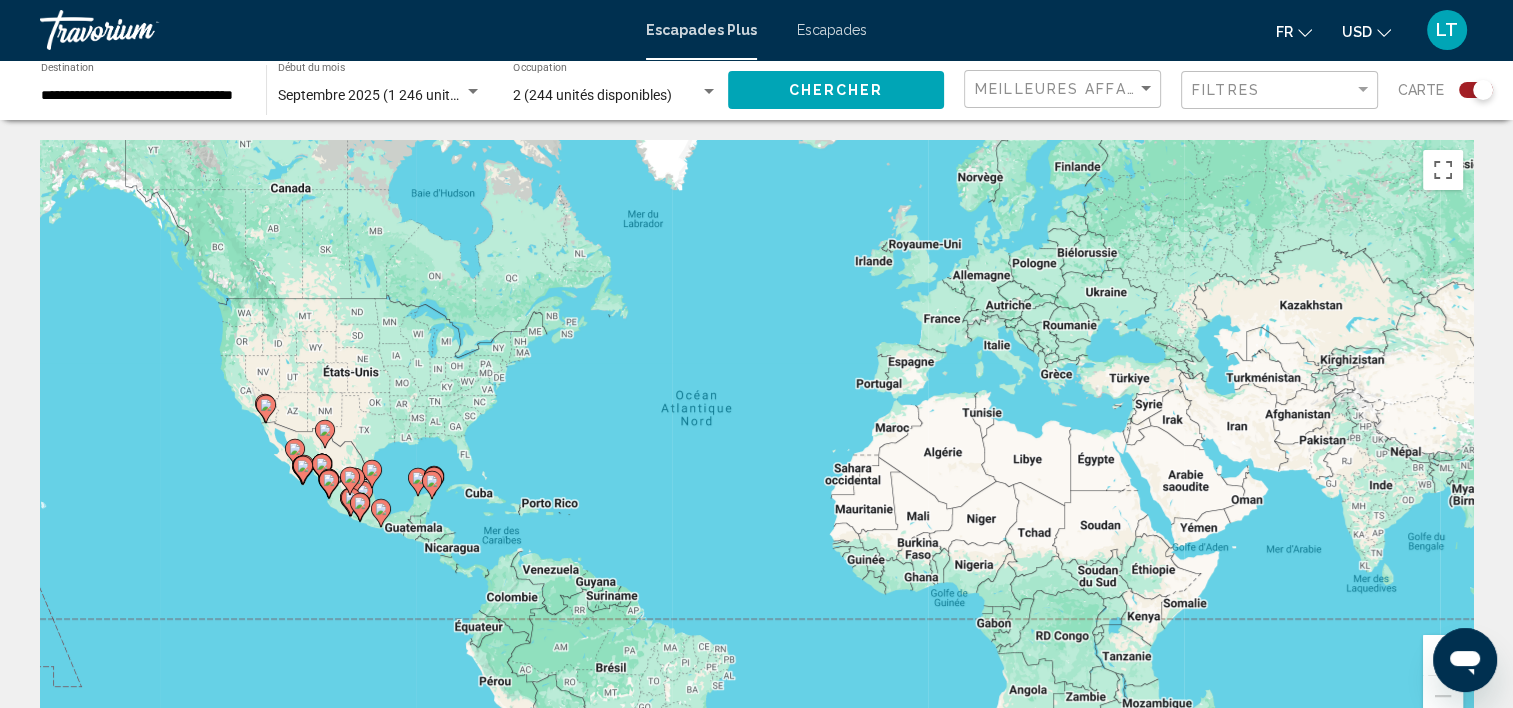 scroll, scrollTop: 100, scrollLeft: 0, axis: vertical 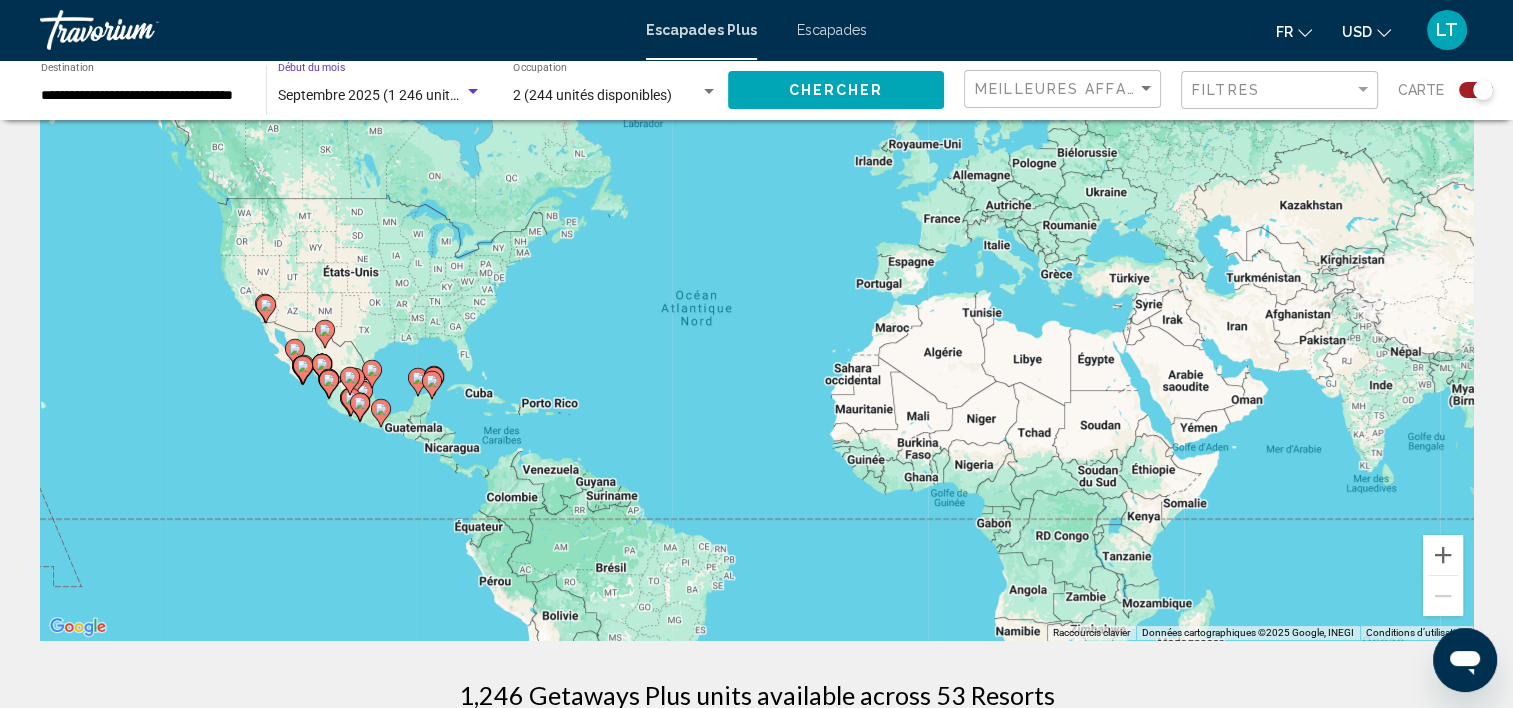 click at bounding box center [473, 91] 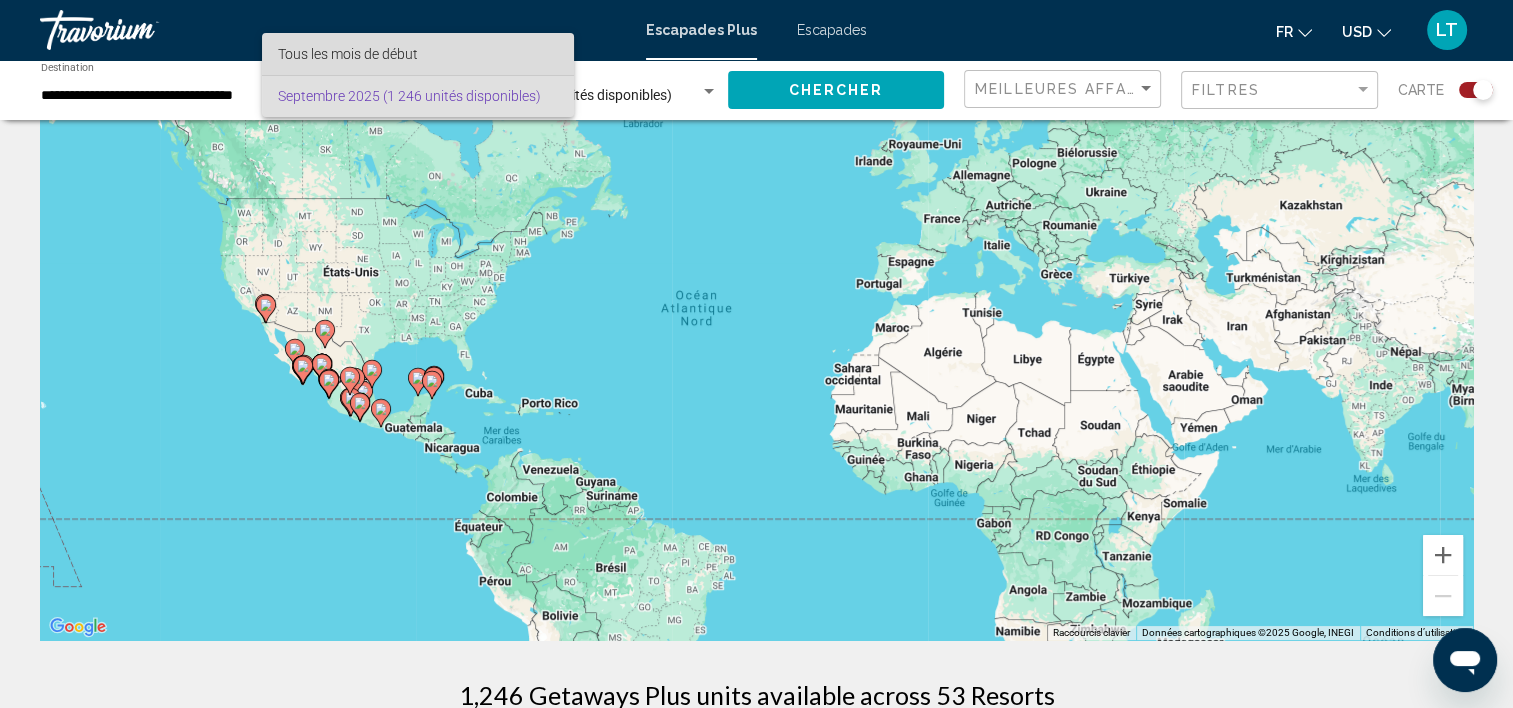 drag, startPoint x: 476, startPoint y: 57, endPoint x: 473, endPoint y: 75, distance: 18.248287 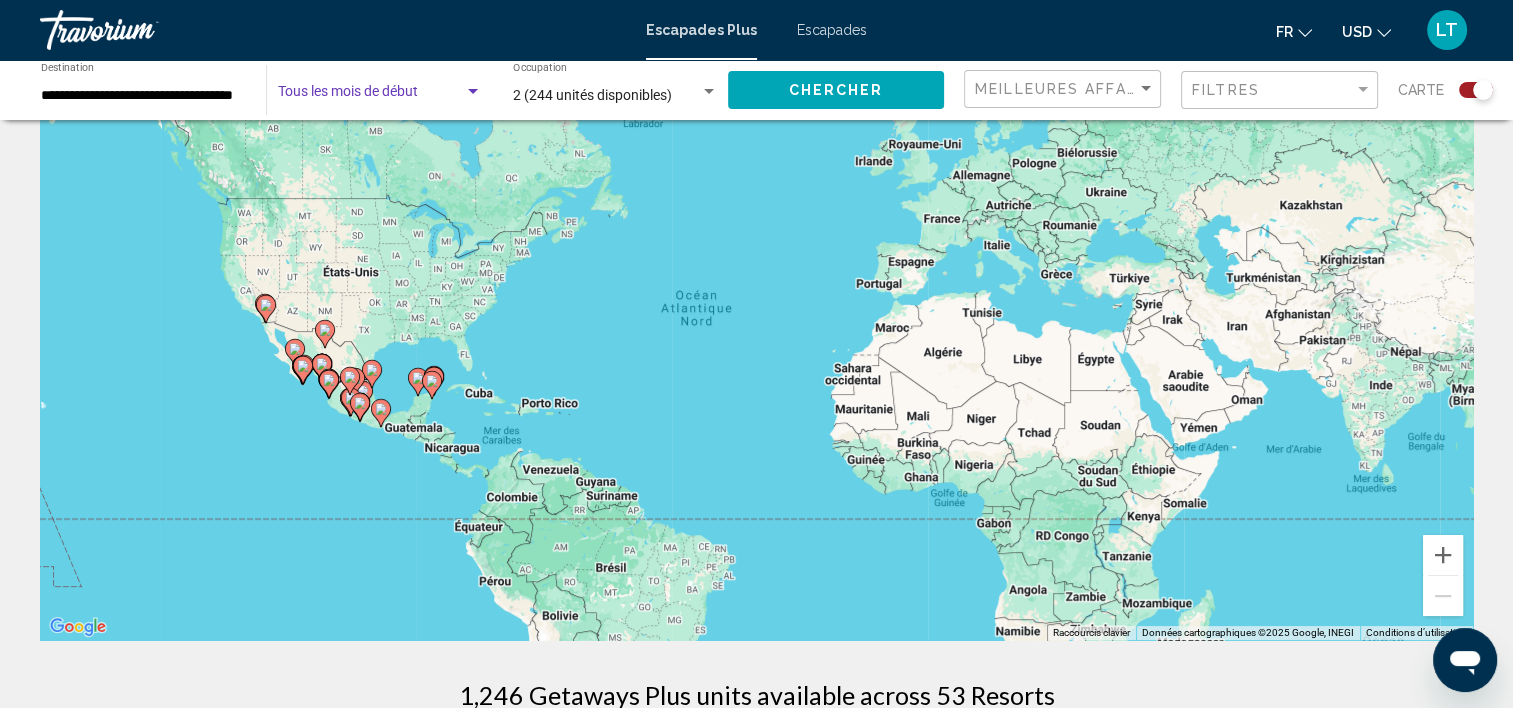 scroll, scrollTop: 0, scrollLeft: 0, axis: both 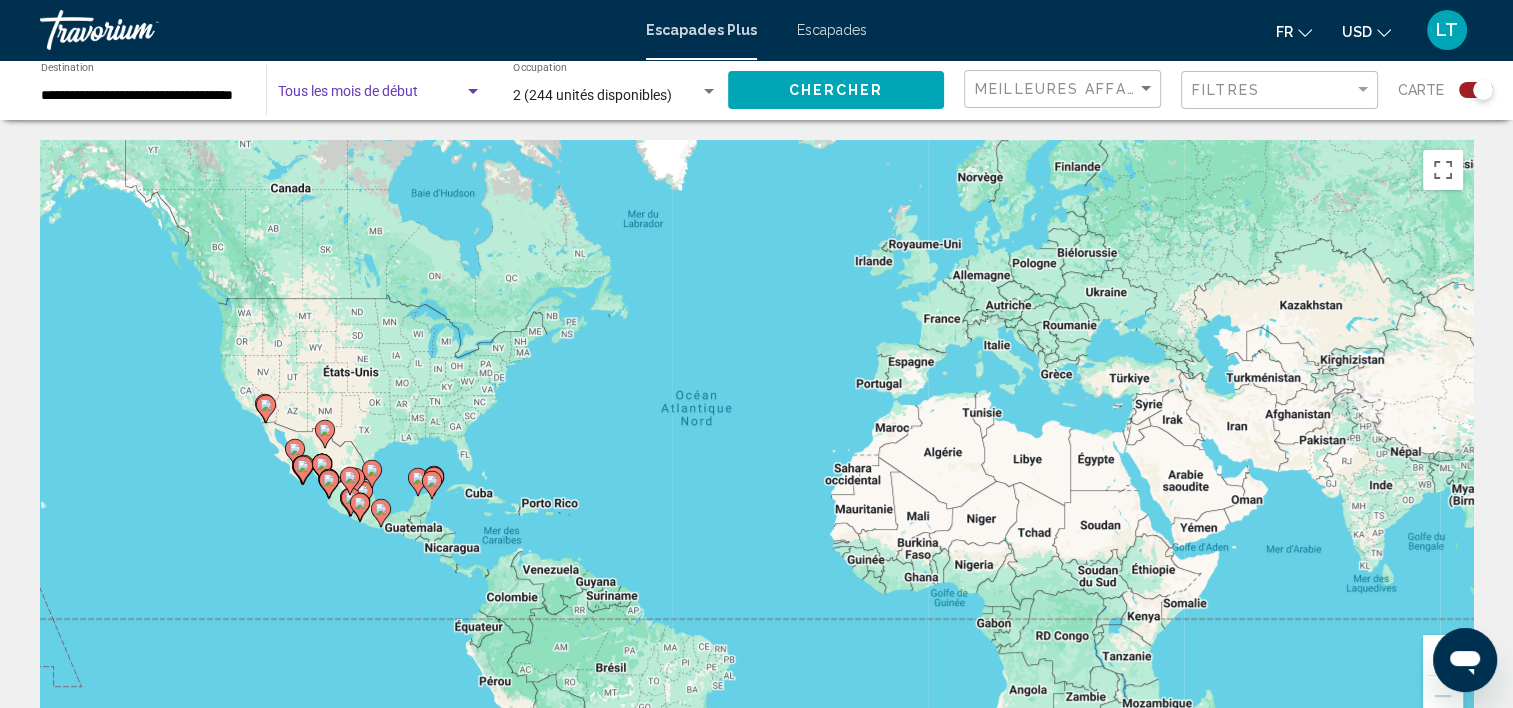 click at bounding box center (709, 91) 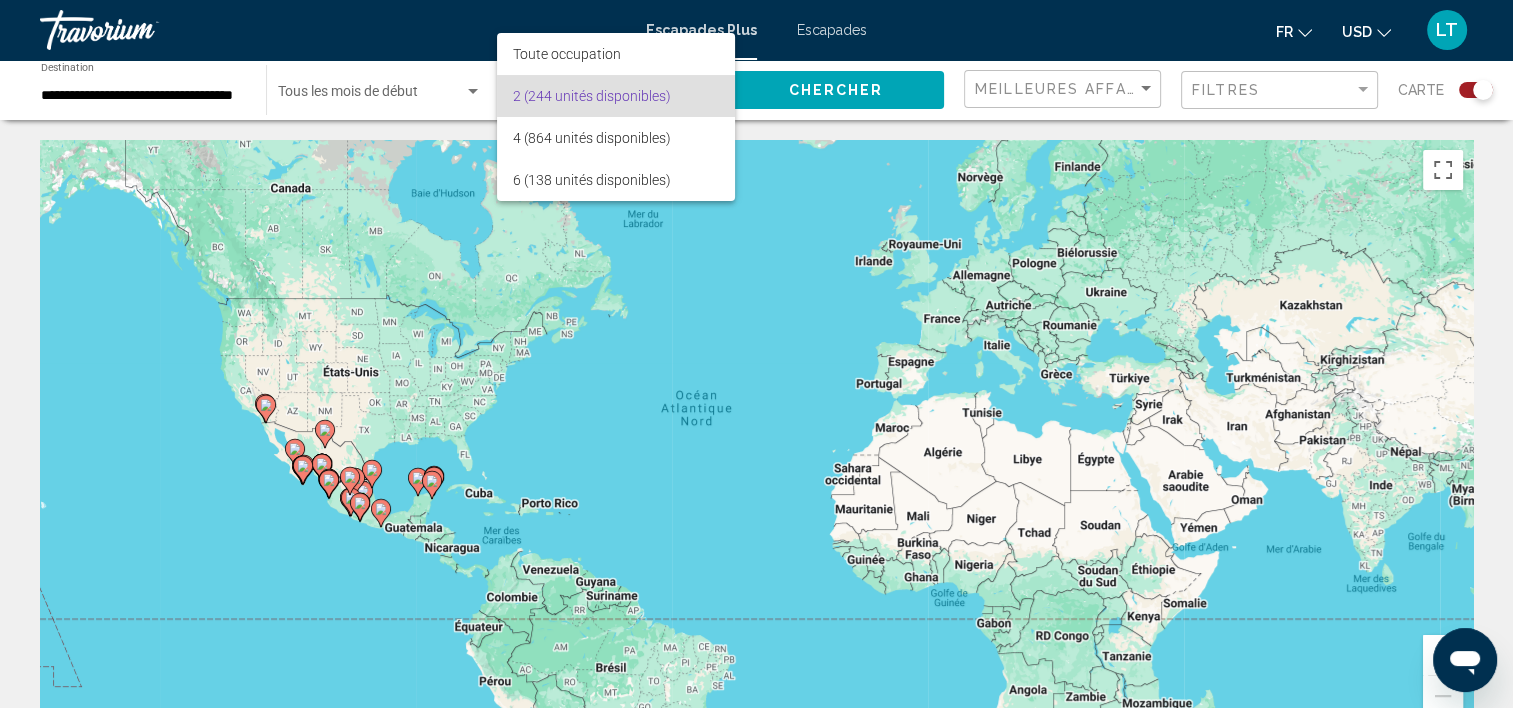 click at bounding box center (756, 354) 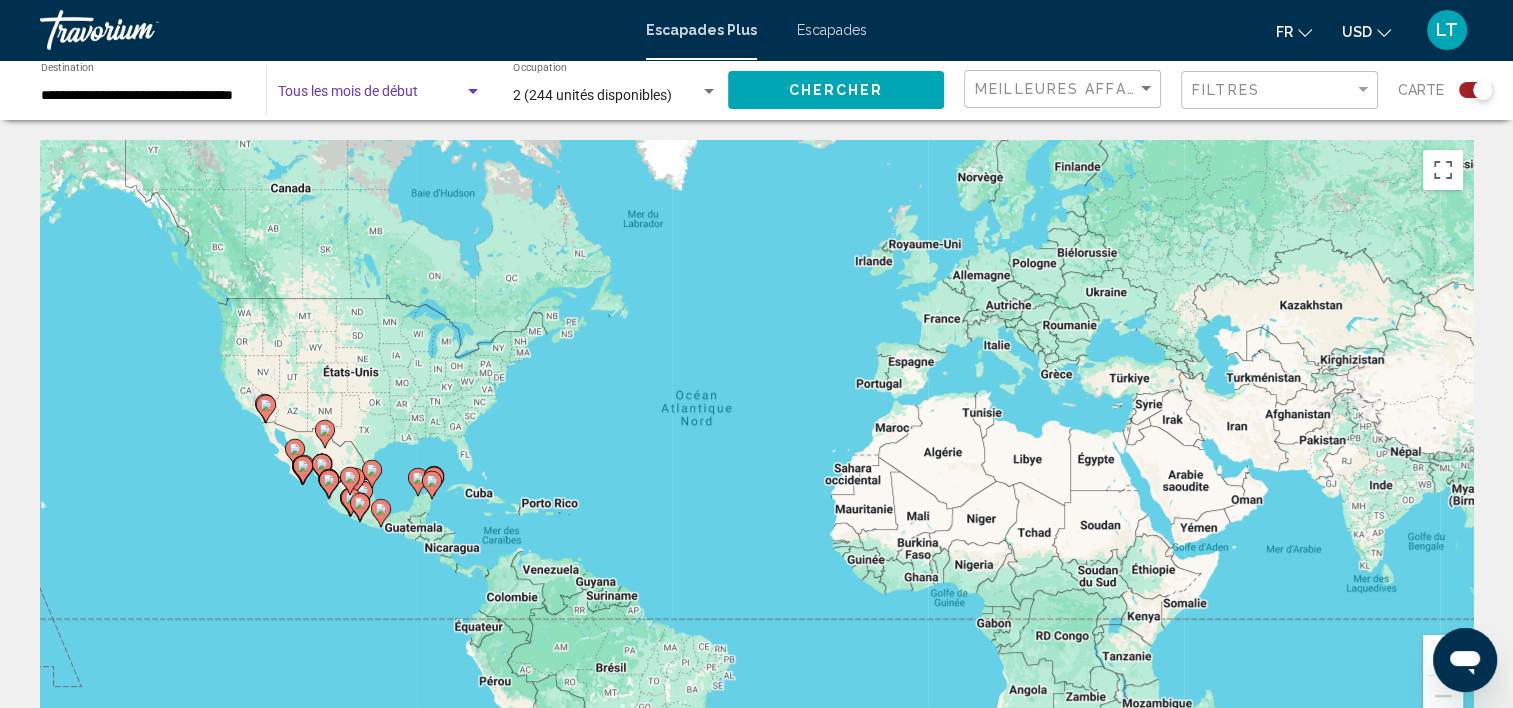 click at bounding box center [371, 96] 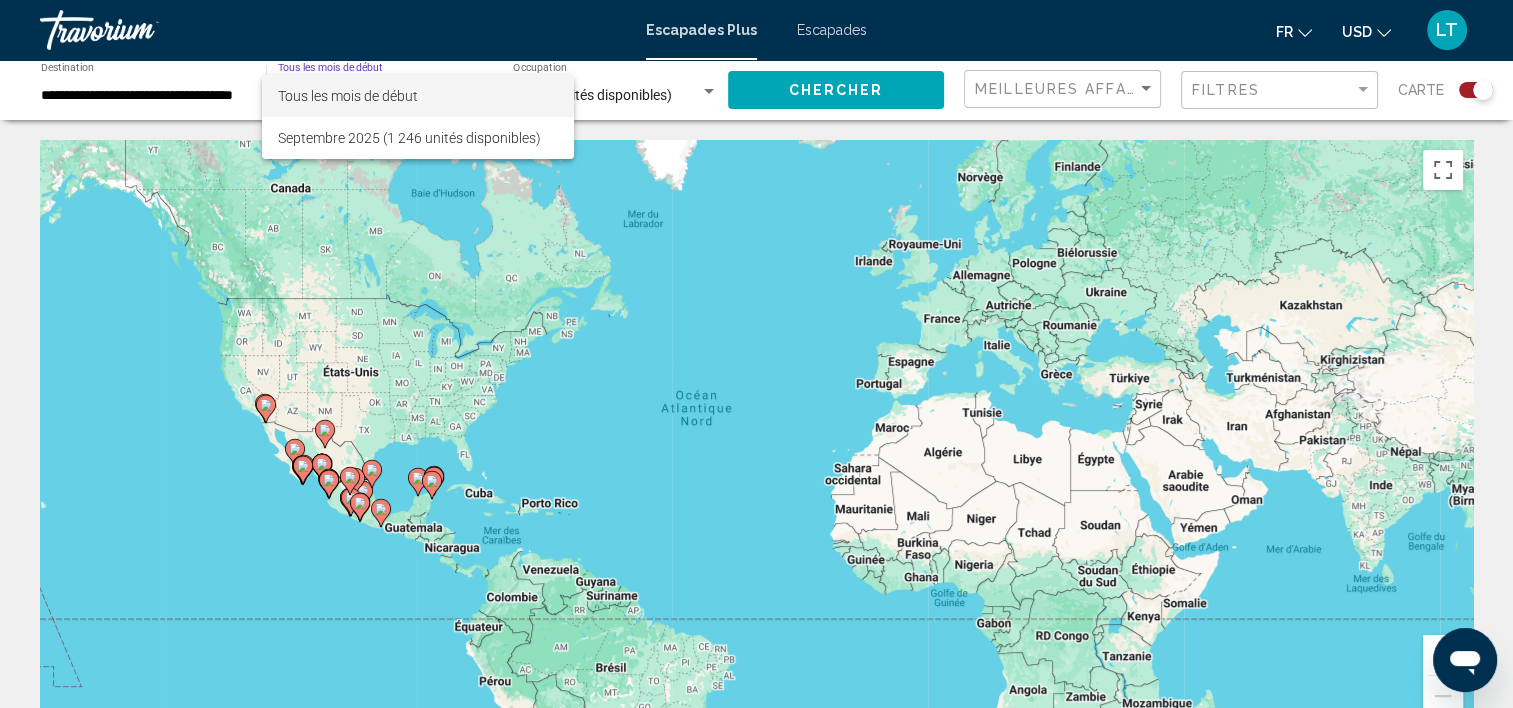 click at bounding box center (756, 354) 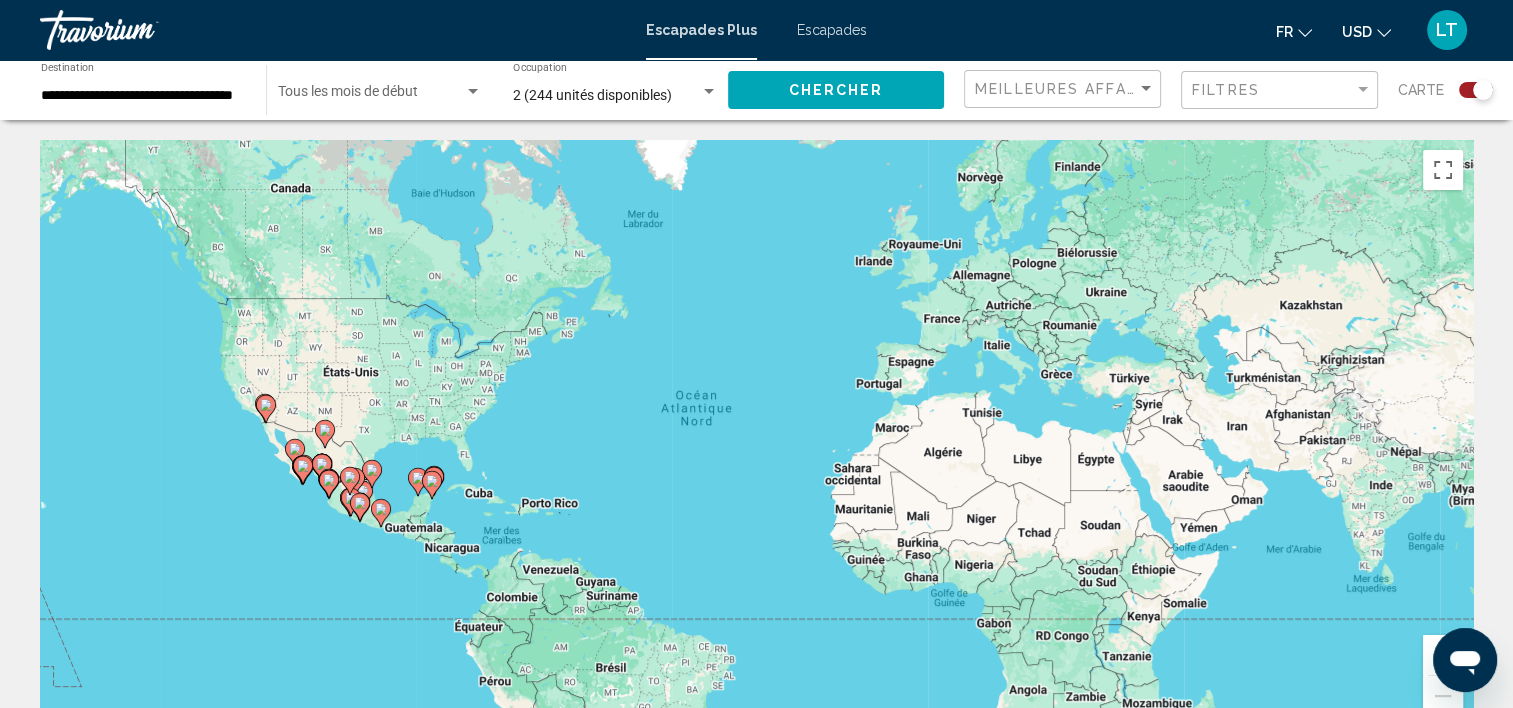 click on "Chercher" 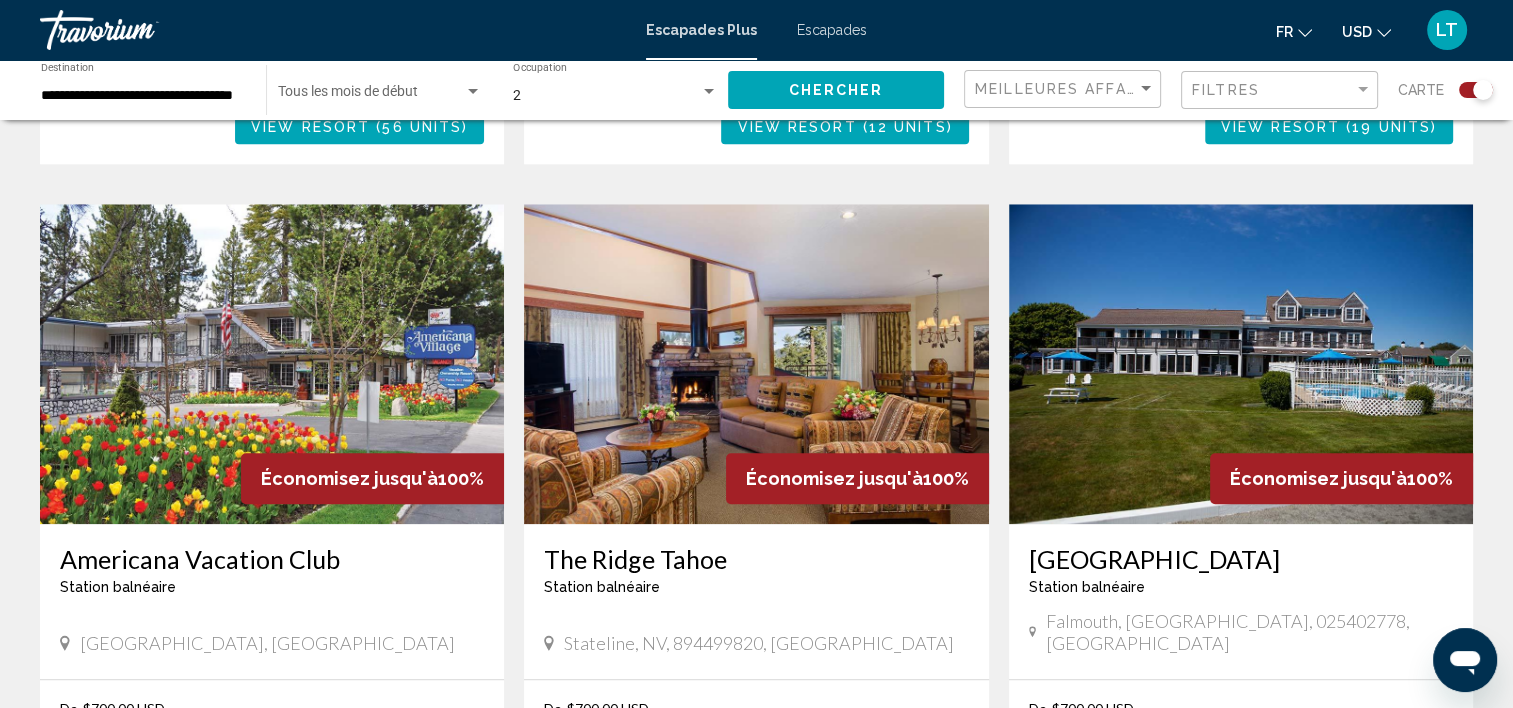 scroll, scrollTop: 2176, scrollLeft: 0, axis: vertical 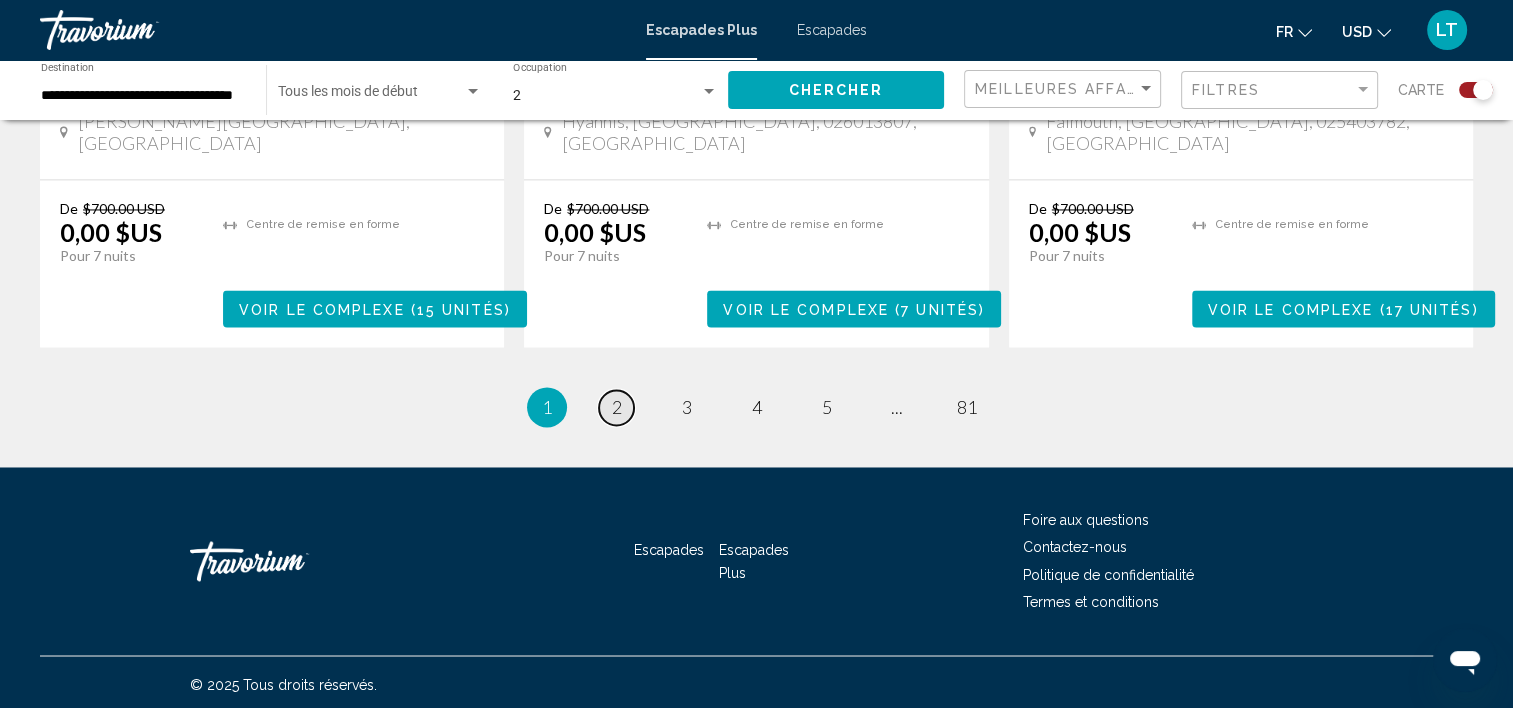 click on "page  2" at bounding box center (616, 407) 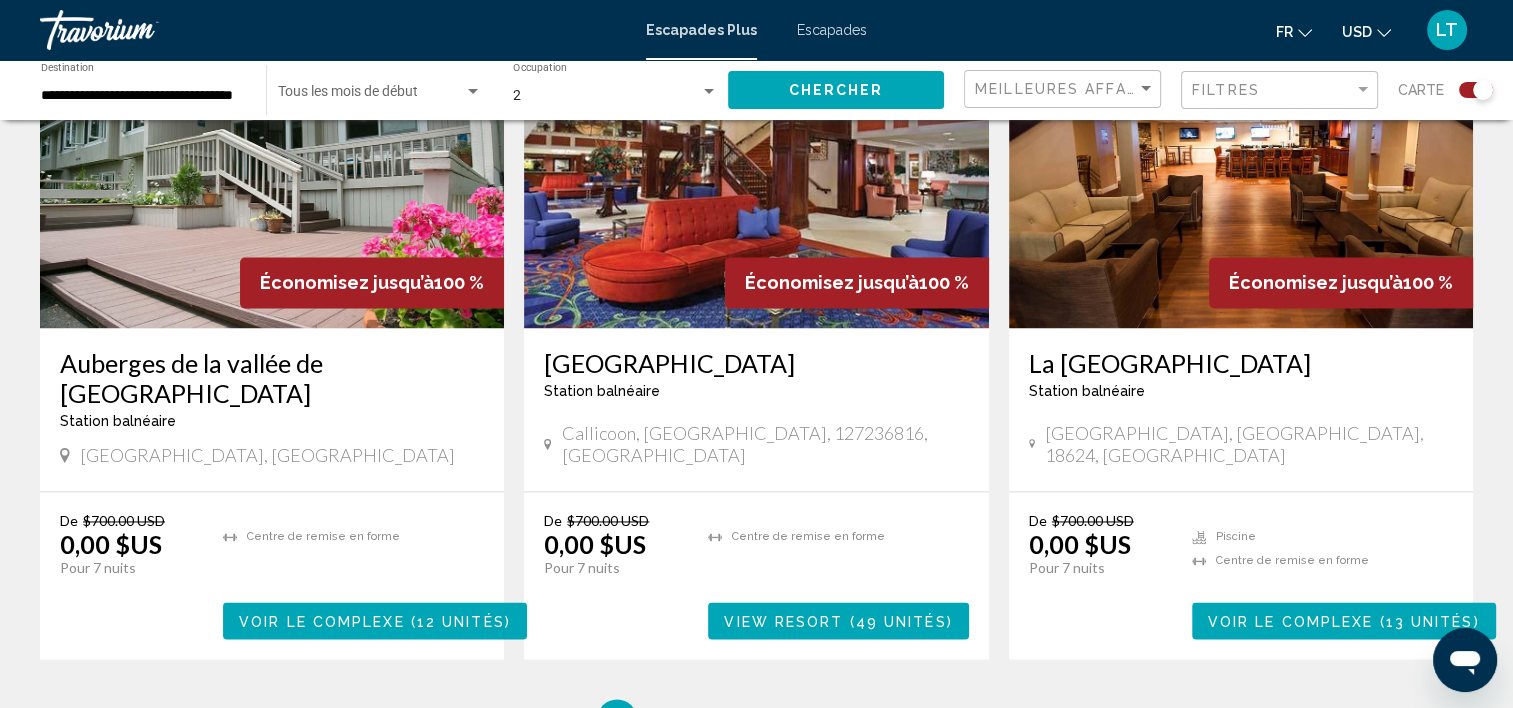 scroll, scrollTop: 3116, scrollLeft: 0, axis: vertical 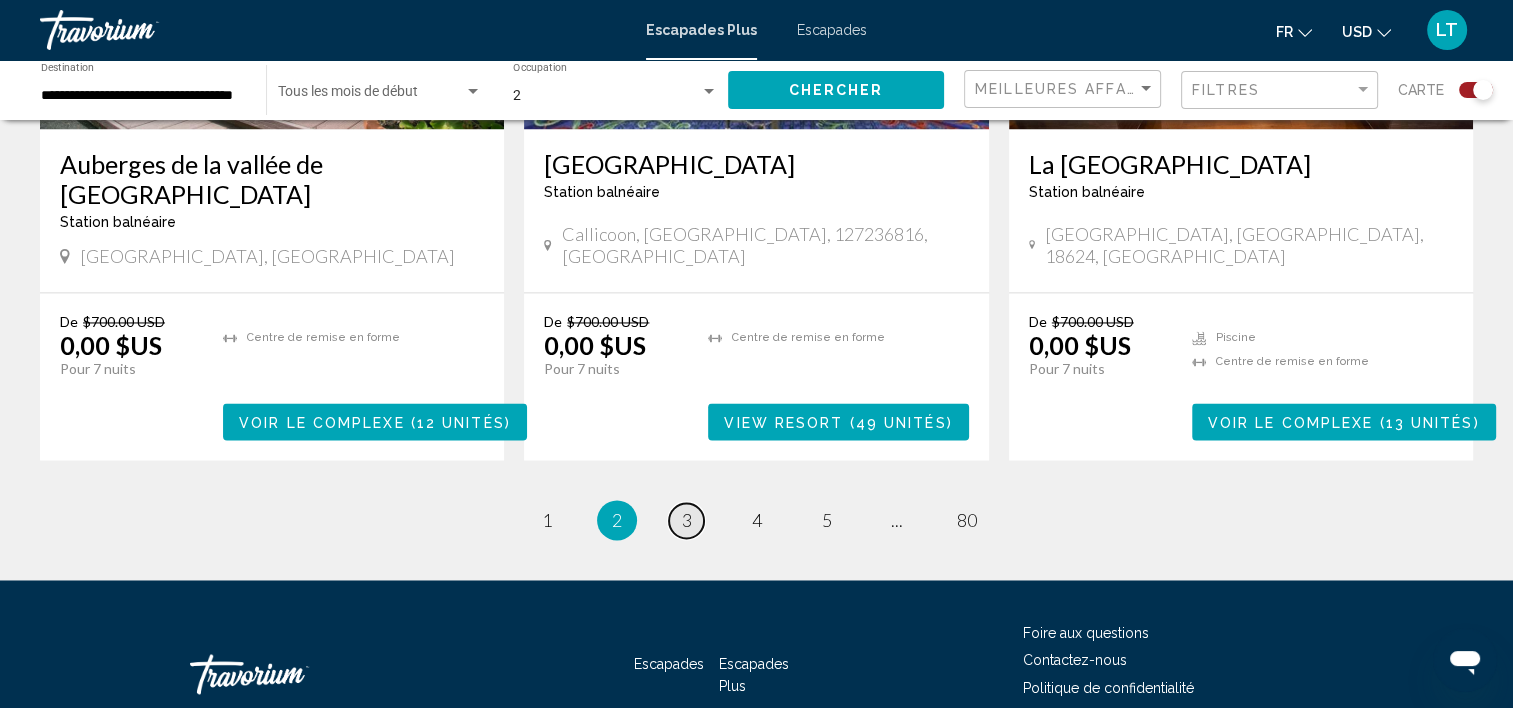 click on "page  3" at bounding box center [686, 520] 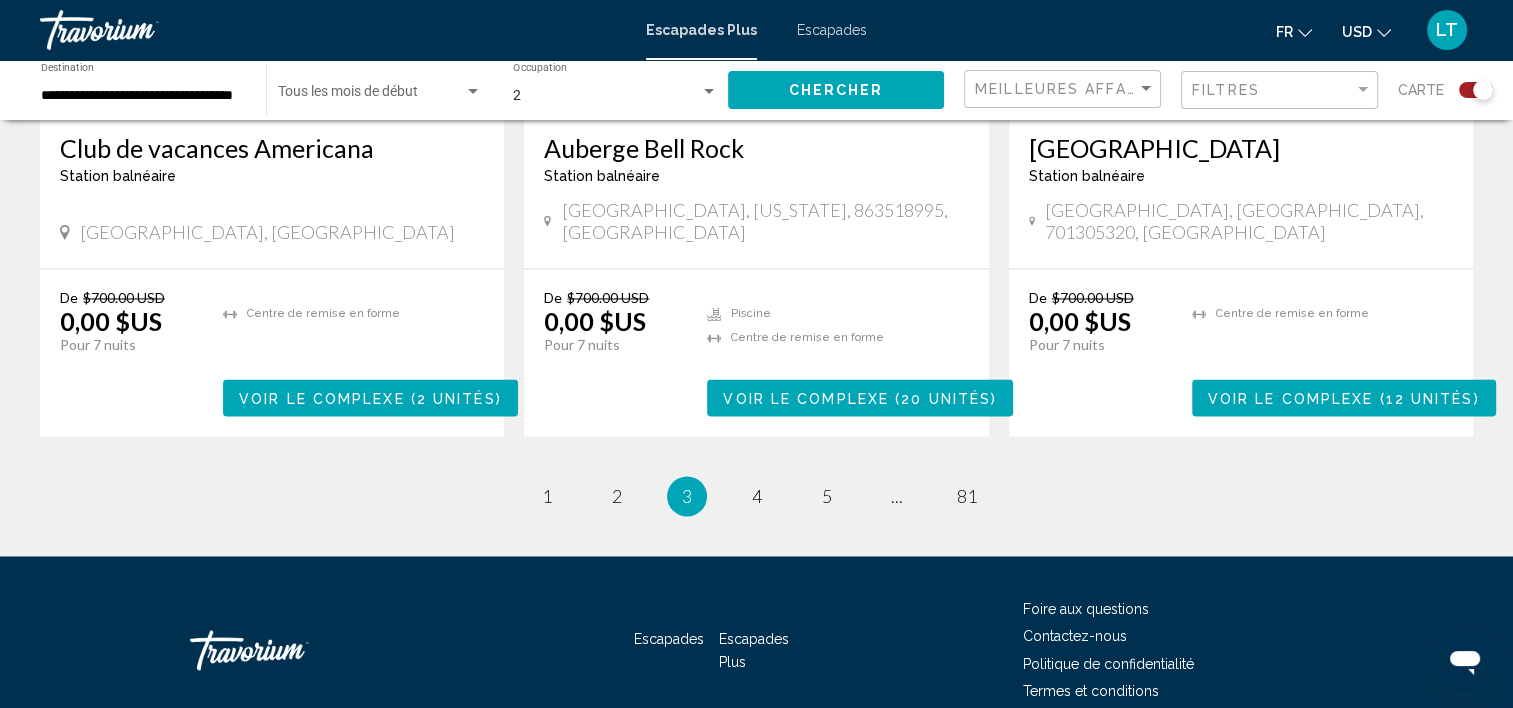 scroll, scrollTop: 3240, scrollLeft: 0, axis: vertical 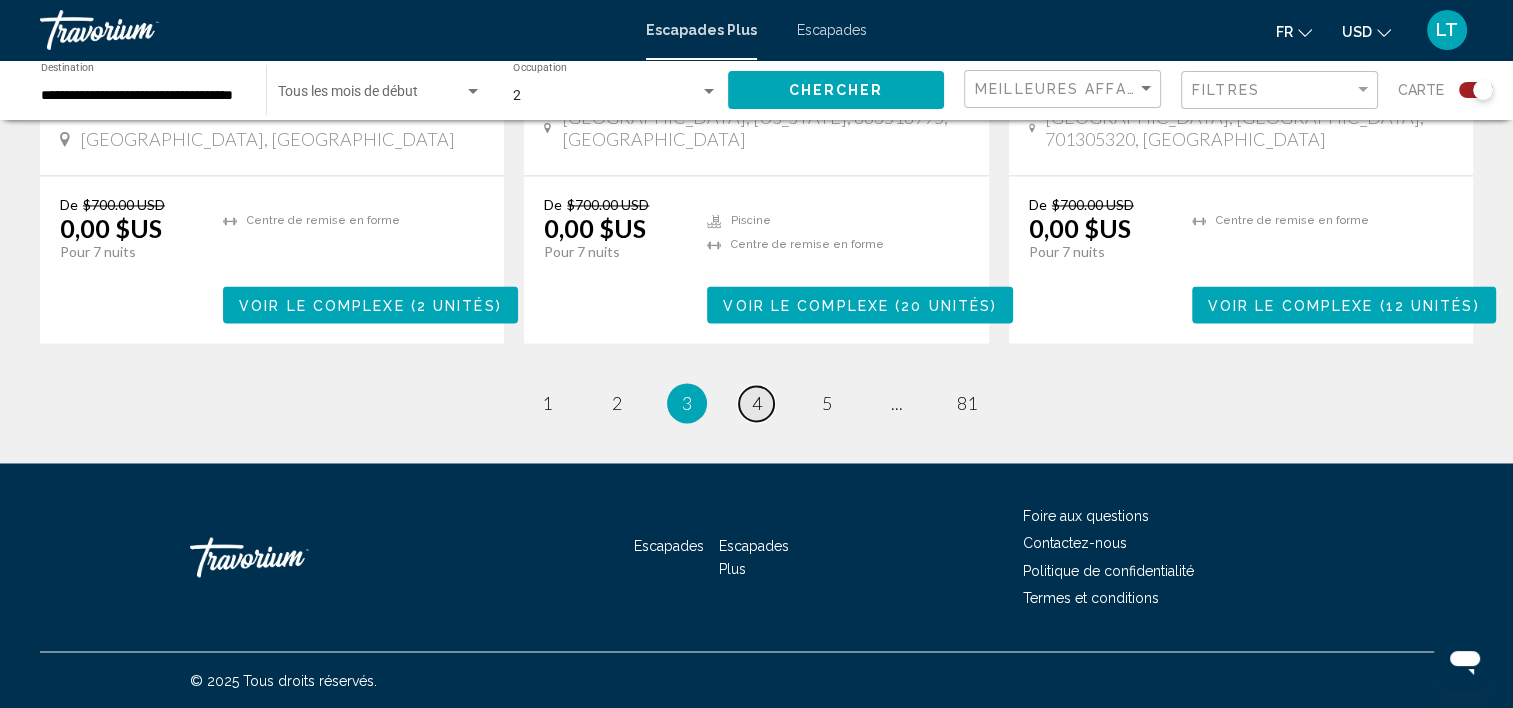 click on "4" at bounding box center (757, 403) 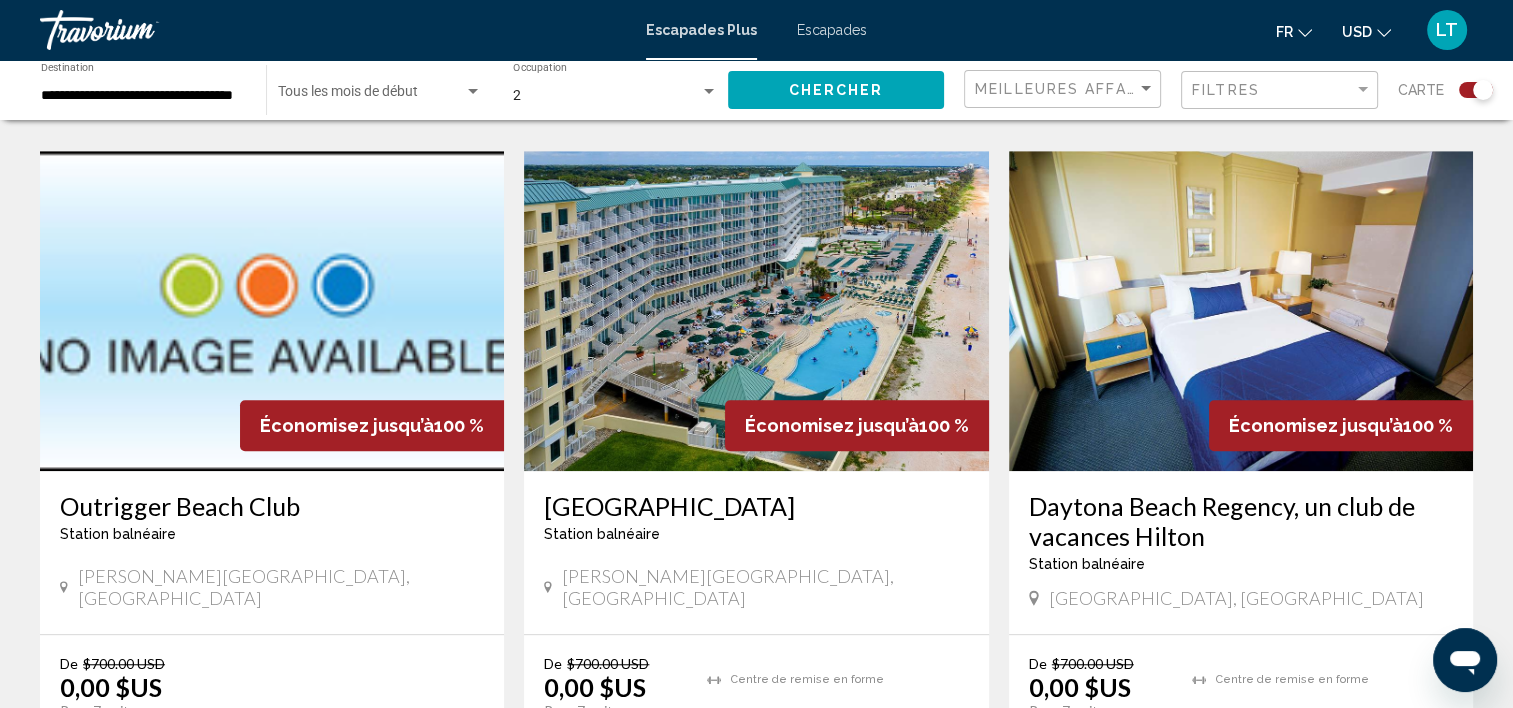 scroll, scrollTop: 1500, scrollLeft: 0, axis: vertical 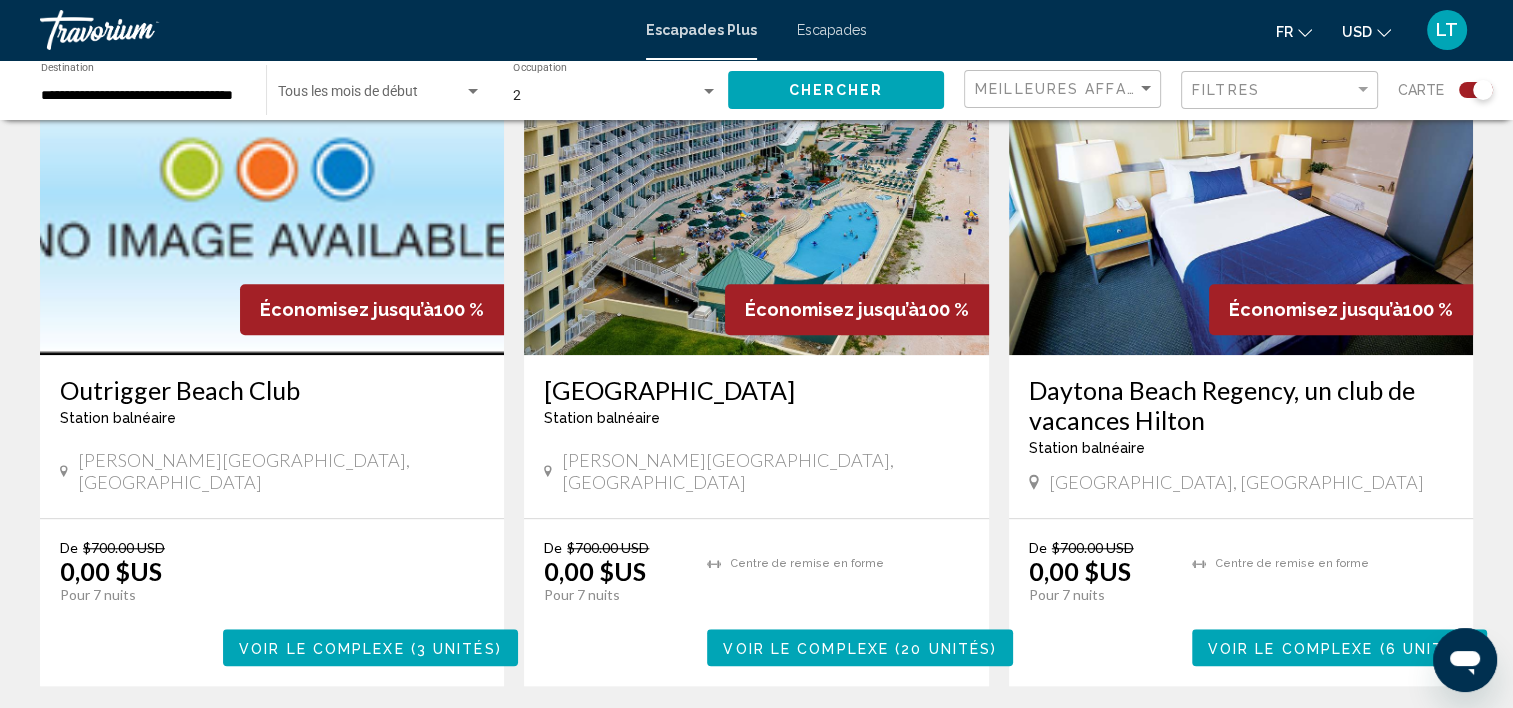 click at bounding box center [756, 195] 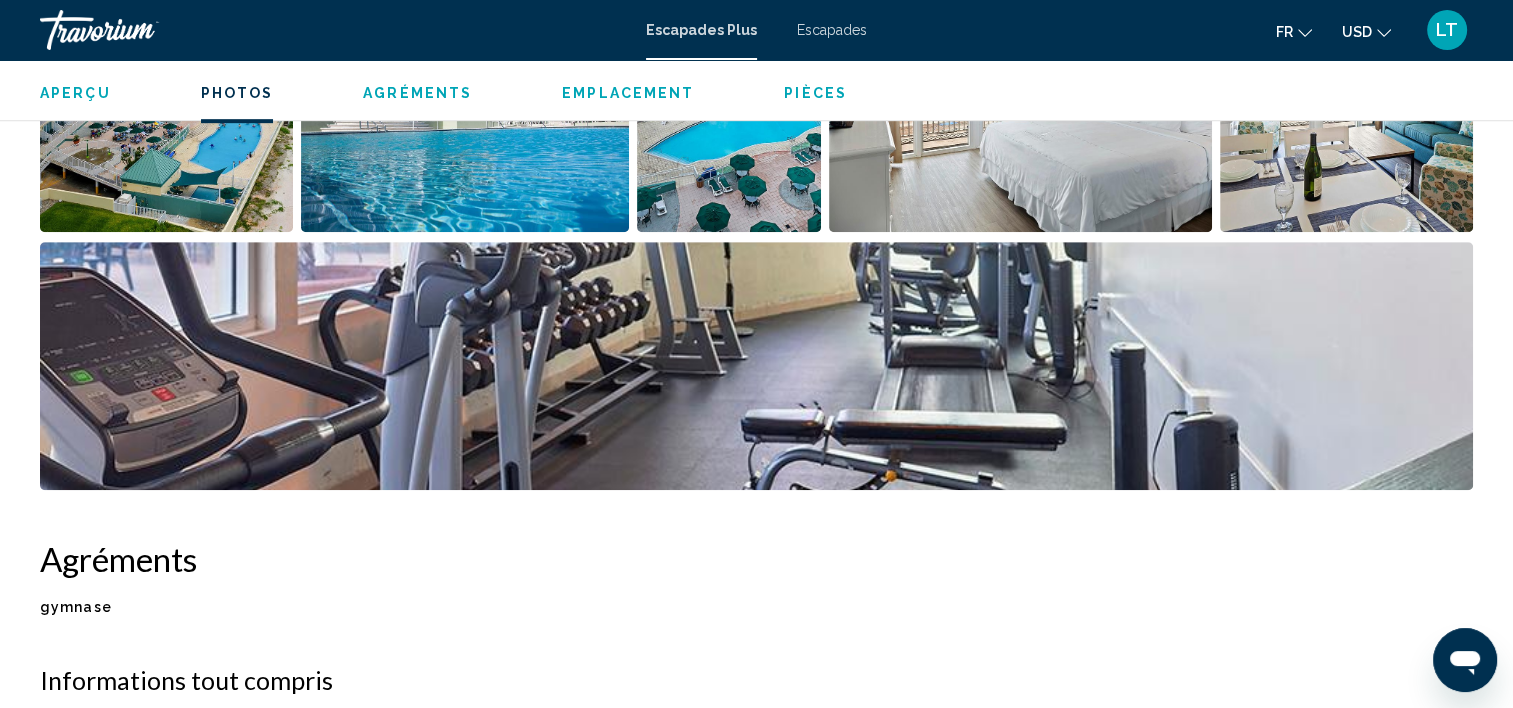 scroll, scrollTop: 805, scrollLeft: 0, axis: vertical 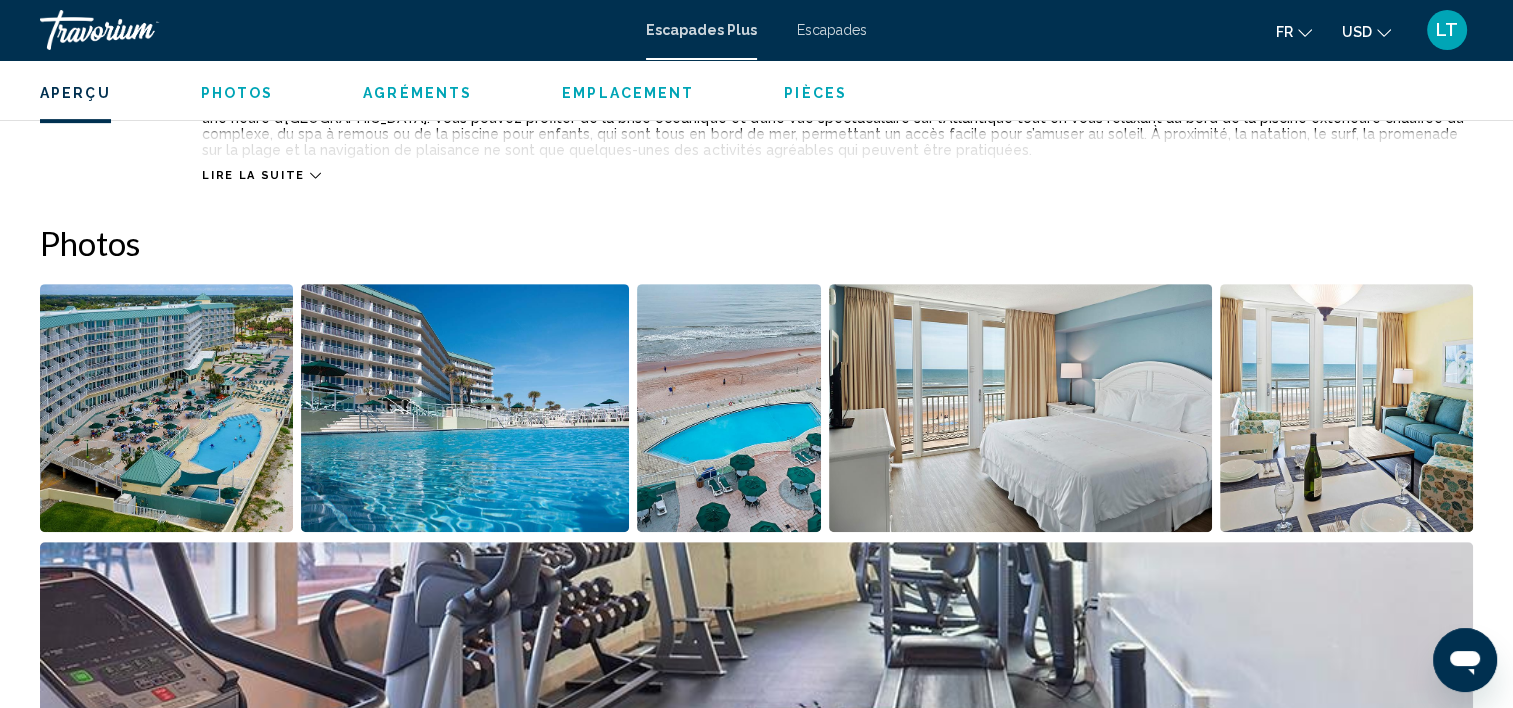 click at bounding box center (166, 408) 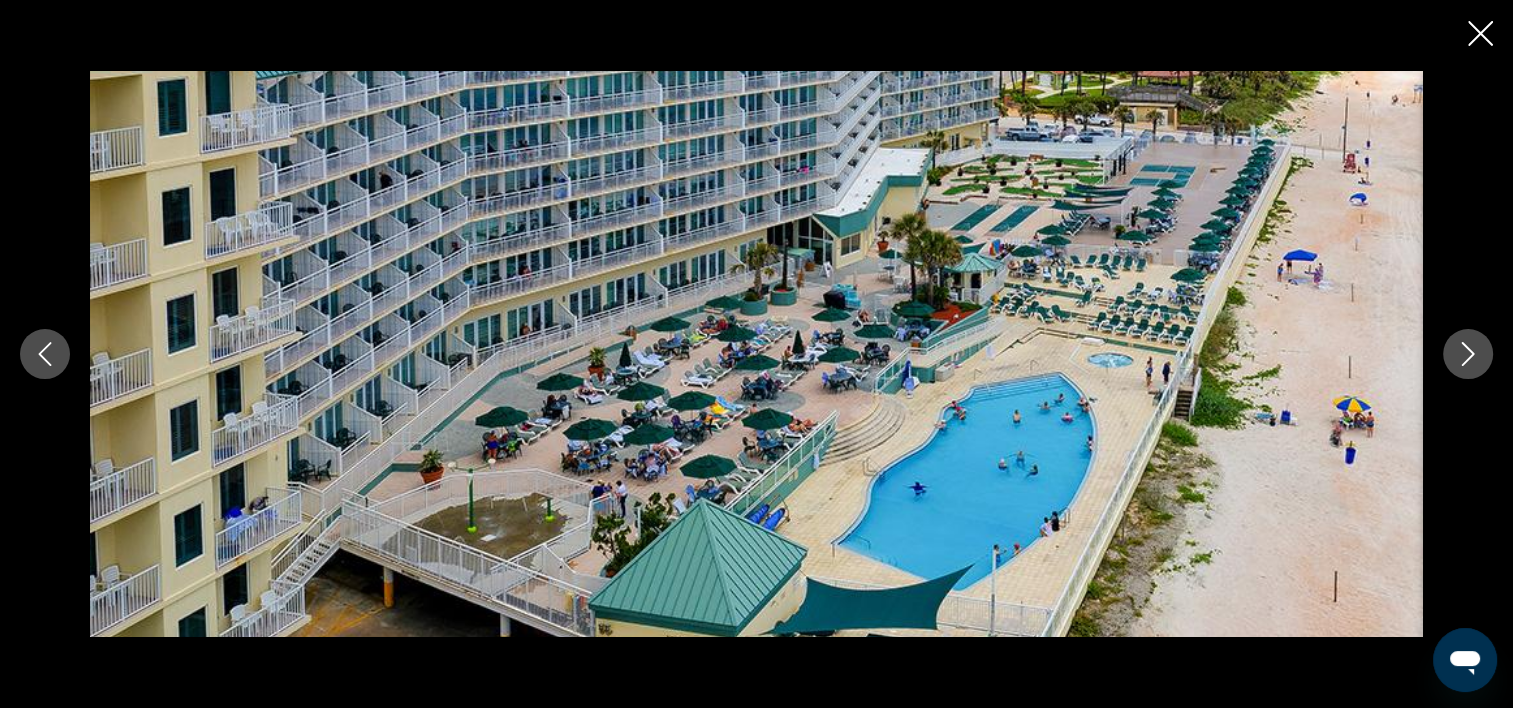 click 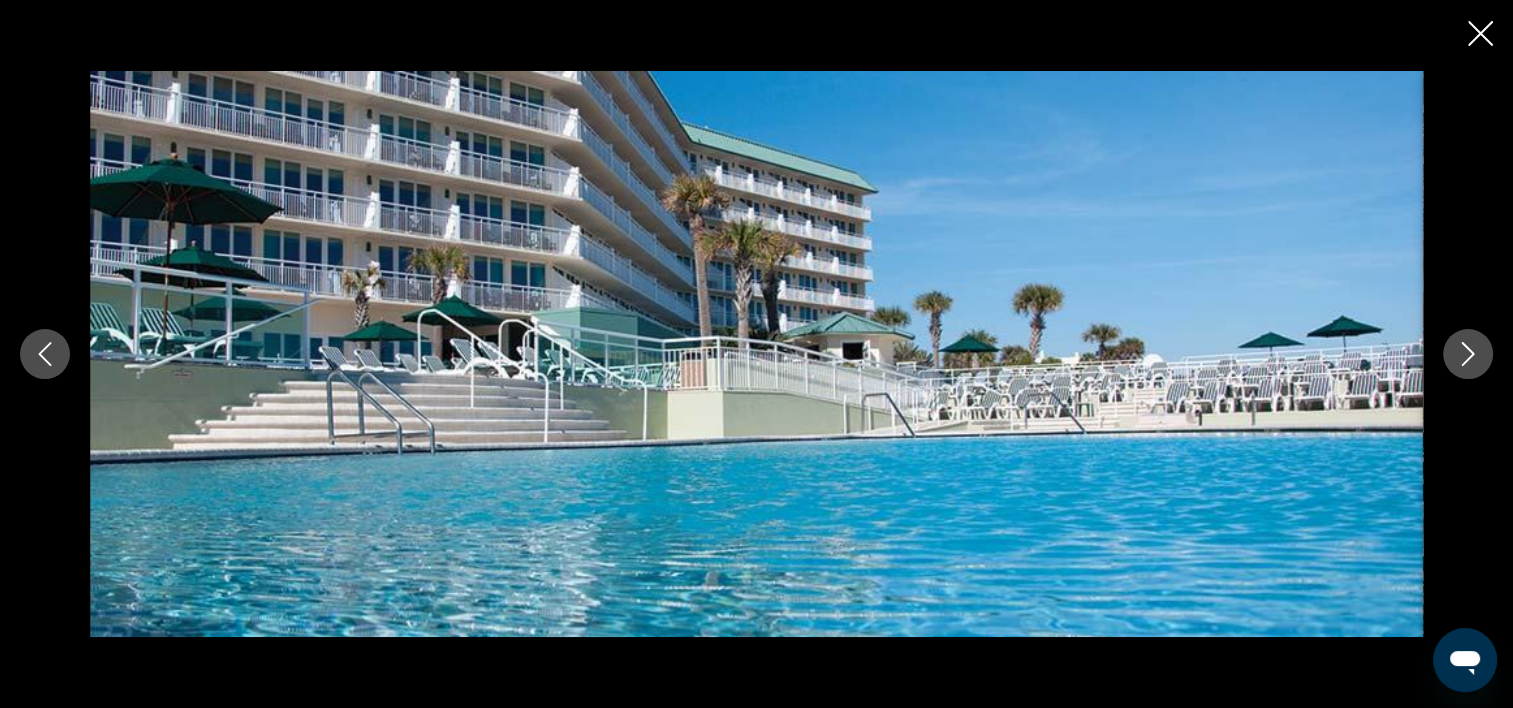 click 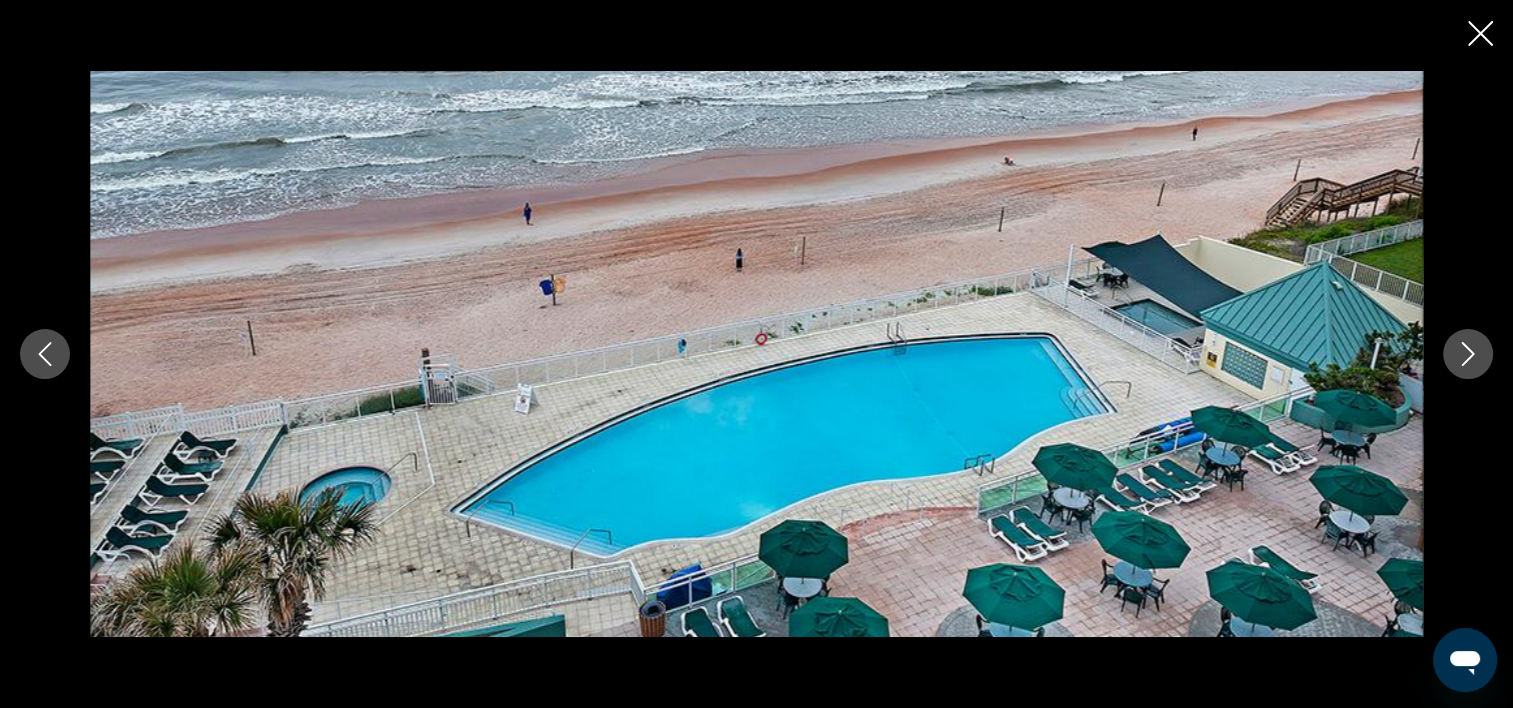 click 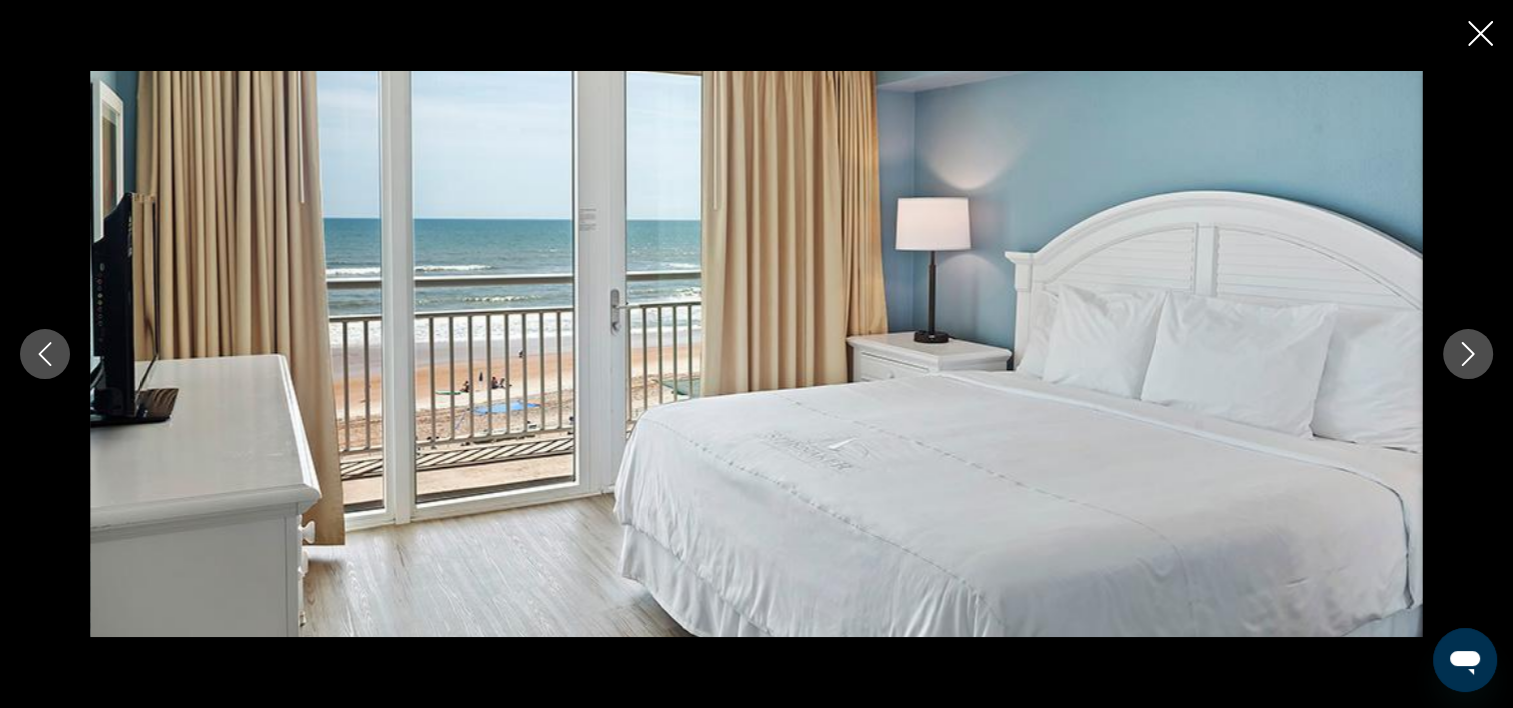 click 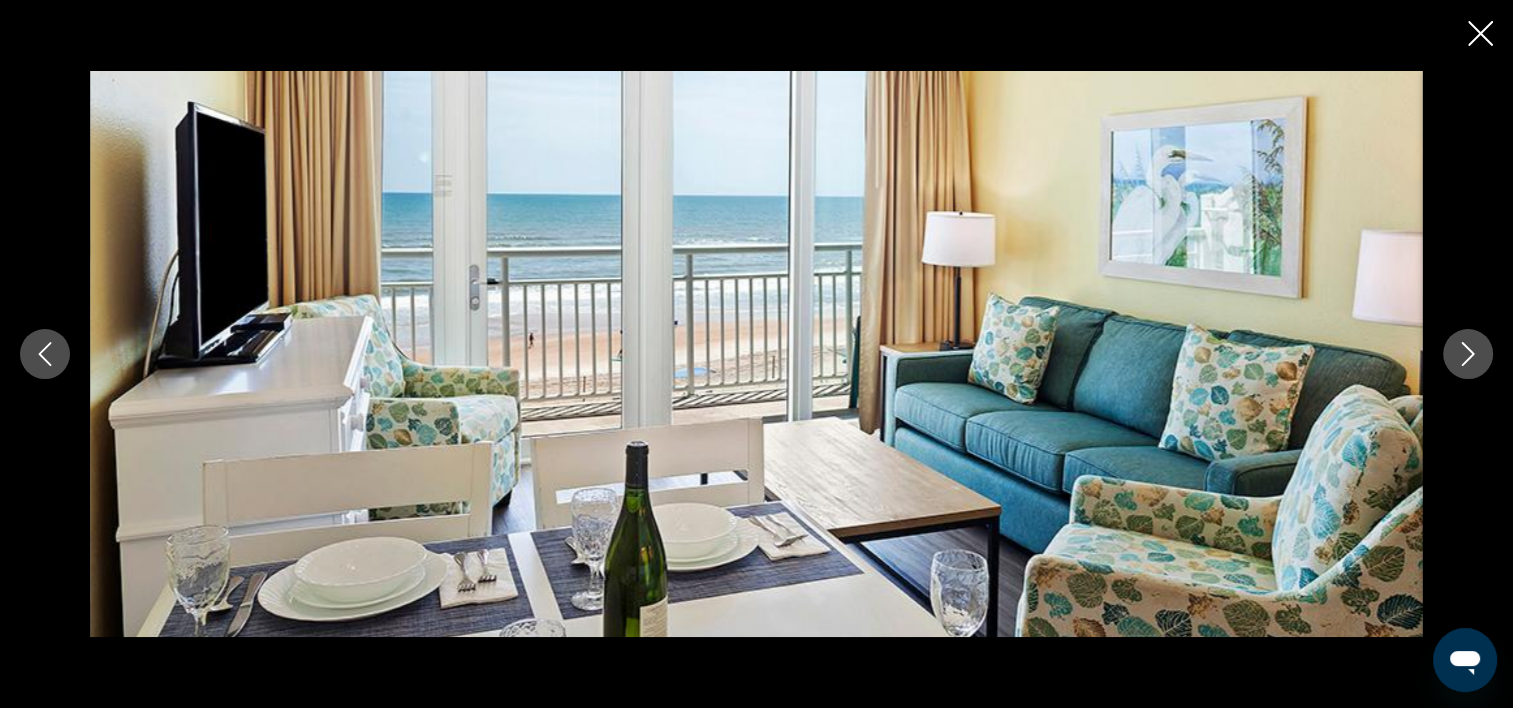click 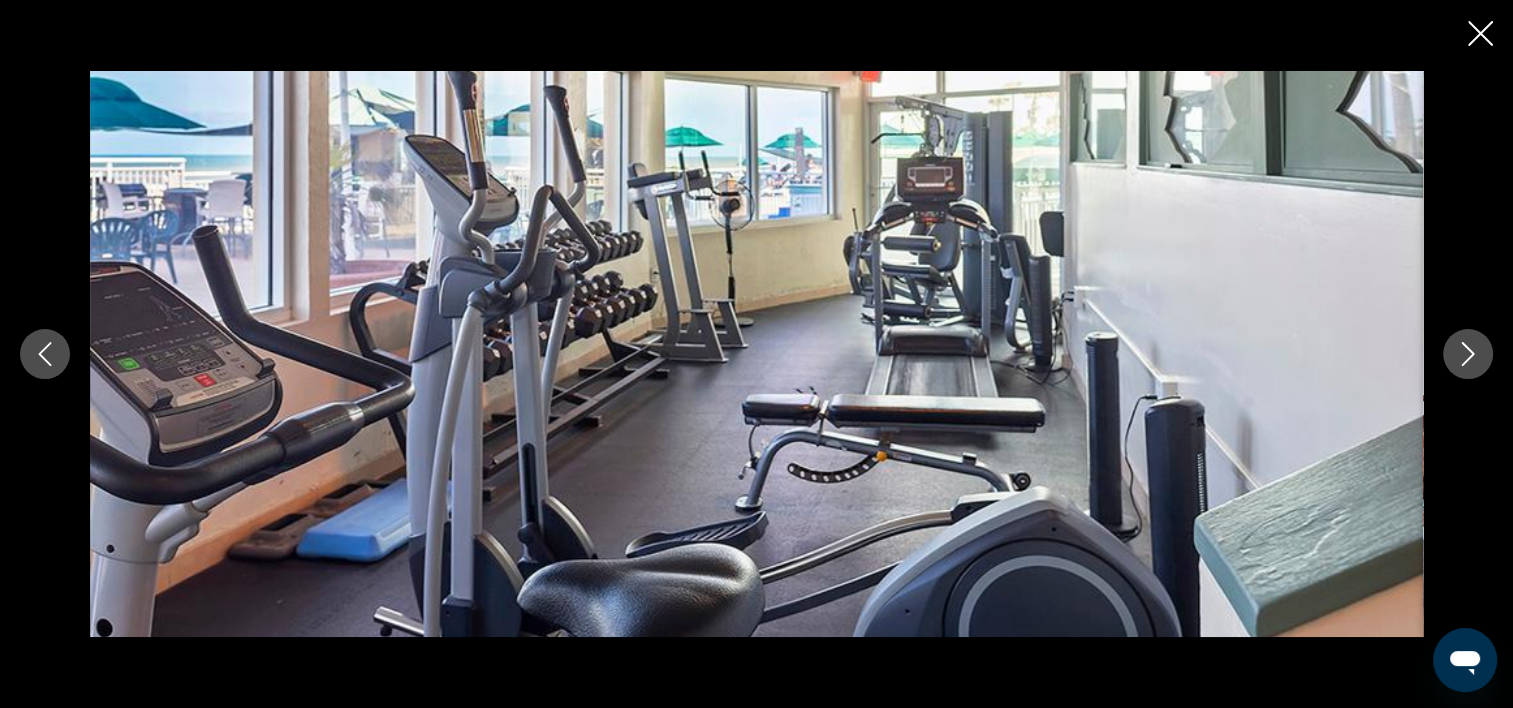 click 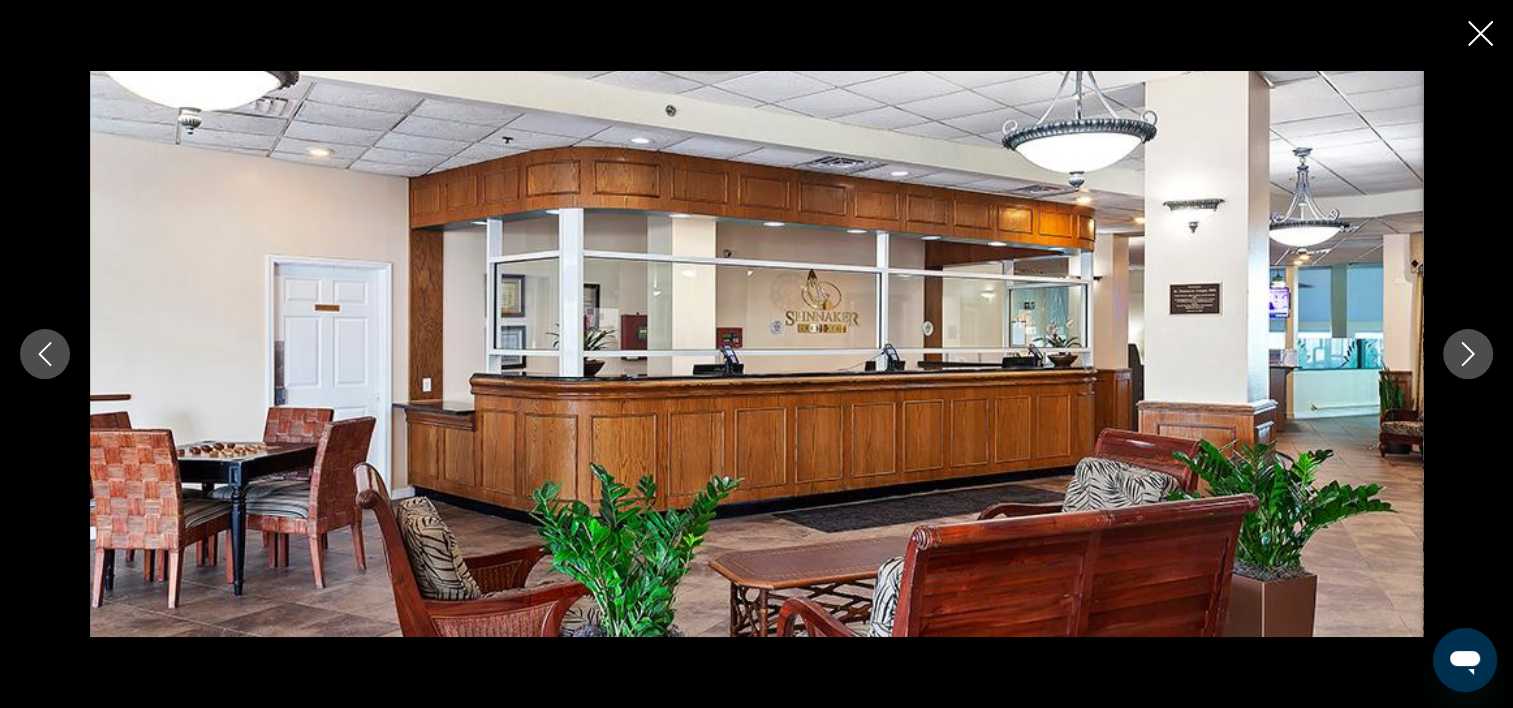 click 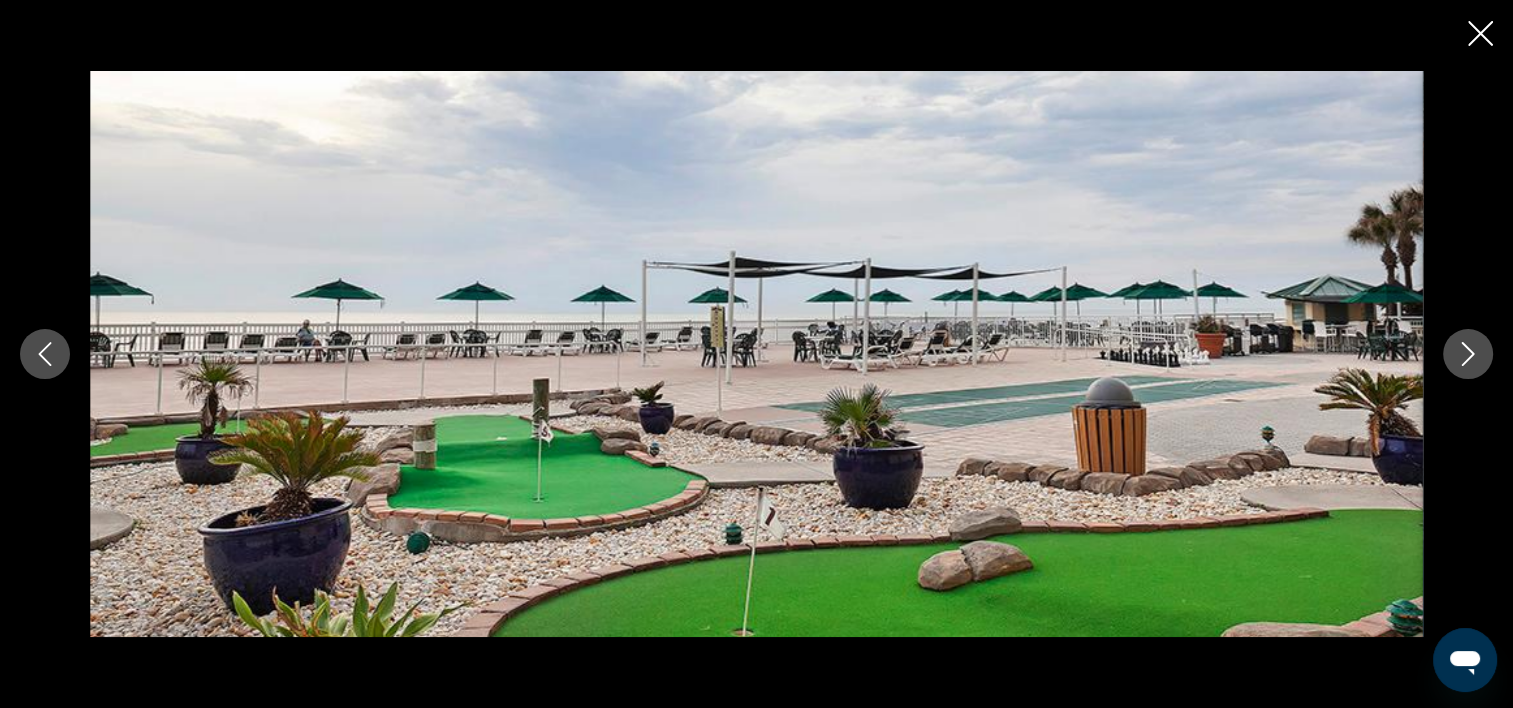 click 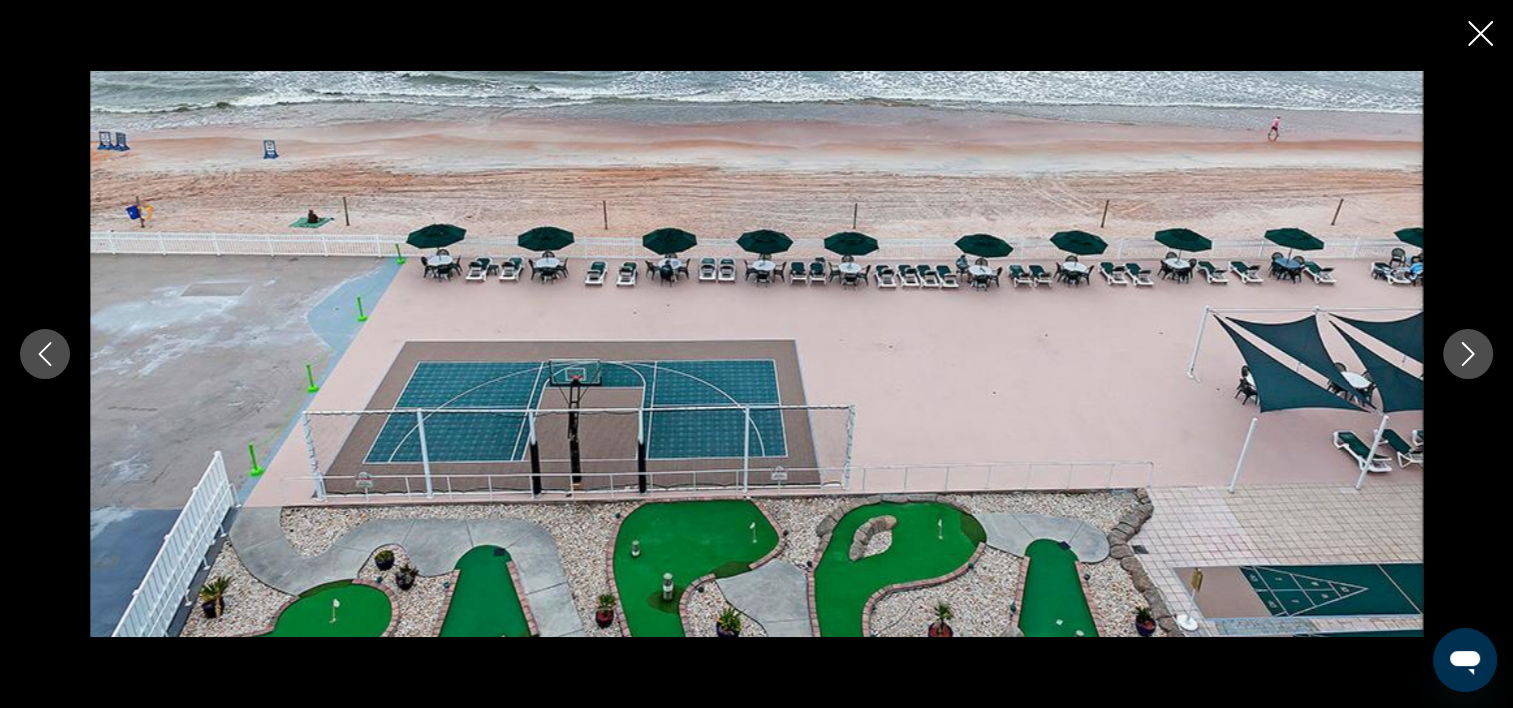 click 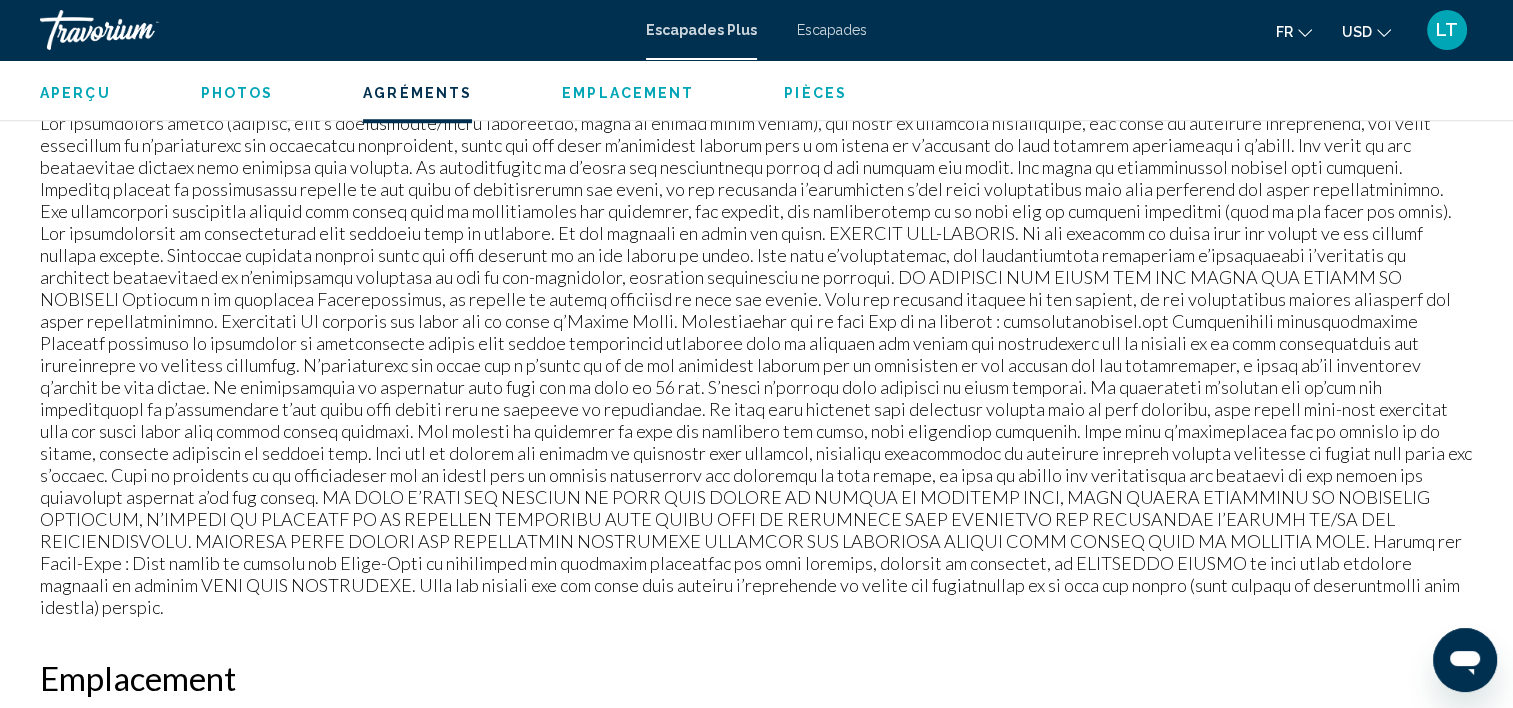 scroll, scrollTop: 1905, scrollLeft: 0, axis: vertical 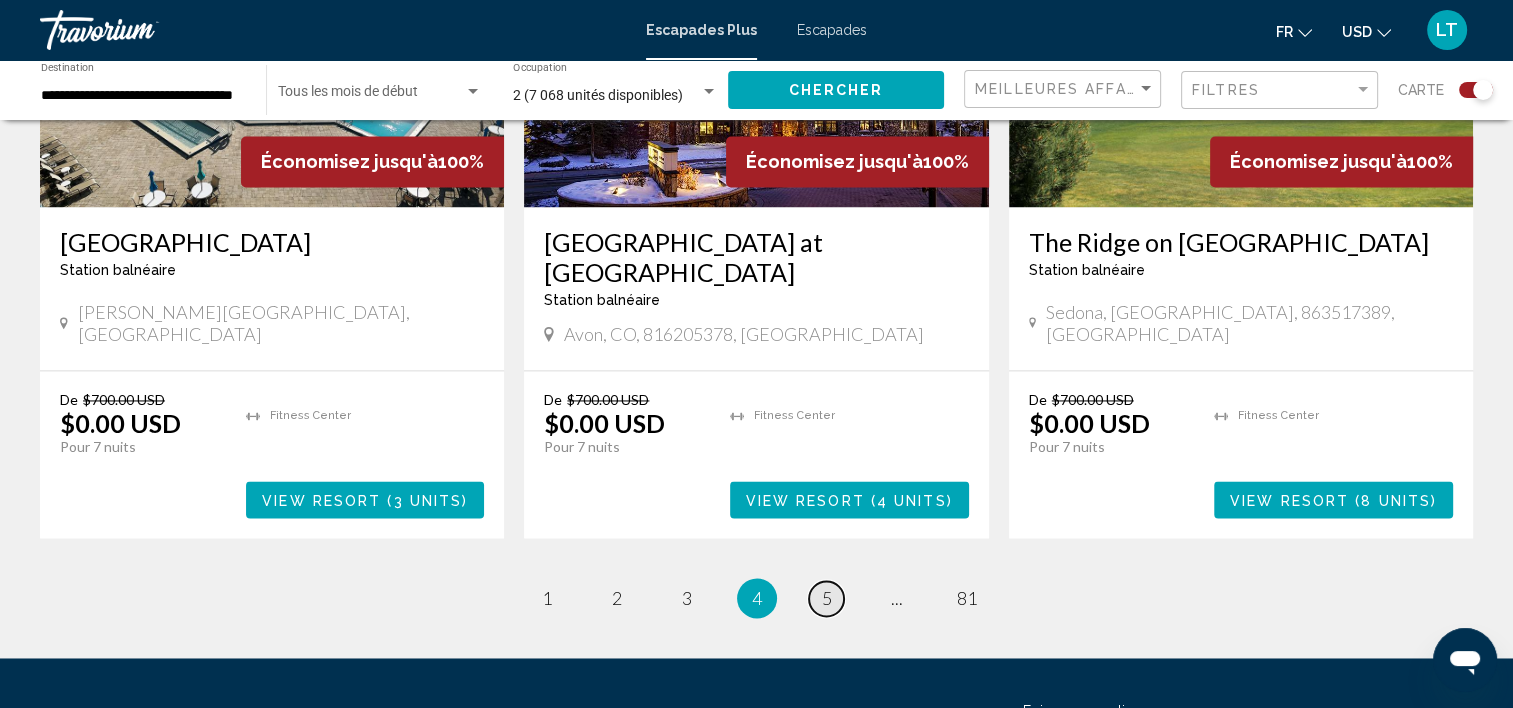 click on "5" at bounding box center (827, 598) 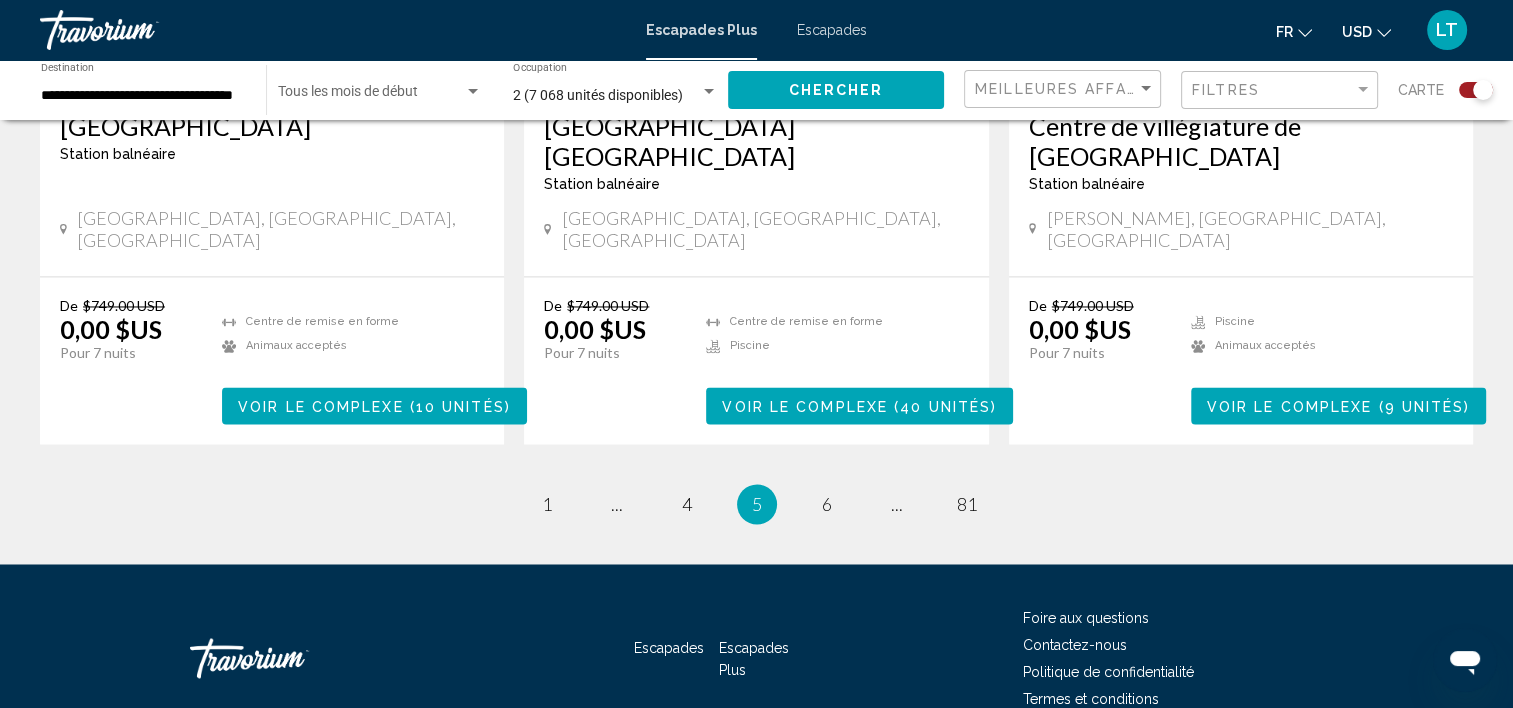 scroll, scrollTop: 3223, scrollLeft: 0, axis: vertical 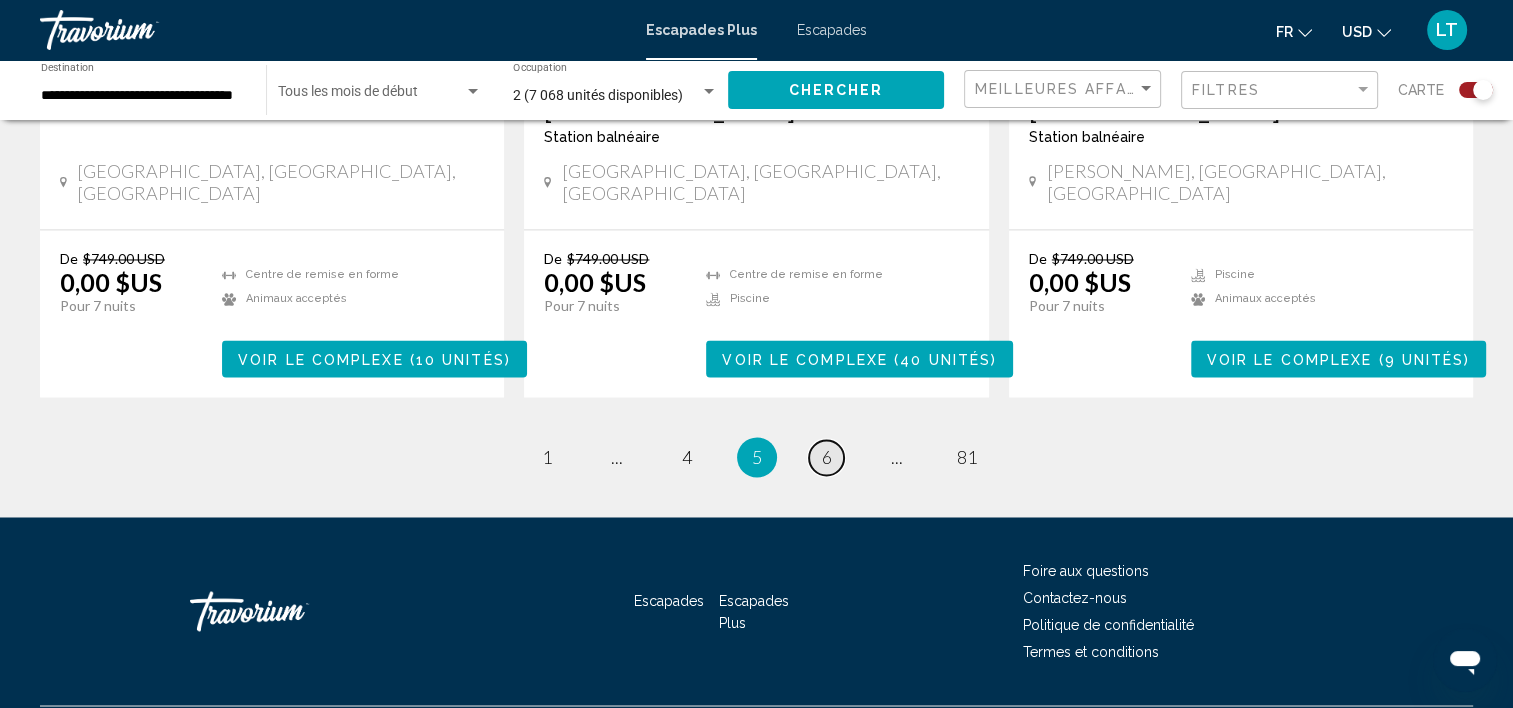 click on "6" at bounding box center [827, 457] 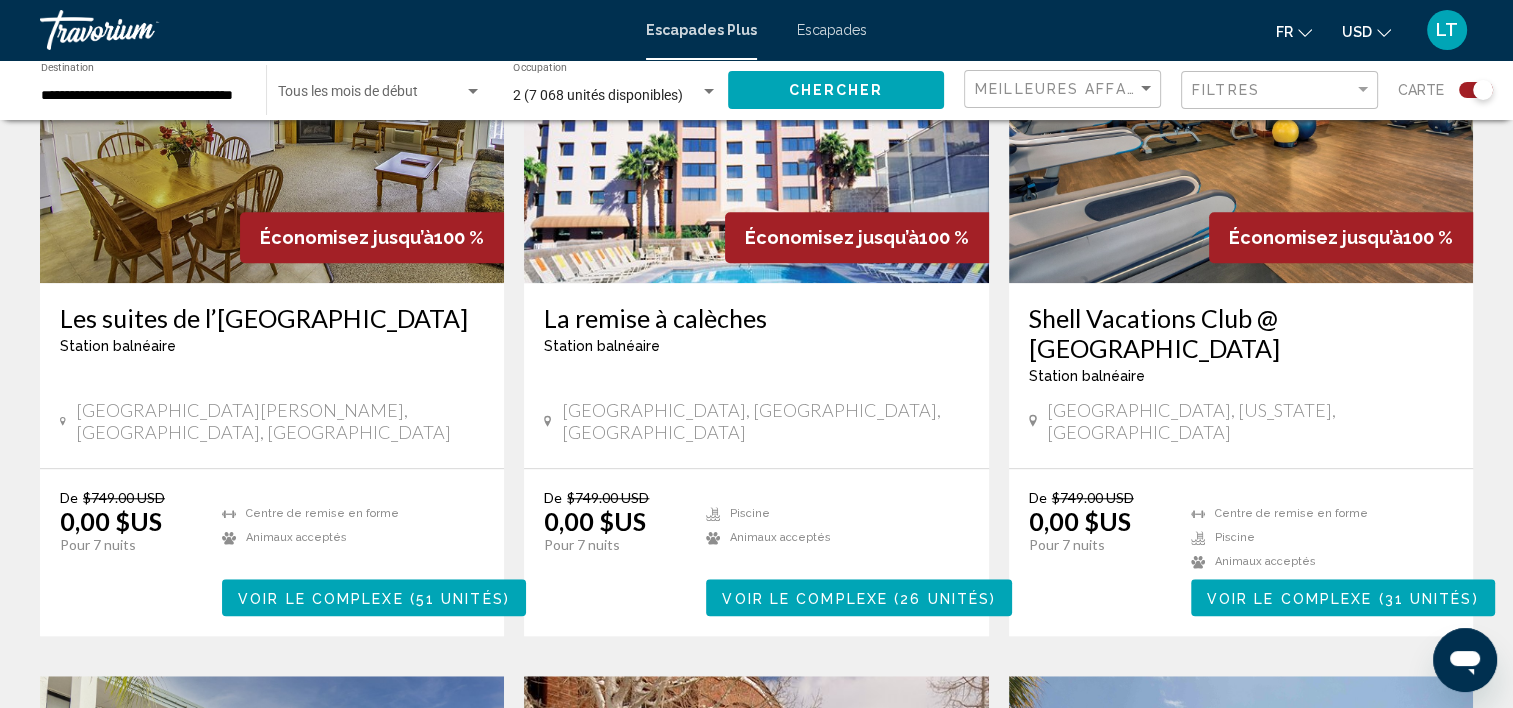 scroll, scrollTop: 1160, scrollLeft: 0, axis: vertical 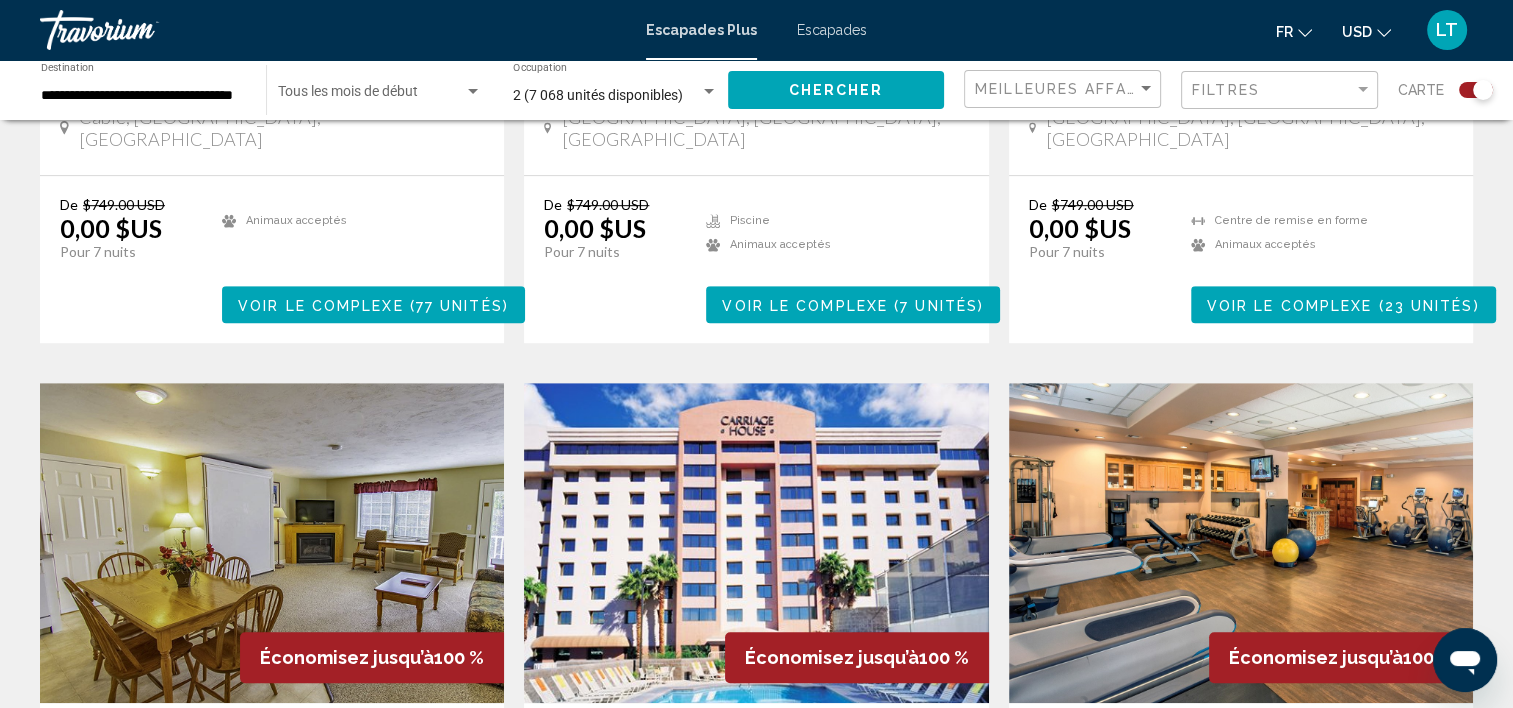 click on "**********" at bounding box center [143, 96] 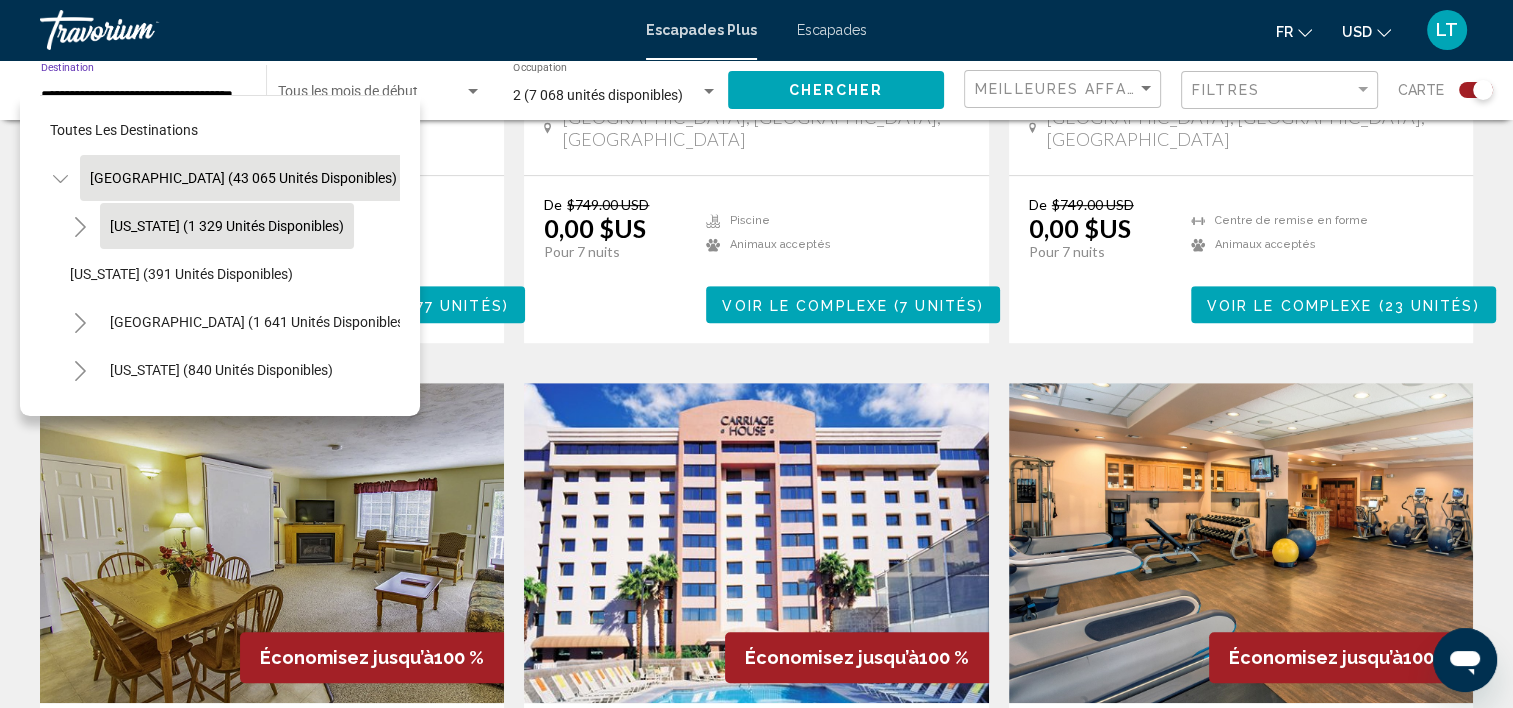 scroll, scrollTop: 860, scrollLeft: 0, axis: vertical 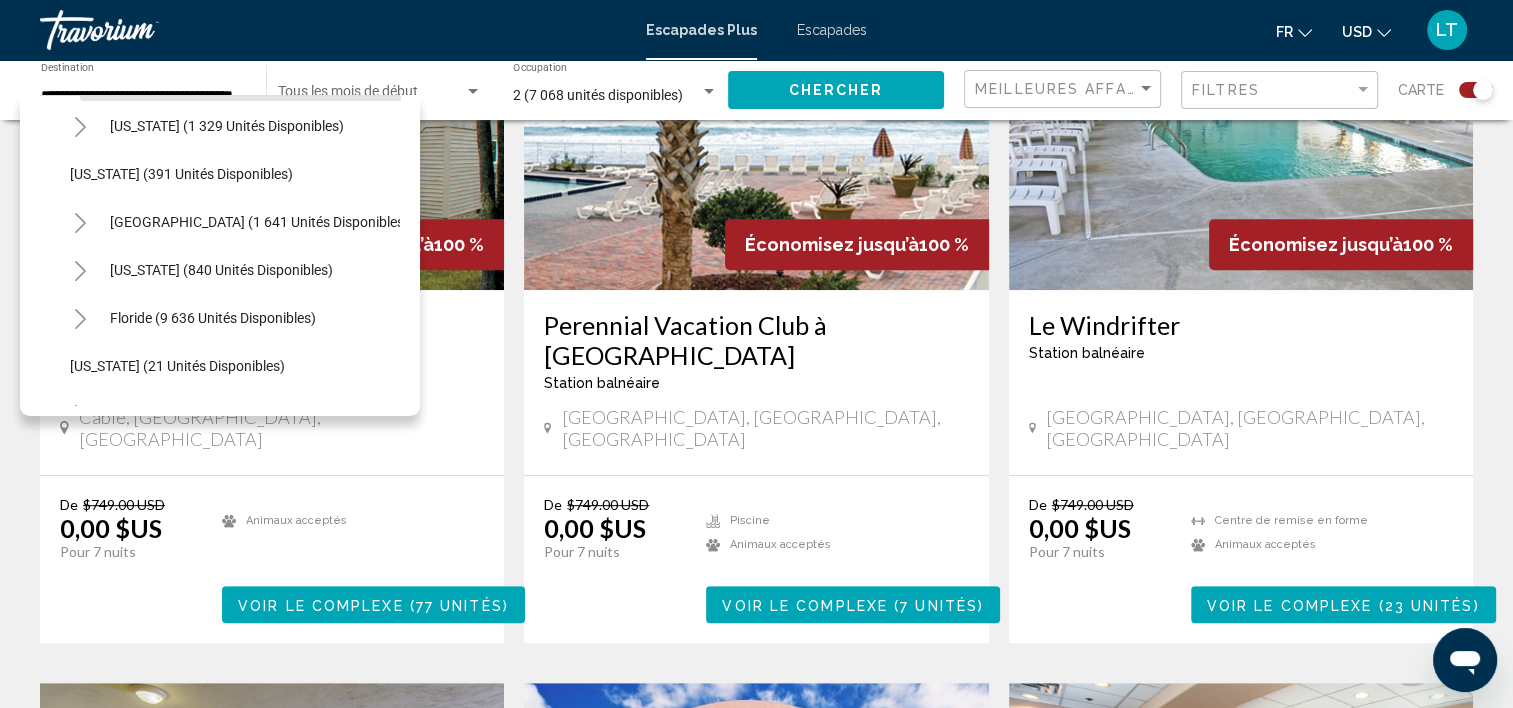 click on "**********" 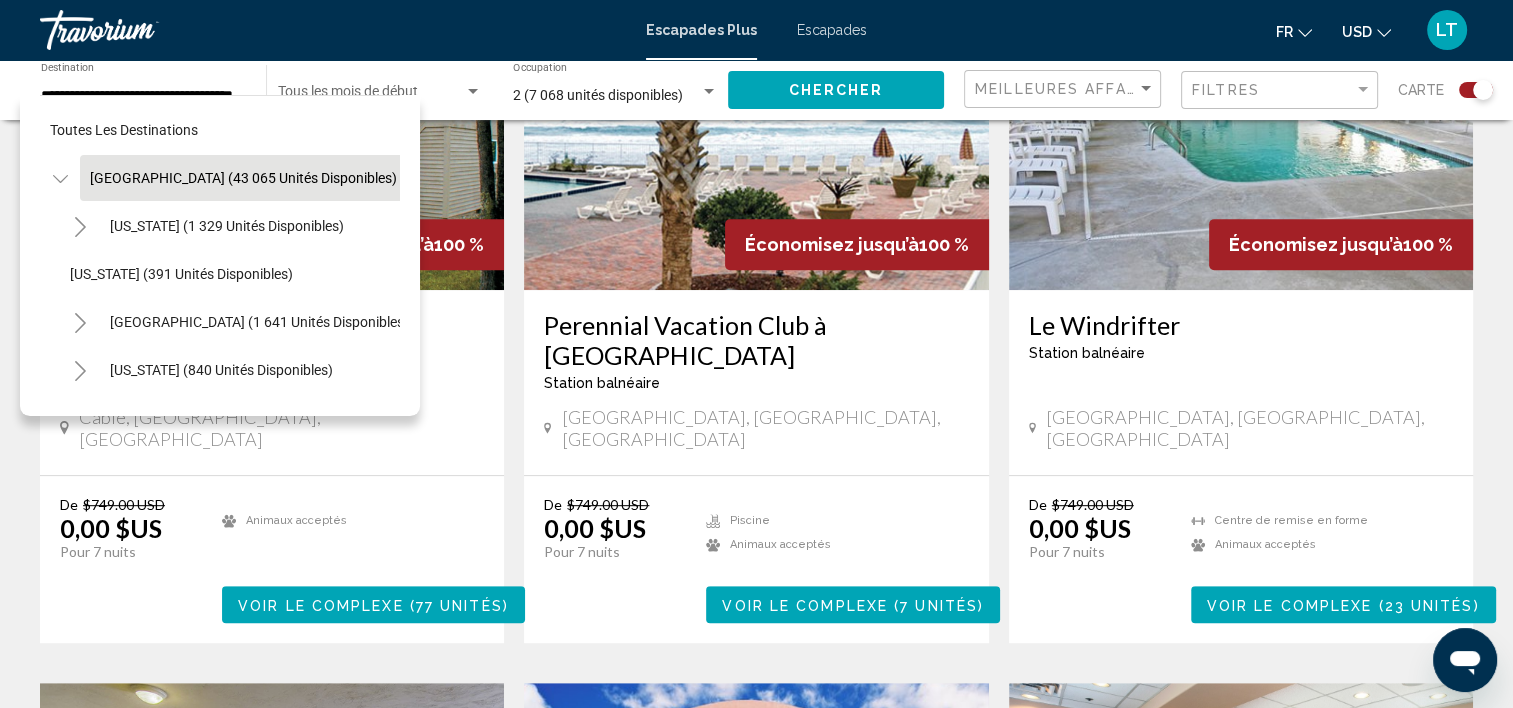 click on "Station balnéaire  -  Ceci est une station d'adultes seulement" at bounding box center (272, 353) 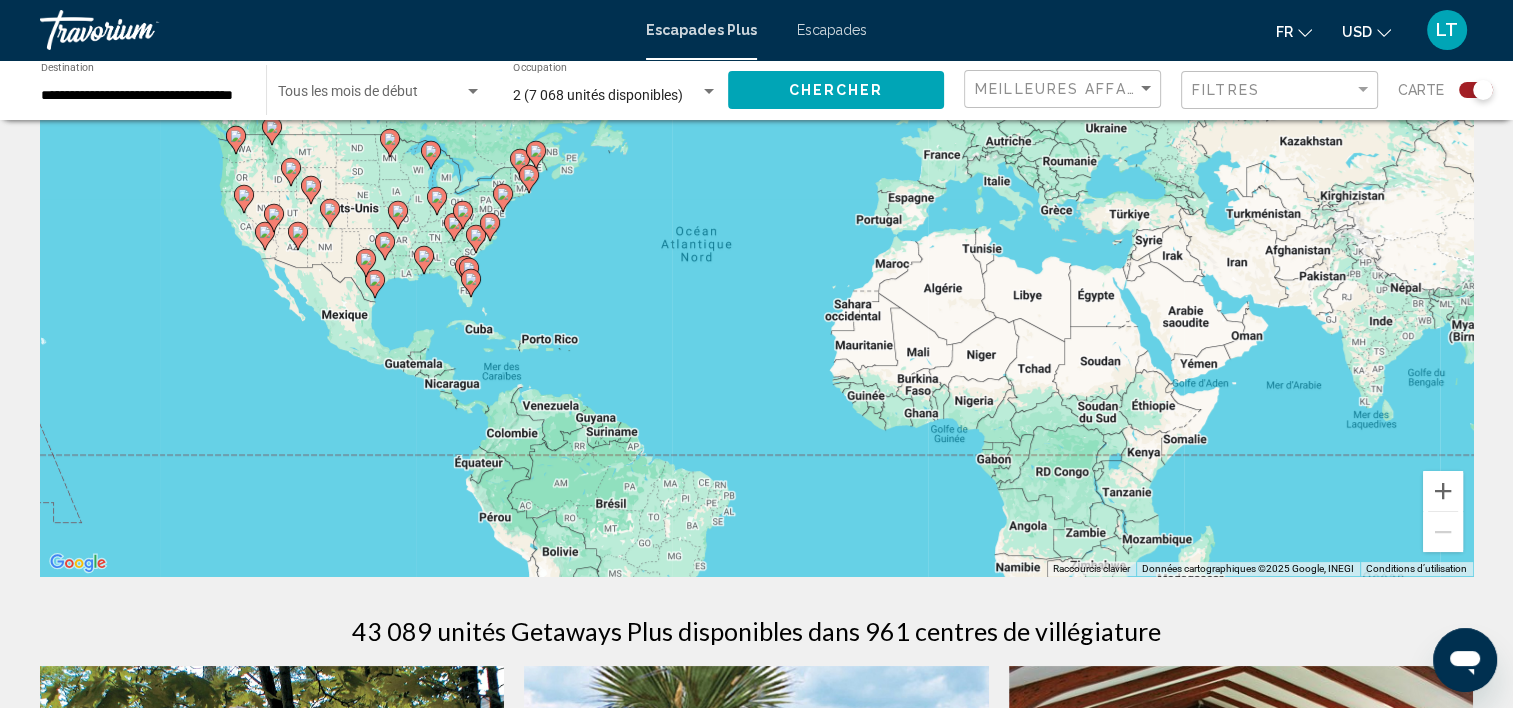 scroll, scrollTop: 0, scrollLeft: 0, axis: both 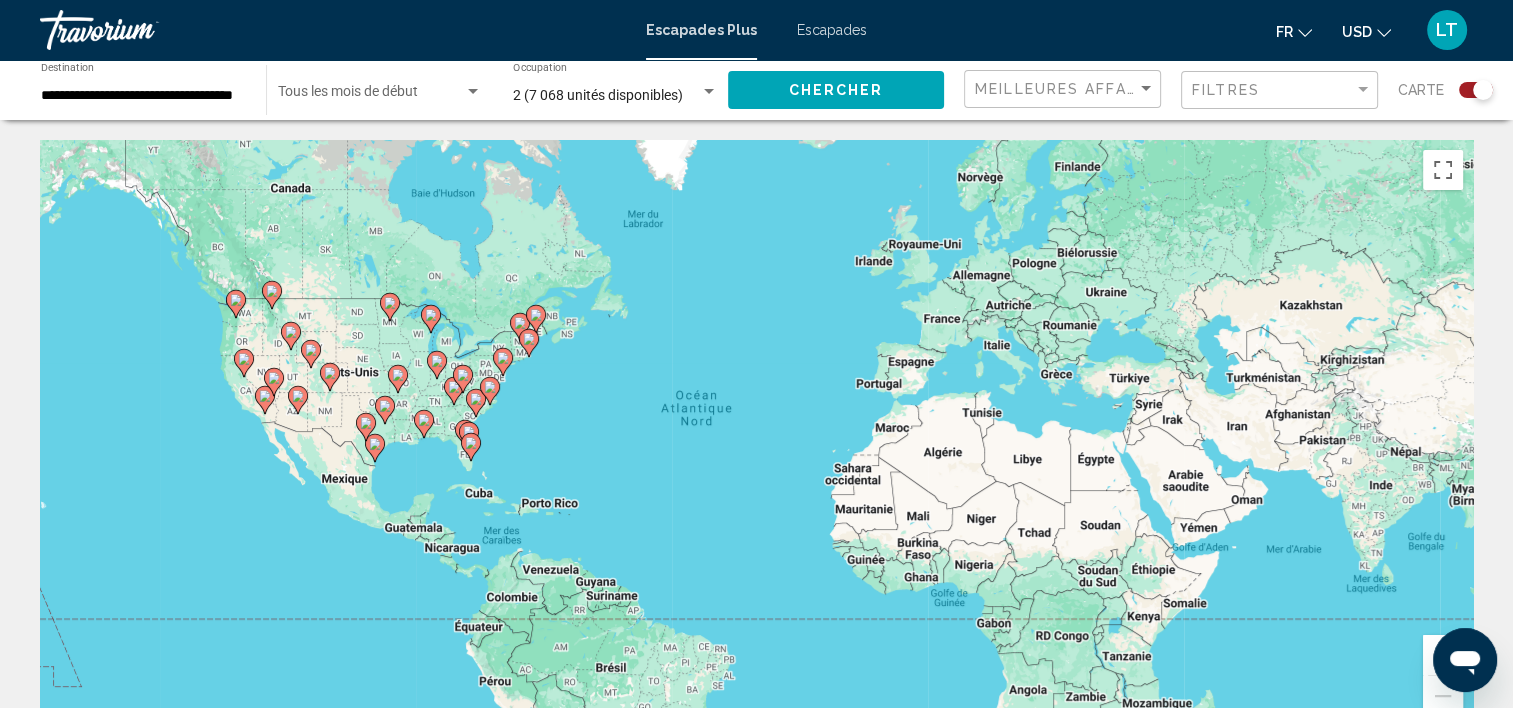 click on "**********" 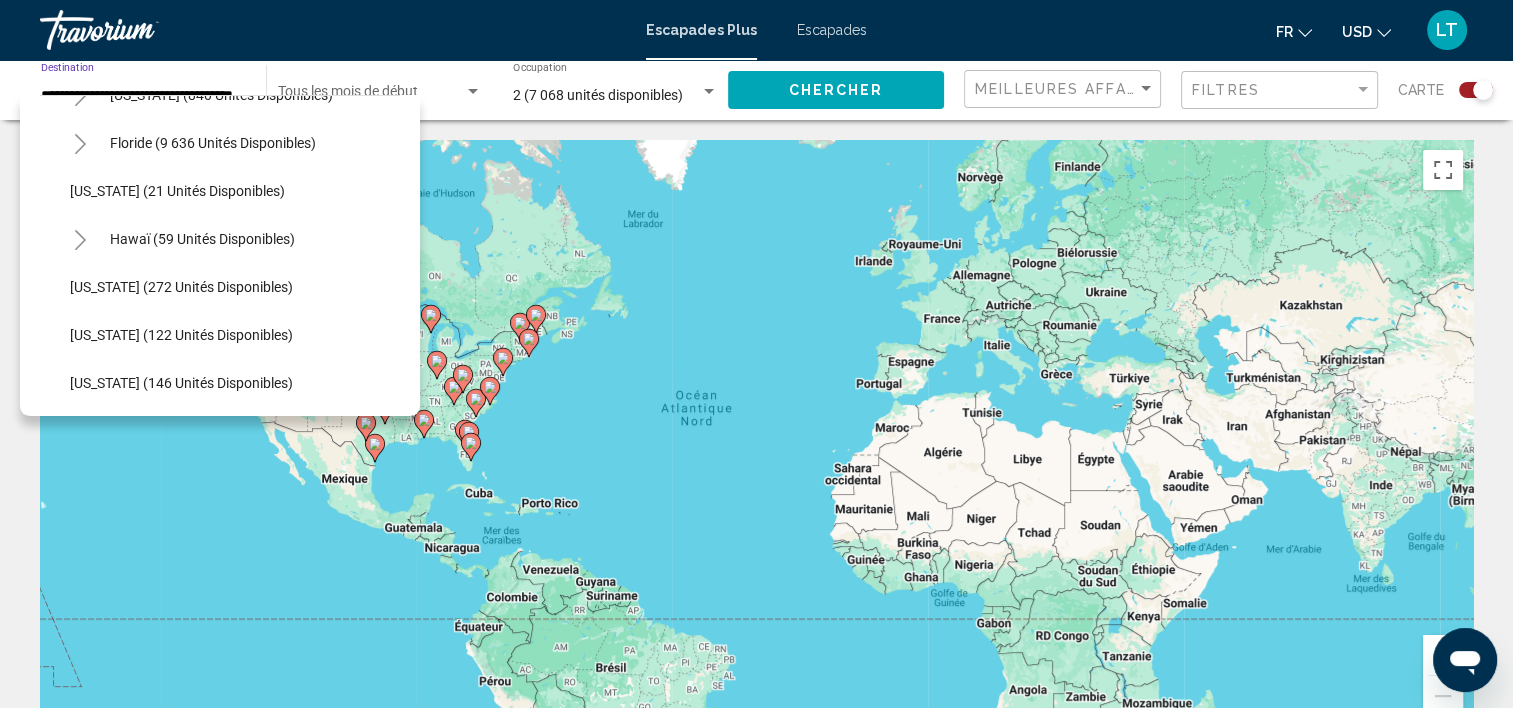 scroll, scrollTop: 0, scrollLeft: 0, axis: both 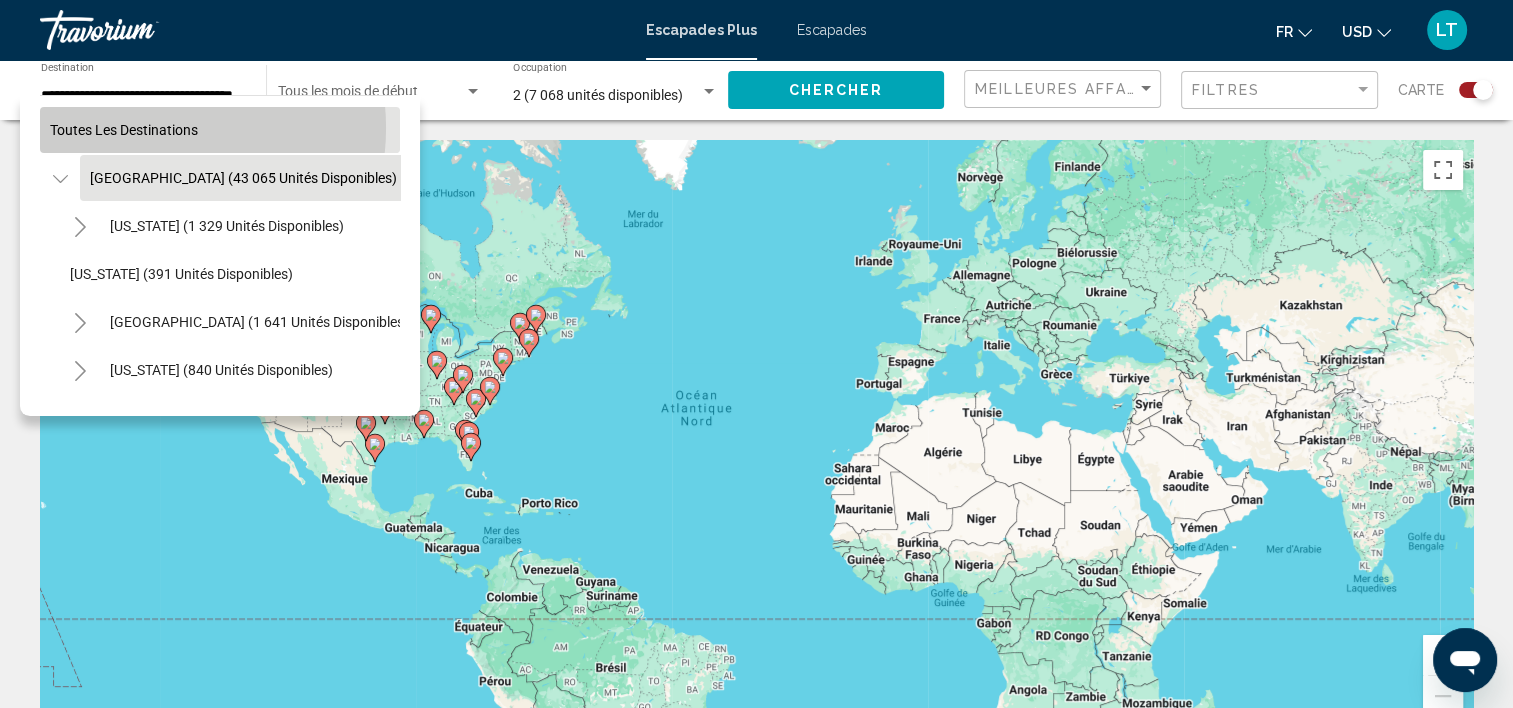 click on "Toutes les destinations" at bounding box center (124, 130) 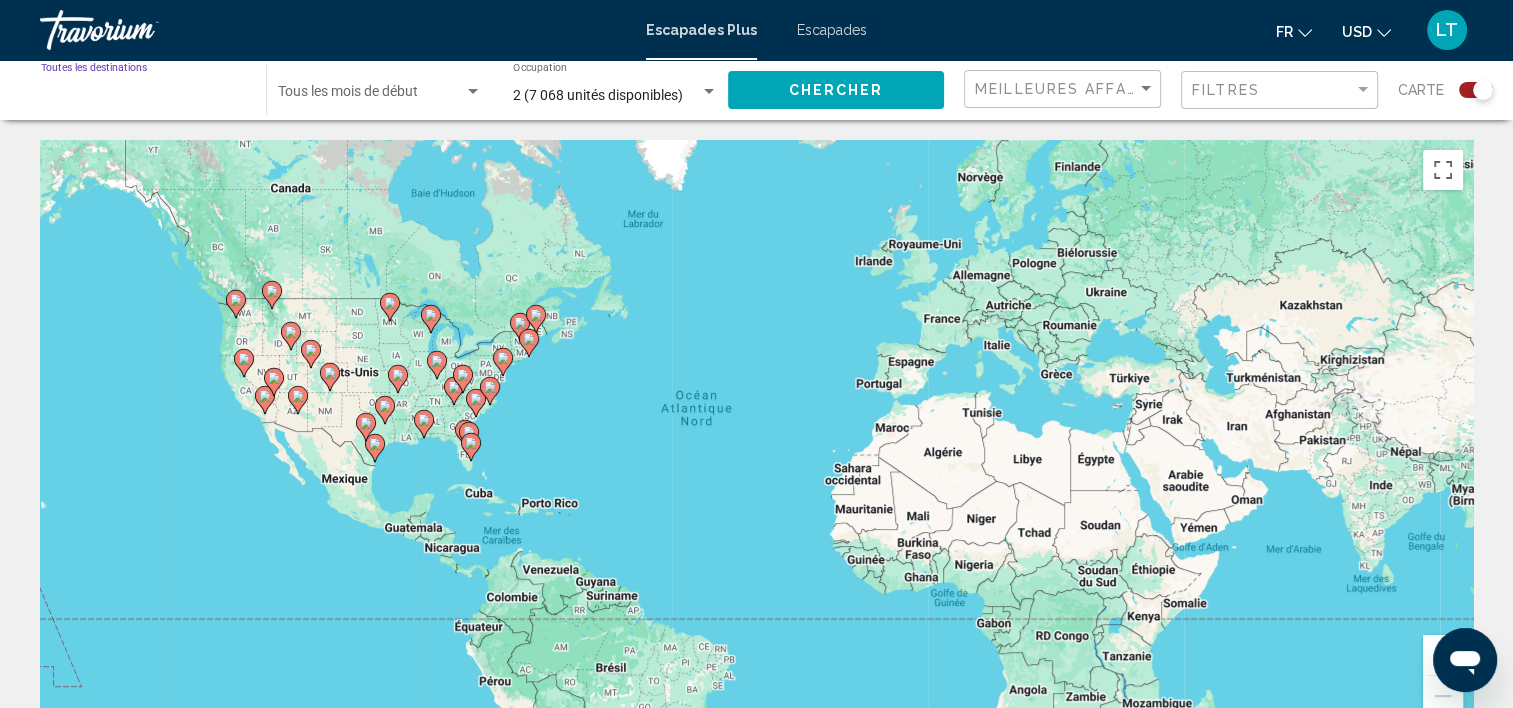 click on "Destination Toutes les destinations" at bounding box center (143, 96) 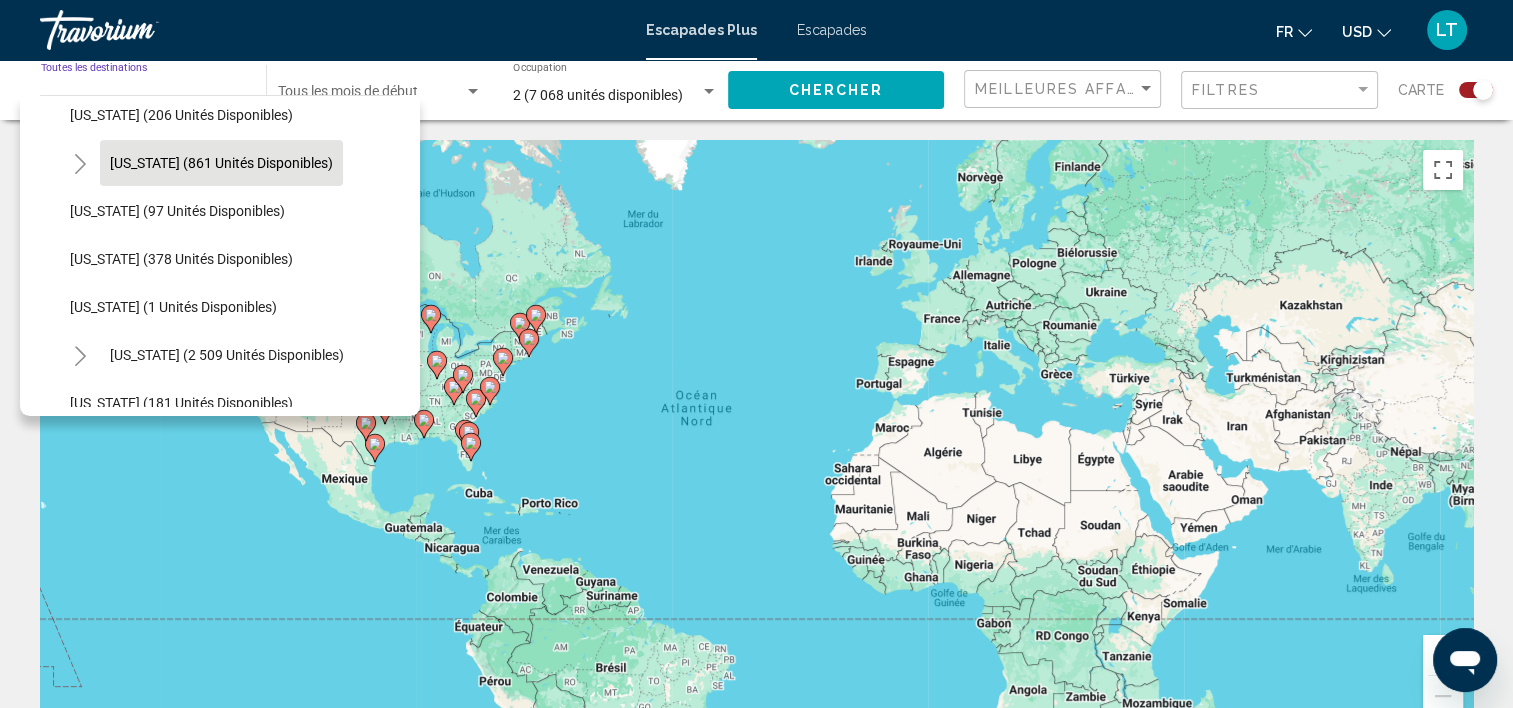 scroll, scrollTop: 800, scrollLeft: 0, axis: vertical 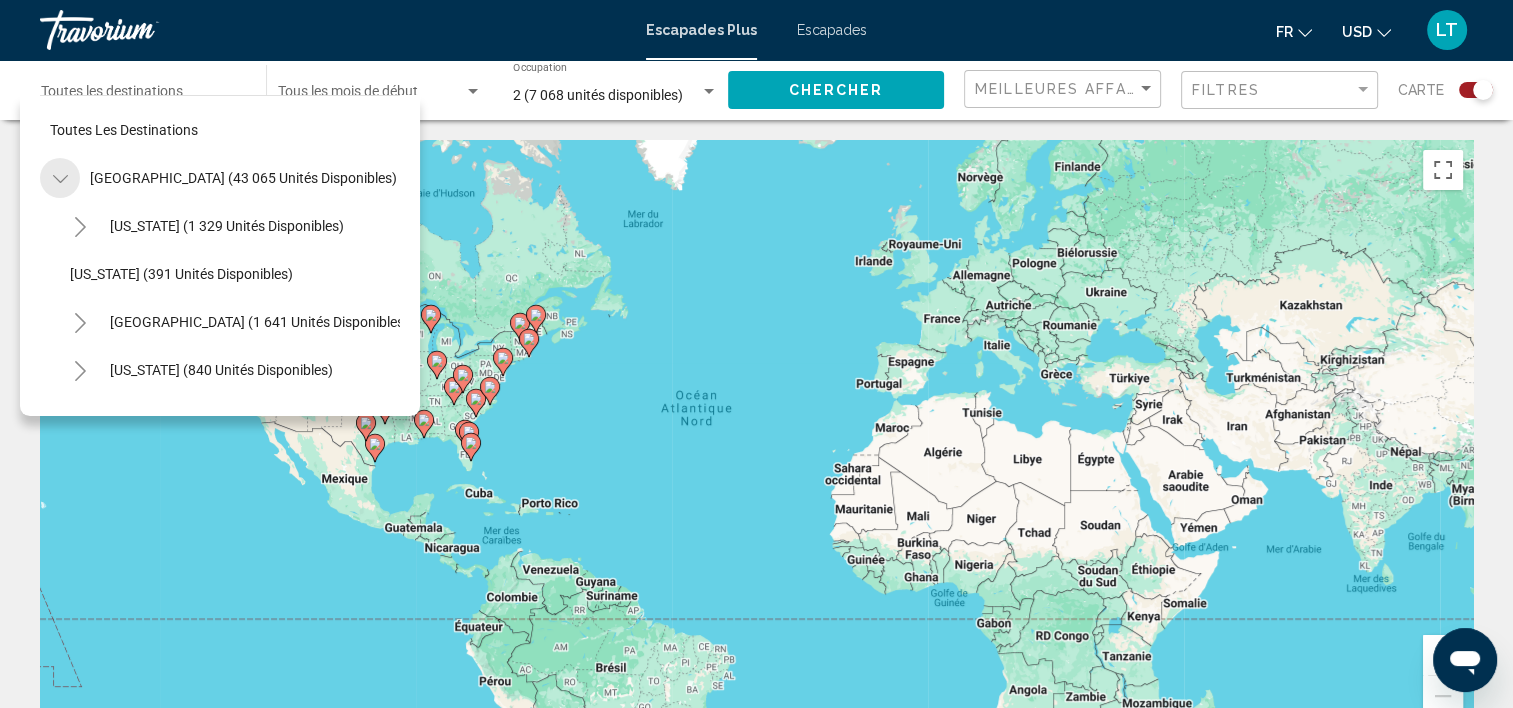 click 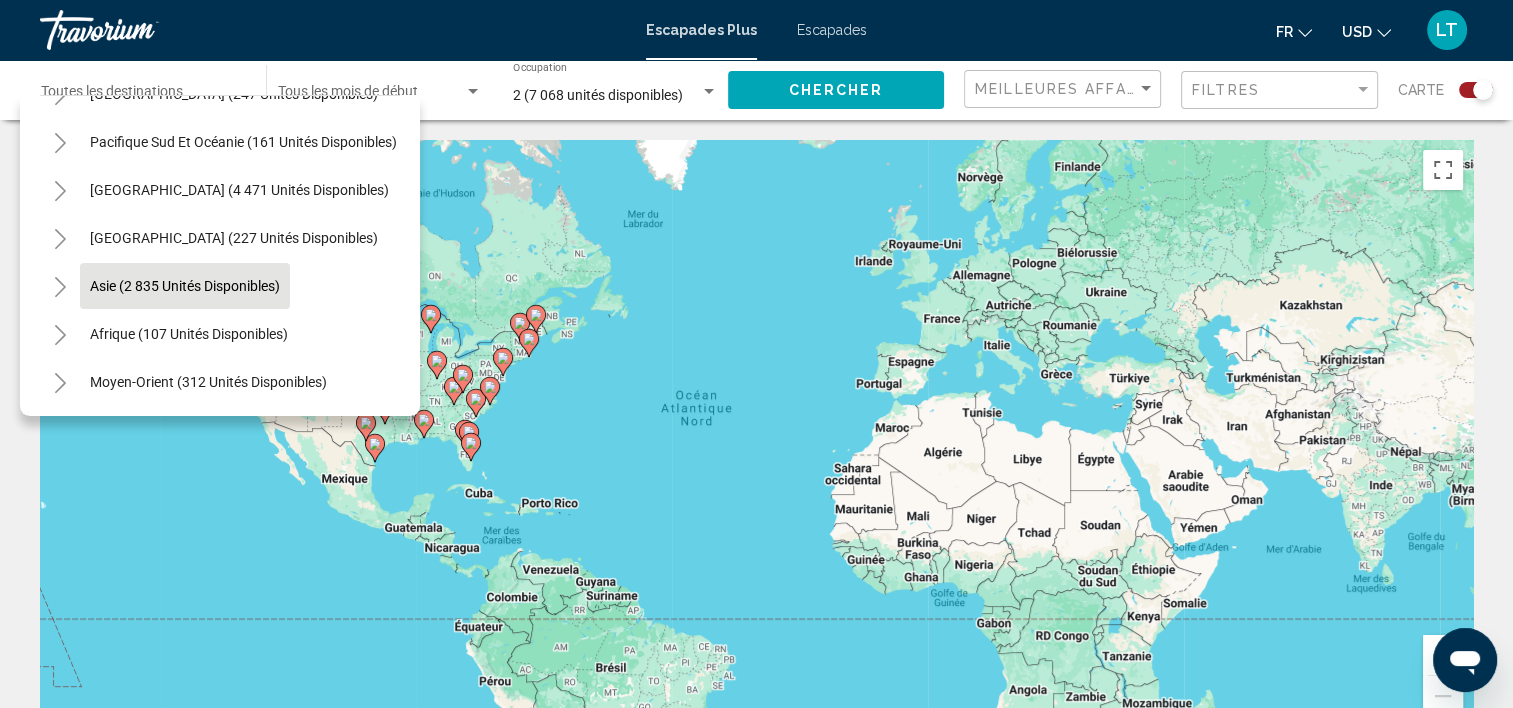 scroll, scrollTop: 339, scrollLeft: 0, axis: vertical 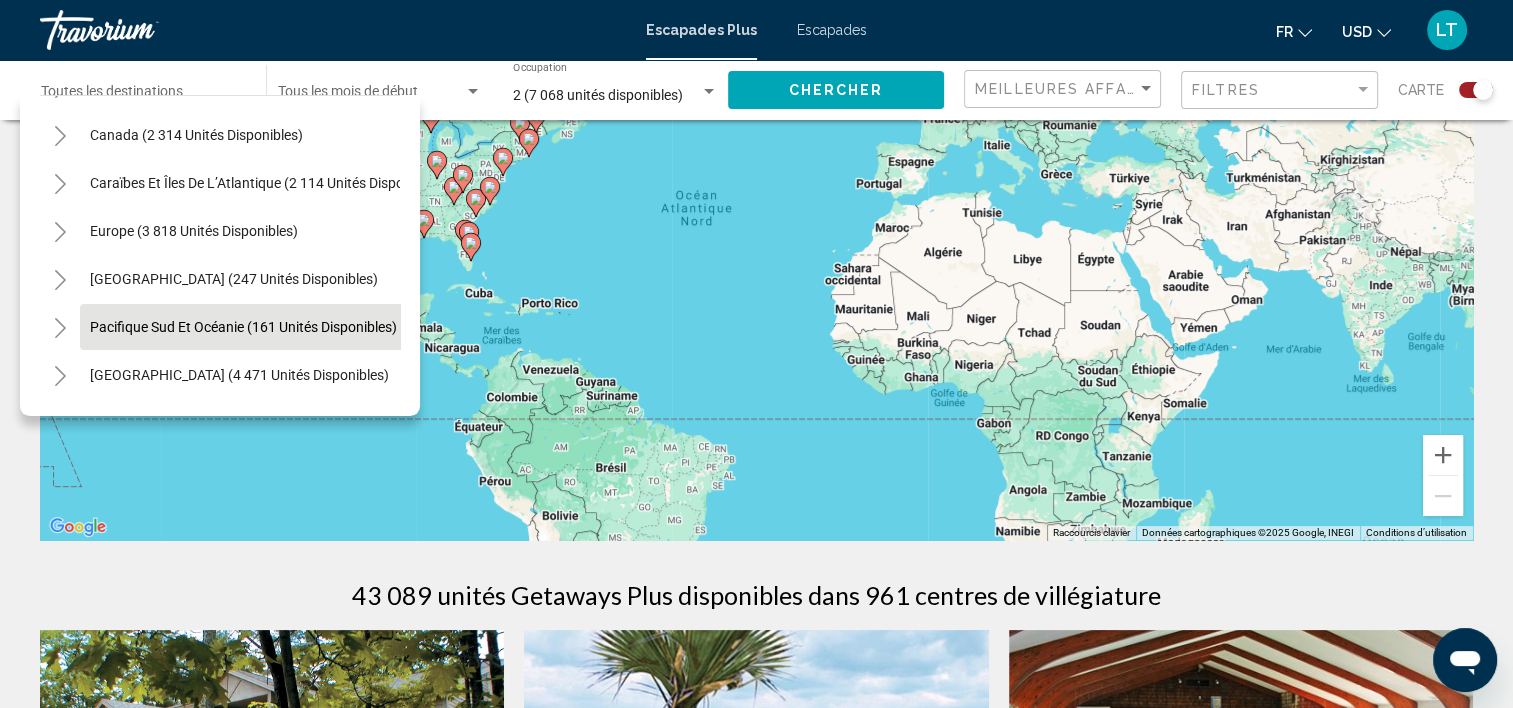 click on "Pacifique Sud et Océanie (161 unités disponibles)" at bounding box center (239, 375) 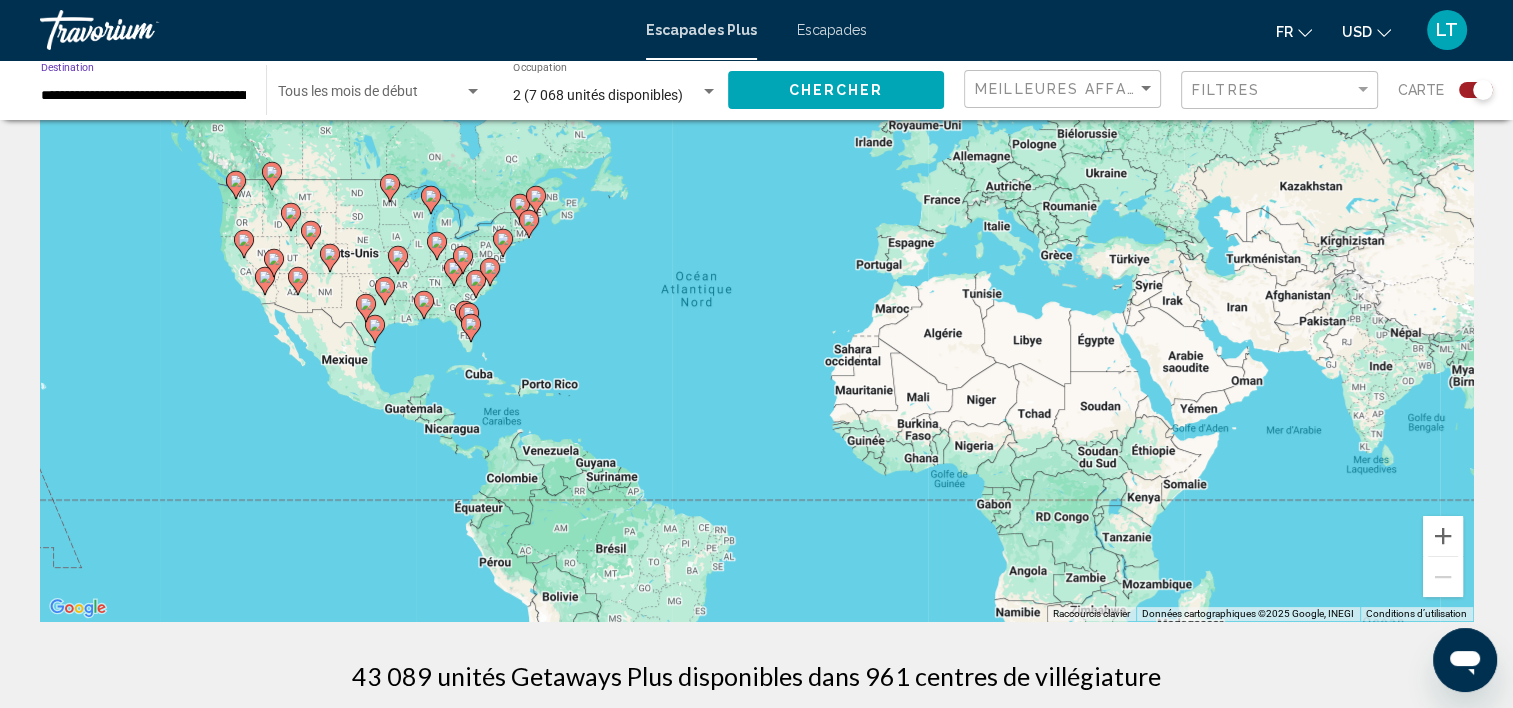 scroll, scrollTop: 0, scrollLeft: 0, axis: both 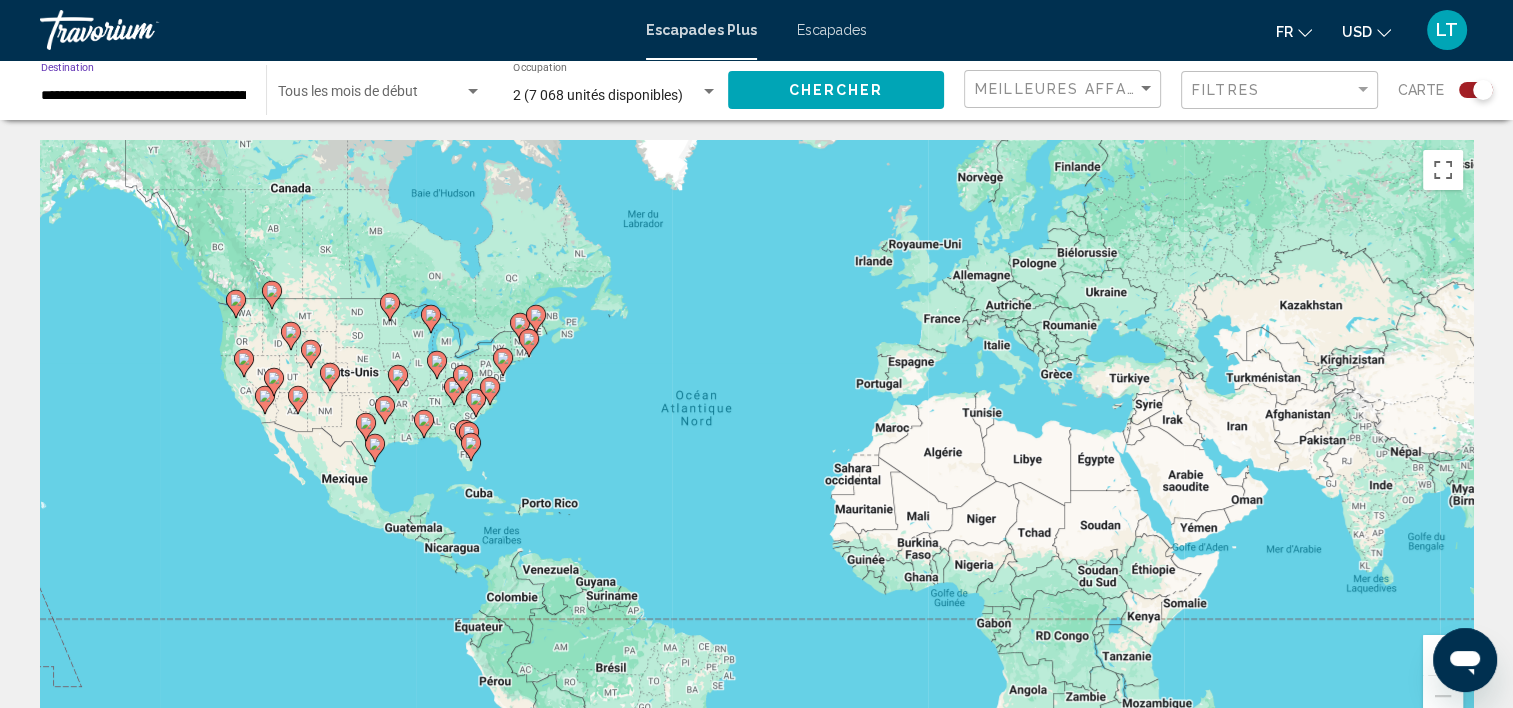 click at bounding box center (473, 91) 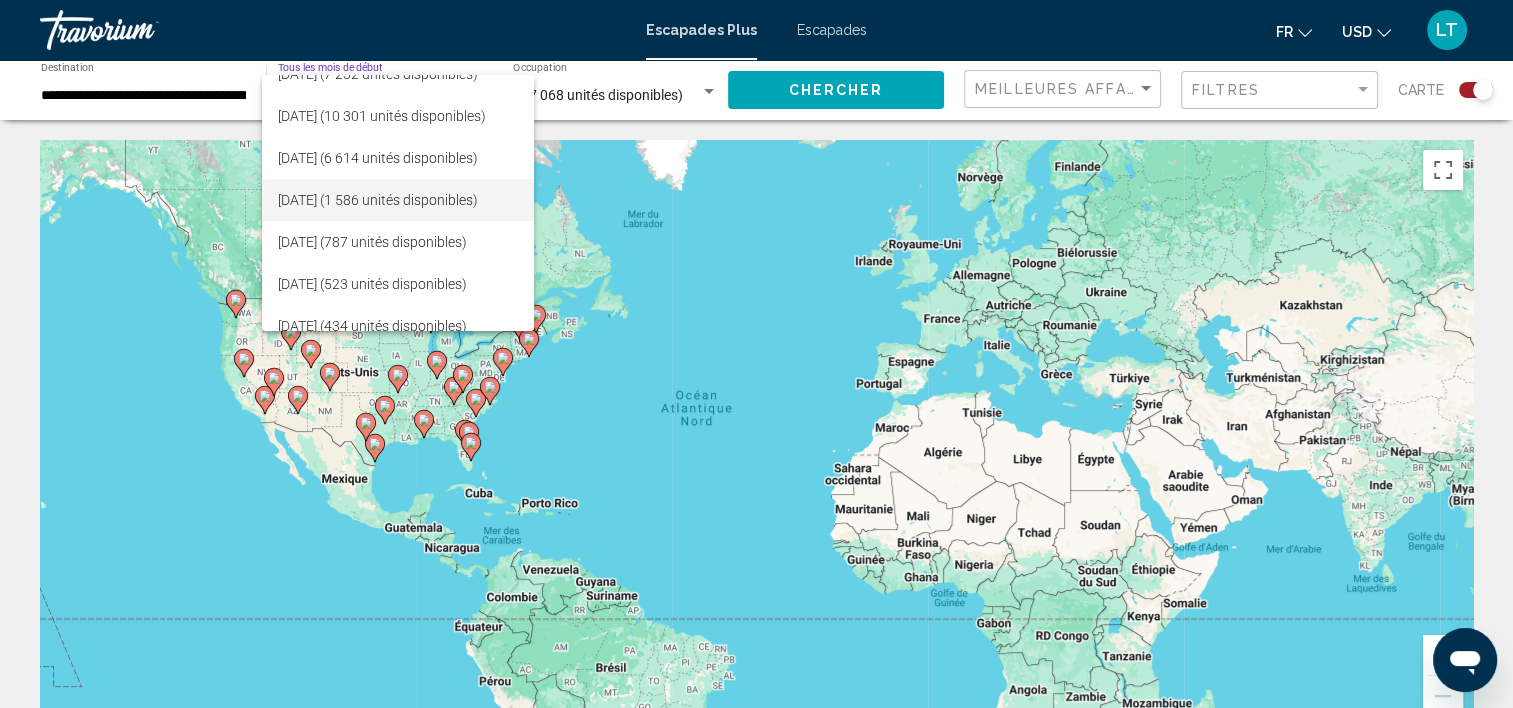 scroll, scrollTop: 200, scrollLeft: 0, axis: vertical 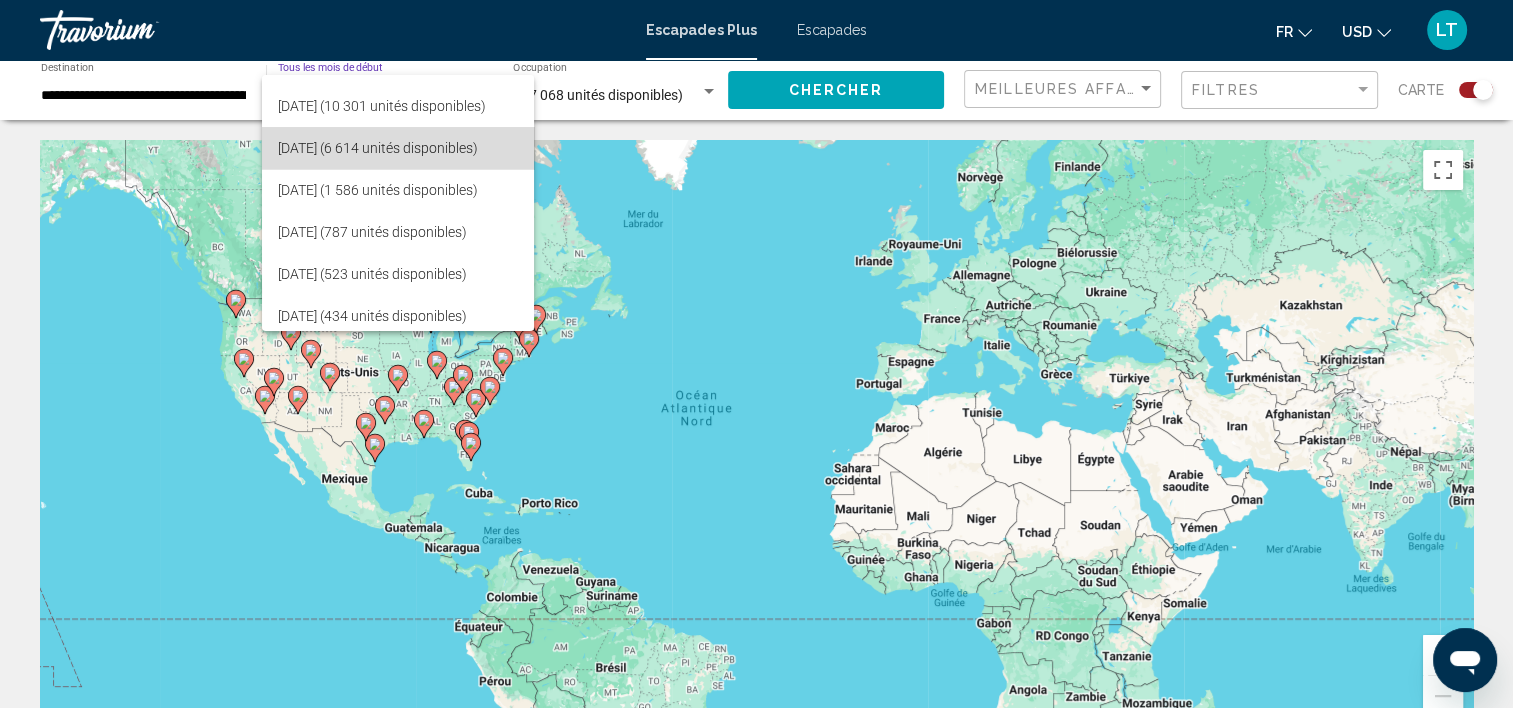 click on "décembre 2025 (6 614 unités disponibles)" at bounding box center [378, 148] 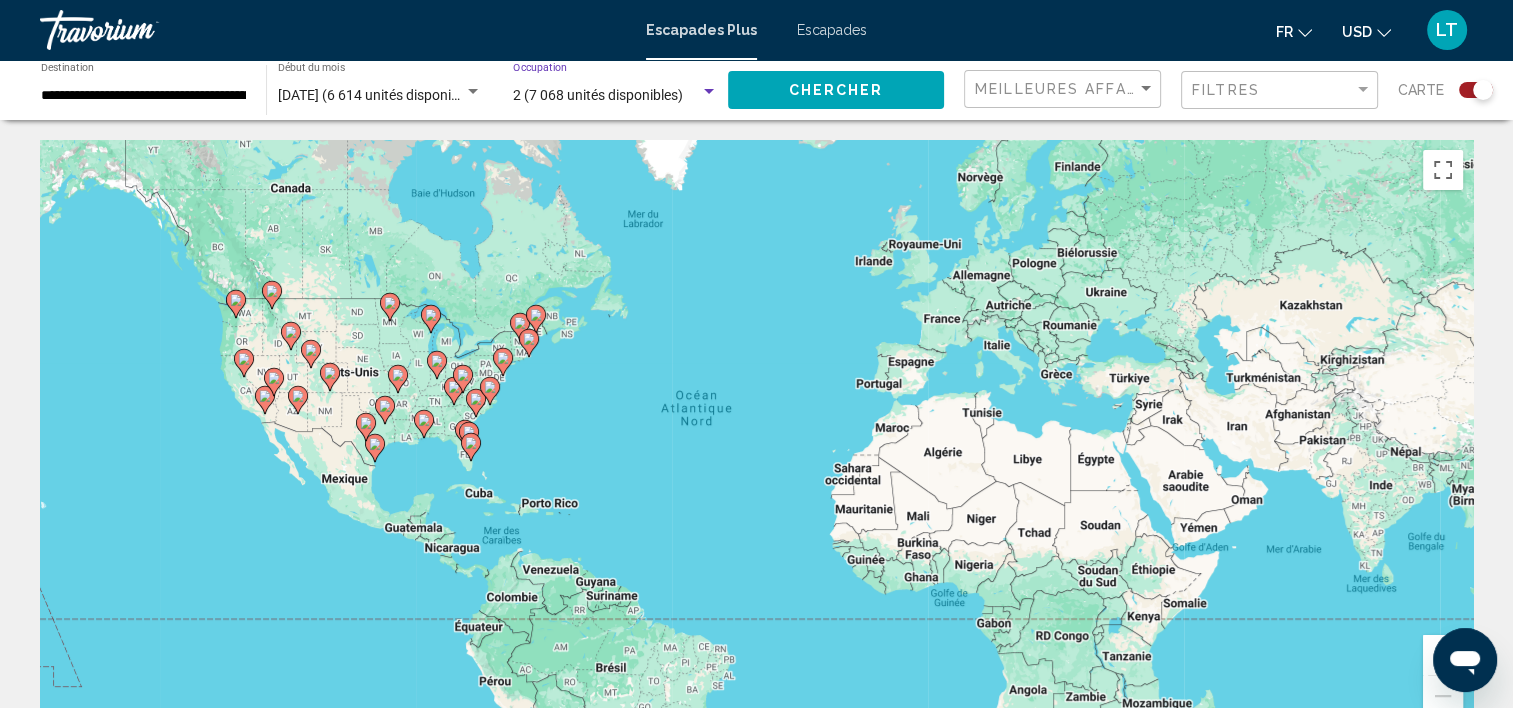 click at bounding box center (709, 92) 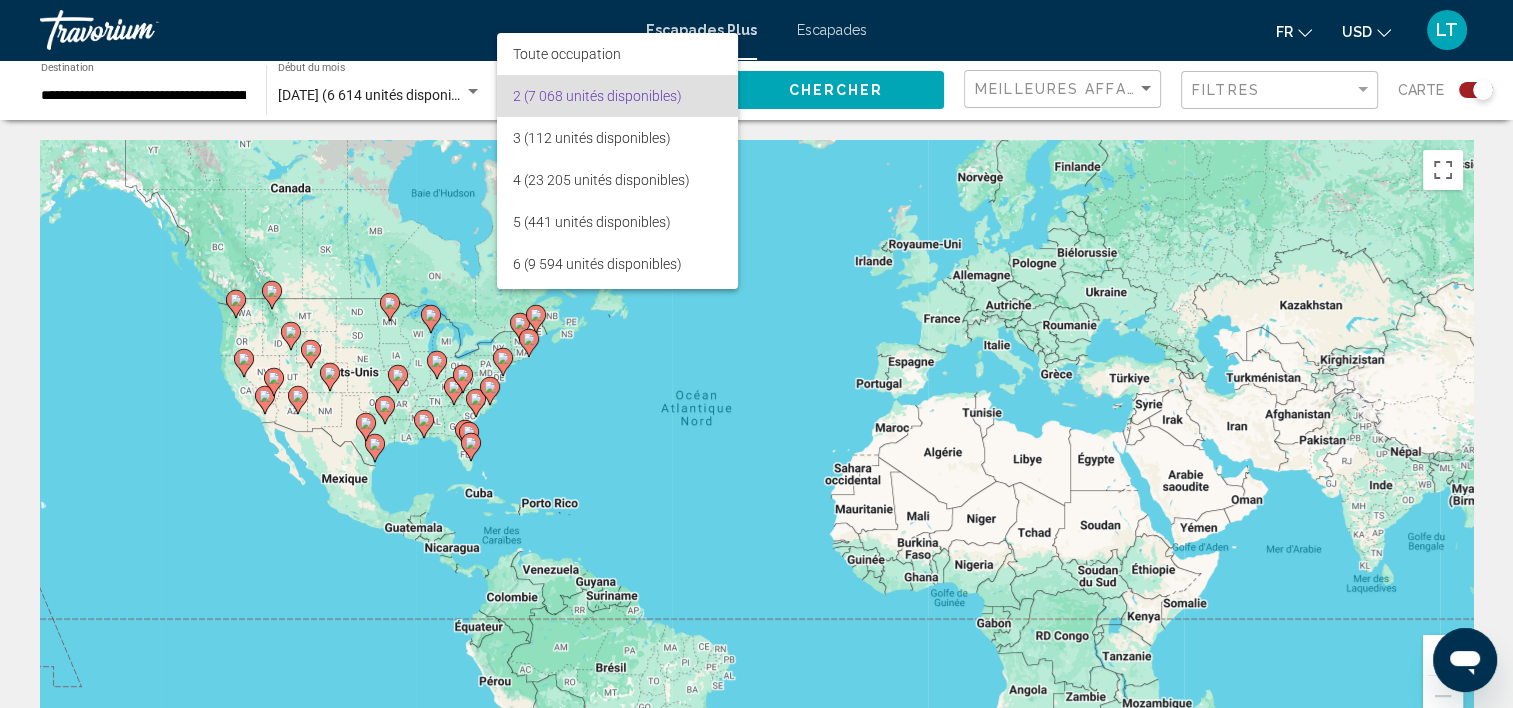 click at bounding box center [756, 354] 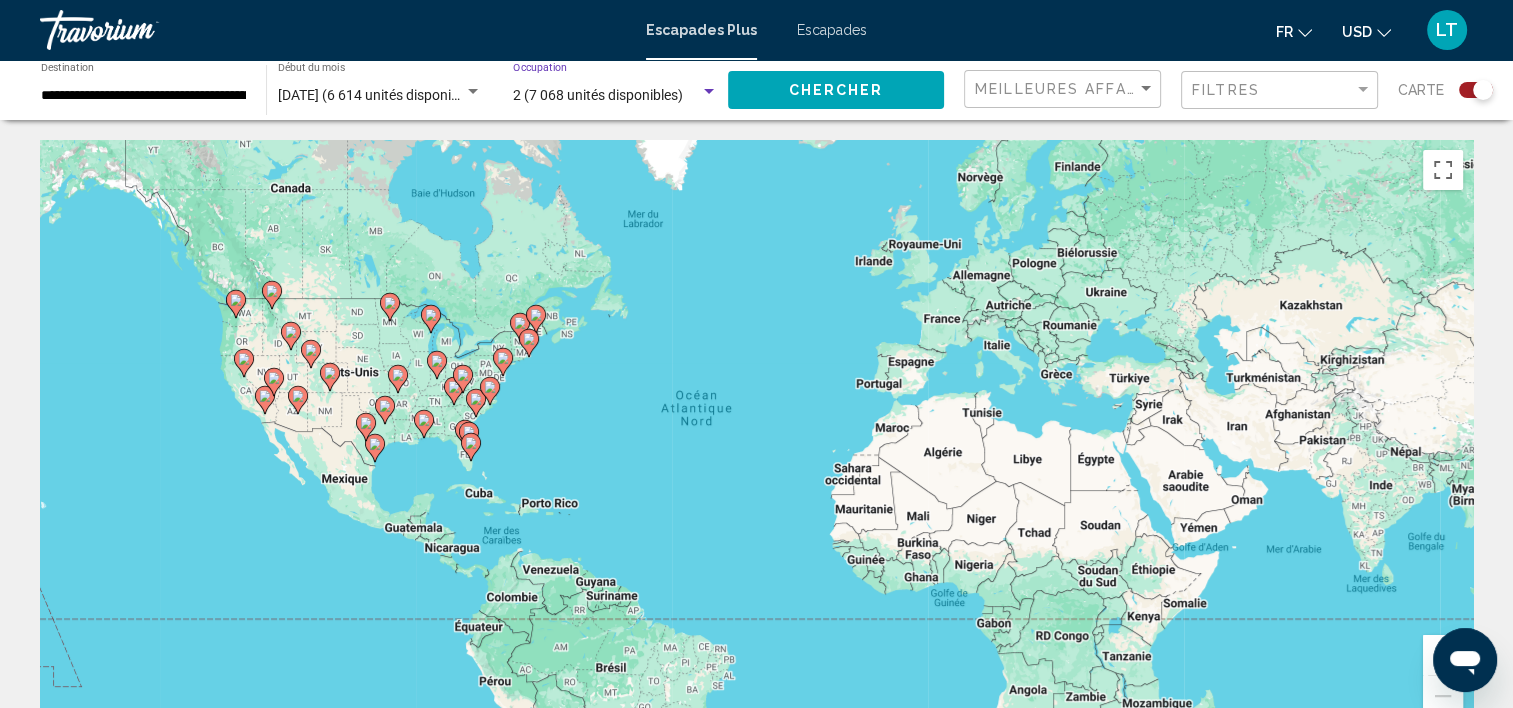 click at bounding box center [709, 92] 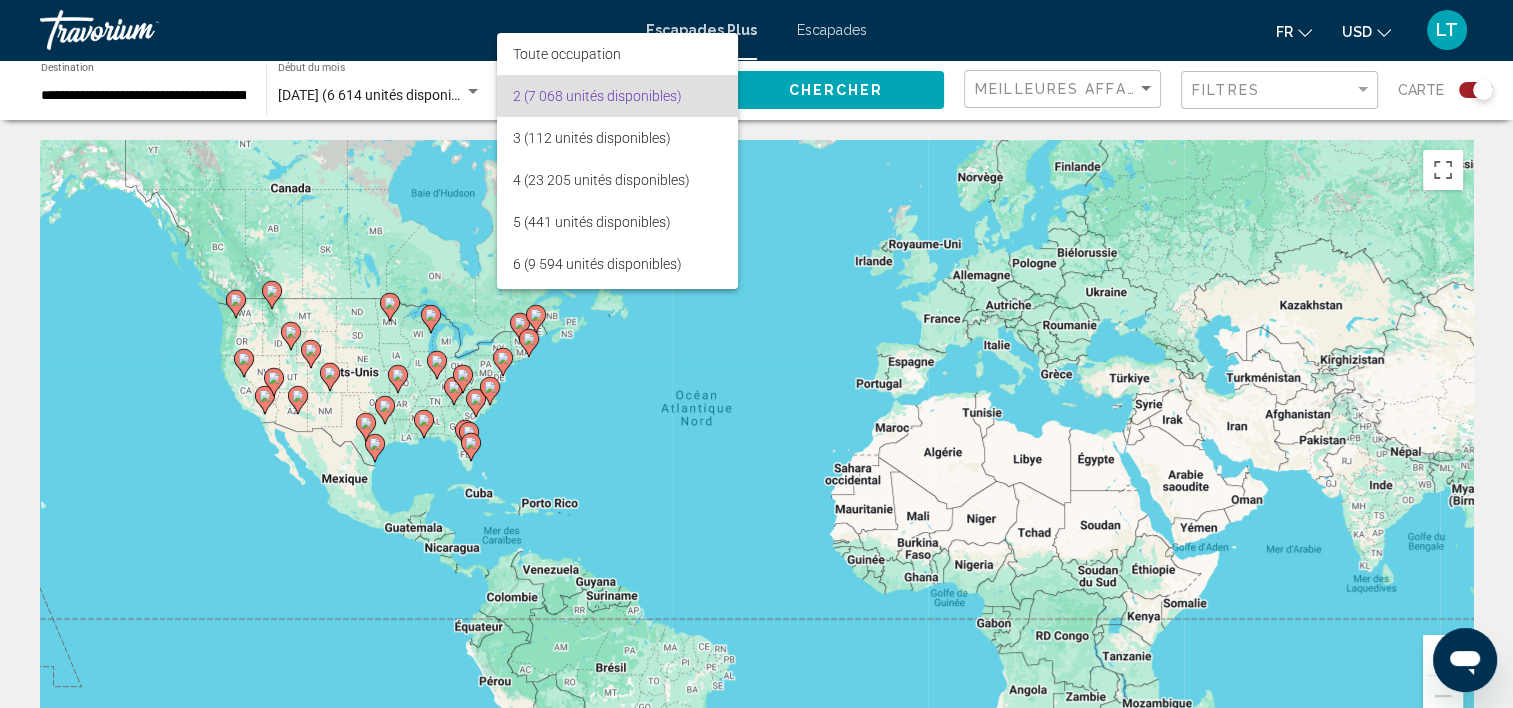 click on "2 (7 068 unités disponibles)" at bounding box center (597, 96) 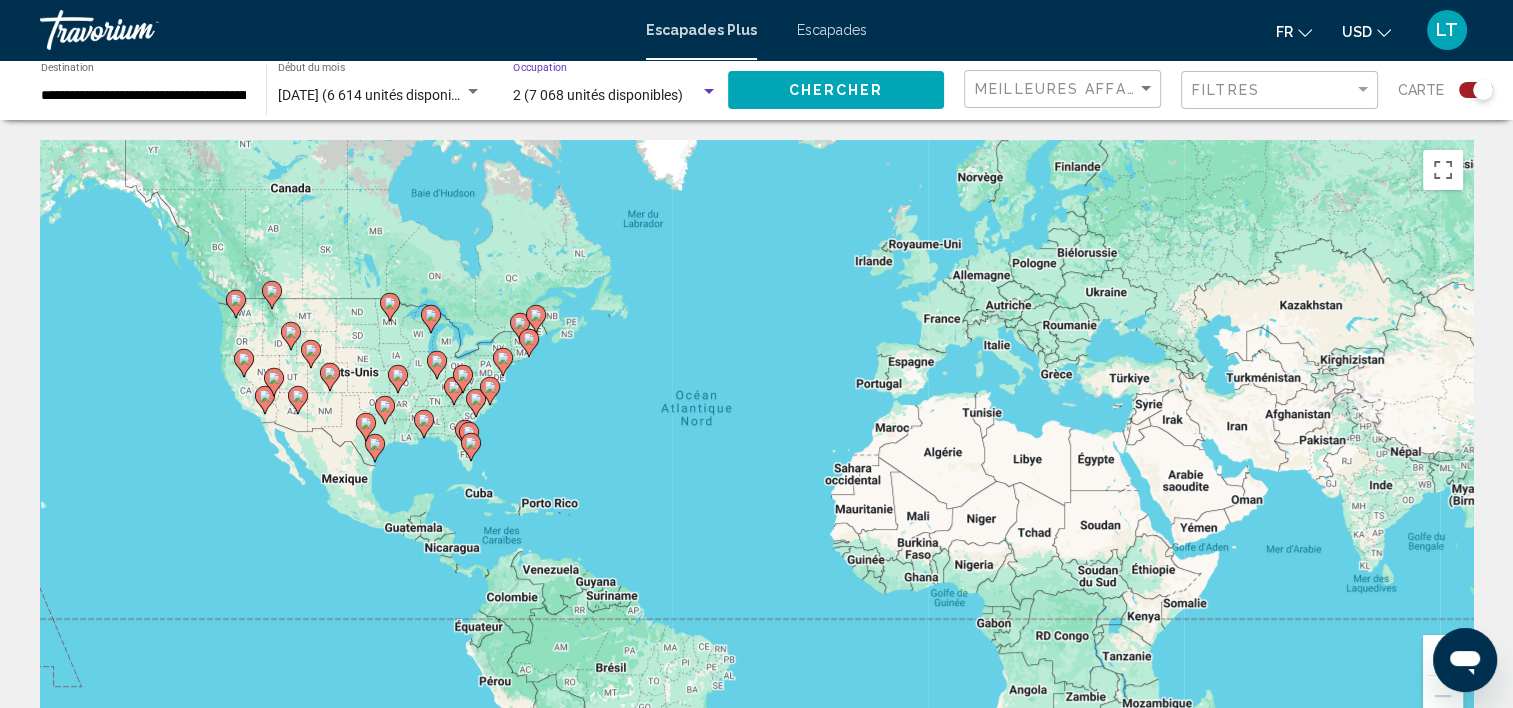 click on "Chercher" 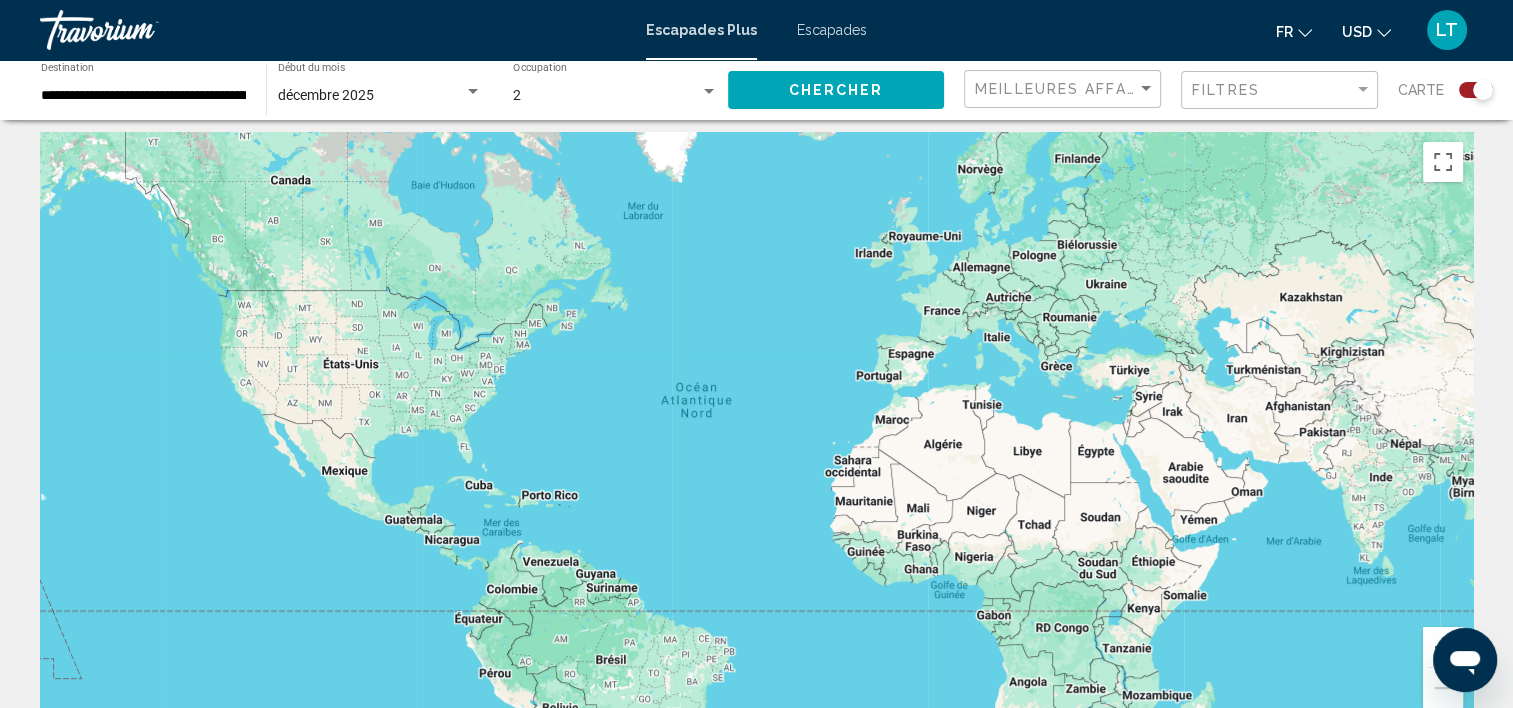 scroll, scrollTop: 0, scrollLeft: 0, axis: both 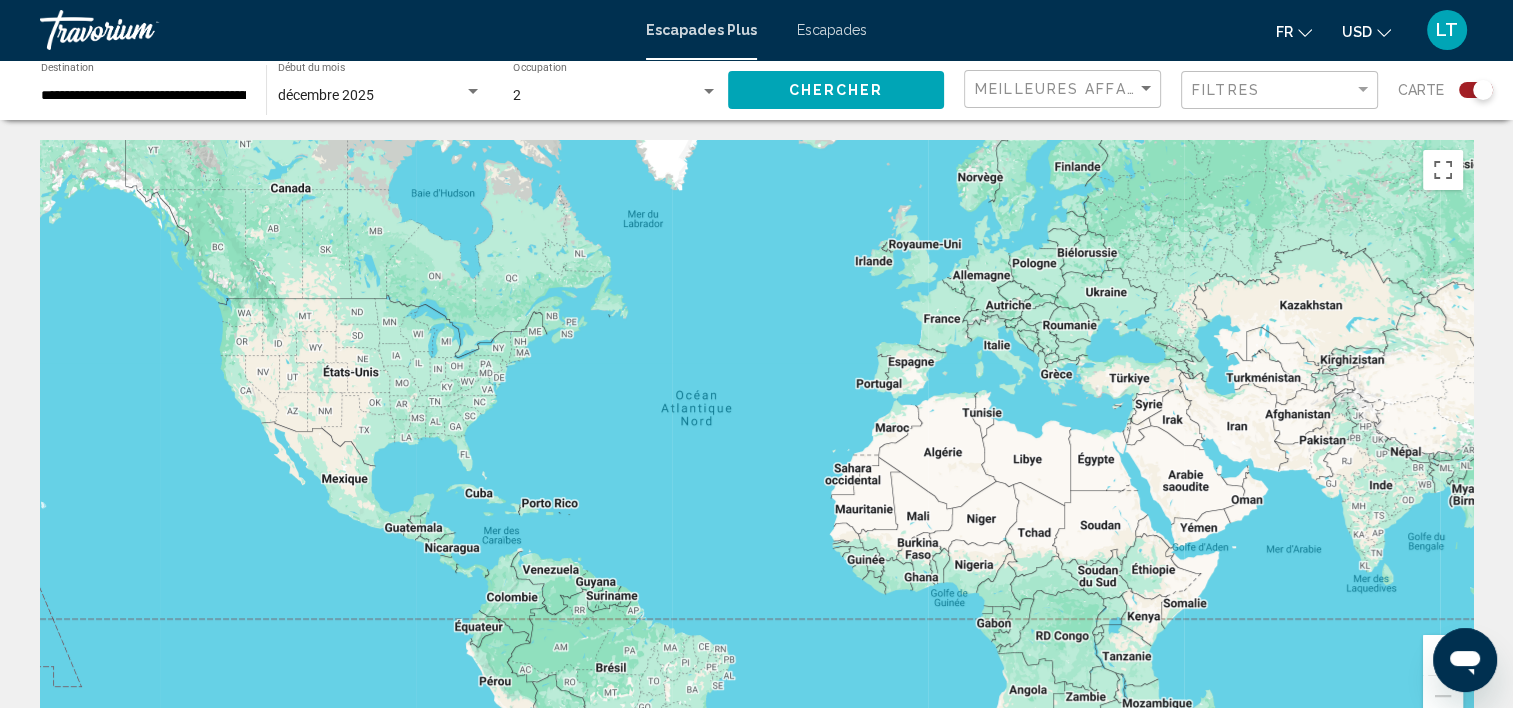click on "**********" 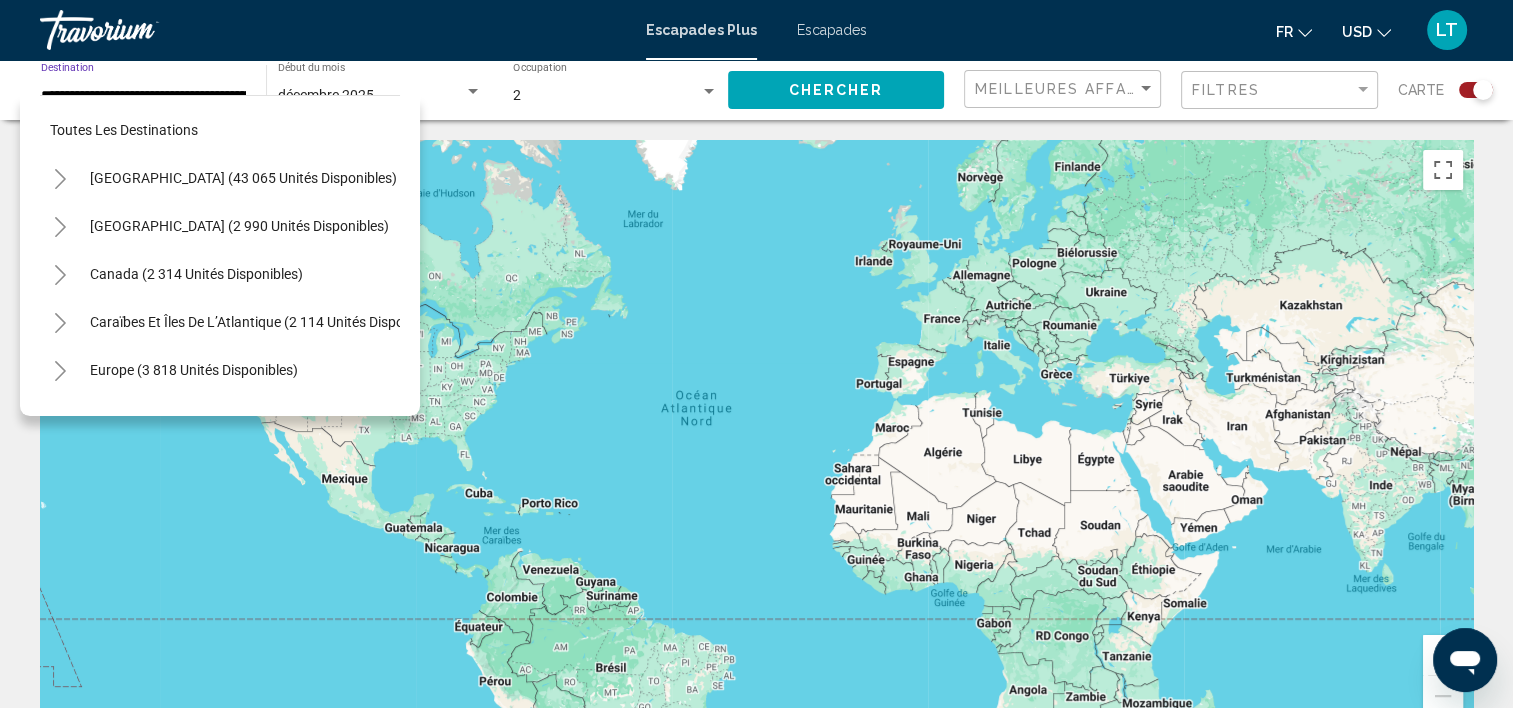 scroll, scrollTop: 0, scrollLeft: 86, axis: horizontal 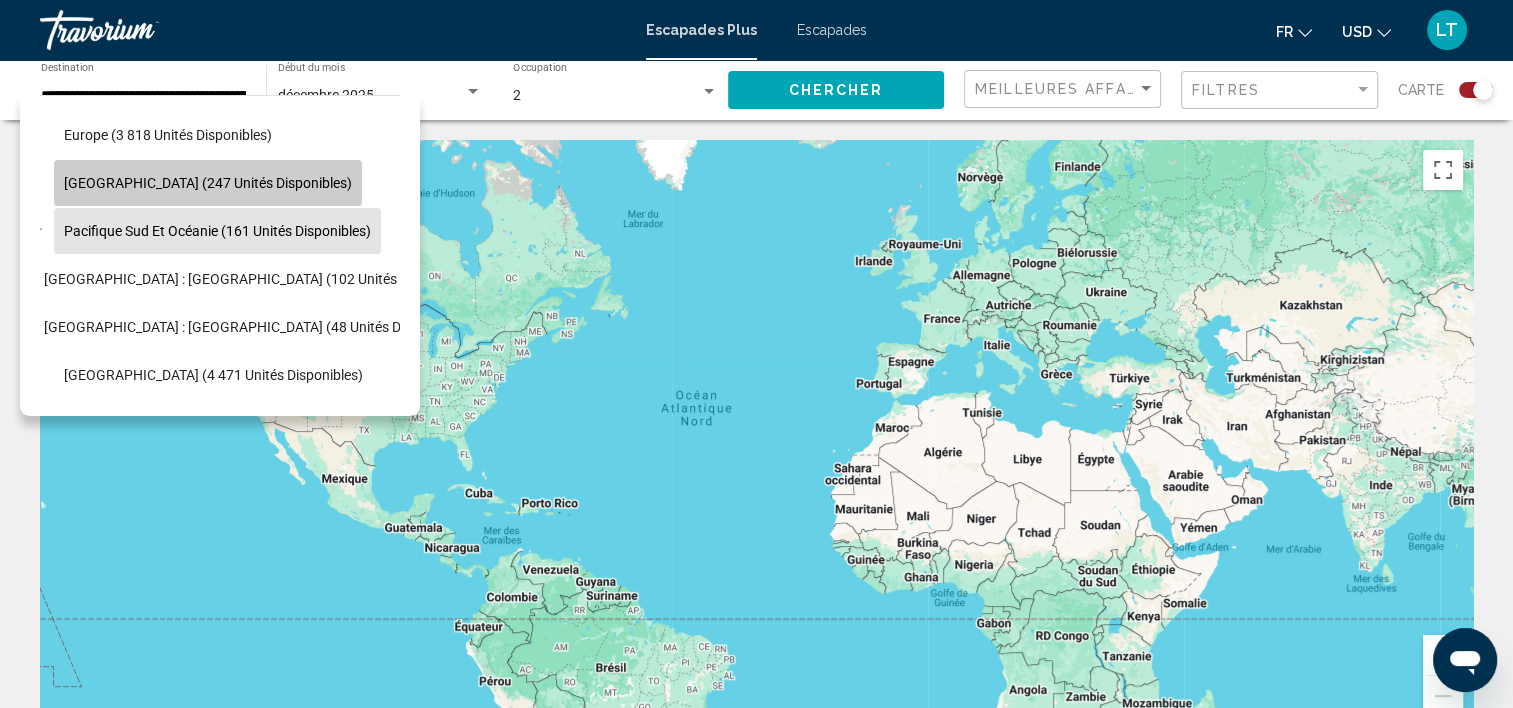 click on "[GEOGRAPHIC_DATA] (247 unités disponibles)" 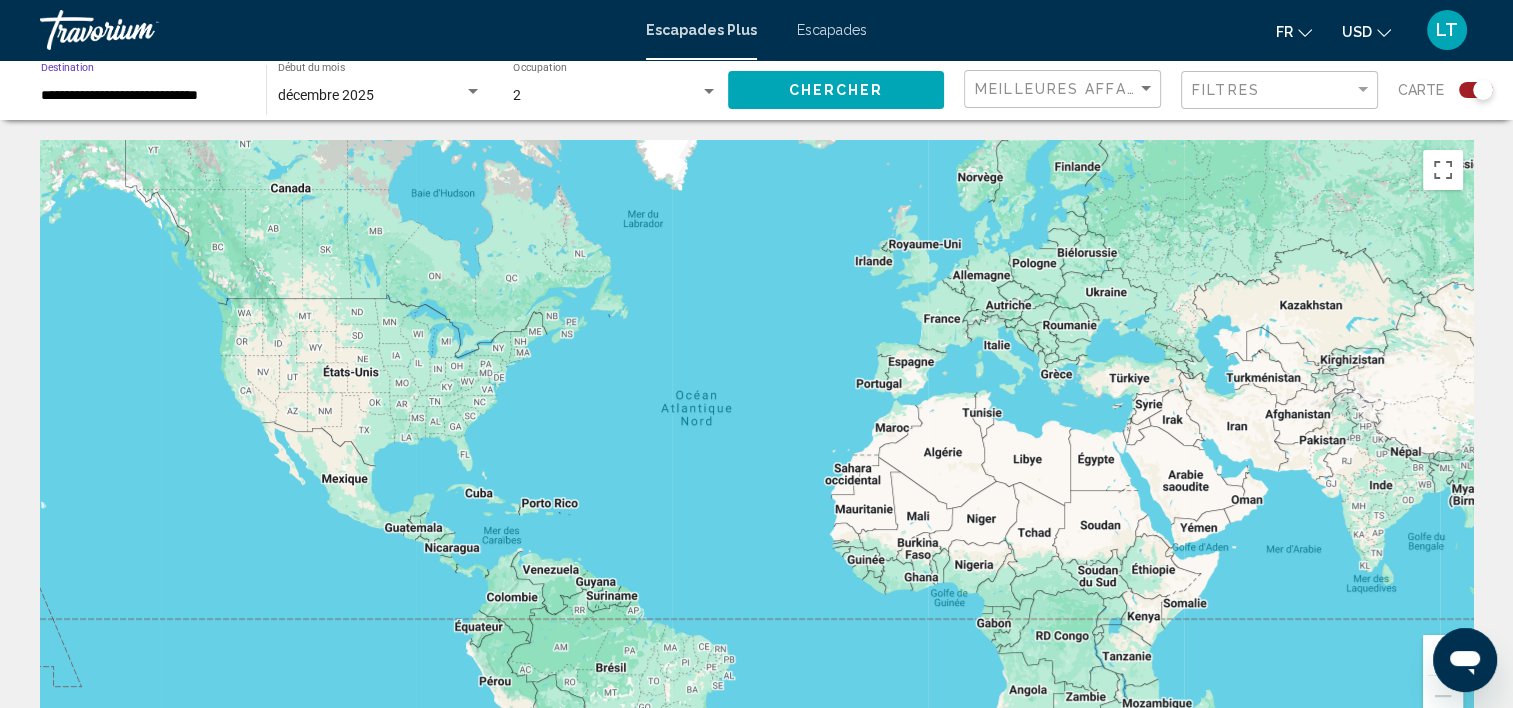 scroll, scrollTop: 0, scrollLeft: 0, axis: both 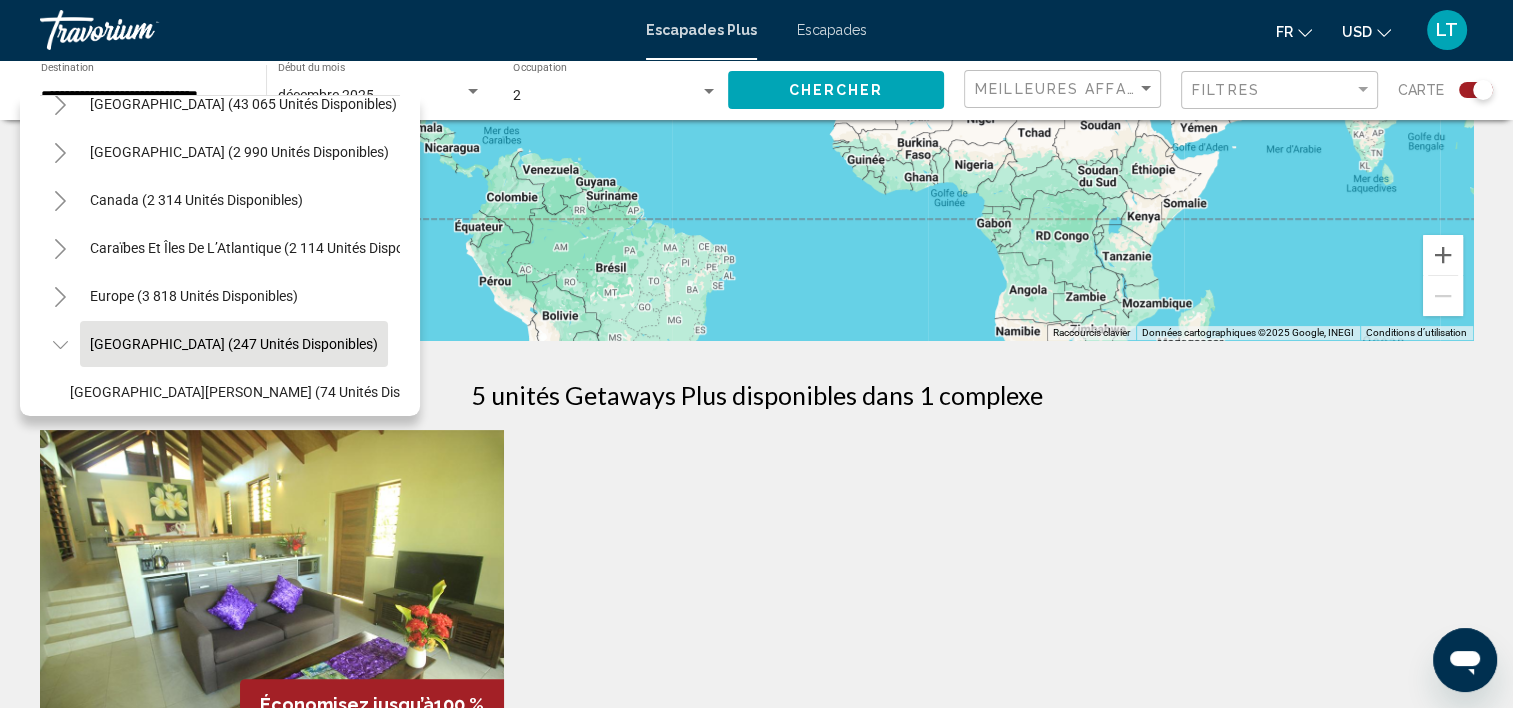 click on "Pour naviguer, appuyez sur les touches fléchées." at bounding box center (756, 40) 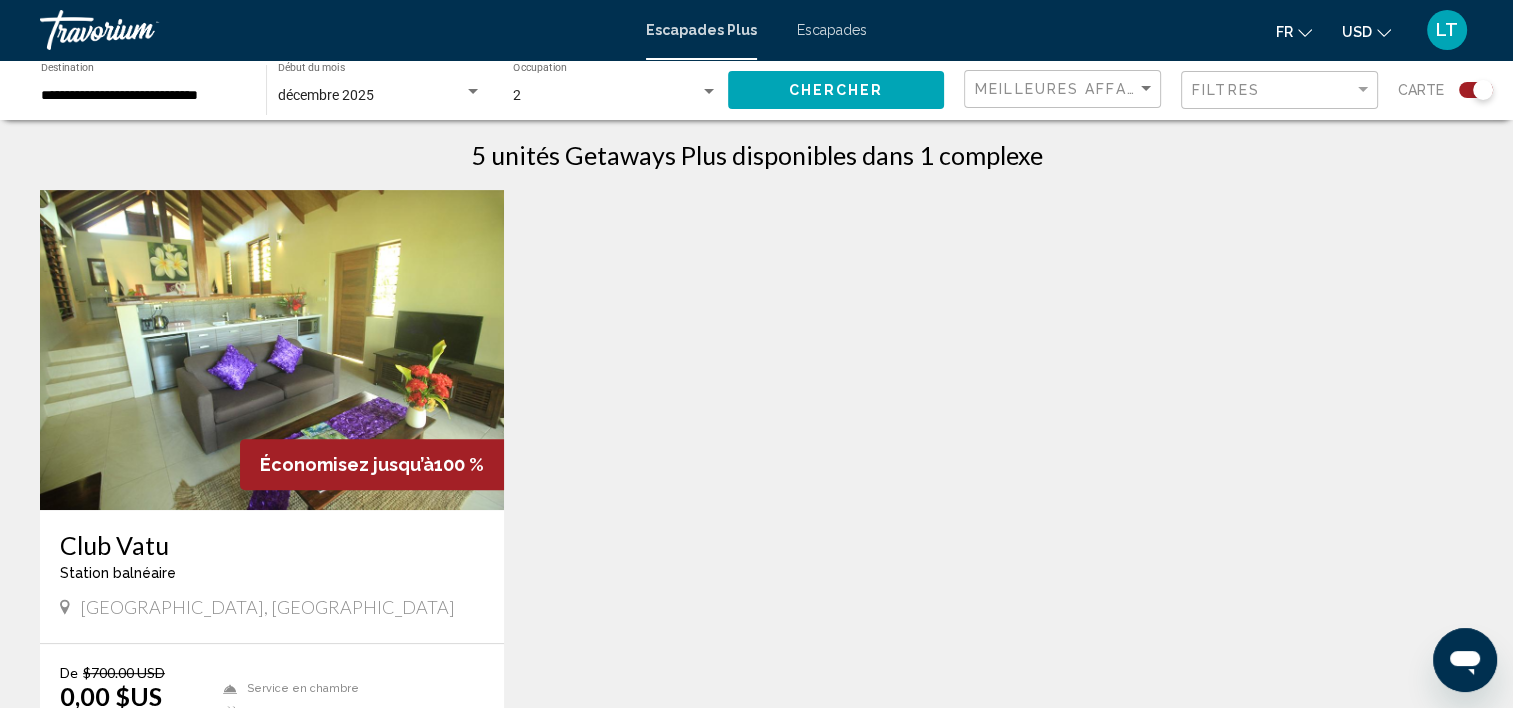 scroll, scrollTop: 600, scrollLeft: 0, axis: vertical 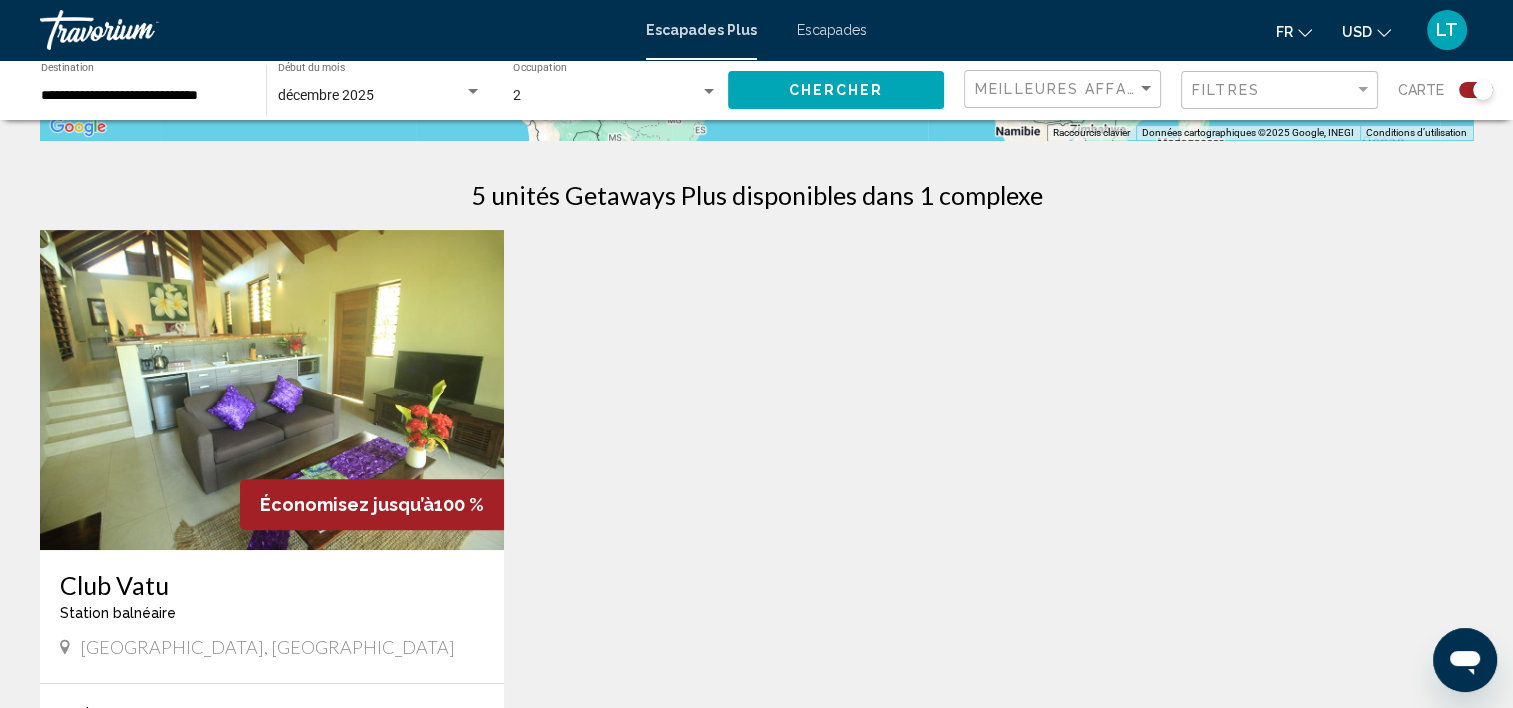 click at bounding box center (272, 390) 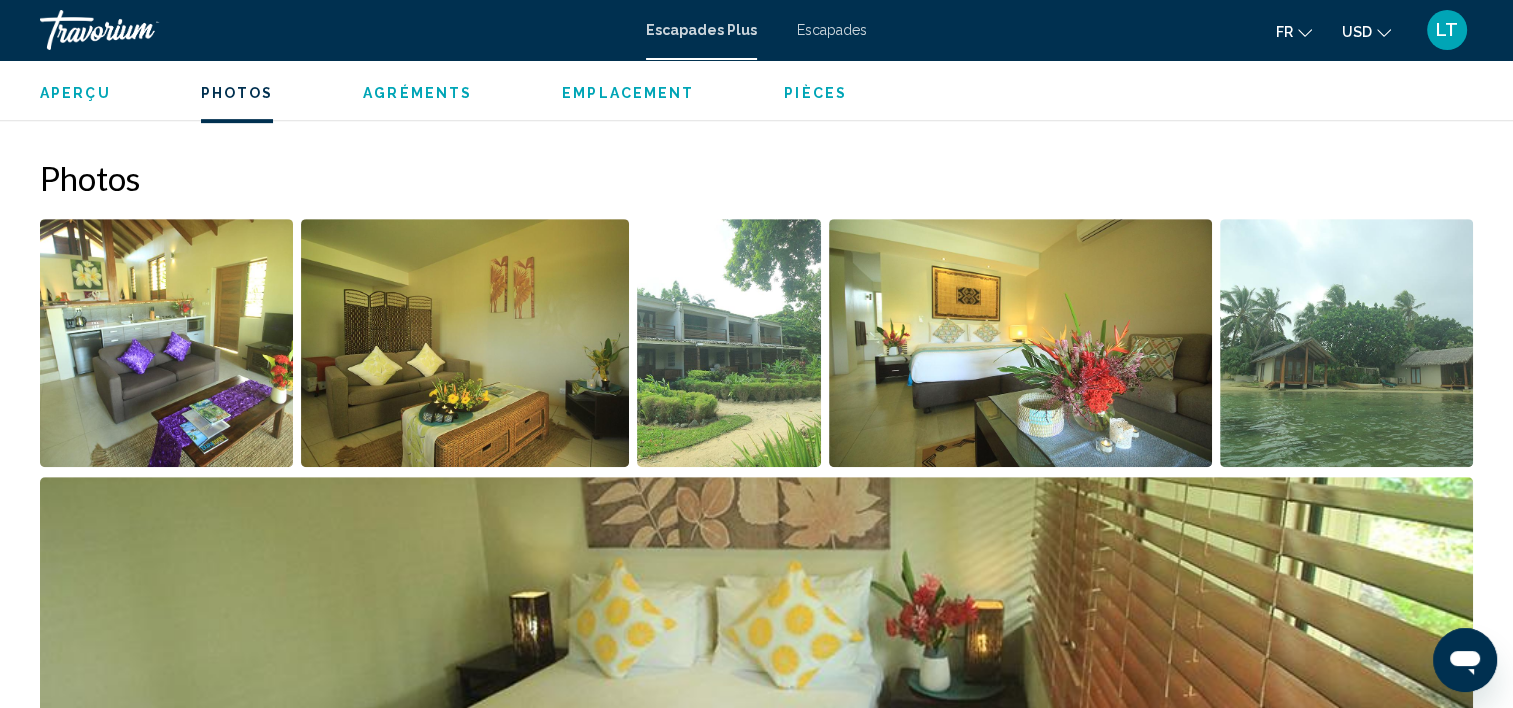 scroll, scrollTop: 905, scrollLeft: 0, axis: vertical 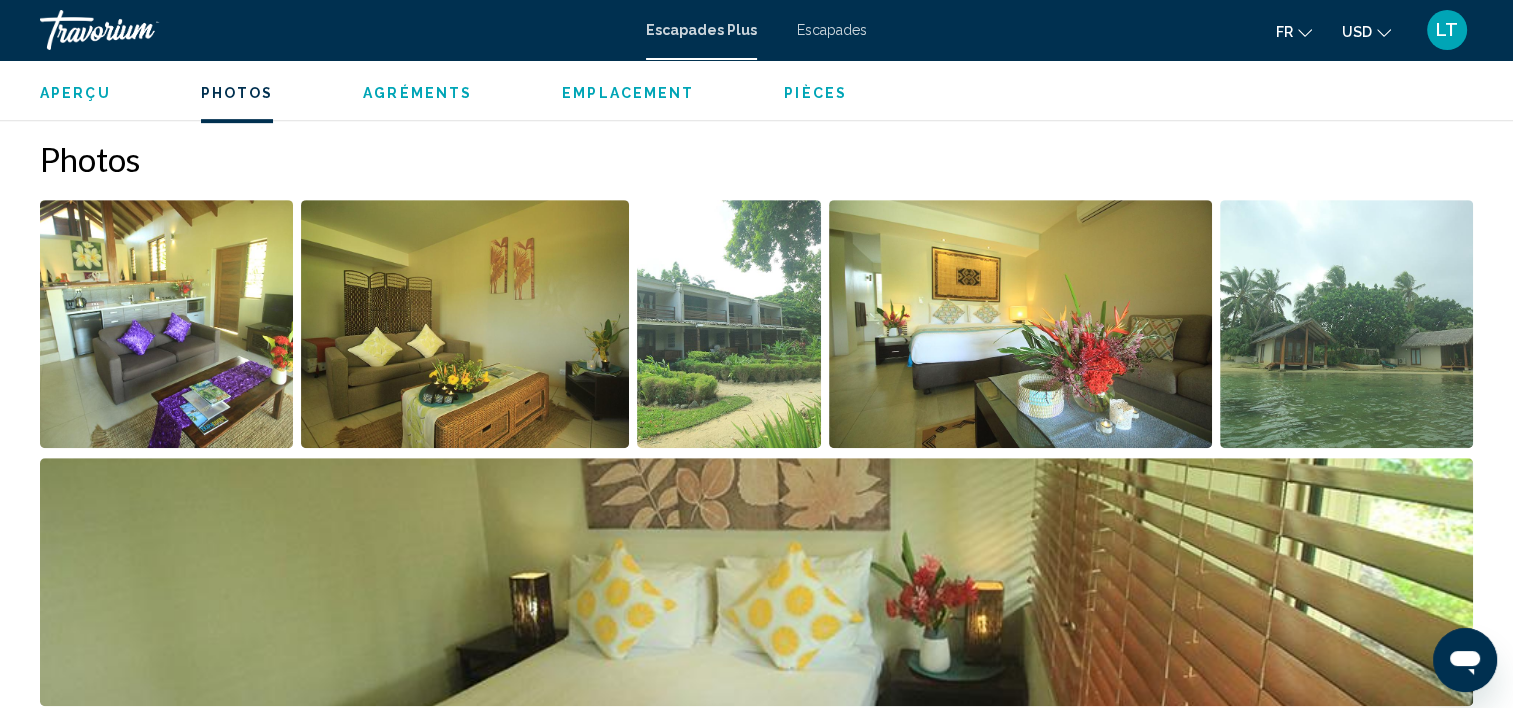 click at bounding box center (166, 324) 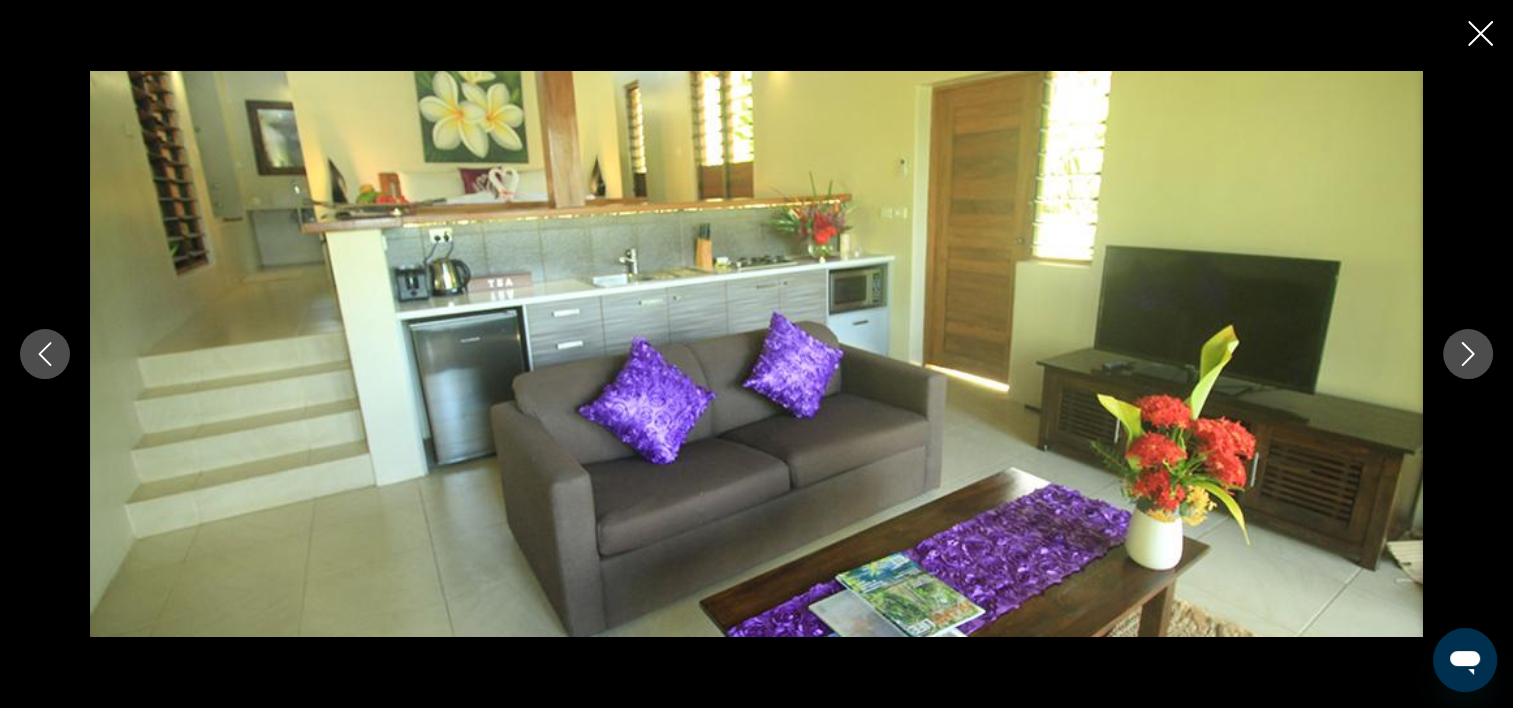 click 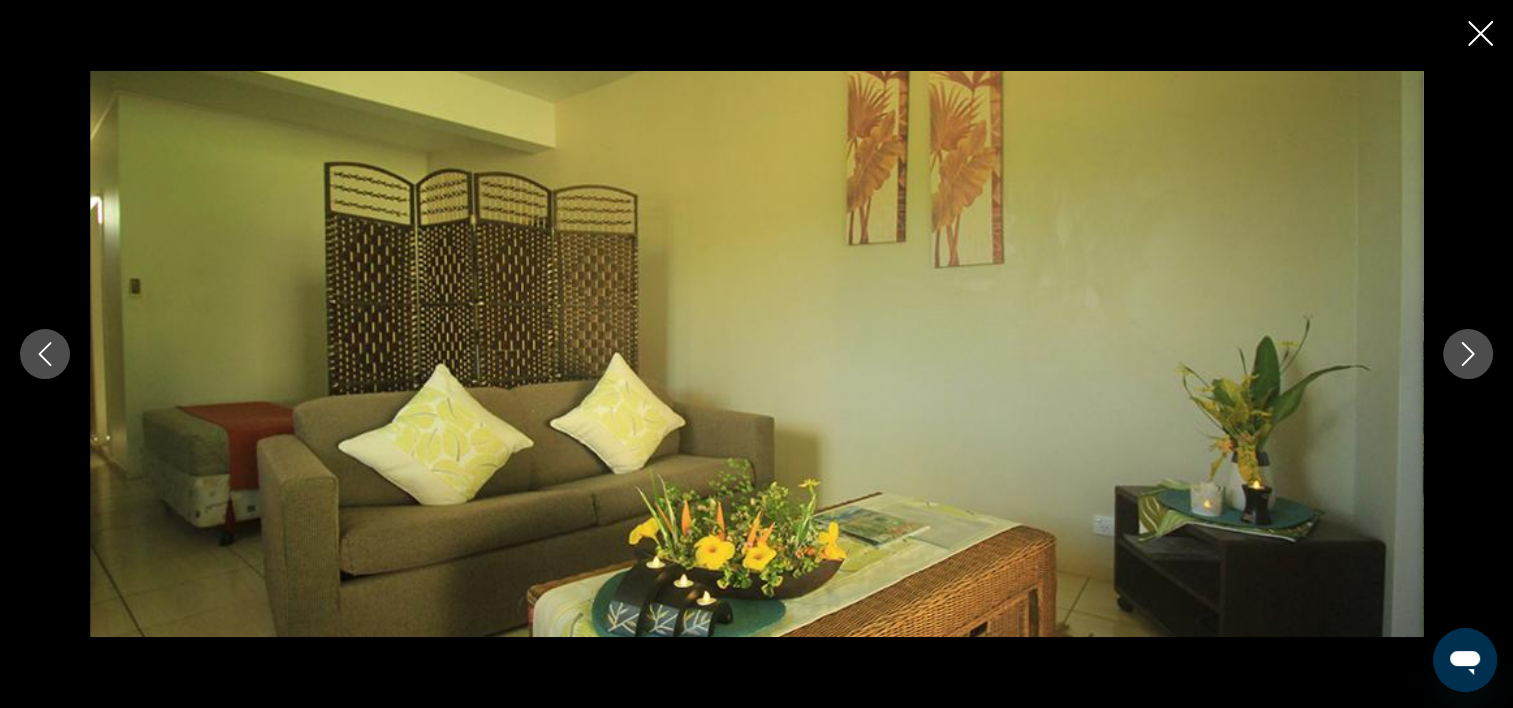 click 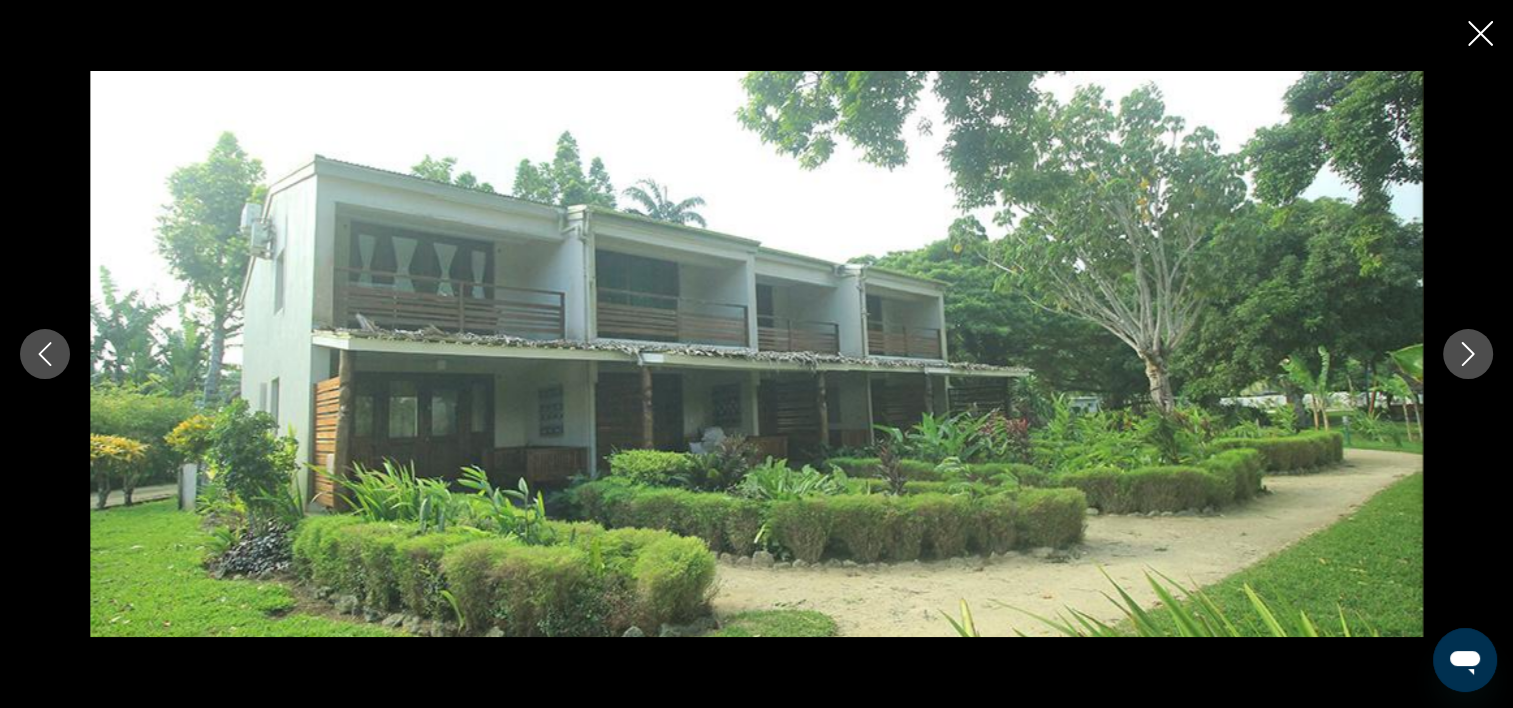 click 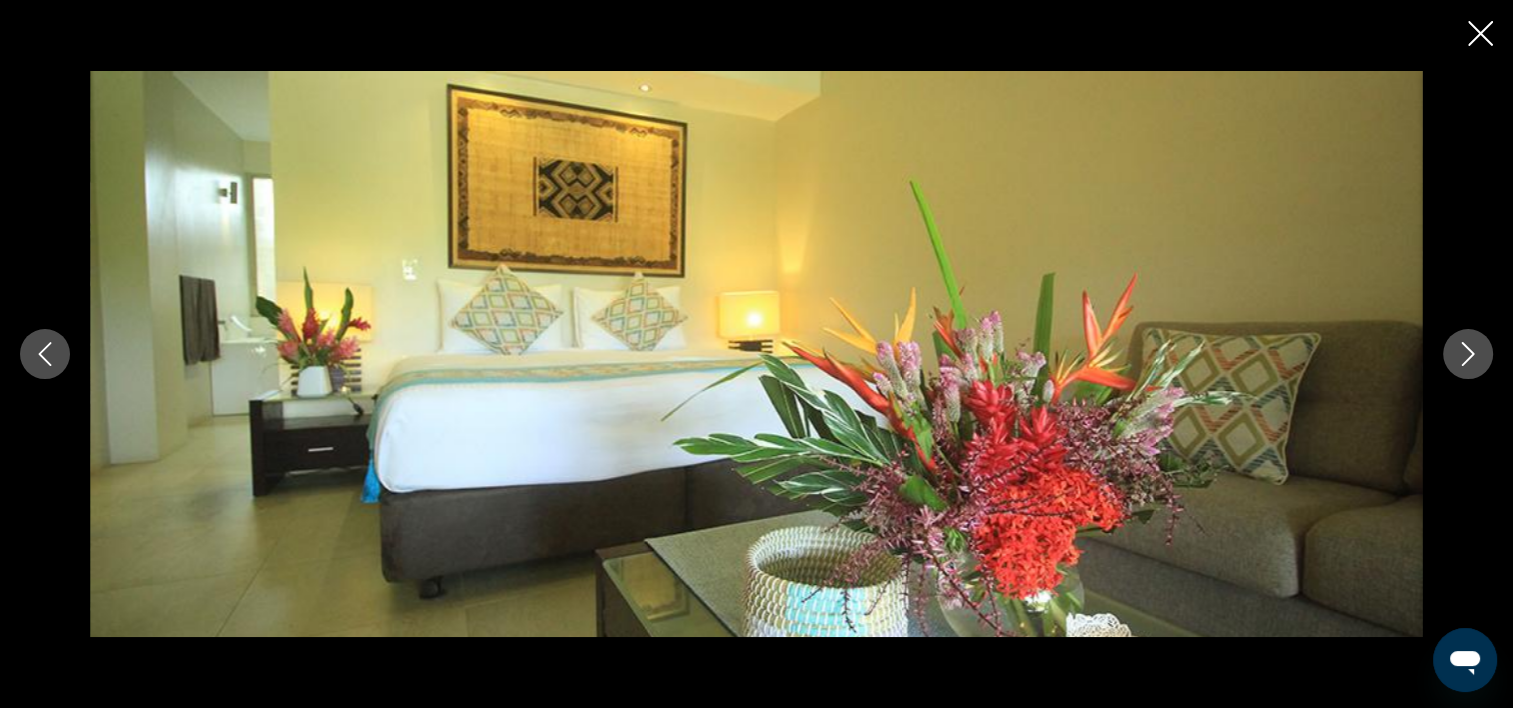 click 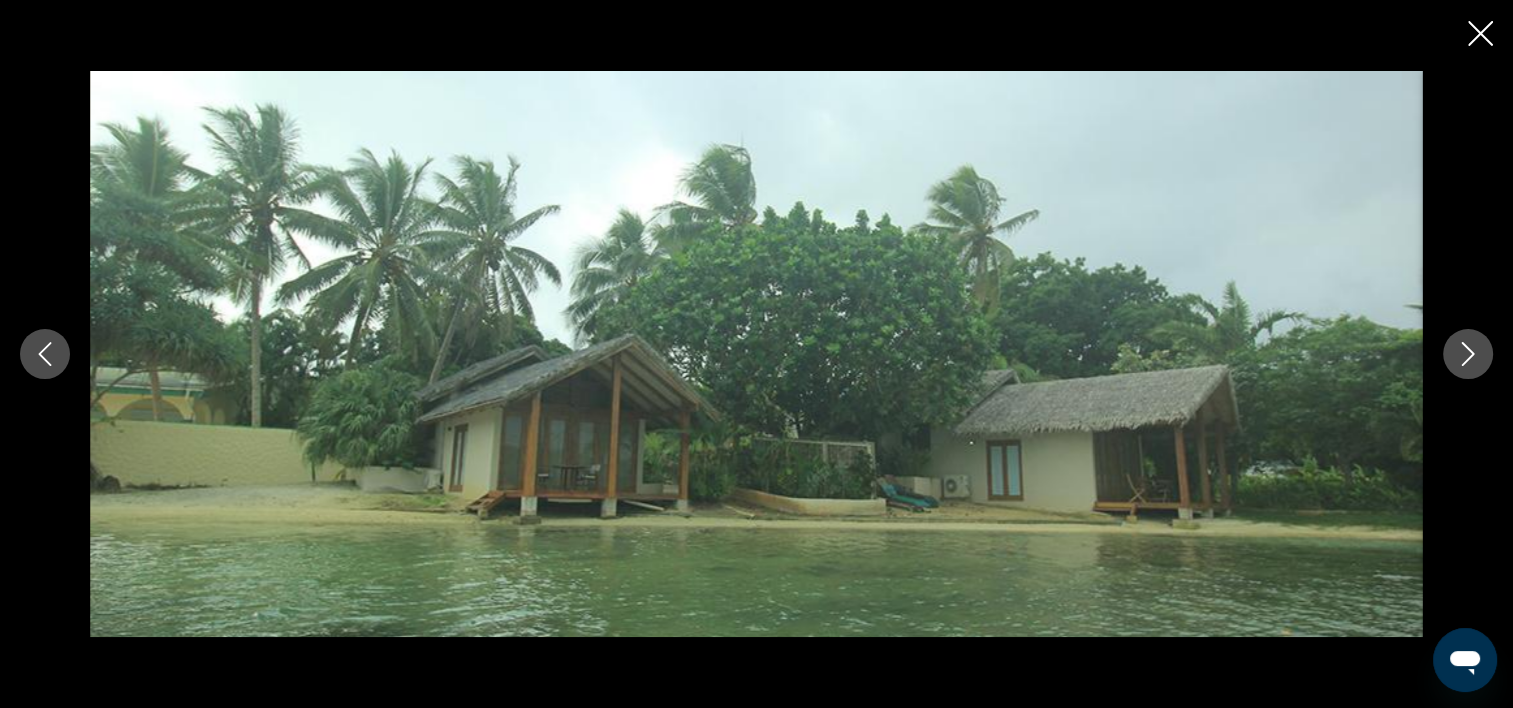 click 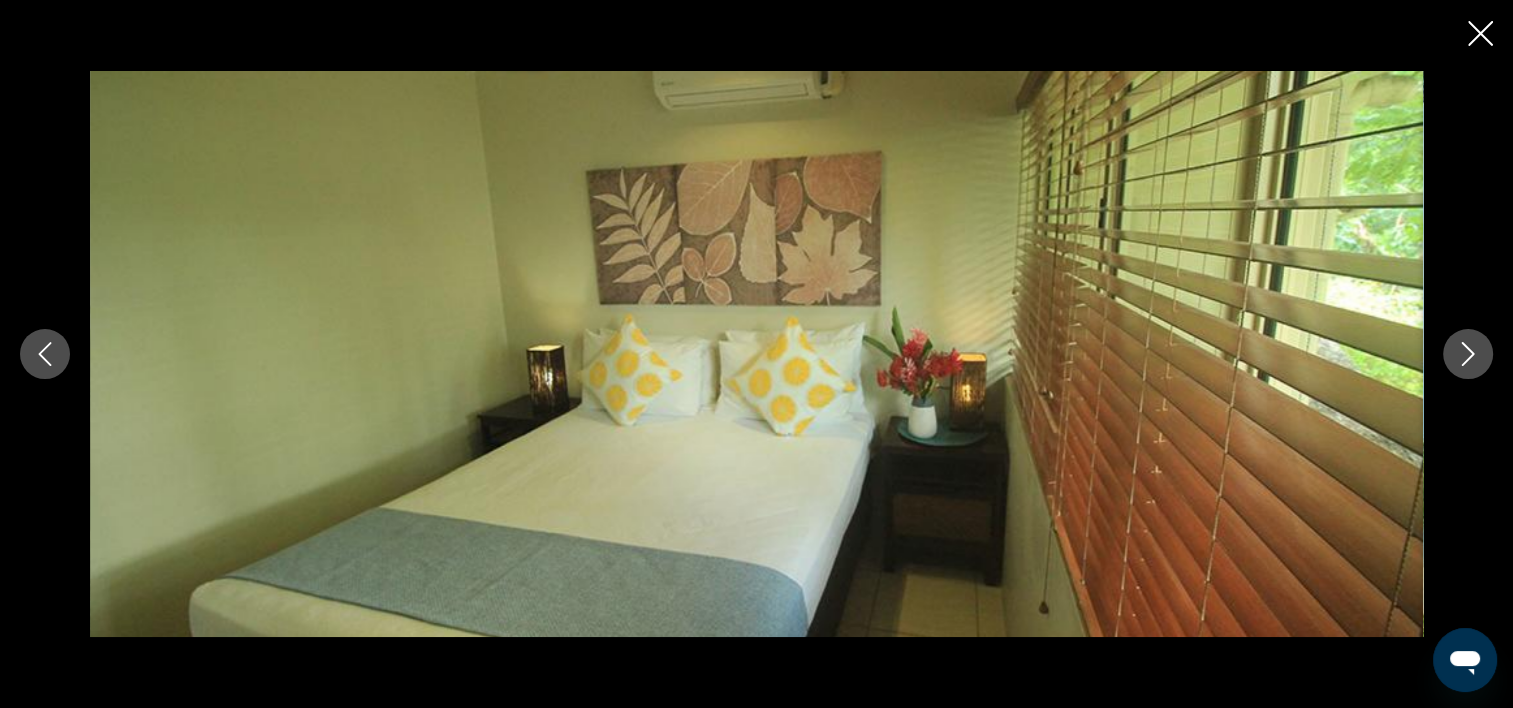 click 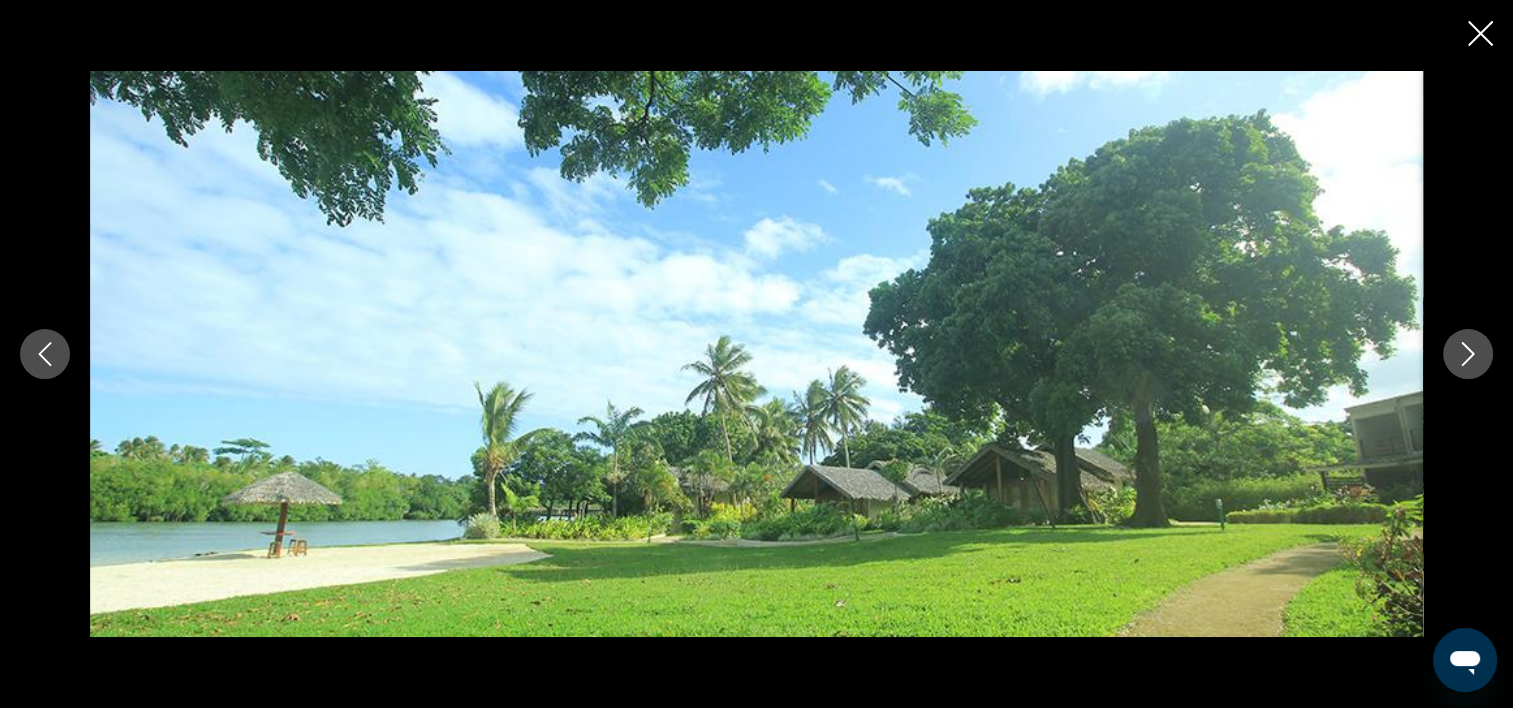 click 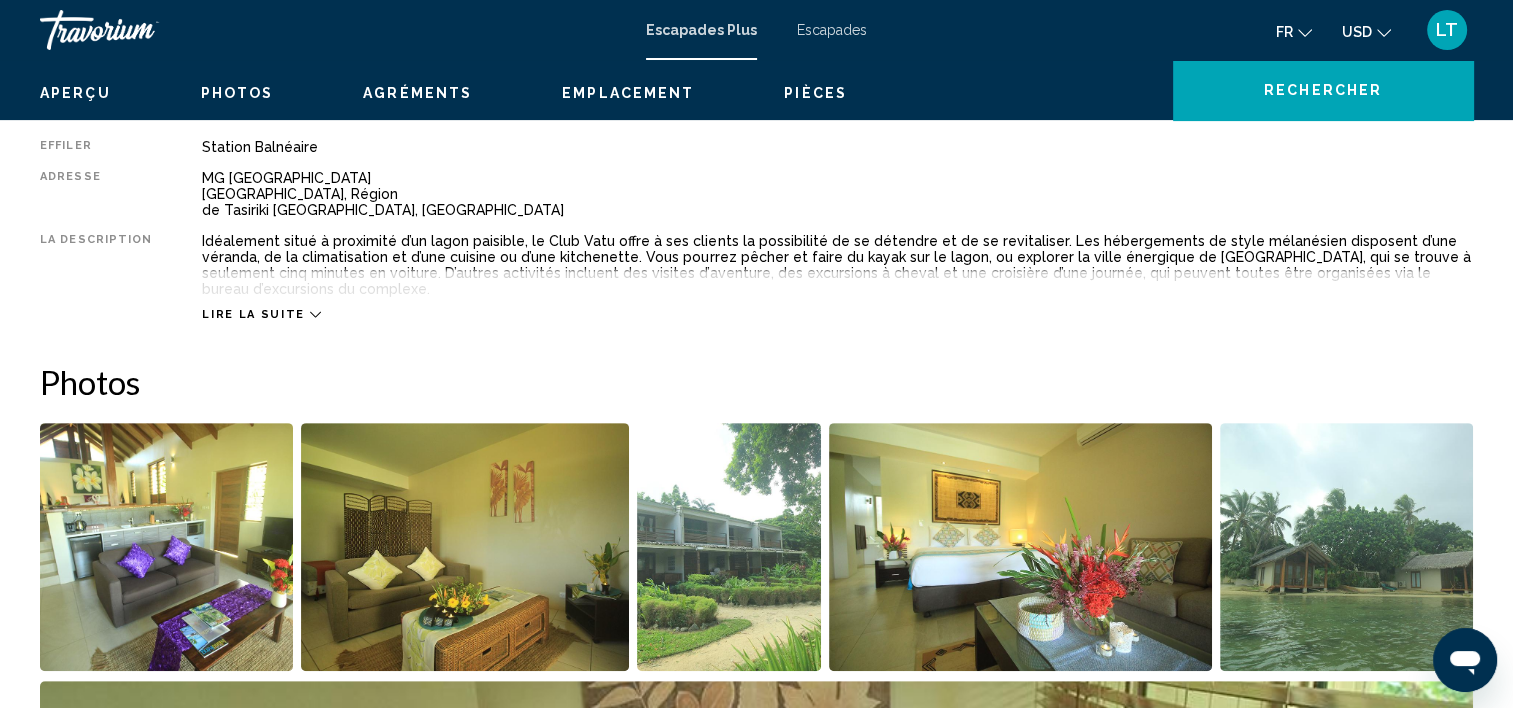 scroll, scrollTop: 244, scrollLeft: 0, axis: vertical 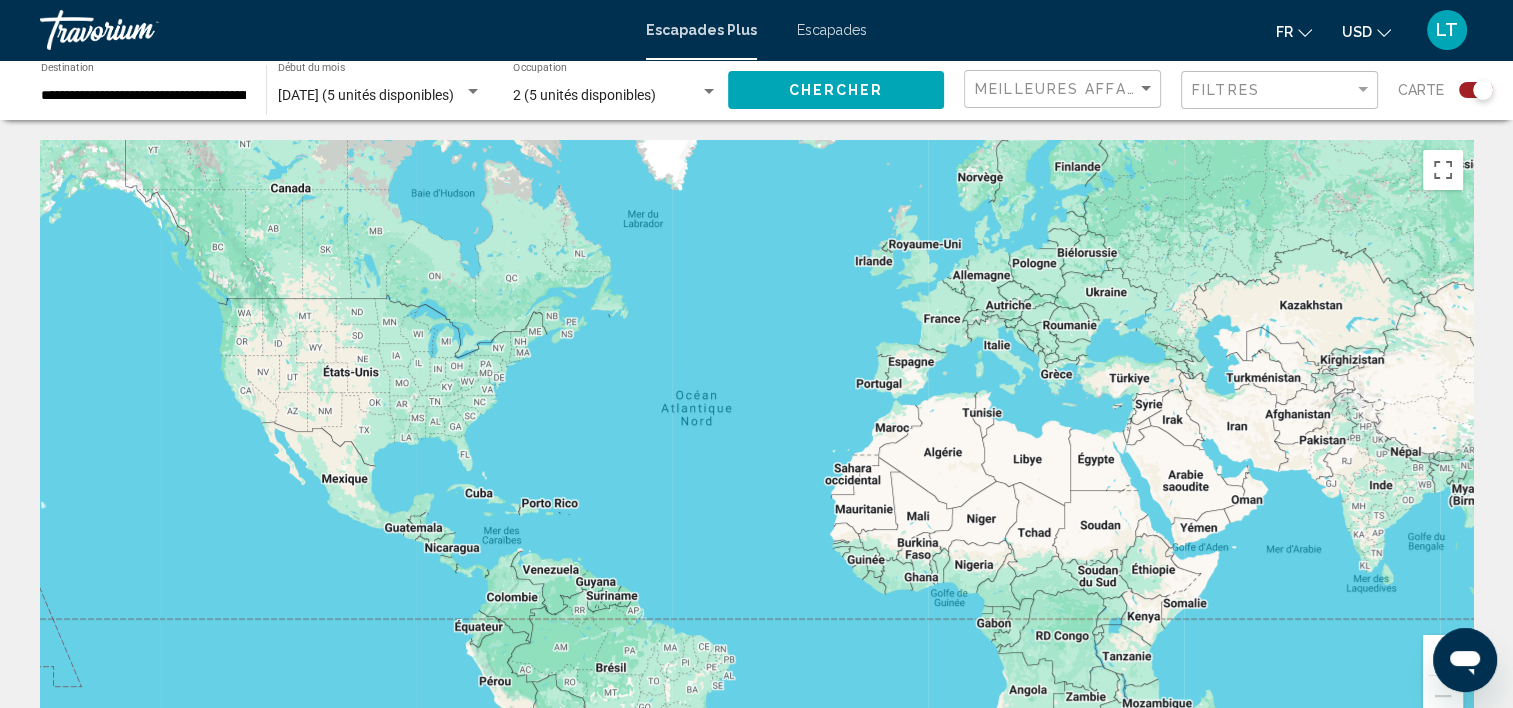click on "**********" 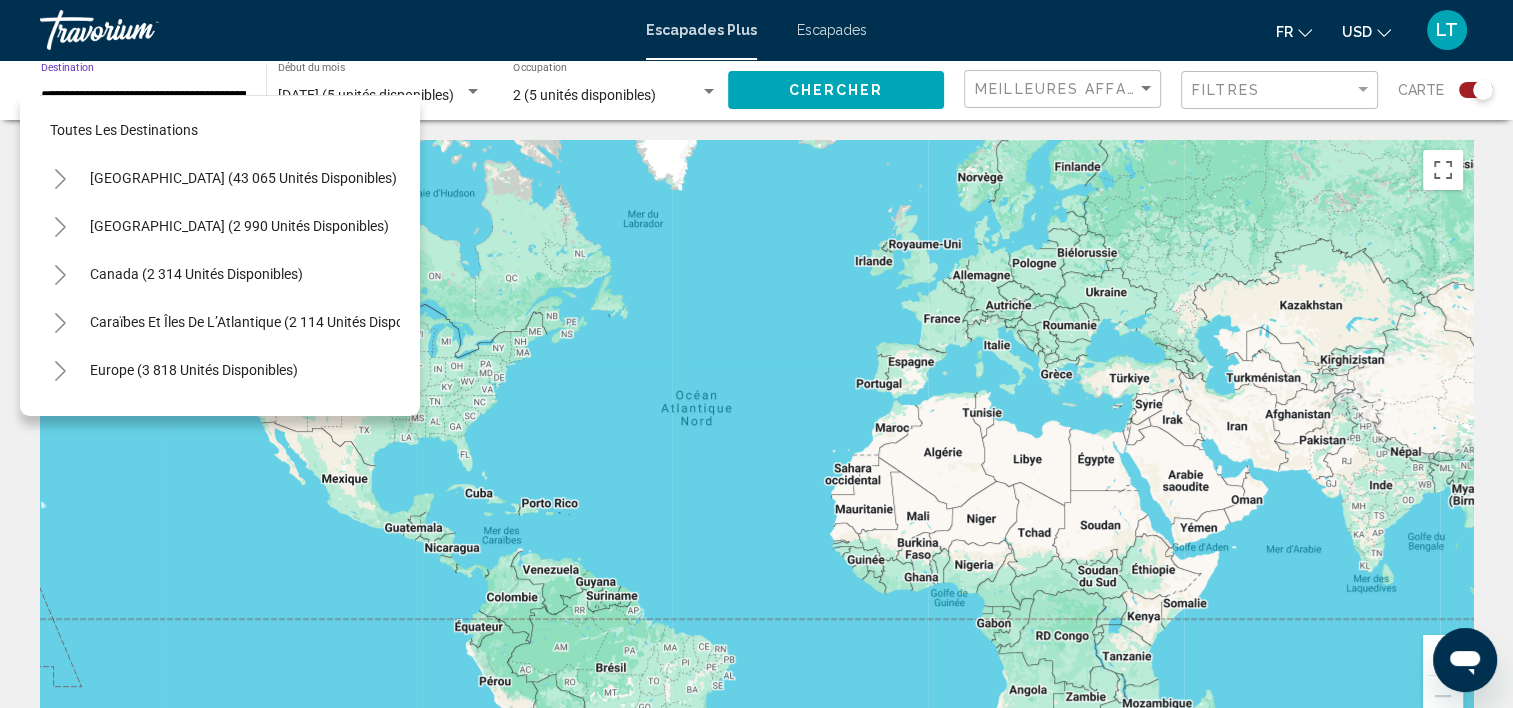 scroll, scrollTop: 0, scrollLeft: 86, axis: horizontal 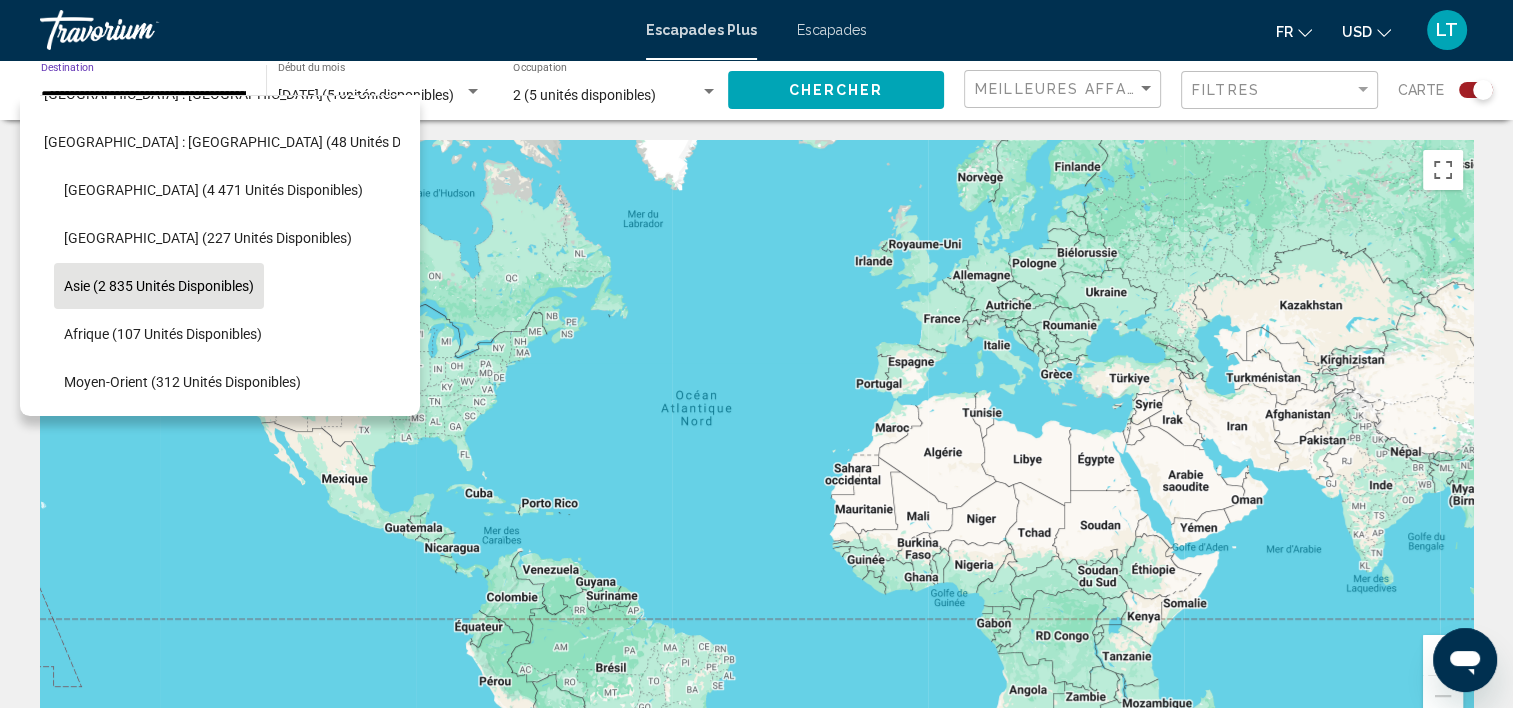 click on "Asie (2 835 unités disponibles)" at bounding box center [163, 334] 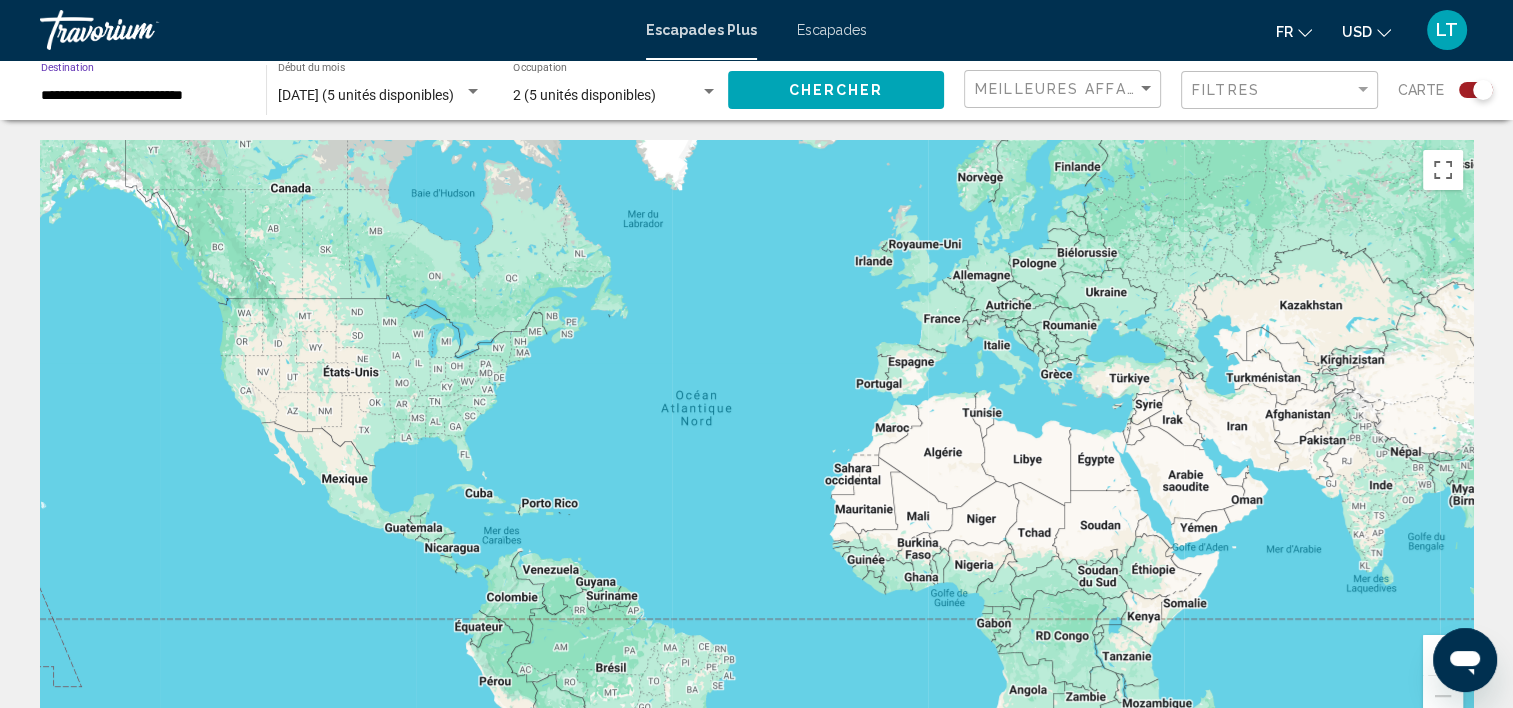 scroll, scrollTop: 0, scrollLeft: 0, axis: both 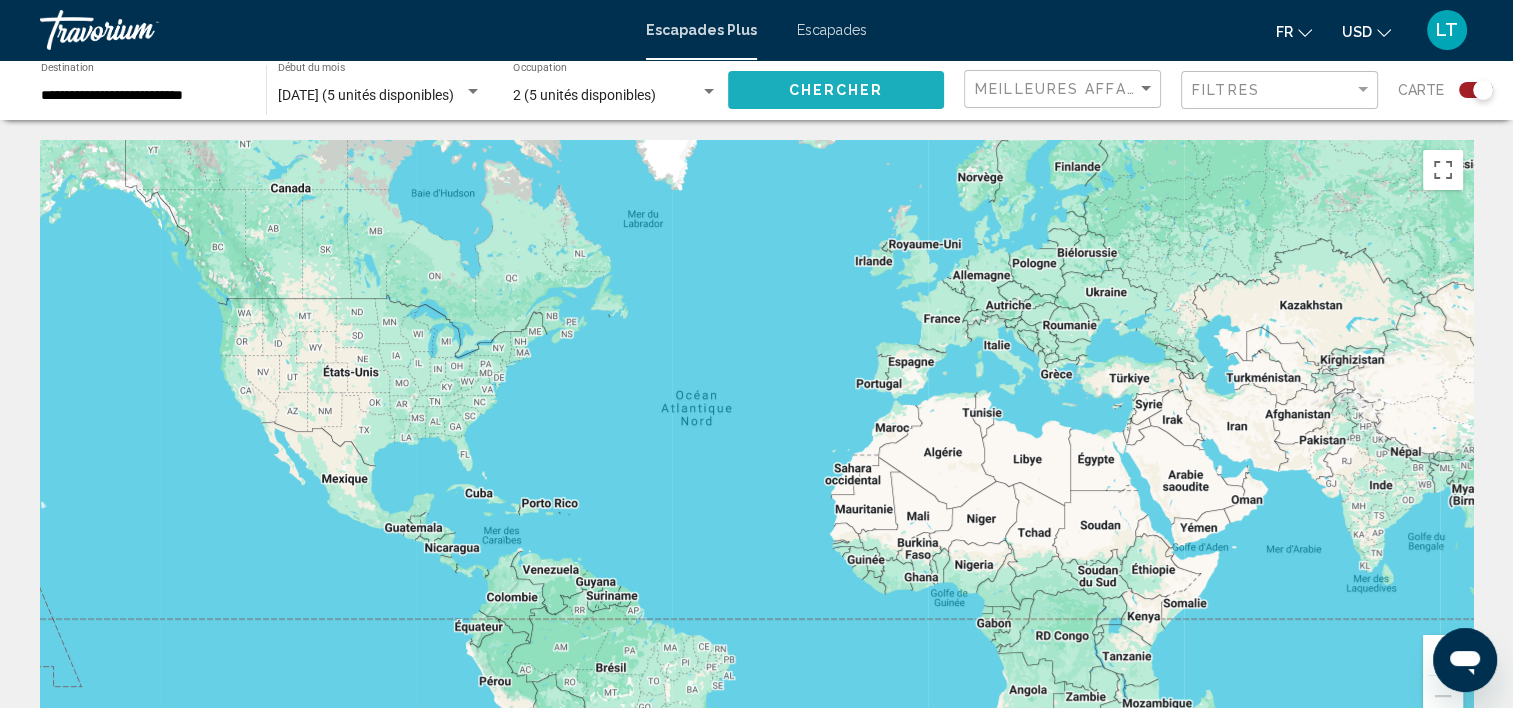 click on "Chercher" 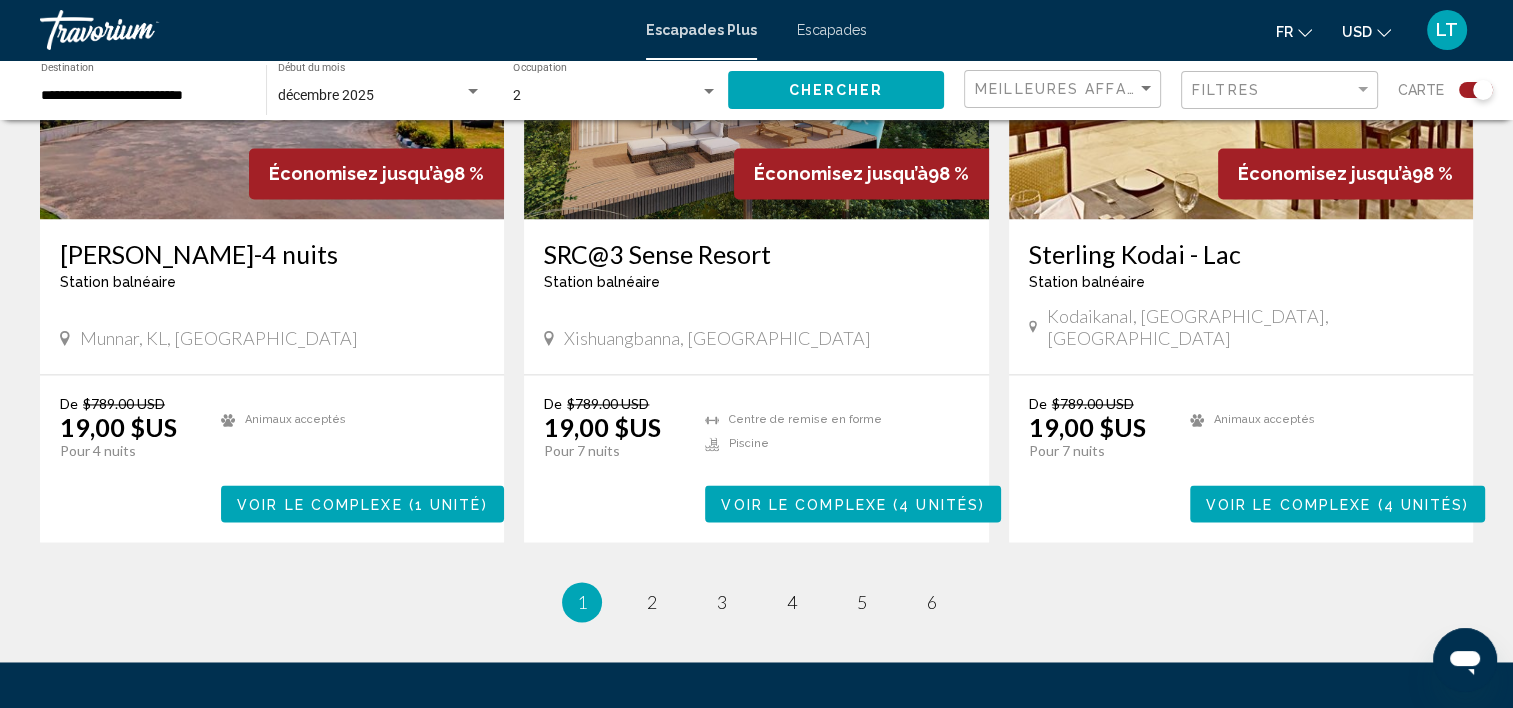 scroll, scrollTop: 3240, scrollLeft: 0, axis: vertical 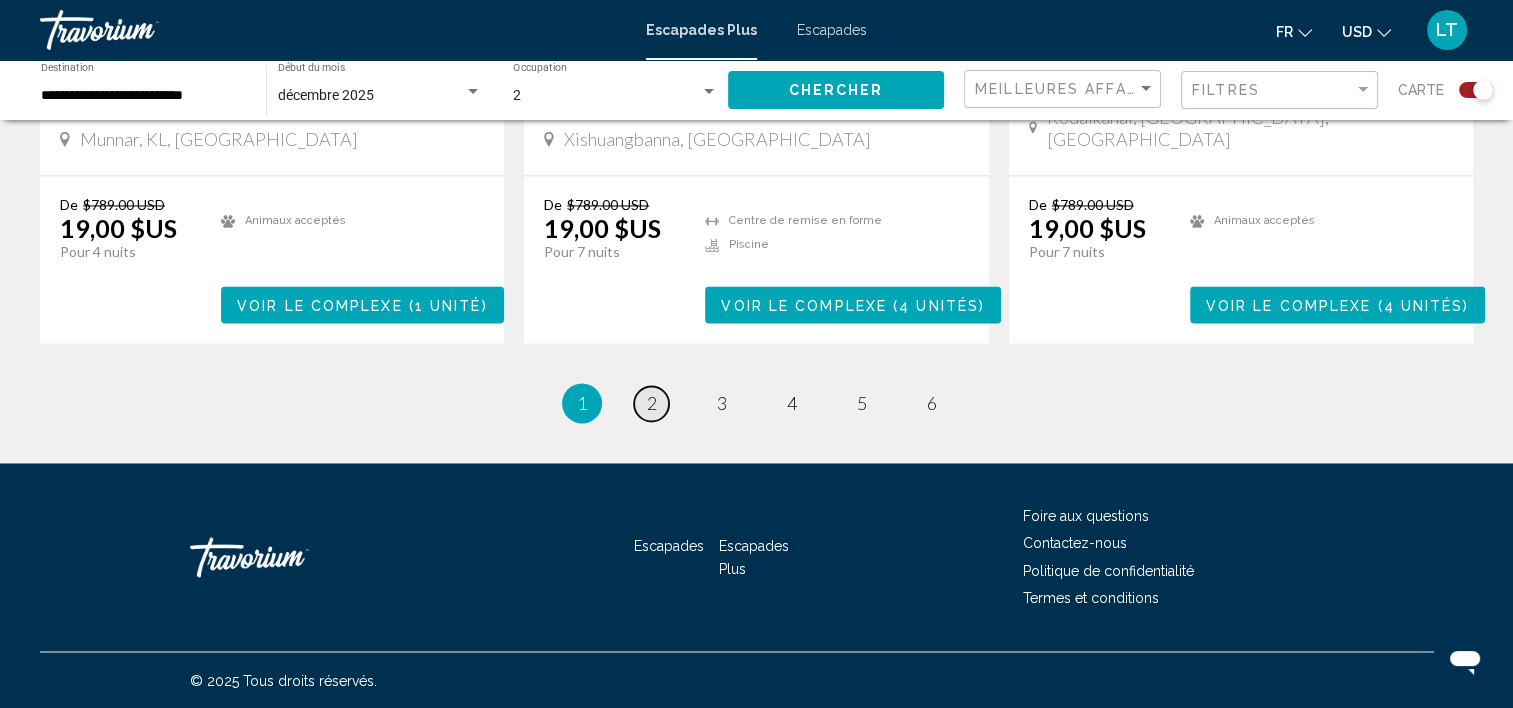 click on "2" at bounding box center (652, 403) 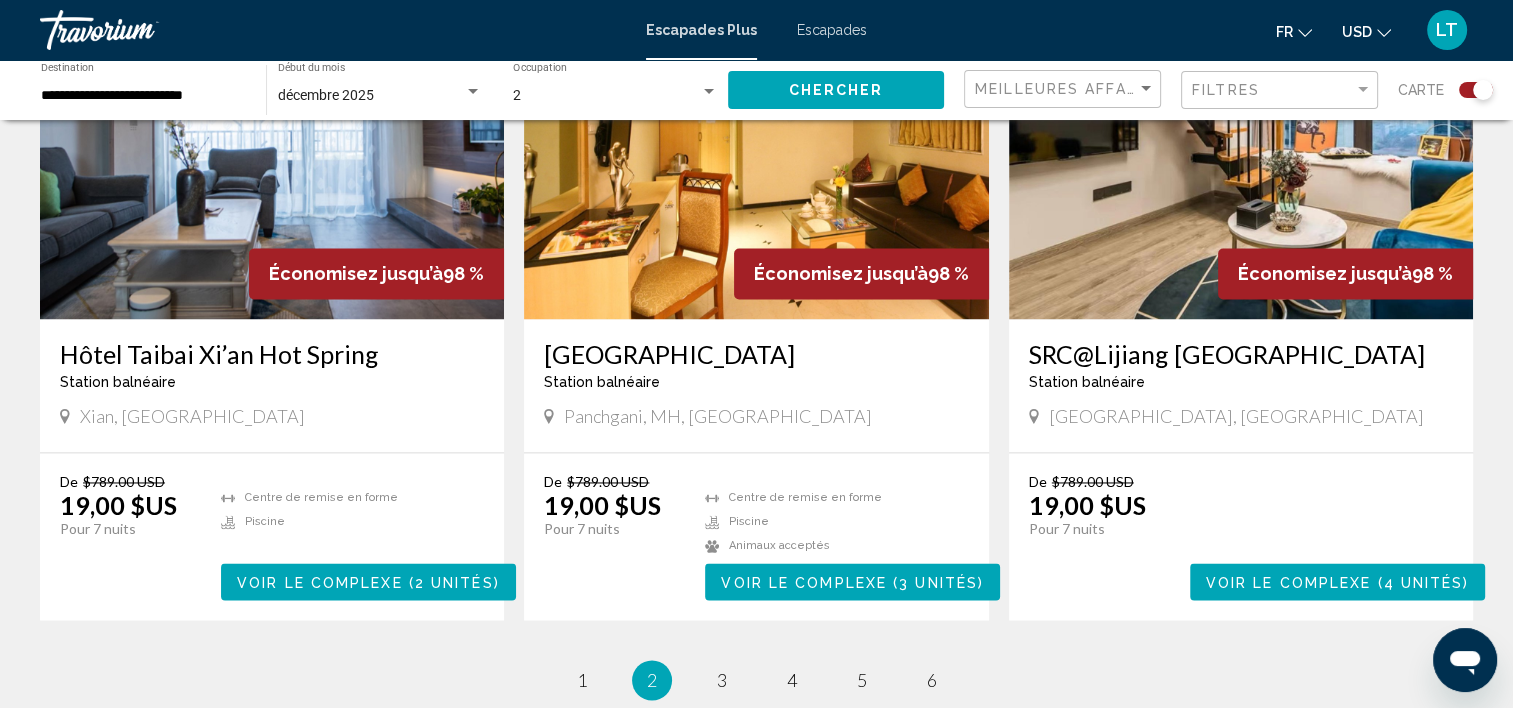 scroll, scrollTop: 3200, scrollLeft: 0, axis: vertical 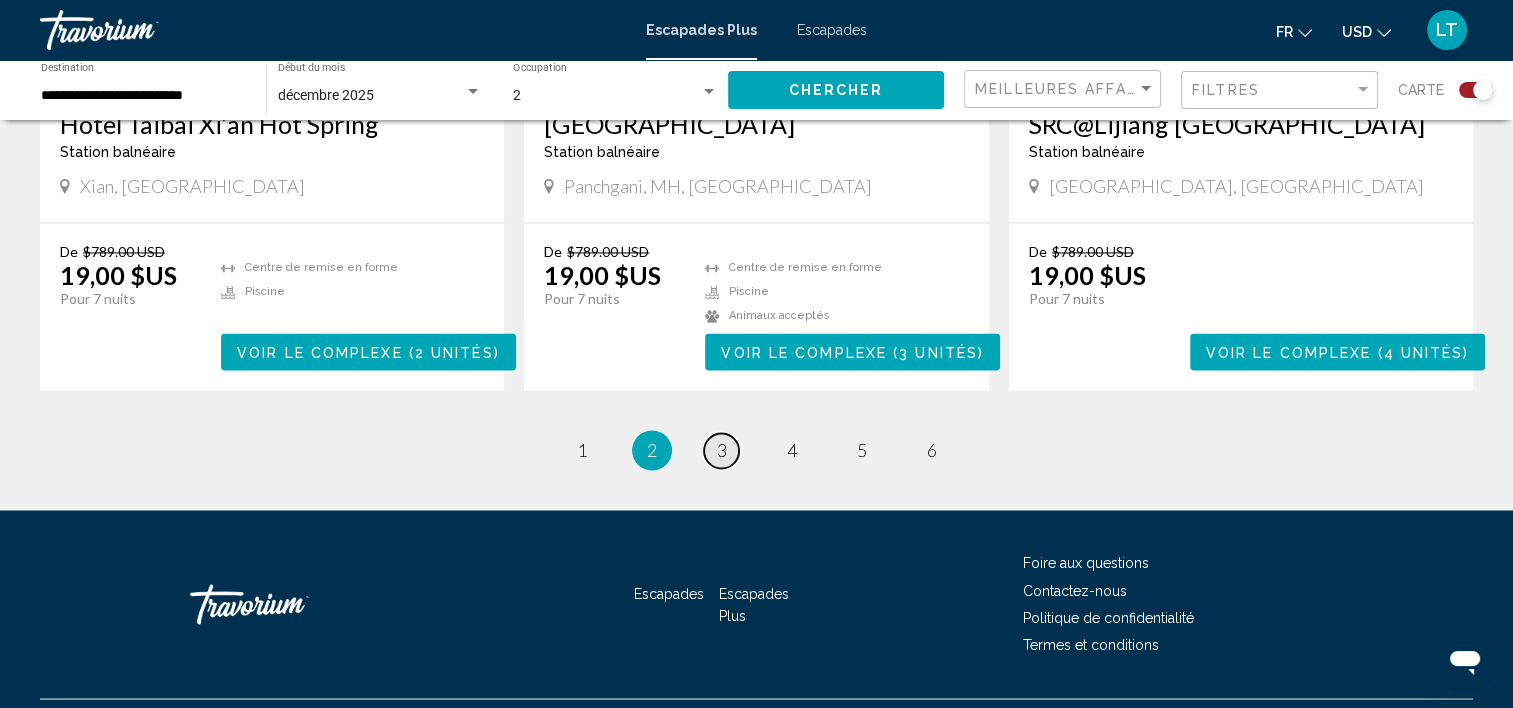 click on "page  3" at bounding box center [721, 450] 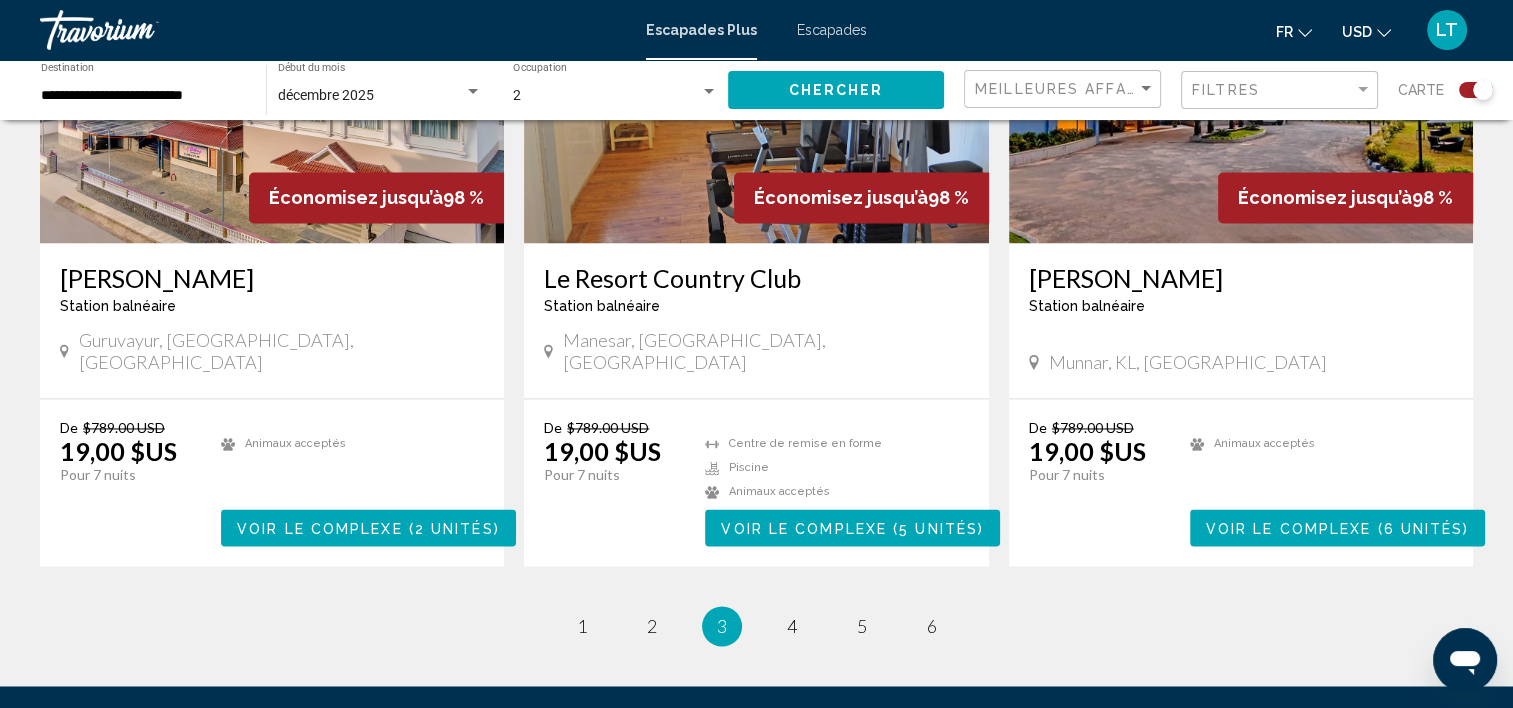 scroll, scrollTop: 2770, scrollLeft: 0, axis: vertical 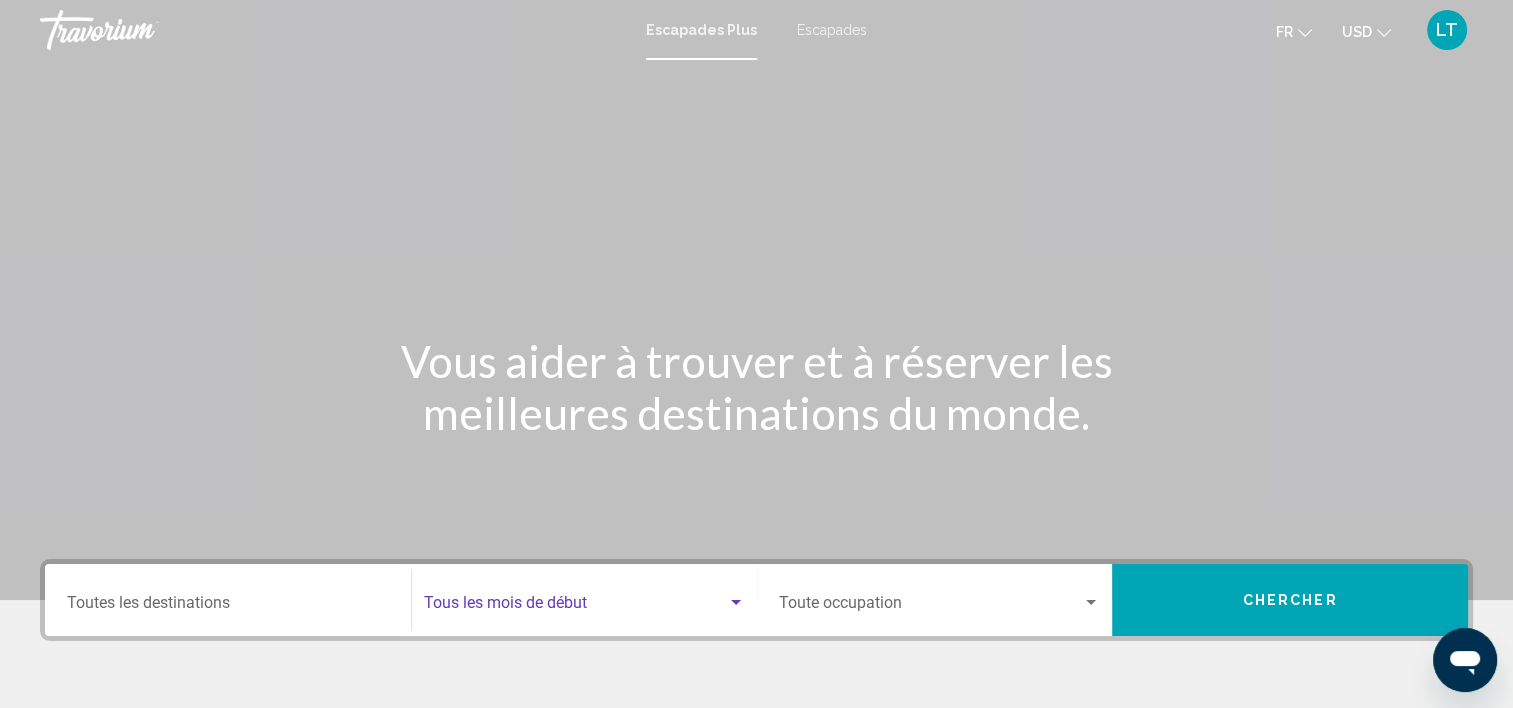 click at bounding box center [736, 602] 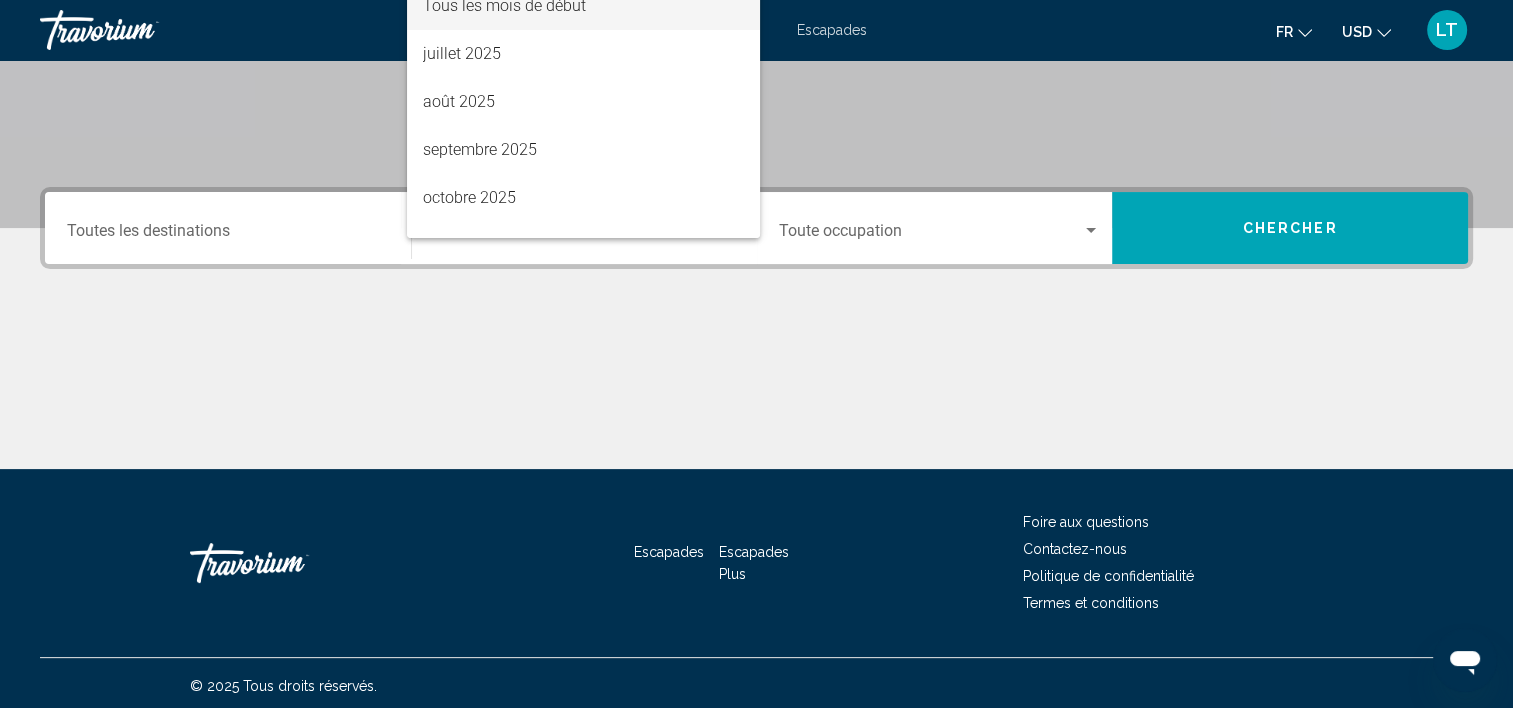 scroll, scrollTop: 377, scrollLeft: 0, axis: vertical 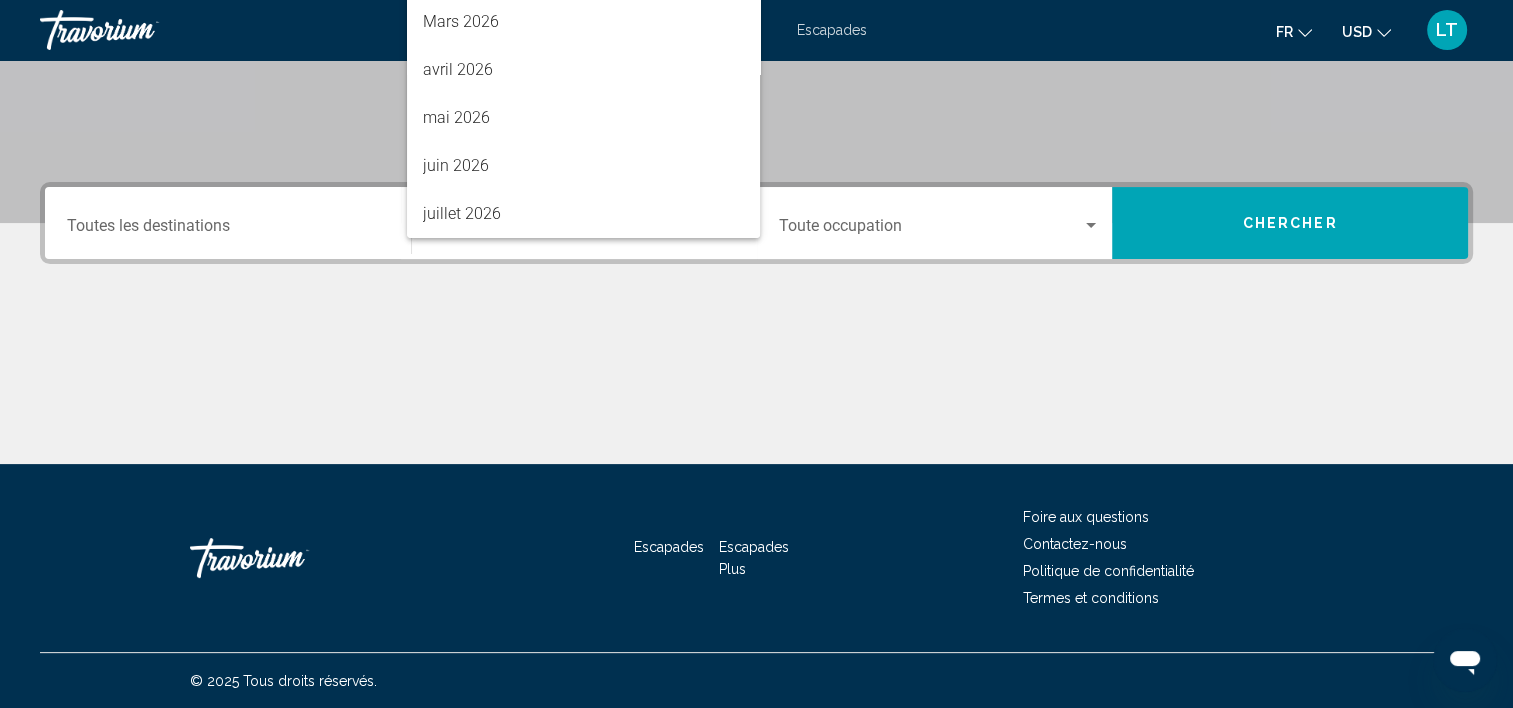 click at bounding box center [756, 354] 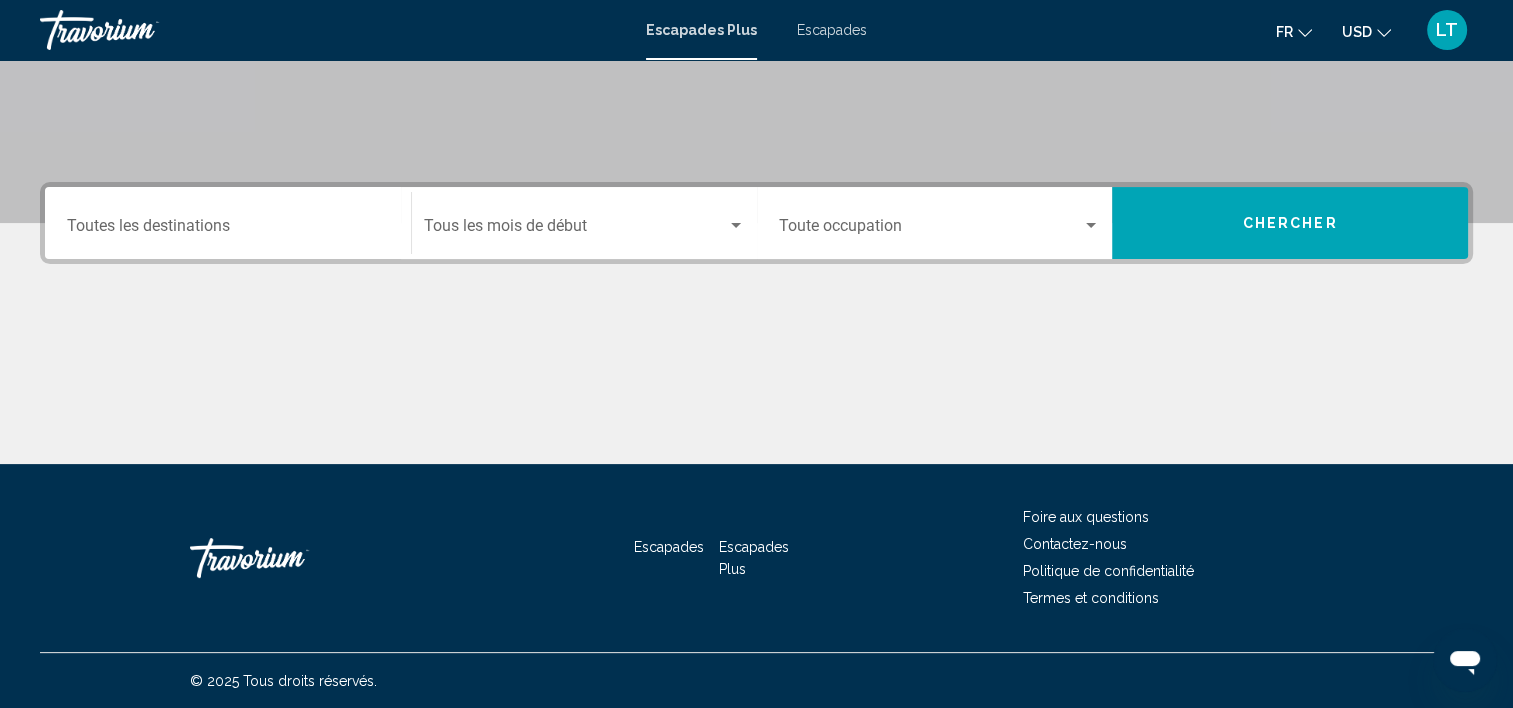 click at bounding box center [756, -77] 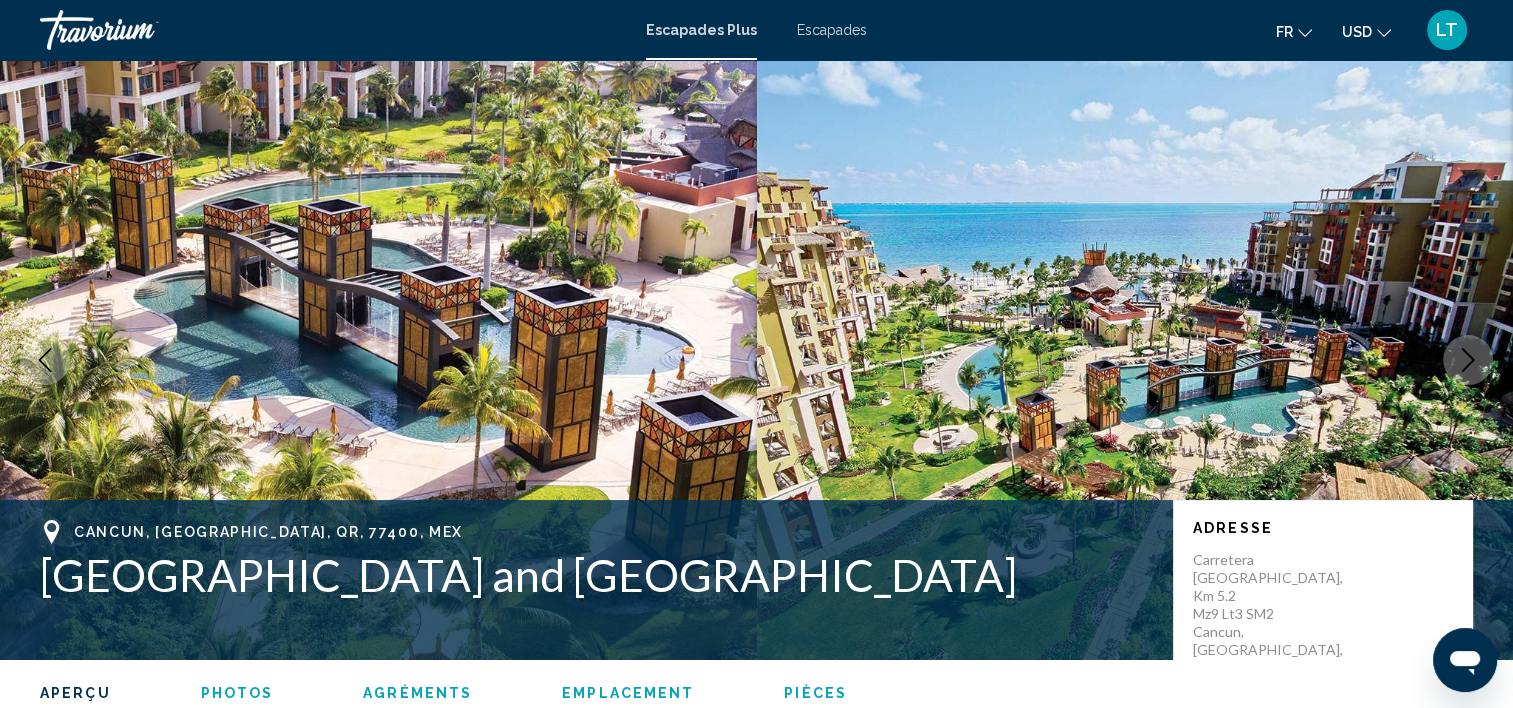 scroll, scrollTop: 847, scrollLeft: 0, axis: vertical 